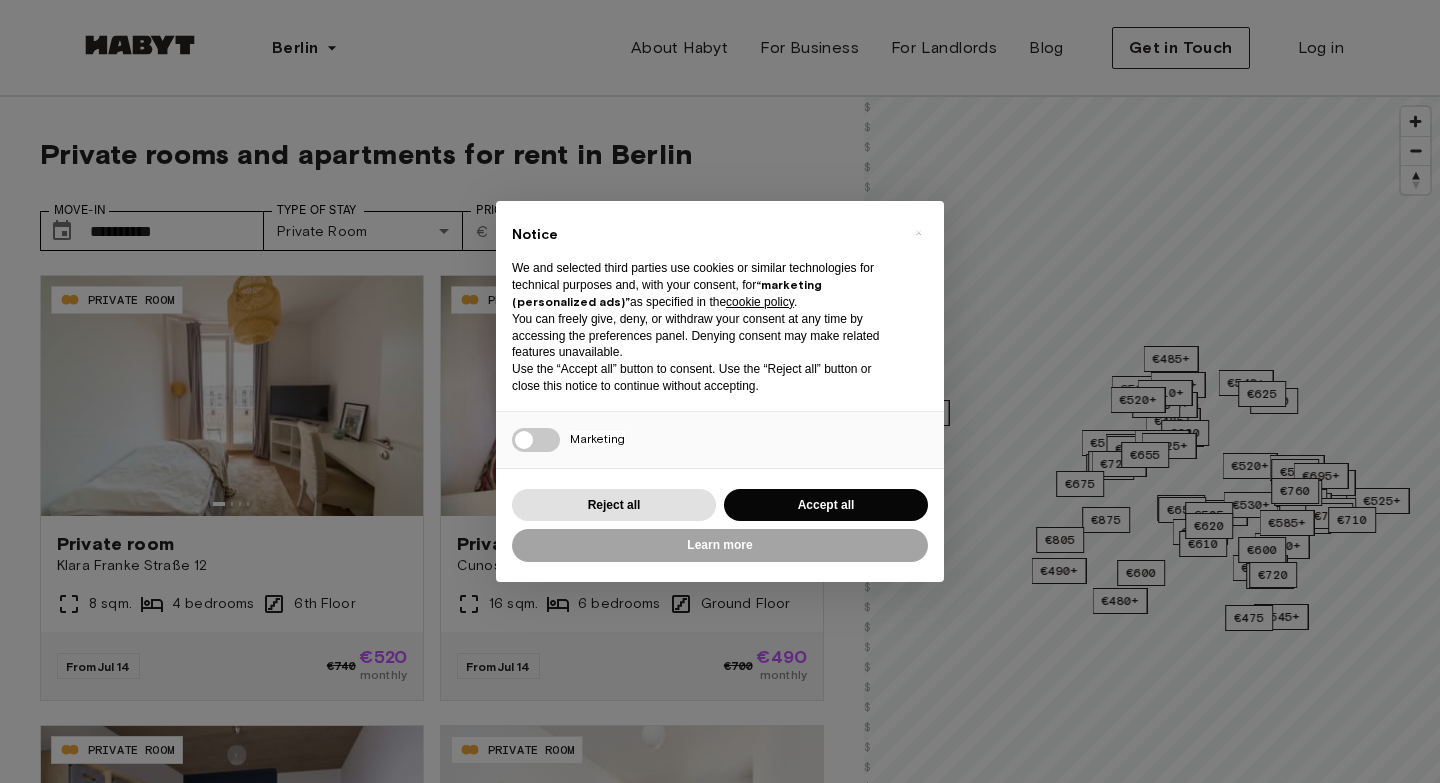 scroll, scrollTop: 0, scrollLeft: 0, axis: both 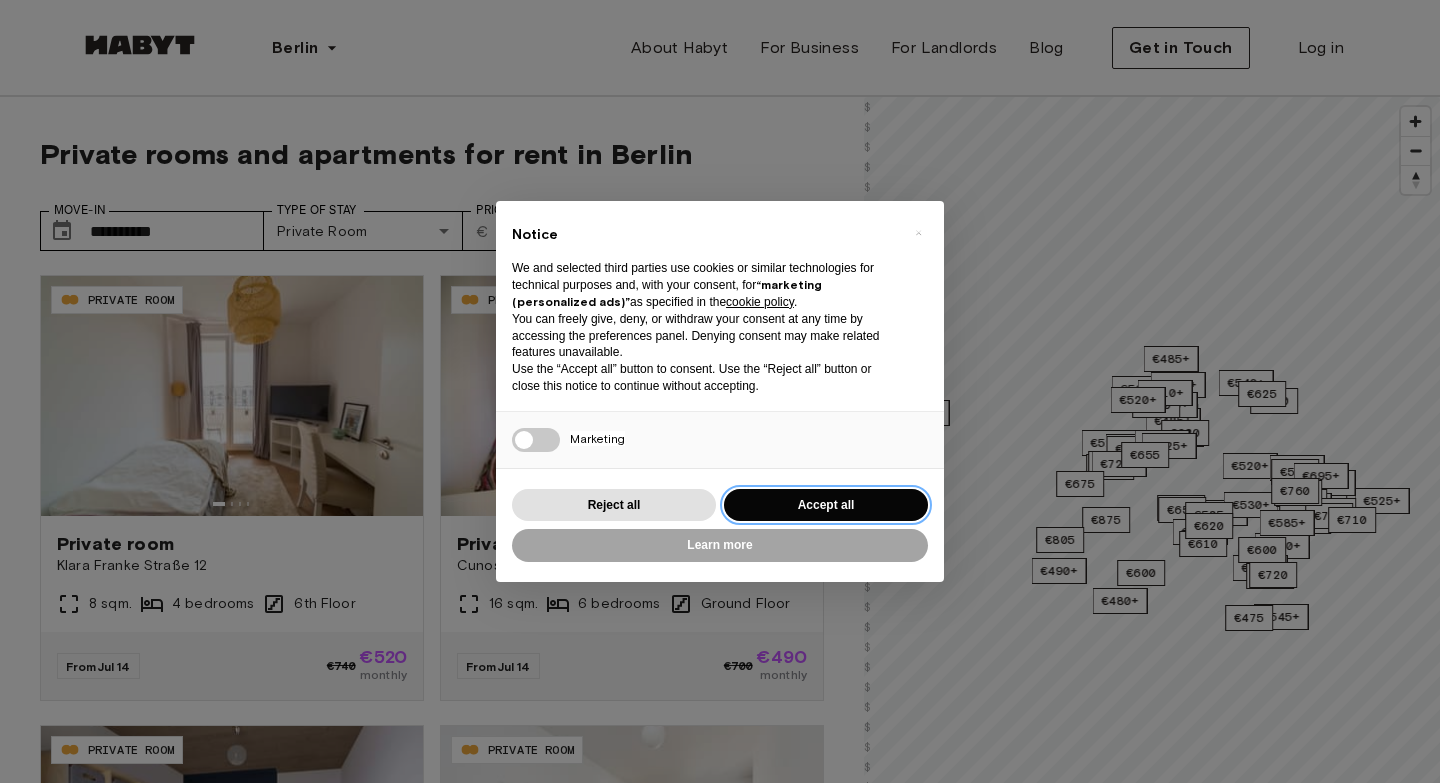 click on "Accept all" at bounding box center (826, 505) 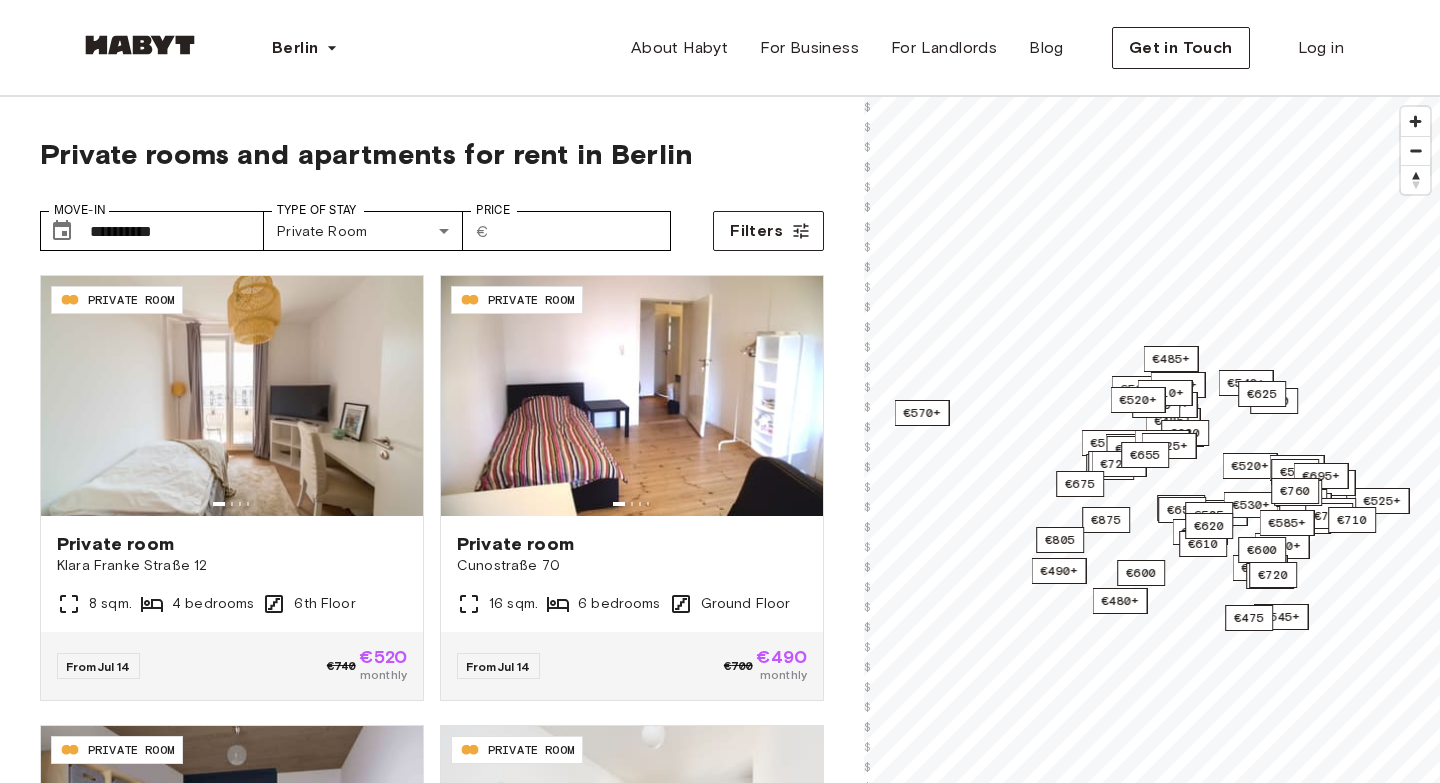 scroll, scrollTop: 0, scrollLeft: 0, axis: both 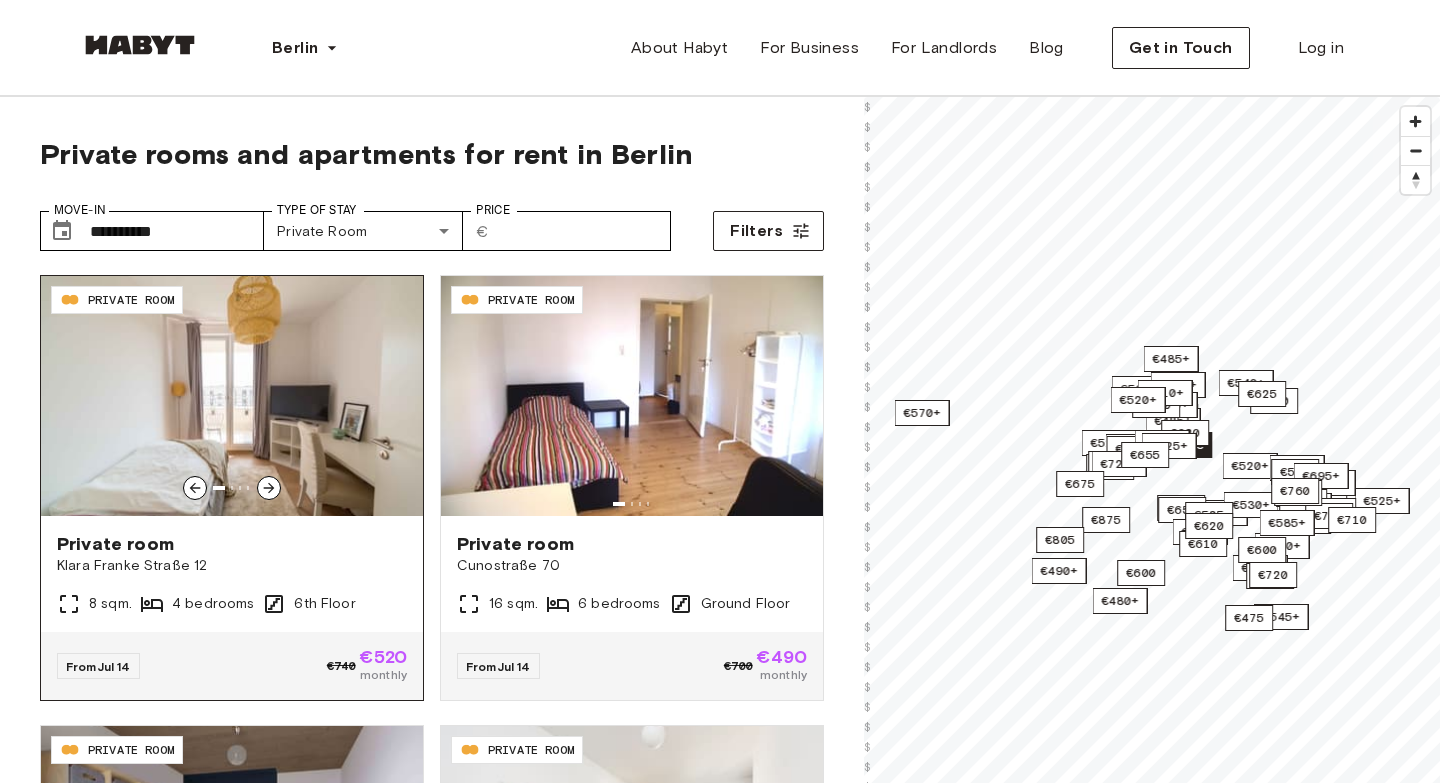 click 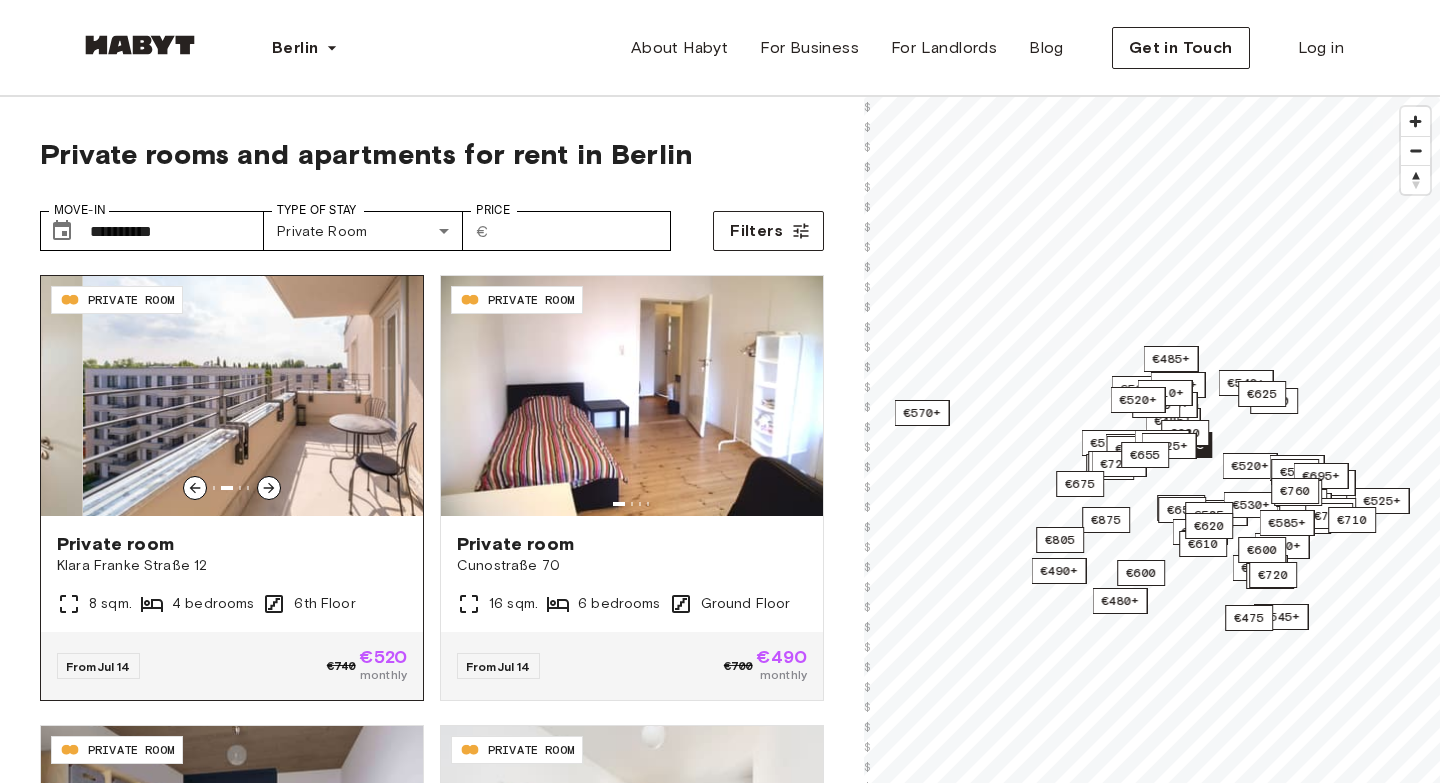 click 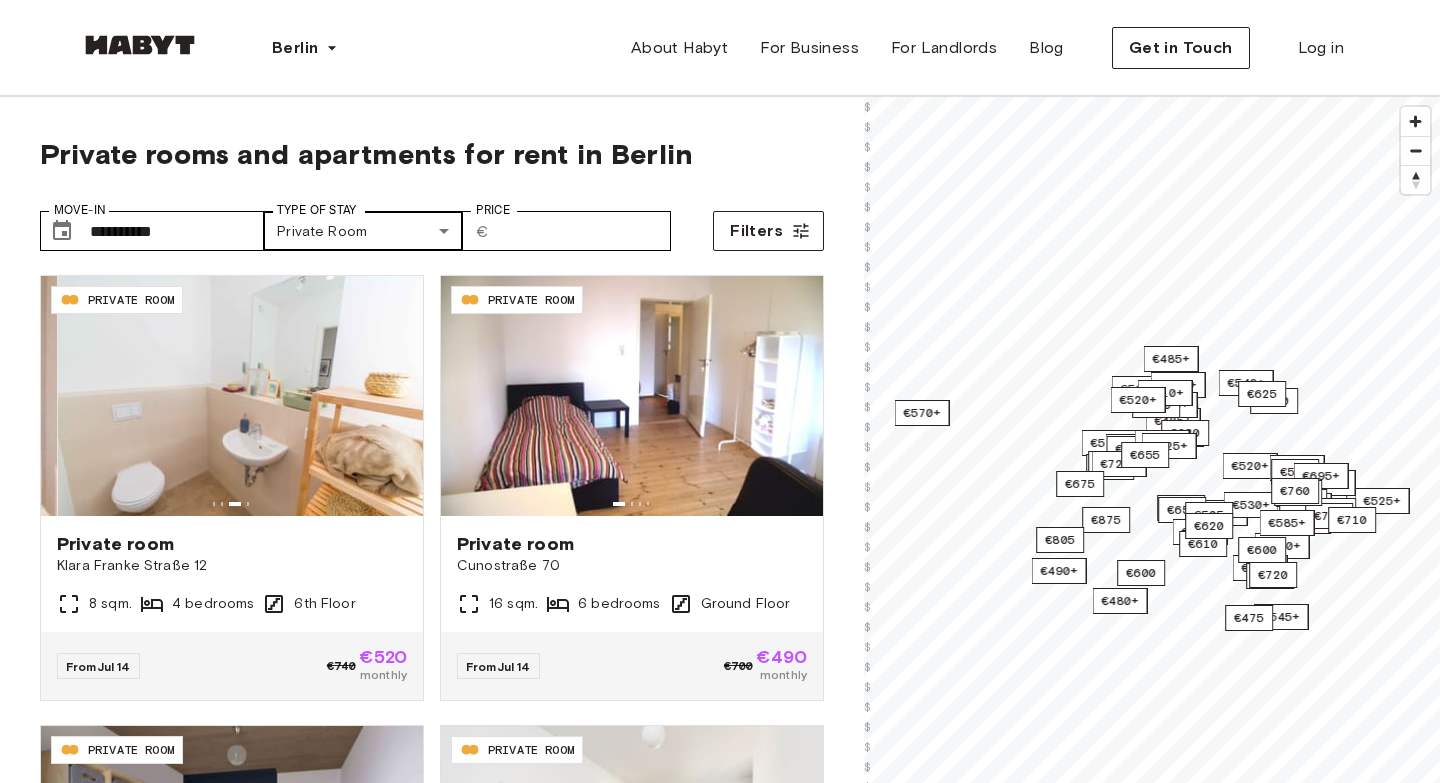 click on "**********" at bounding box center (720, 2399) 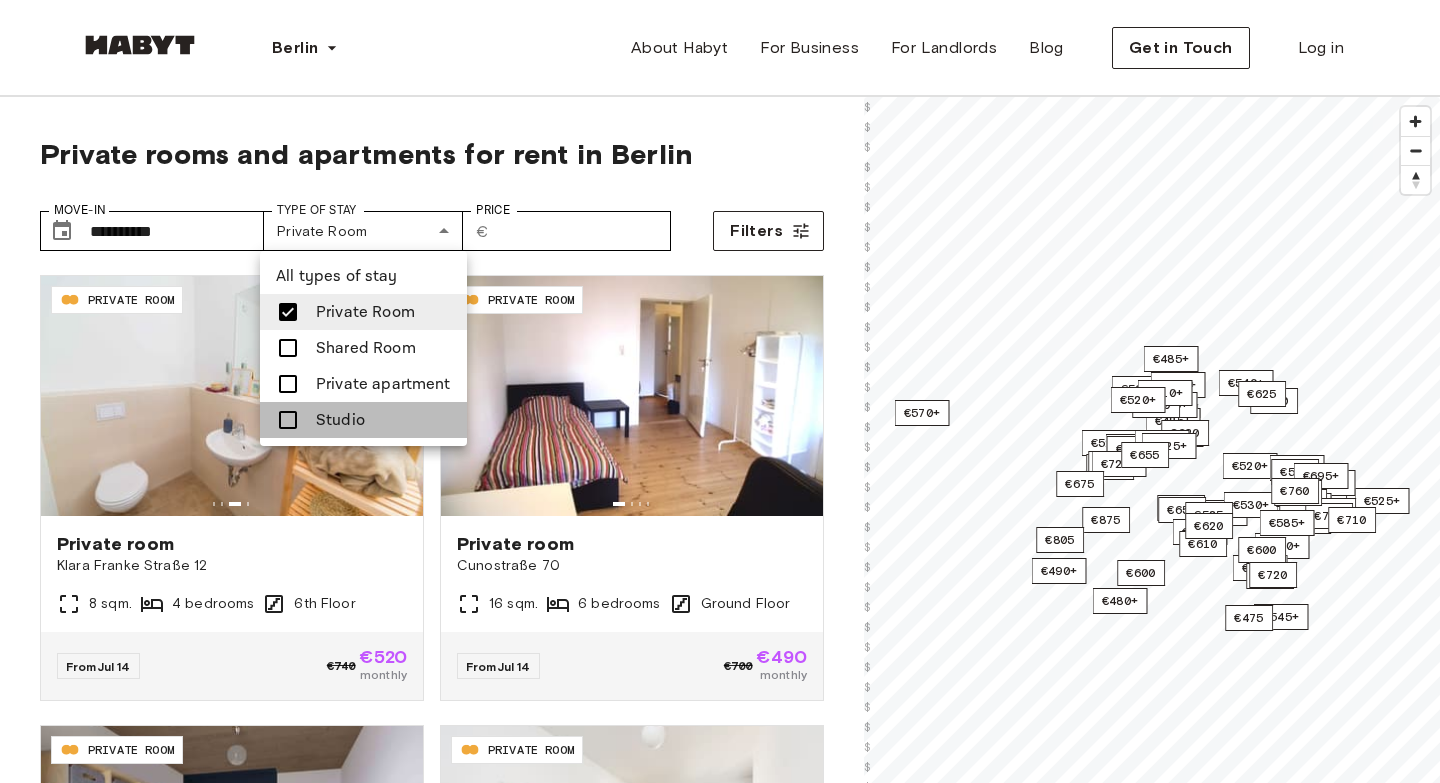 click on "Studio" at bounding box center (363, 420) 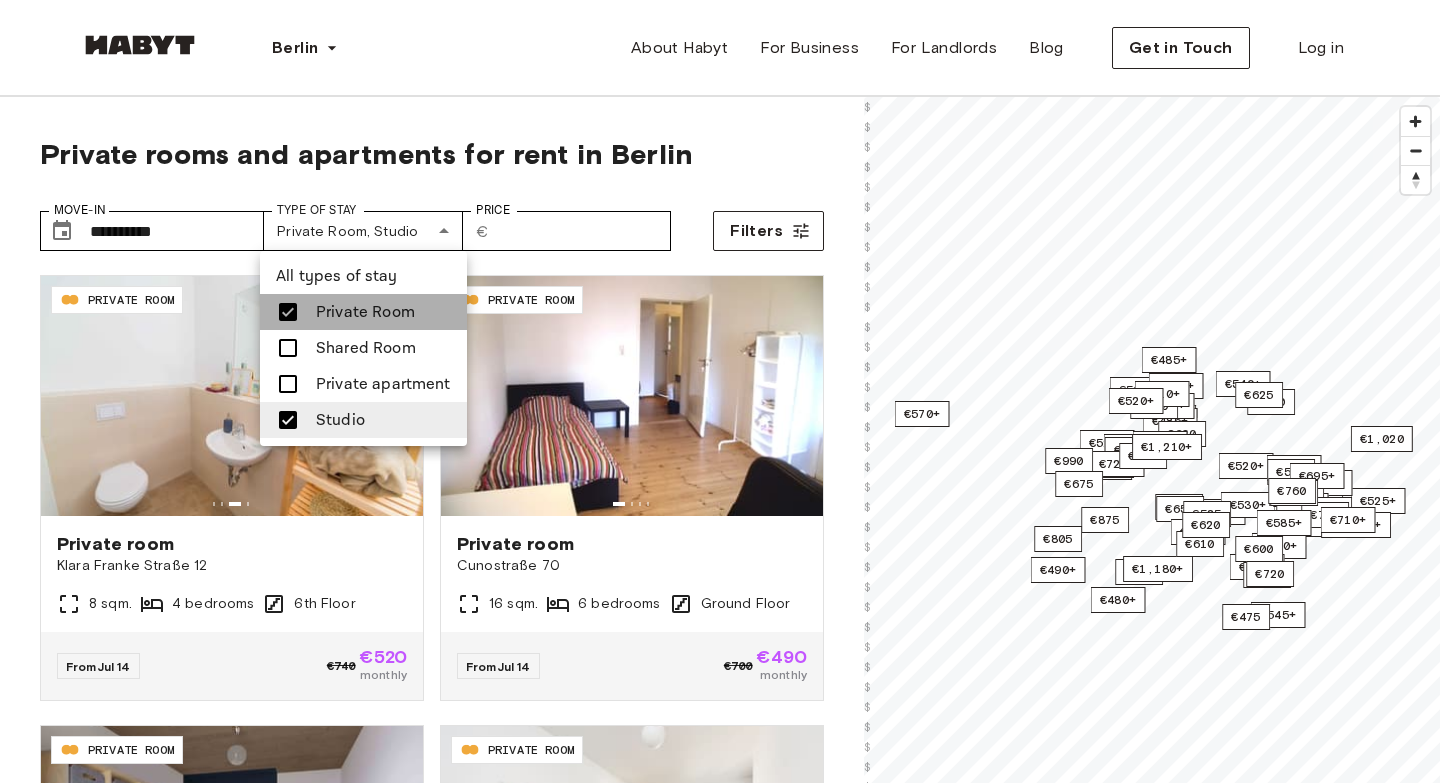 click on "Private Room" at bounding box center (365, 312) 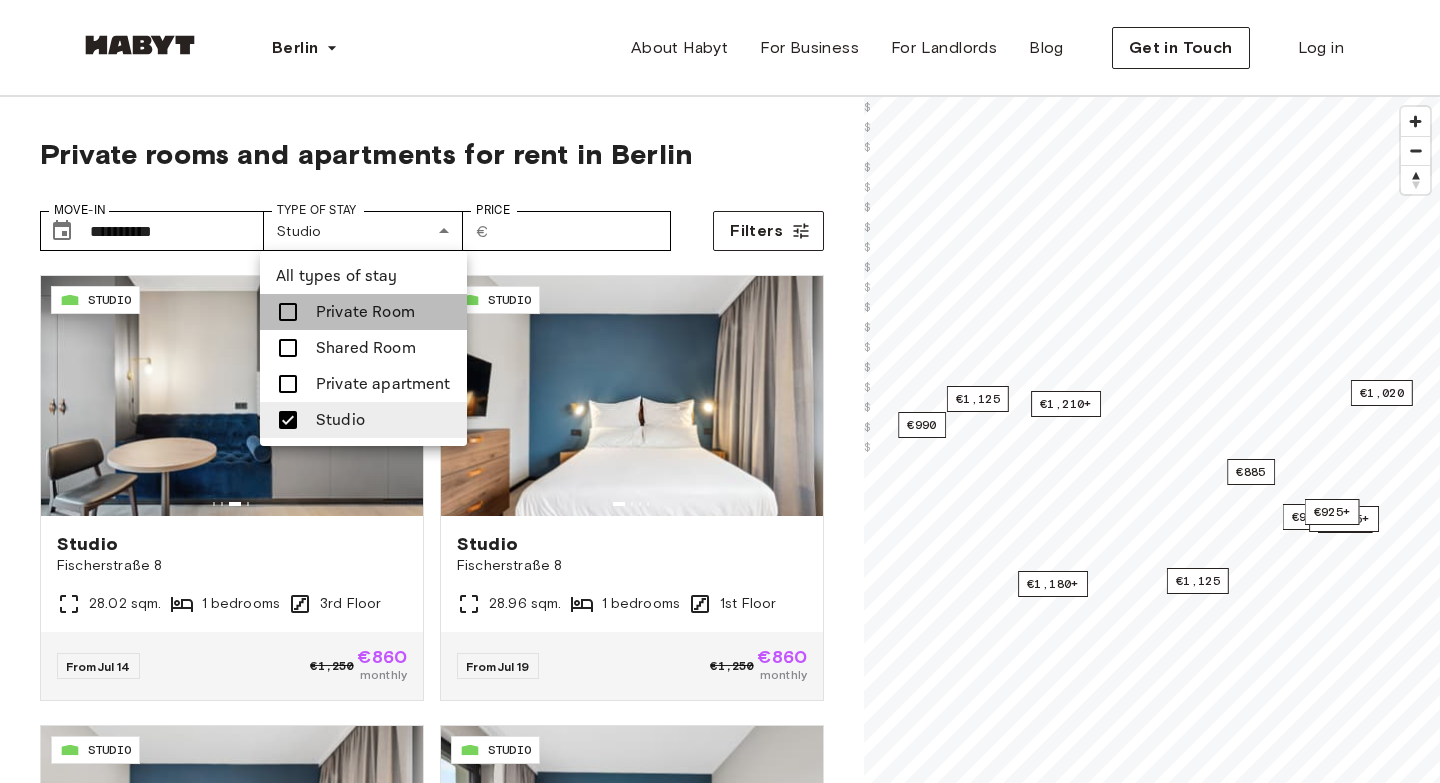click on "Private Room" at bounding box center [365, 312] 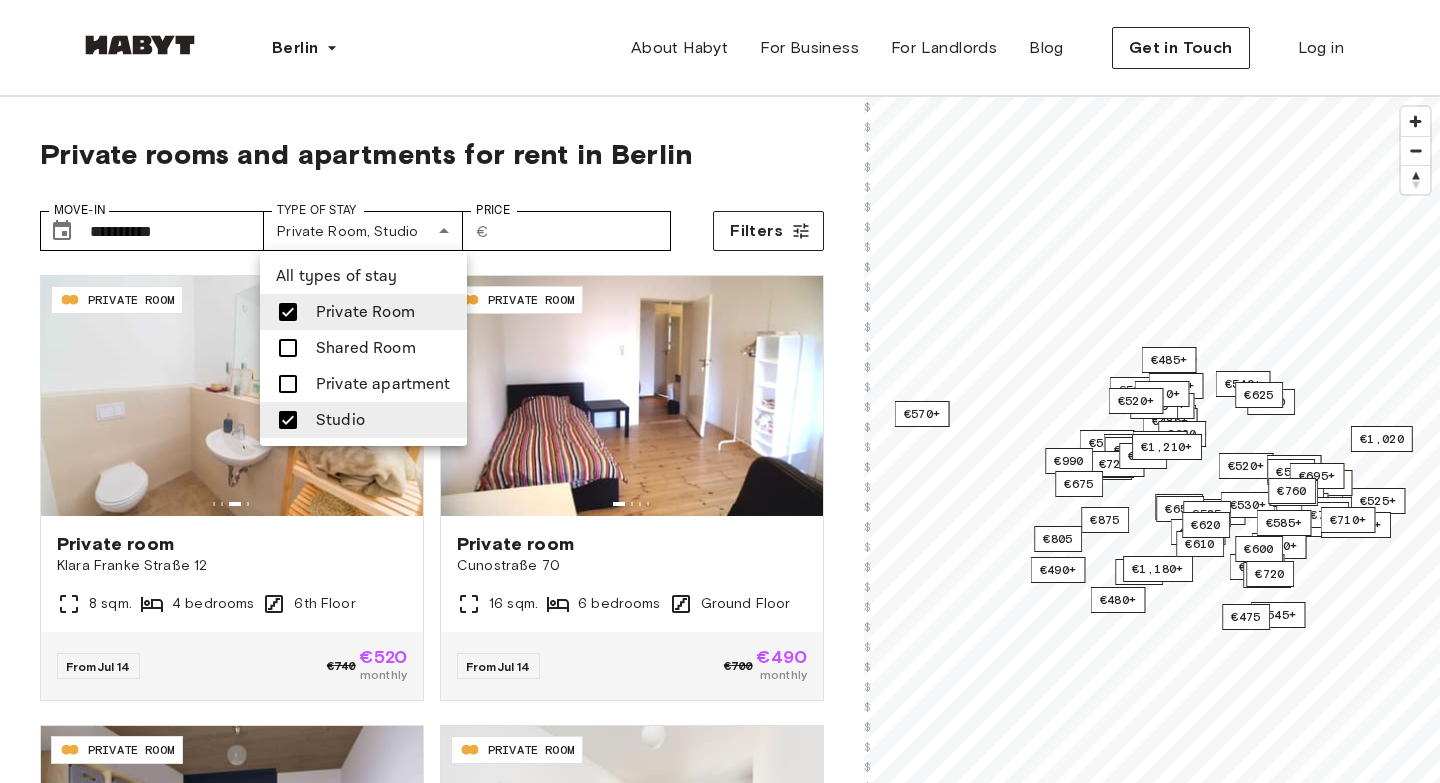 click on "Private apartment" at bounding box center (383, 384) 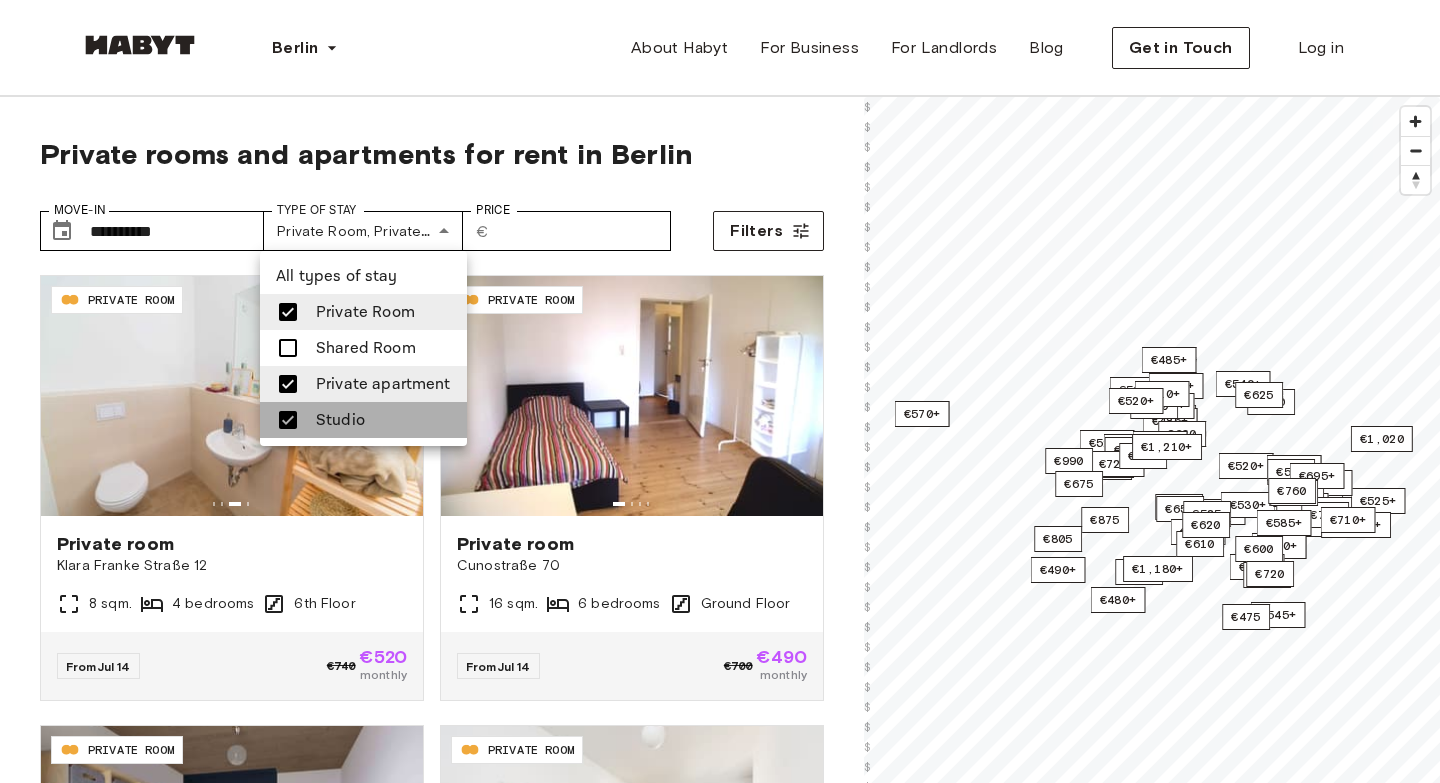 click on "Studio" at bounding box center (363, 420) 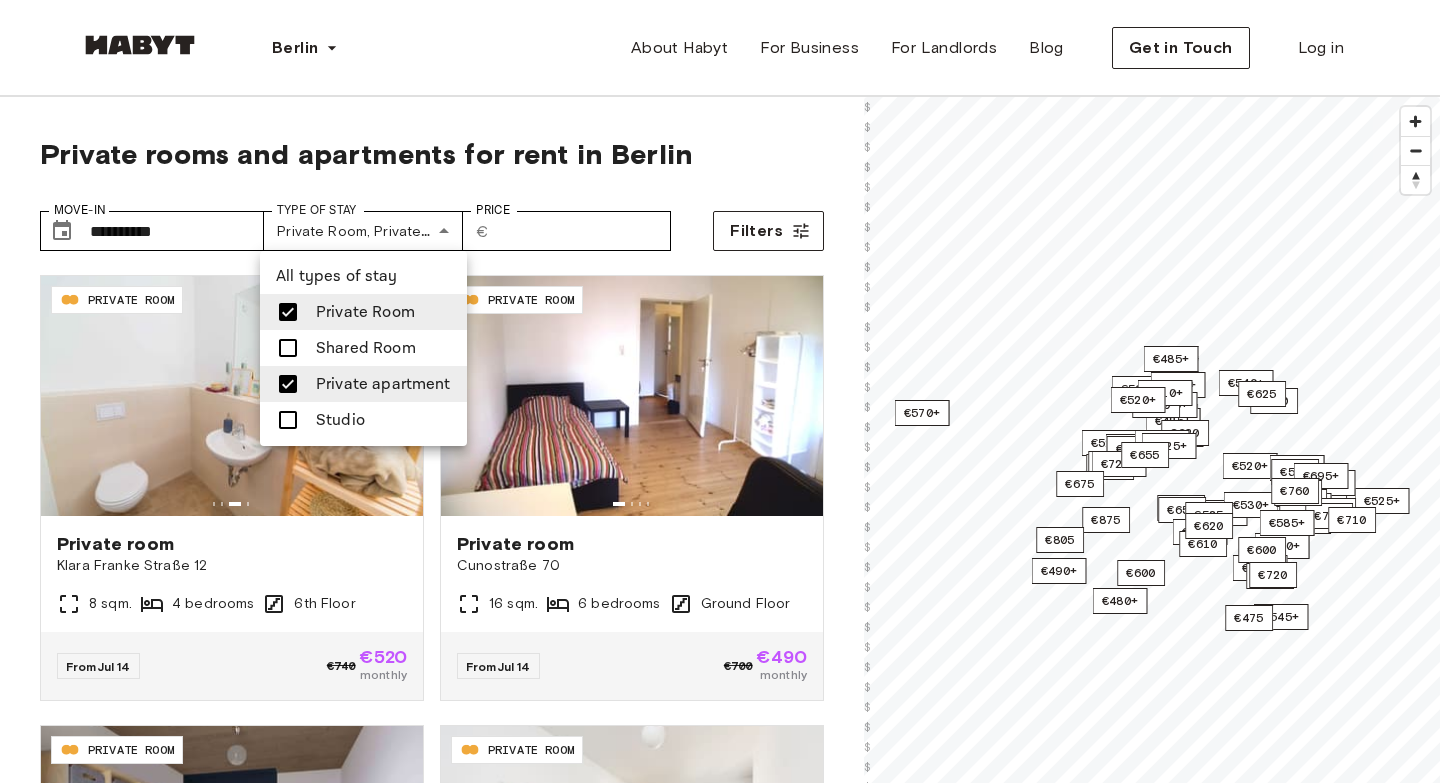 click on "Private Room" at bounding box center [365, 312] 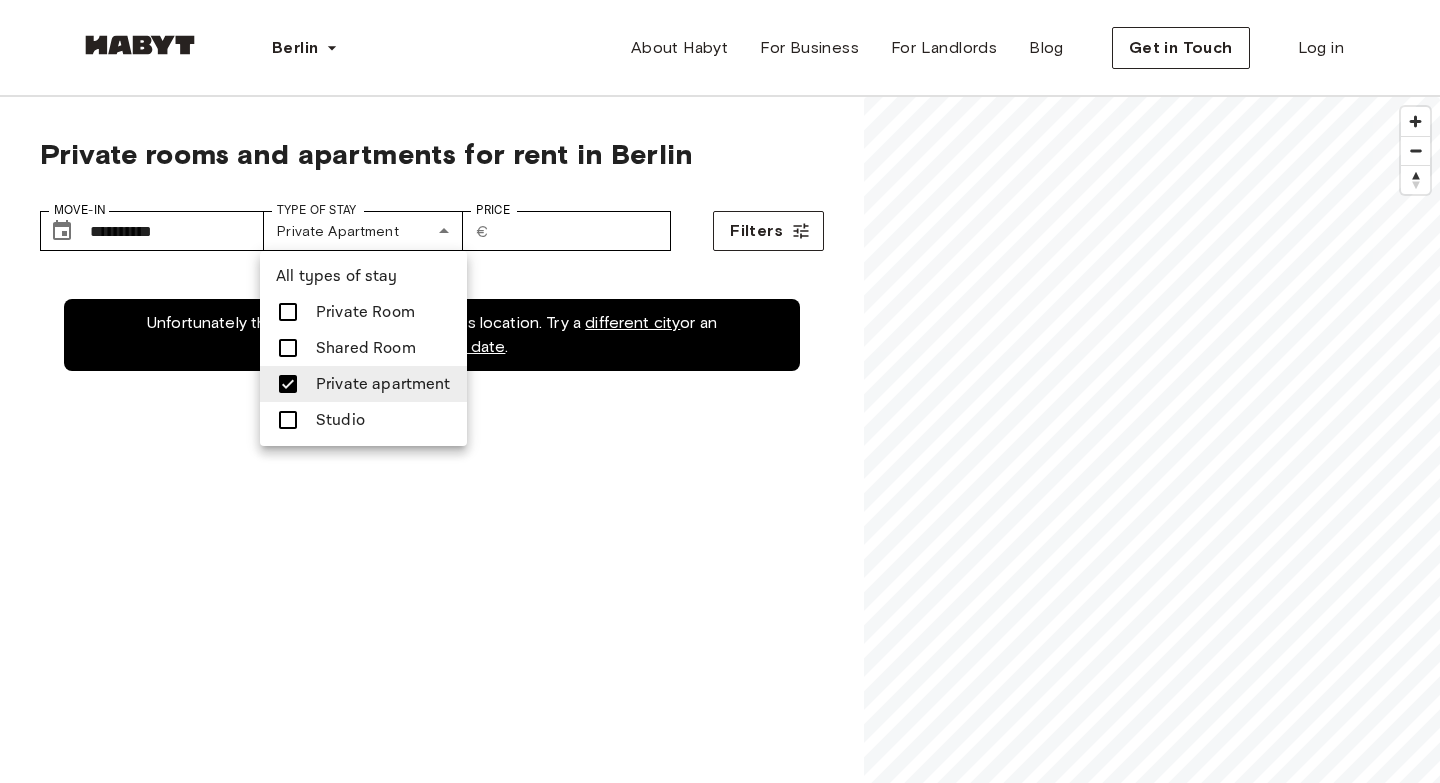 click on "Studio" at bounding box center (363, 420) 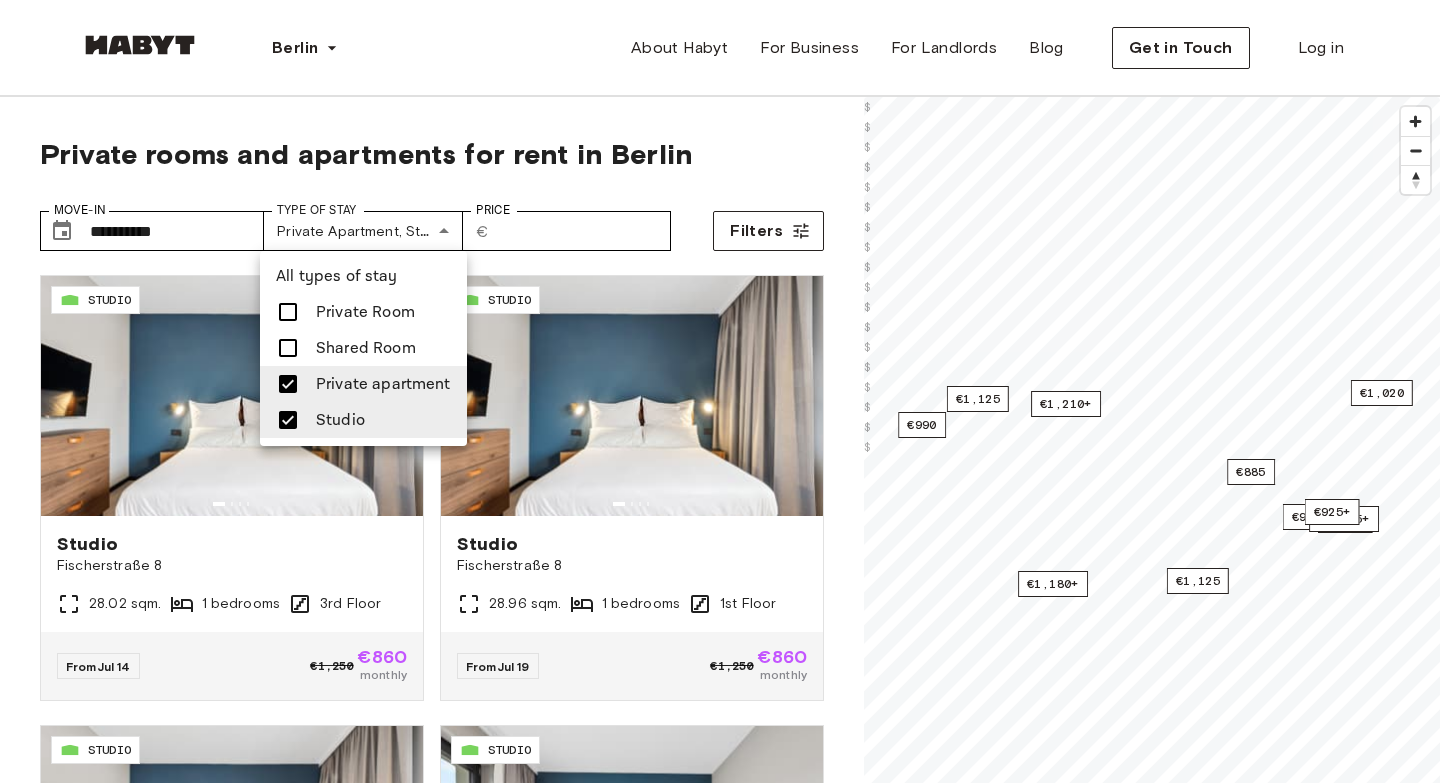 click on "Private apartment" at bounding box center (383, 384) 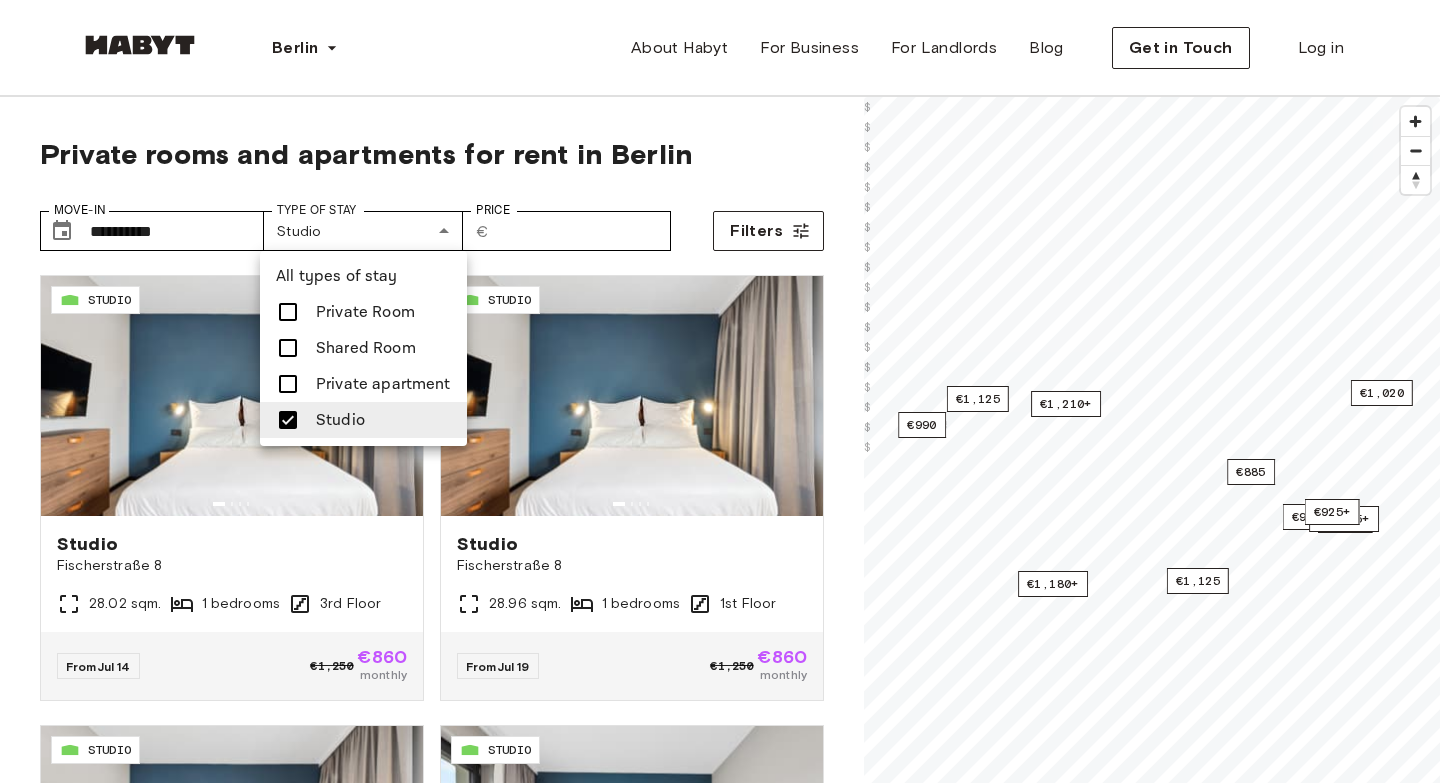 click at bounding box center (720, 391) 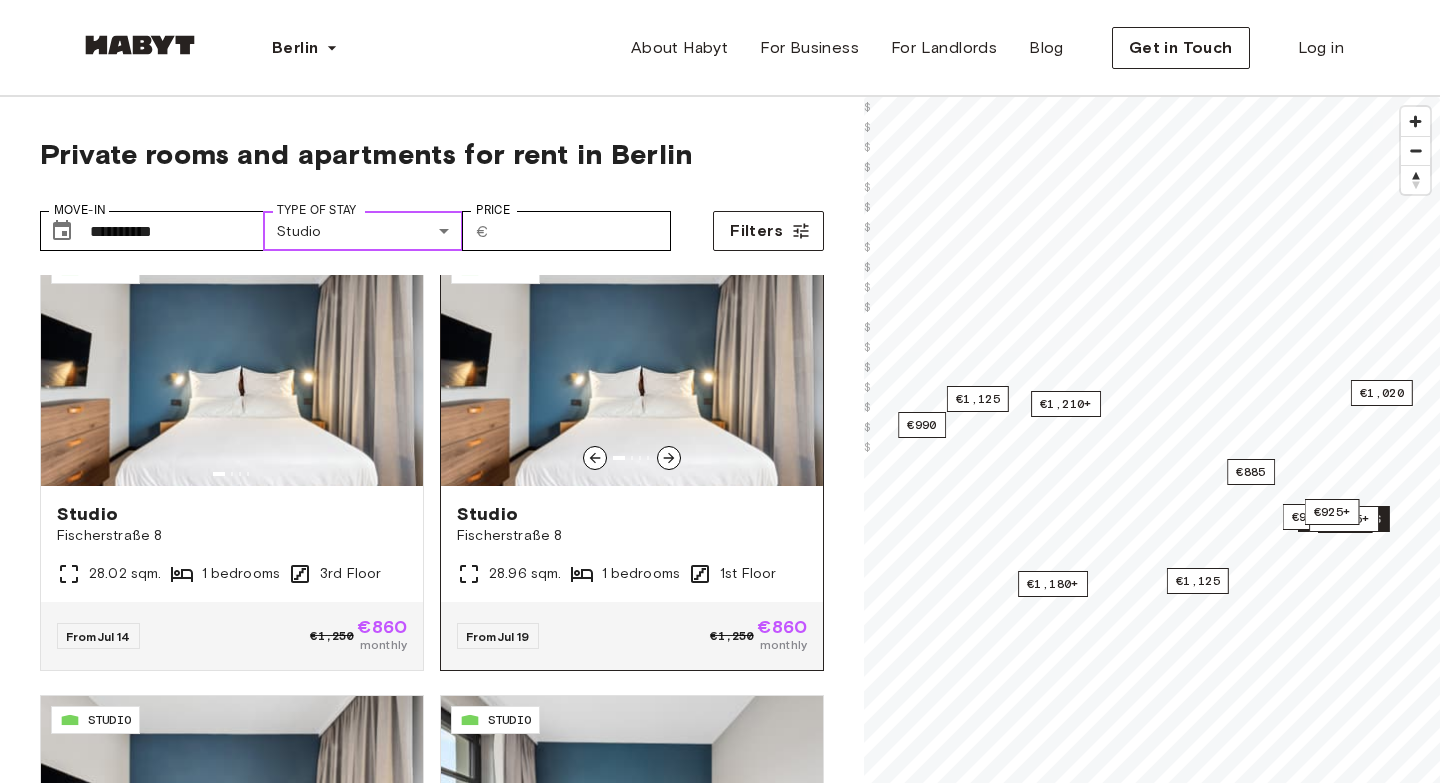 scroll, scrollTop: 37, scrollLeft: 0, axis: vertical 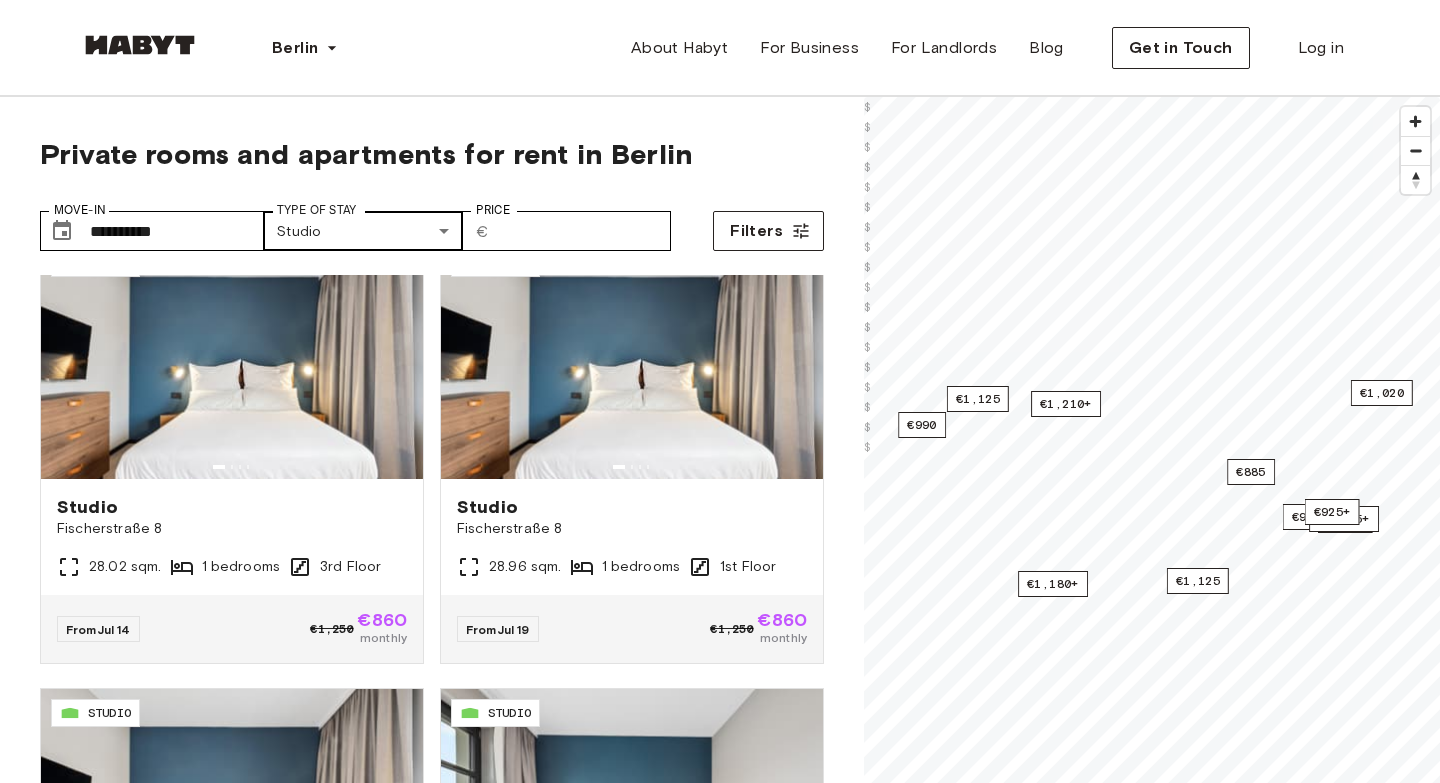 click on "**********" at bounding box center (720, 2399) 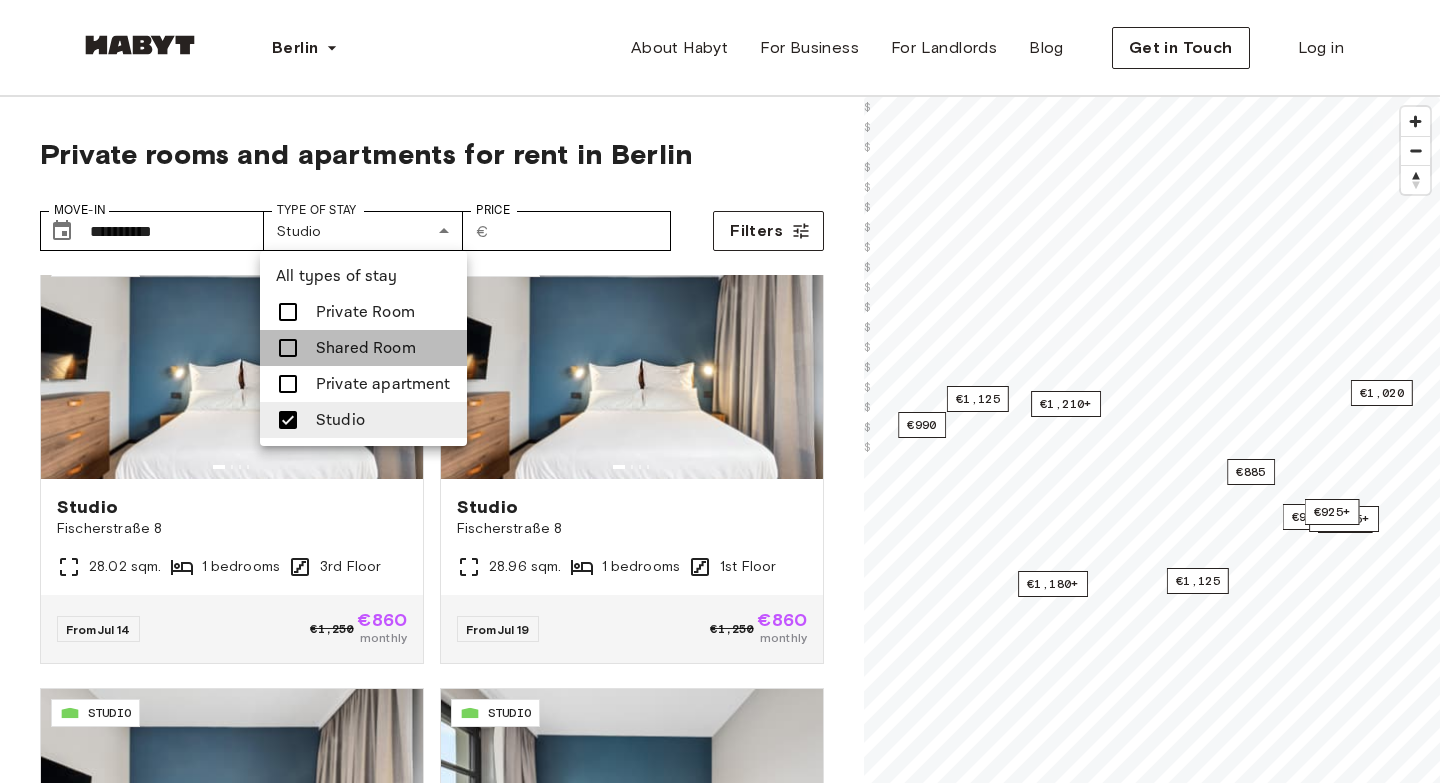click on "Shared Room" at bounding box center (366, 348) 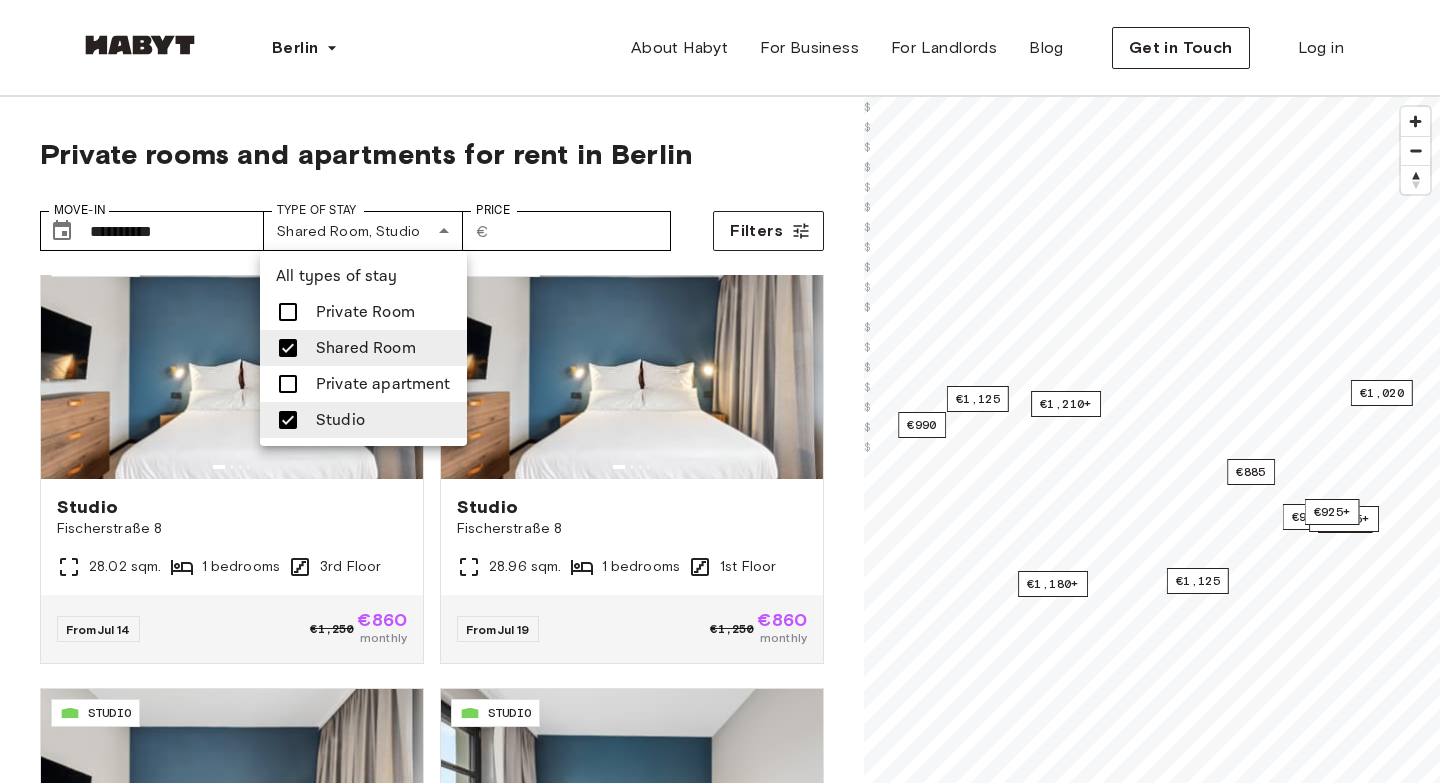 click on "Private Room" at bounding box center (365, 312) 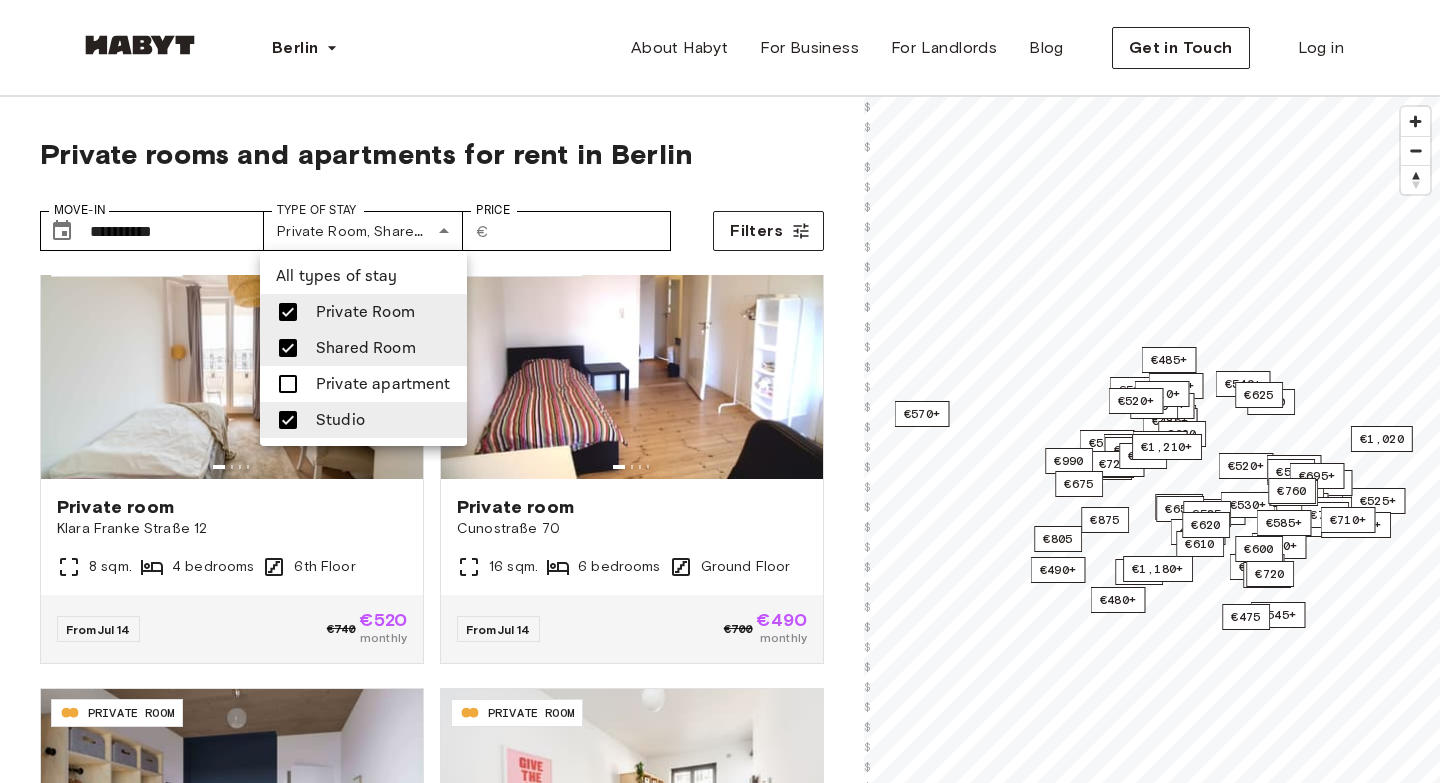 click on "Shared Room" at bounding box center [366, 348] 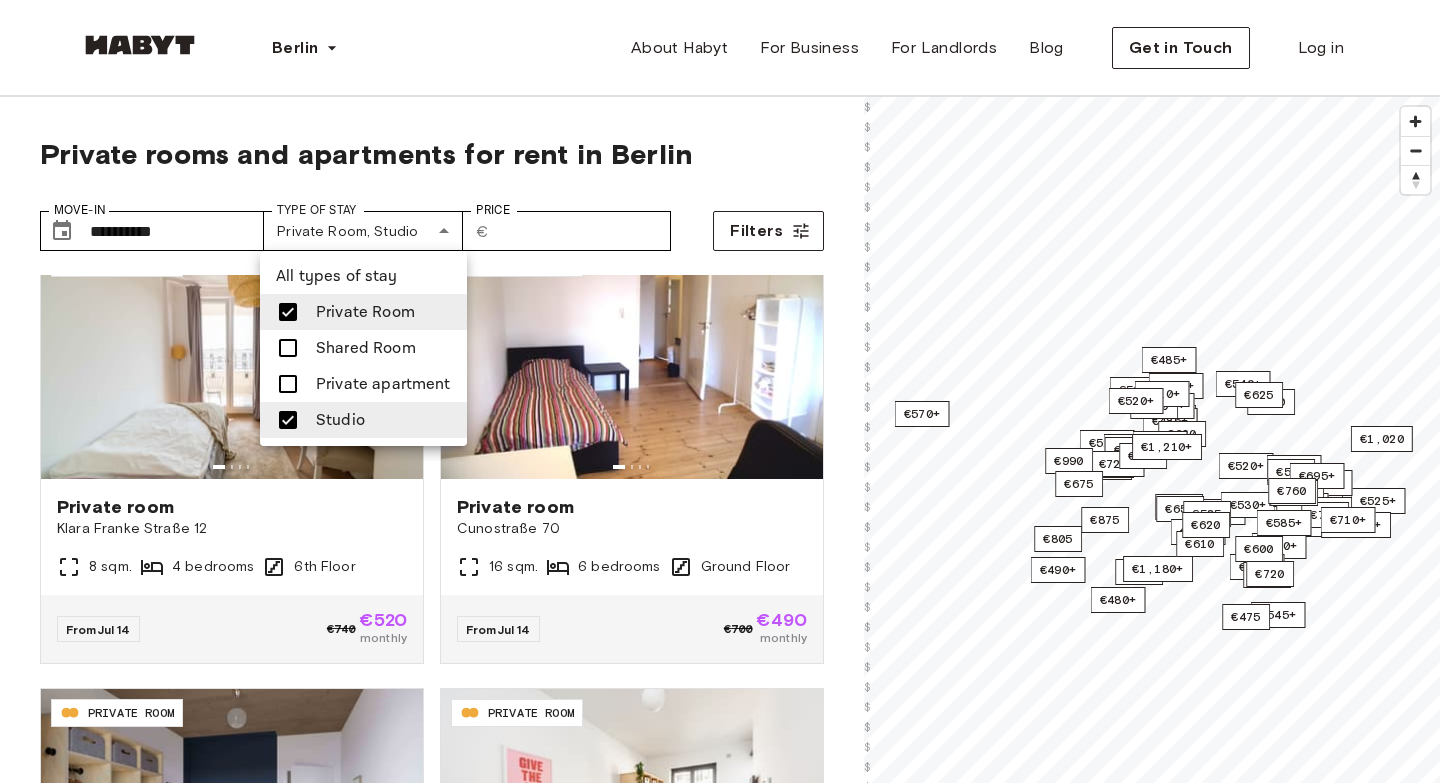 click on "Studio" at bounding box center [363, 420] 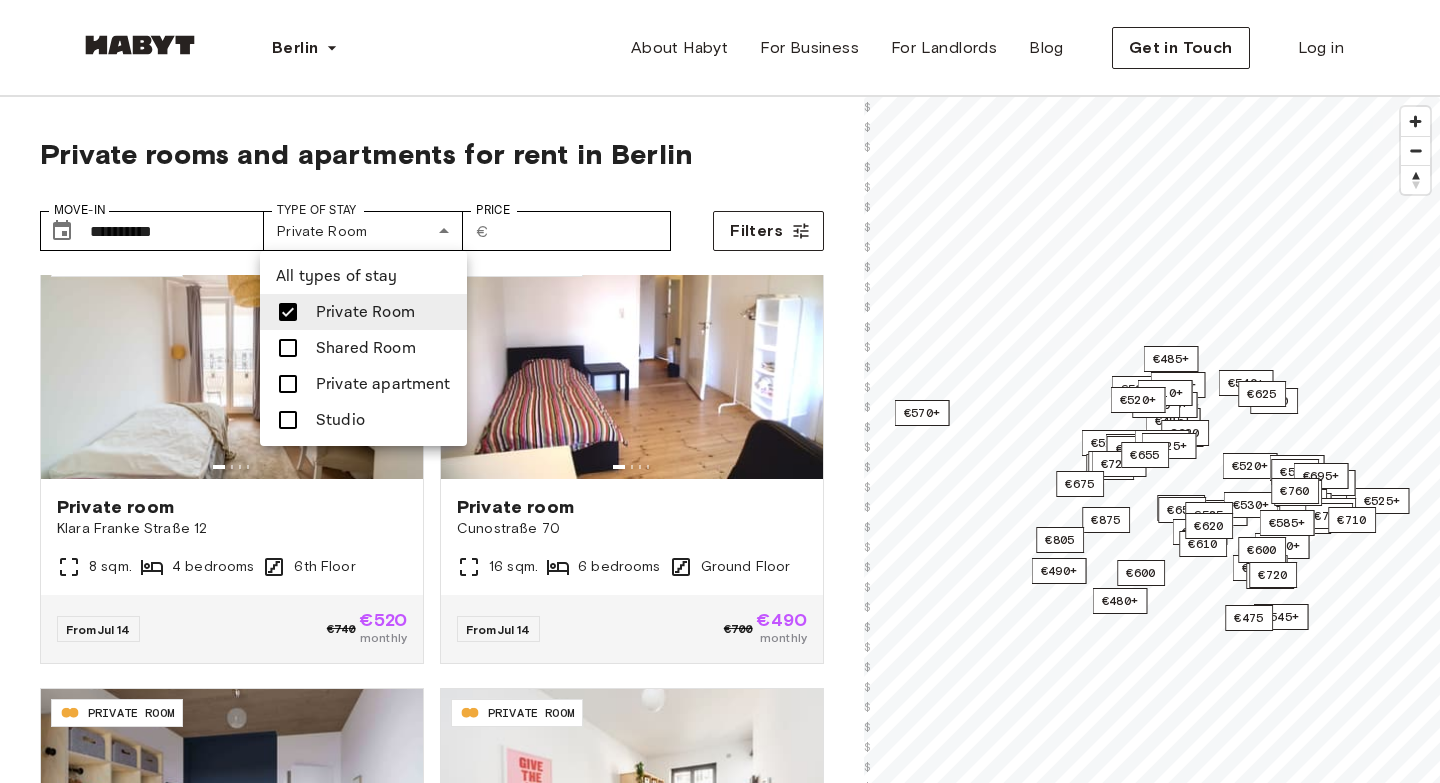 click at bounding box center [720, 391] 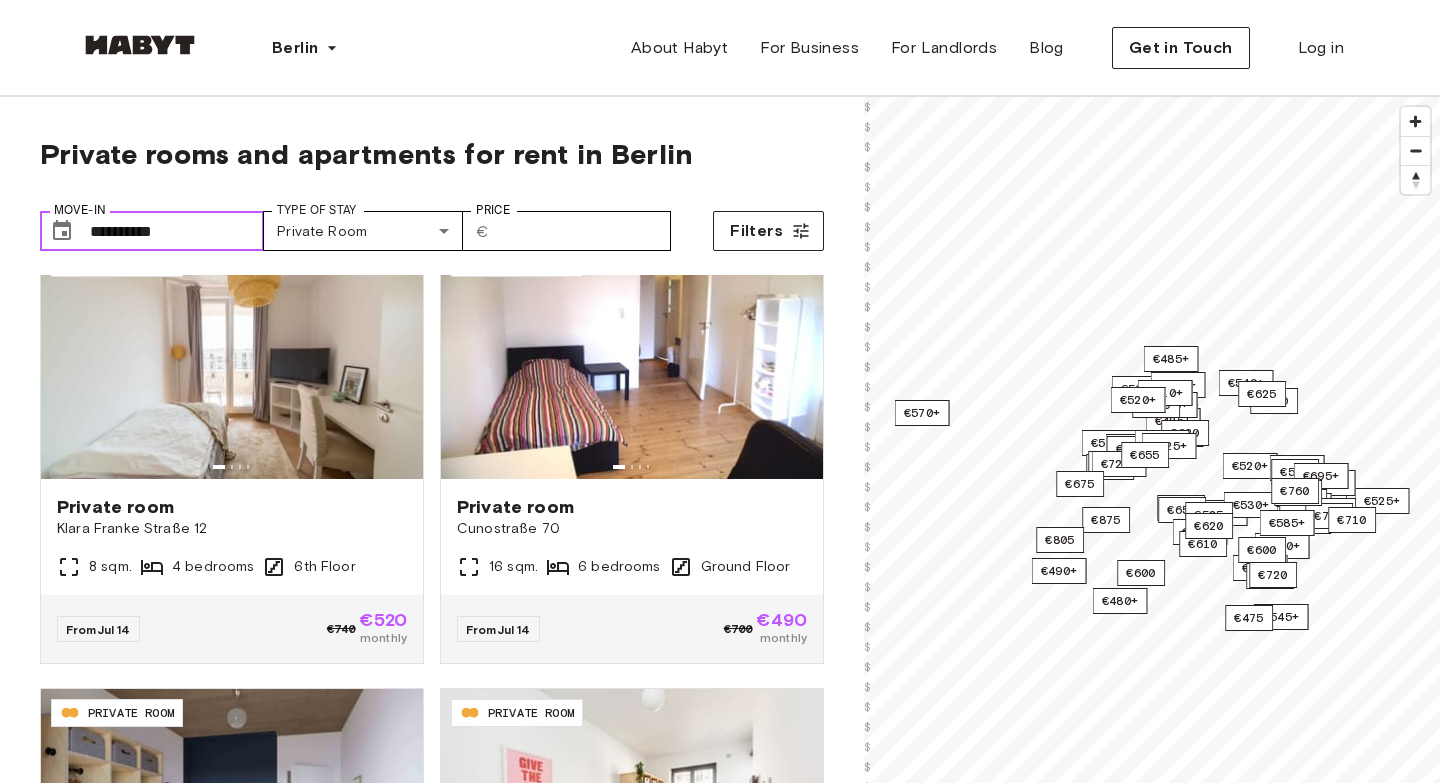 click on "**********" at bounding box center [177, 231] 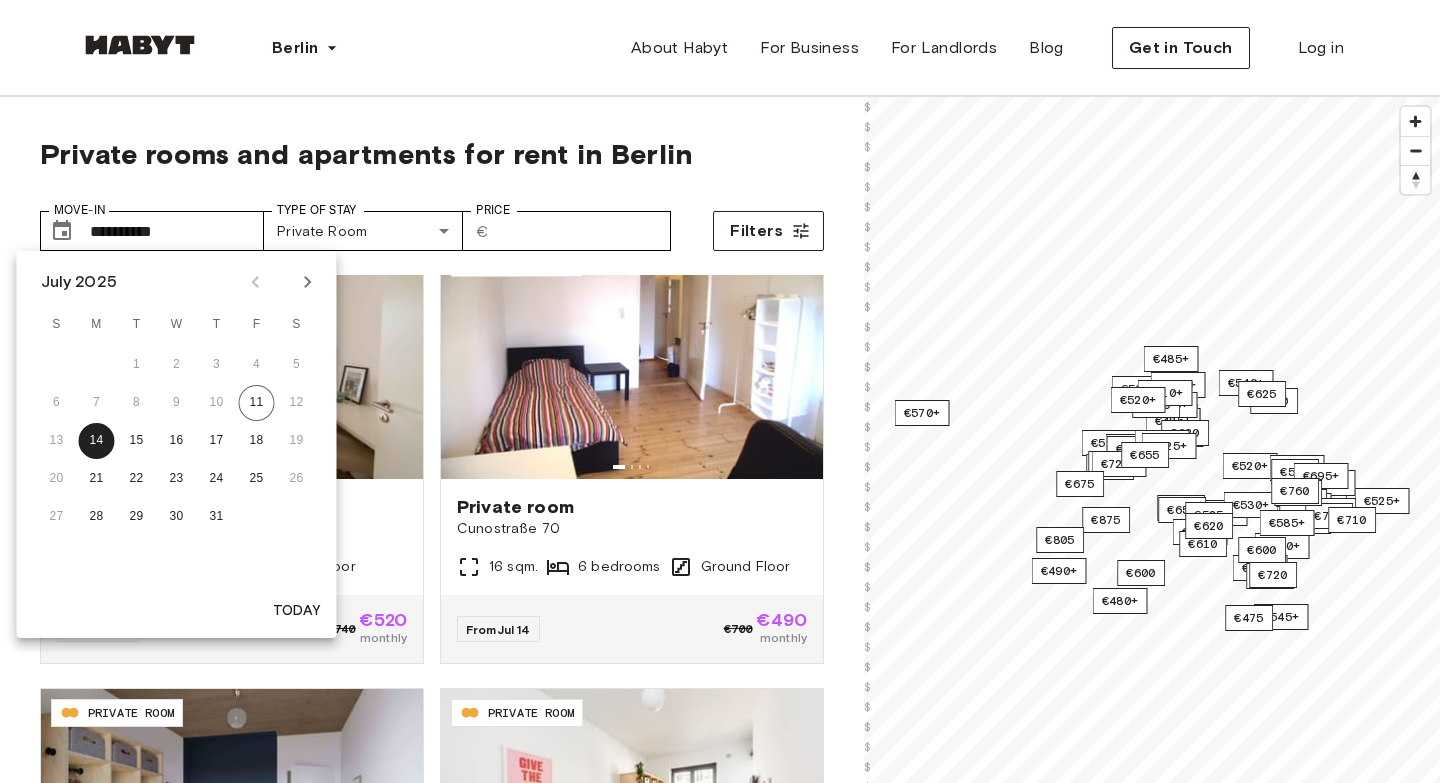 click 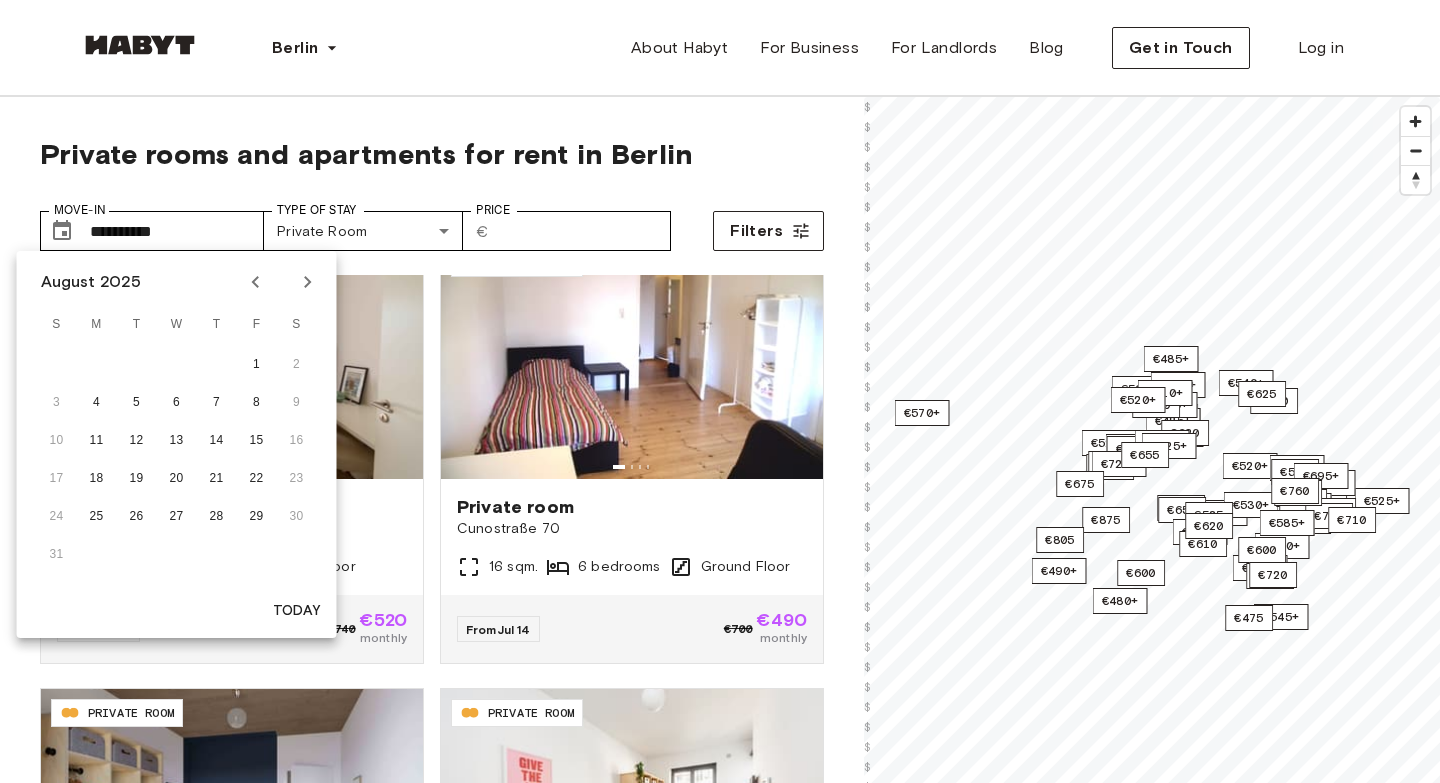 click 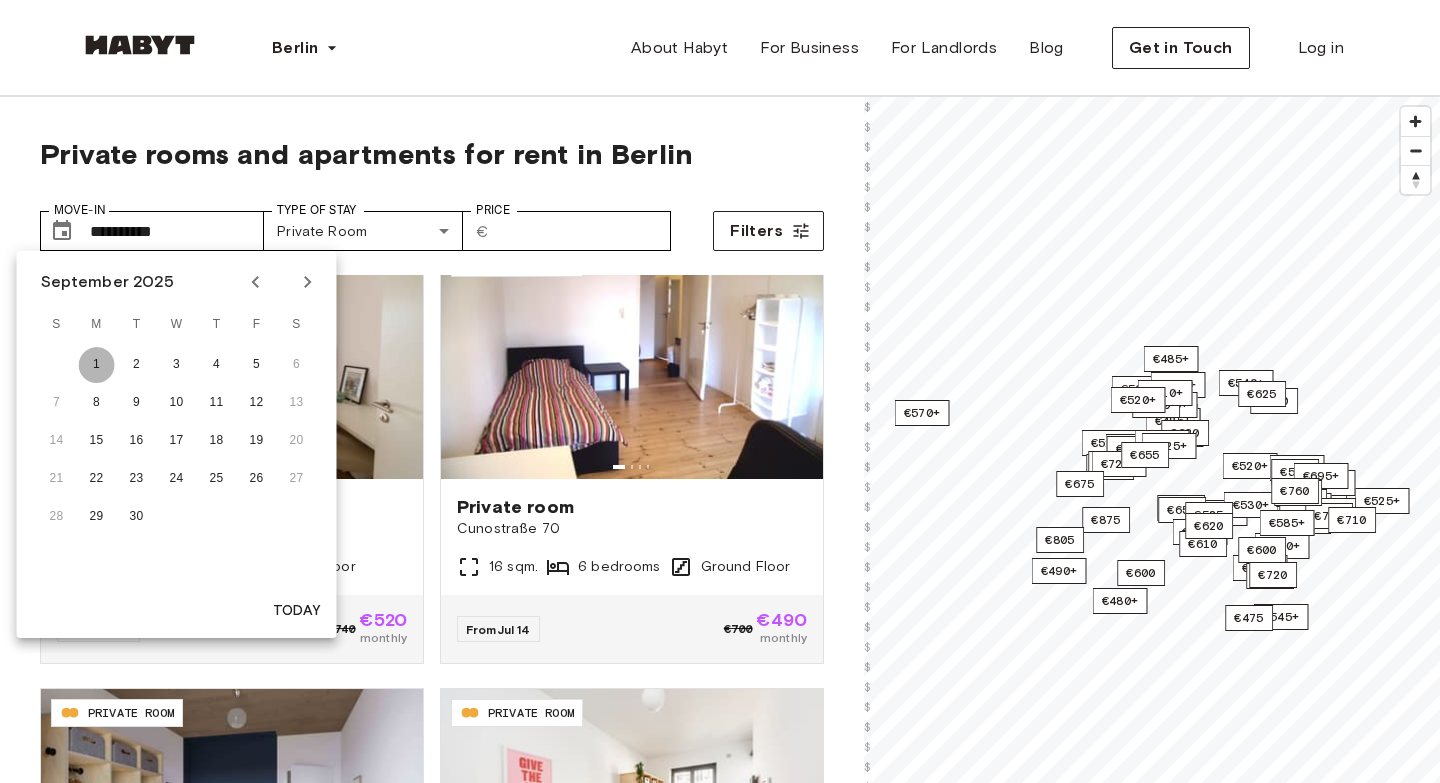 click on "1" at bounding box center (97, 365) 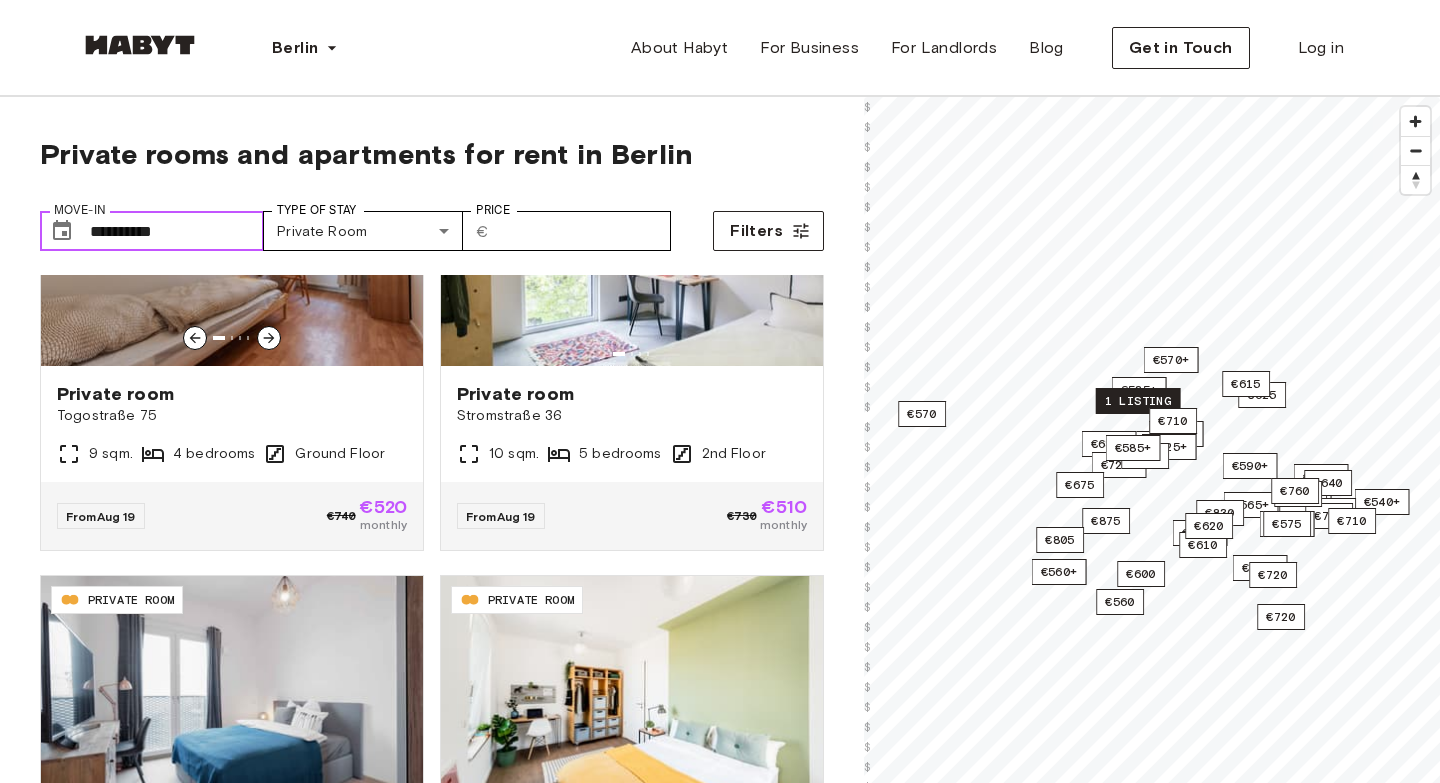 scroll, scrollTop: 603, scrollLeft: 0, axis: vertical 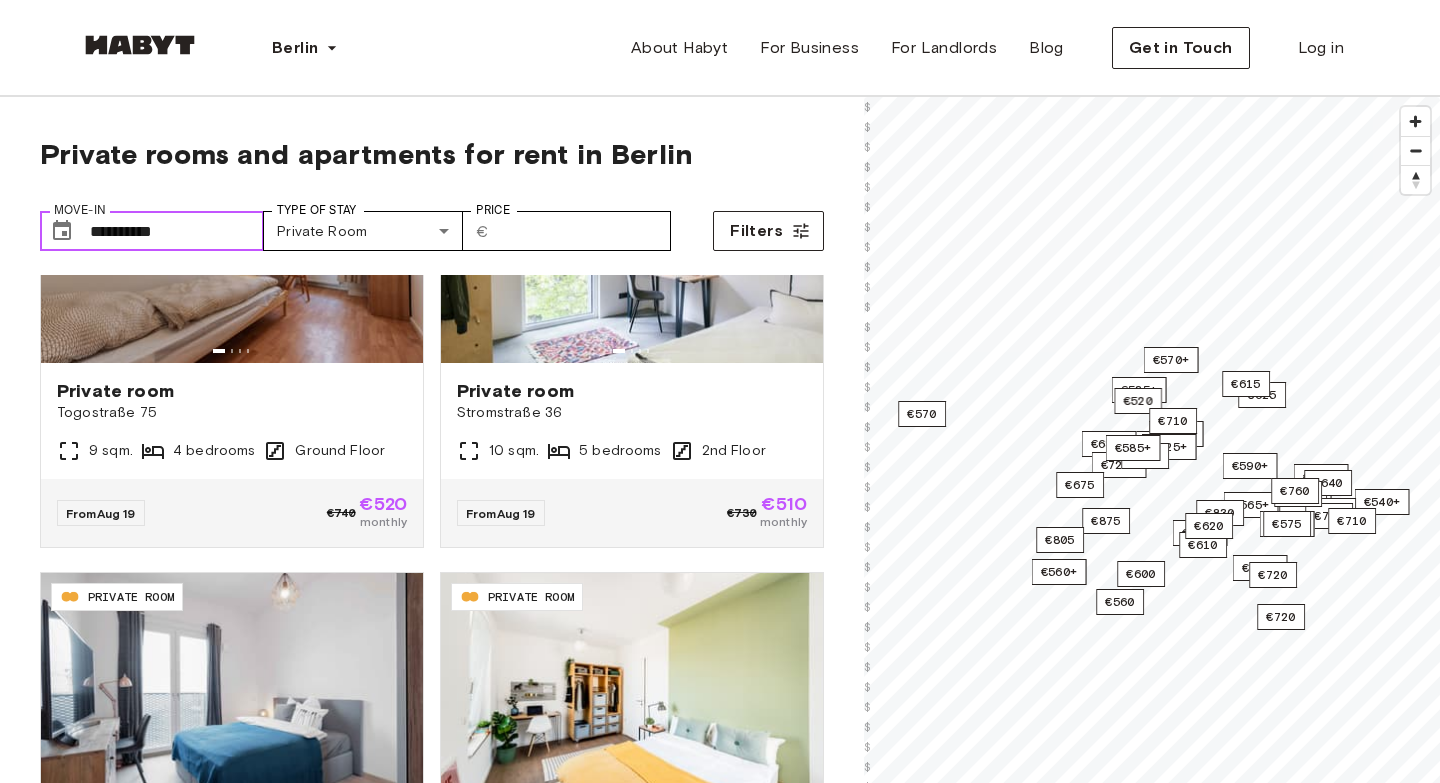 click on "**********" at bounding box center [177, 231] 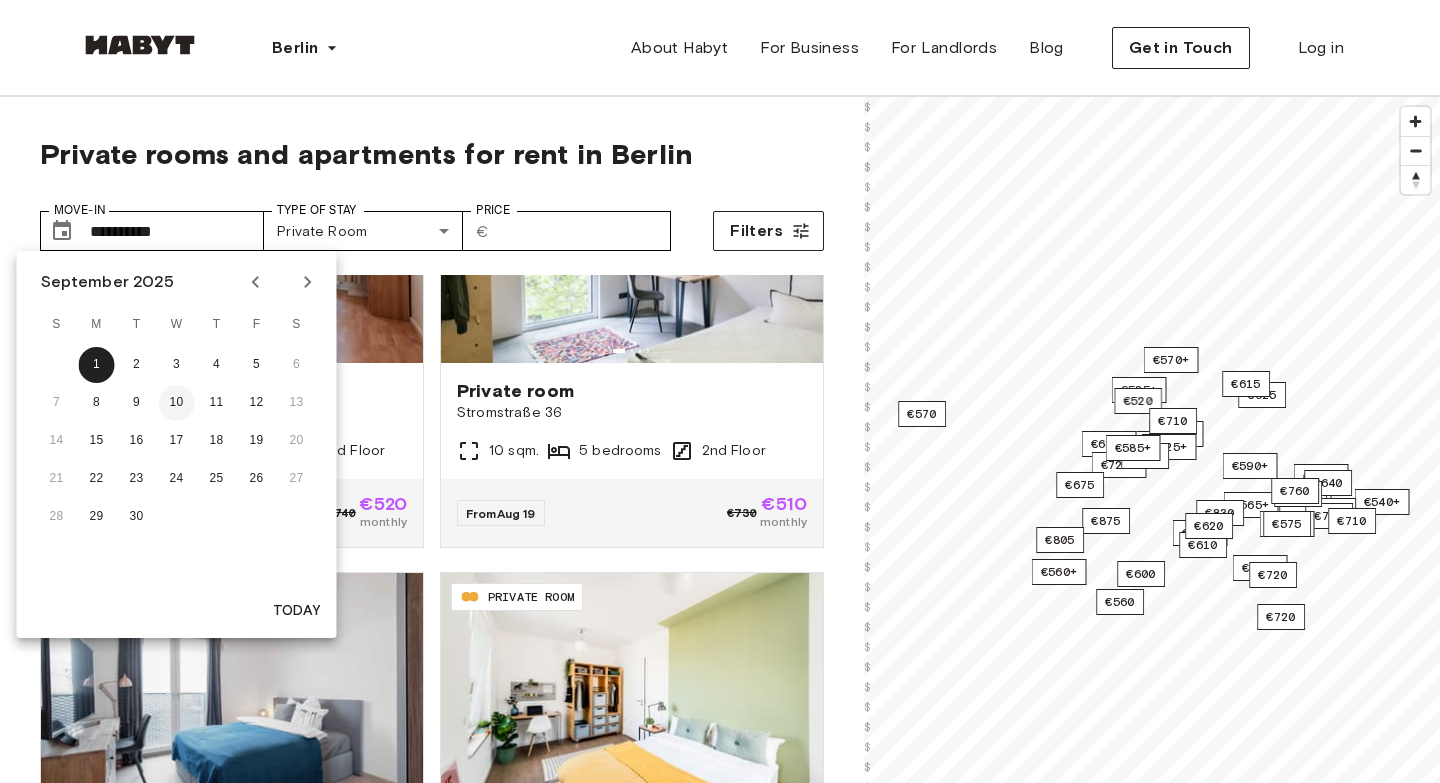 click on "10" at bounding box center [177, 403] 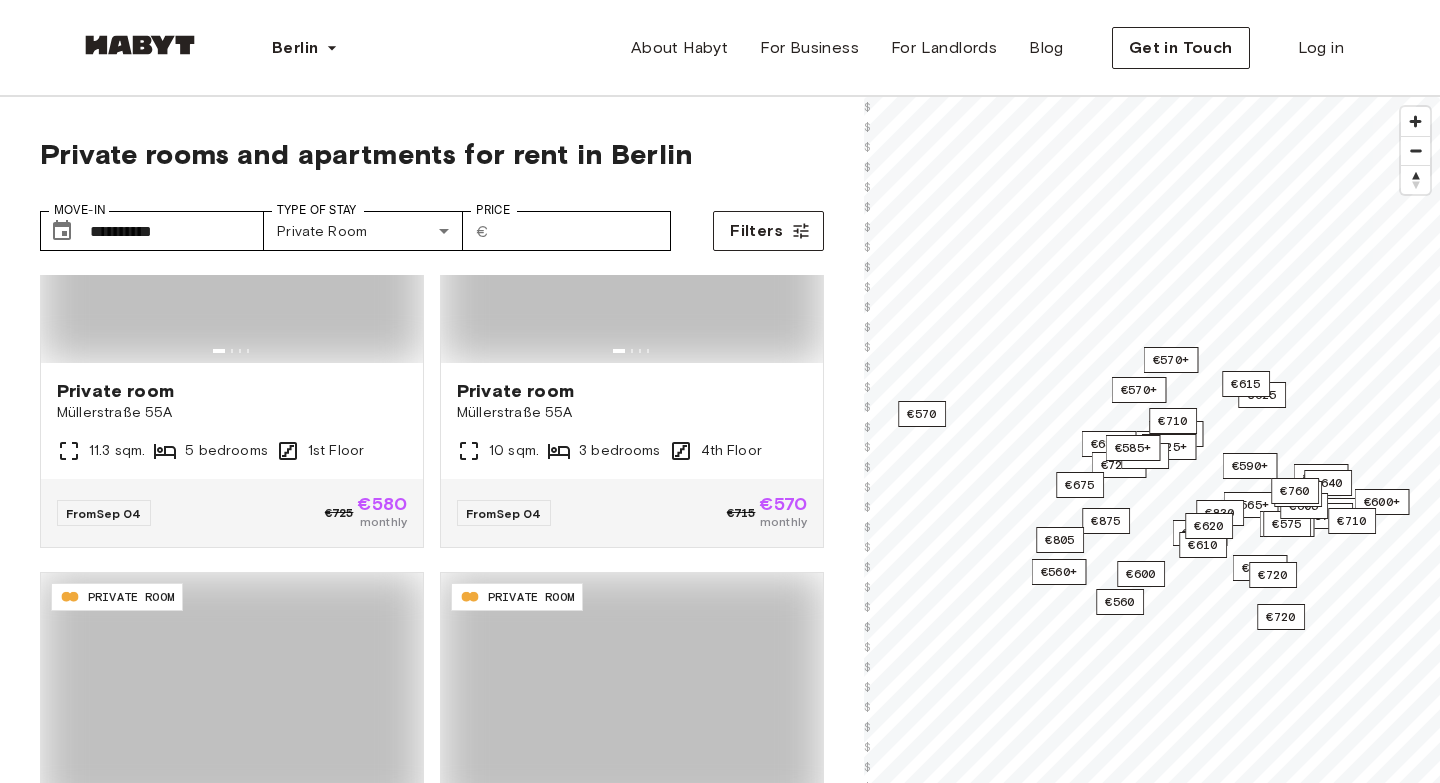 type on "**********" 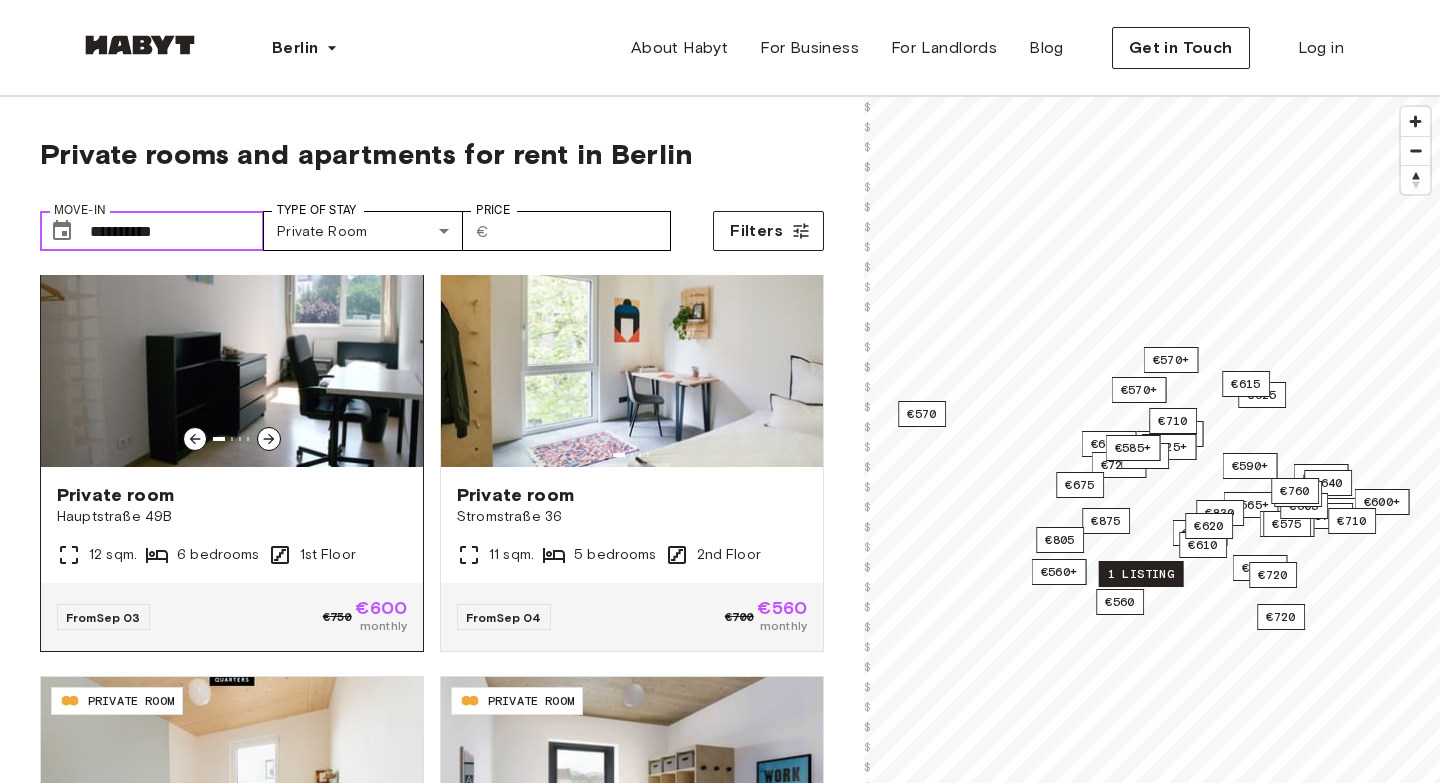 scroll, scrollTop: 0, scrollLeft: 0, axis: both 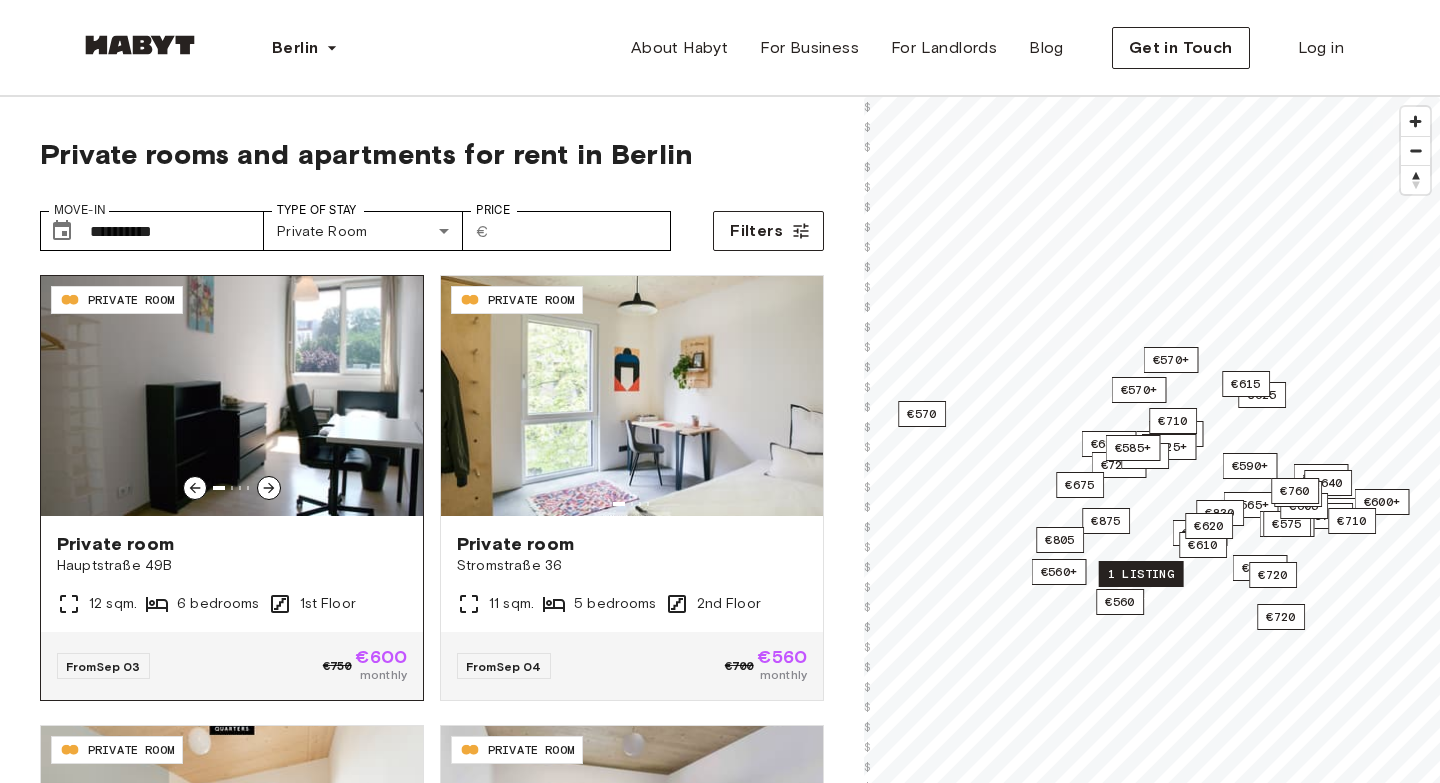 click 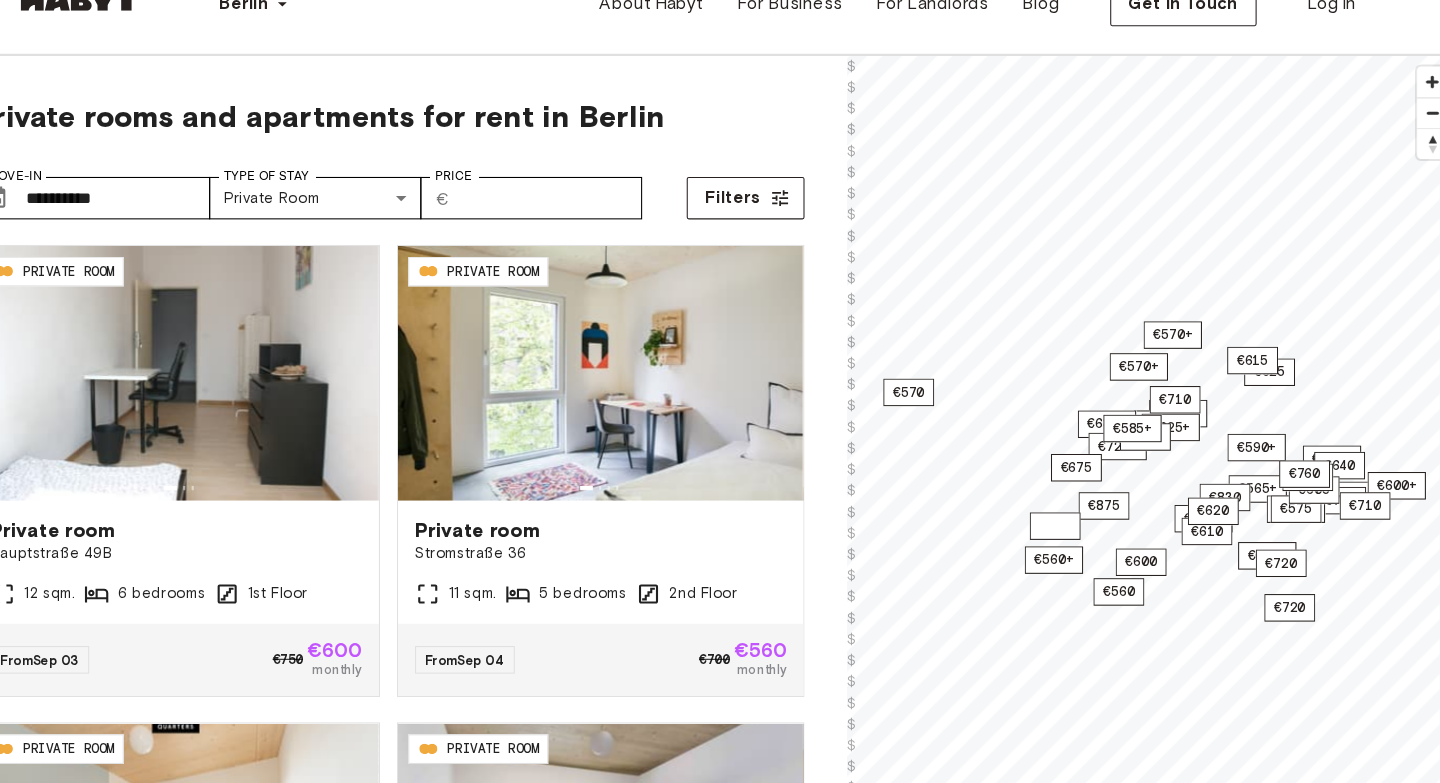 scroll, scrollTop: 0, scrollLeft: 0, axis: both 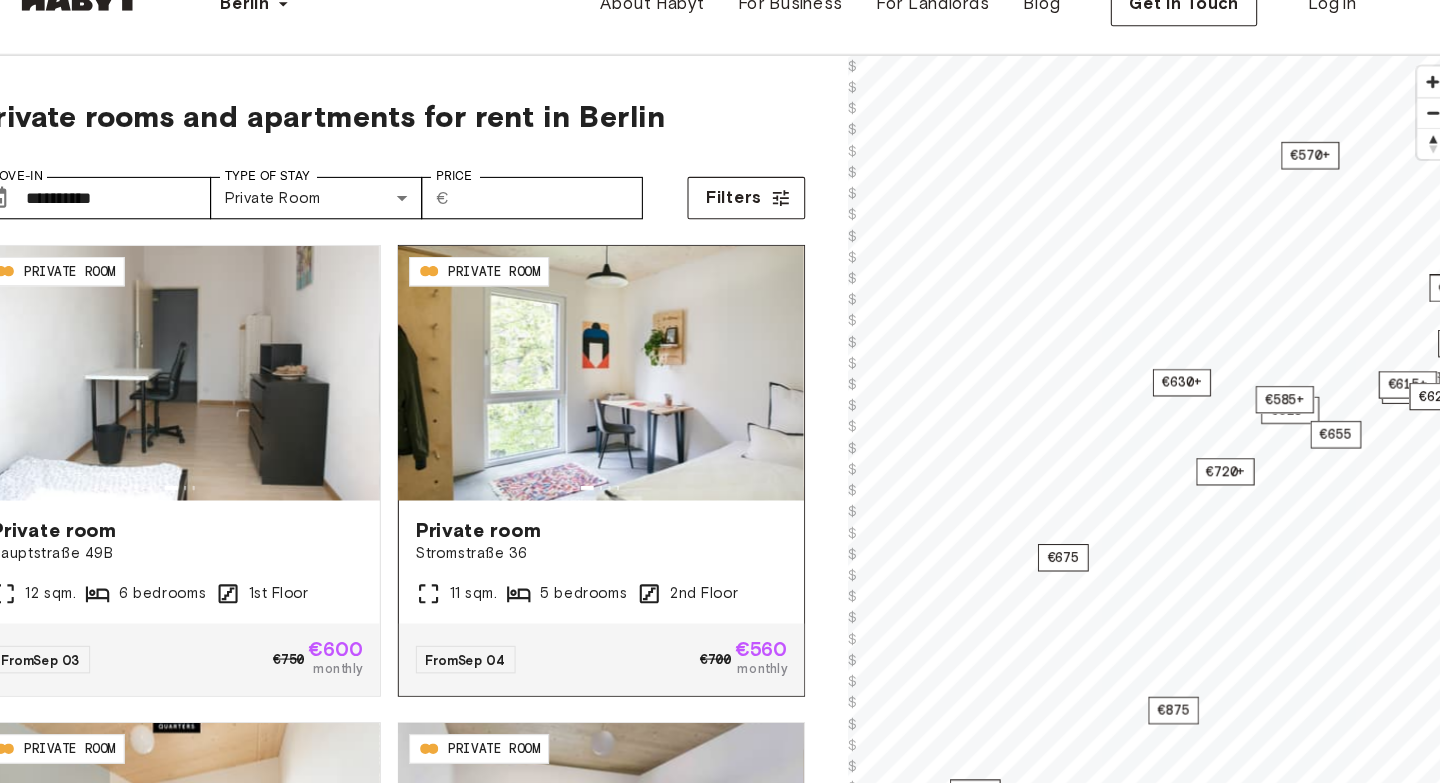 click on "**********" at bounding box center (720, 577) 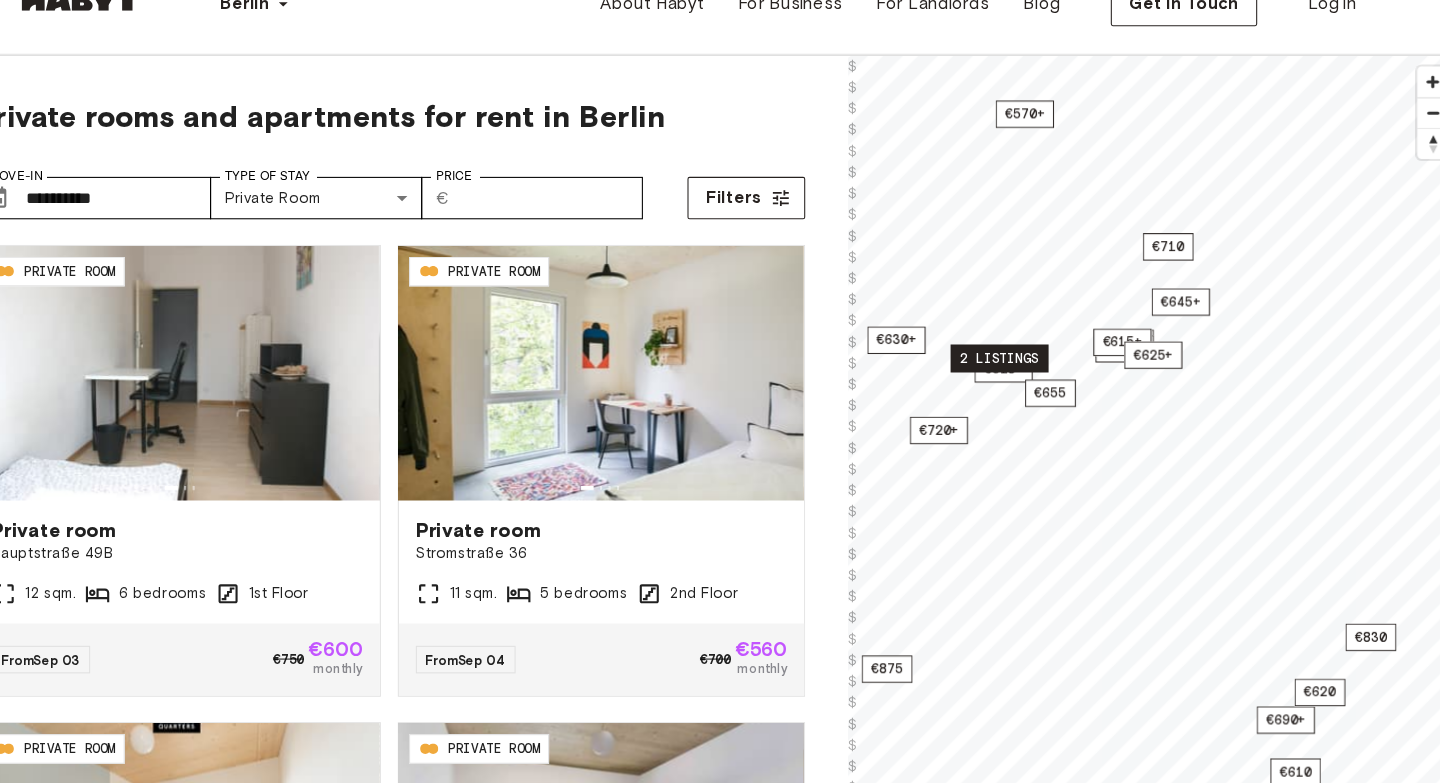 click on "2 listings" at bounding box center [1007, 382] 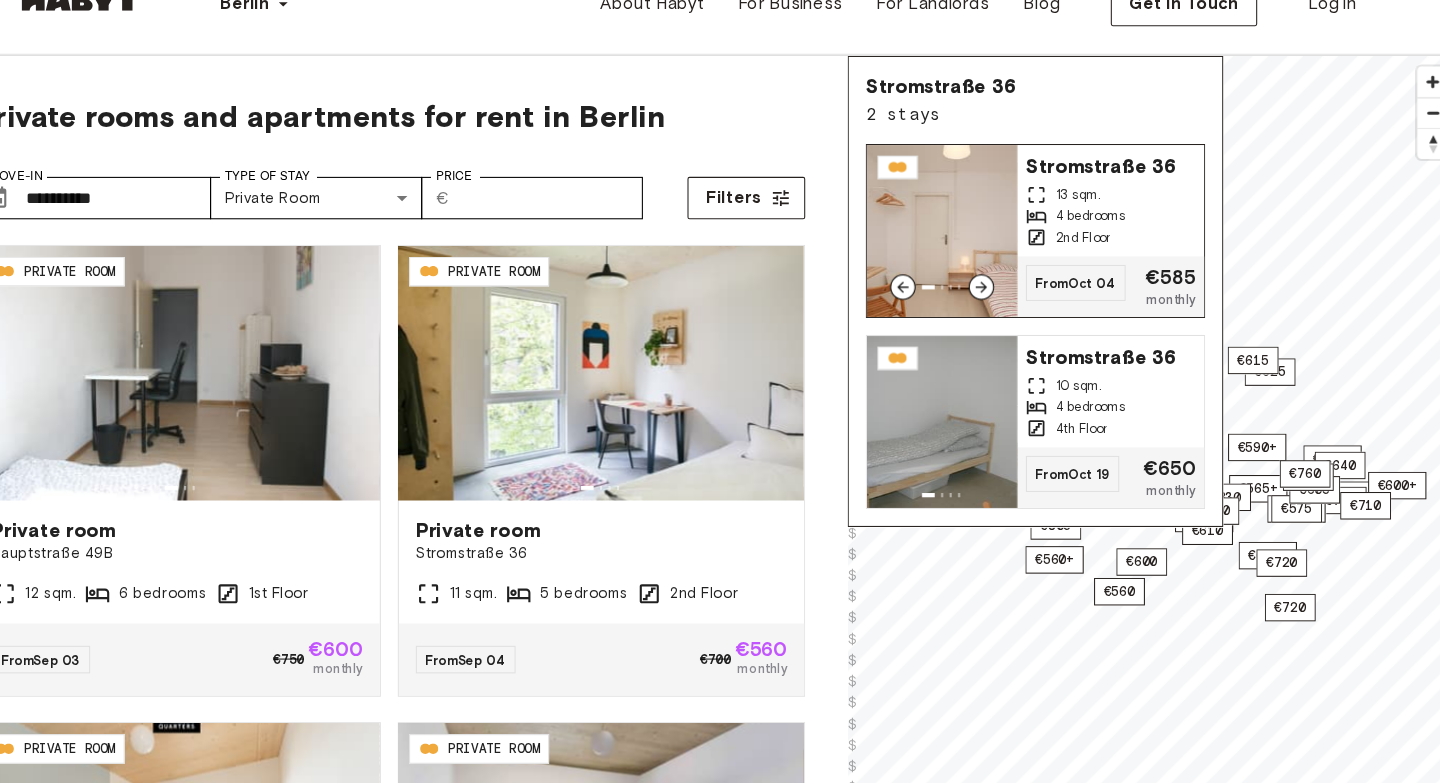 click on "13 sqm." at bounding box center [1112, 228] 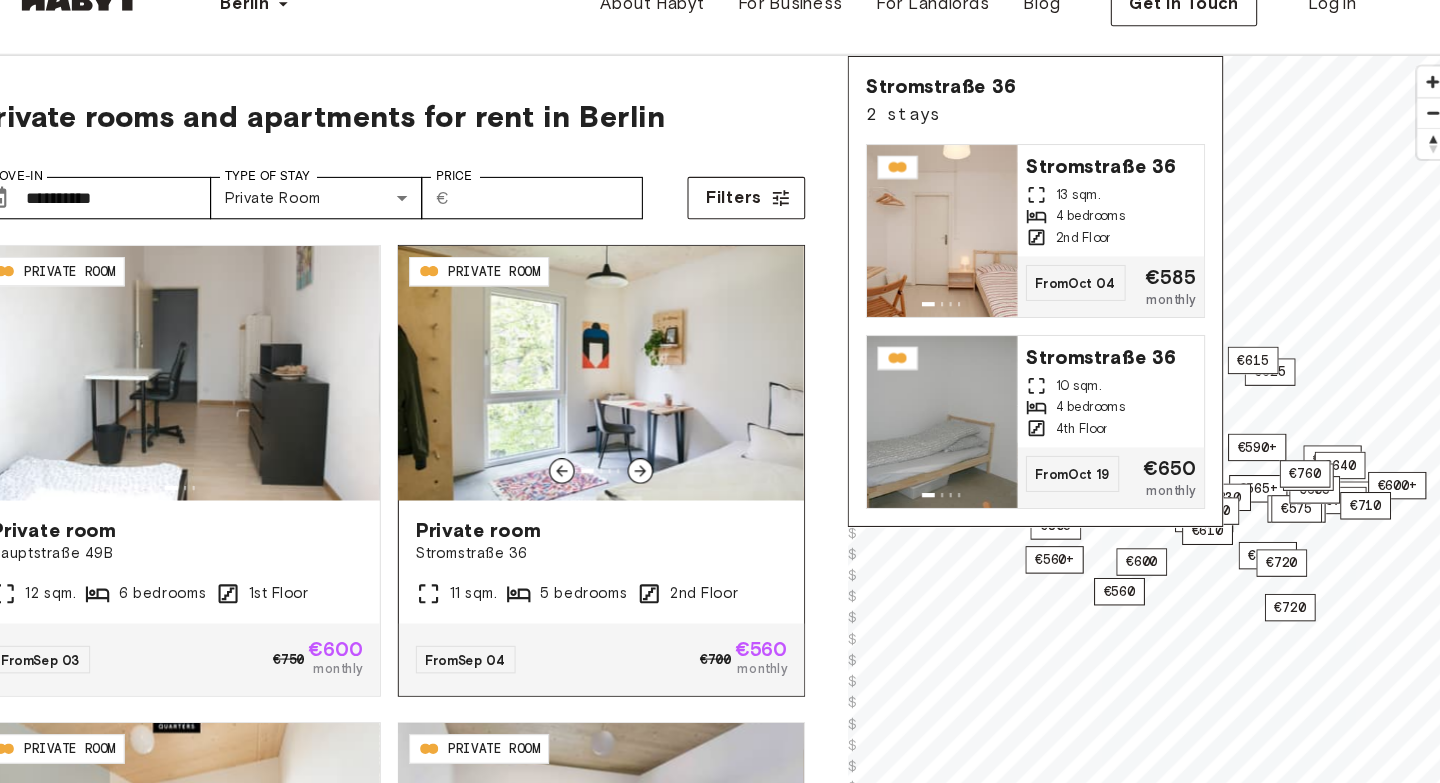 click on "Private room" at bounding box center [632, 544] 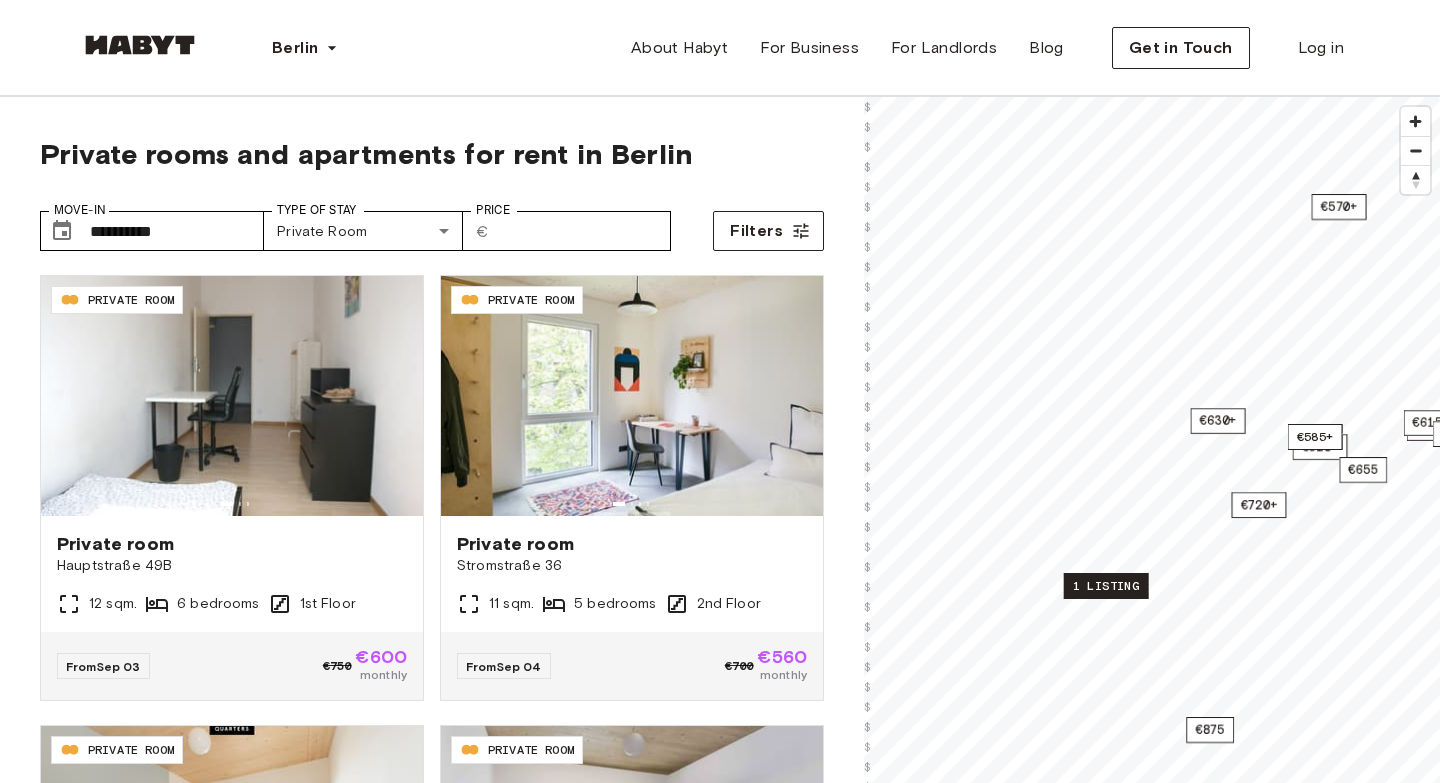 click on "1 listing" at bounding box center [1106, 586] 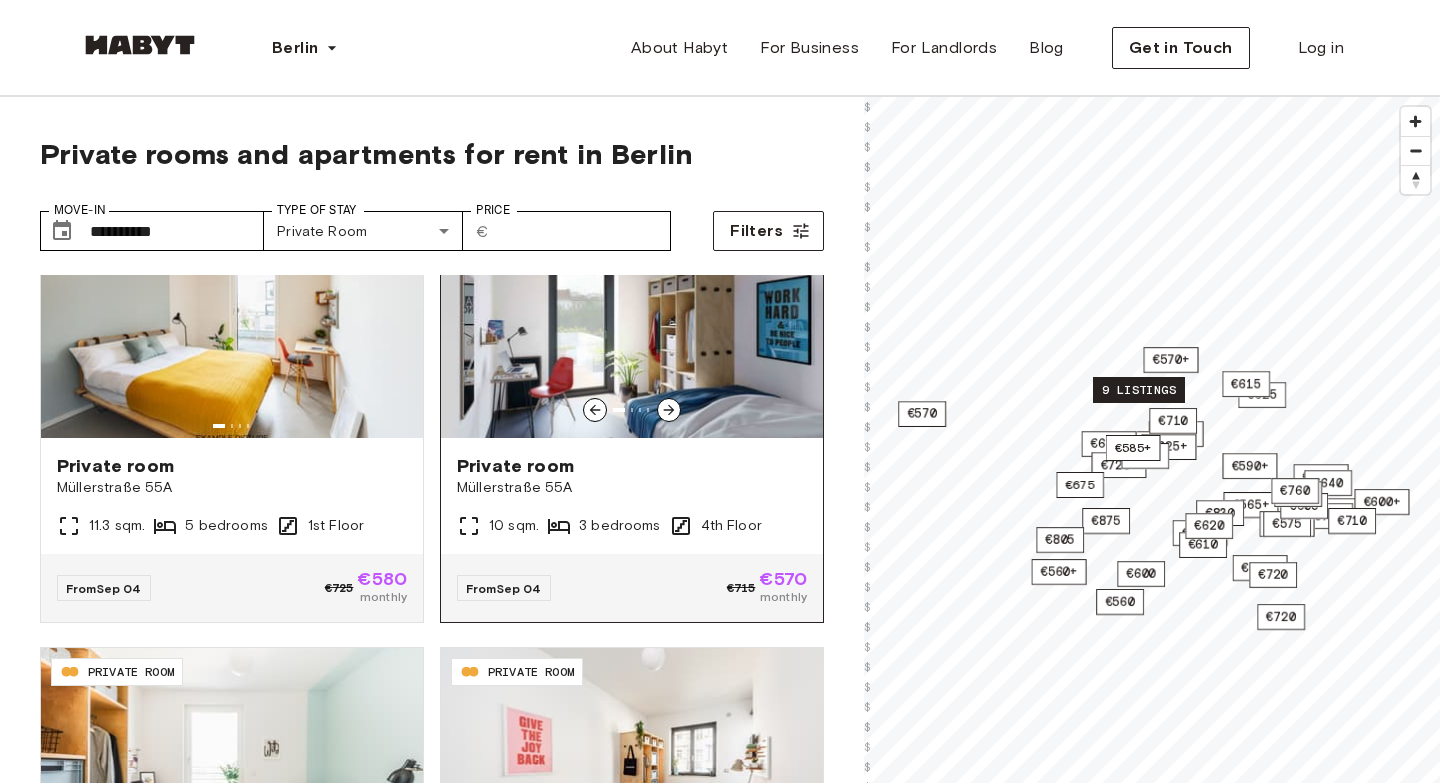 scroll, scrollTop: 607, scrollLeft: 0, axis: vertical 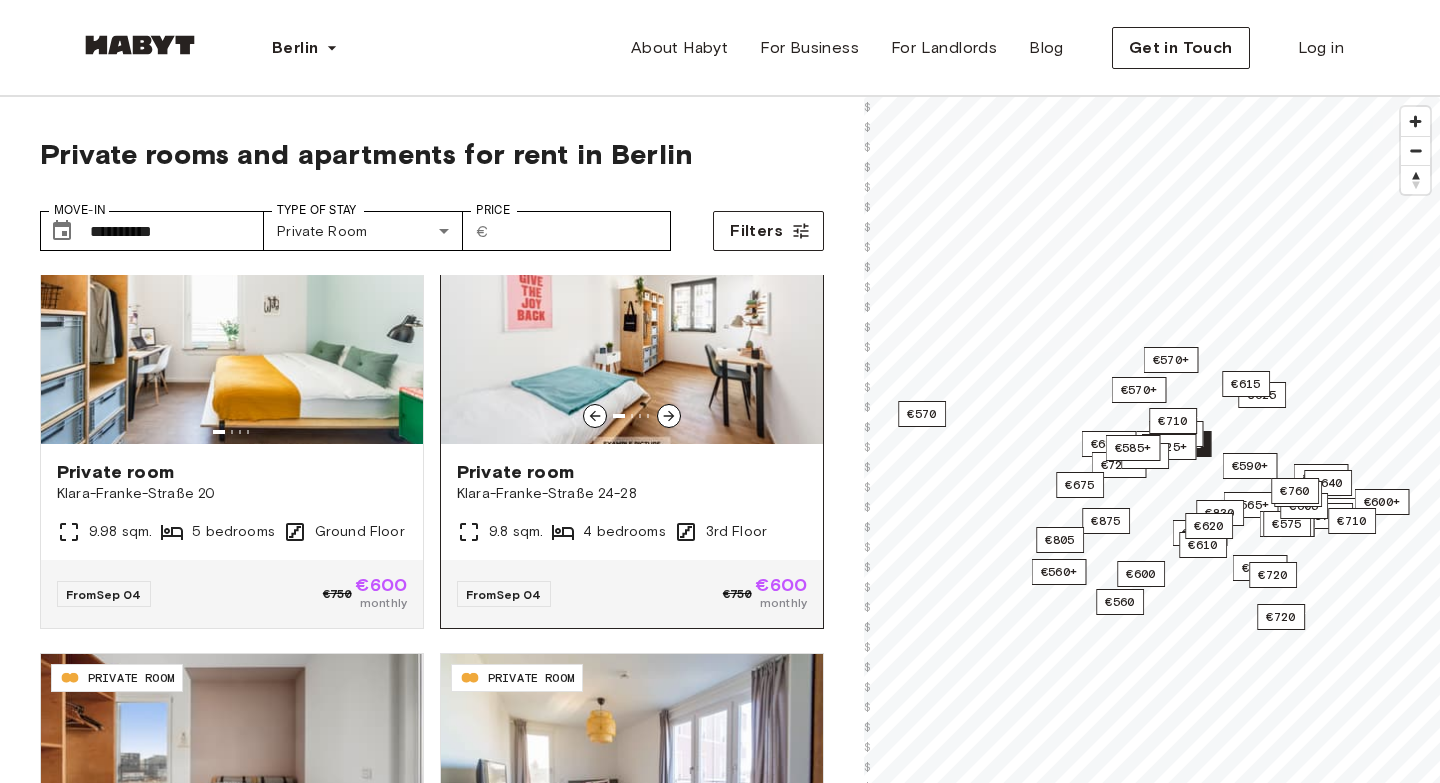 click on "Klara-Franke-Straße 24-28" at bounding box center [632, 494] 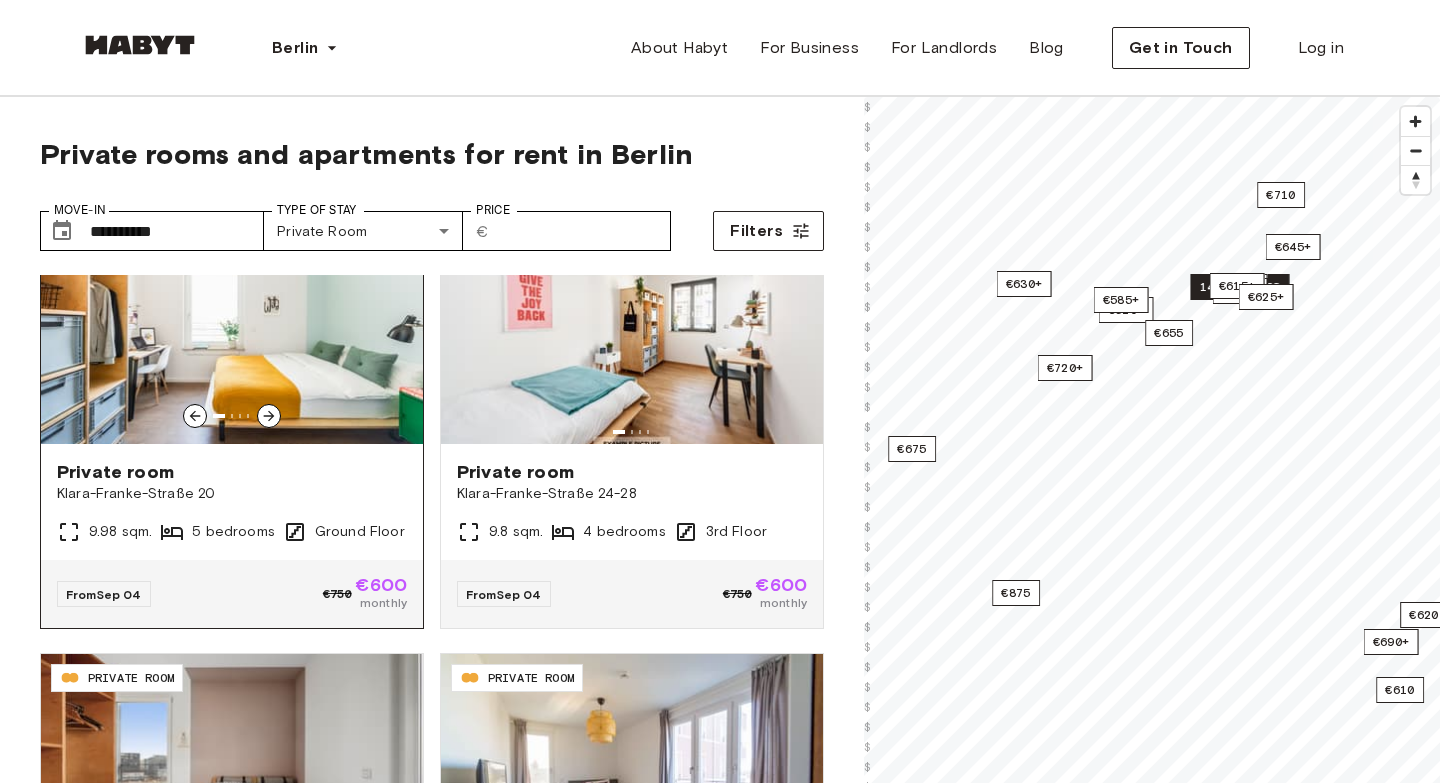 click 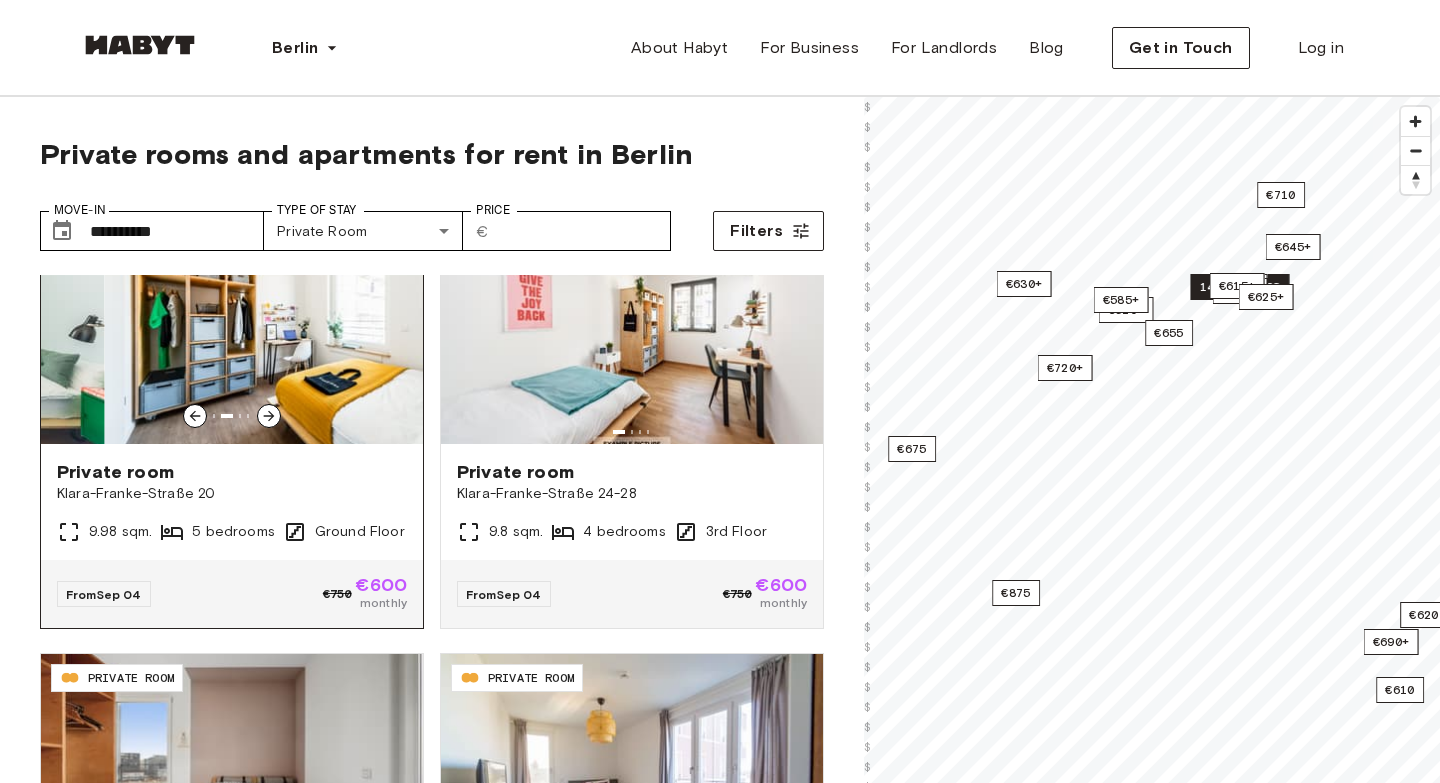 click 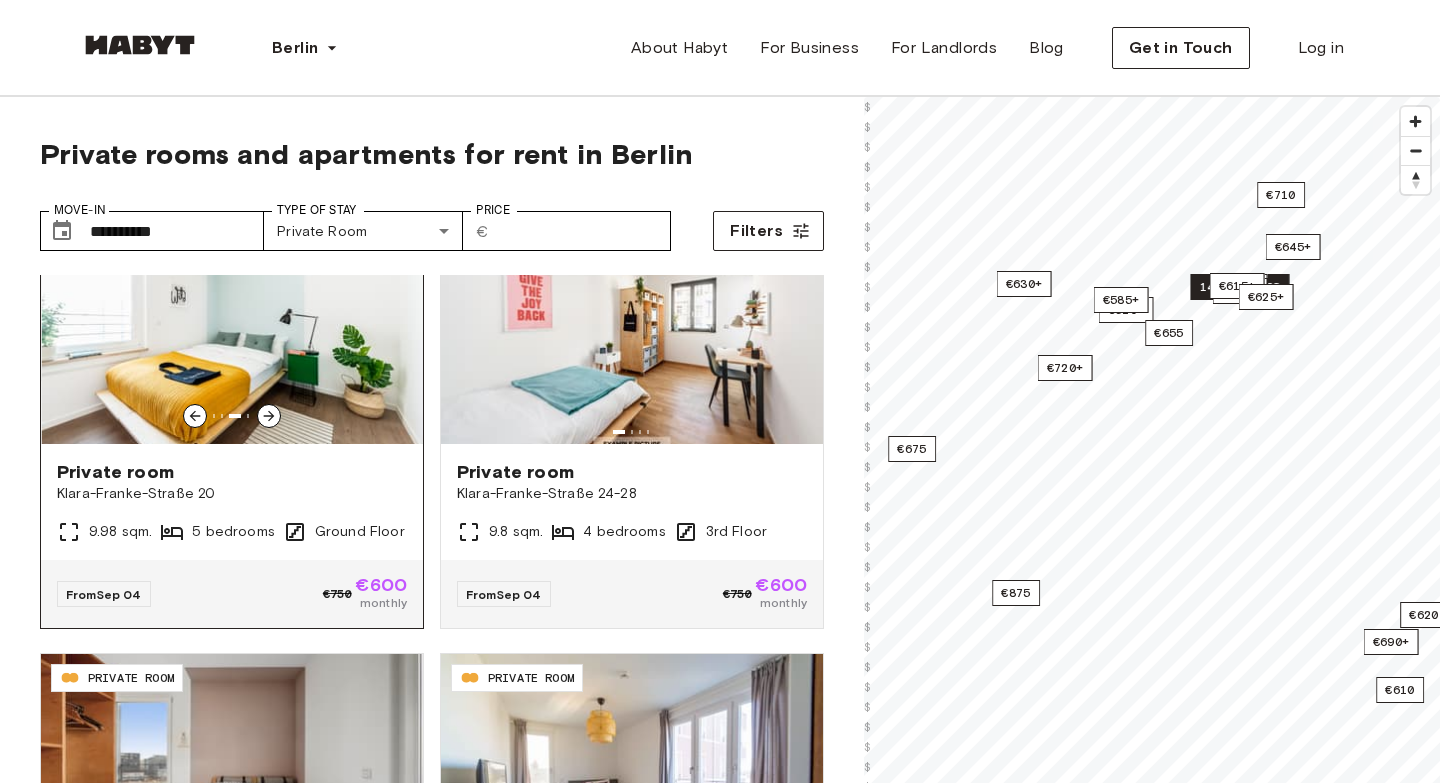 click 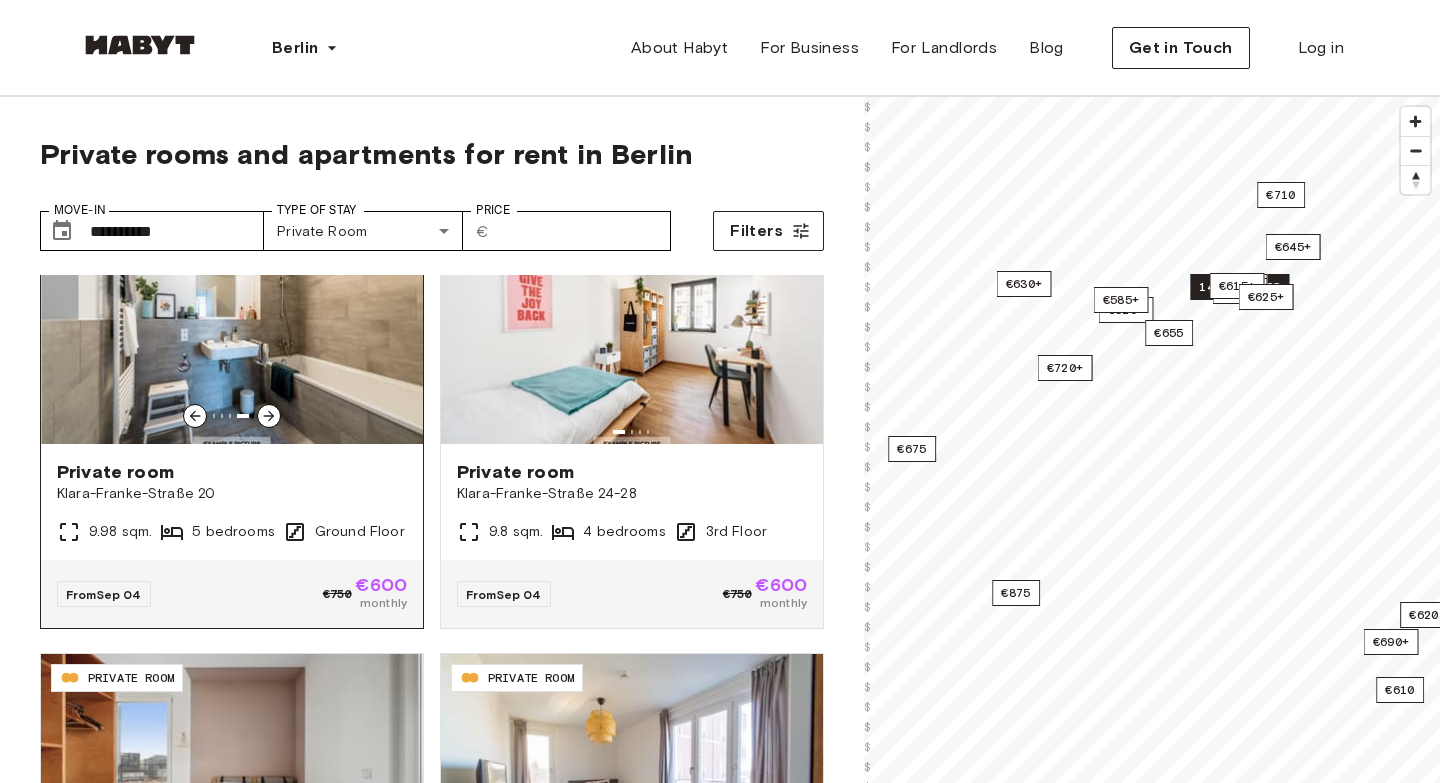 click 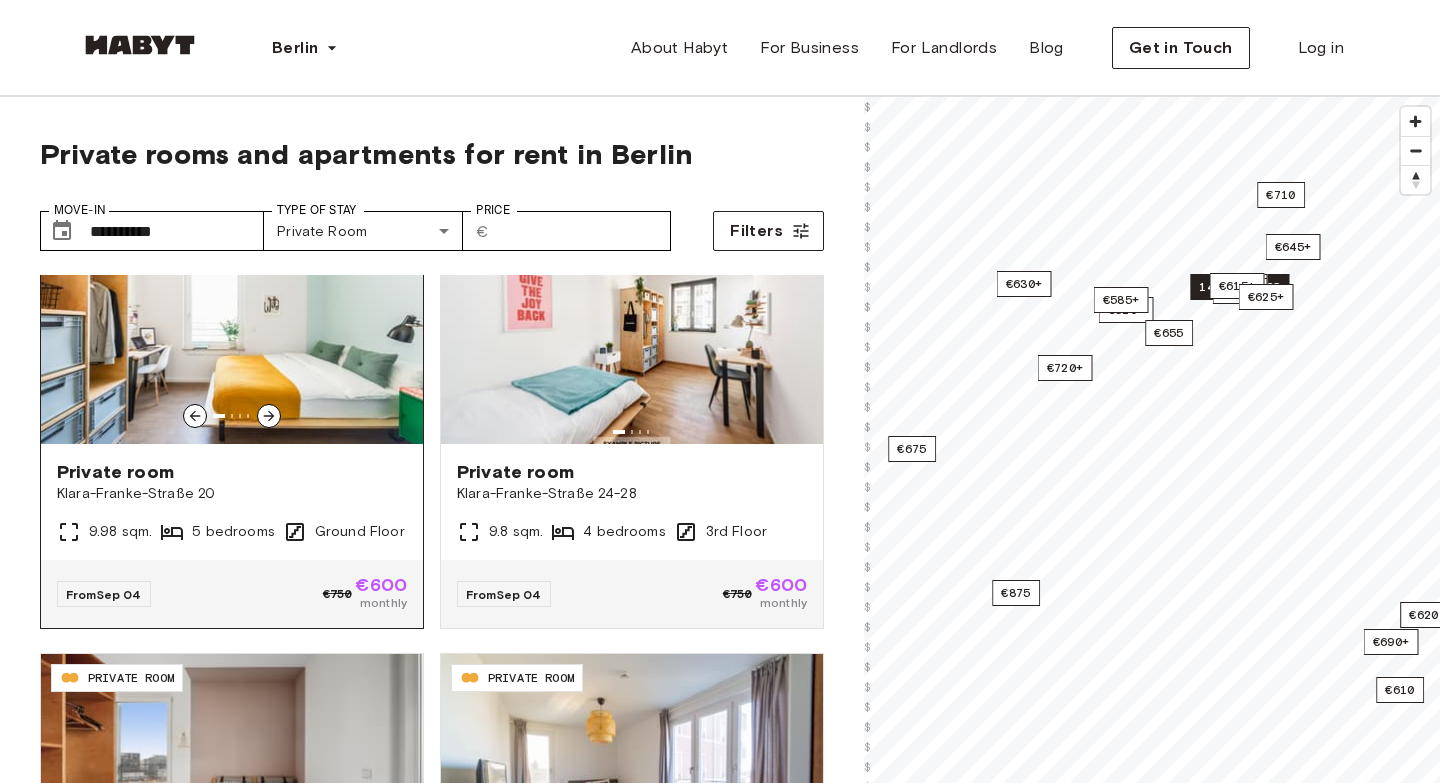 click 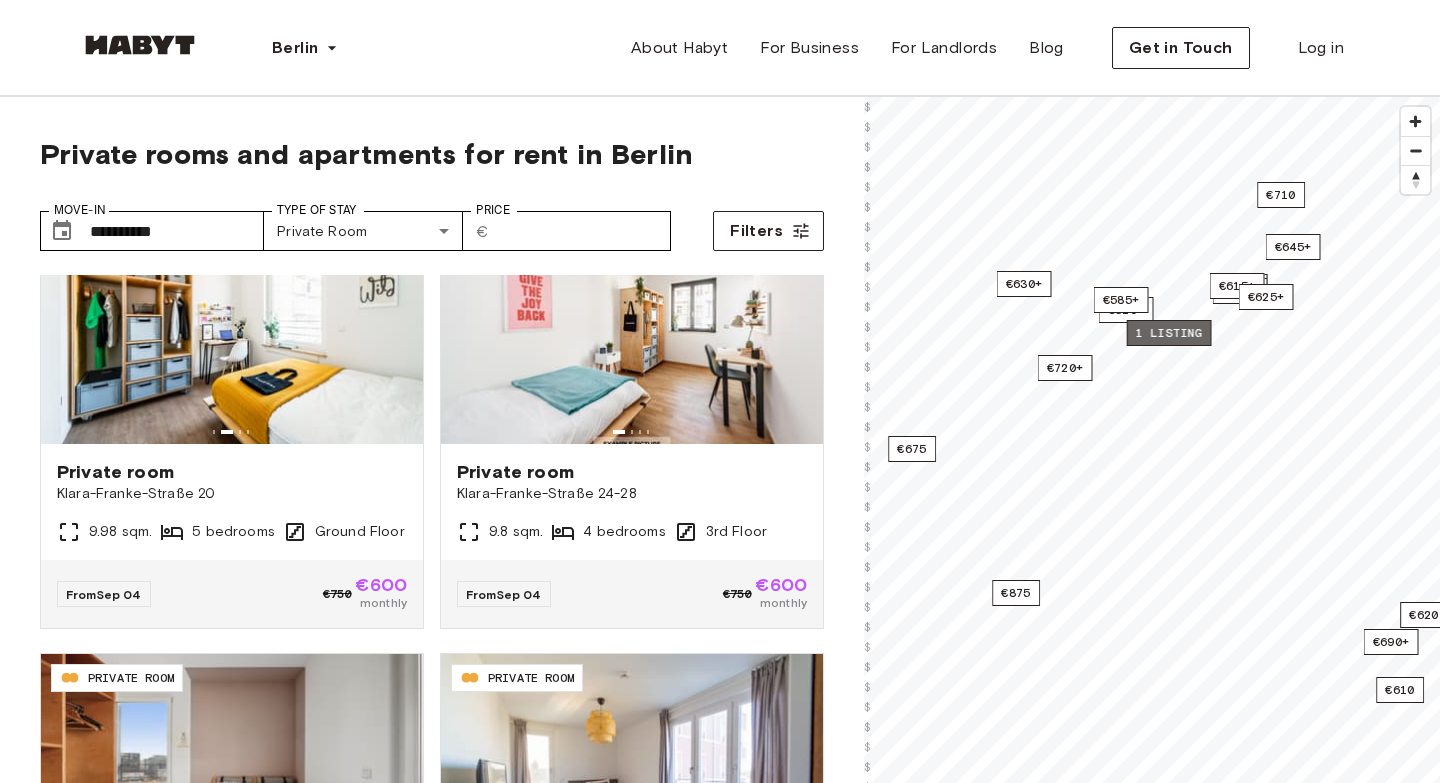 click on "1 listing" at bounding box center [1169, 333] 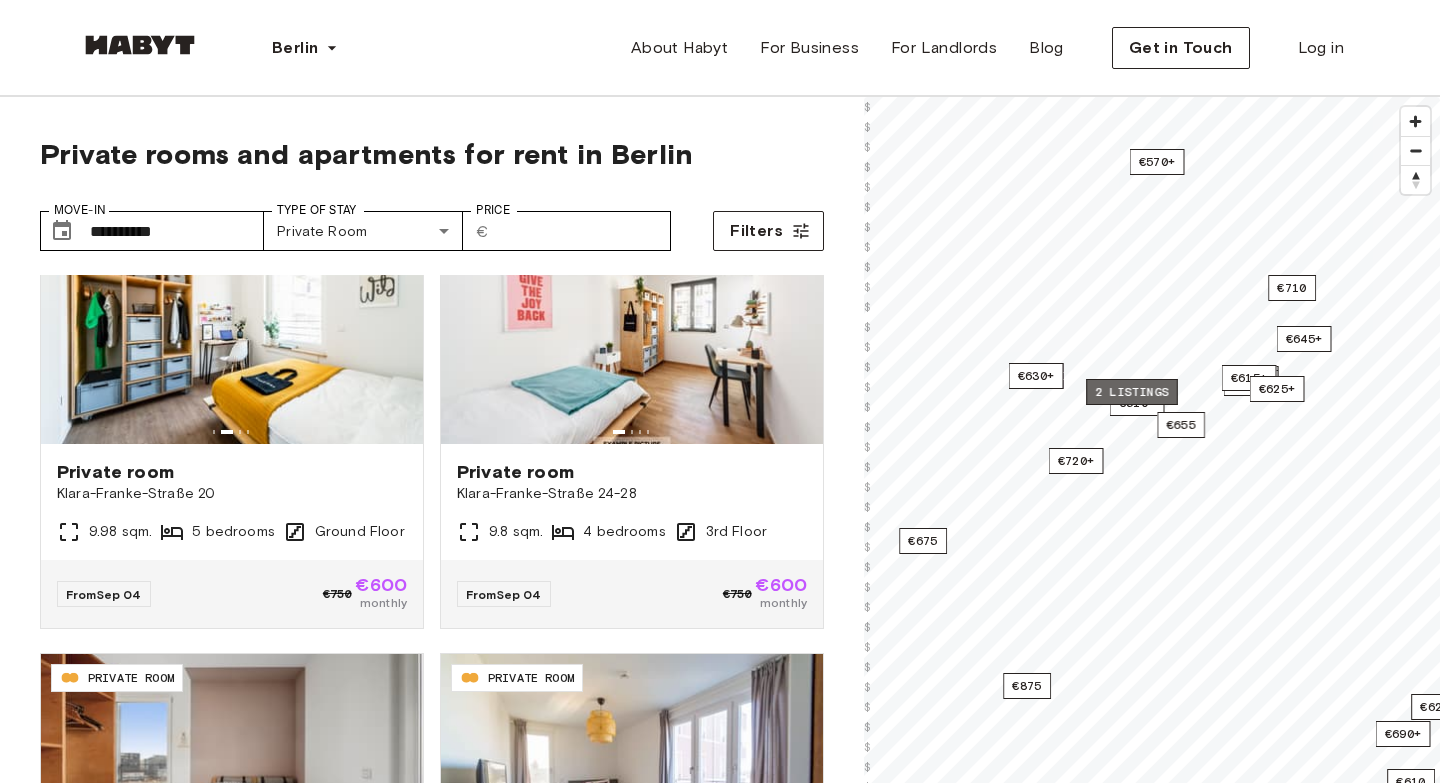 click on "2 listings" at bounding box center [1132, 392] 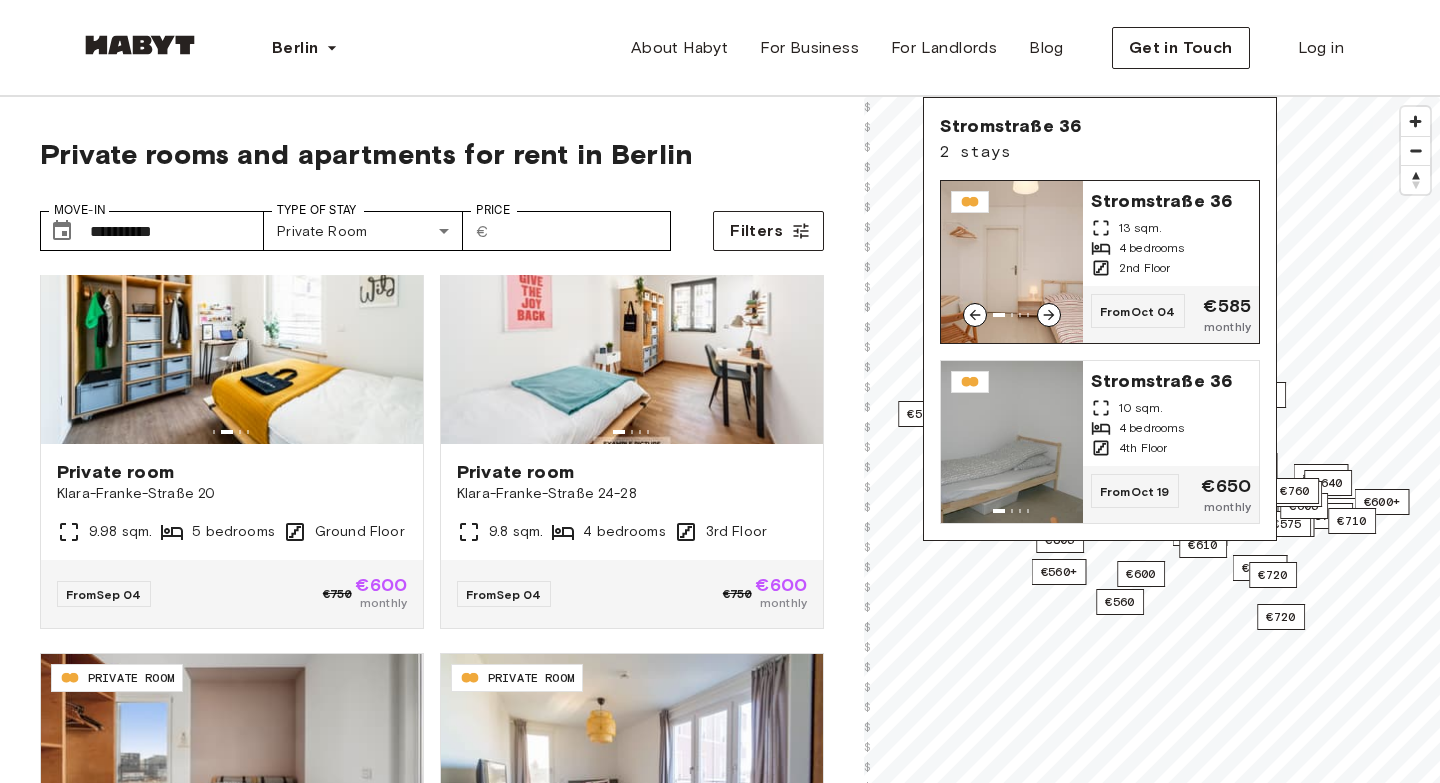 click on "4 bedrooms" at bounding box center (1152, 248) 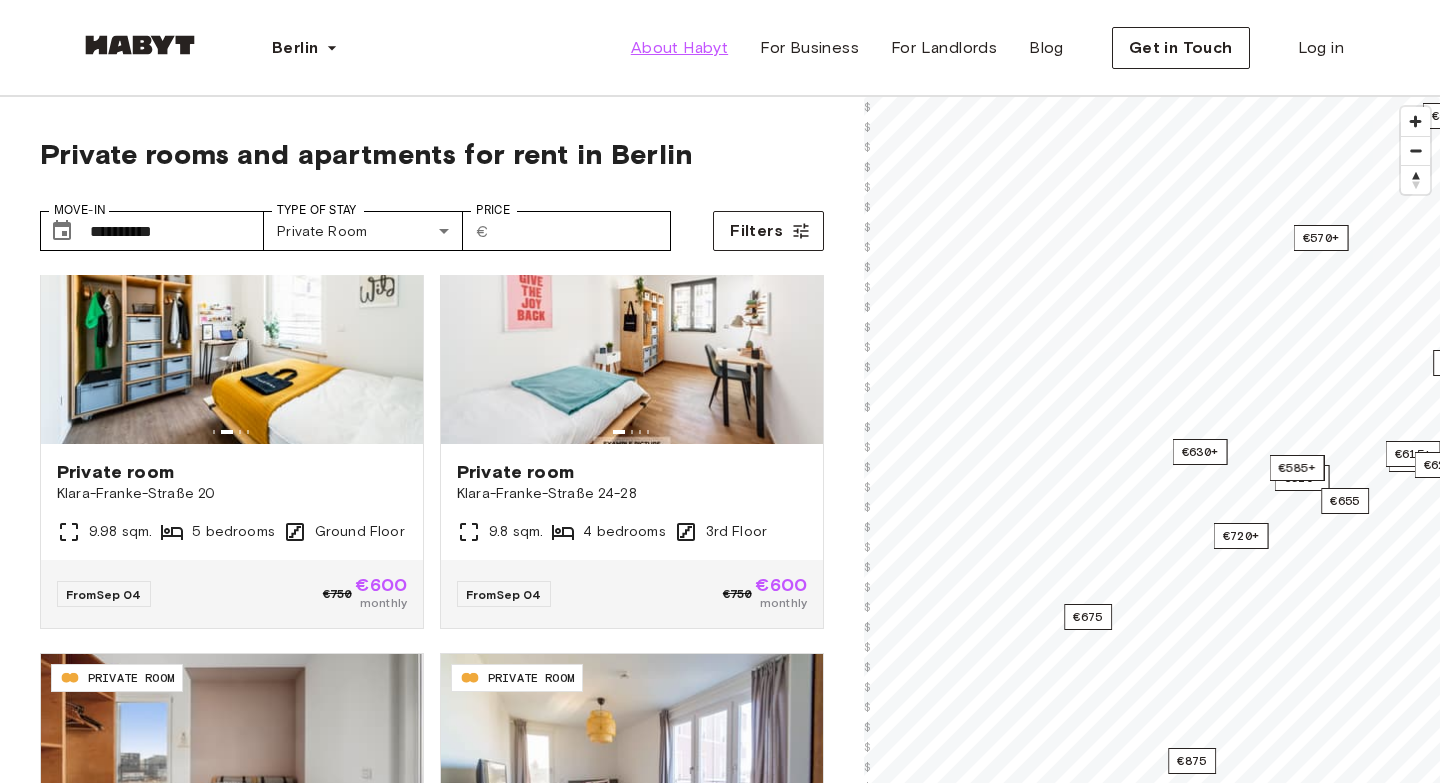 click on "About Habyt" at bounding box center [679, 48] 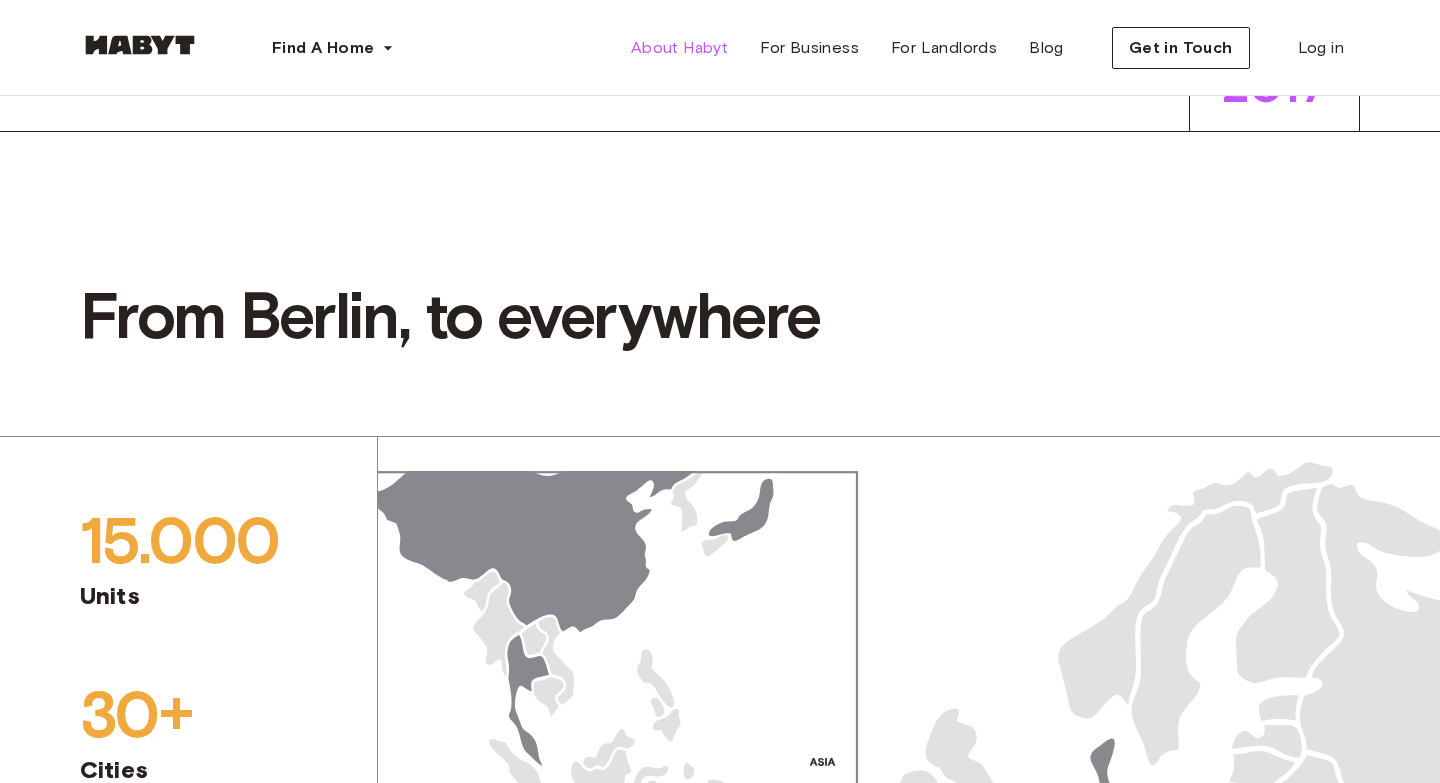 scroll, scrollTop: 0, scrollLeft: 0, axis: both 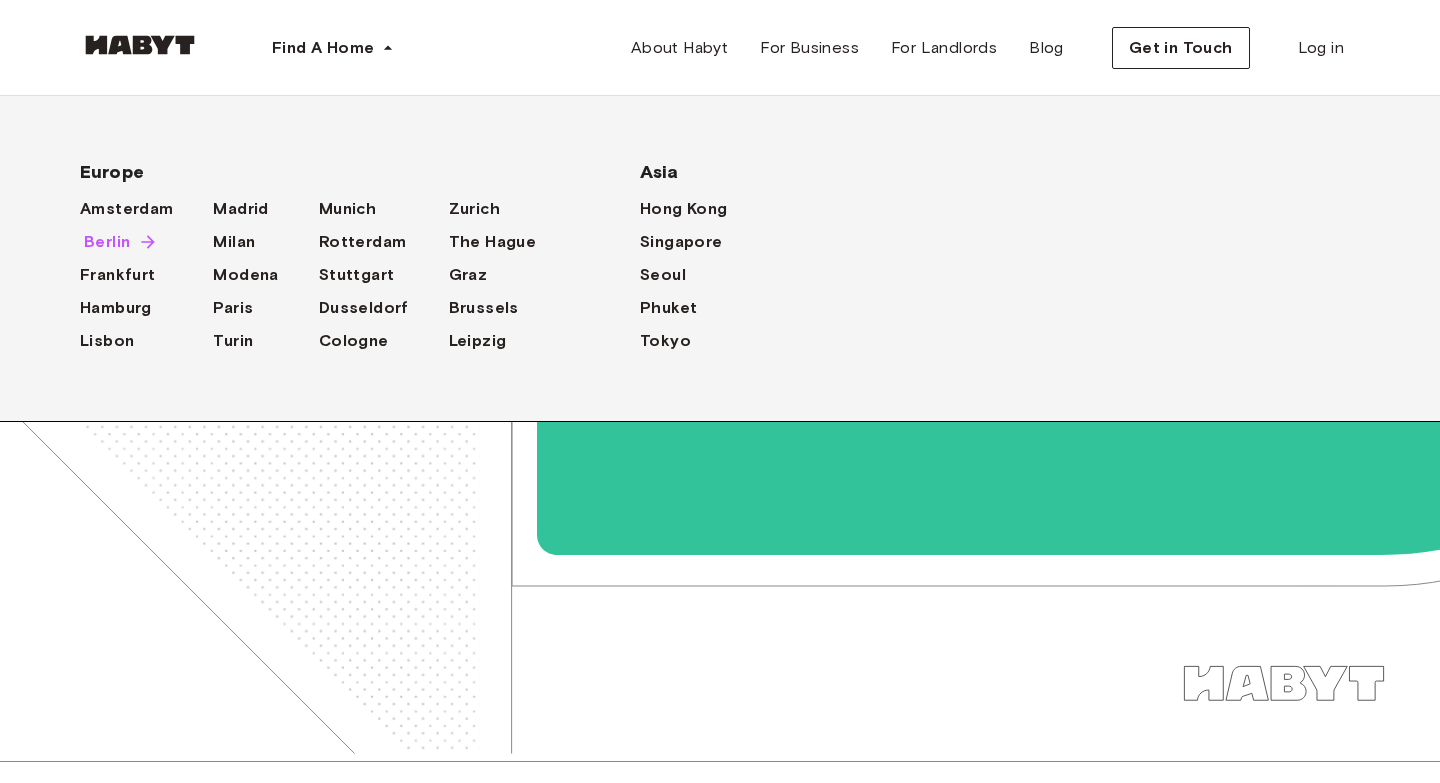 click on "Berlin" at bounding box center [107, 242] 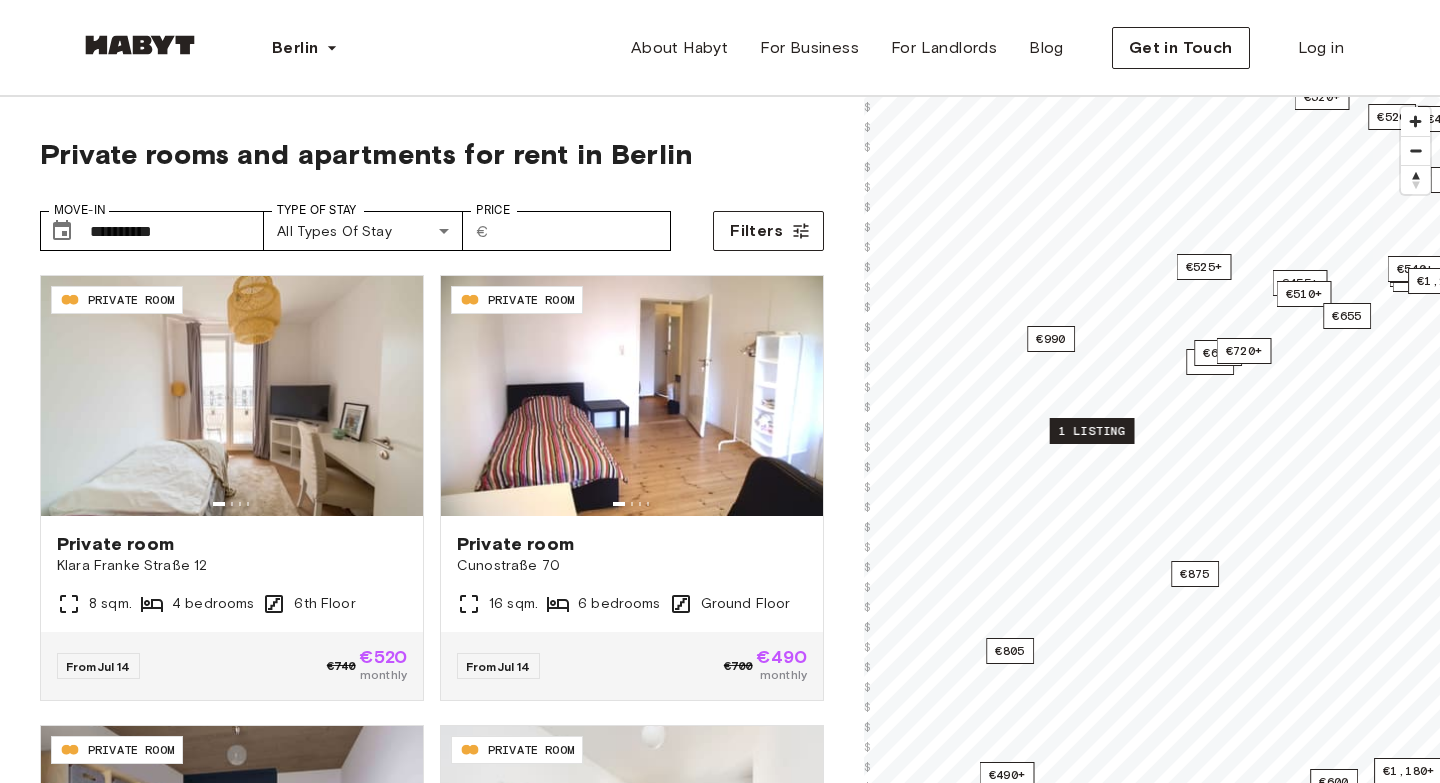 click on "1 listing" at bounding box center (1092, 431) 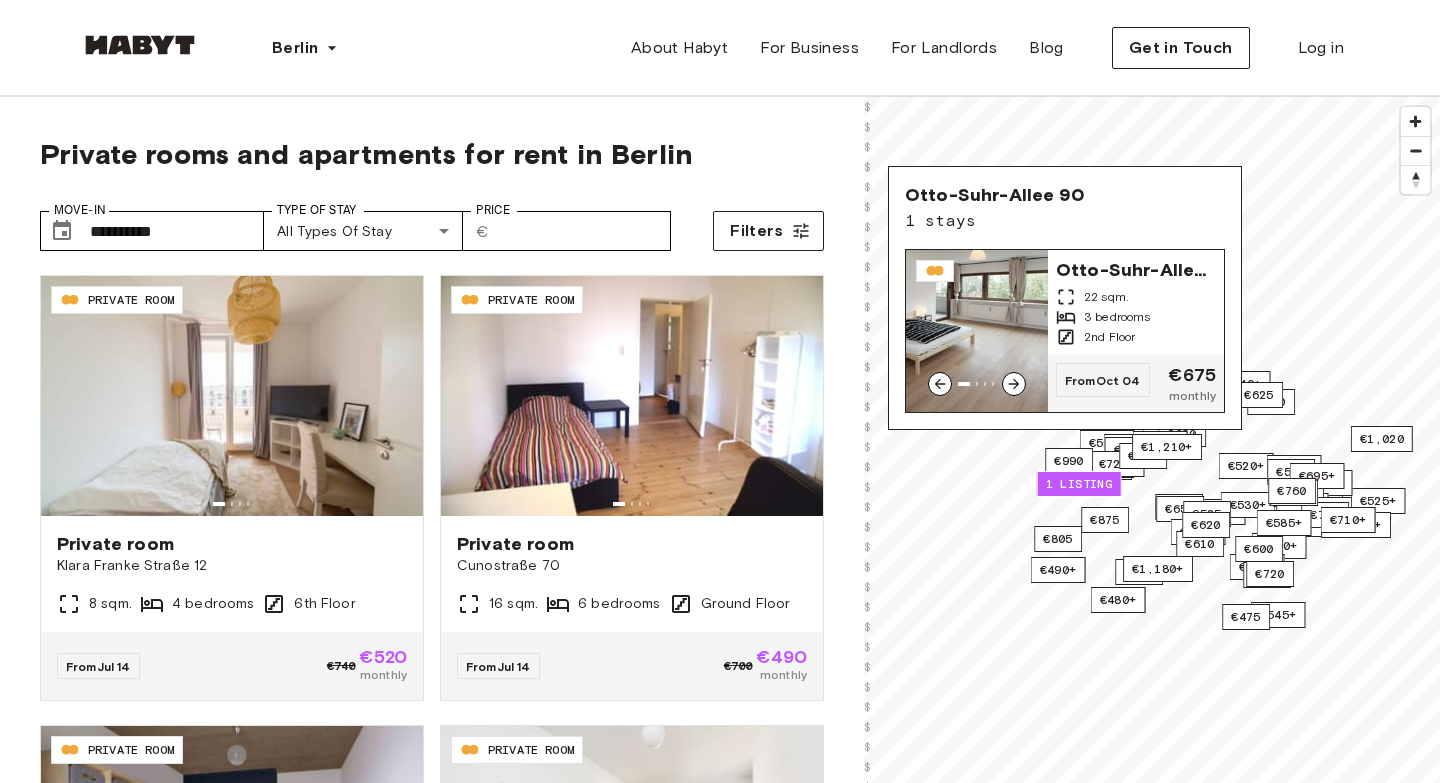 click on "2nd Floor" at bounding box center (1136, 337) 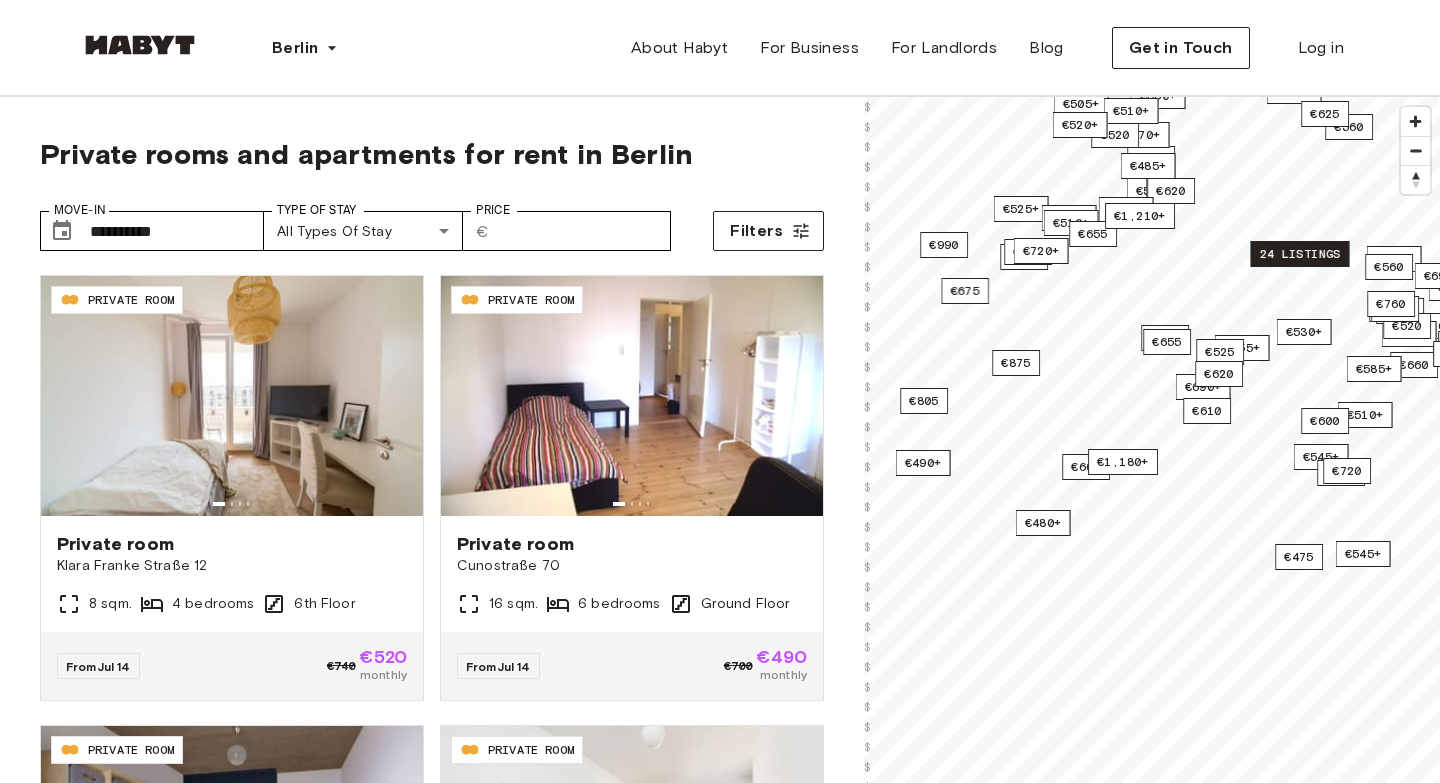 click on "24 listings" at bounding box center [1299, 254] 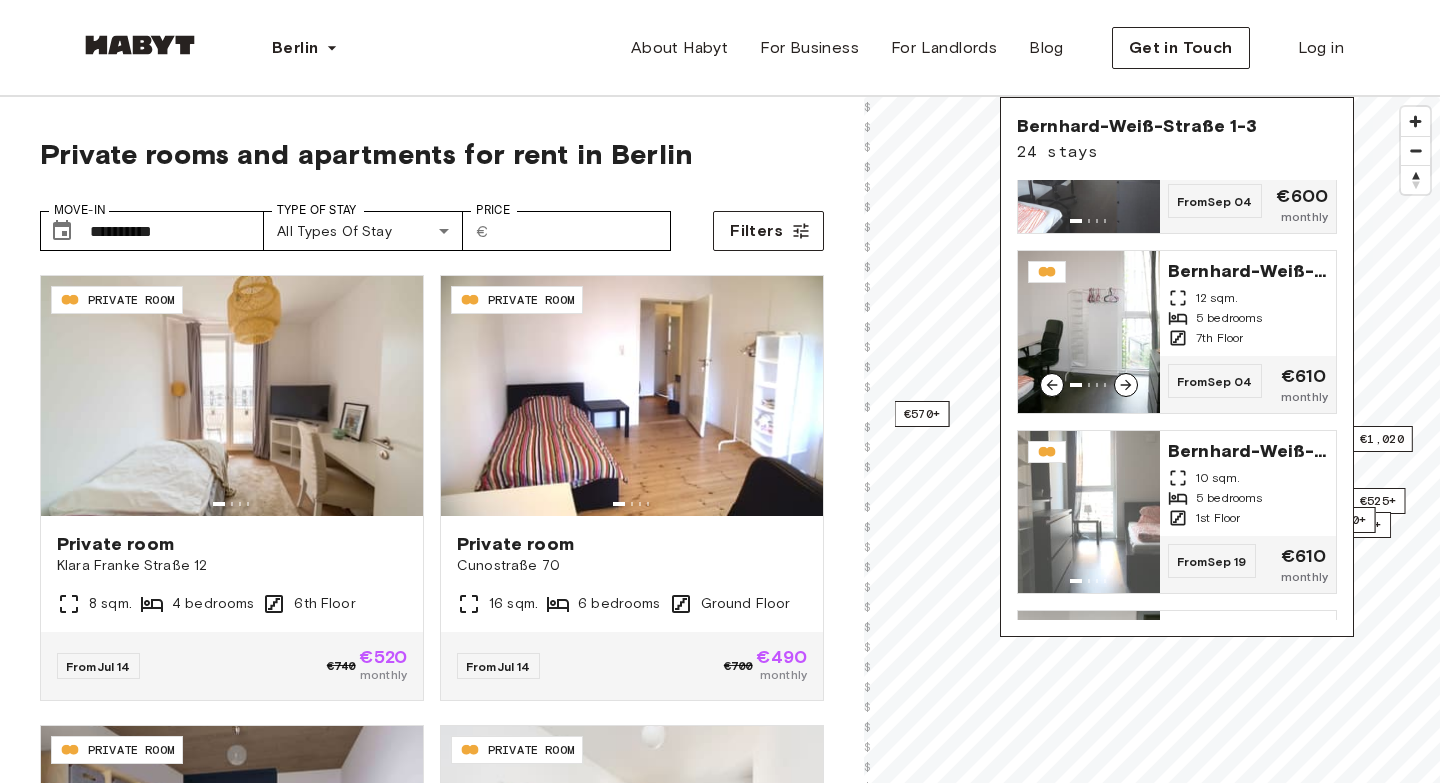 scroll, scrollTop: 2991, scrollLeft: 0, axis: vertical 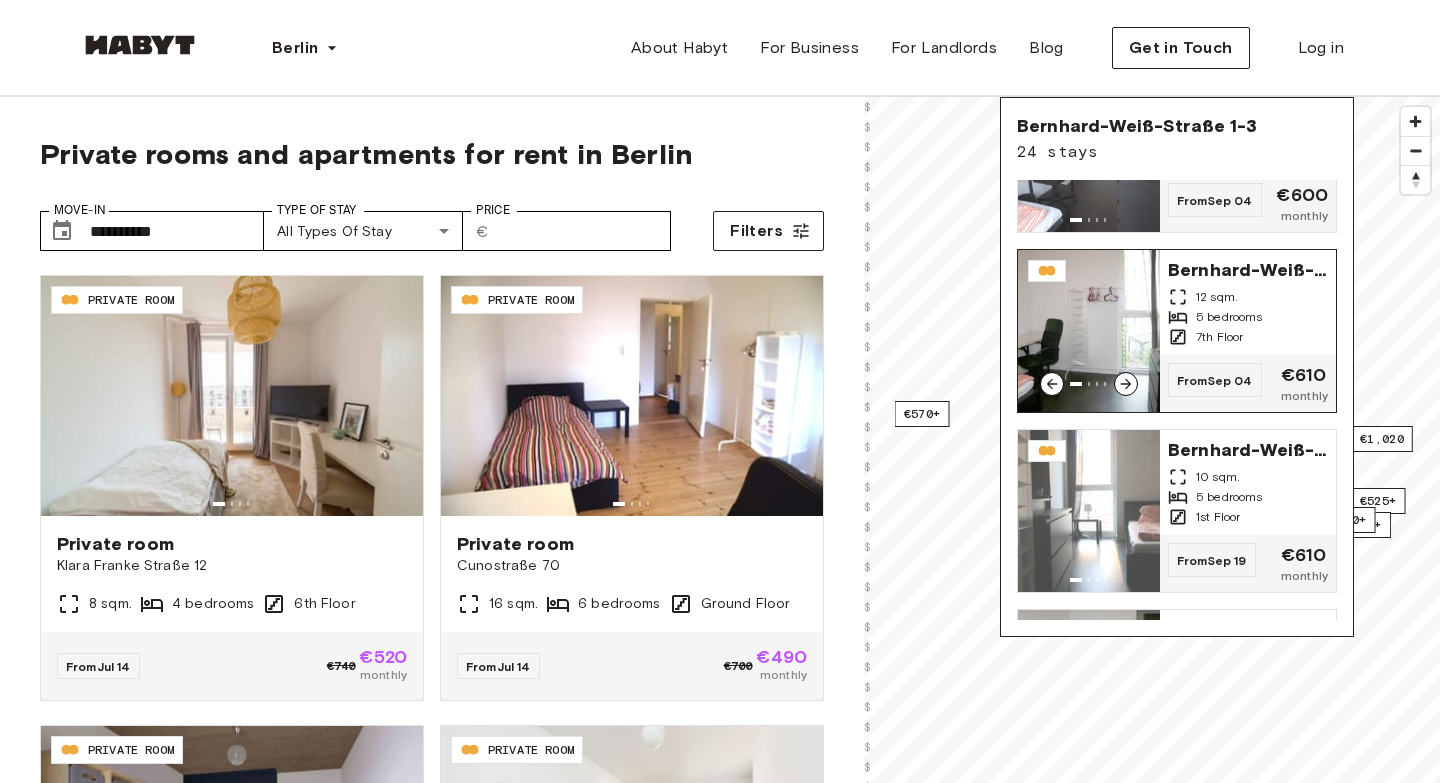 click on "7th Floor" at bounding box center (1248, 337) 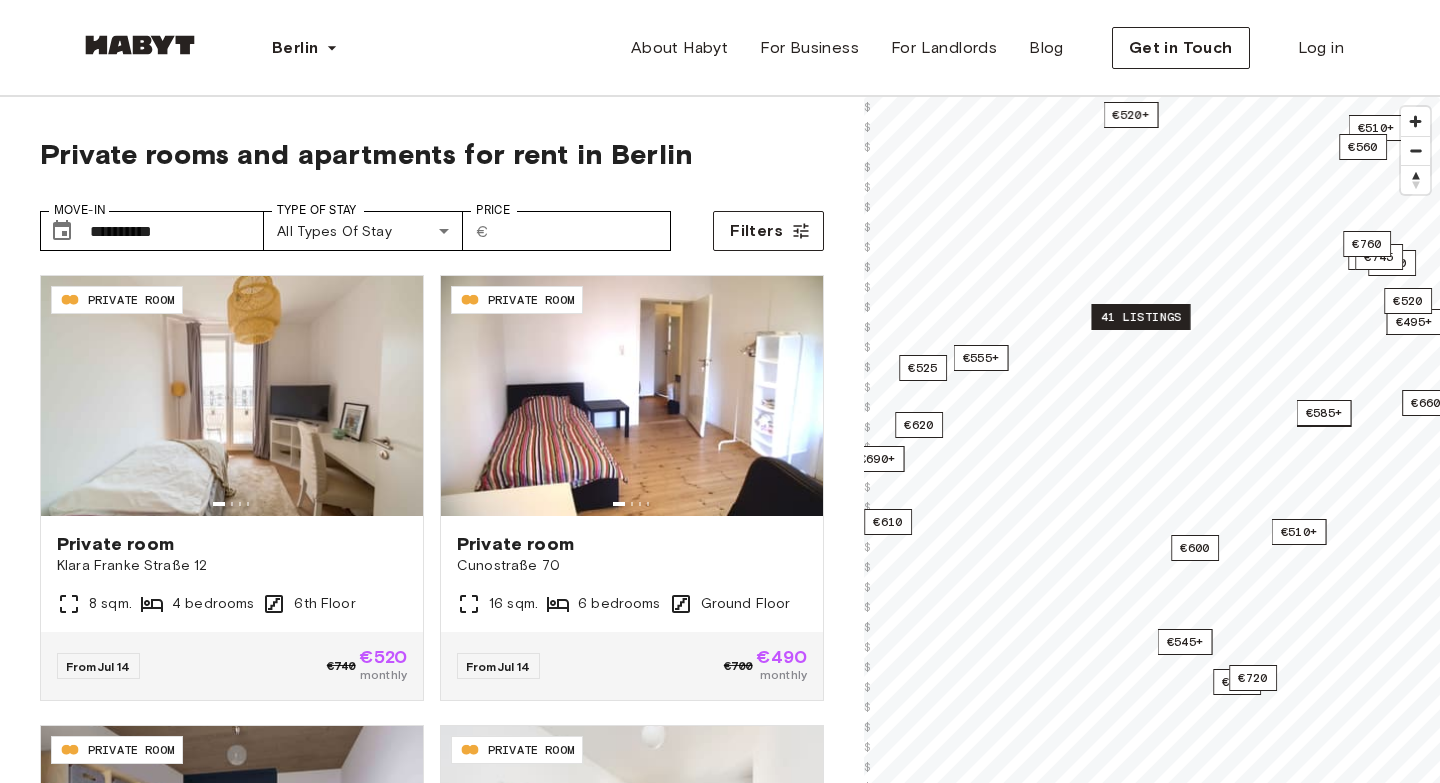 click on "41 listings" at bounding box center [1140, 317] 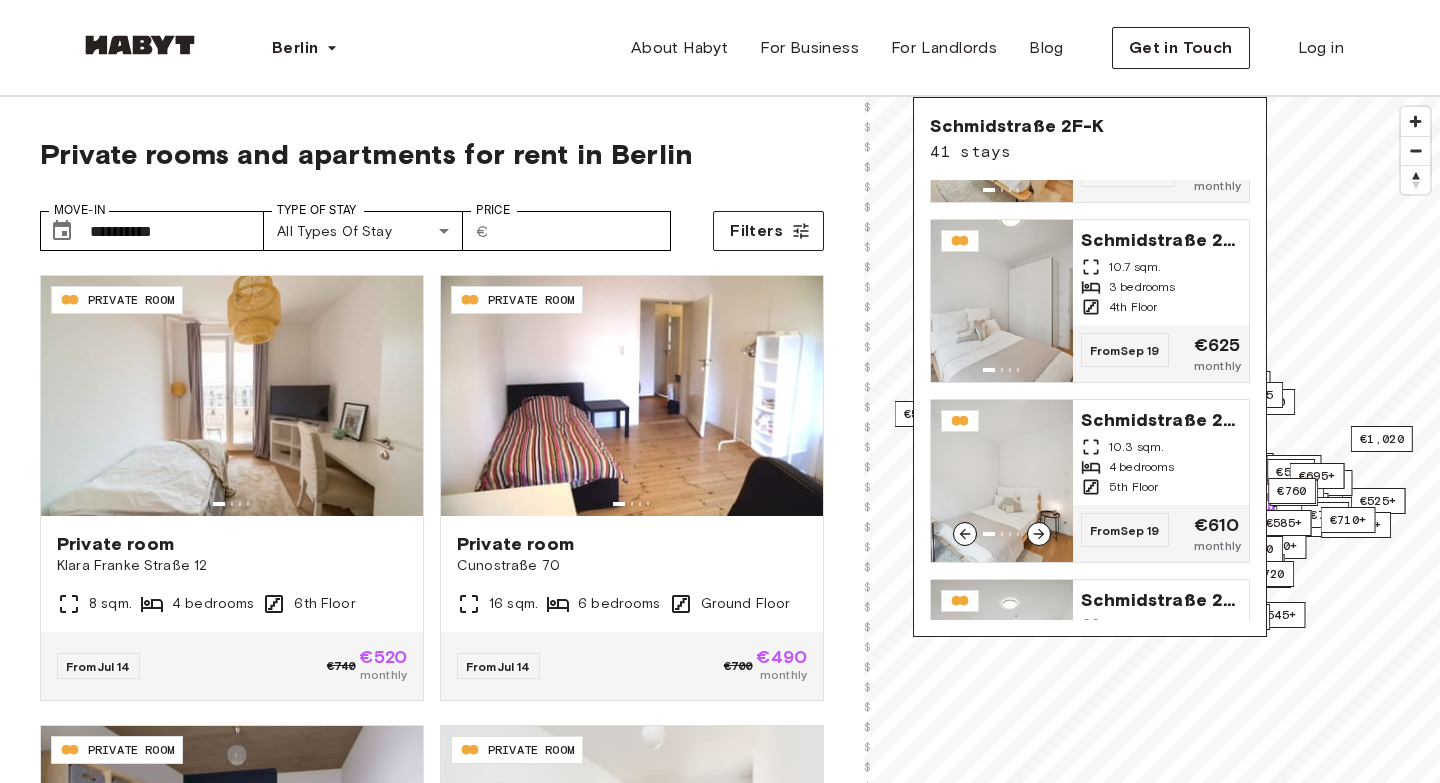 scroll, scrollTop: 3392, scrollLeft: 0, axis: vertical 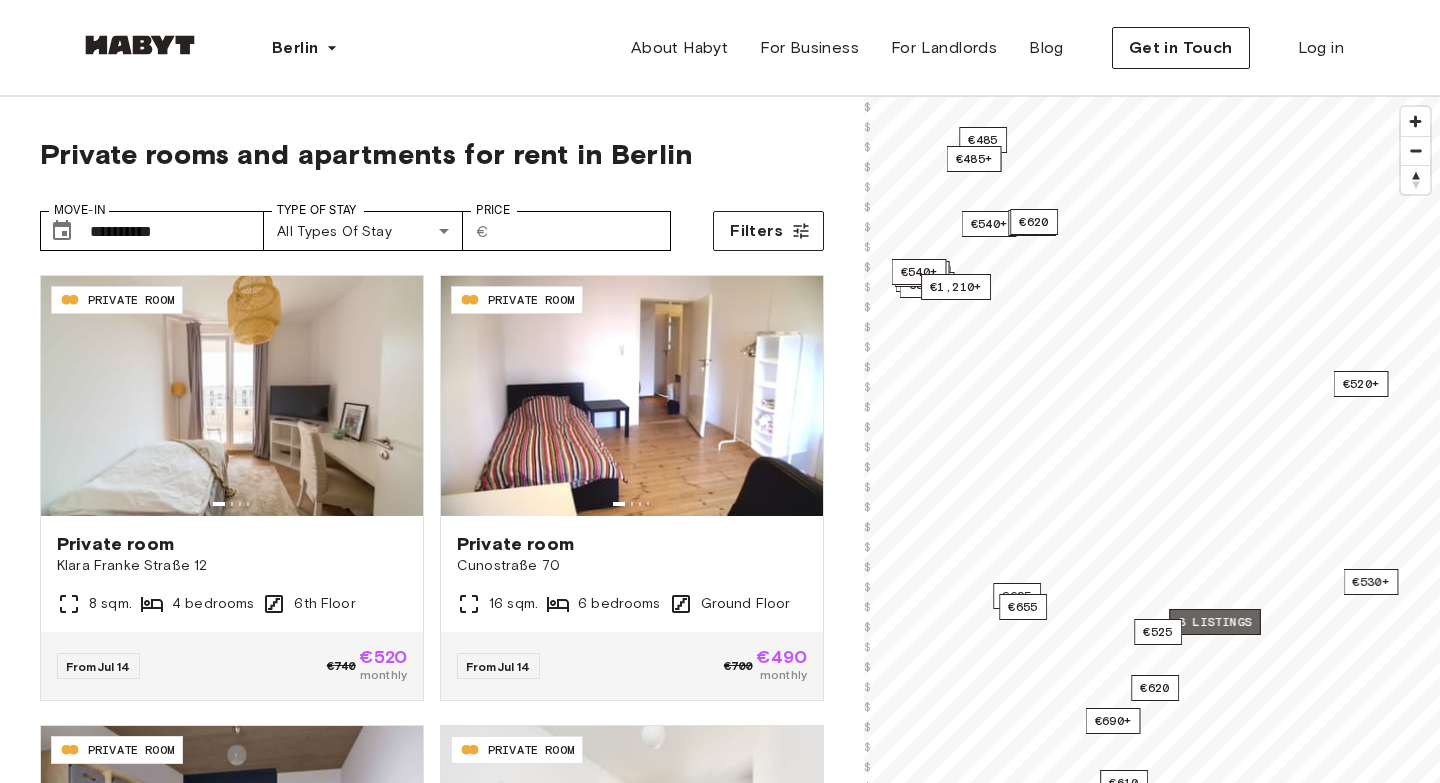 click on "3 listings" at bounding box center (1215, 622) 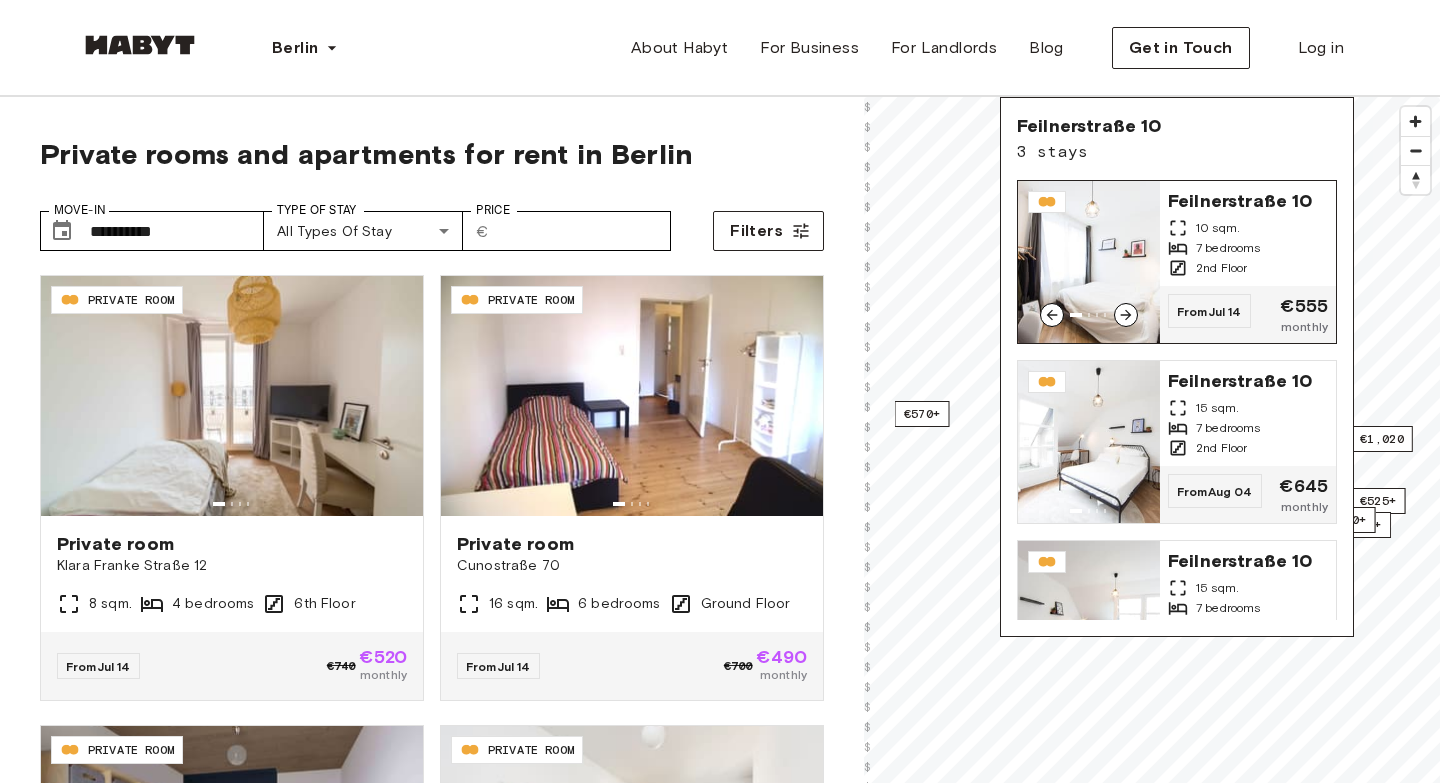 scroll, scrollTop: 83, scrollLeft: 0, axis: vertical 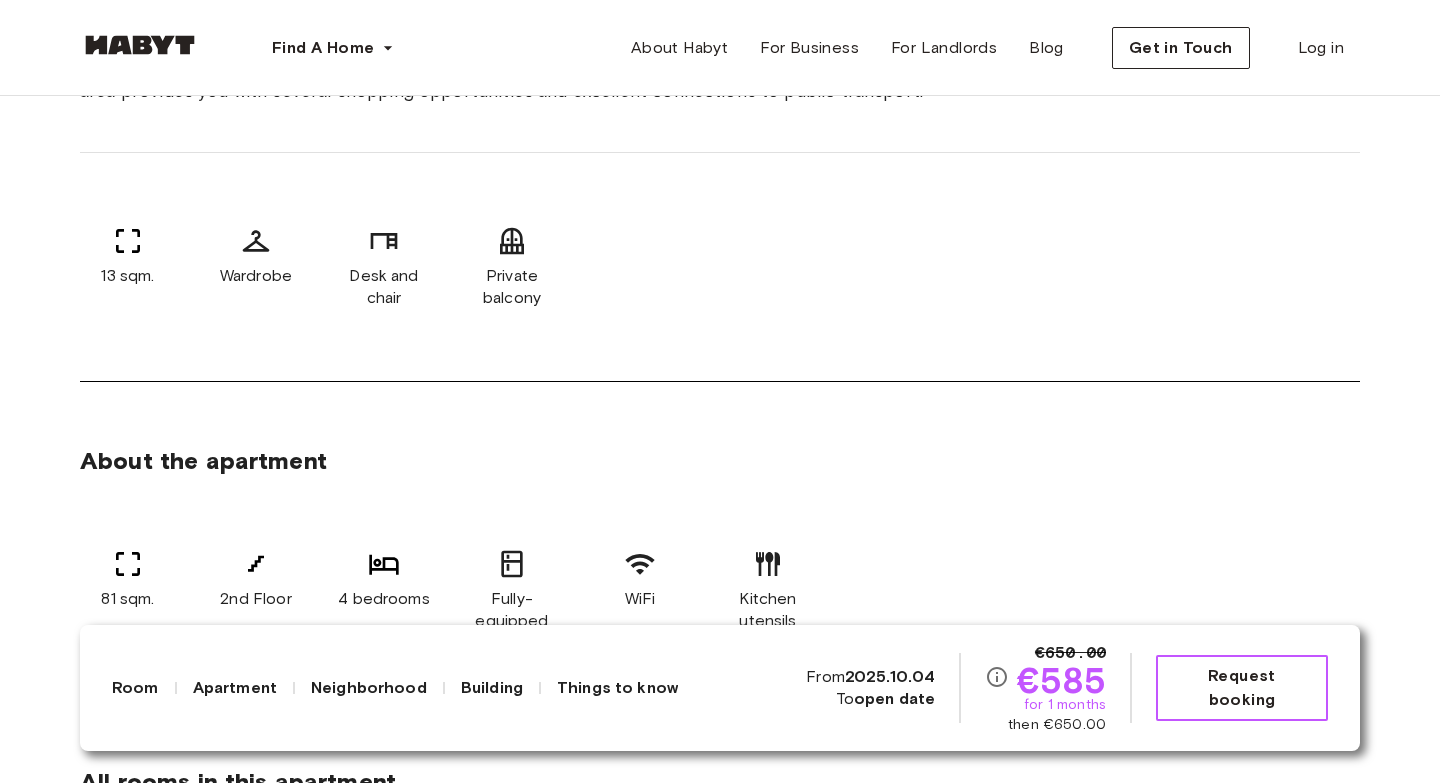 click on "Request booking" at bounding box center [1242, 688] 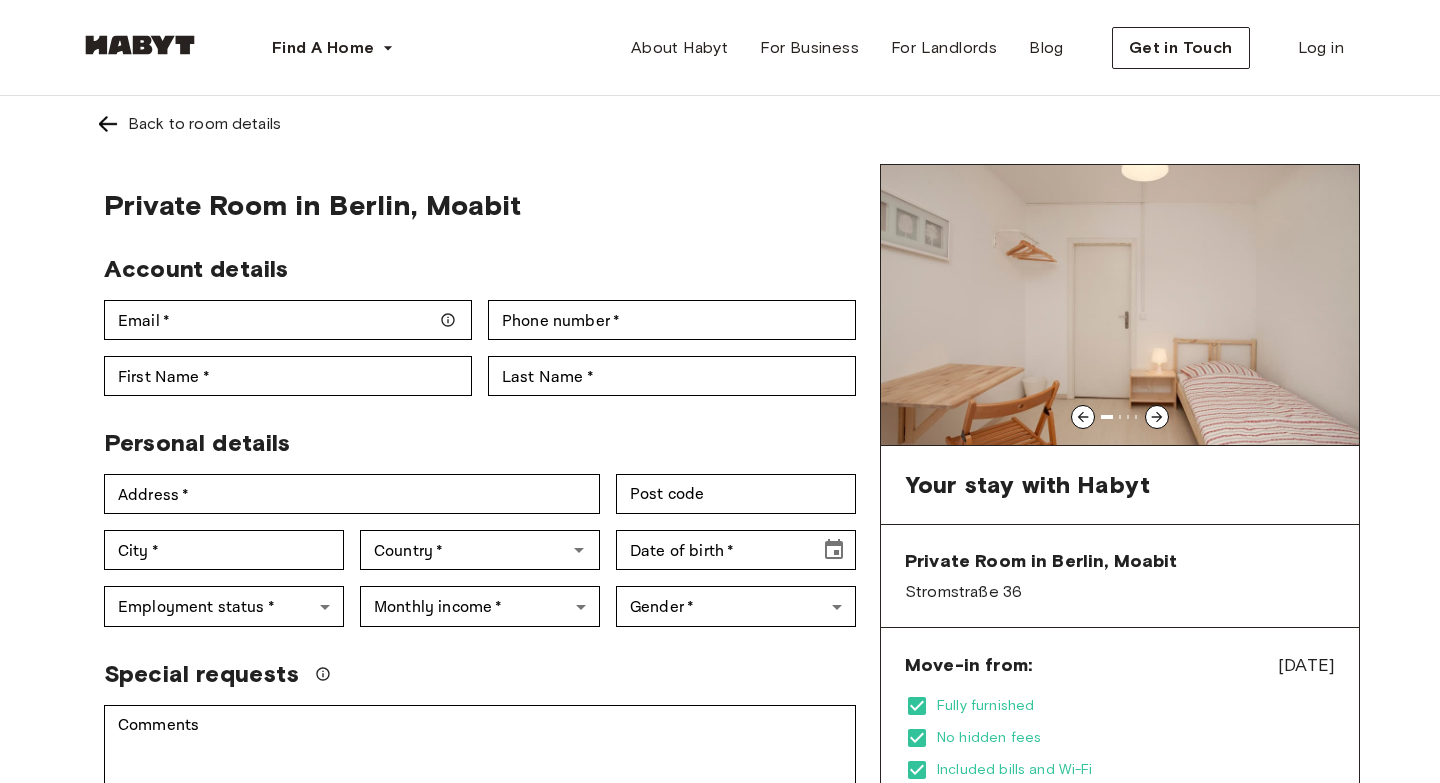 scroll, scrollTop: 117, scrollLeft: 0, axis: vertical 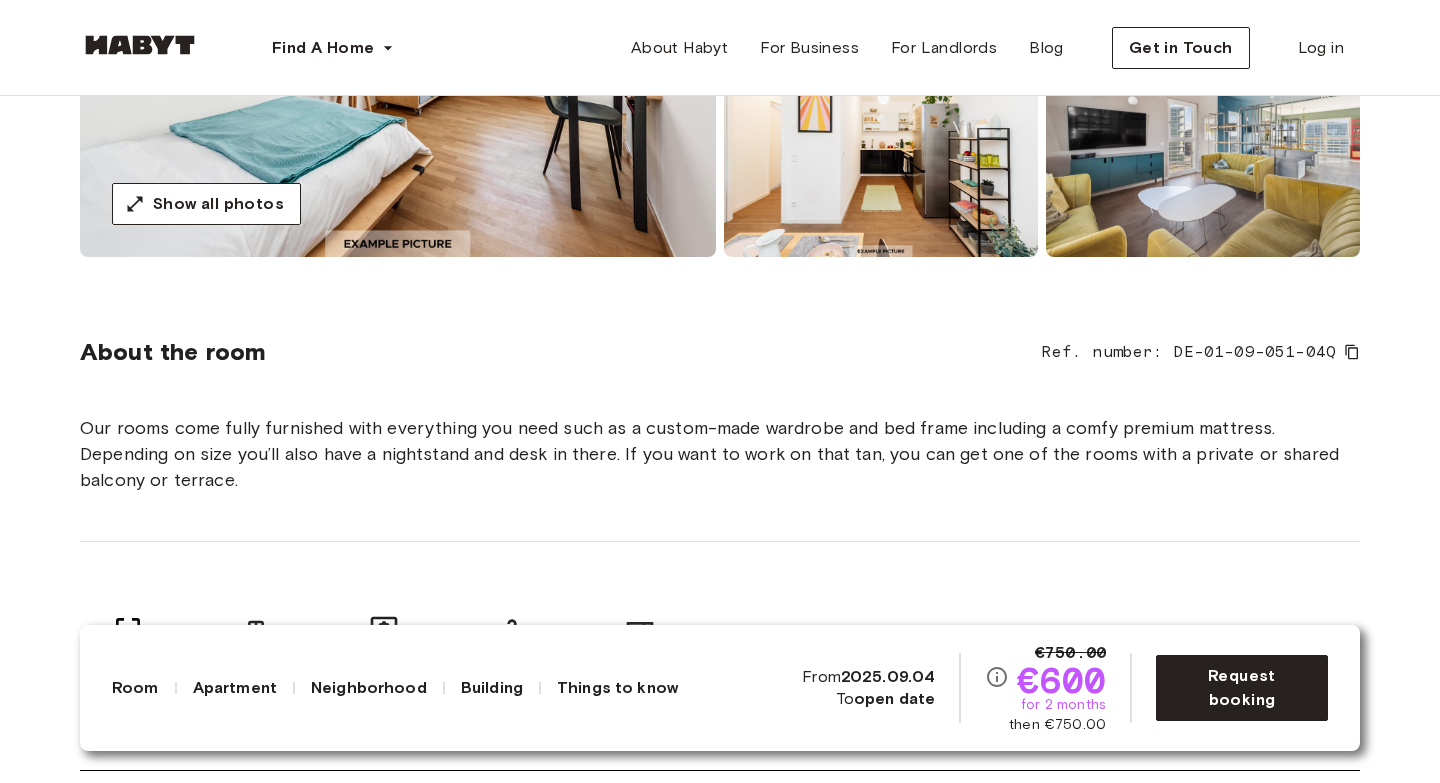 click on "Our rooms come fully furnished with everything you need such as a custom-made wardrobe and bed frame including a comfy premium mattress. Depending on size you’ll also have a nightstand and desk in there. If you want to work on that tan, you can get one of the rooms with a private or shared balcony or terrace." at bounding box center [720, 454] 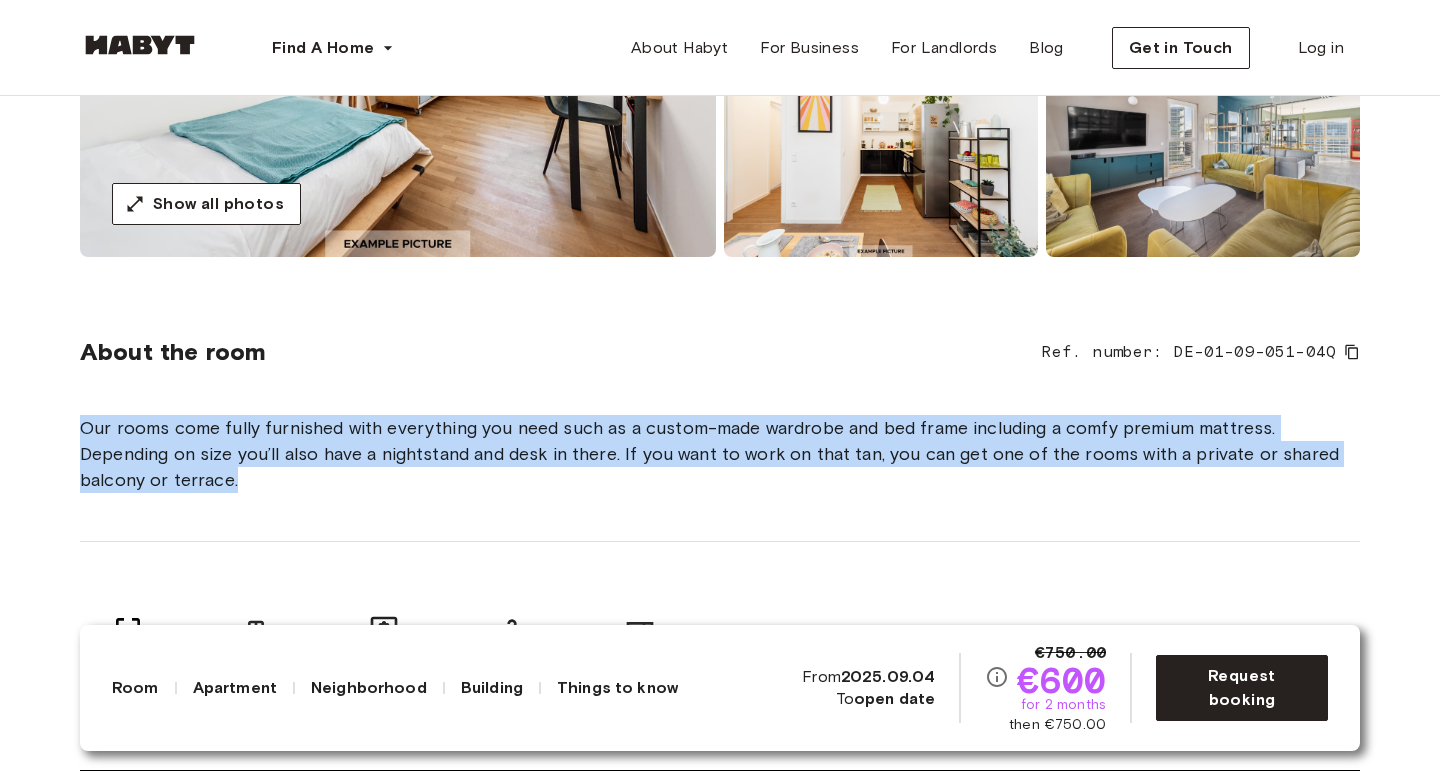 click on "Our rooms come fully furnished with everything you need such as a custom-made wardrobe and bed frame including a comfy premium mattress. Depending on size you’ll also have a nightstand and desk in there. If you want to work on that tan, you can get one of the rooms with a private or shared balcony or terrace." at bounding box center (720, 454) 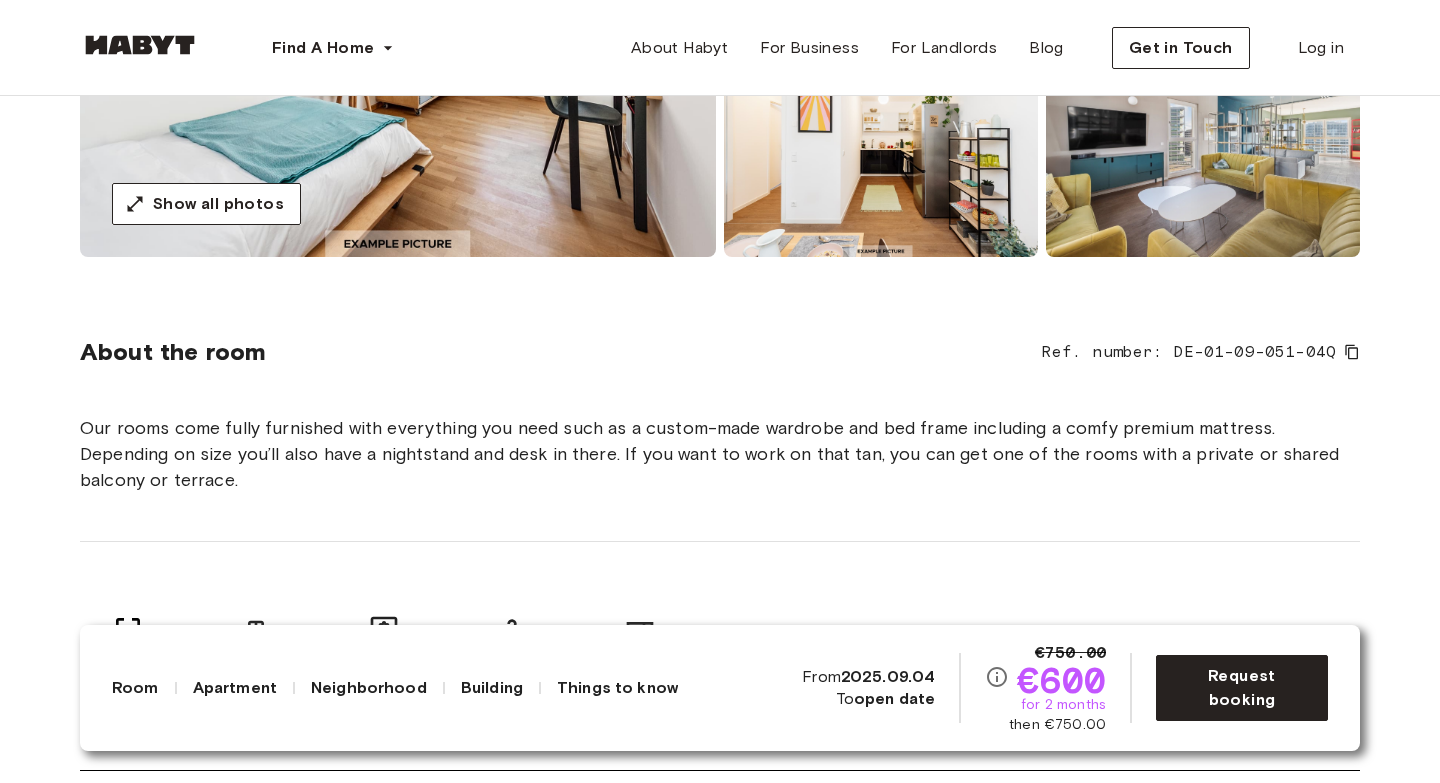 click on "Our rooms come fully furnished with everything you need such as a custom-made wardrobe and bed frame including a comfy premium mattress. Depending on size you’ll also have a nightstand and desk in there. If you want to work on that tan, you can get one of the rooms with a private or shared balcony or terrace." at bounding box center (720, 454) 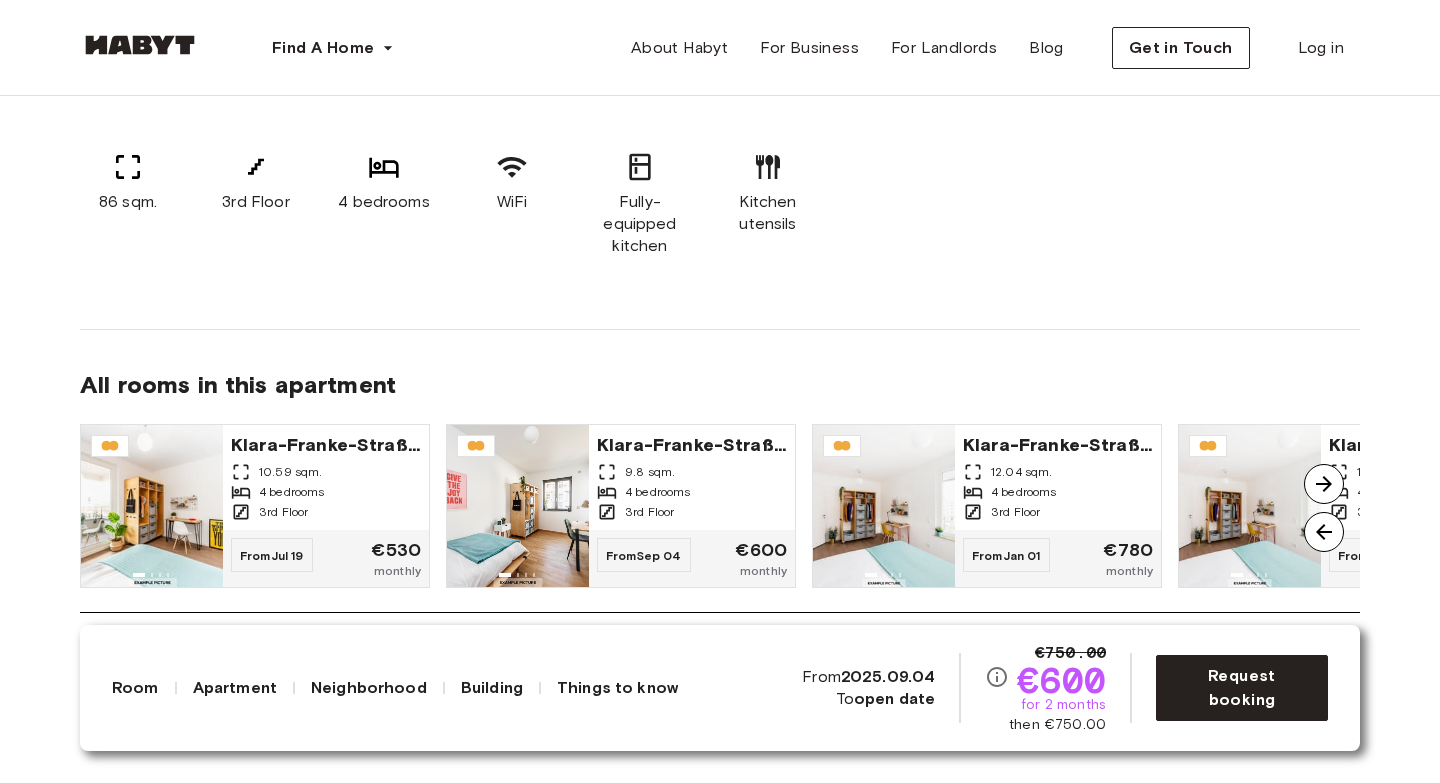 scroll, scrollTop: 1453, scrollLeft: 0, axis: vertical 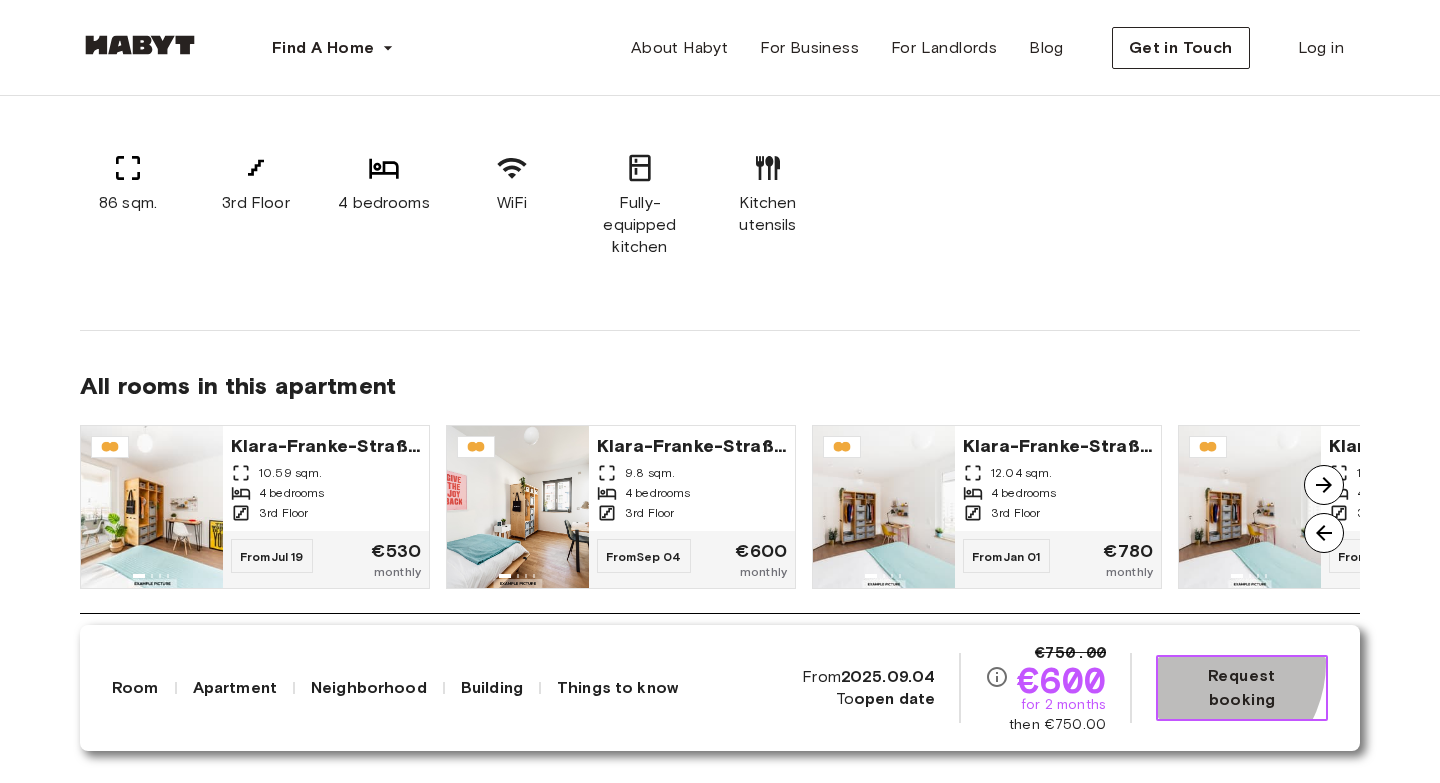 click on "Request booking" at bounding box center [1242, 688] 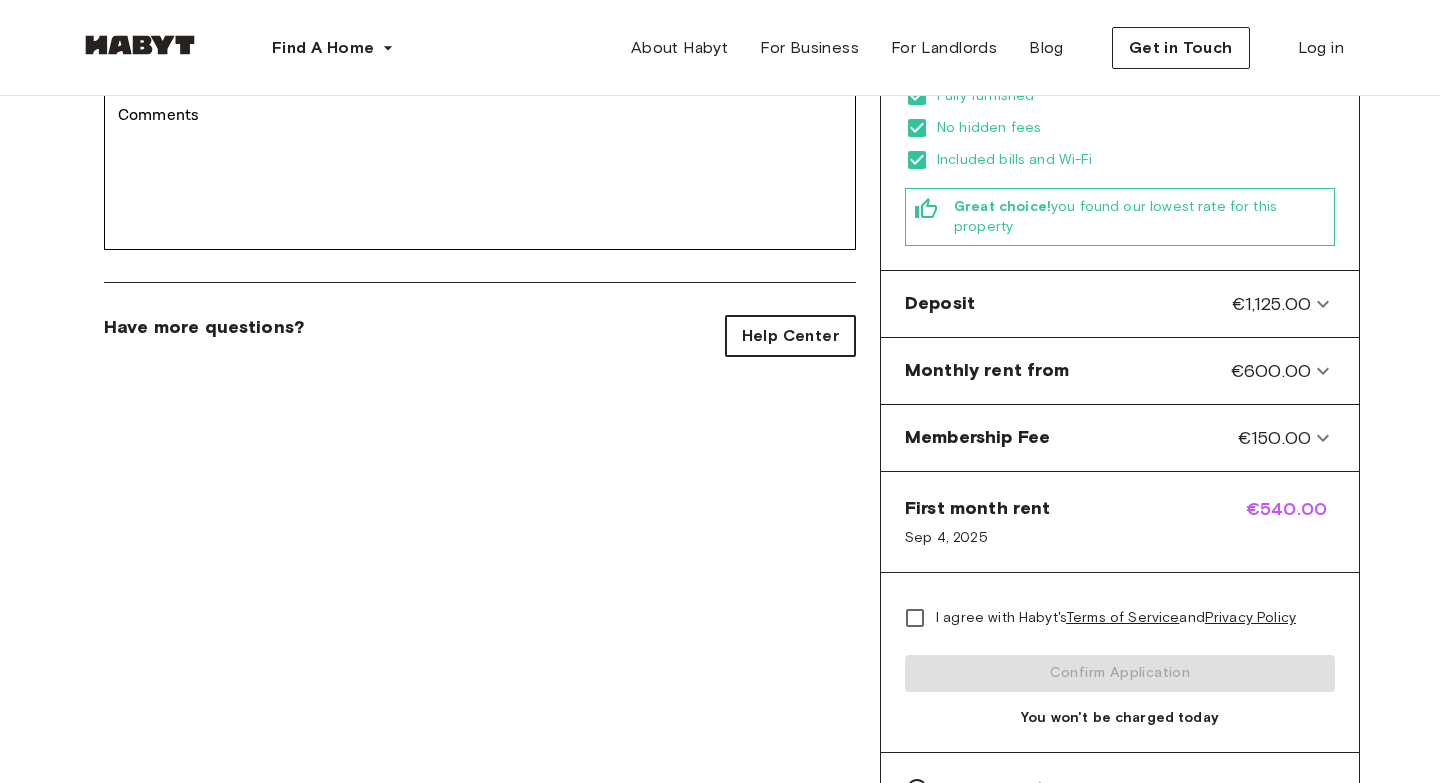 scroll, scrollTop: 611, scrollLeft: 0, axis: vertical 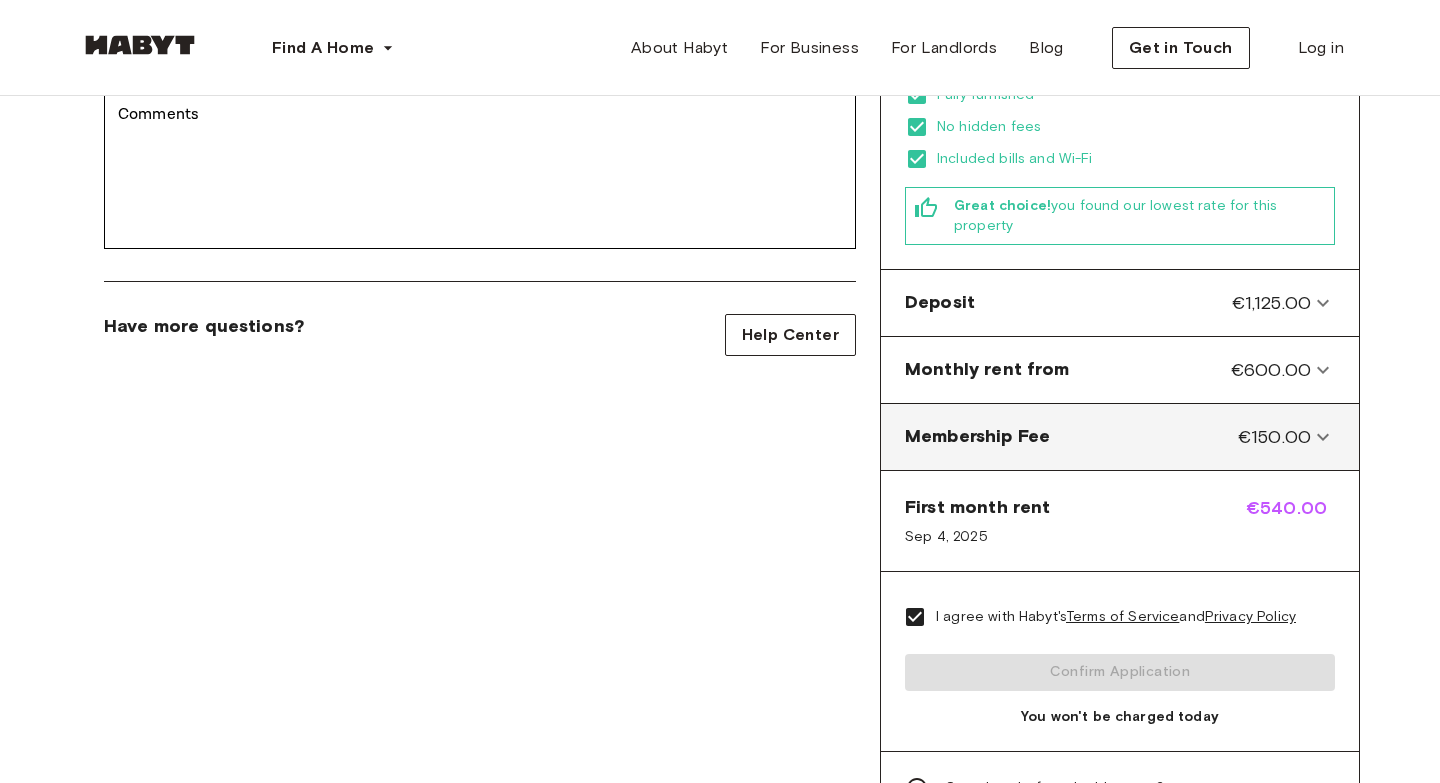 click on "Membership Fee" at bounding box center [977, 437] 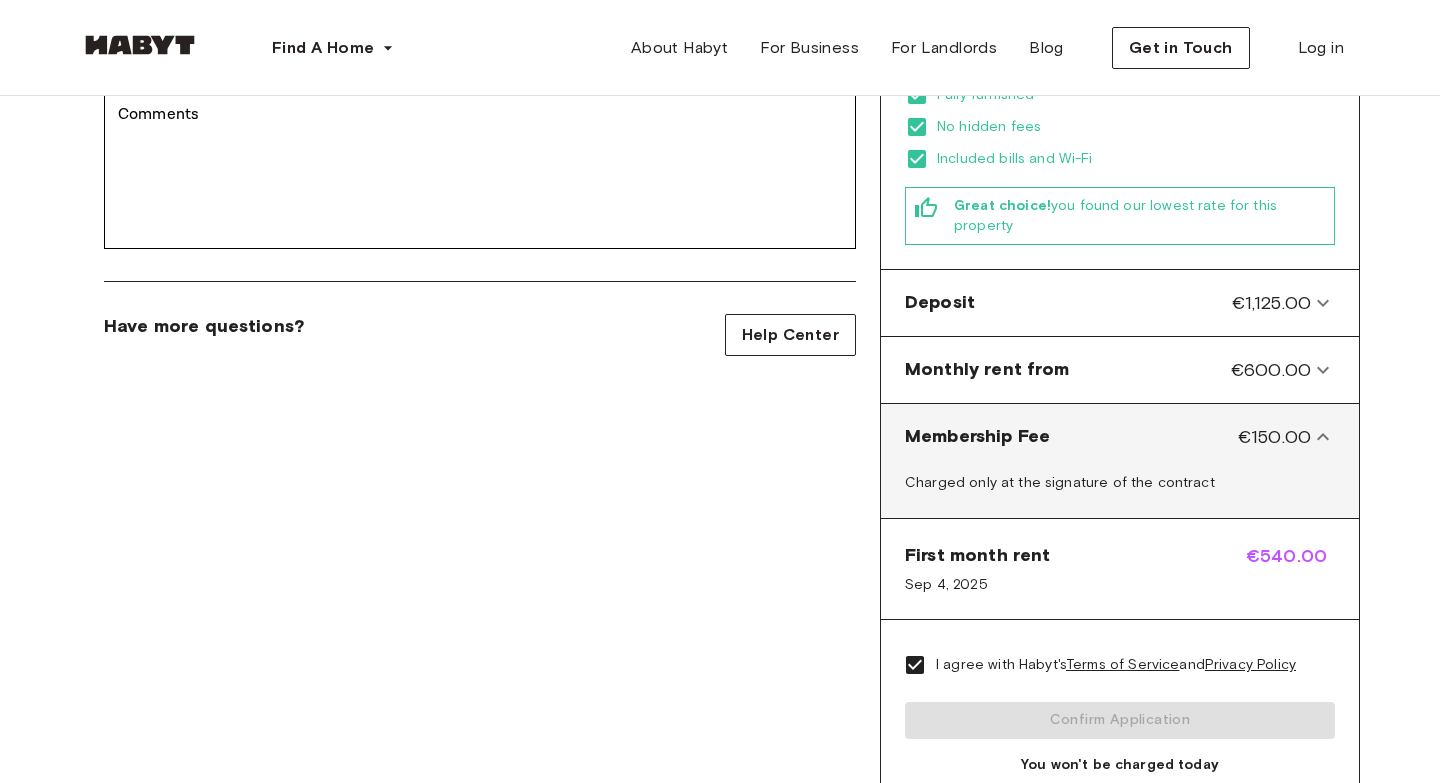 click on "Membership Fee" at bounding box center (977, 437) 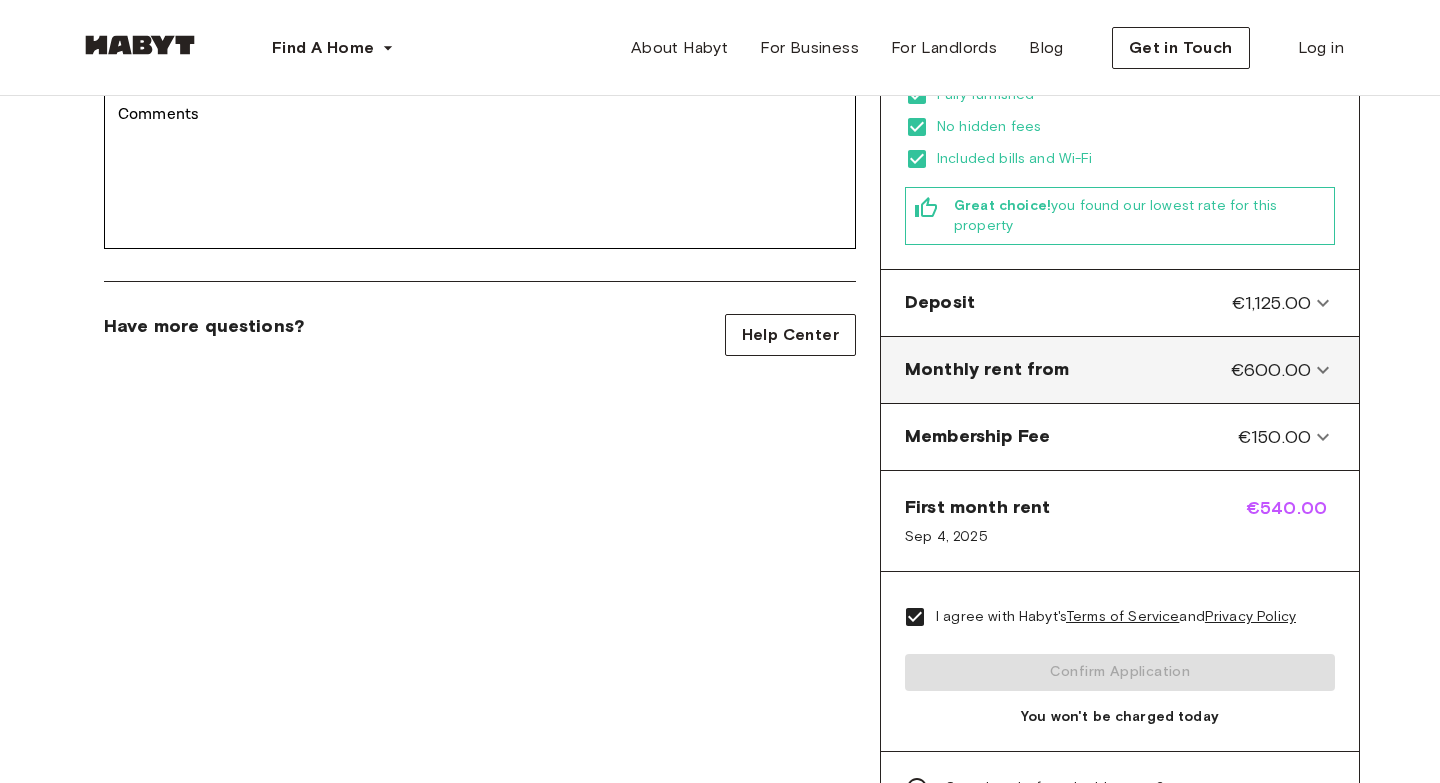 click on "Monthly rent from €600.00" at bounding box center (1108, 370) 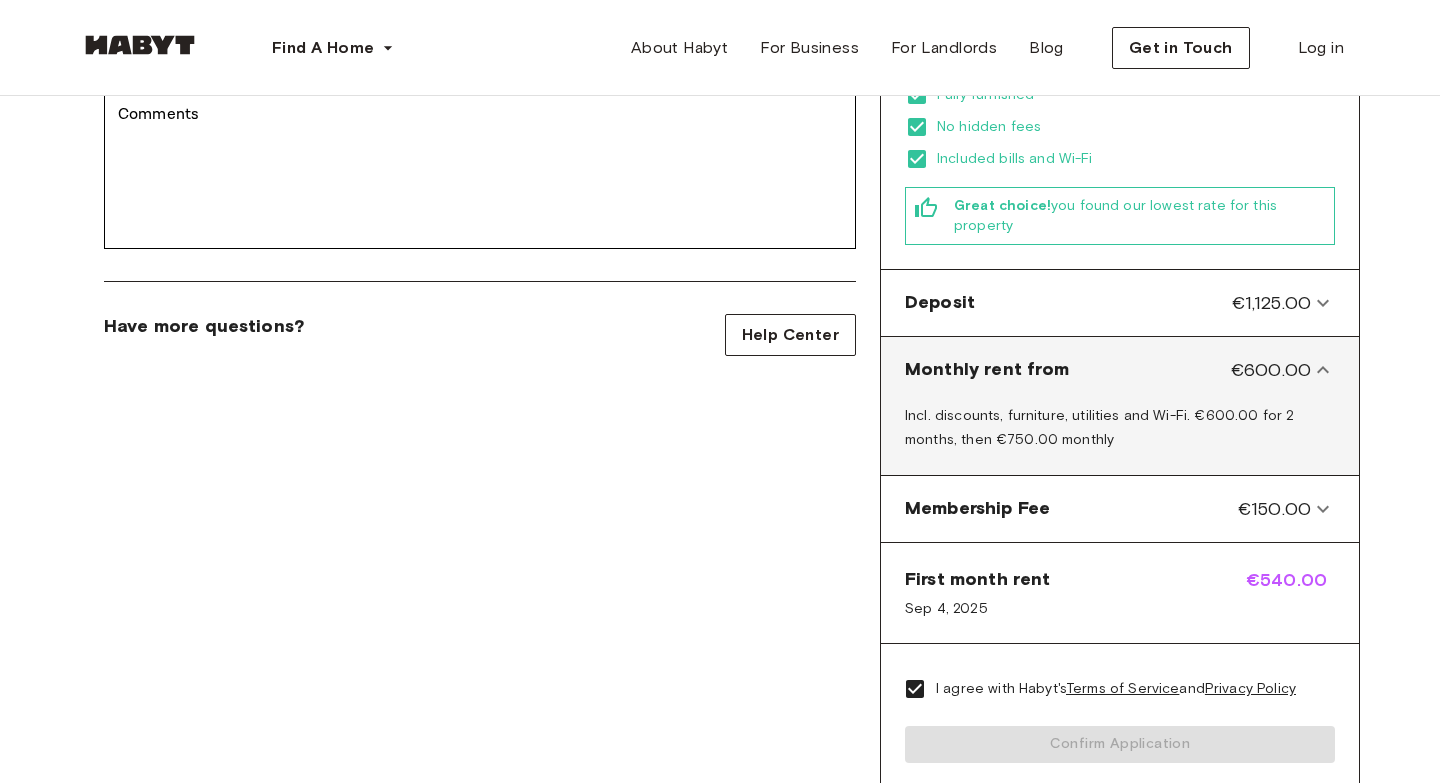 click on "Incl. discounts, furniture, utilities and Wi-Fi. €600.00 for 2 months, then €750.00 monthly" at bounding box center (1099, 427) 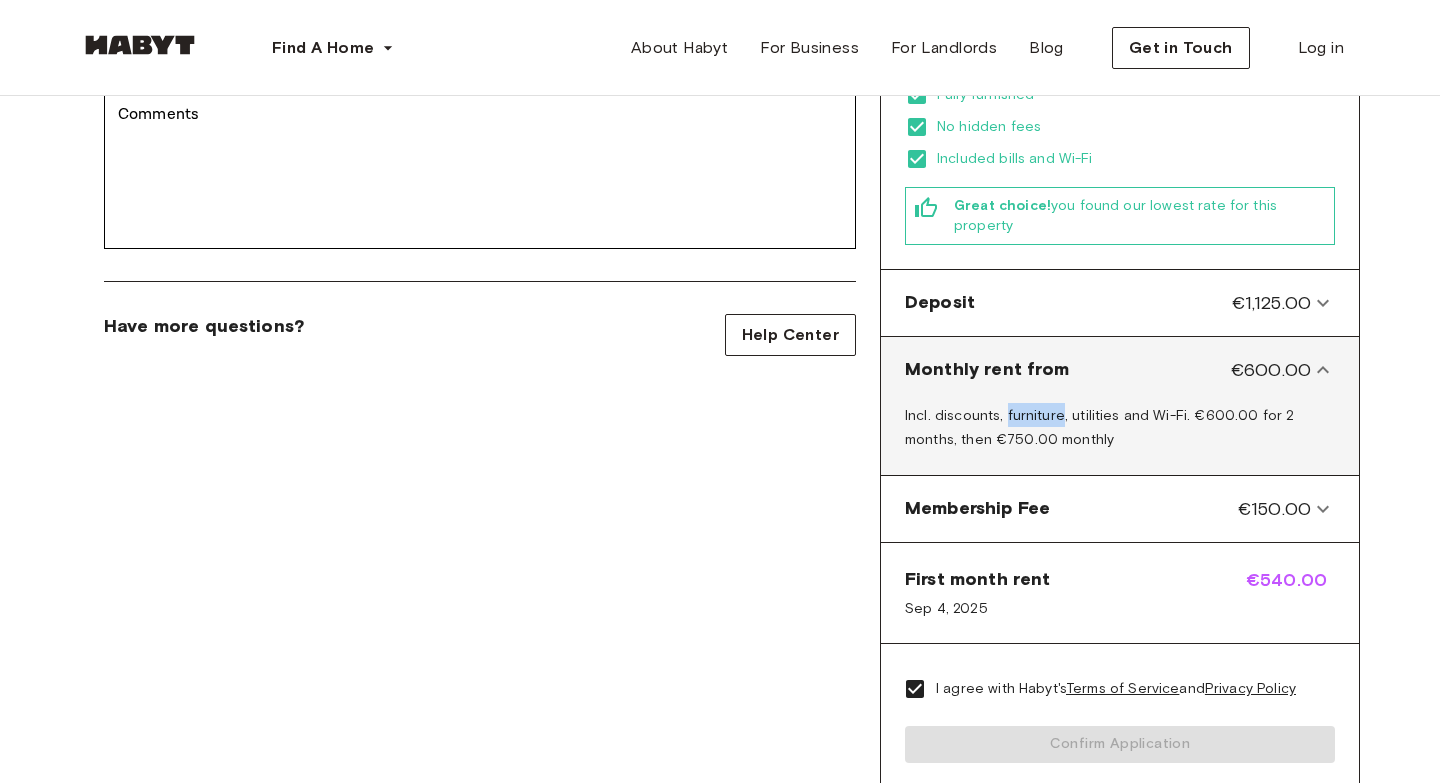 click on "Incl. discounts, furniture, utilities and Wi-Fi. €600.00 for 2 months, then €750.00 monthly" at bounding box center (1099, 427) 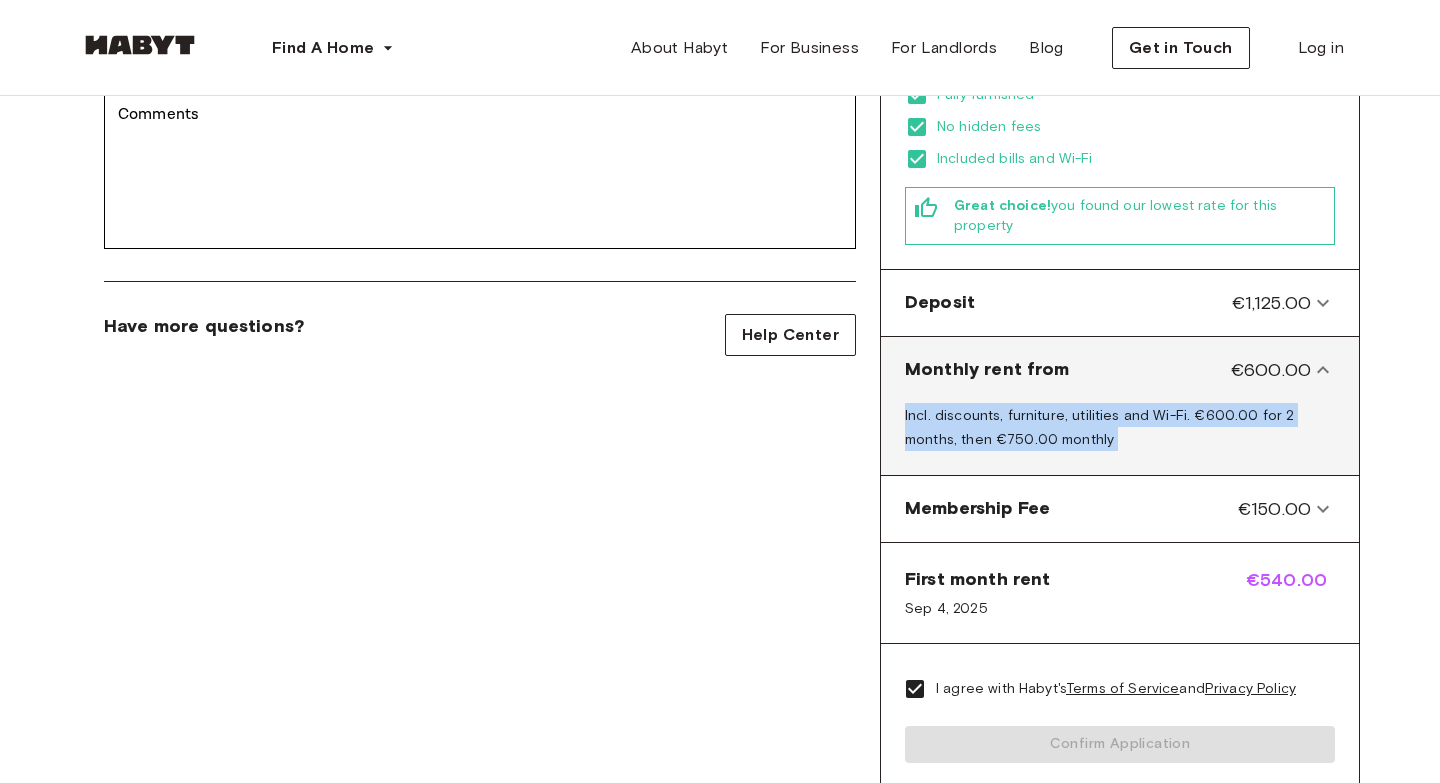 click on "Incl. discounts, furniture, utilities and Wi-Fi. €600.00 for 2 months, then €750.00 monthly" at bounding box center [1099, 427] 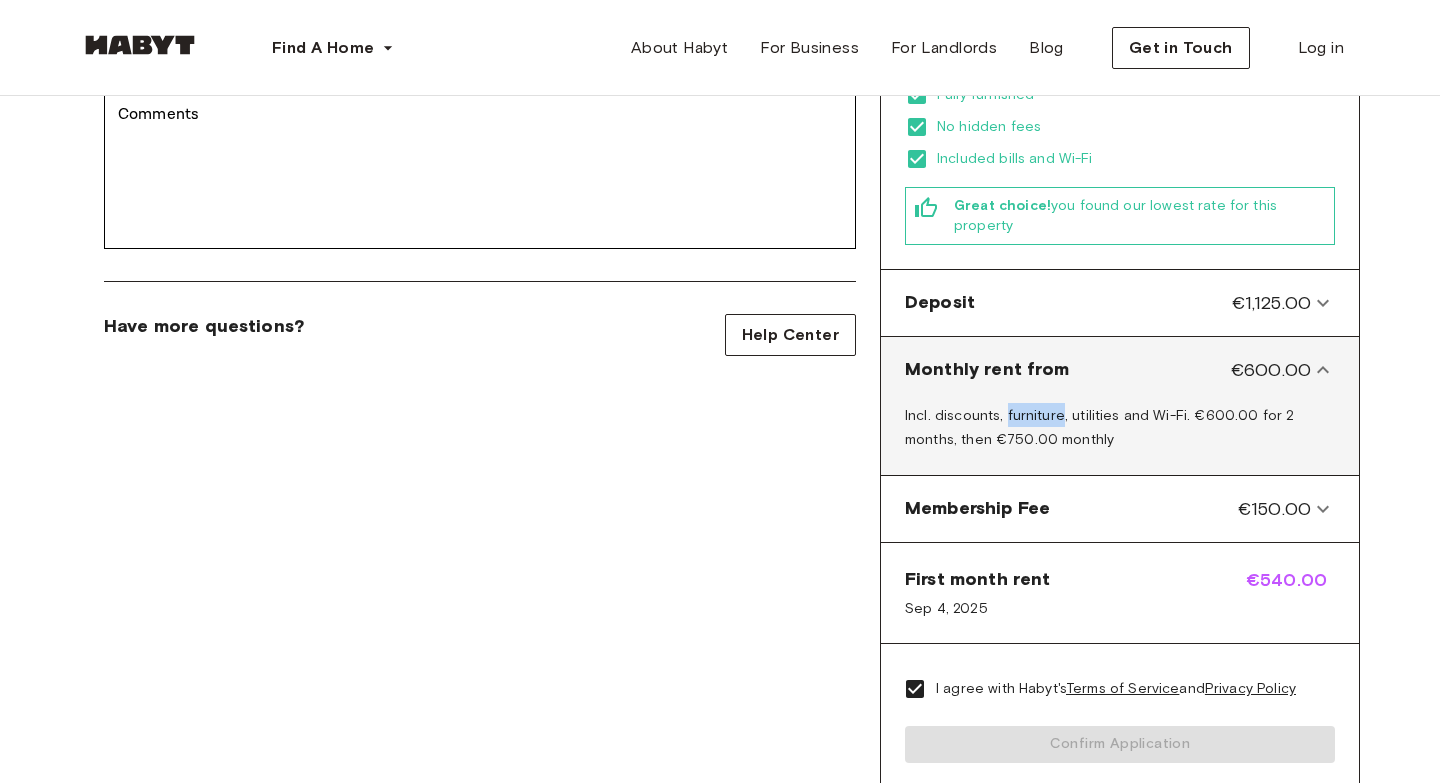 click on "Incl. discounts, furniture, utilities and Wi-Fi. €600.00 for 2 months, then €750.00 monthly" at bounding box center [1099, 427] 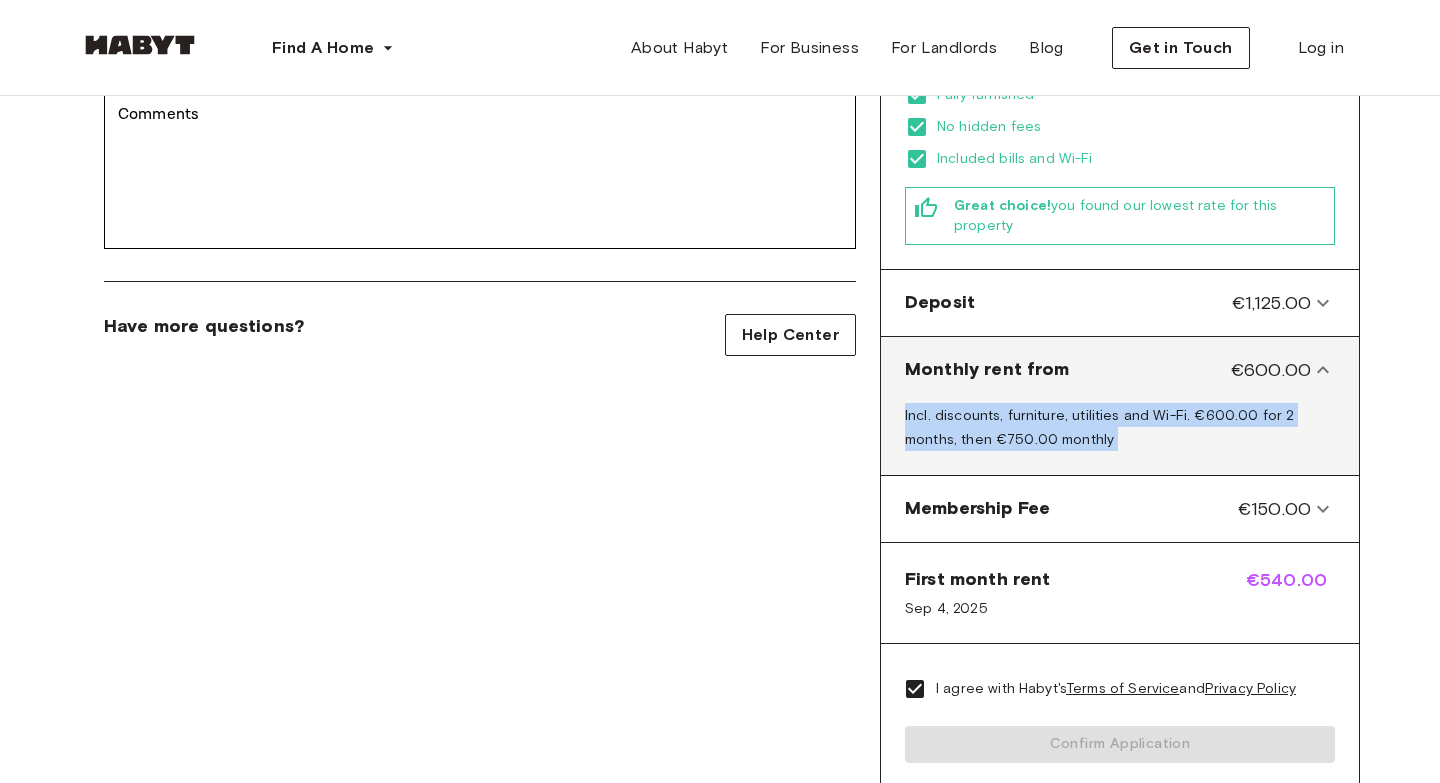 click on "Incl. discounts, furniture, utilities and Wi-Fi. €600.00 for 2 months, then €750.00 monthly" at bounding box center (1099, 427) 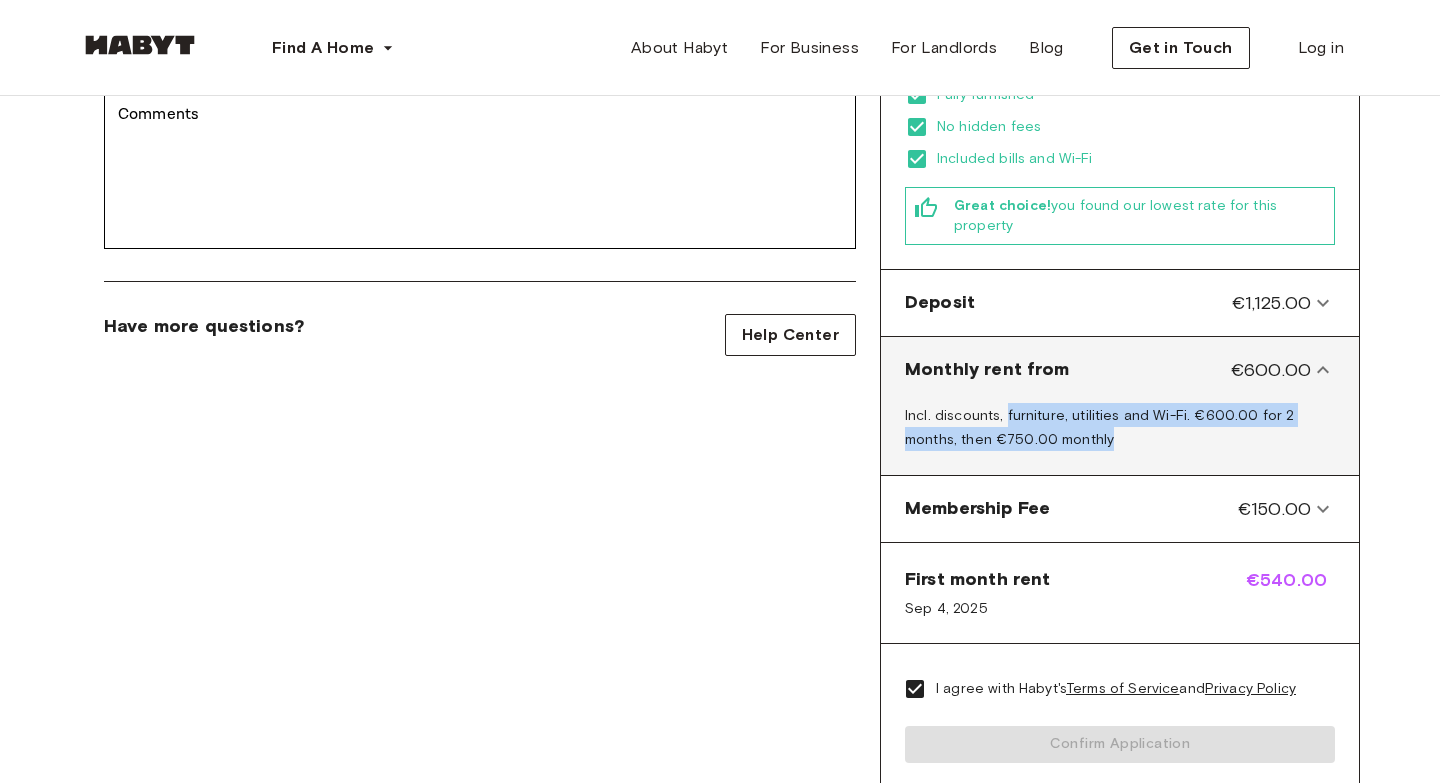 drag, startPoint x: 1023, startPoint y: 402, endPoint x: 1030, endPoint y: 424, distance: 23.086792 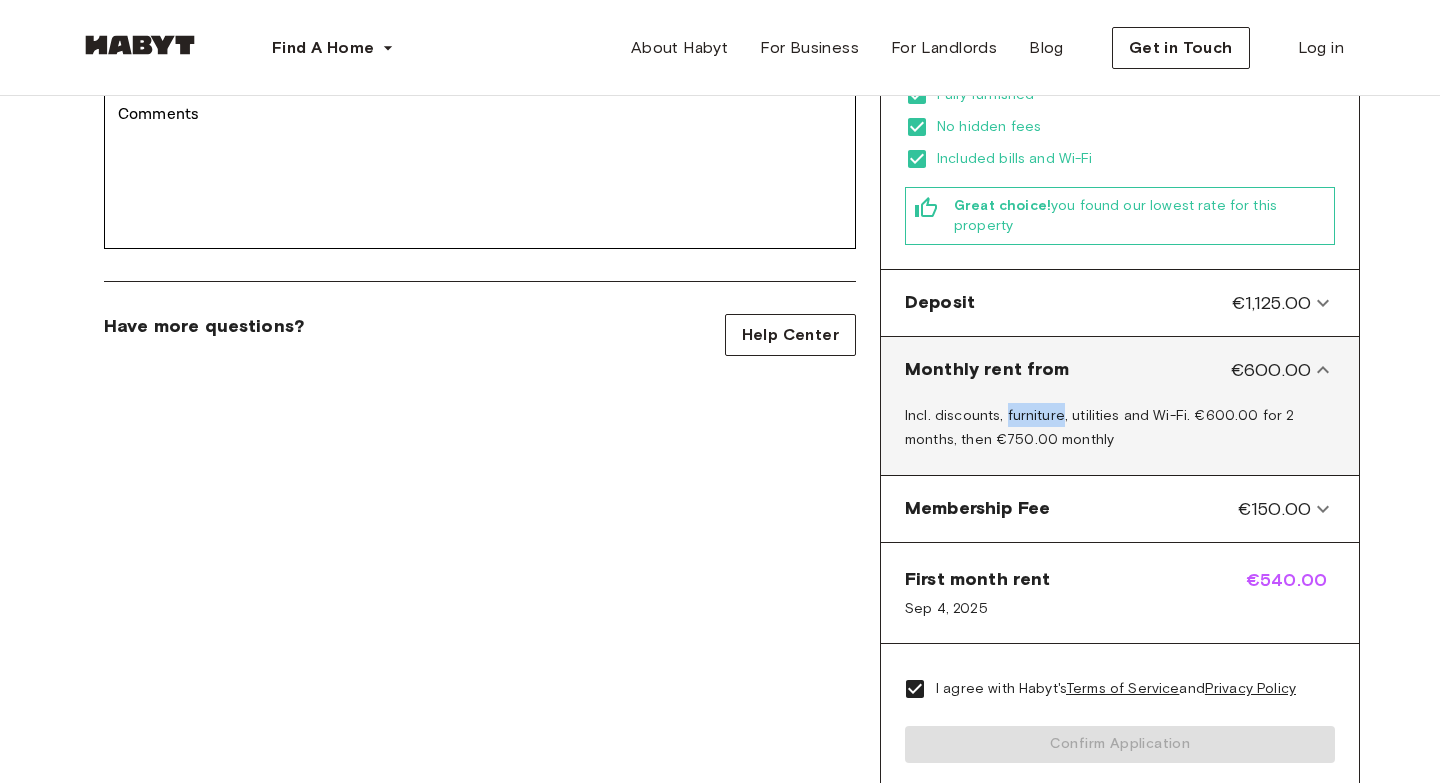 click on "Incl. discounts, furniture, utilities and Wi-Fi. €600.00 for 2 months, then €750.00 monthly" at bounding box center (1099, 427) 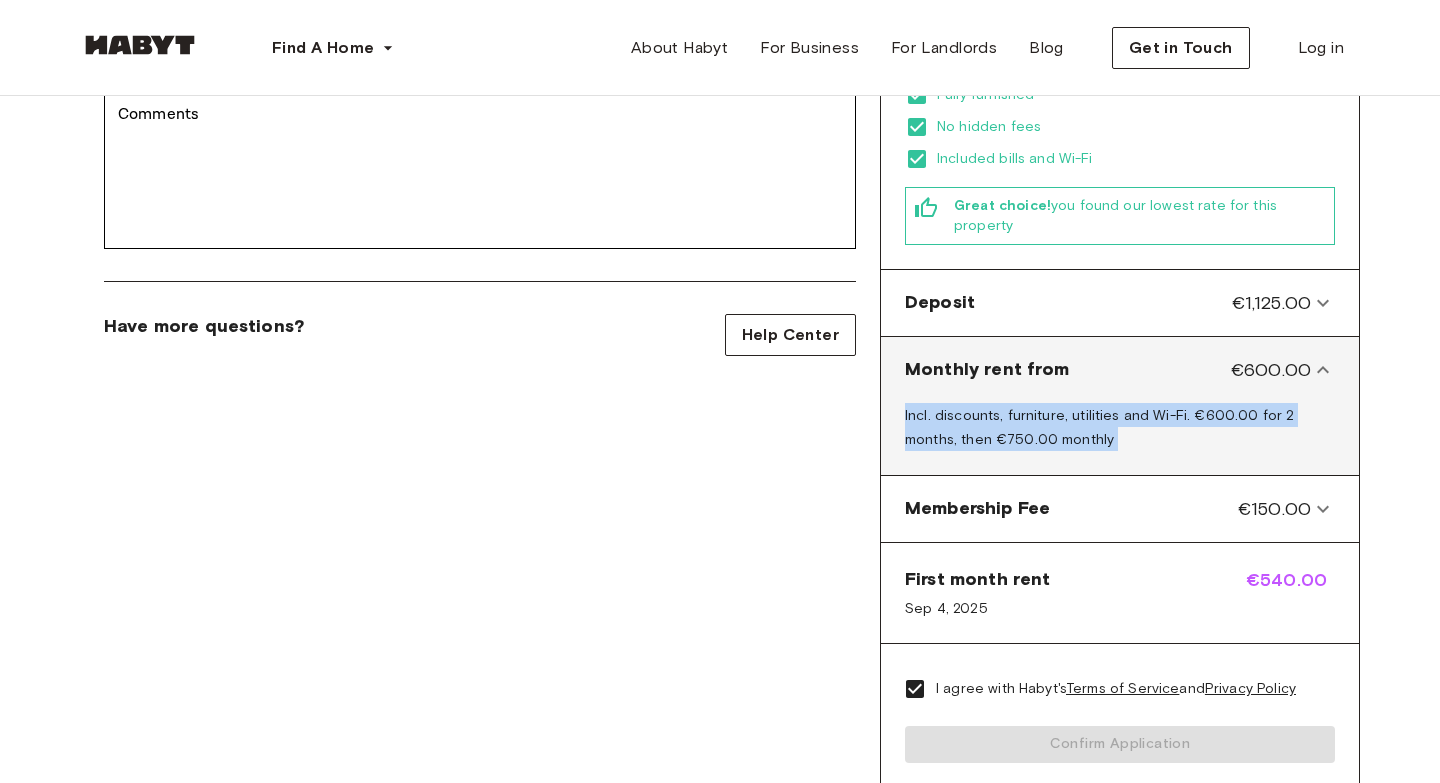 click on "Incl. discounts, furniture, utilities and Wi-Fi. €600.00 for 2 months, then €750.00 monthly" at bounding box center [1099, 427] 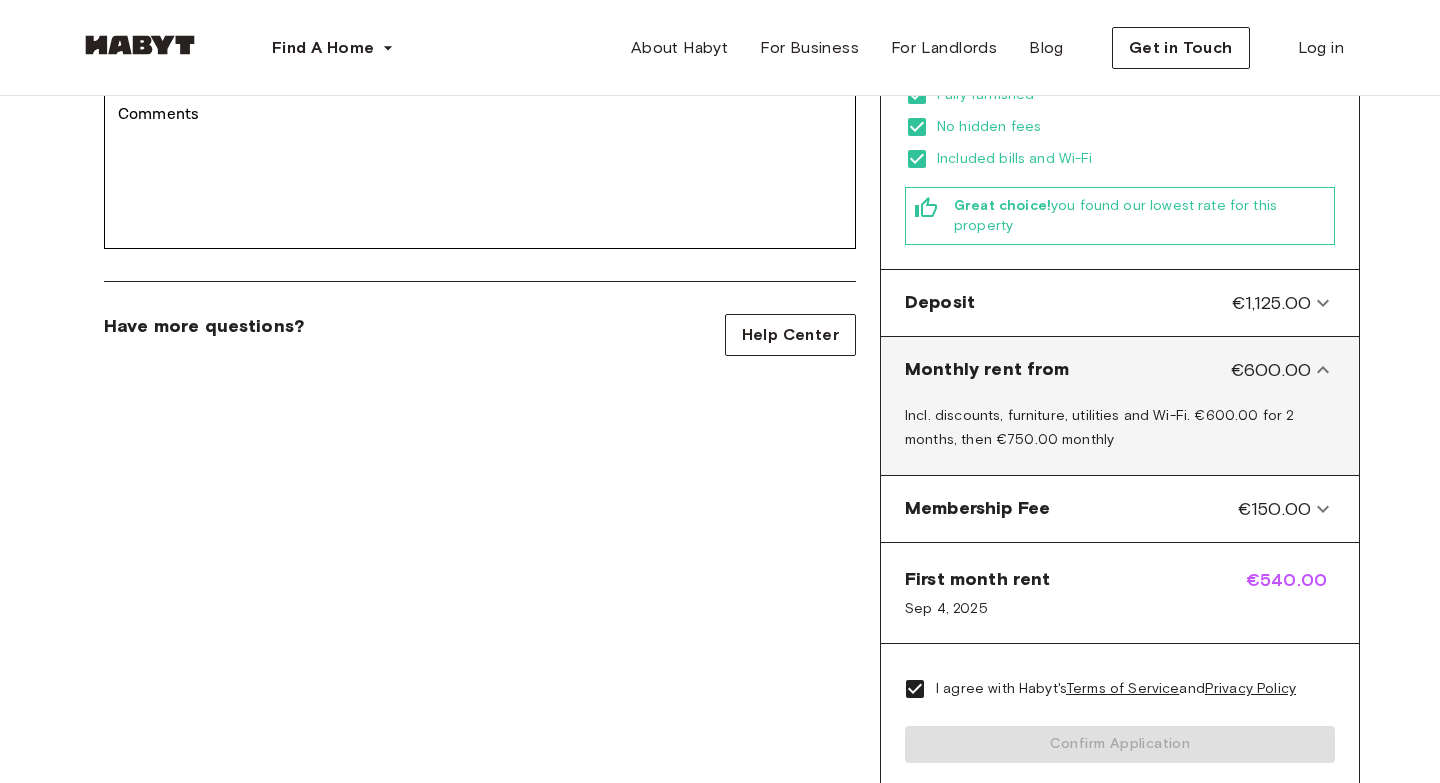 click on "Incl. discounts, furniture, utilities and Wi-Fi. €600.00 for 2 months, then €750.00 monthly" at bounding box center [1120, 431] 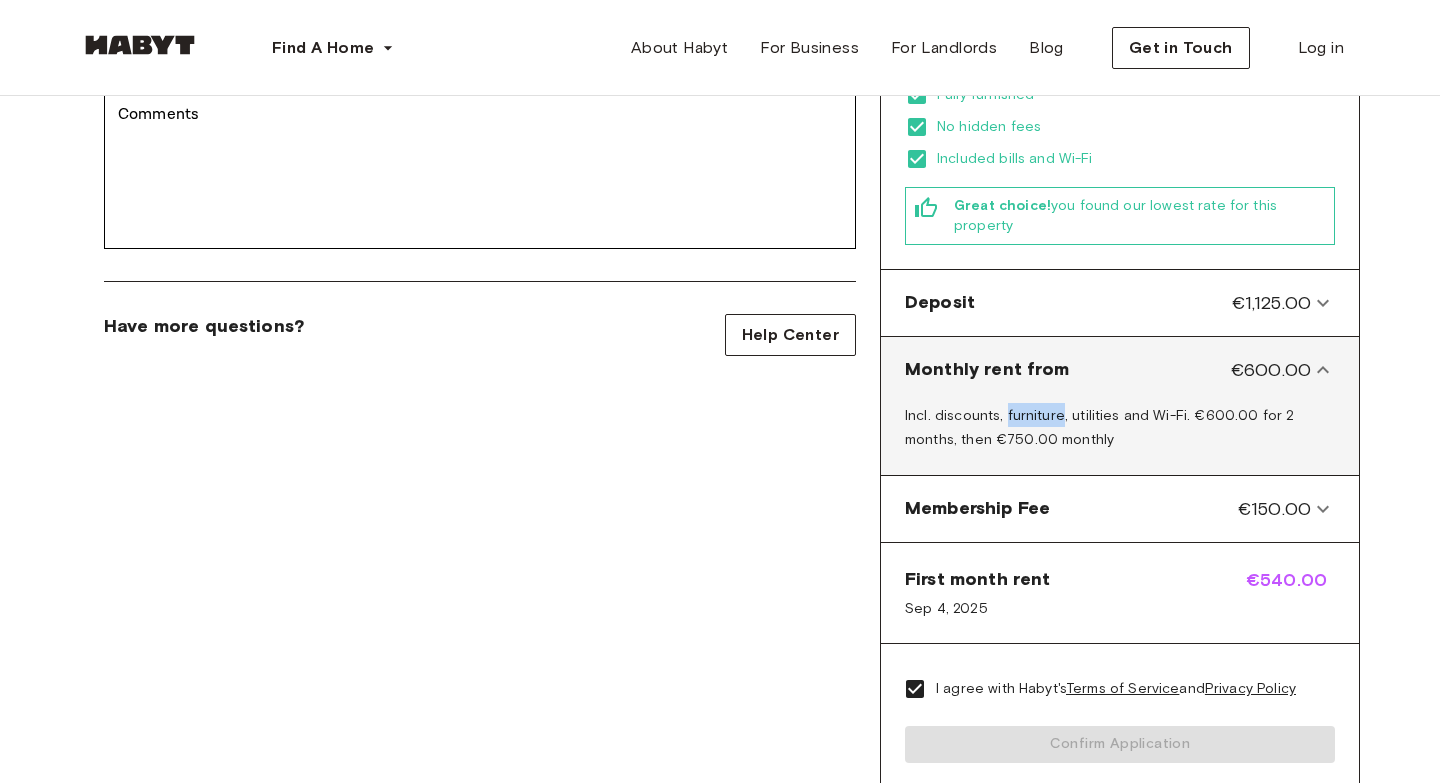 click on "Incl. discounts, furniture, utilities and Wi-Fi. €600.00 for 2 months, then €750.00 monthly" at bounding box center [1120, 431] 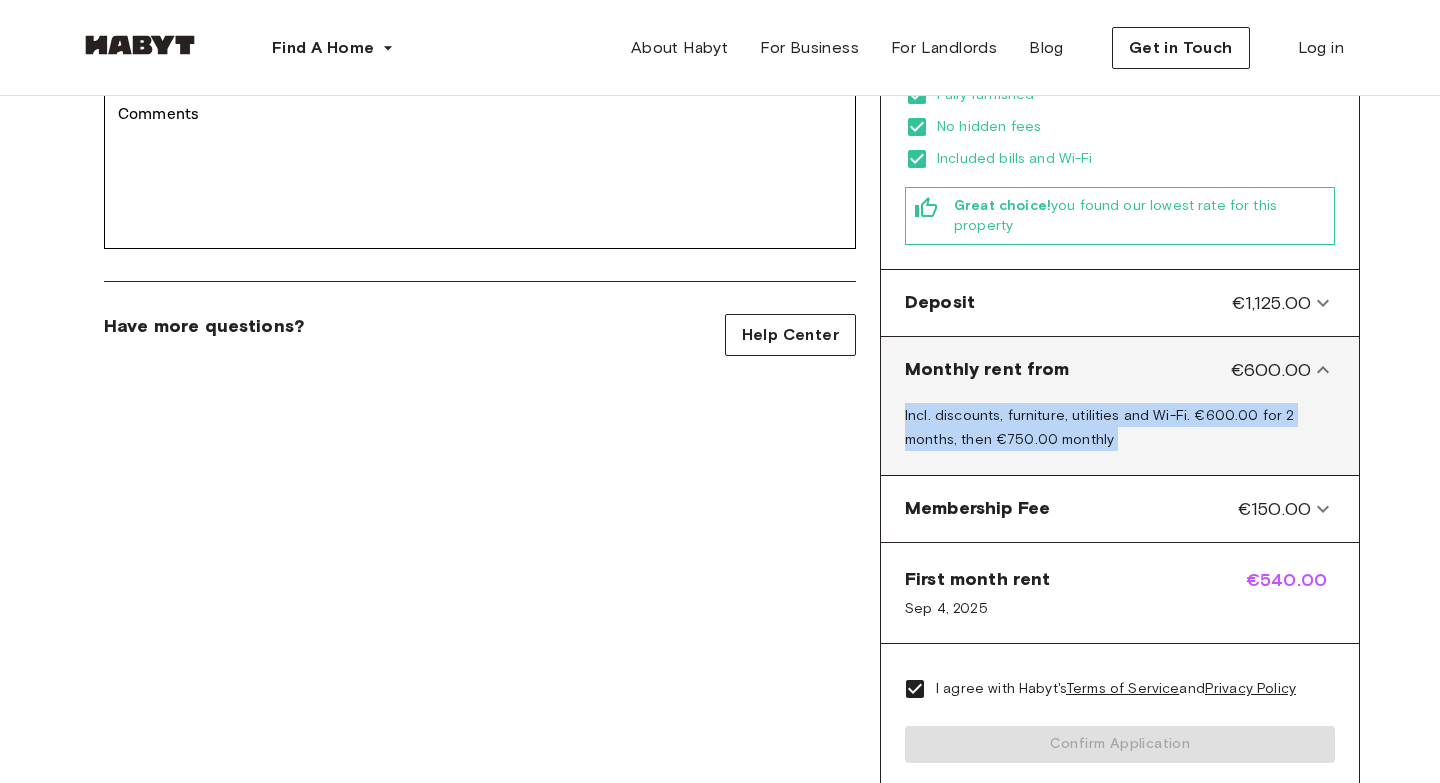 click on "Incl. discounts, furniture, utilities and Wi-Fi. €600.00 for 2 months, then €750.00 monthly" at bounding box center (1120, 431) 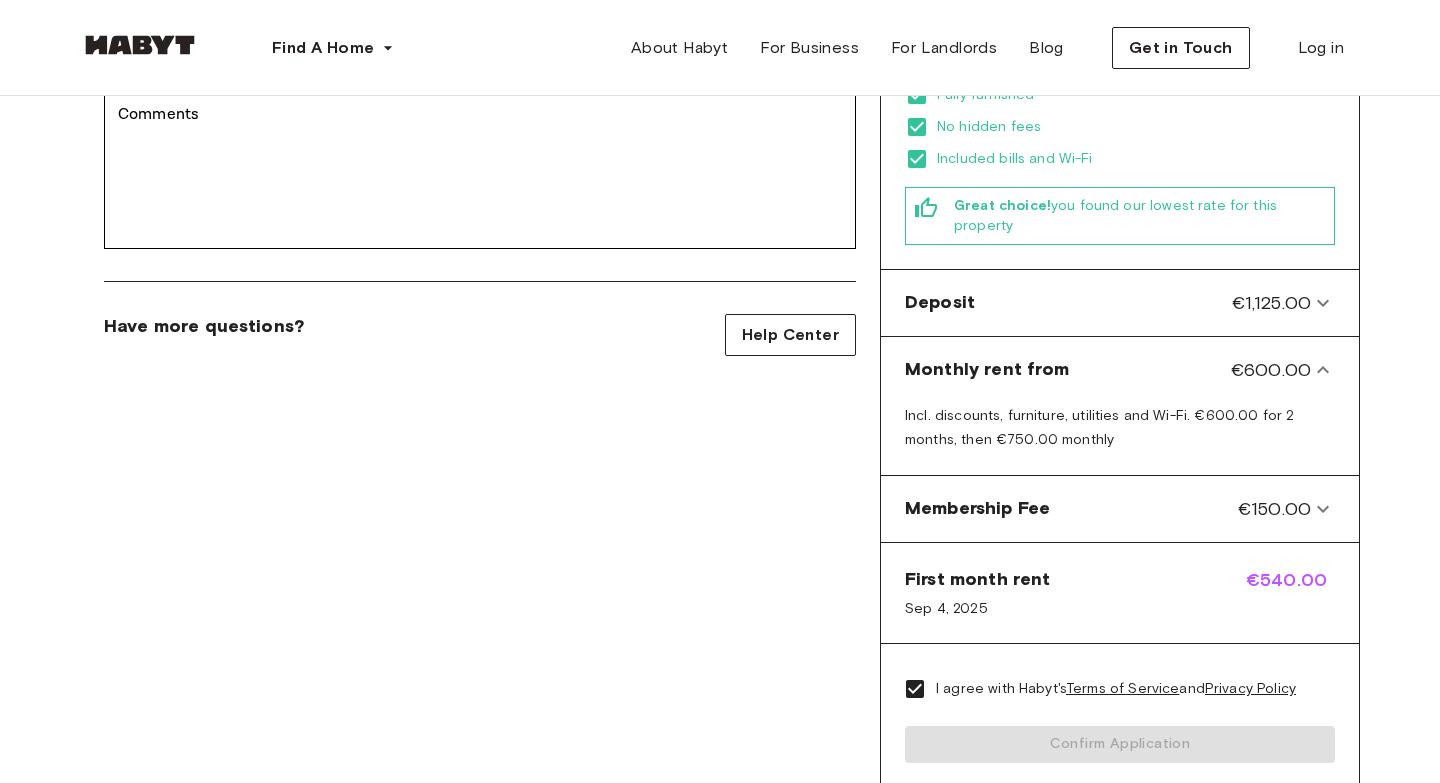 click on "First month rent" at bounding box center (977, 579) 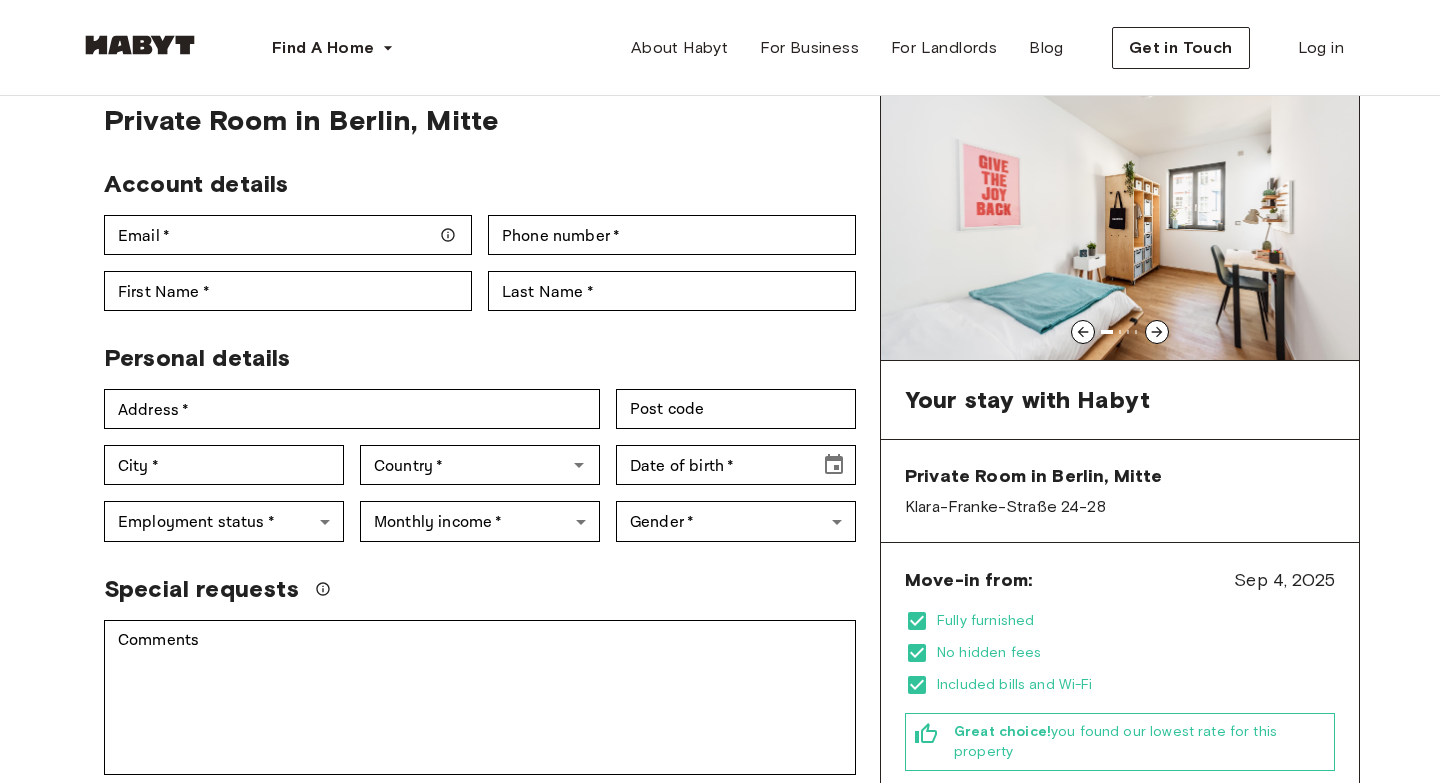 scroll, scrollTop: 0, scrollLeft: 0, axis: both 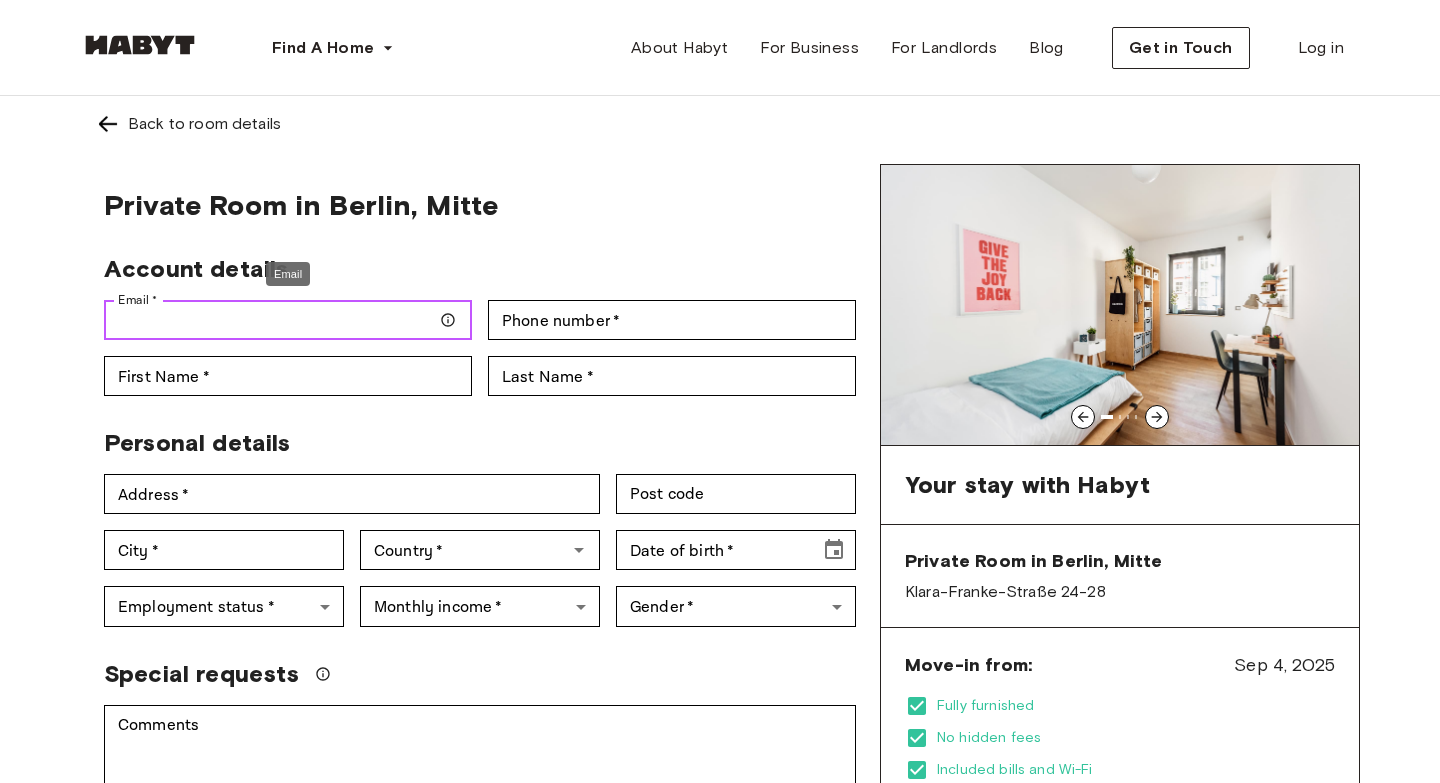click on "Email   *" at bounding box center (288, 320) 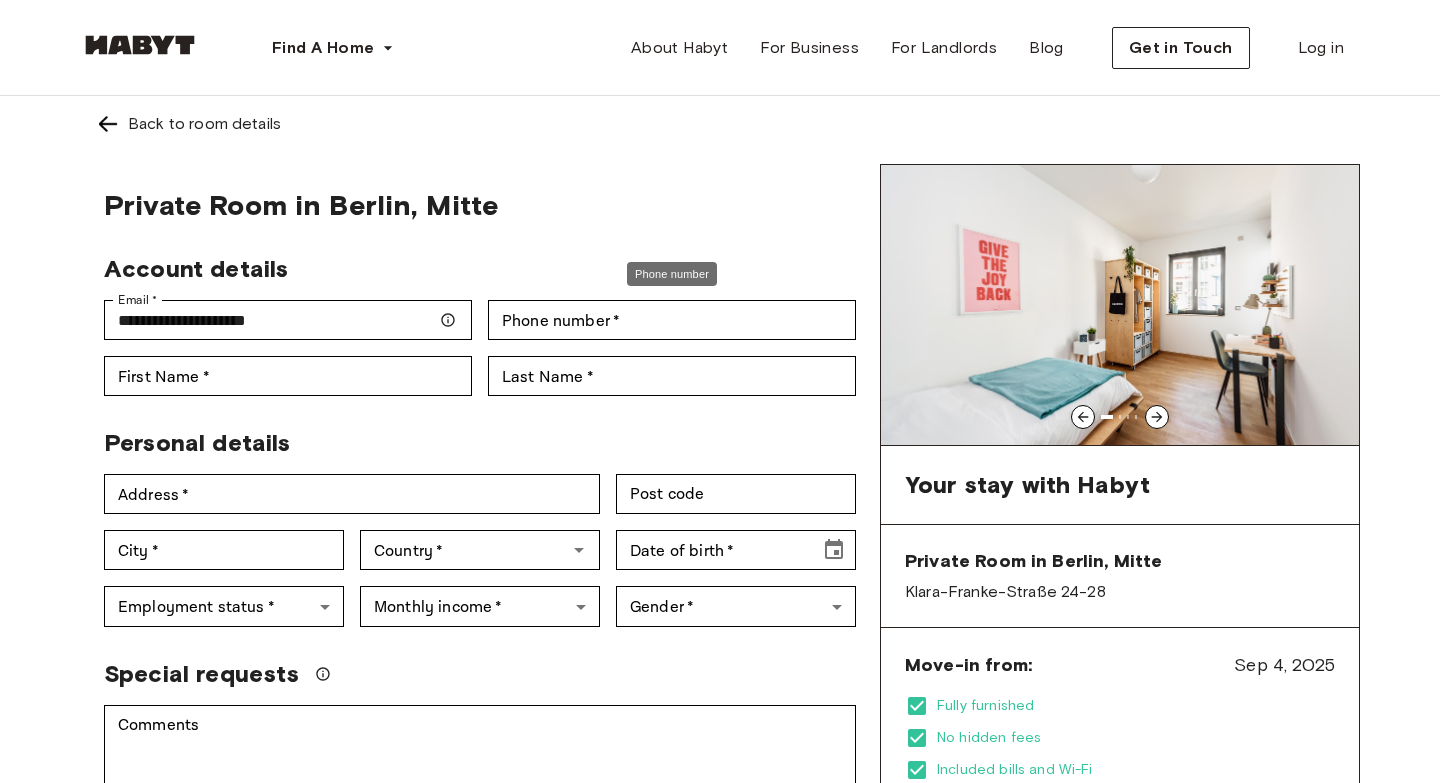 click on "Phone number   * Phone number   *" at bounding box center [664, 312] 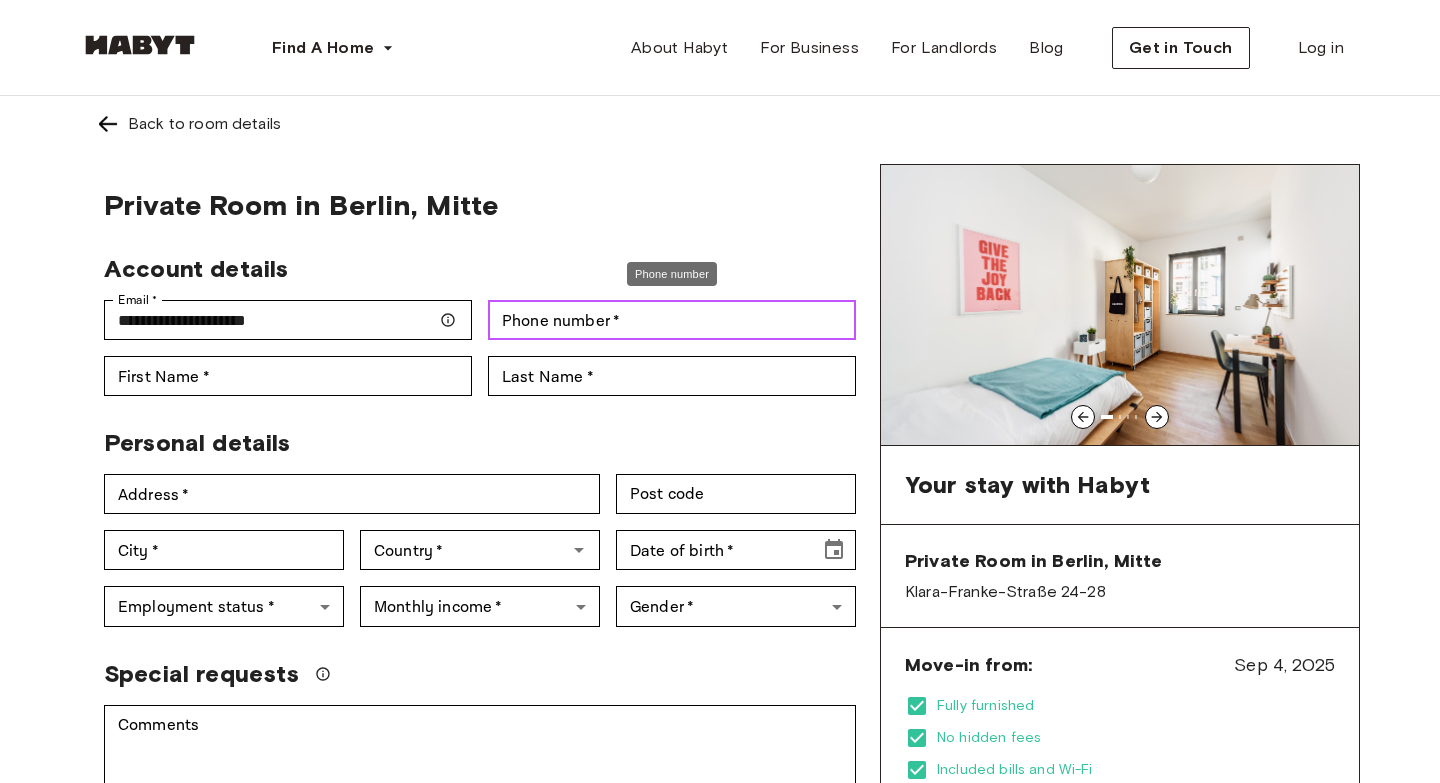 click on "Phone number   * Phone number   *" at bounding box center (672, 320) 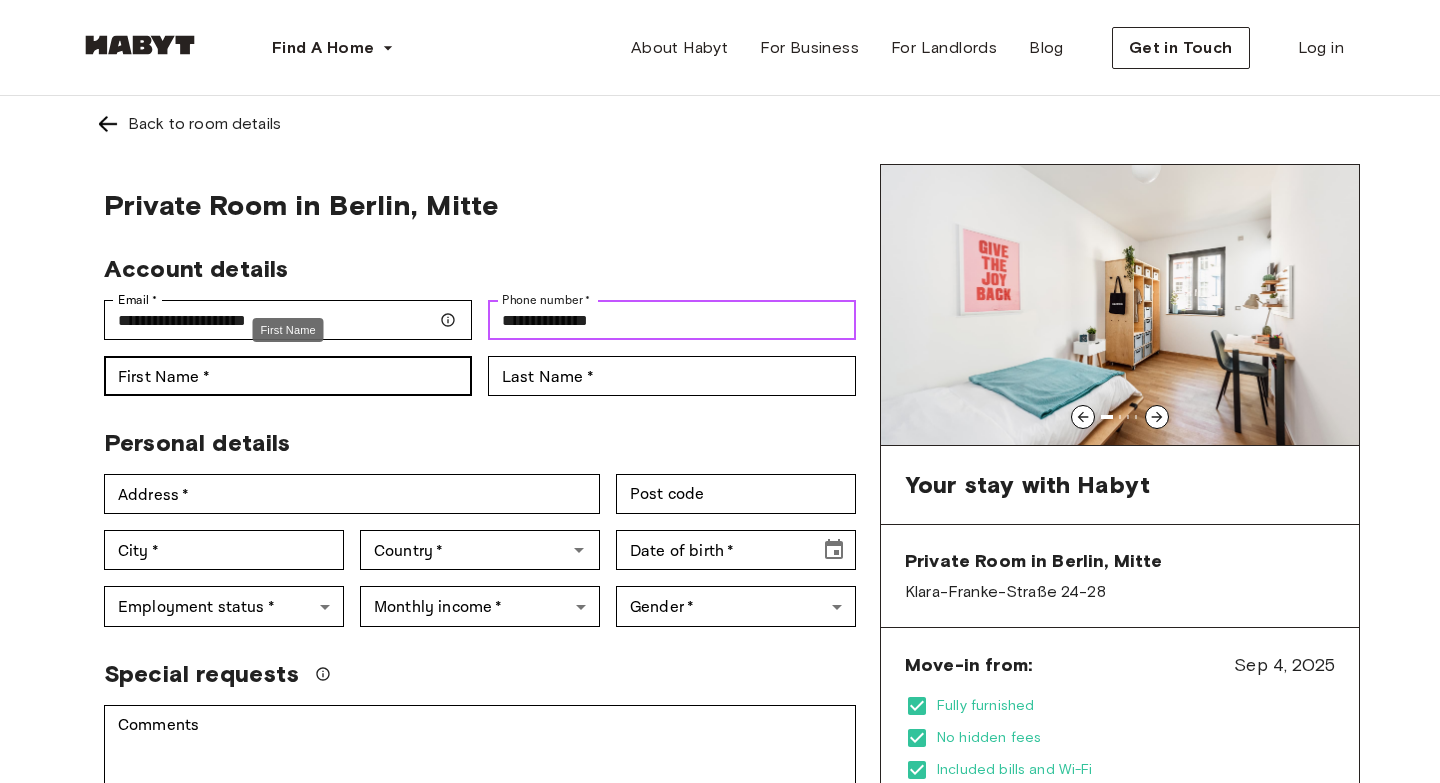 type on "**********" 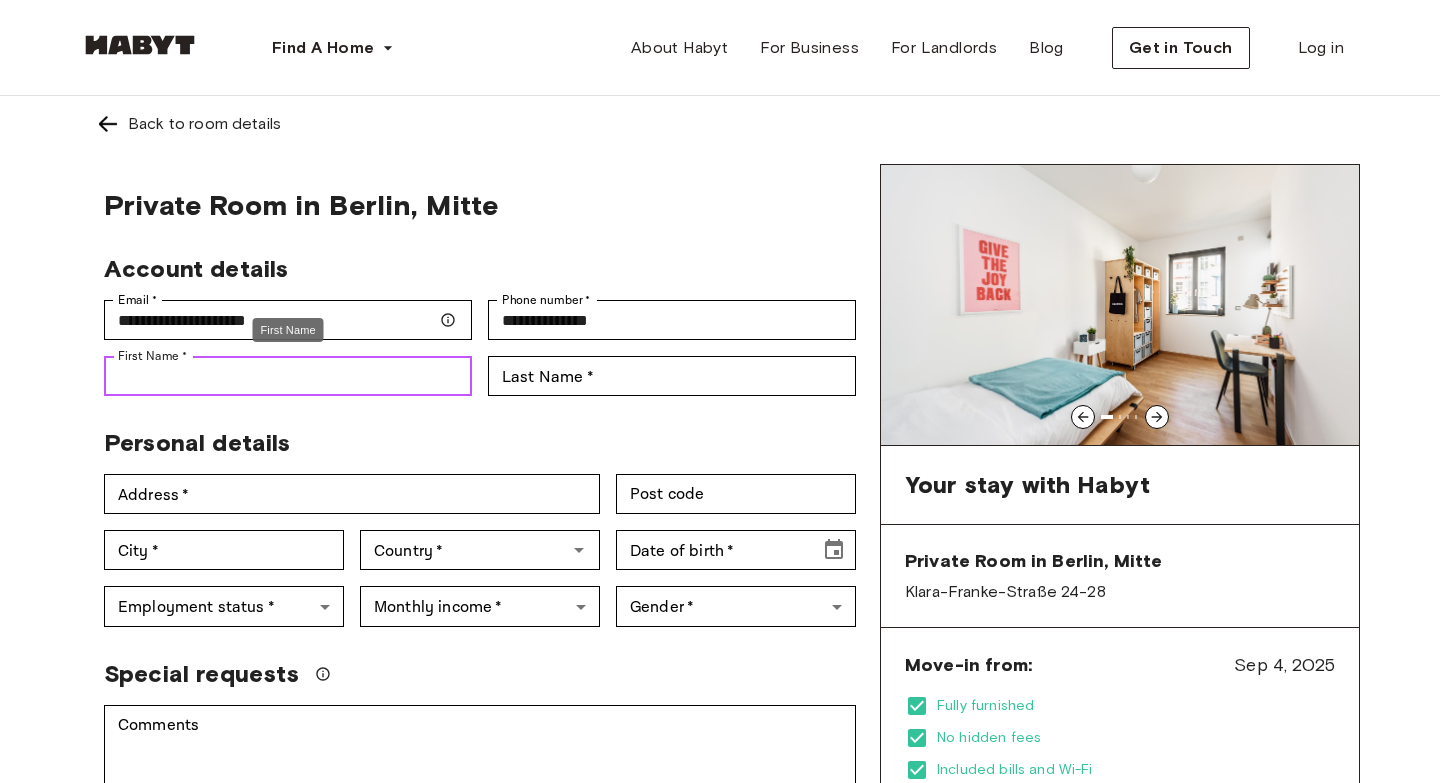 click on "First Name   *" at bounding box center (288, 376) 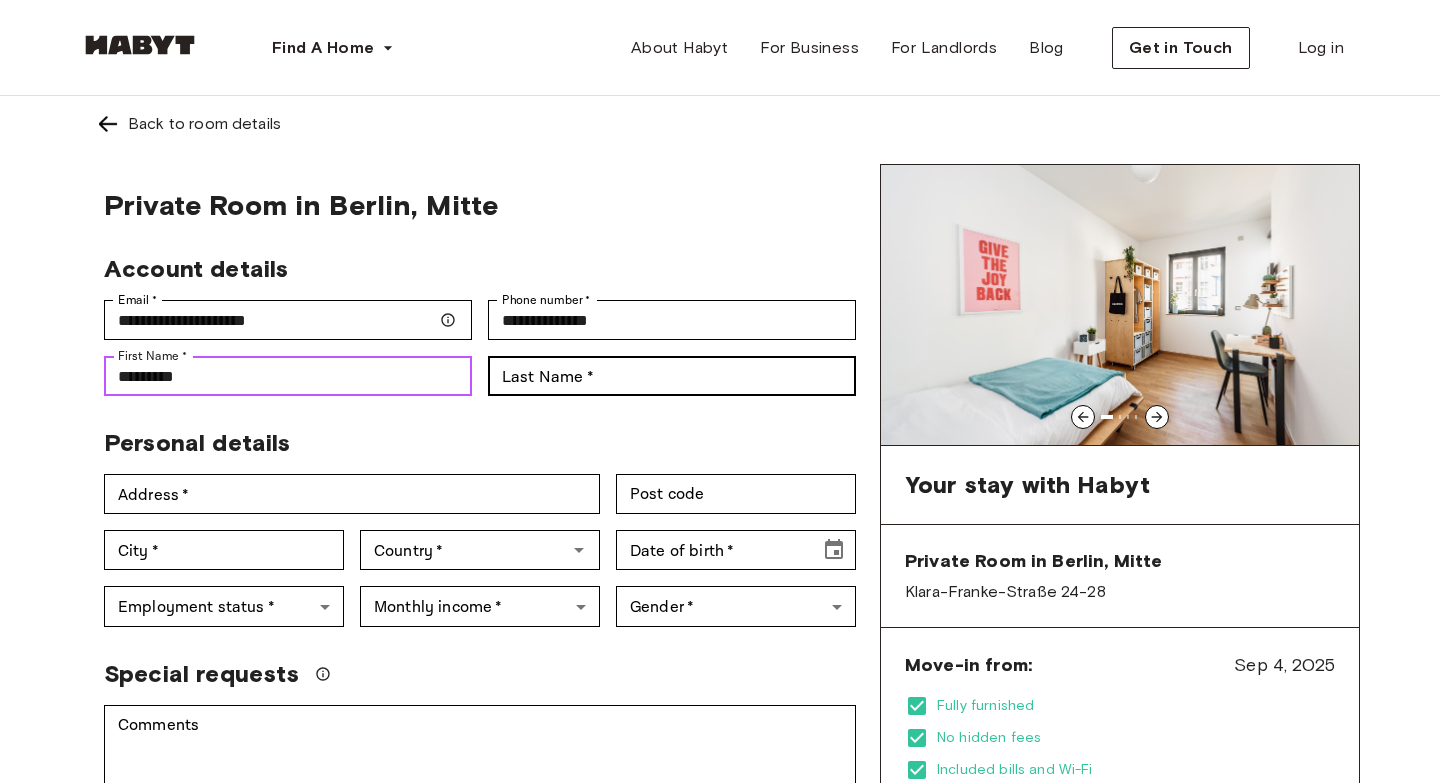 type on "*********" 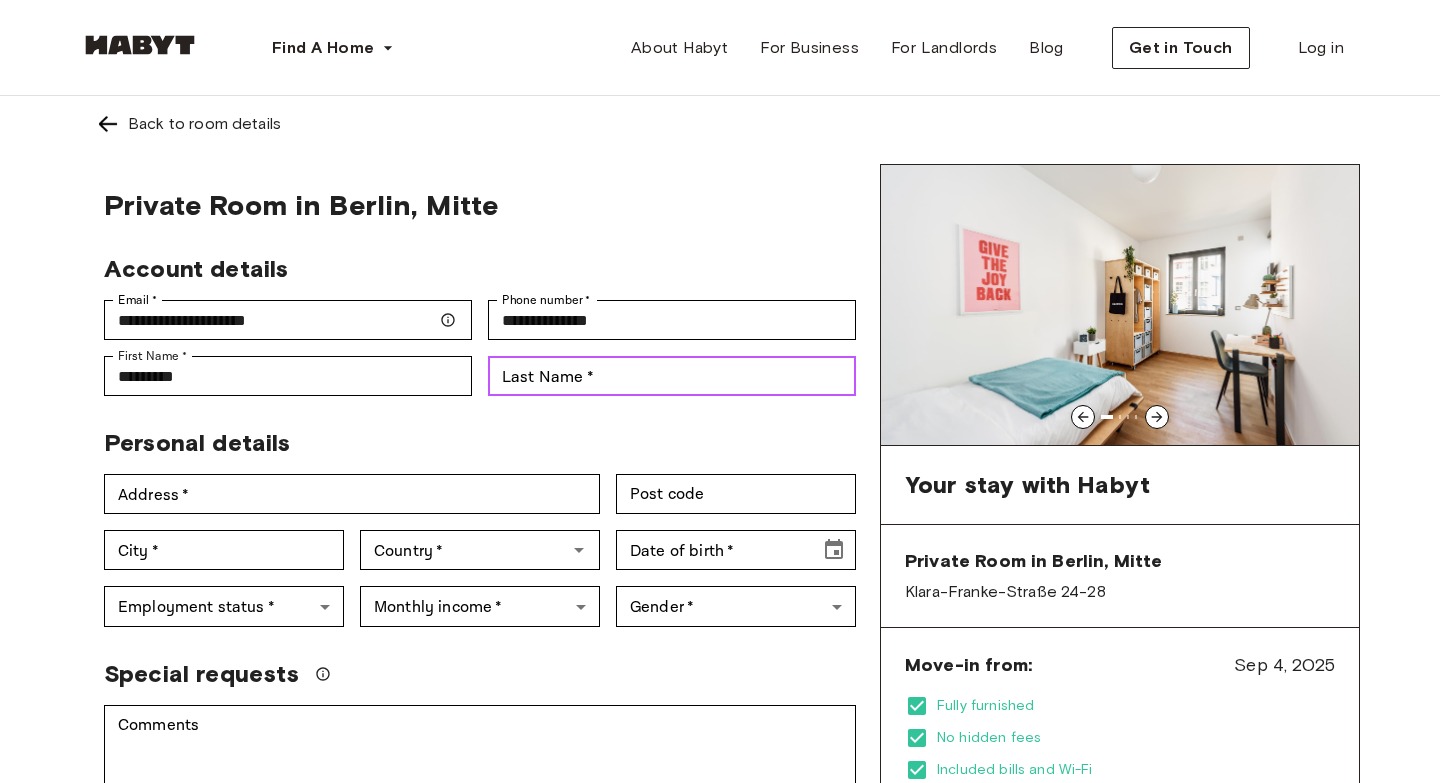 click on "Last Name   *" at bounding box center [672, 376] 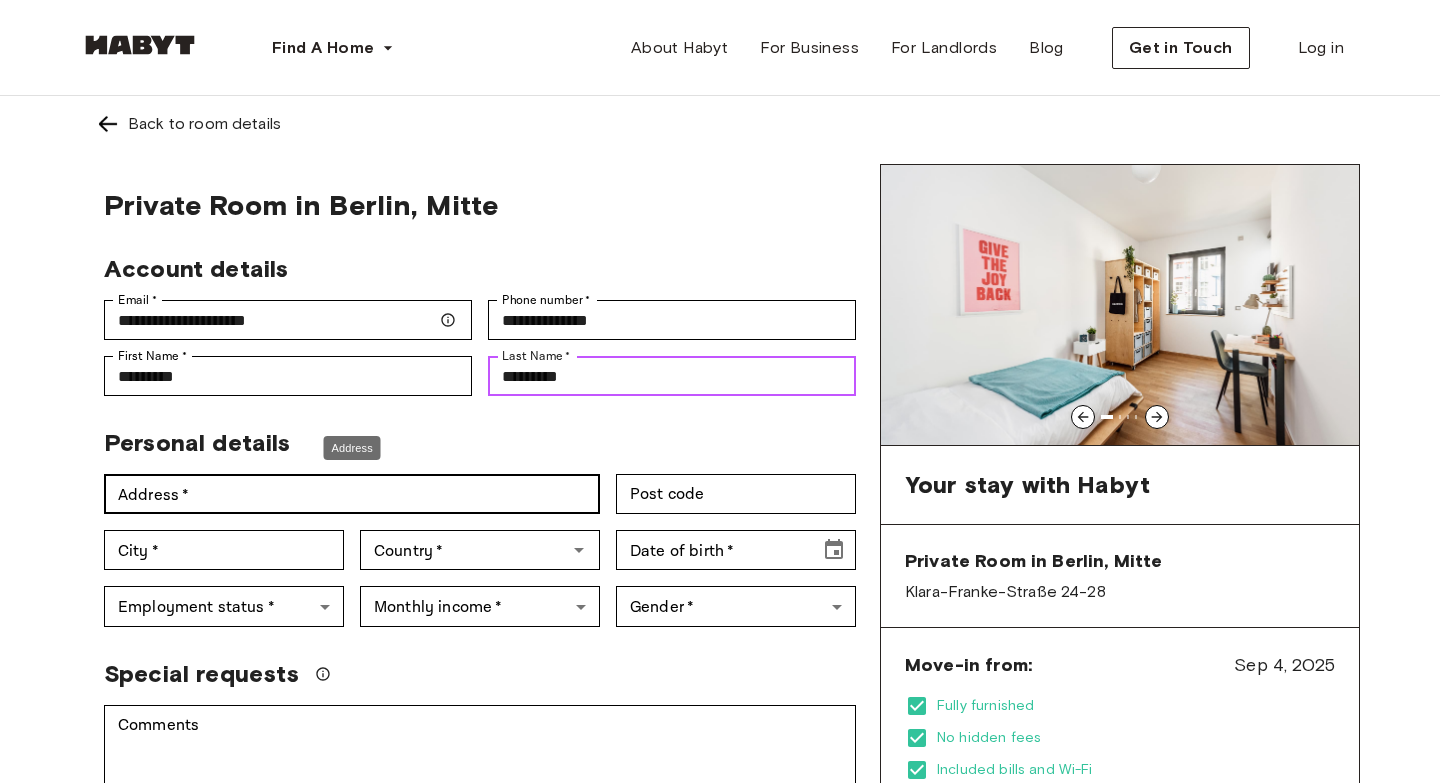 type on "*********" 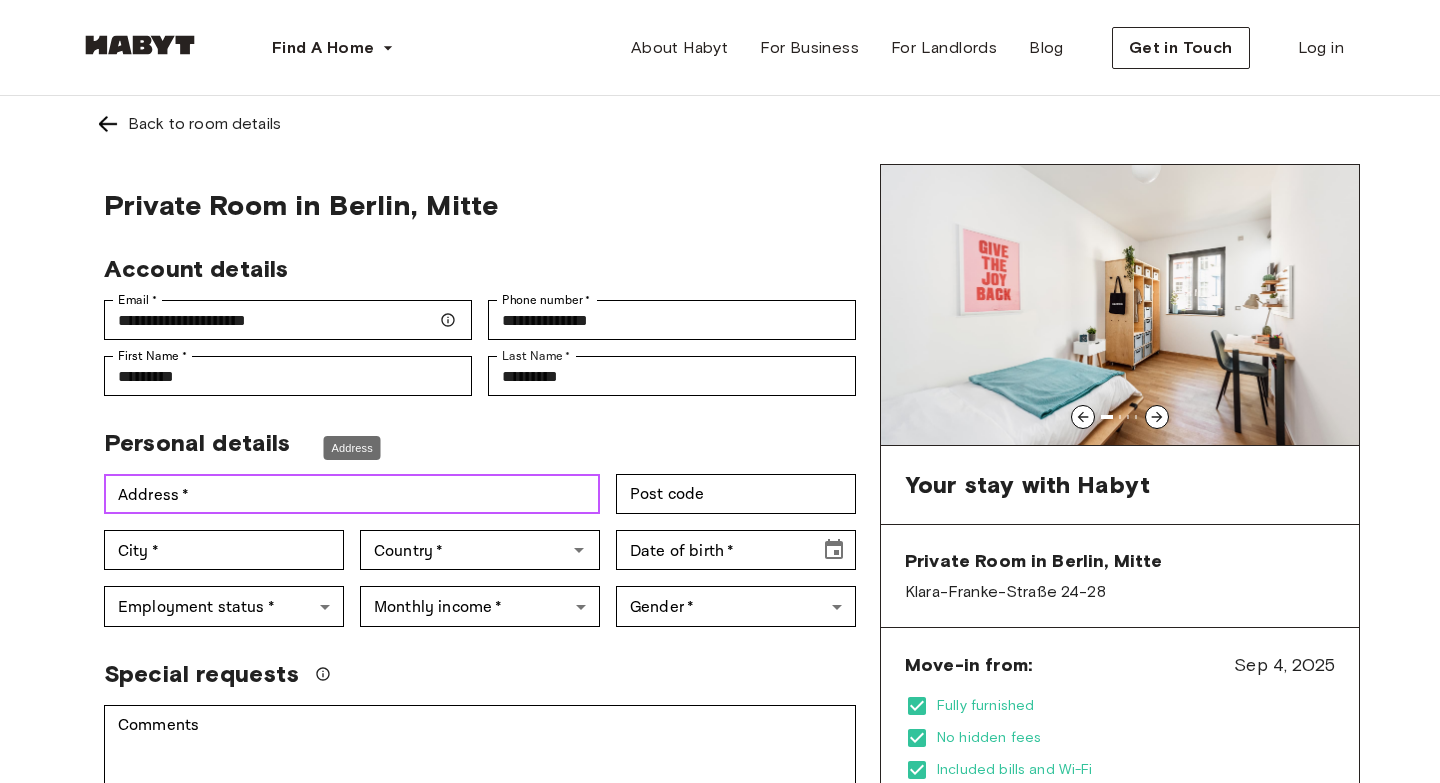 click on "Address   *" at bounding box center [352, 494] 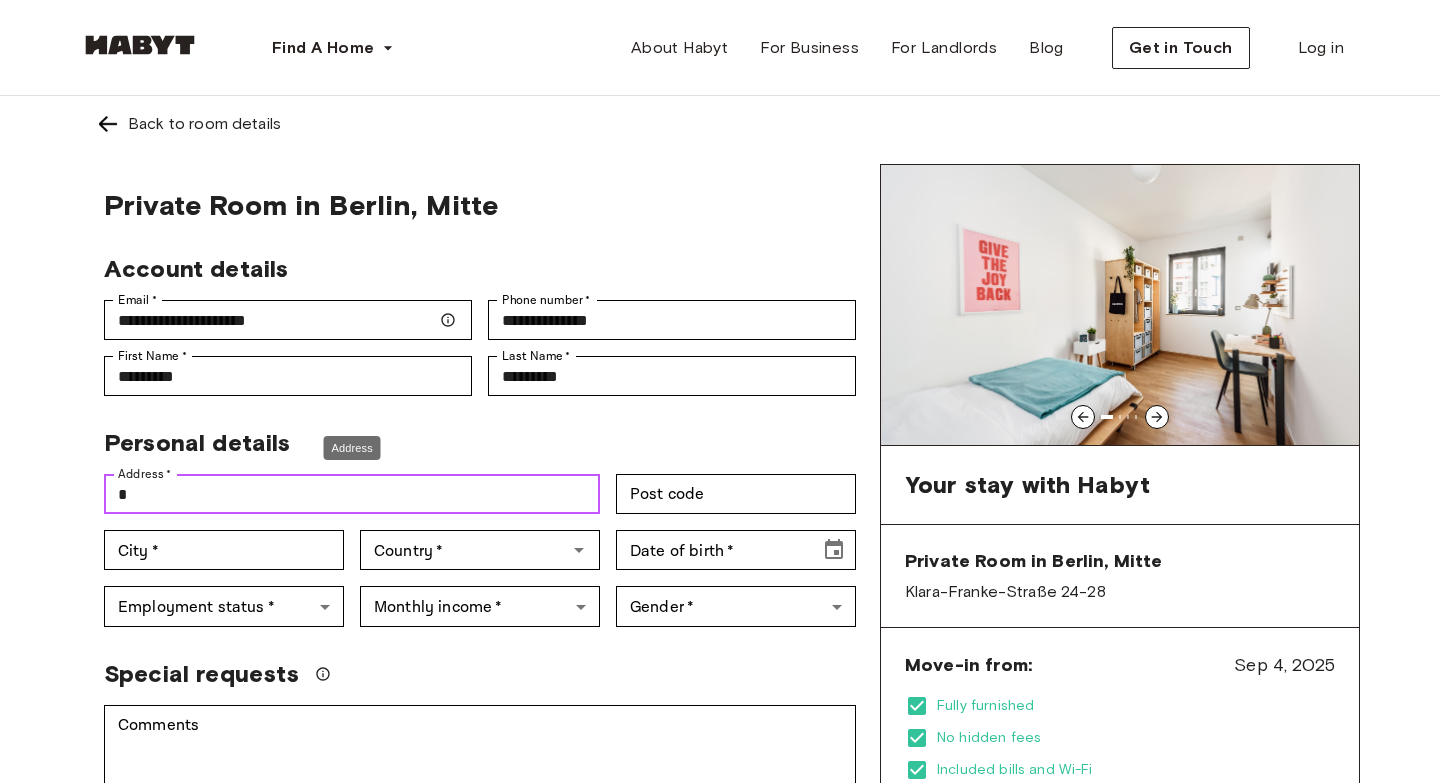 type on "*" 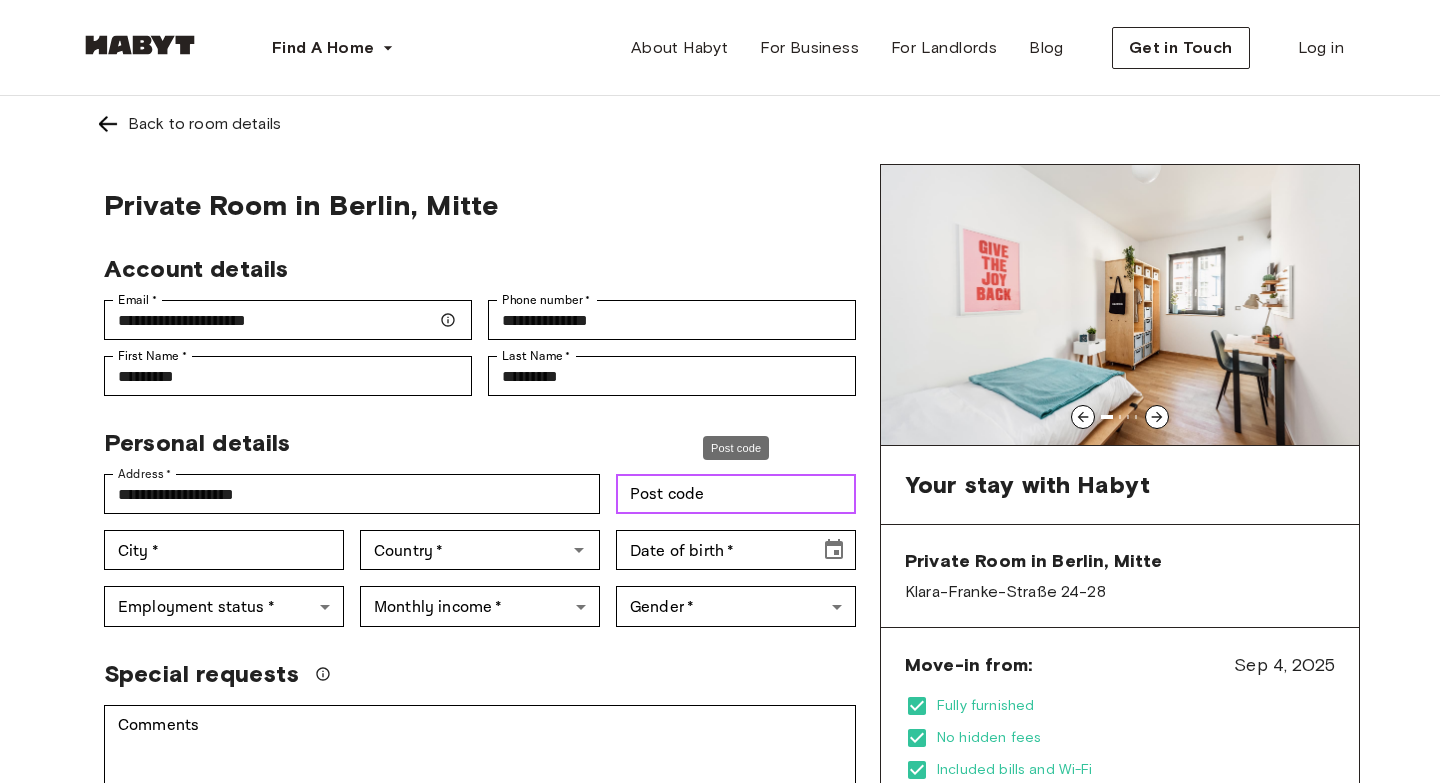 click on "Post code" at bounding box center [736, 494] 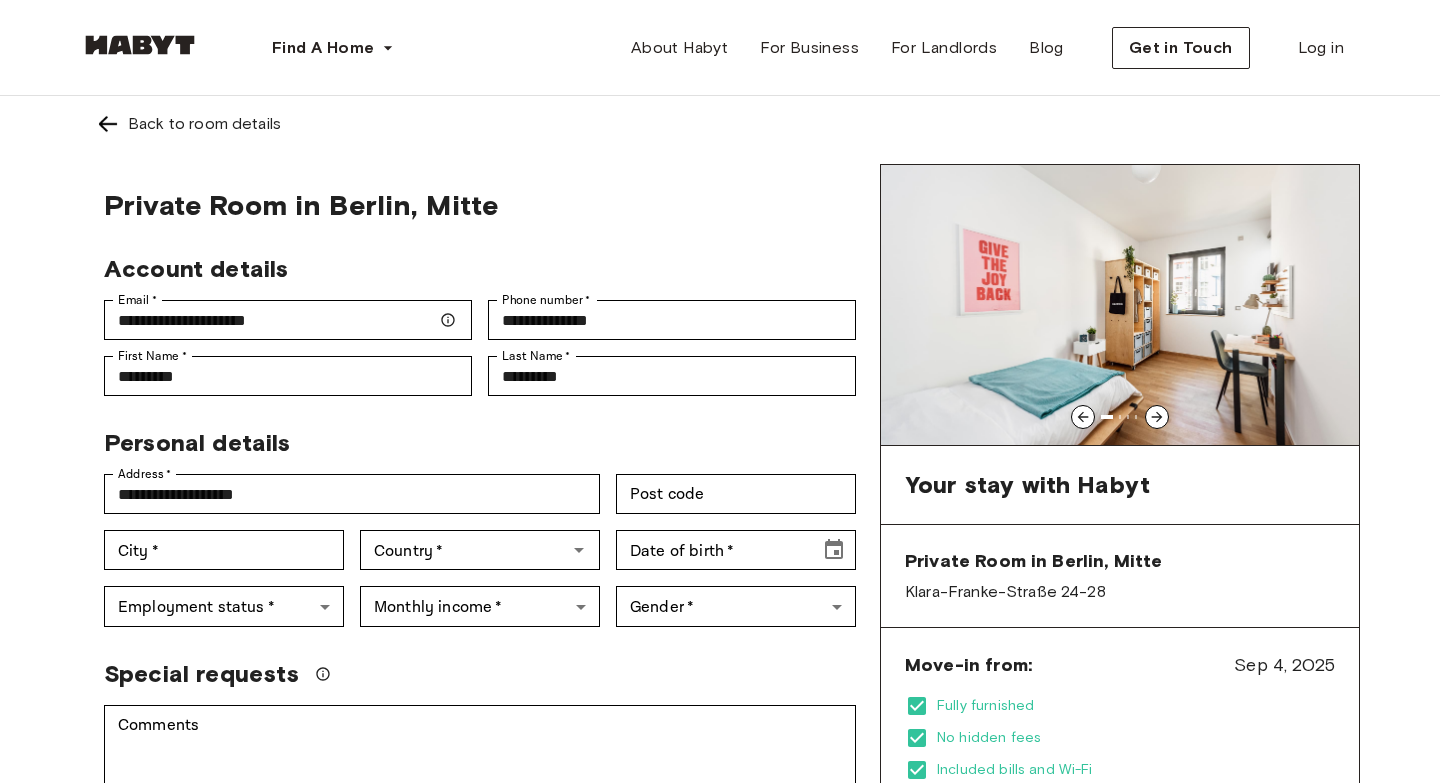 click on "Country   * Country   *" at bounding box center (472, 542) 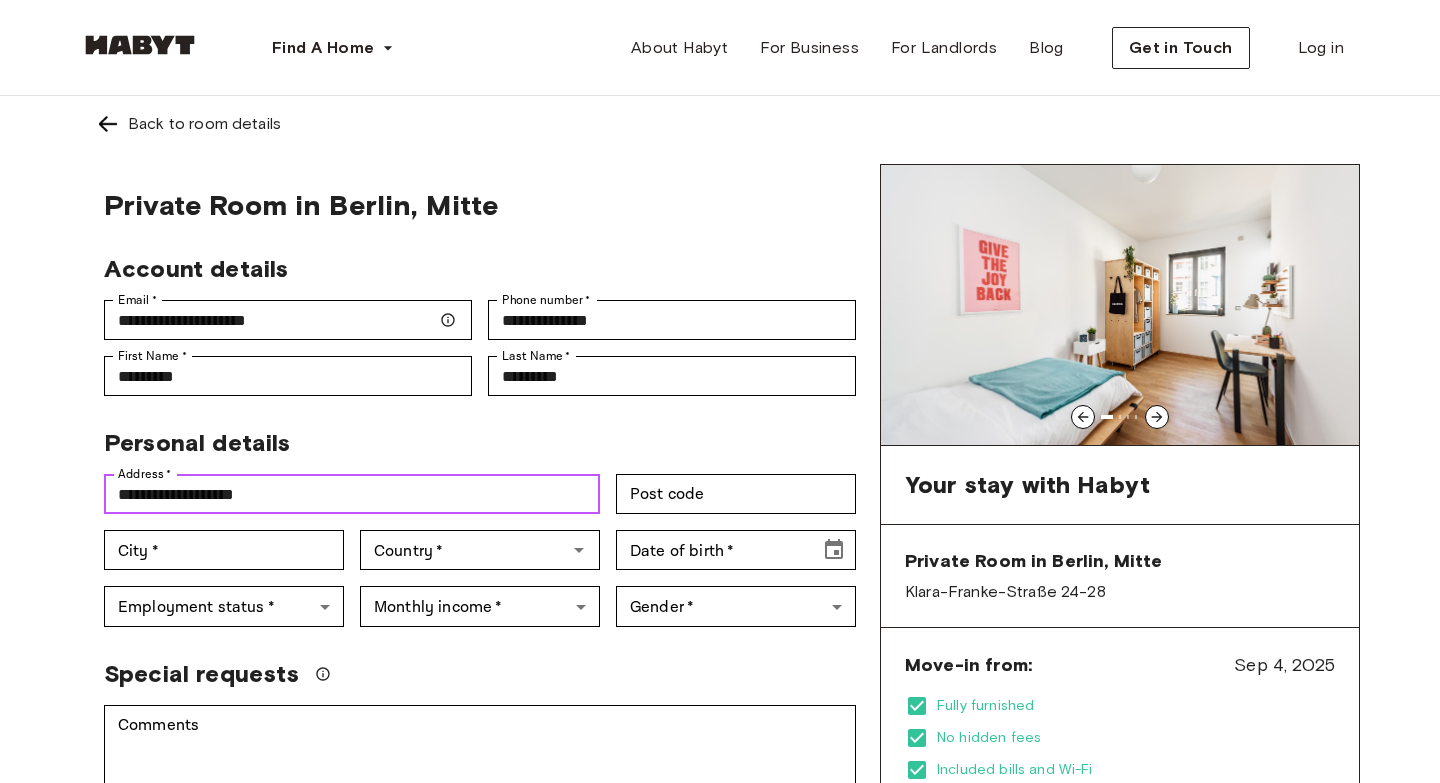 click on "**********" at bounding box center (352, 494) 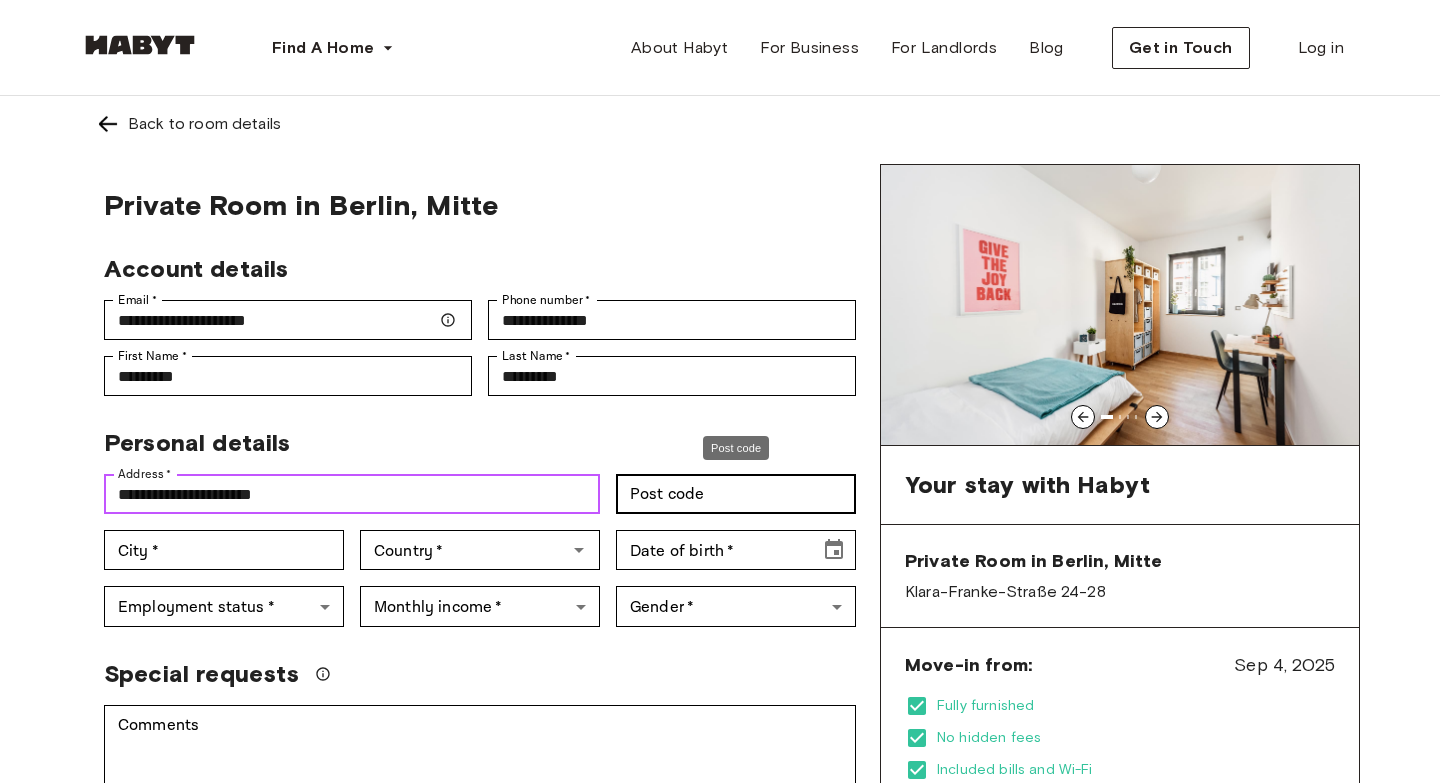 type on "**********" 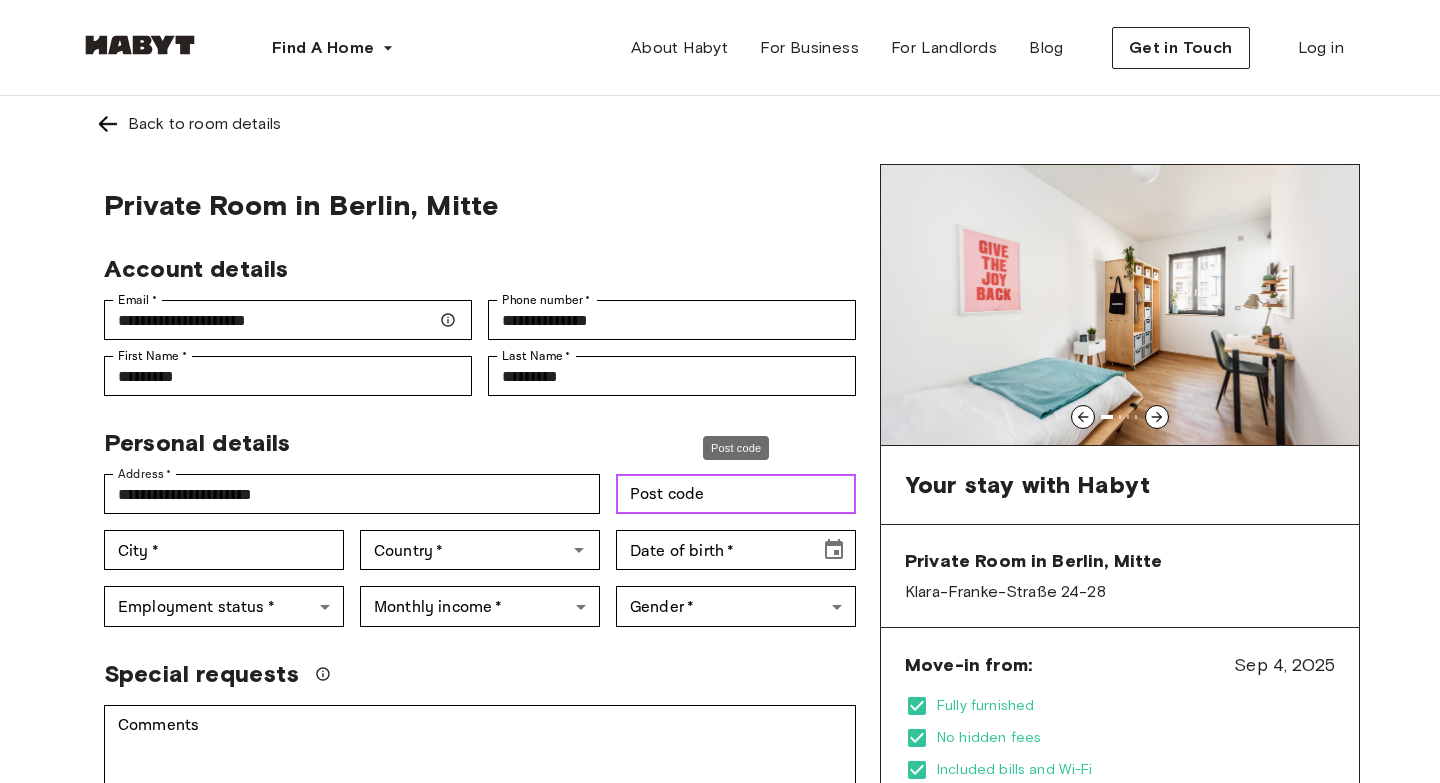 click on "Post code" at bounding box center (736, 494) 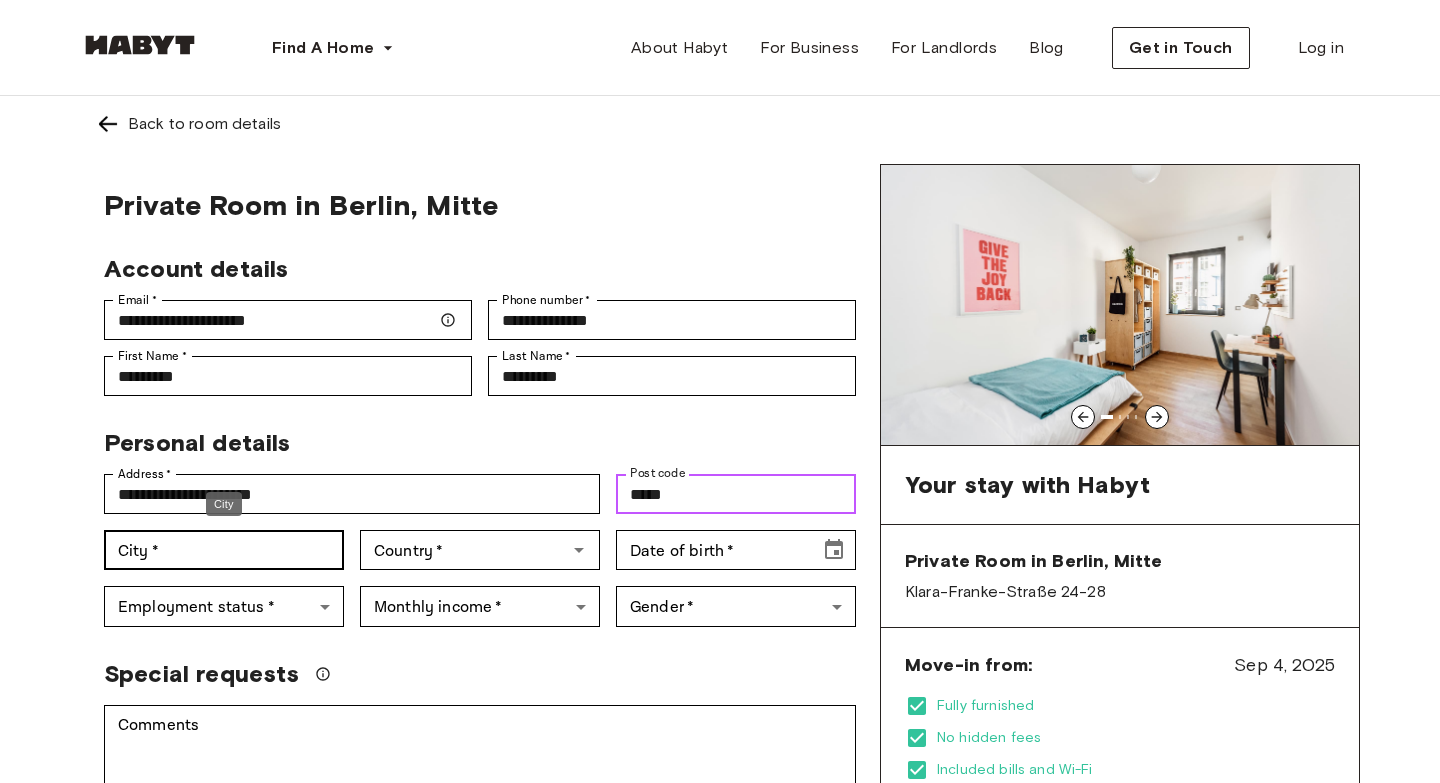 type on "*****" 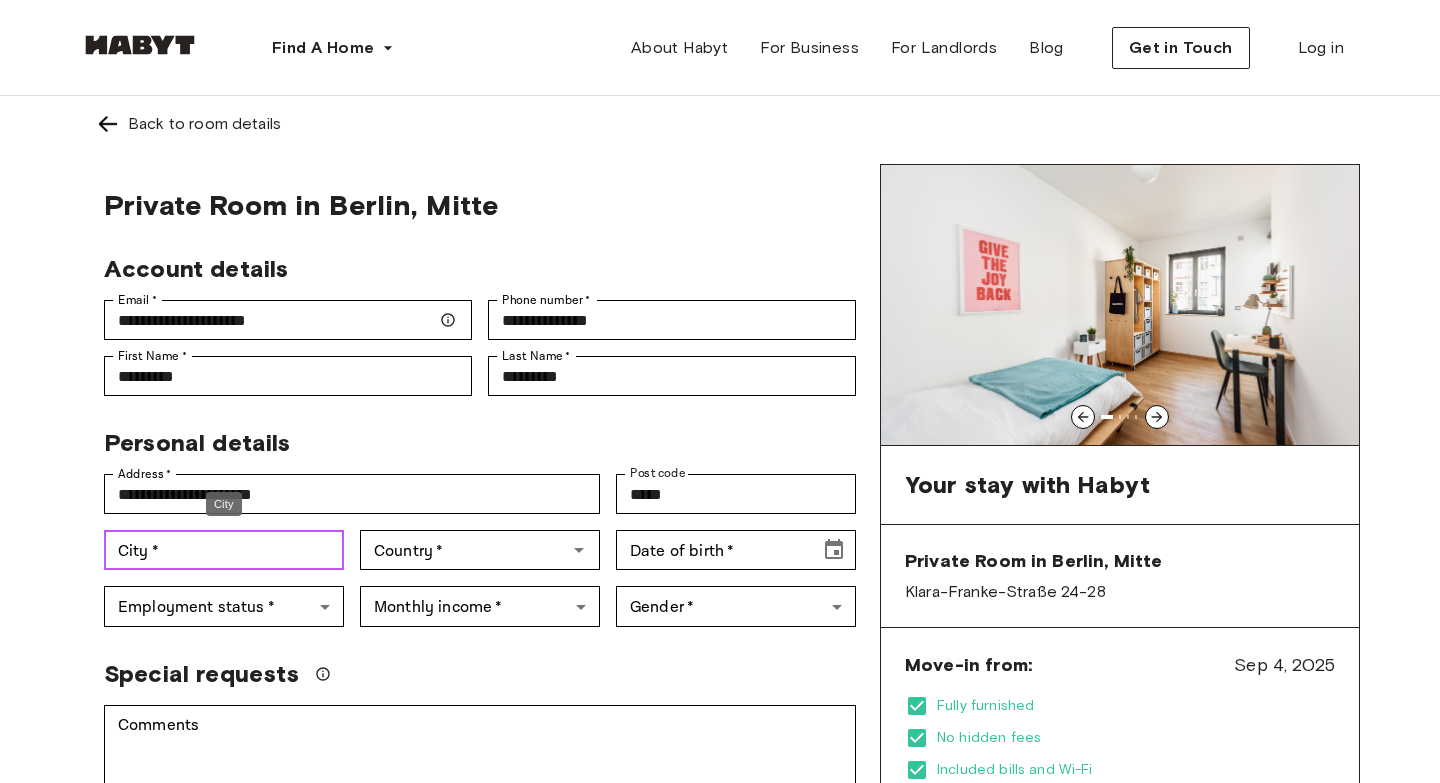 click on "City   *" at bounding box center (224, 550) 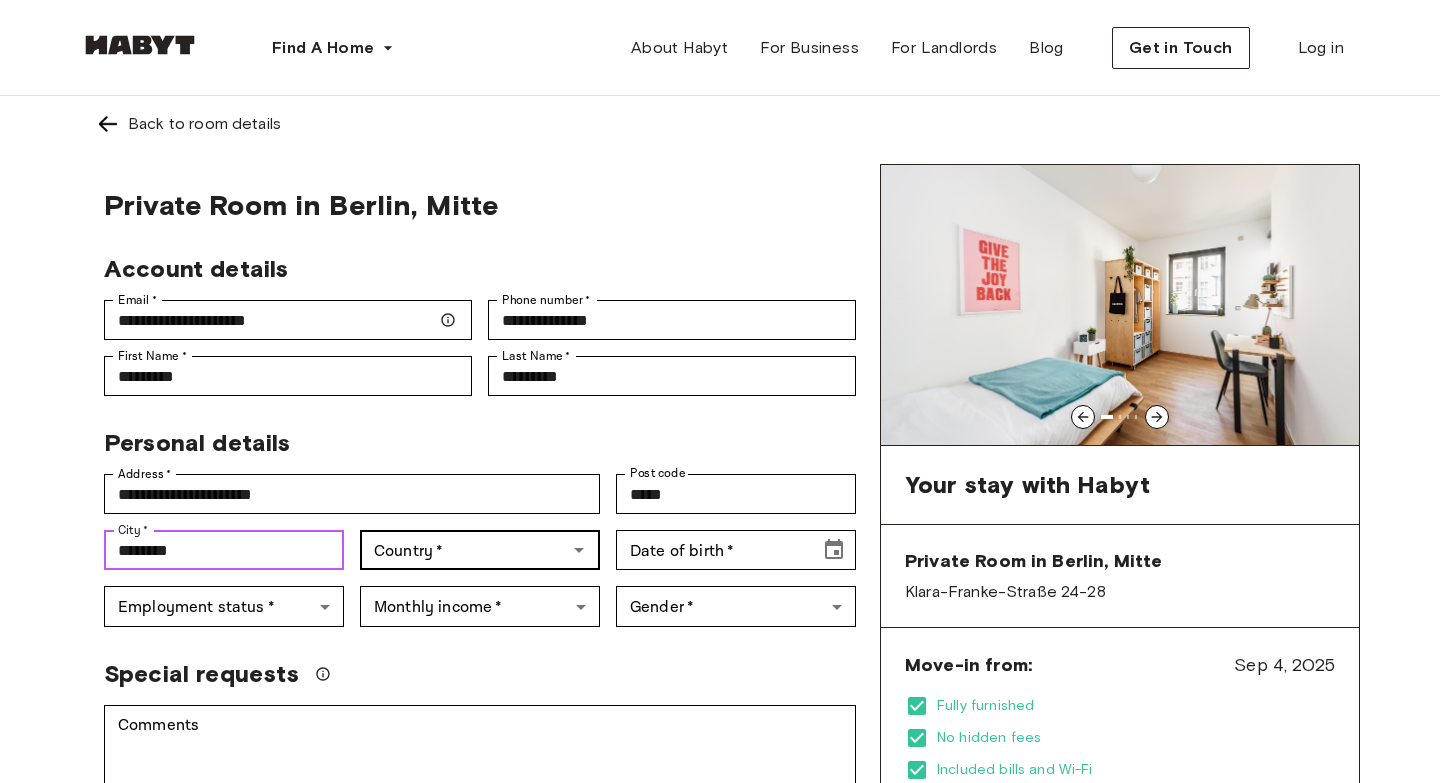 type on "********" 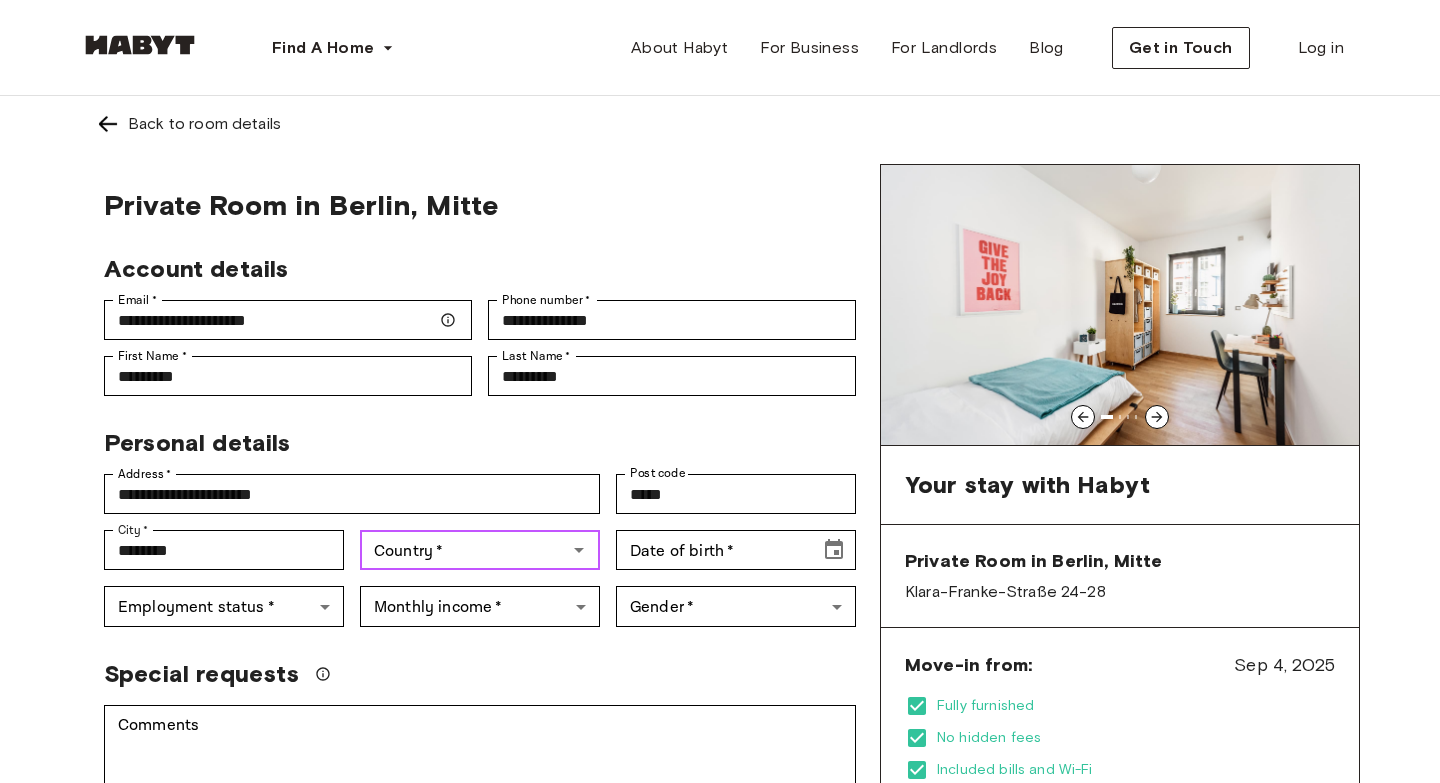 click on "Country   *" at bounding box center (463, 550) 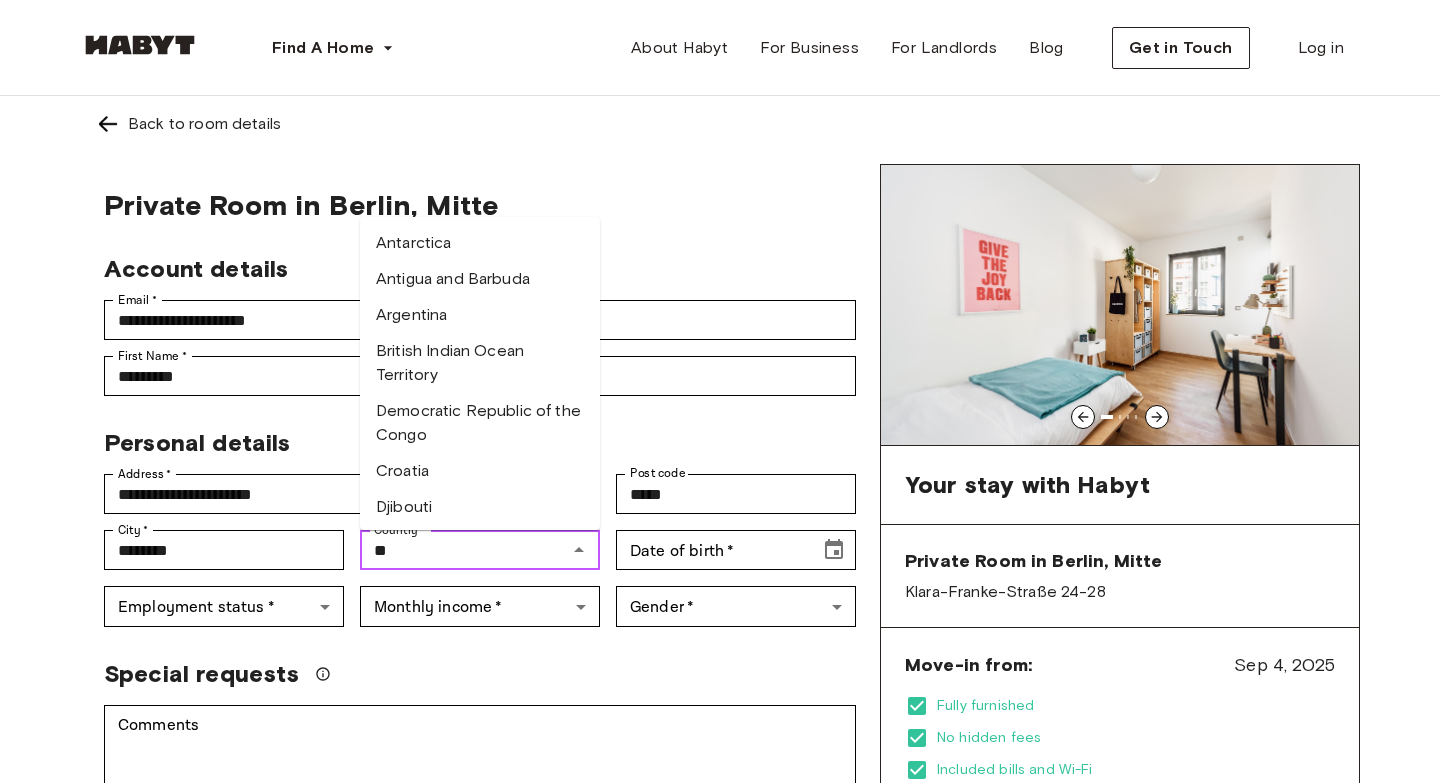 type on "*" 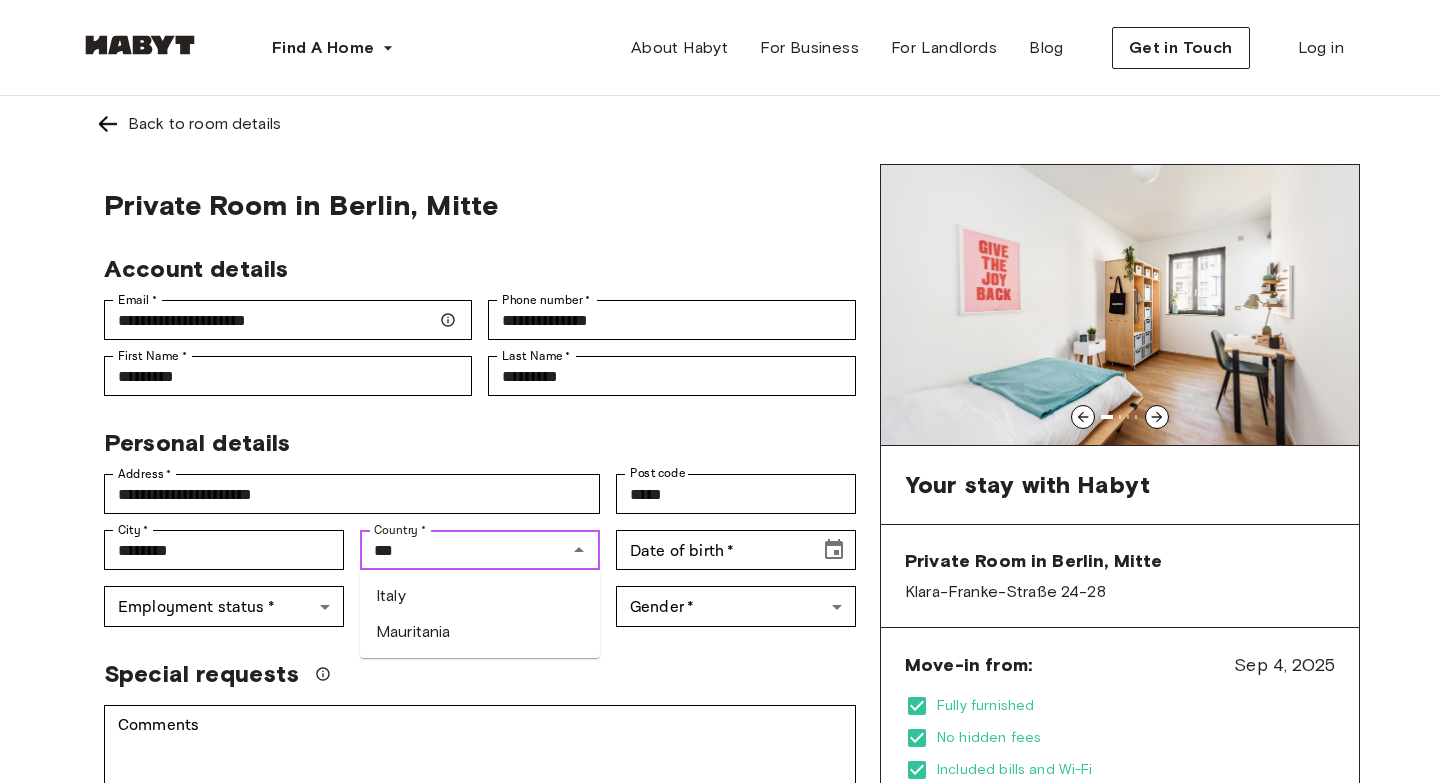 click on "Italy" at bounding box center (480, 596) 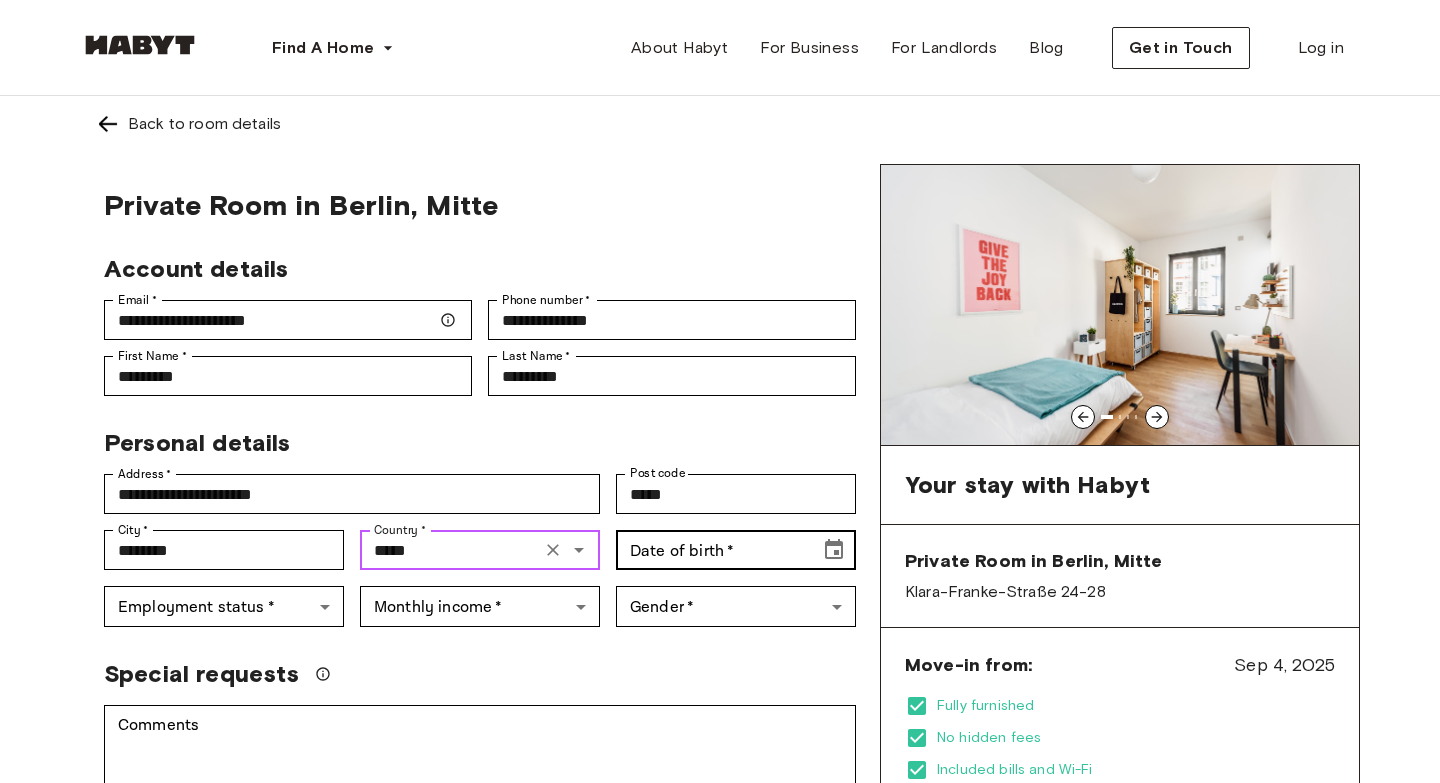 type on "*****" 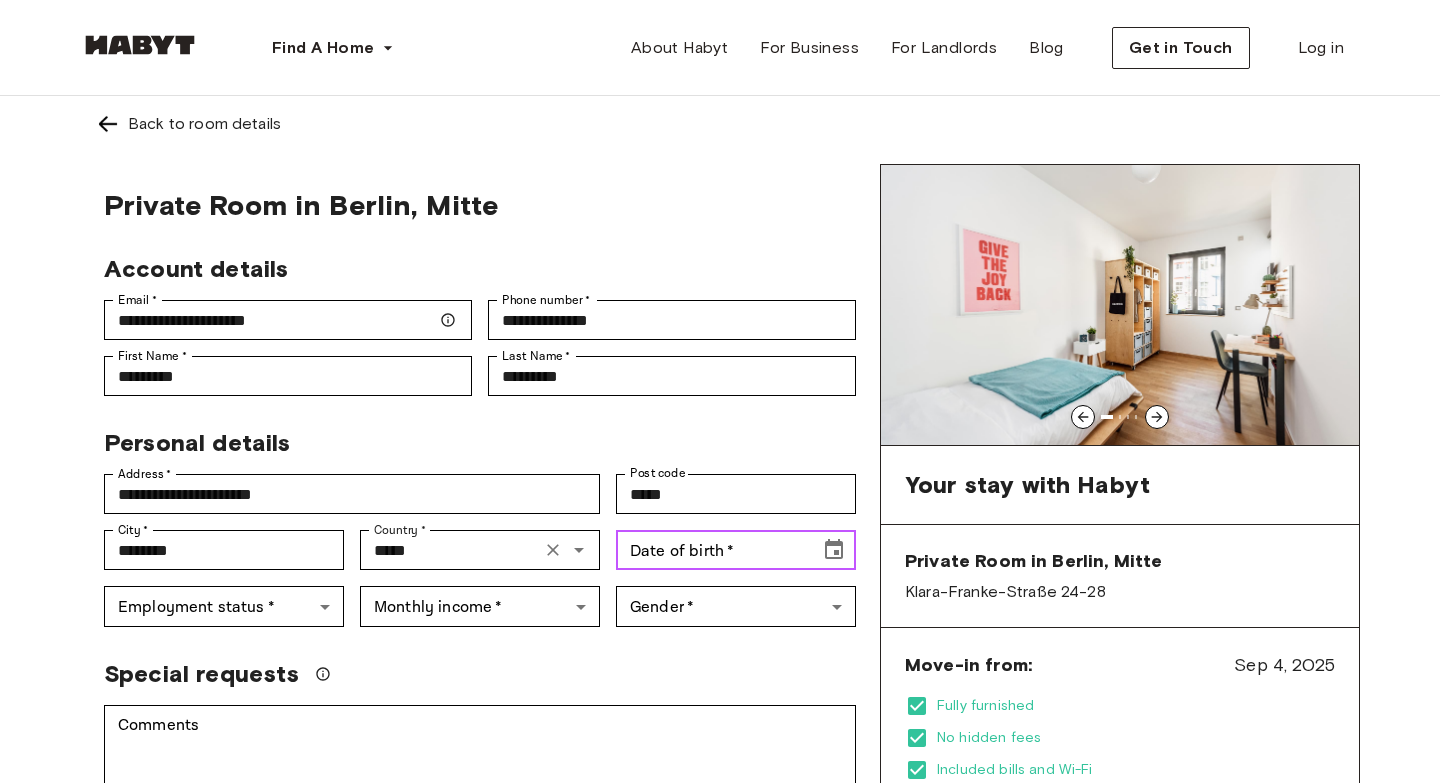 click on "Date of birth   *" at bounding box center (711, 550) 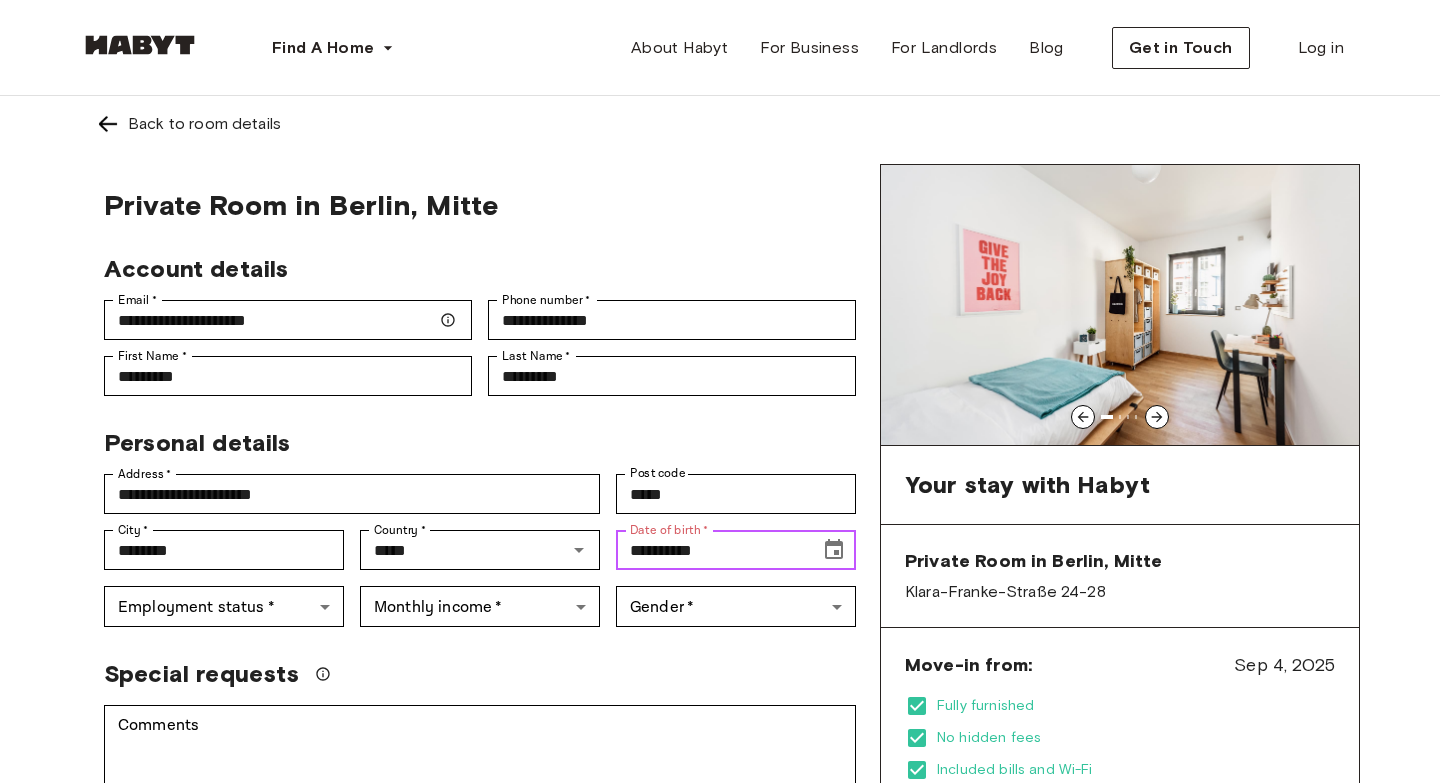 click on "**********" at bounding box center [711, 550] 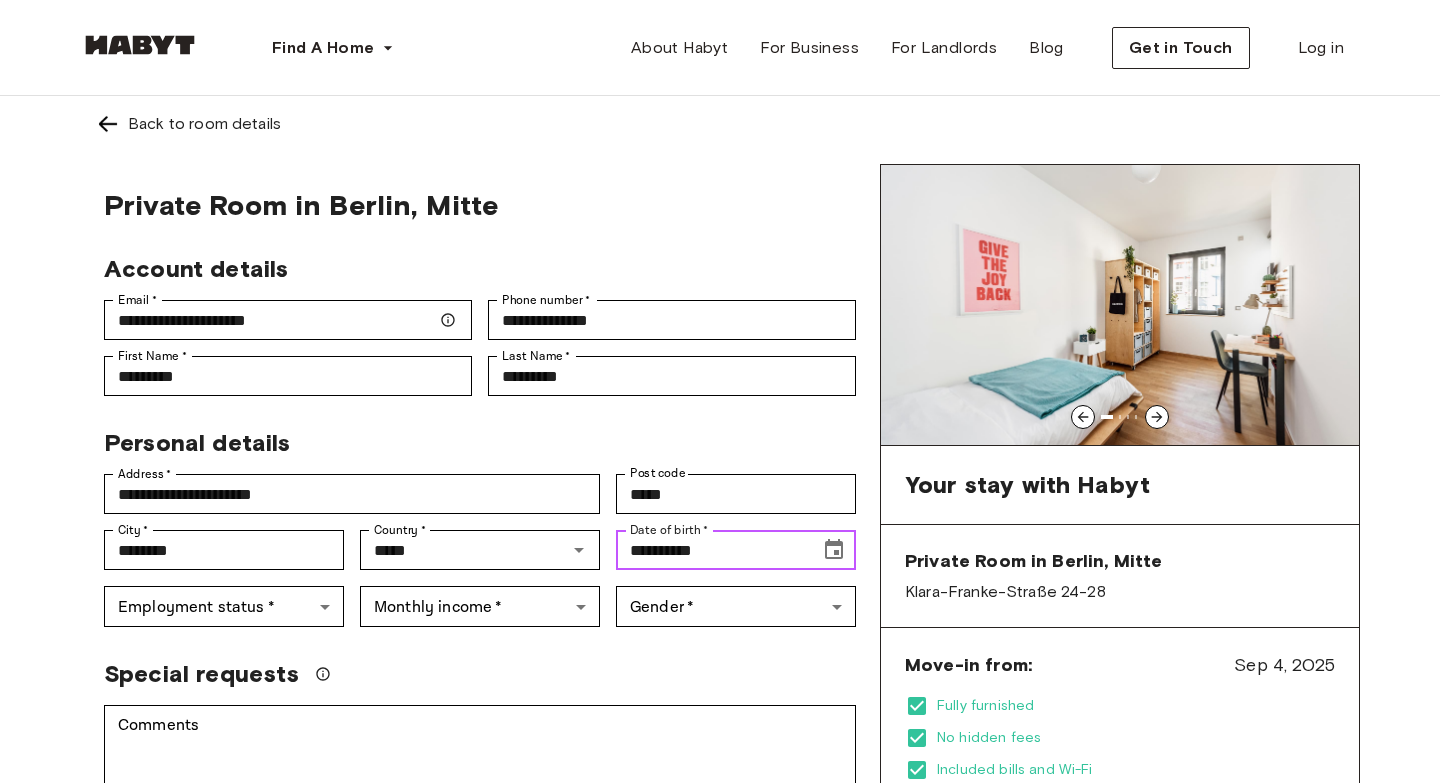 click at bounding box center [834, 550] 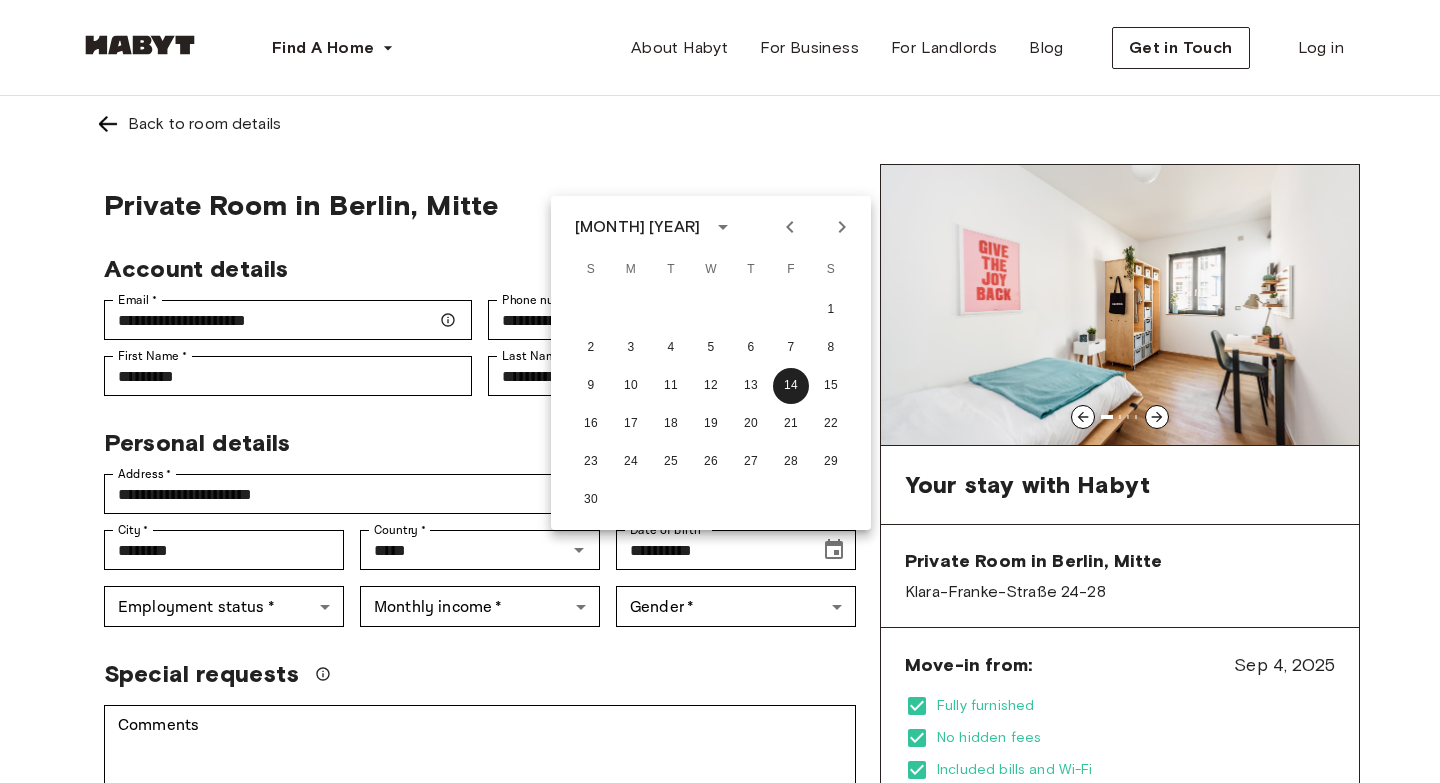 click on "[MONTH] [YEAR]" at bounding box center [657, 227] 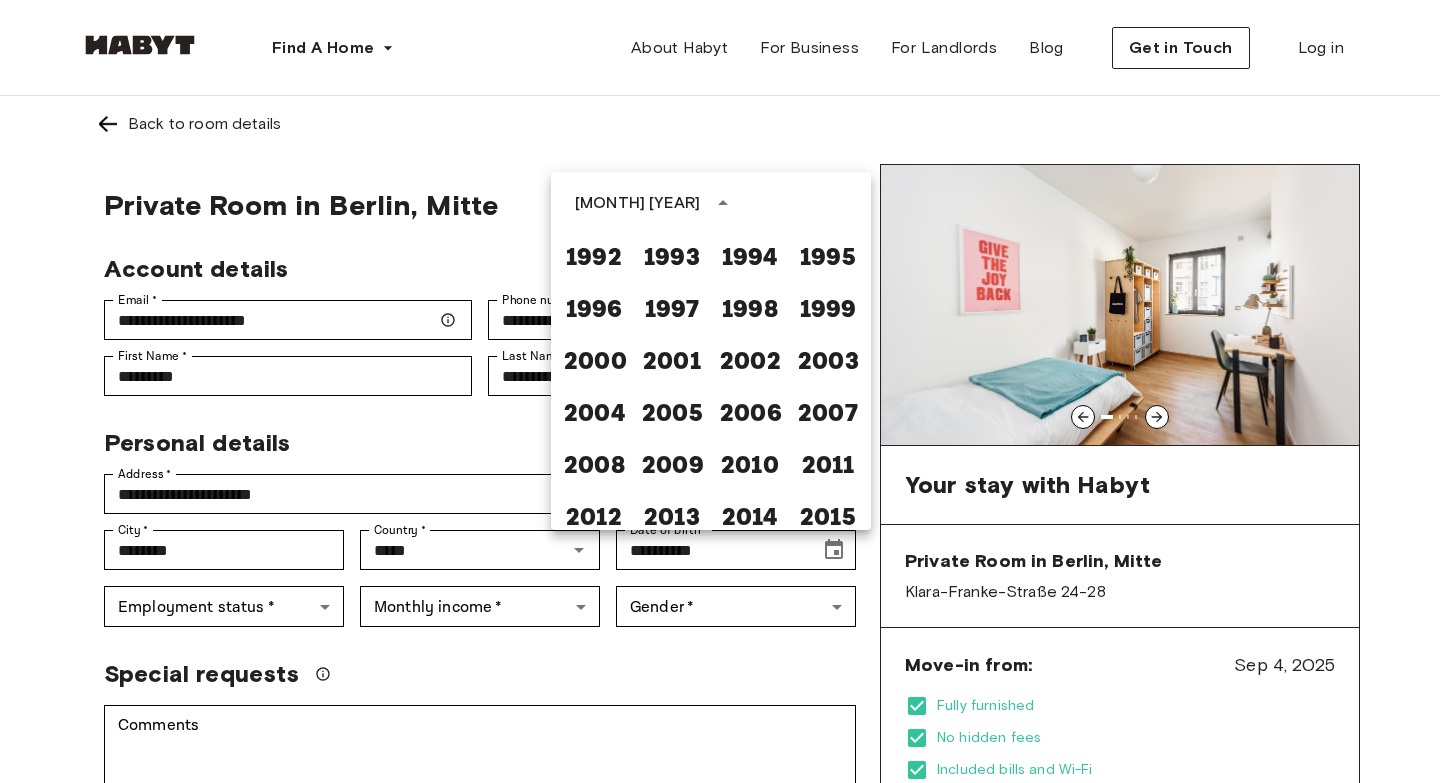scroll, scrollTop: 1157, scrollLeft: 0, axis: vertical 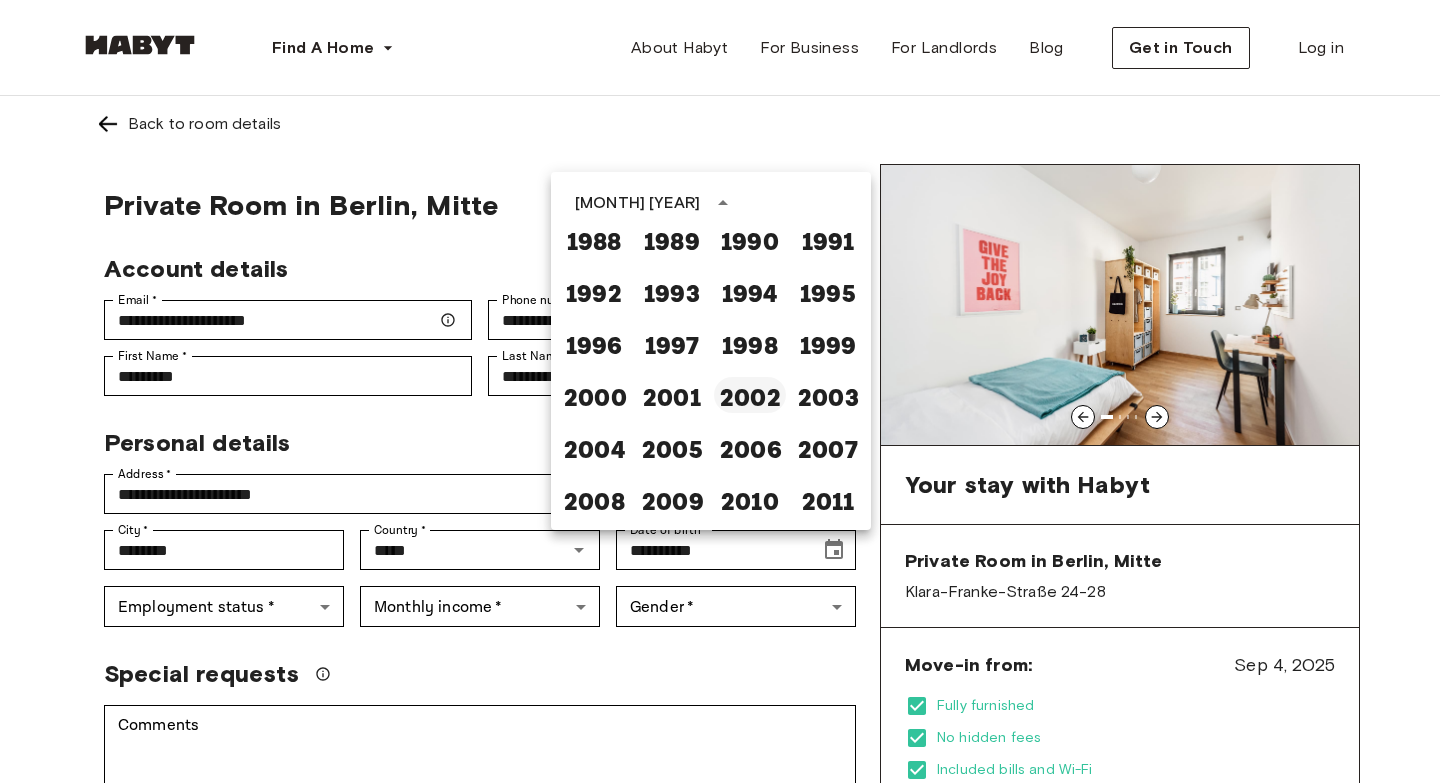 click on "2002" at bounding box center (750, 395) 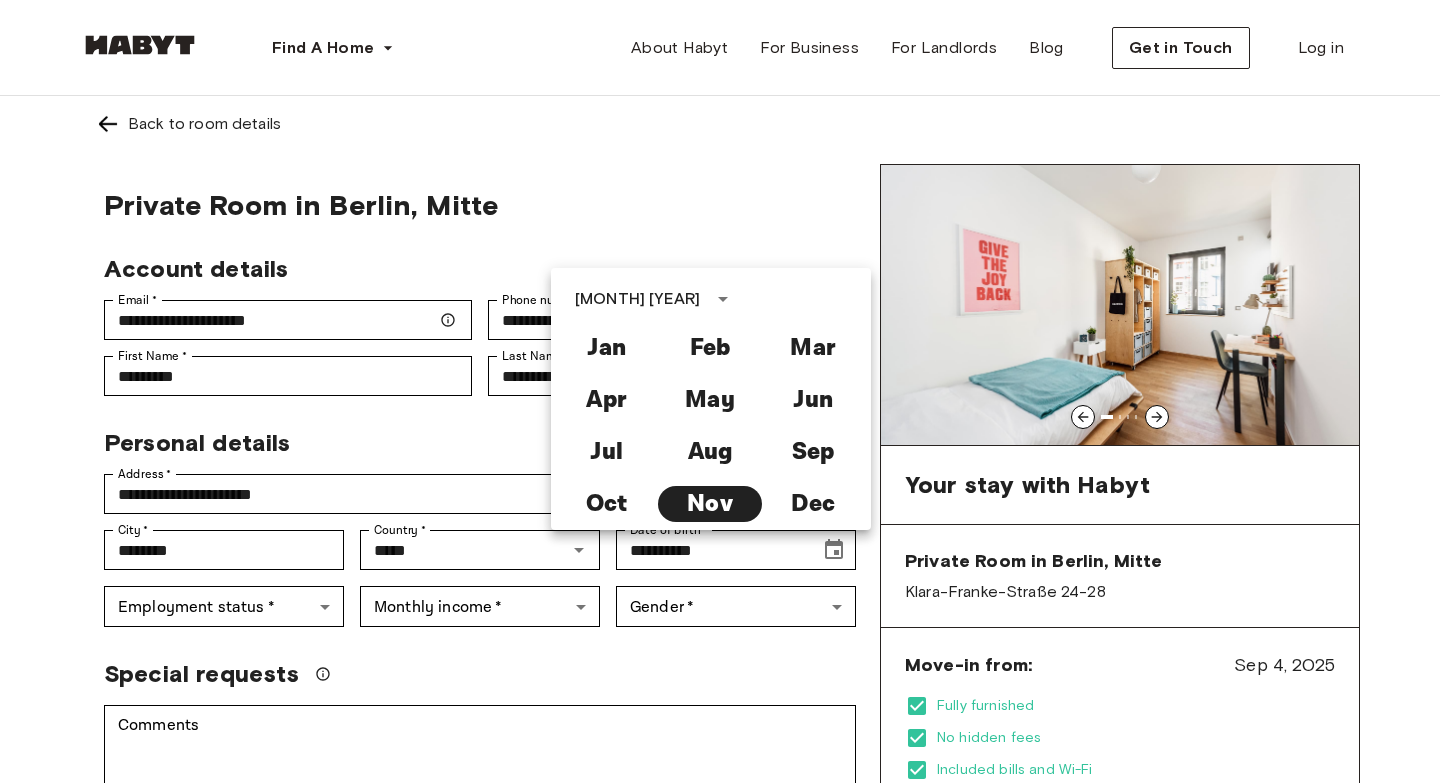 click on "Private Room in Berlin, Mitte" at bounding box center (480, 205) 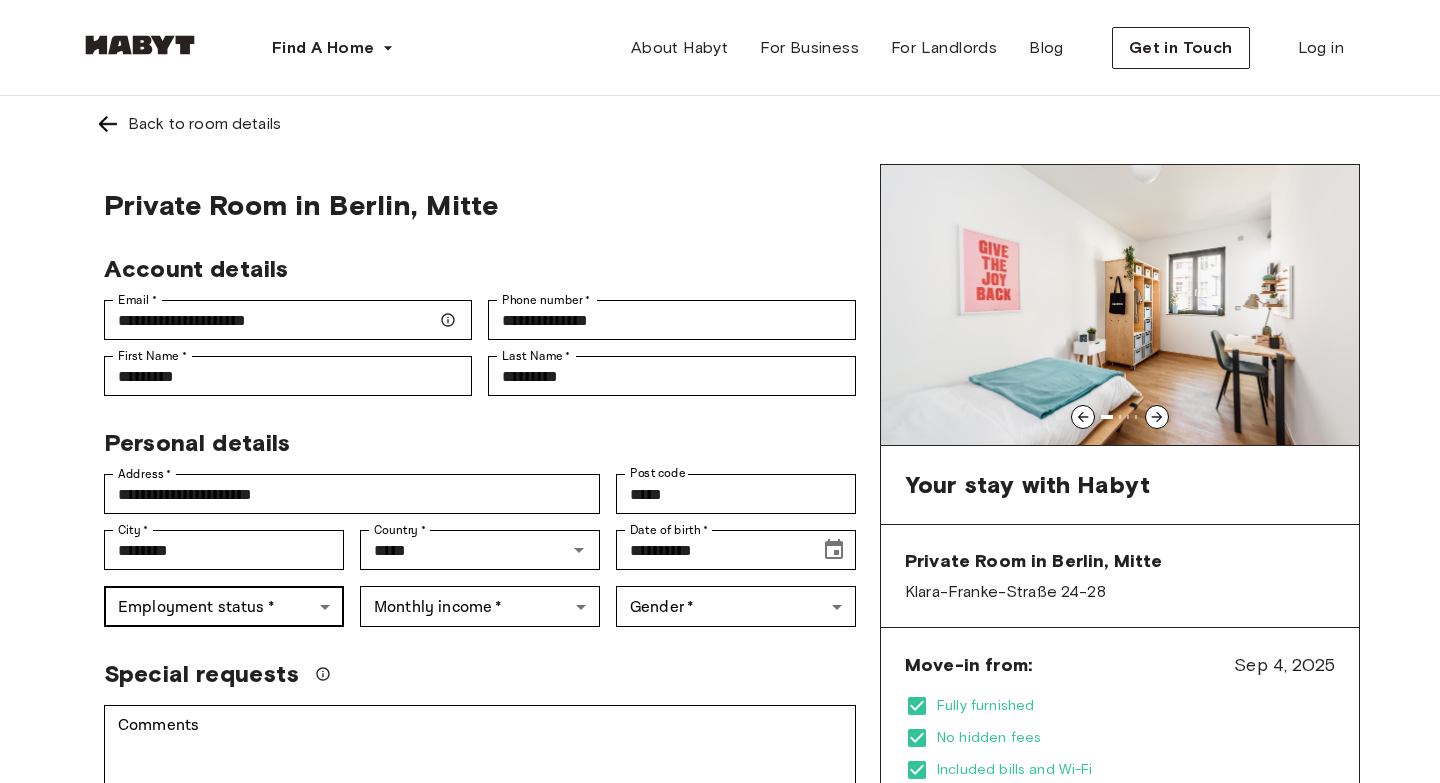 click on "**********" at bounding box center (720, 1227) 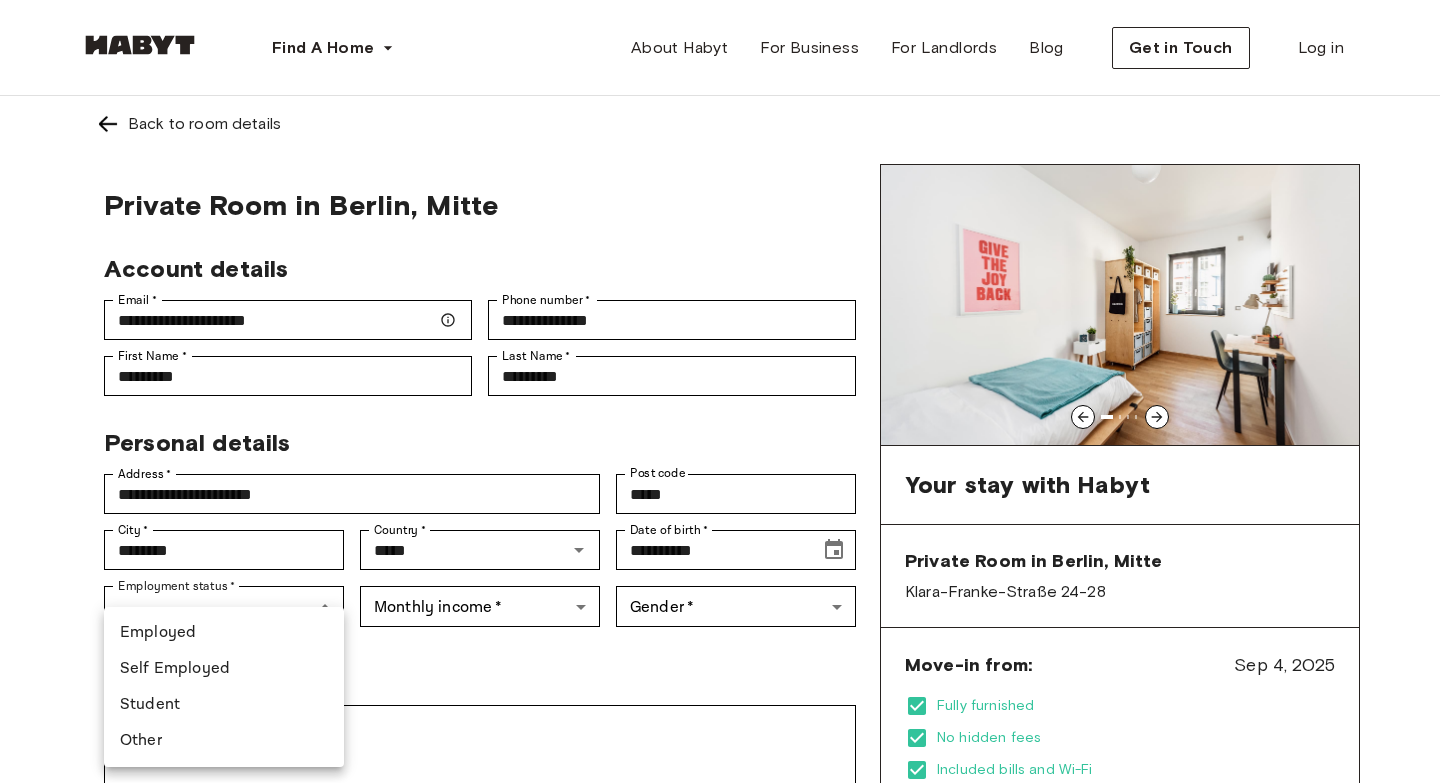 click on "Student" at bounding box center (224, 705) 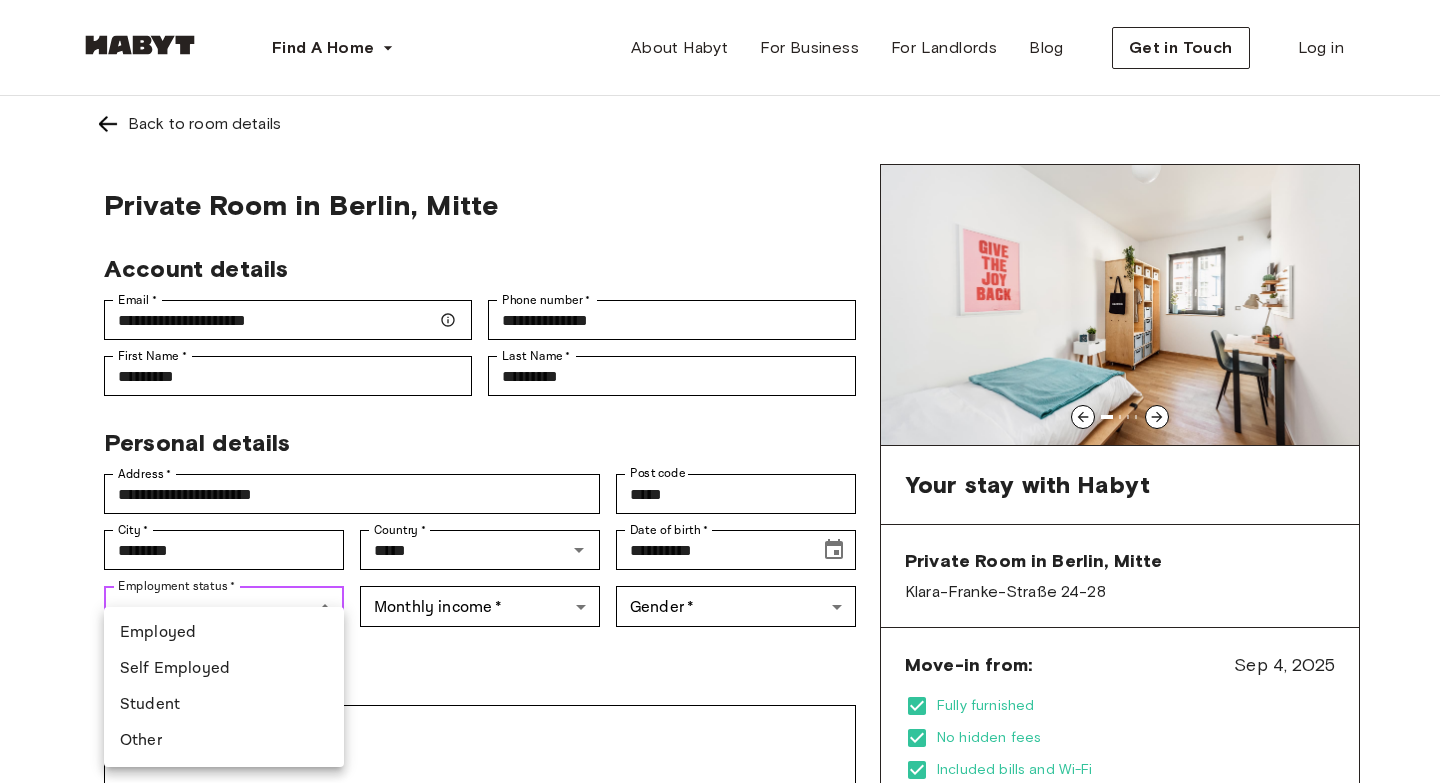 type on "*******" 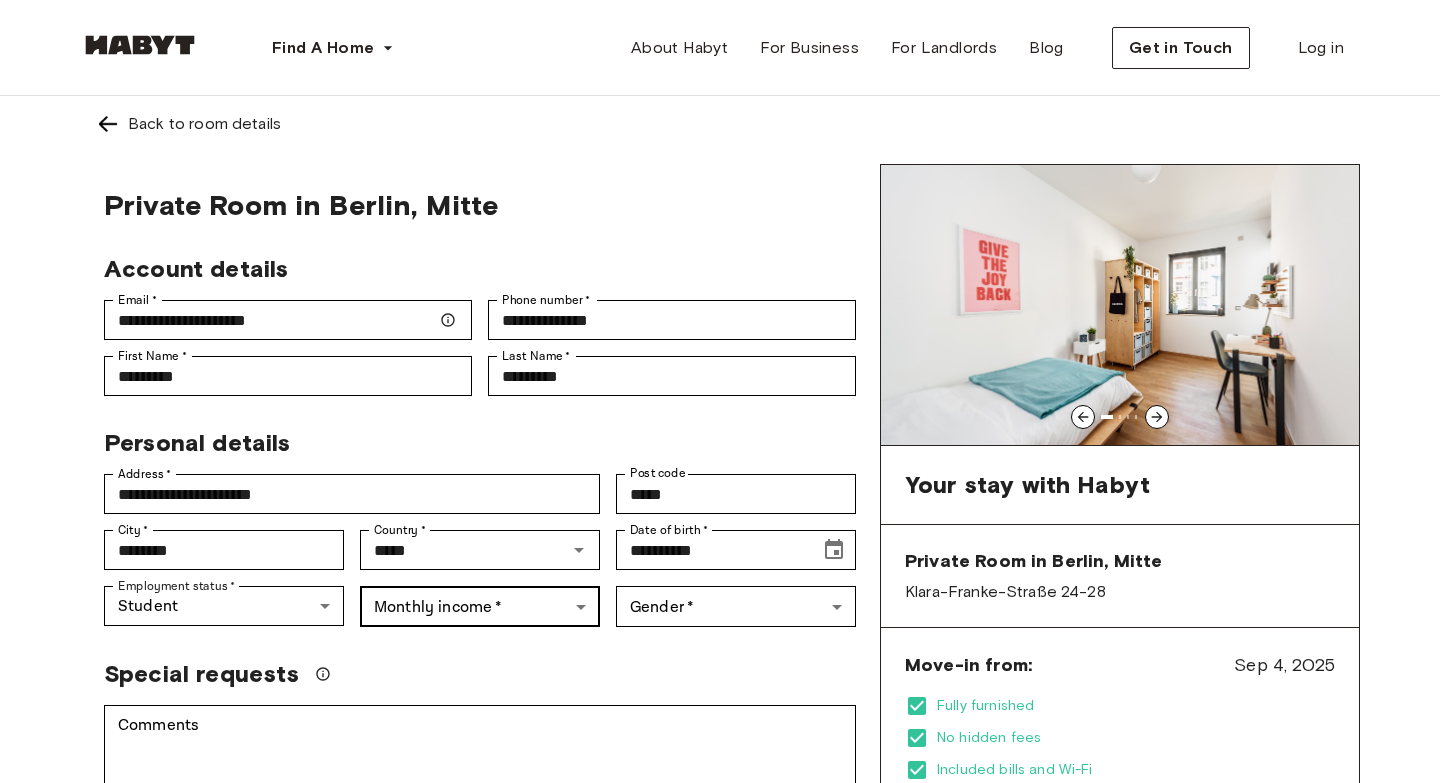click on "**********" at bounding box center (720, 1227) 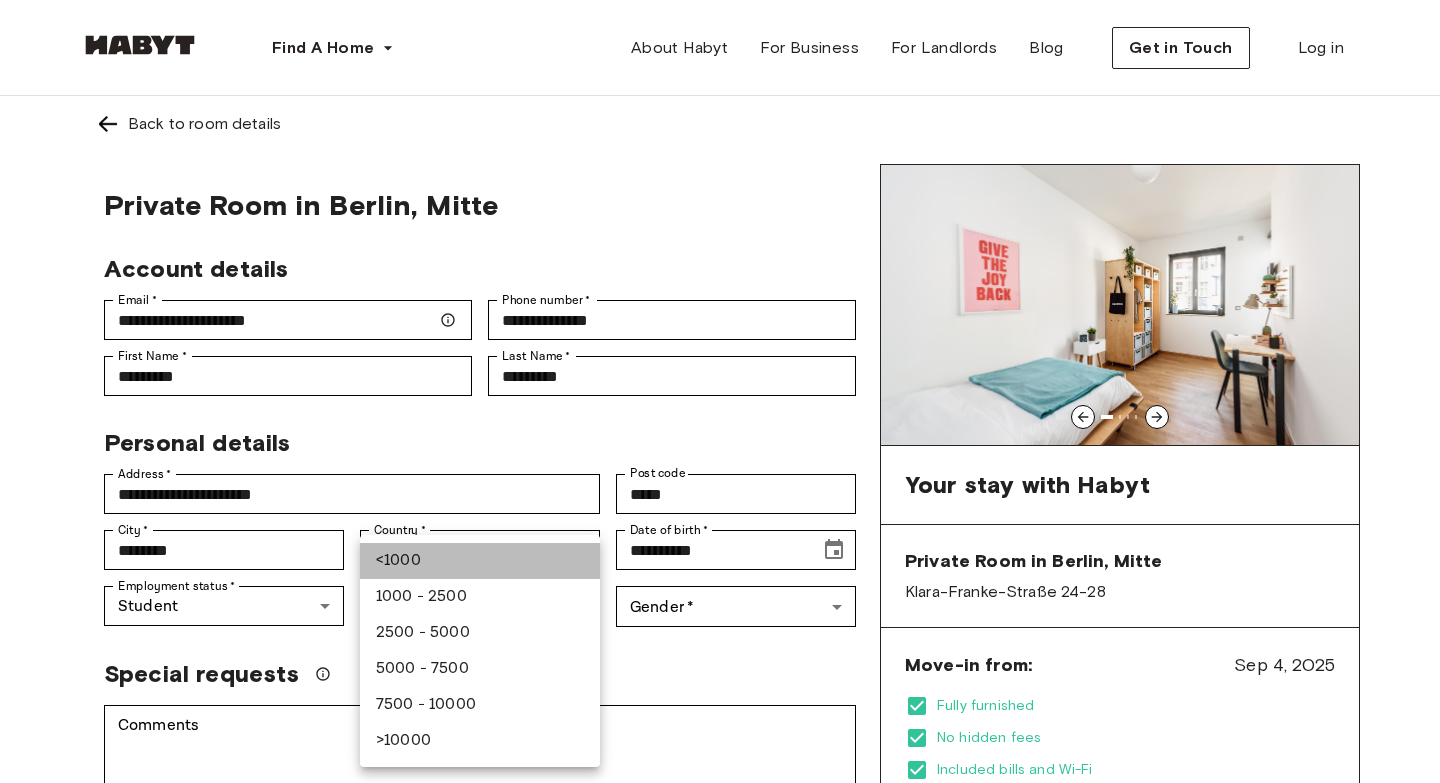 click on "<1000" at bounding box center [480, 561] 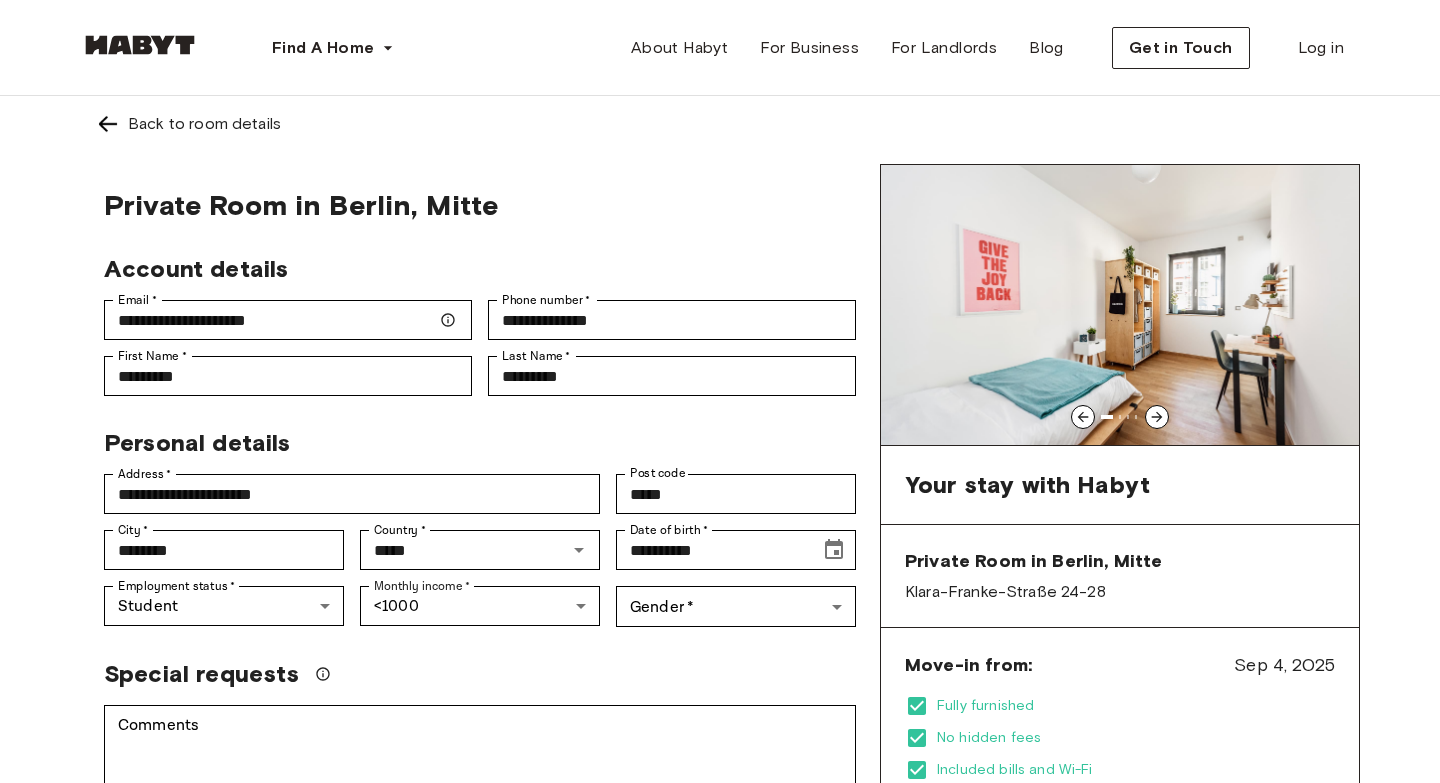 click on "**********" at bounding box center [480, 836] 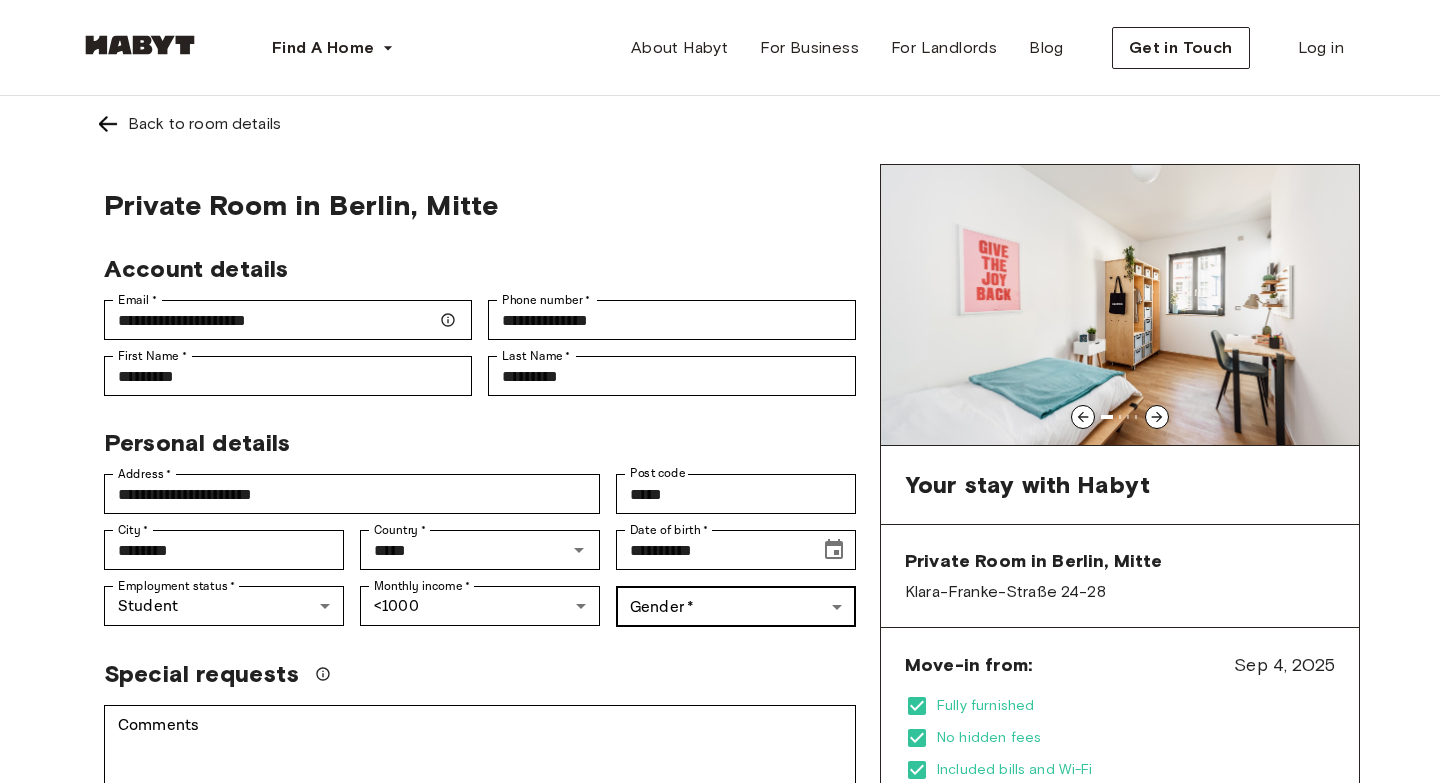 click on "**********" at bounding box center (720, 1227) 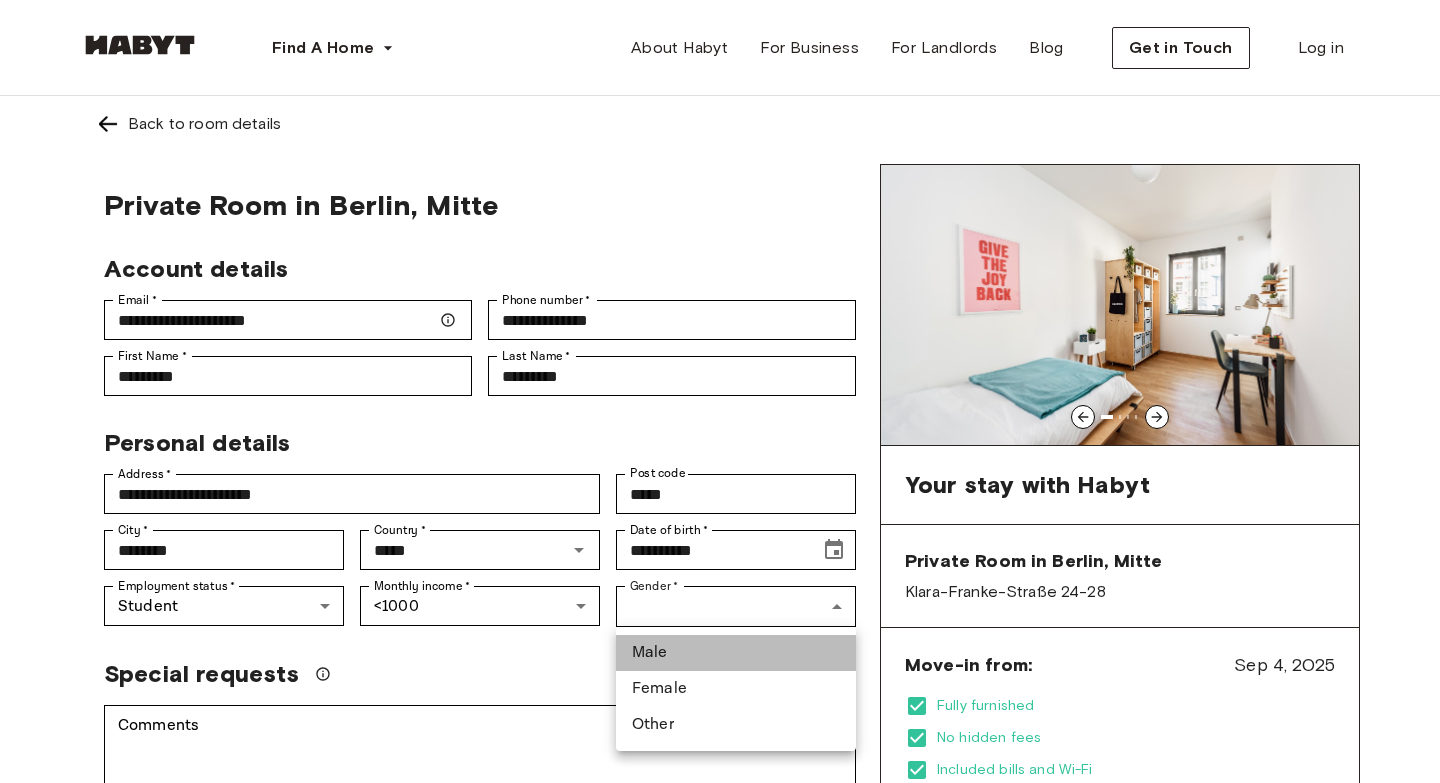 click on "Male" at bounding box center [736, 653] 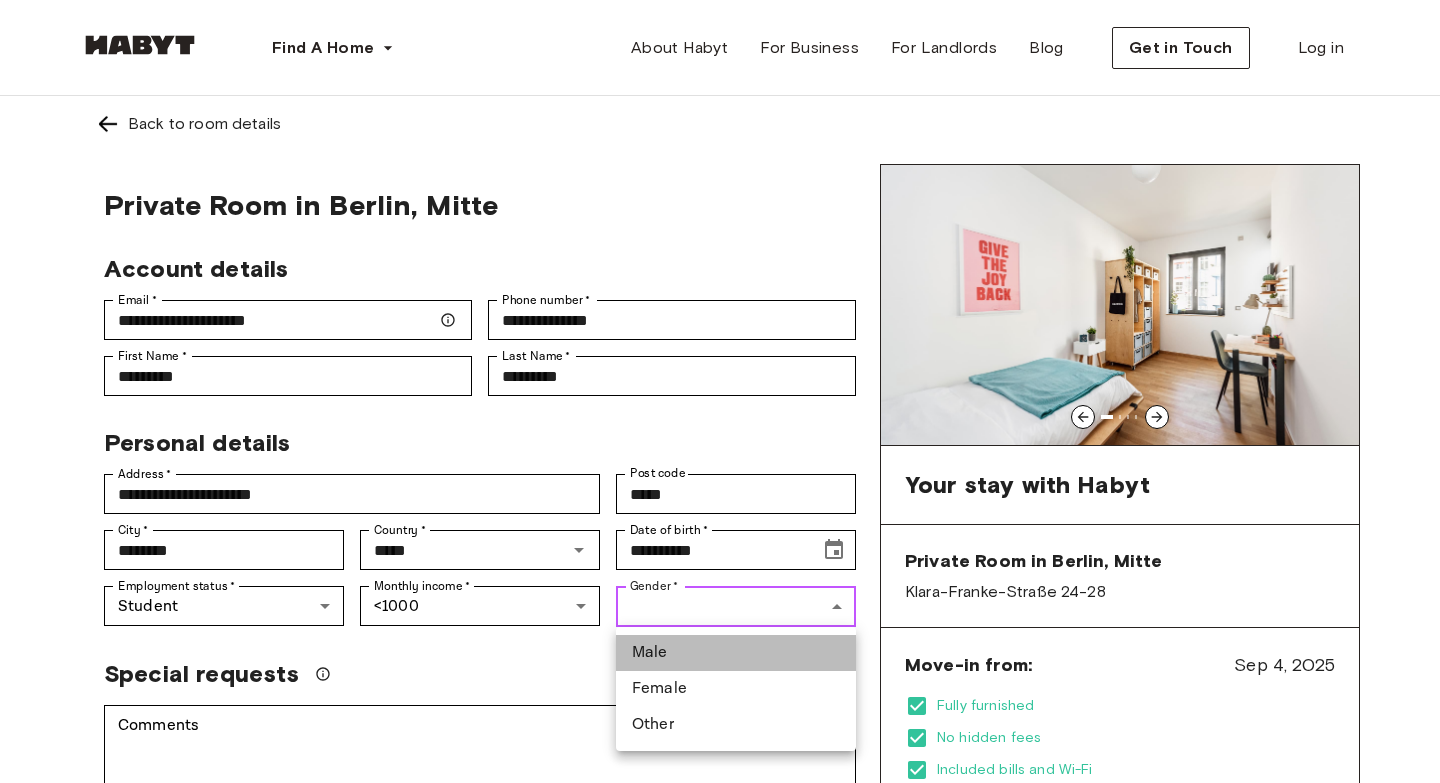 type on "****" 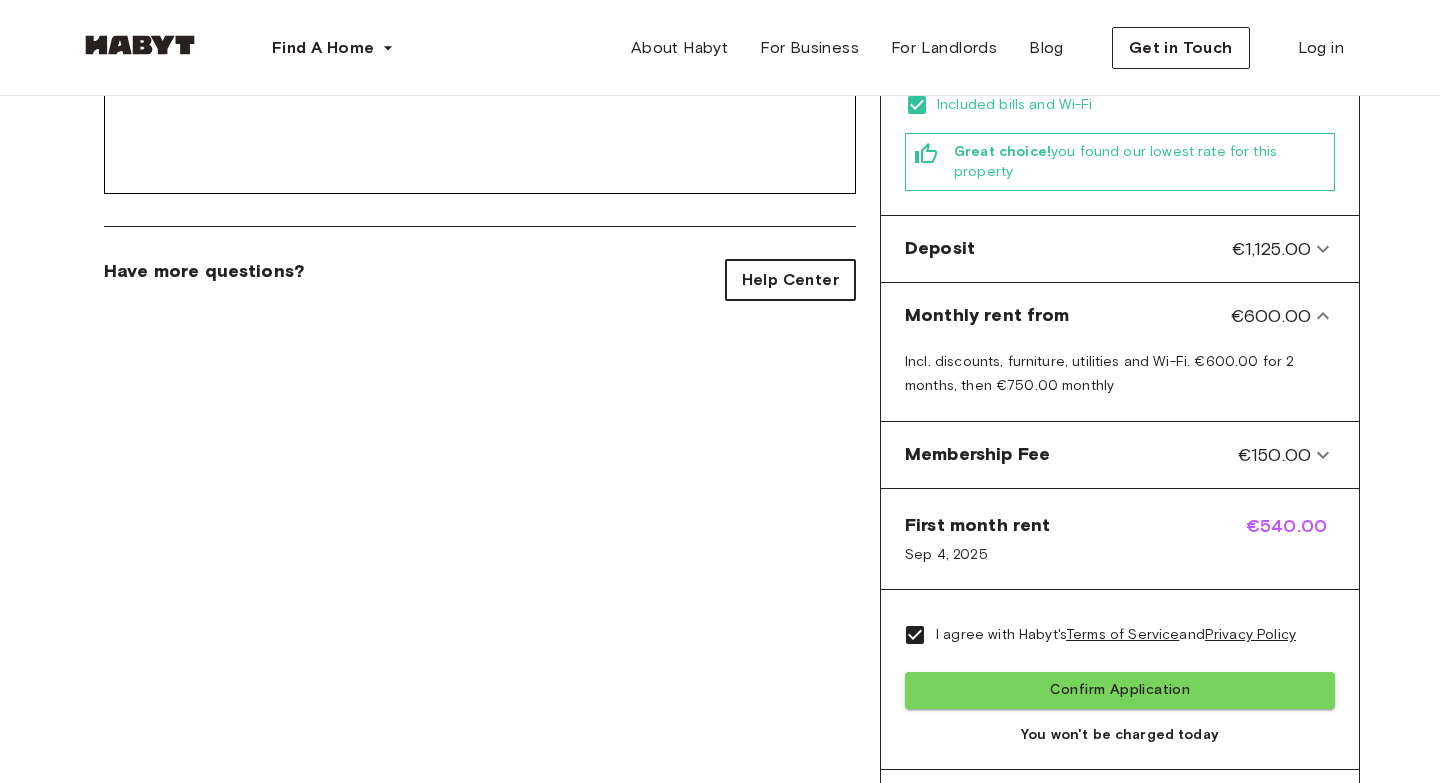 scroll, scrollTop: 896, scrollLeft: 0, axis: vertical 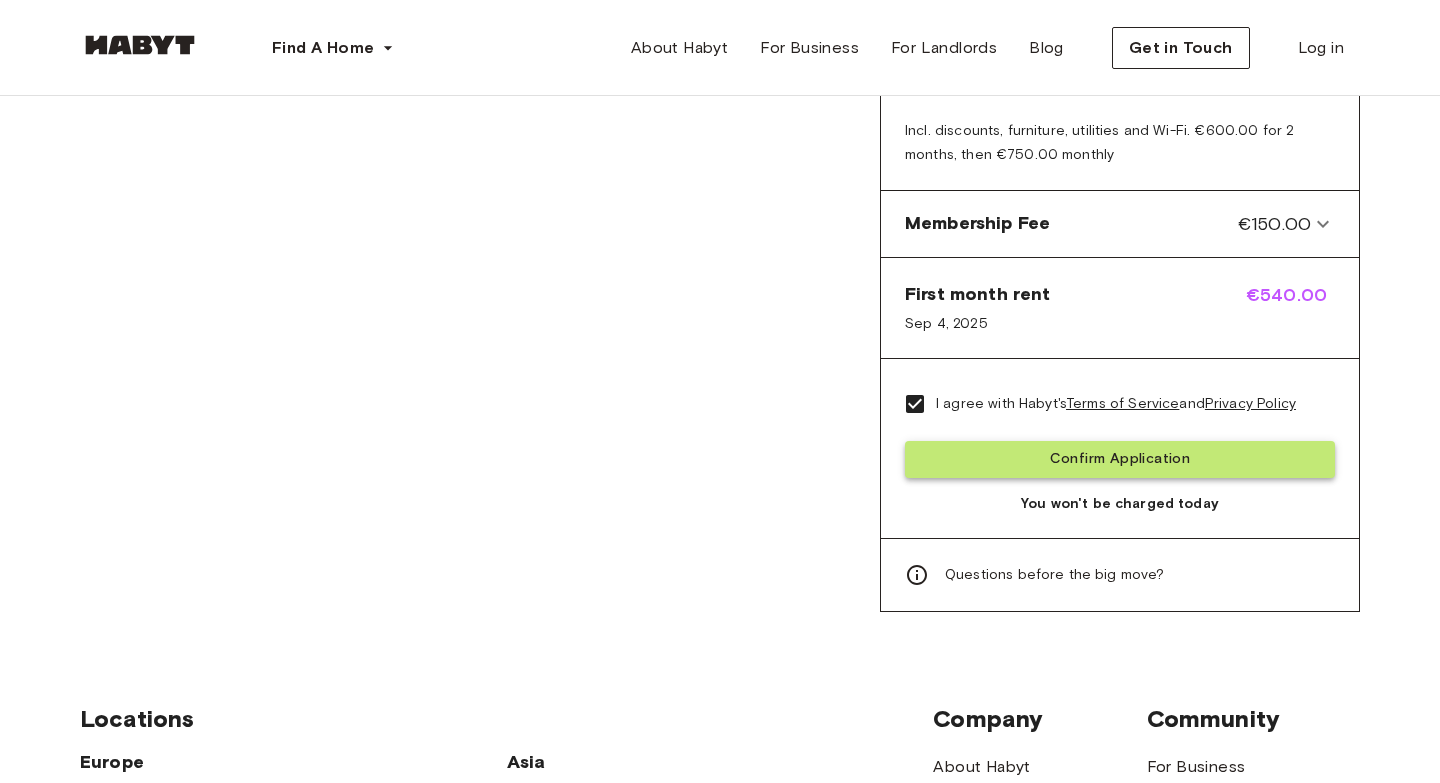 click on "Confirm Application" at bounding box center [1120, 459] 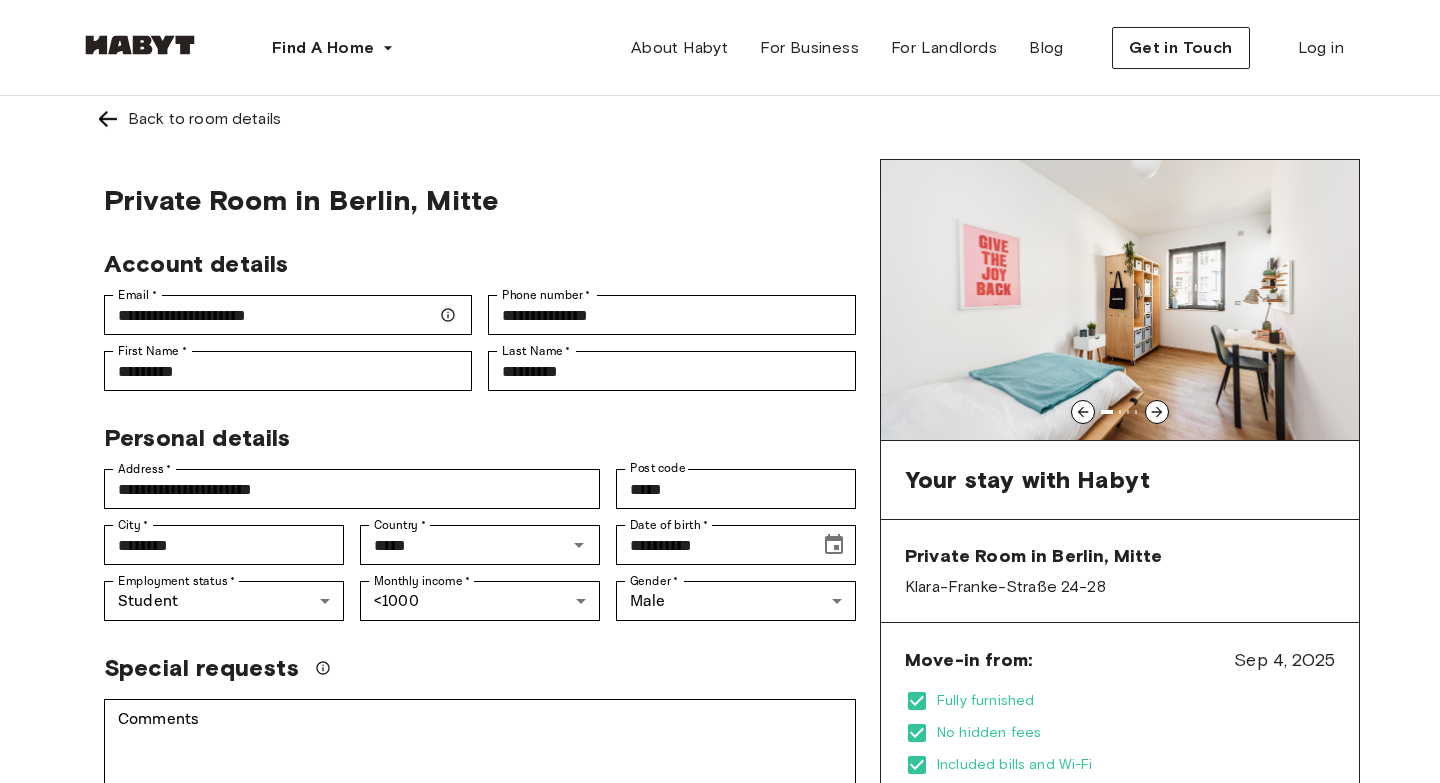 scroll, scrollTop: 0, scrollLeft: 0, axis: both 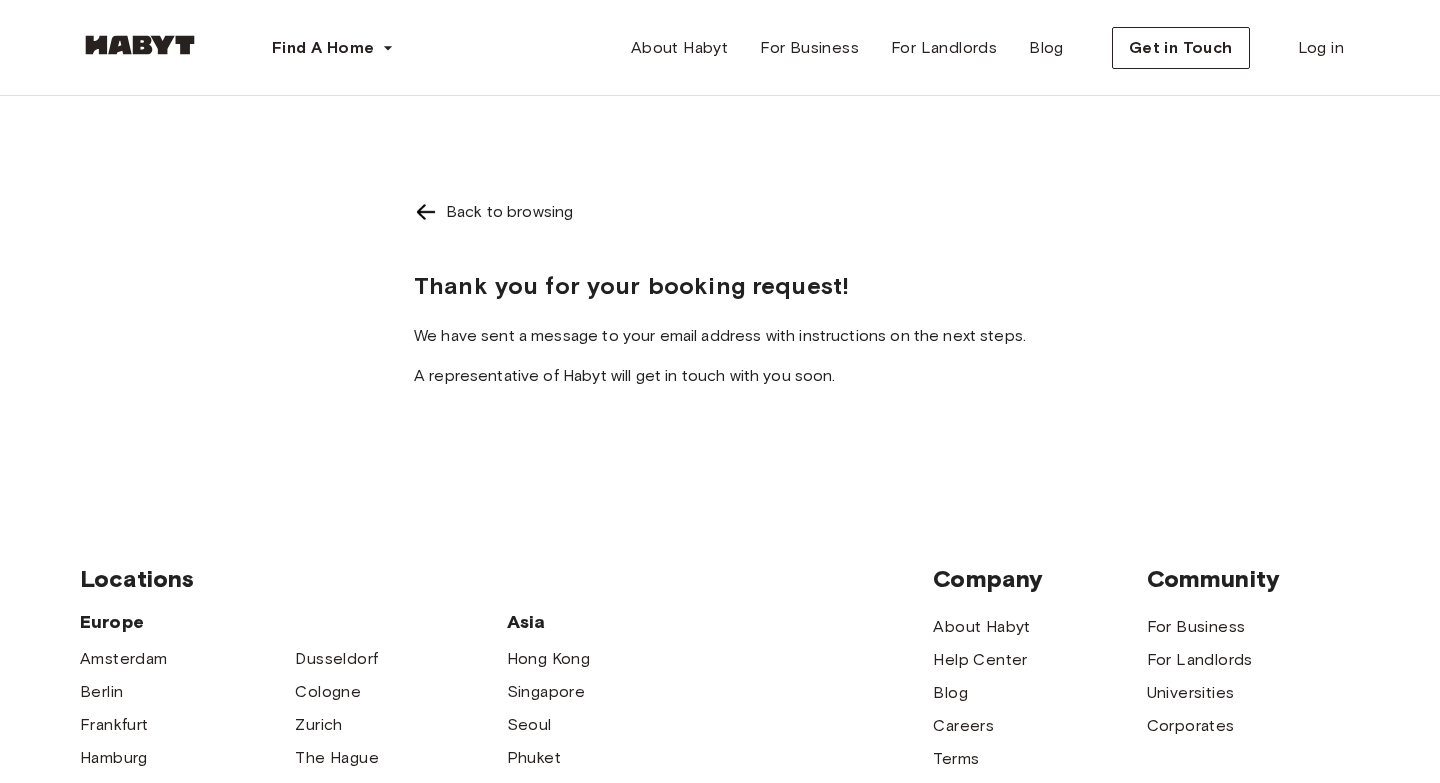 click at bounding box center (140, 49) 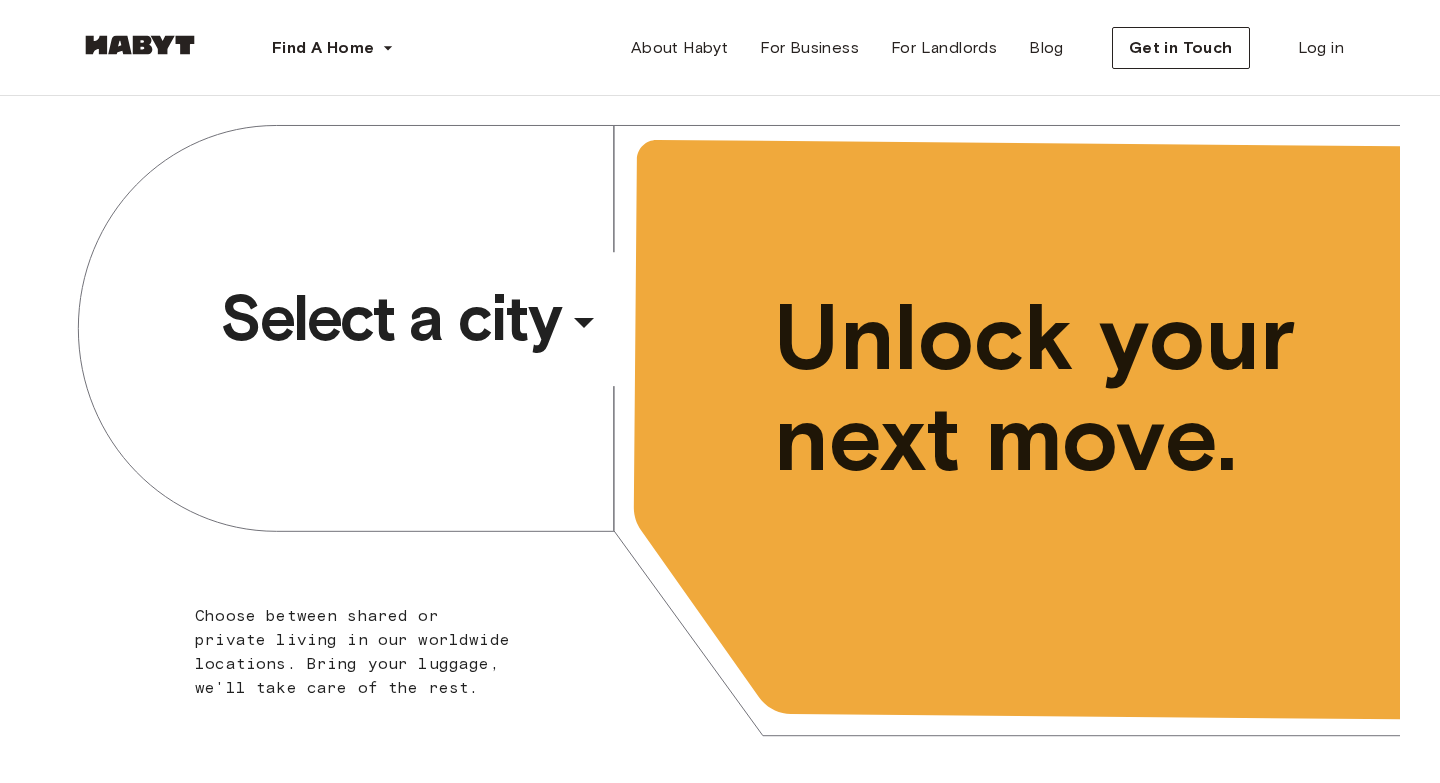 click on "Select a city" at bounding box center [390, 318] 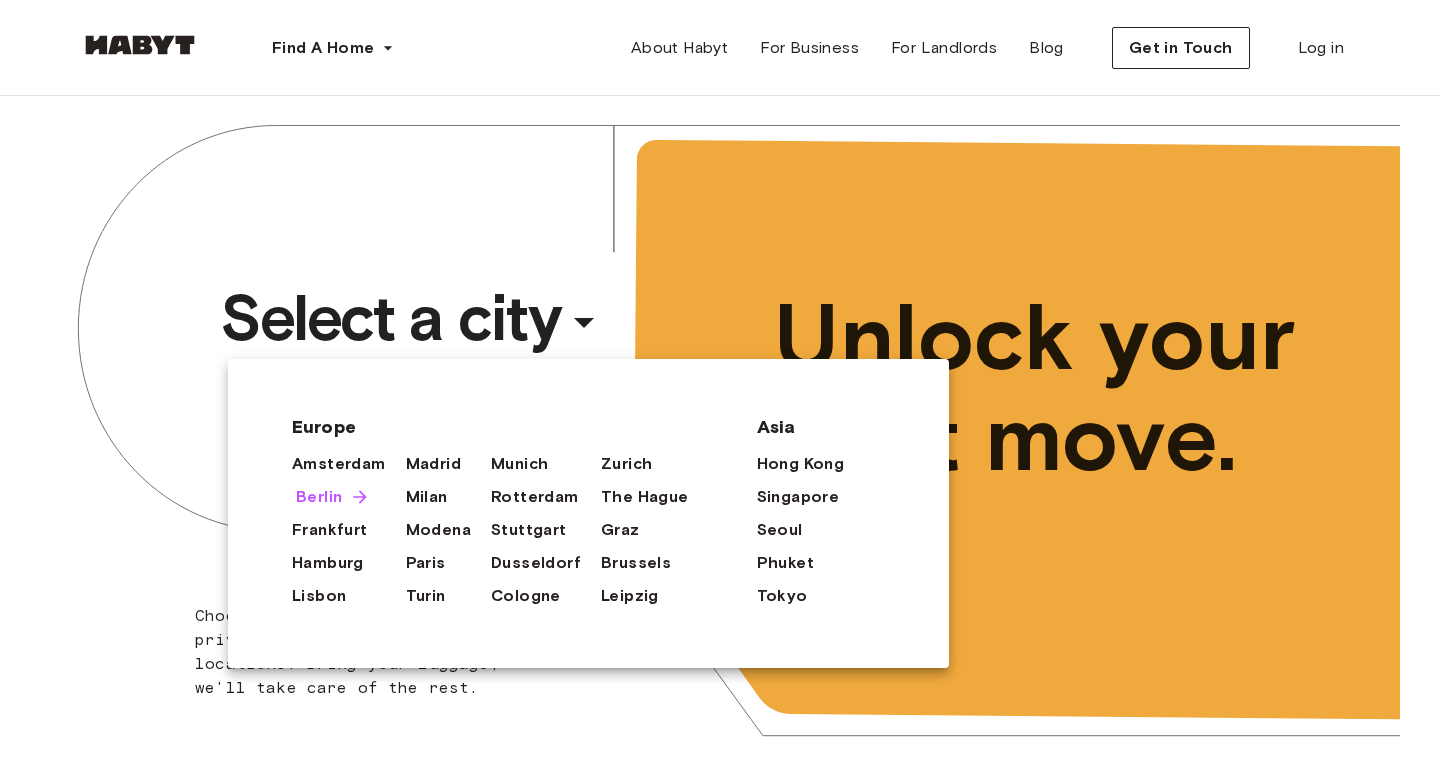 click on "Berlin" at bounding box center [319, 497] 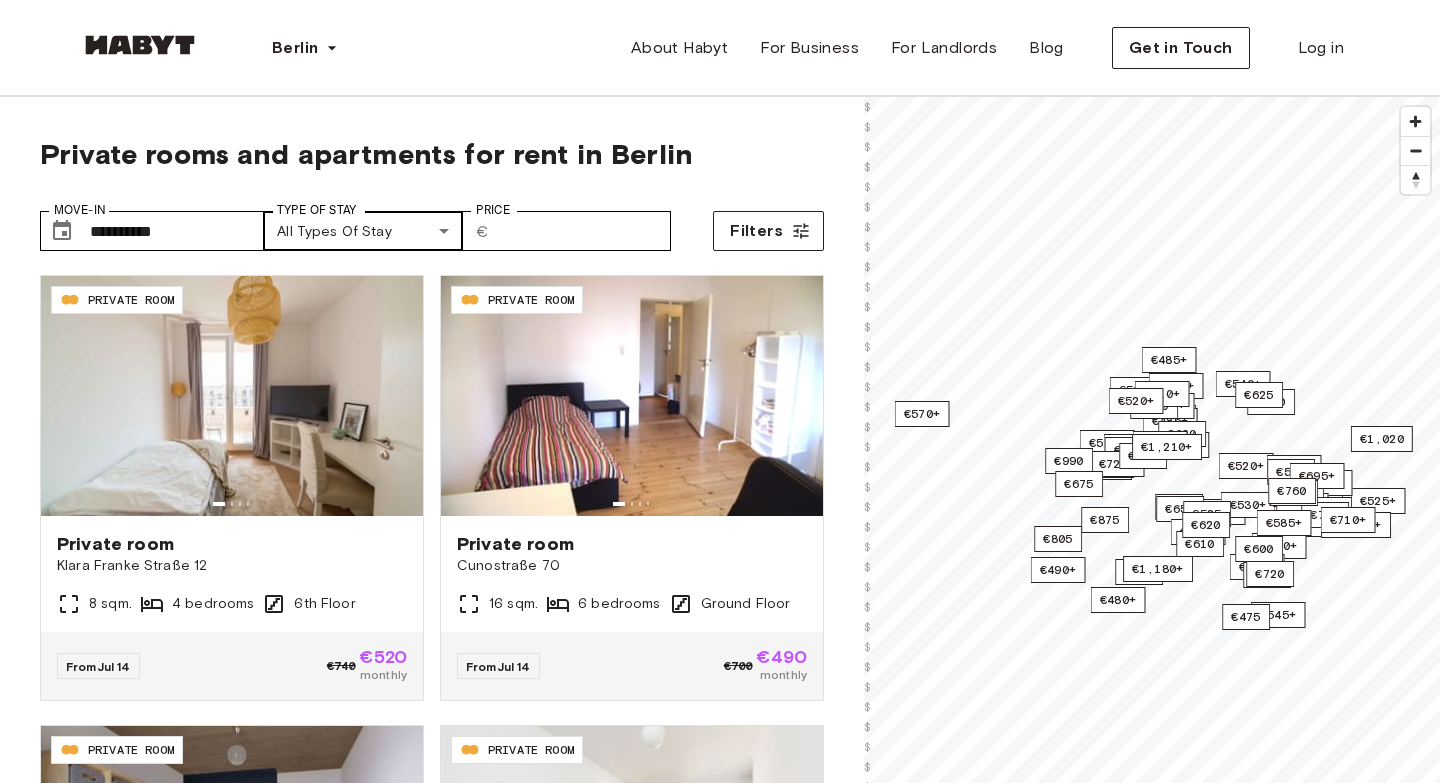 click on "**********" at bounding box center (720, 2399) 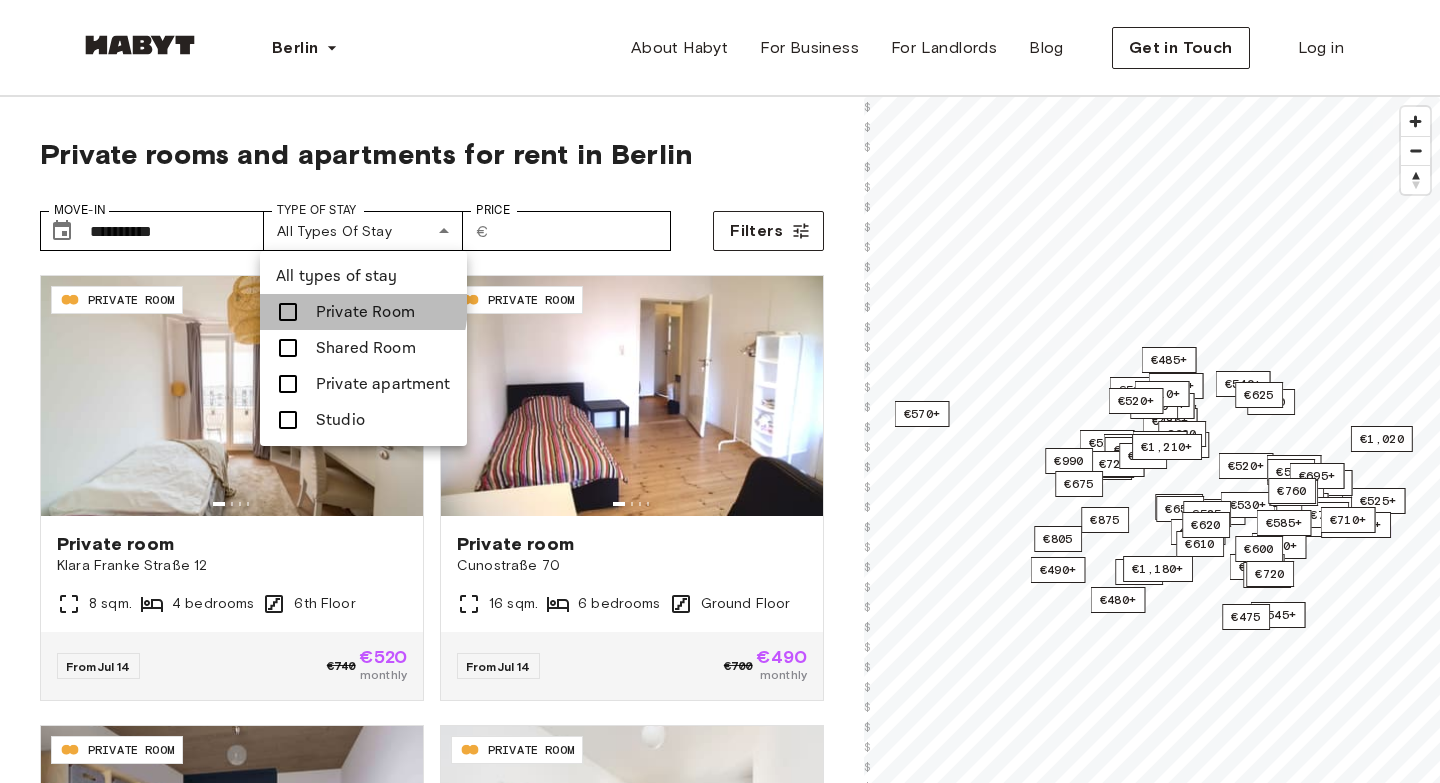 click on "Private Room" at bounding box center [365, 312] 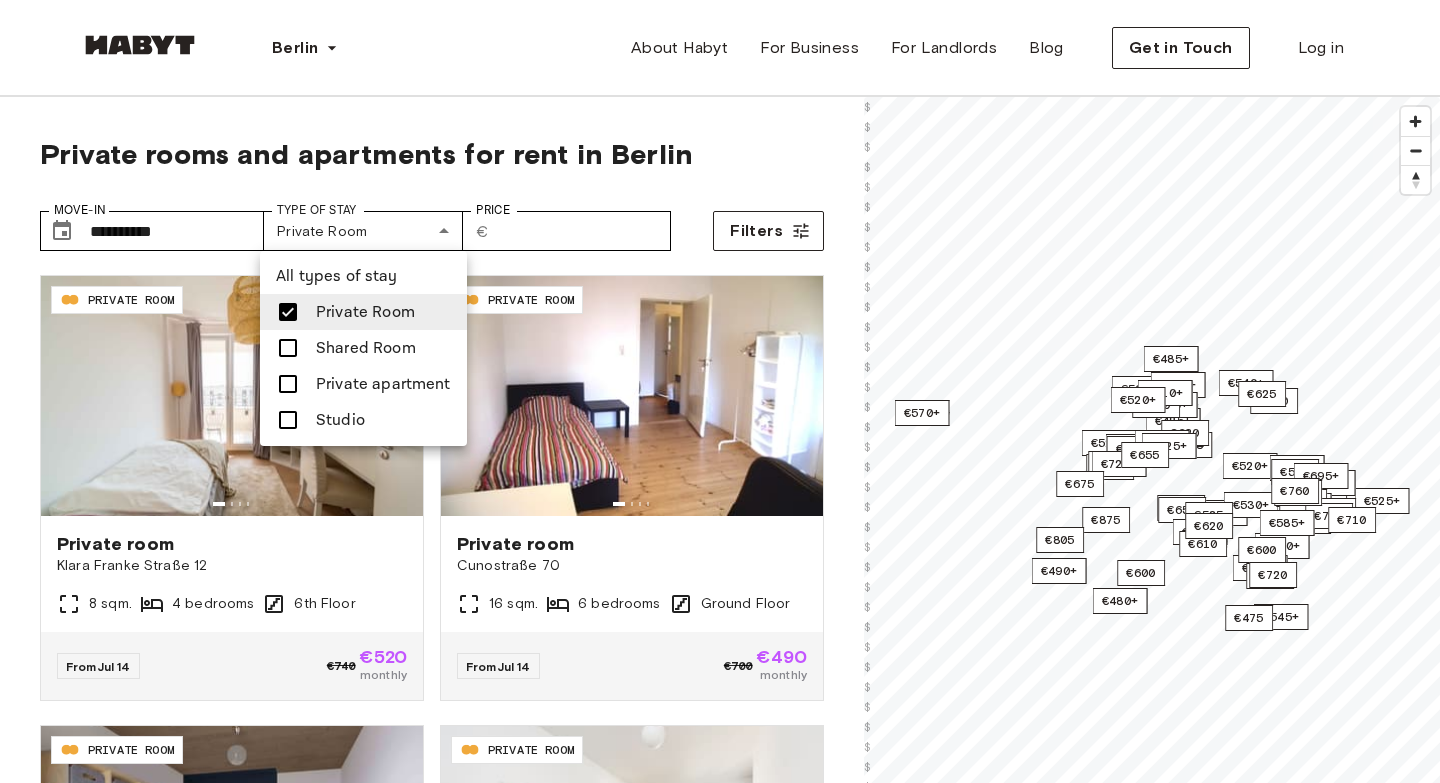 click on "Private Room" at bounding box center [365, 312] 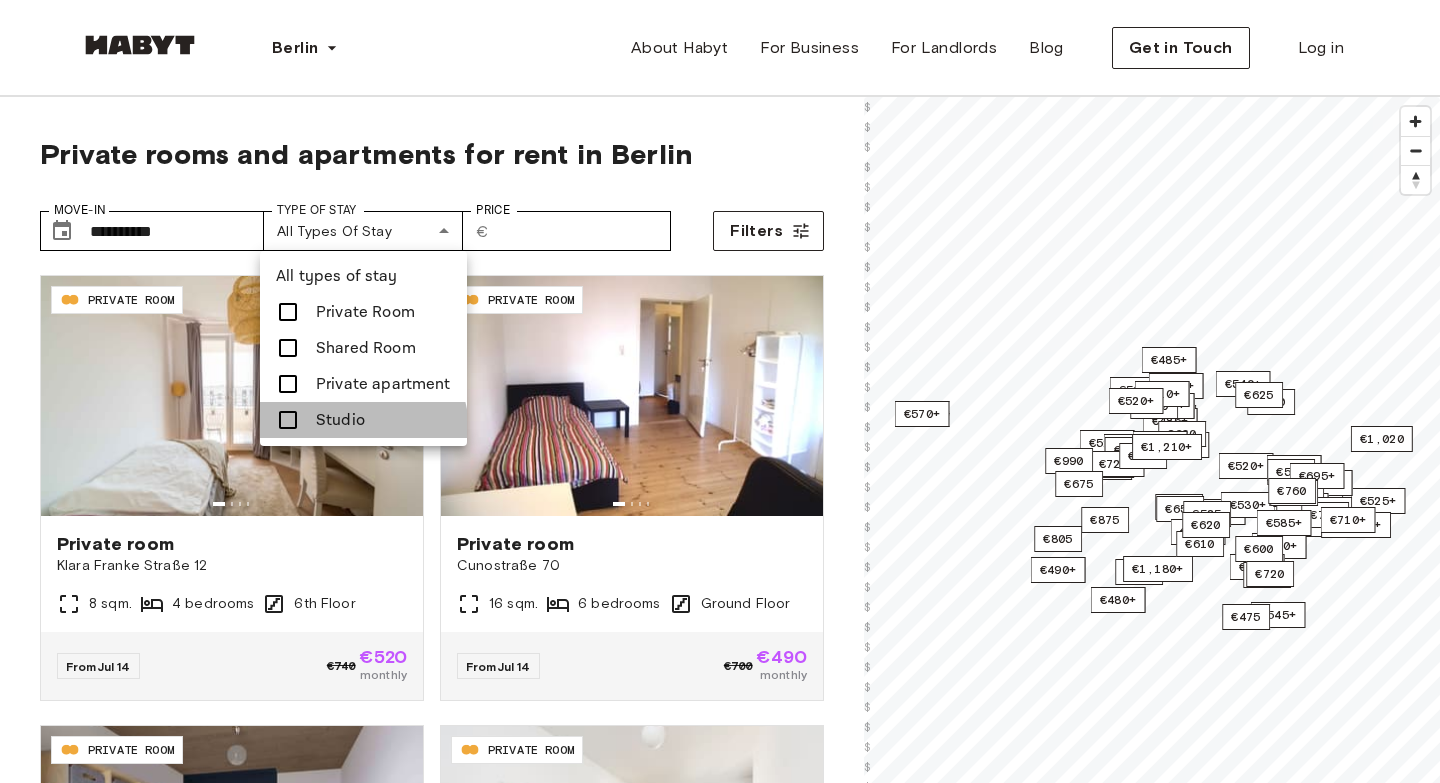click on "Studio" at bounding box center [340, 420] 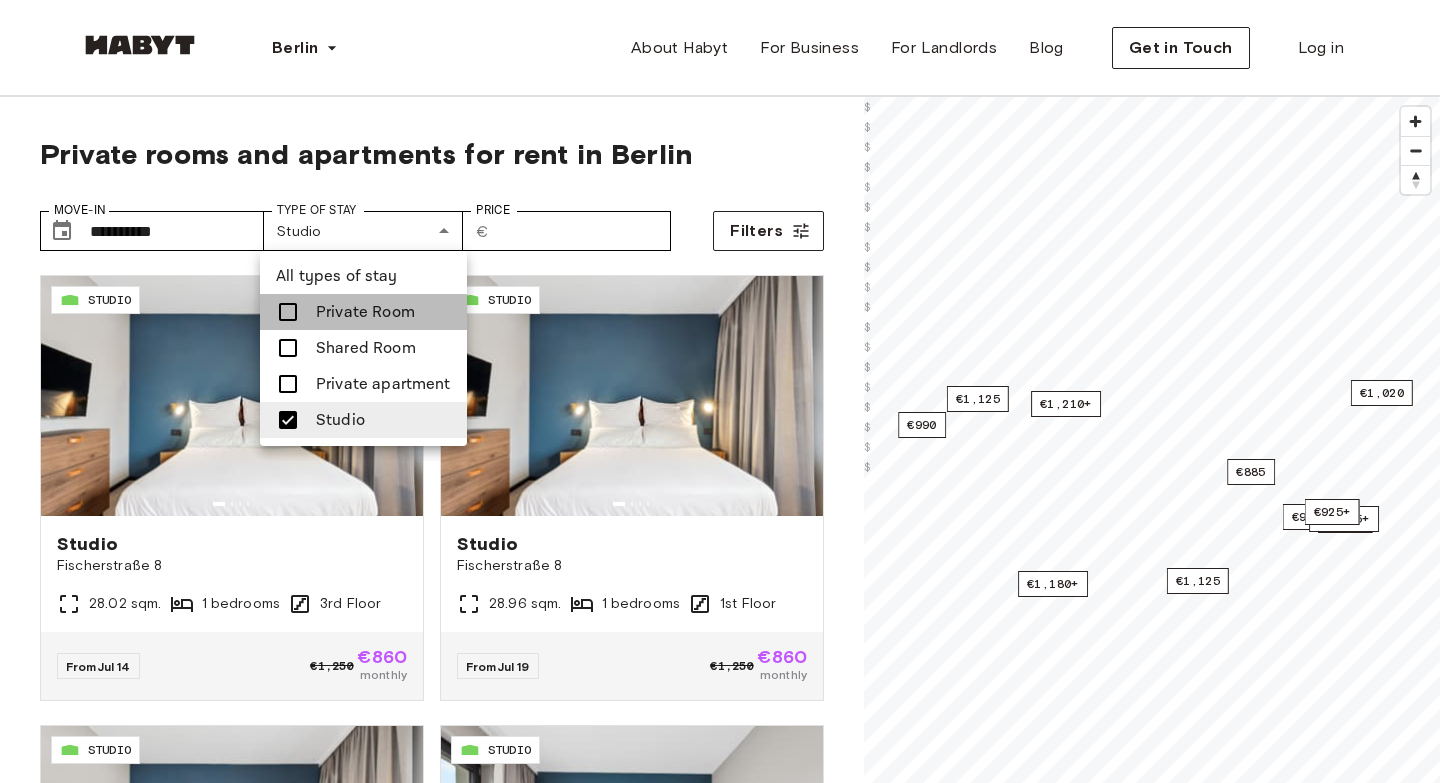 click on "Private Room" at bounding box center [365, 312] 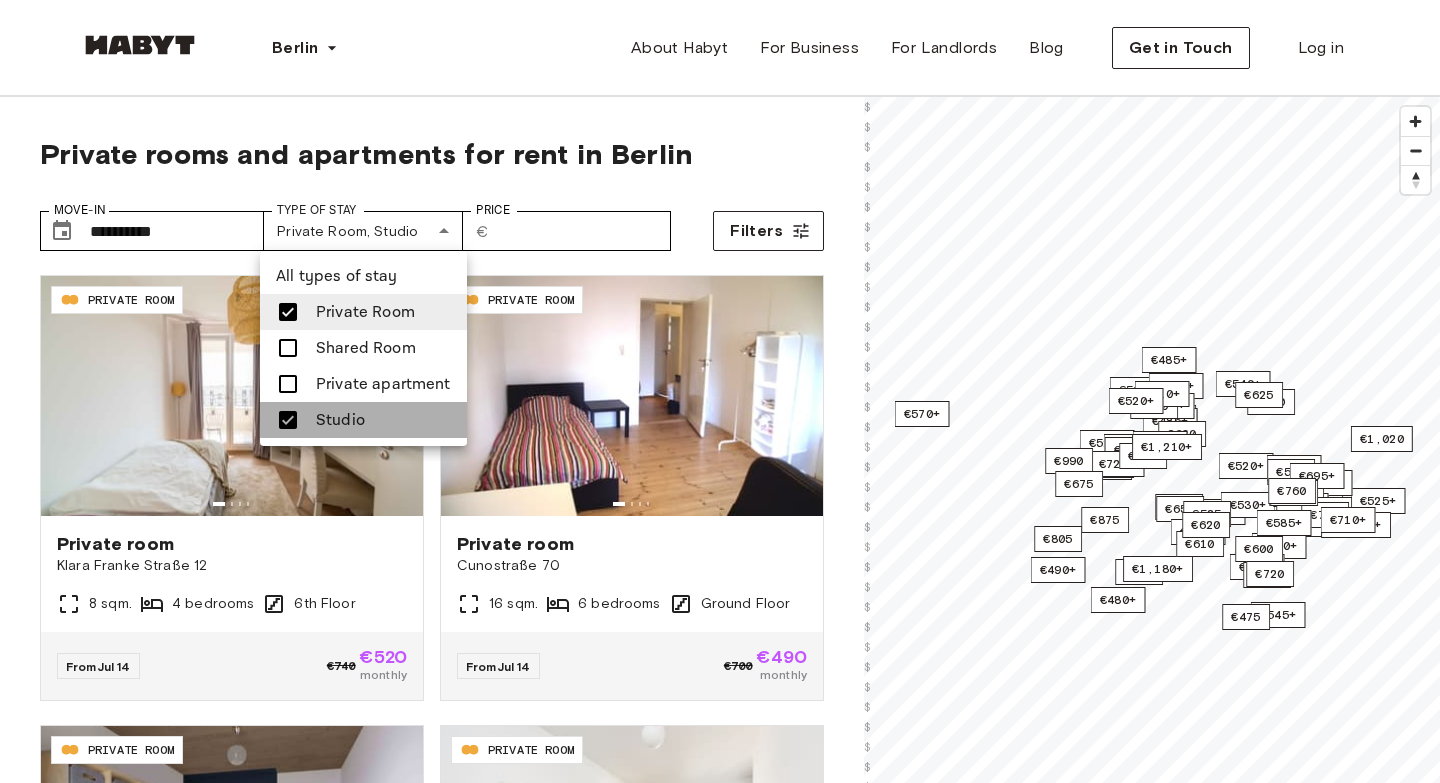 click on "Studio" at bounding box center [363, 420] 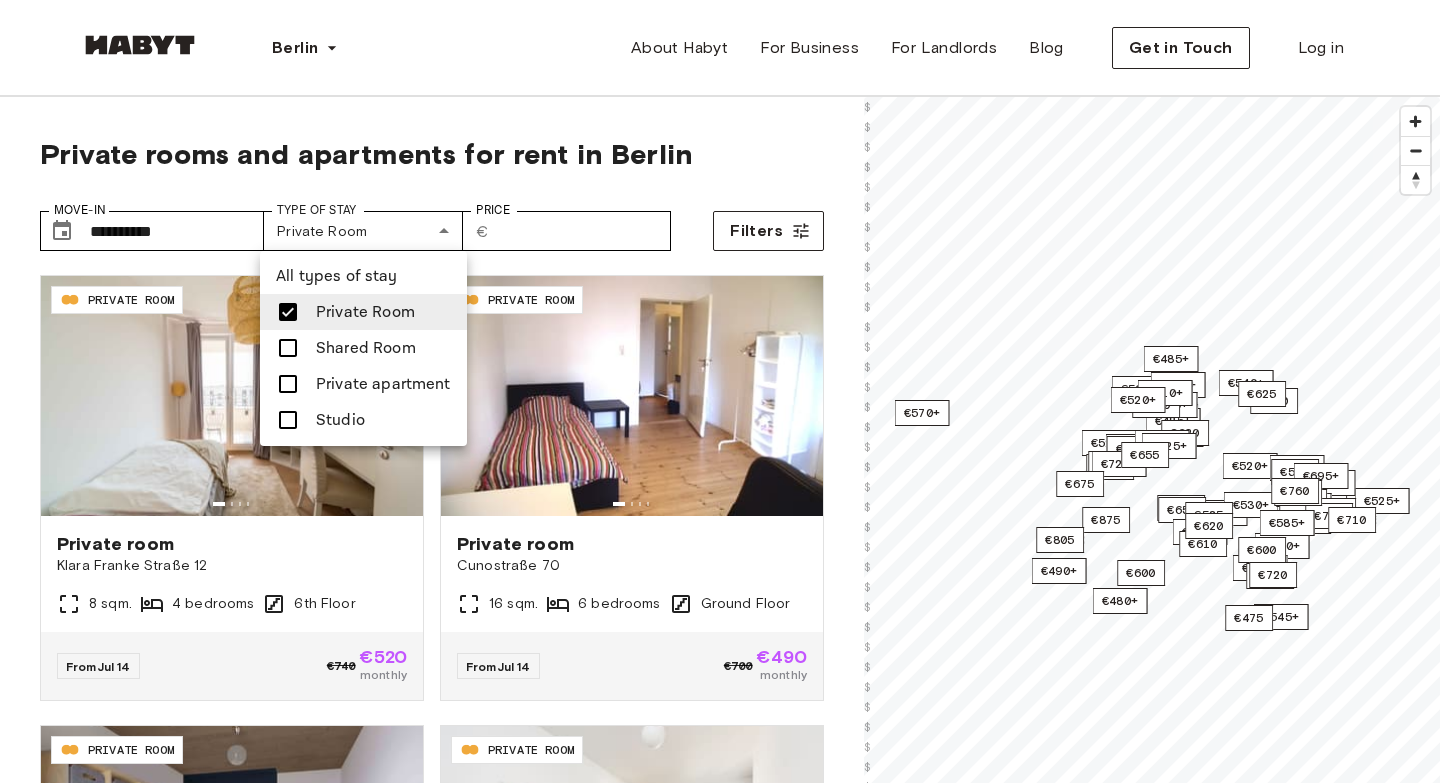 click at bounding box center (720, 391) 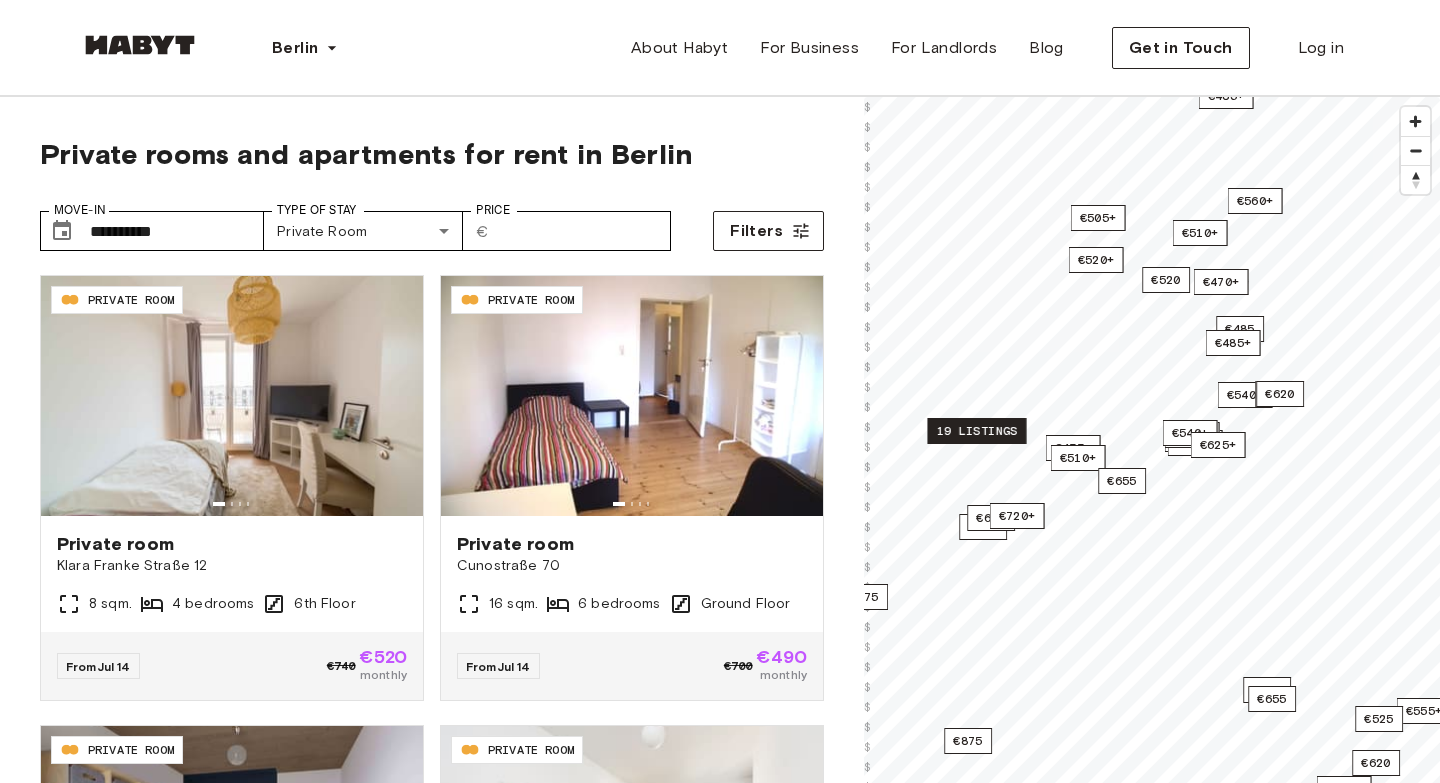 click on "19 listings" at bounding box center (976, 431) 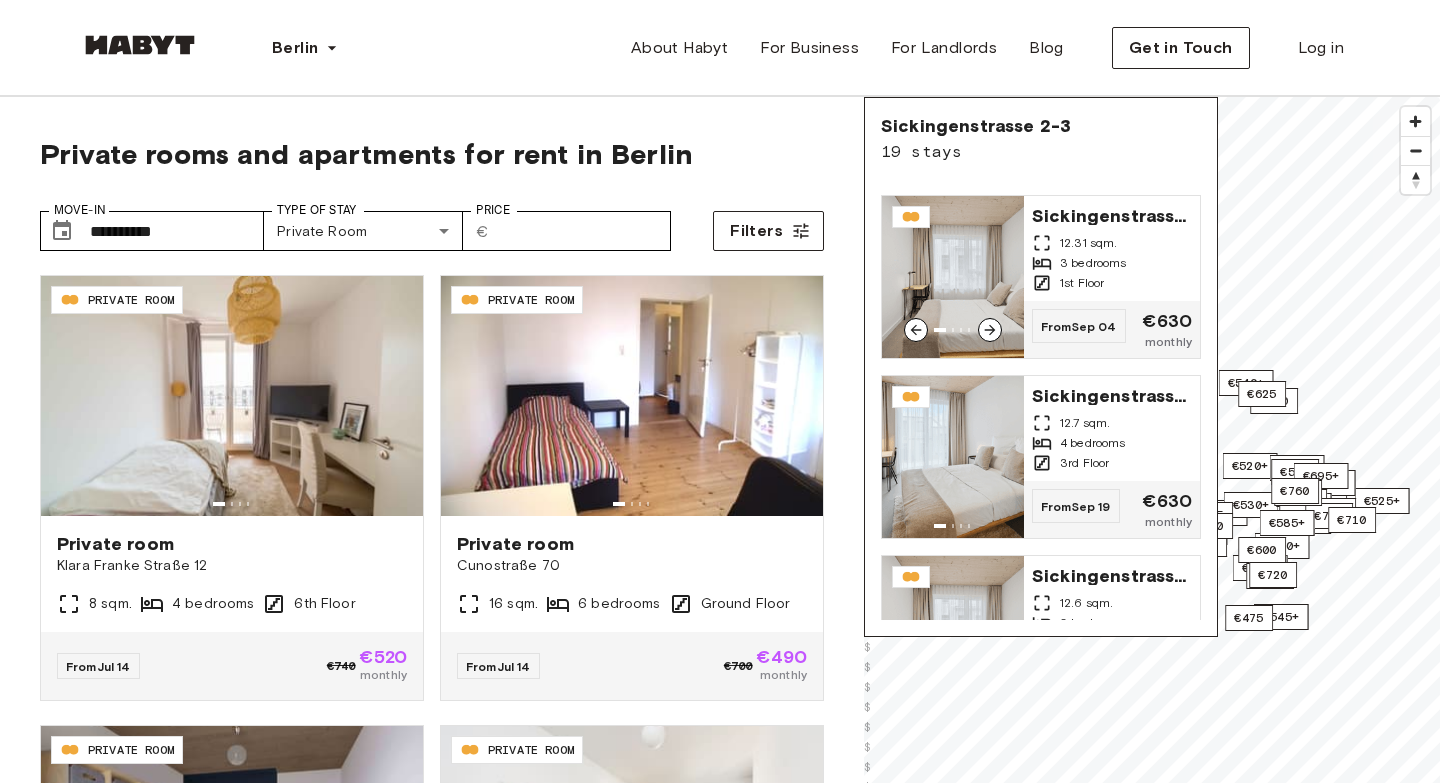 scroll, scrollTop: 1424, scrollLeft: 0, axis: vertical 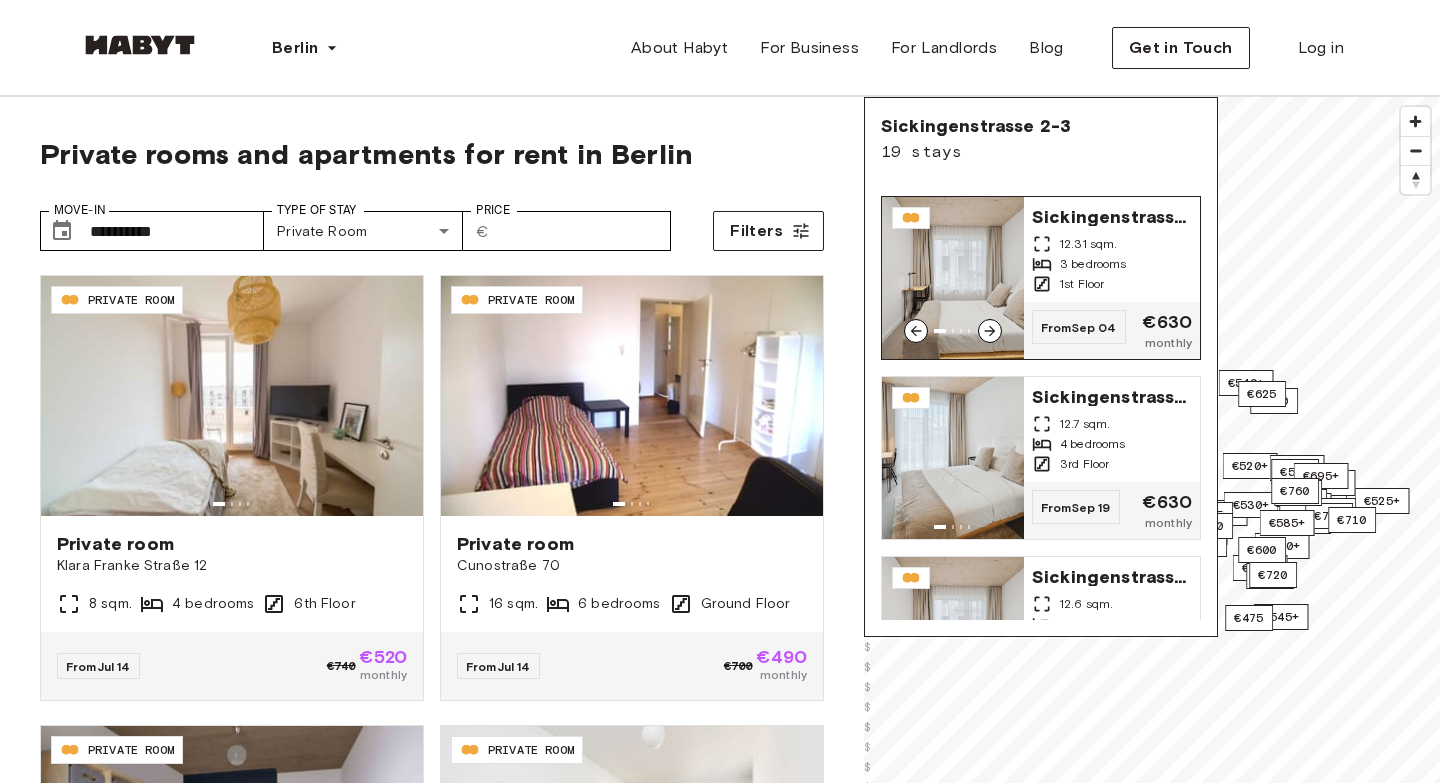 click on "3 bedrooms" at bounding box center (1112, 264) 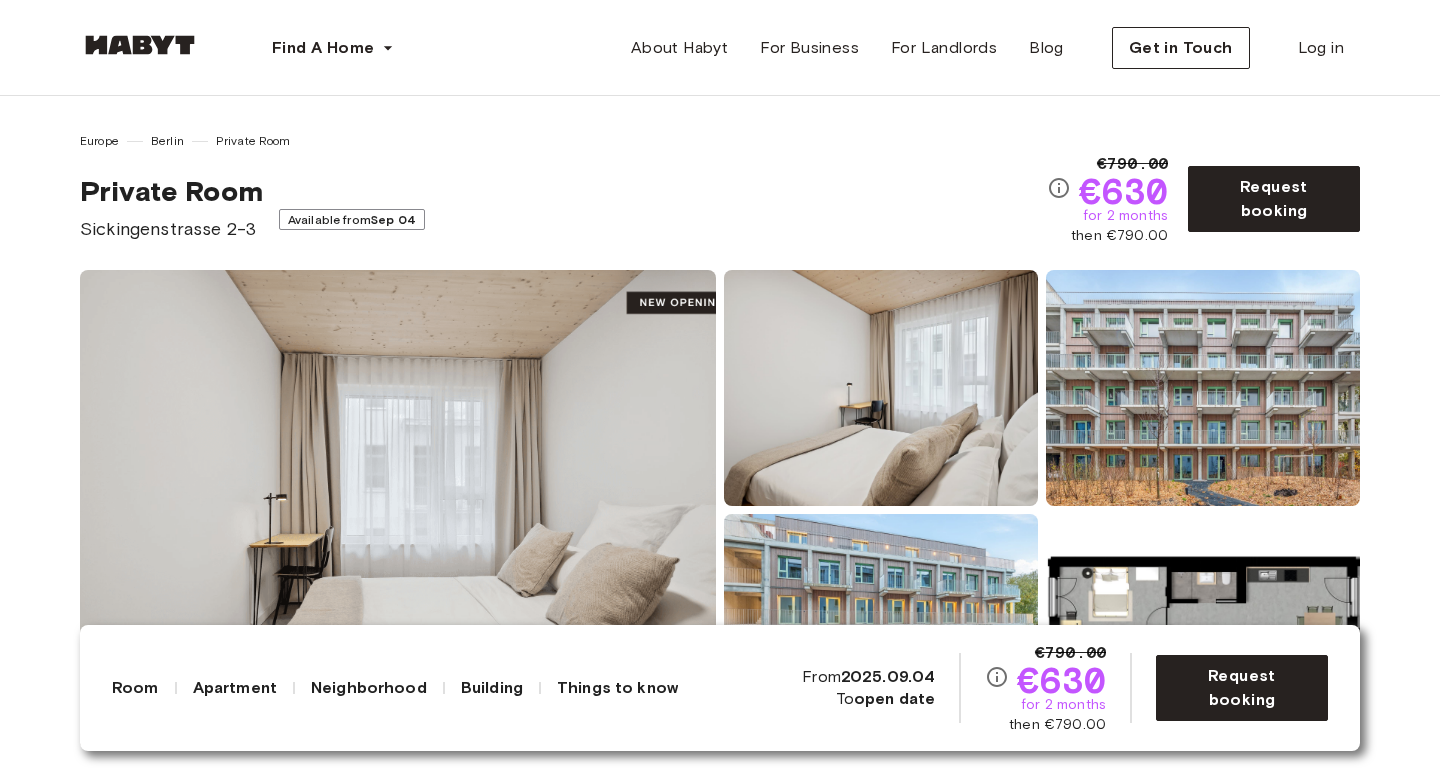 scroll, scrollTop: 167, scrollLeft: 0, axis: vertical 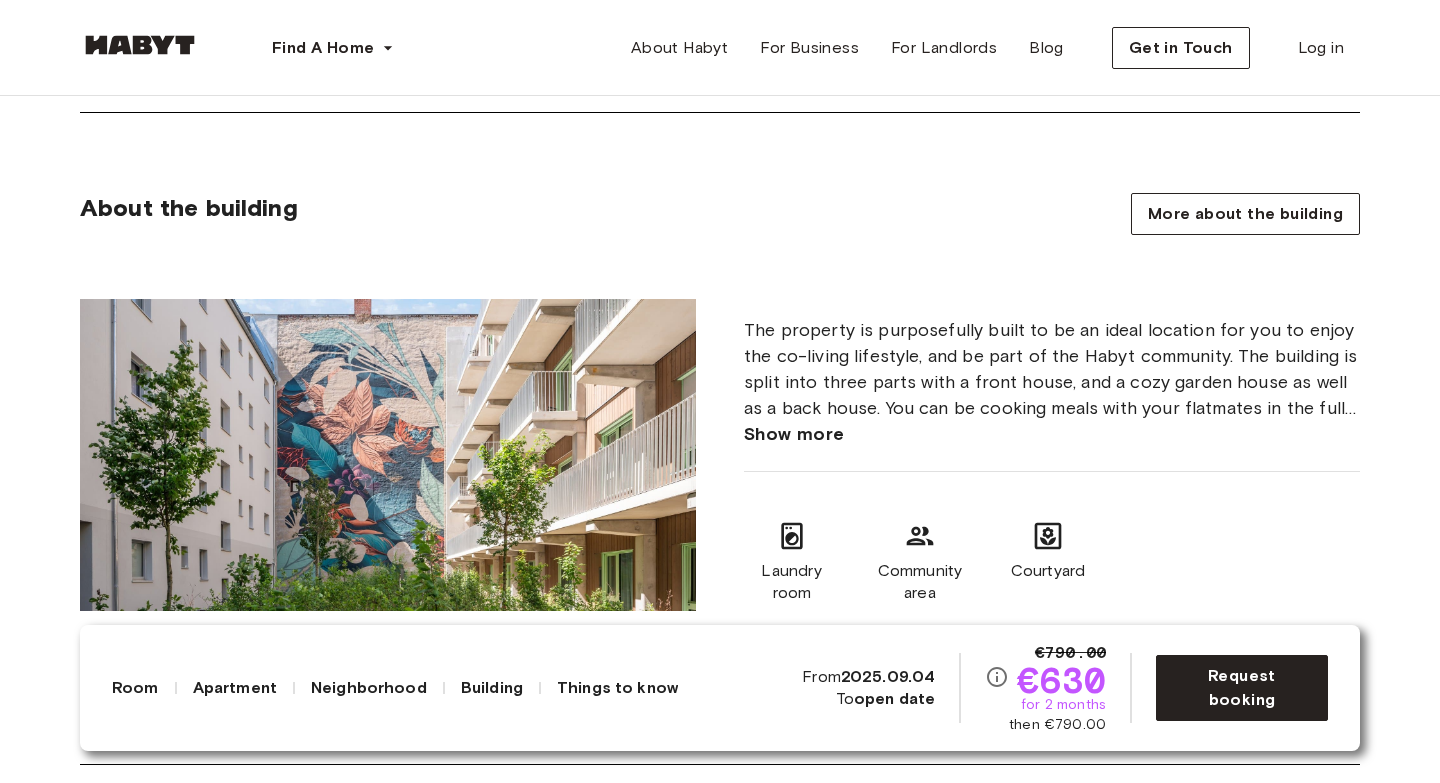 click on "The property is purposefully built to be an ideal location for you to enjoy the co-living lifestyle, and be part of the Habyt community. The building is split into three parts with a front house, and a cozy garden house as well as a back house. You can be cooking meals with your flatmates in the fully equipped kitchens or spending time in the comfortable common area." at bounding box center [1052, 369] 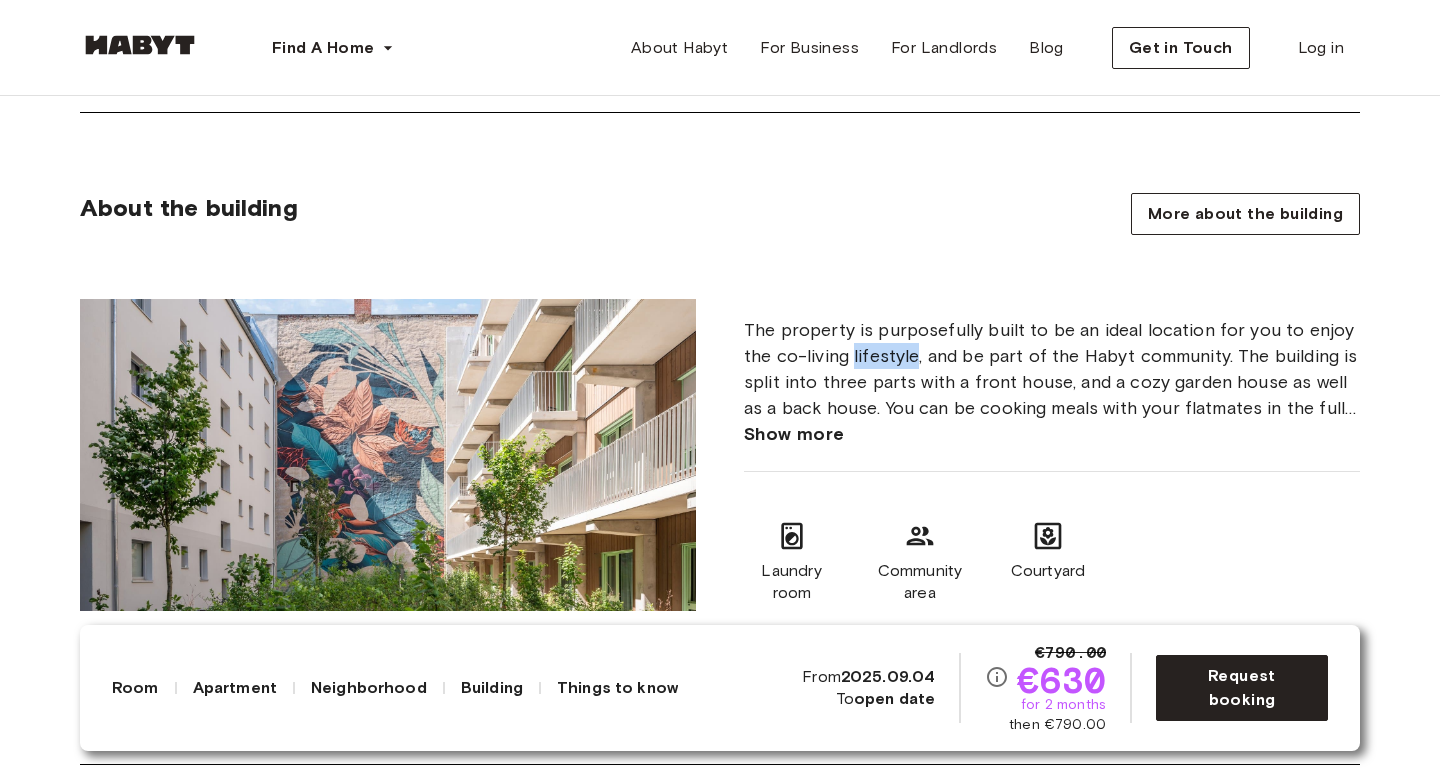 click on "The property is purposefully built to be an ideal location for you to enjoy the co-living lifestyle, and be part of the Habyt community. The building is split into three parts with a front house, and a cozy garden house as well as a back house. You can be cooking meals with your flatmates in the fully equipped kitchens or spending time in the comfortable common area." at bounding box center [1052, 369] 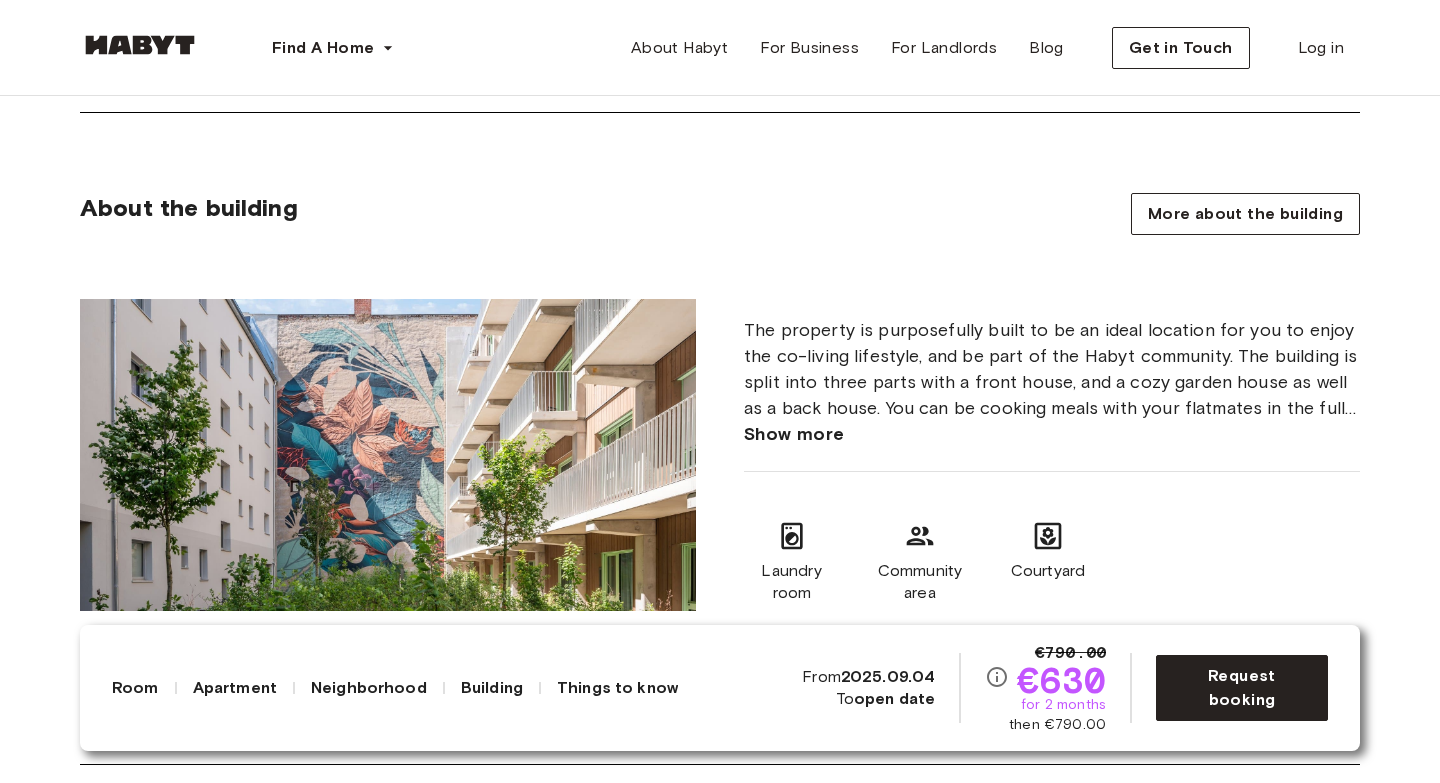 click on "The property is purposefully built to be an ideal location for you to enjoy the co-living lifestyle, and be part of the Habyt community. The building is split into three parts with a front house, and a cozy garden house as well as a back house. You can be cooking meals with your flatmates in the fully equipped kitchens or spending time in the comfortable common area." at bounding box center [1052, 369] 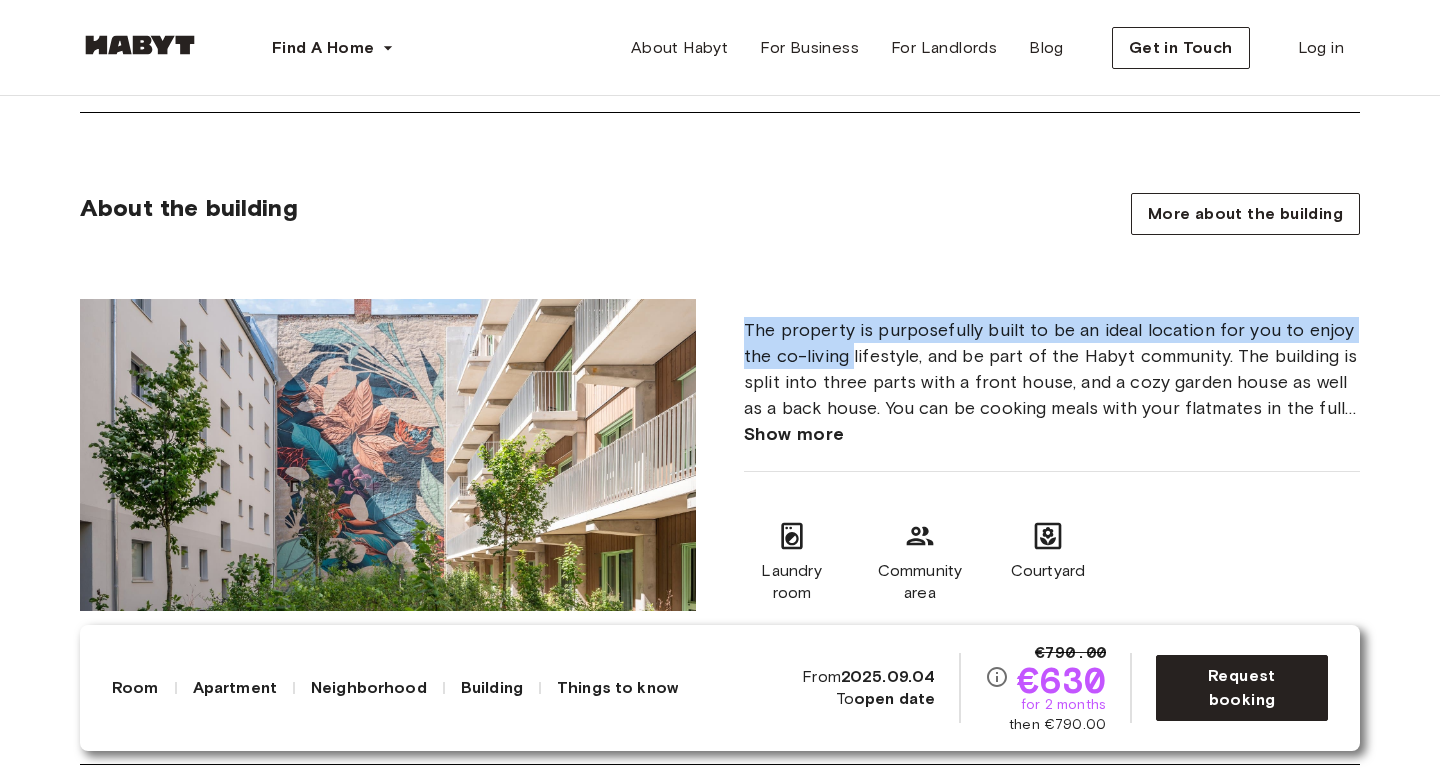drag, startPoint x: 893, startPoint y: 379, endPoint x: 960, endPoint y: 451, distance: 98.35141 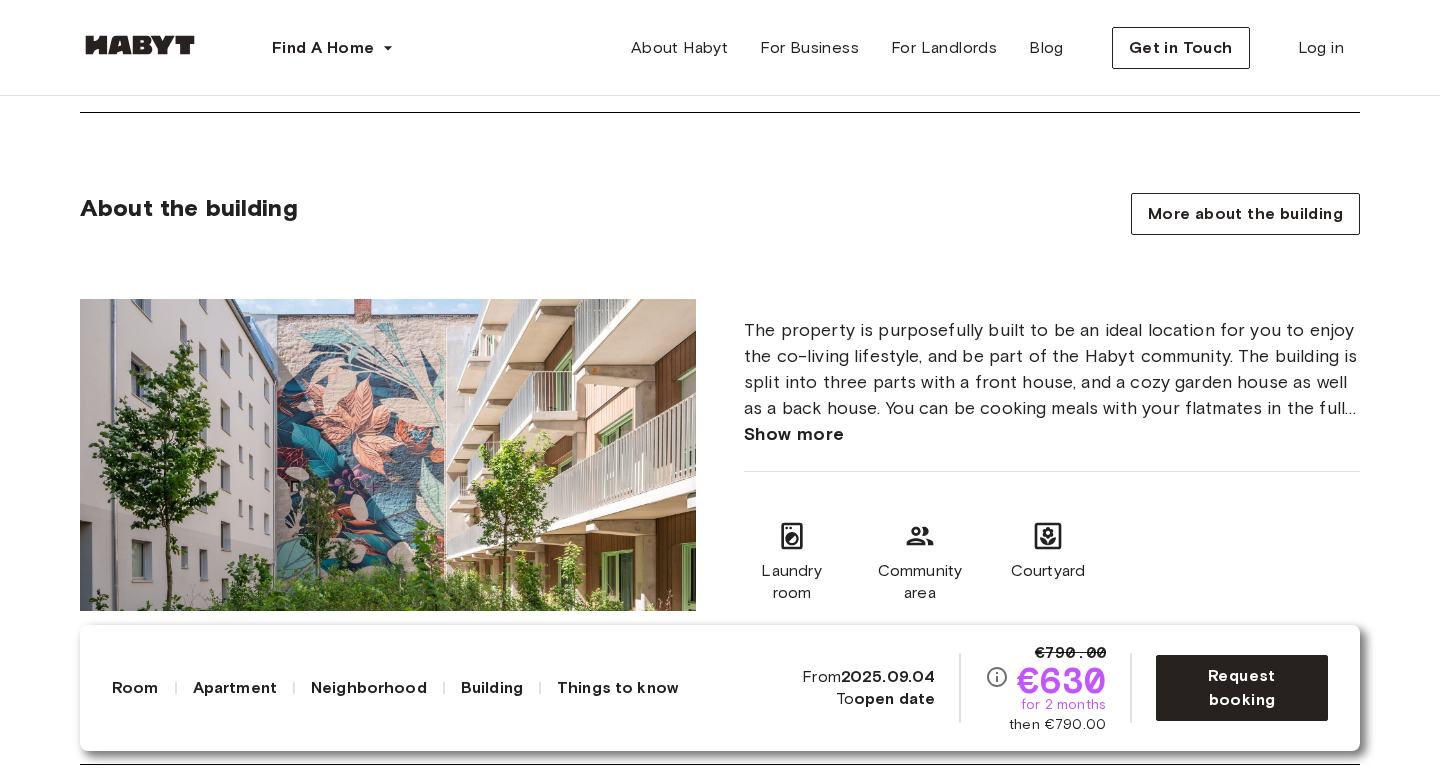 click on "Show more" at bounding box center [1052, 434] 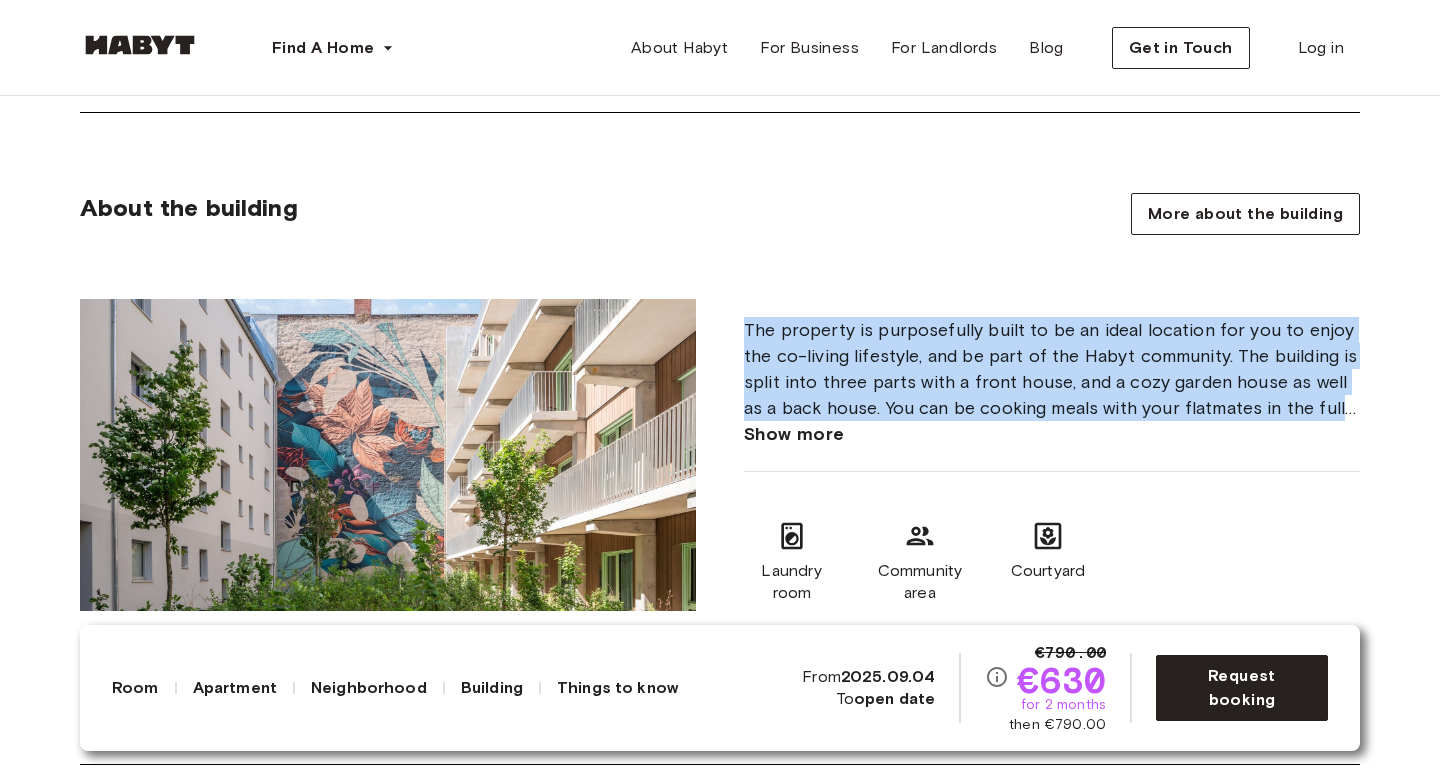 click on "Show more" at bounding box center [1052, 434] 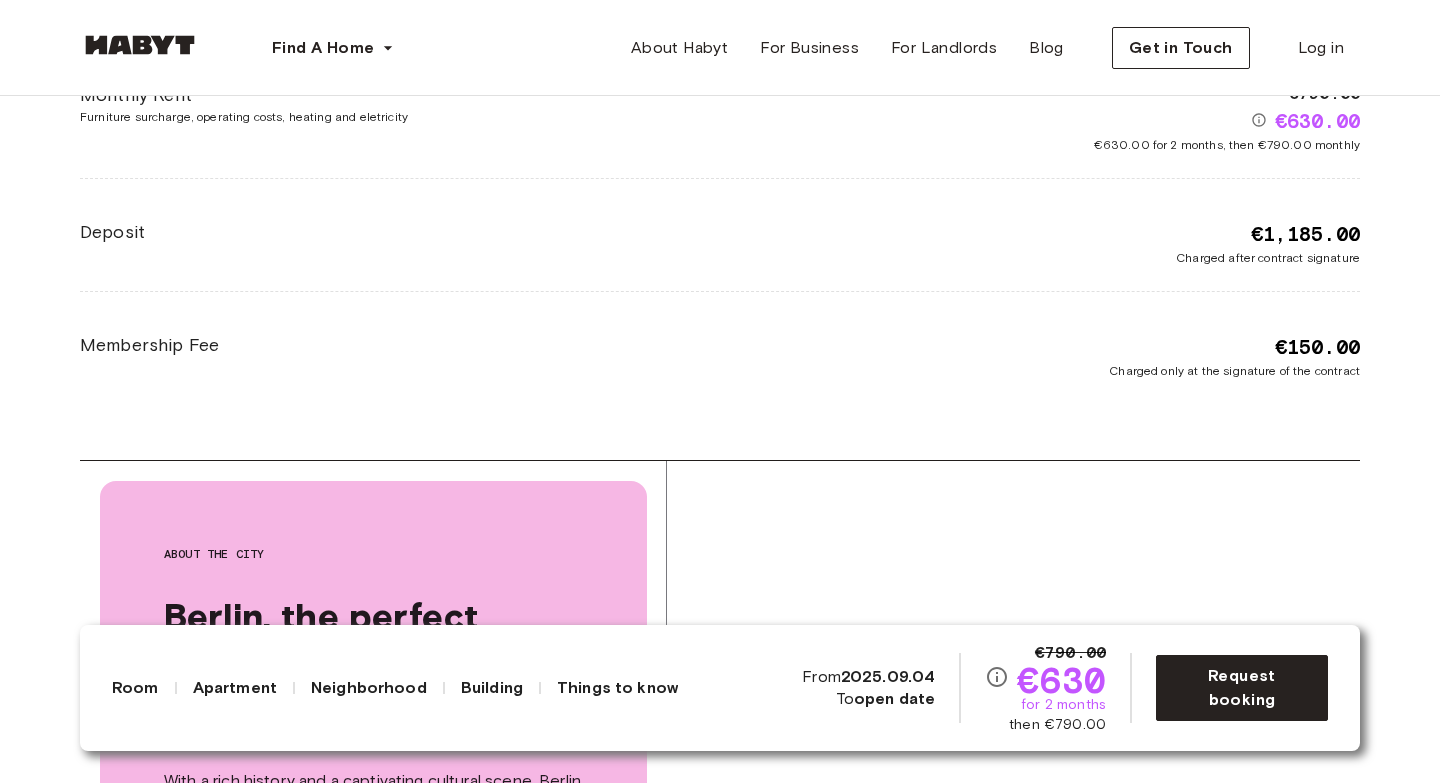 scroll, scrollTop: 3915, scrollLeft: 0, axis: vertical 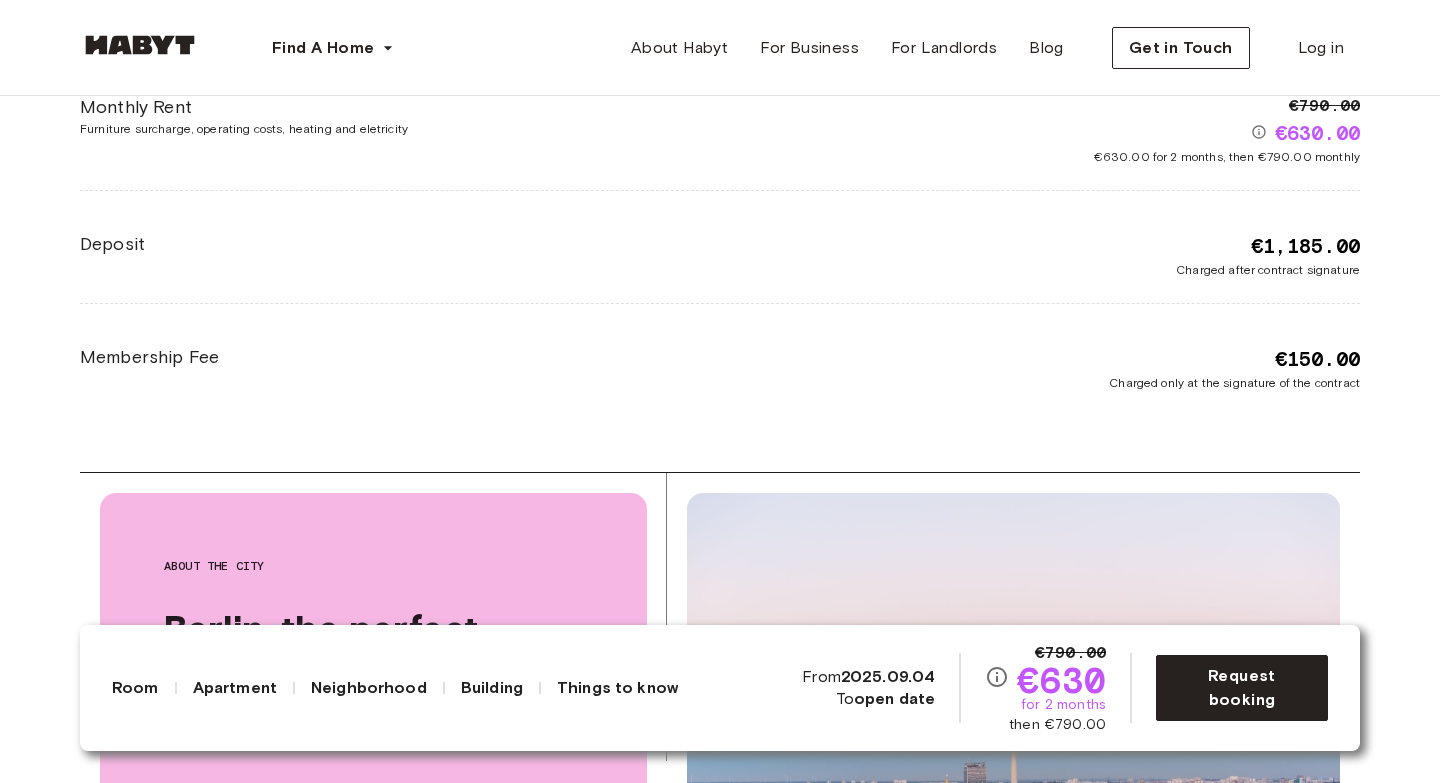 click on "Charged after contract signature" at bounding box center [1268, 270] 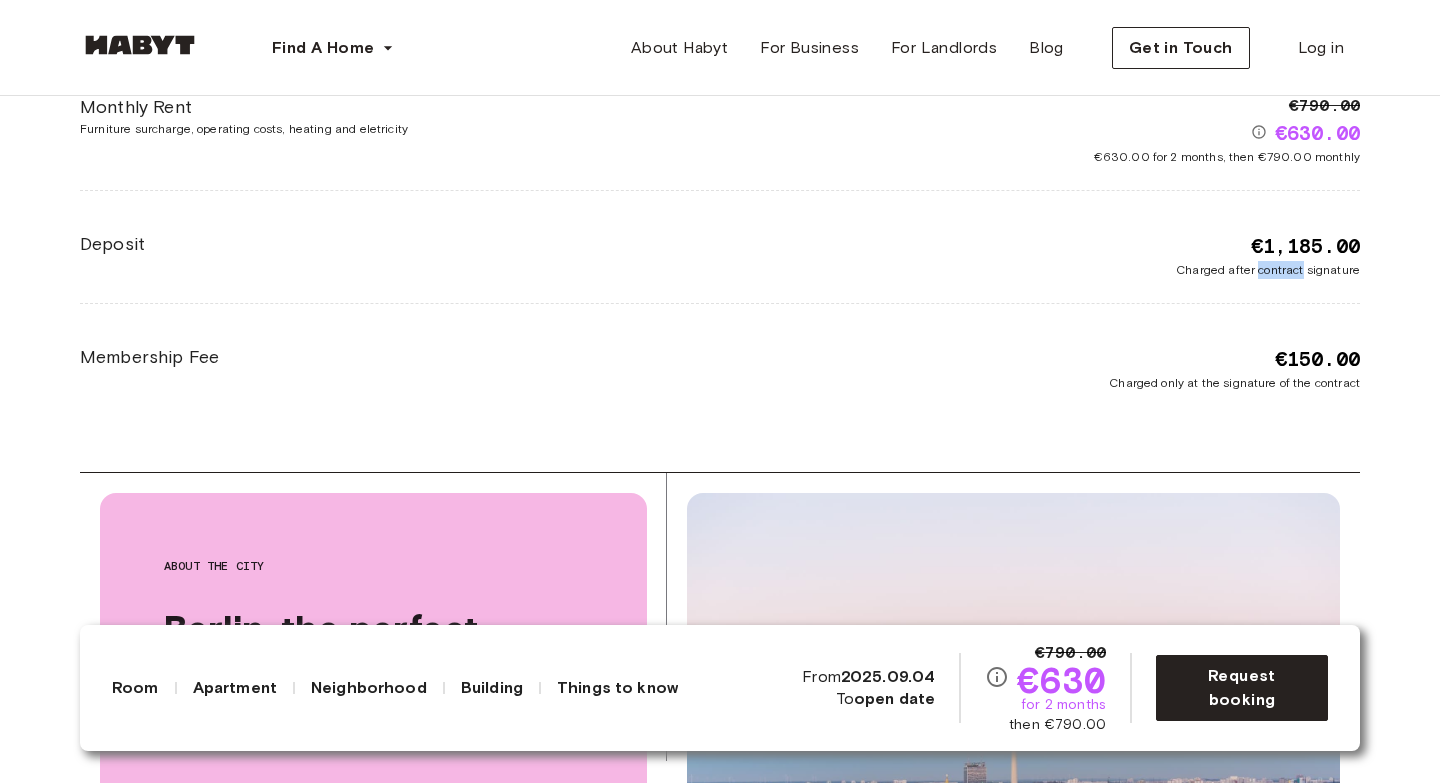click on "Charged after contract signature" at bounding box center (1268, 270) 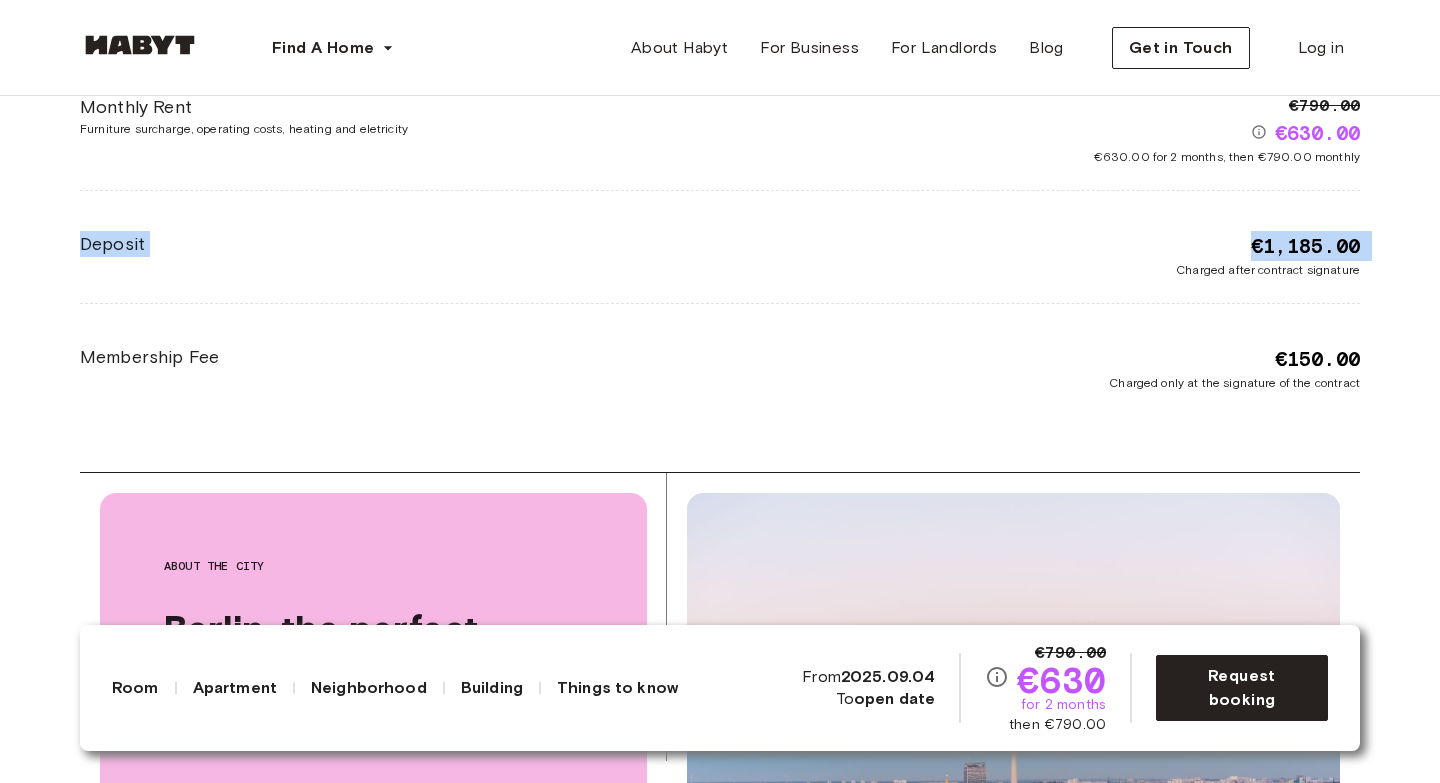 click on "Charged after contract signature" at bounding box center (1268, 270) 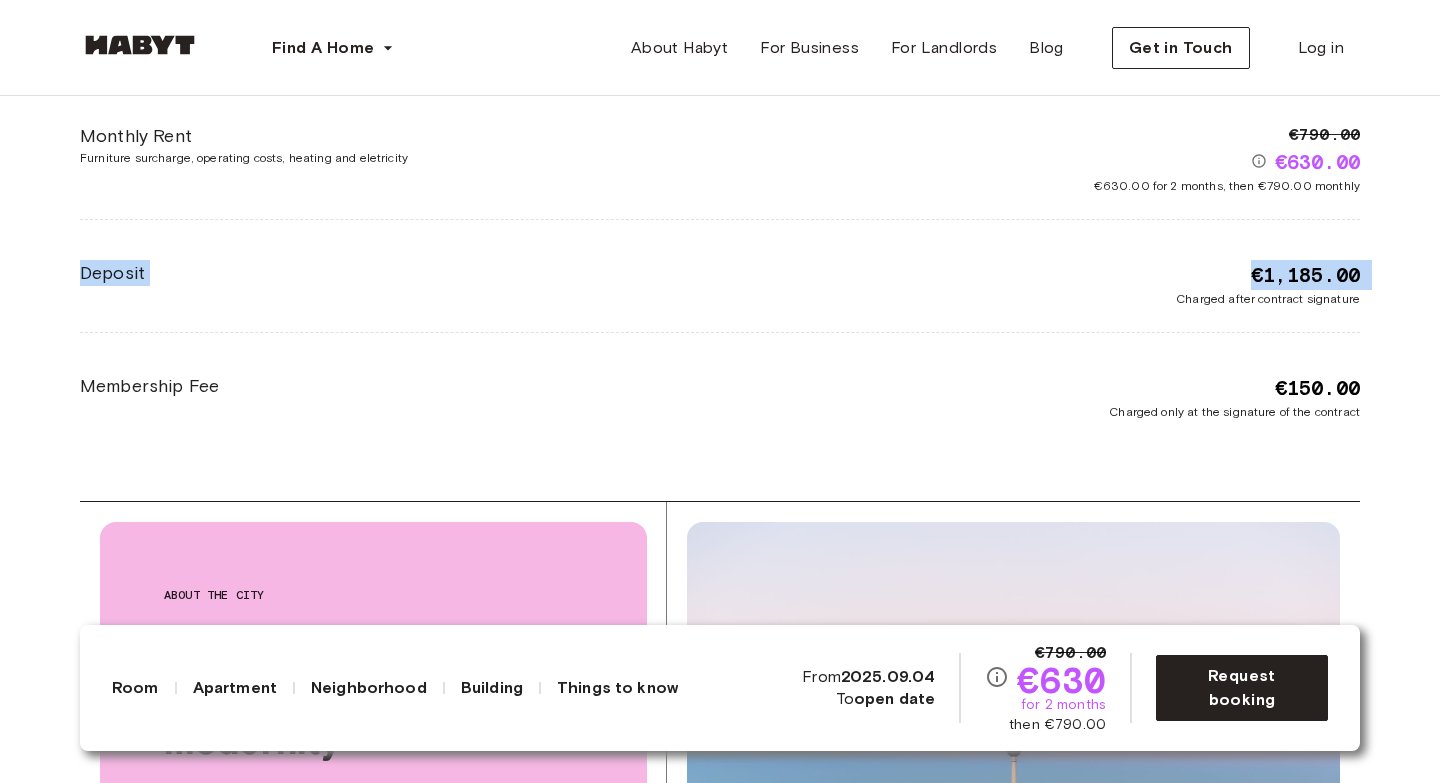 scroll, scrollTop: 3877, scrollLeft: 0, axis: vertical 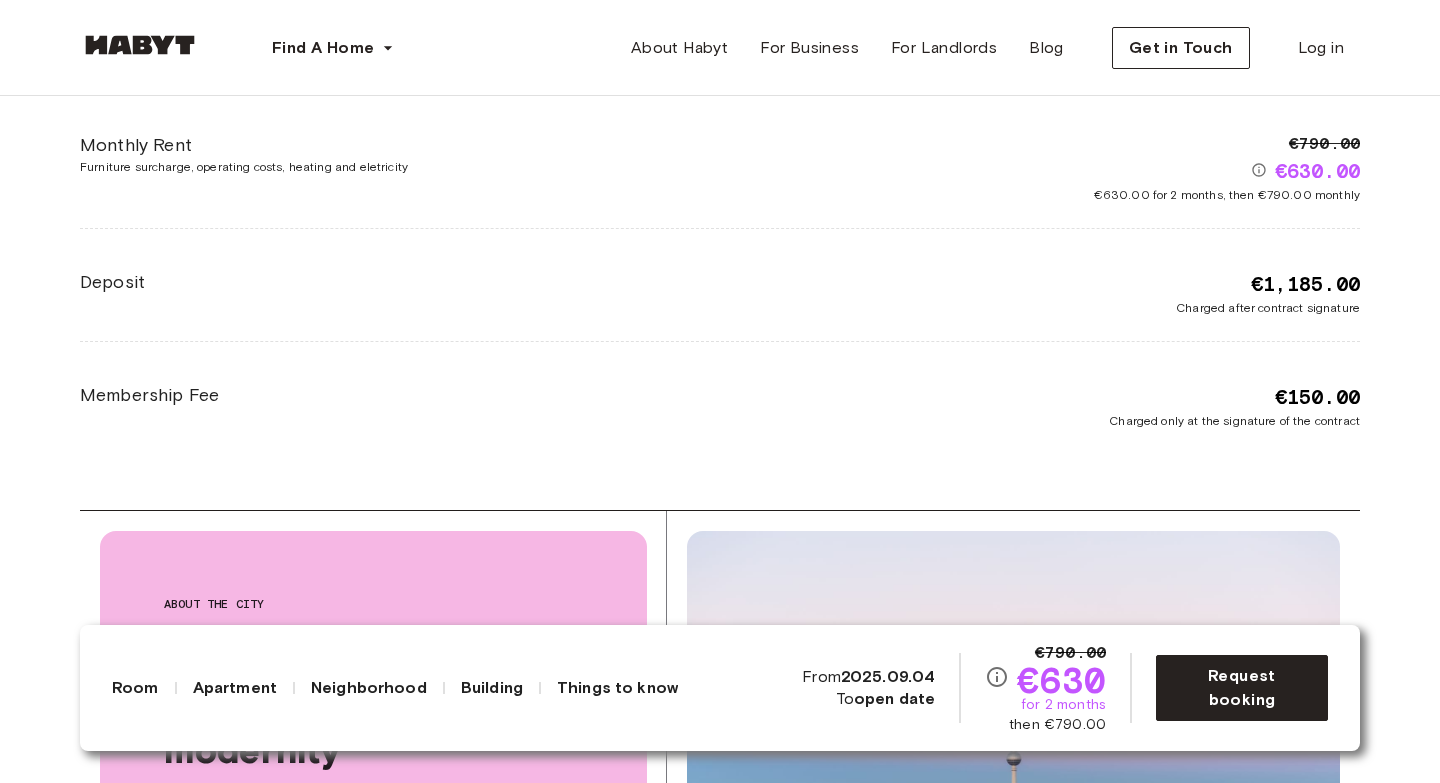 click on "€630.00 for 2 months, then €790.00 monthly" at bounding box center (1227, 195) 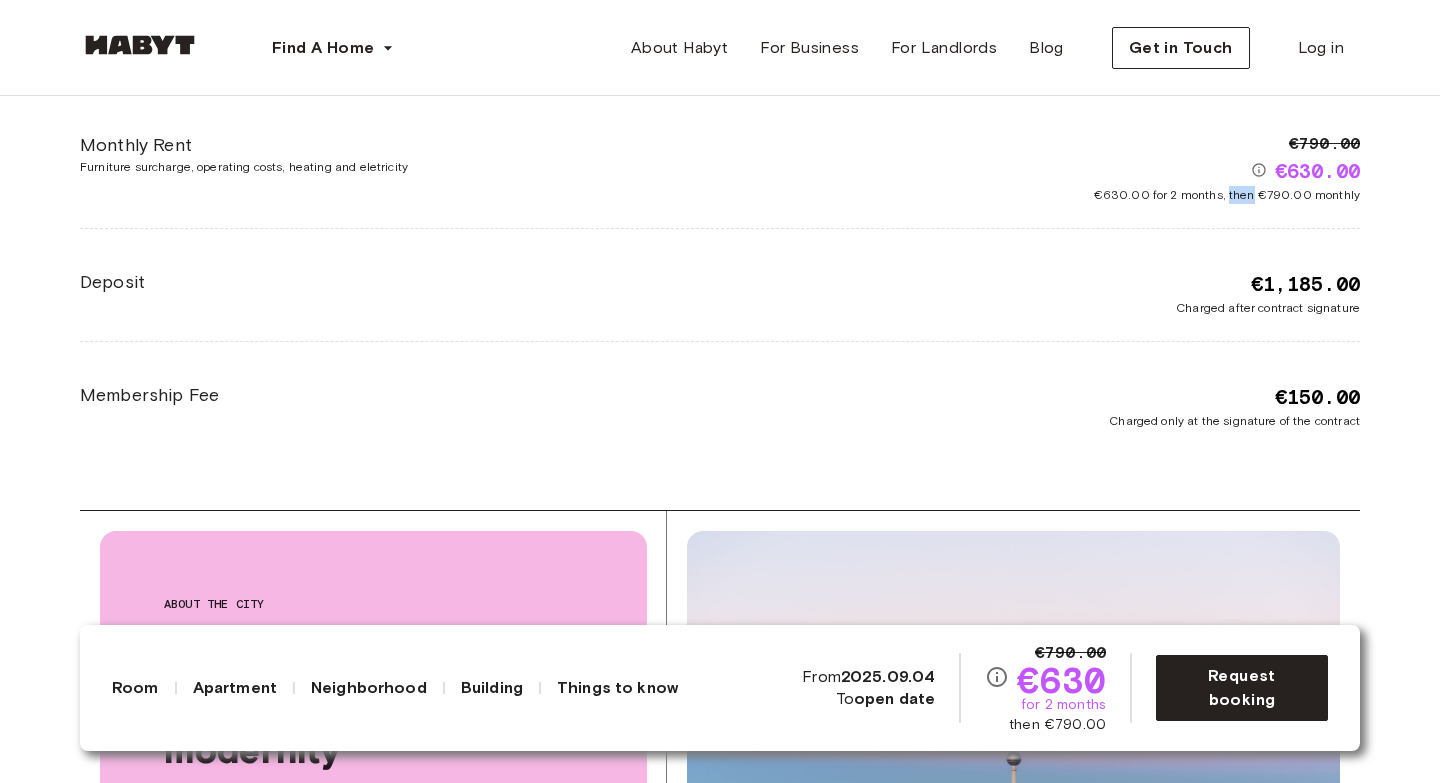 click on "€630.00 for 2 months, then €790.00 monthly" at bounding box center [1227, 195] 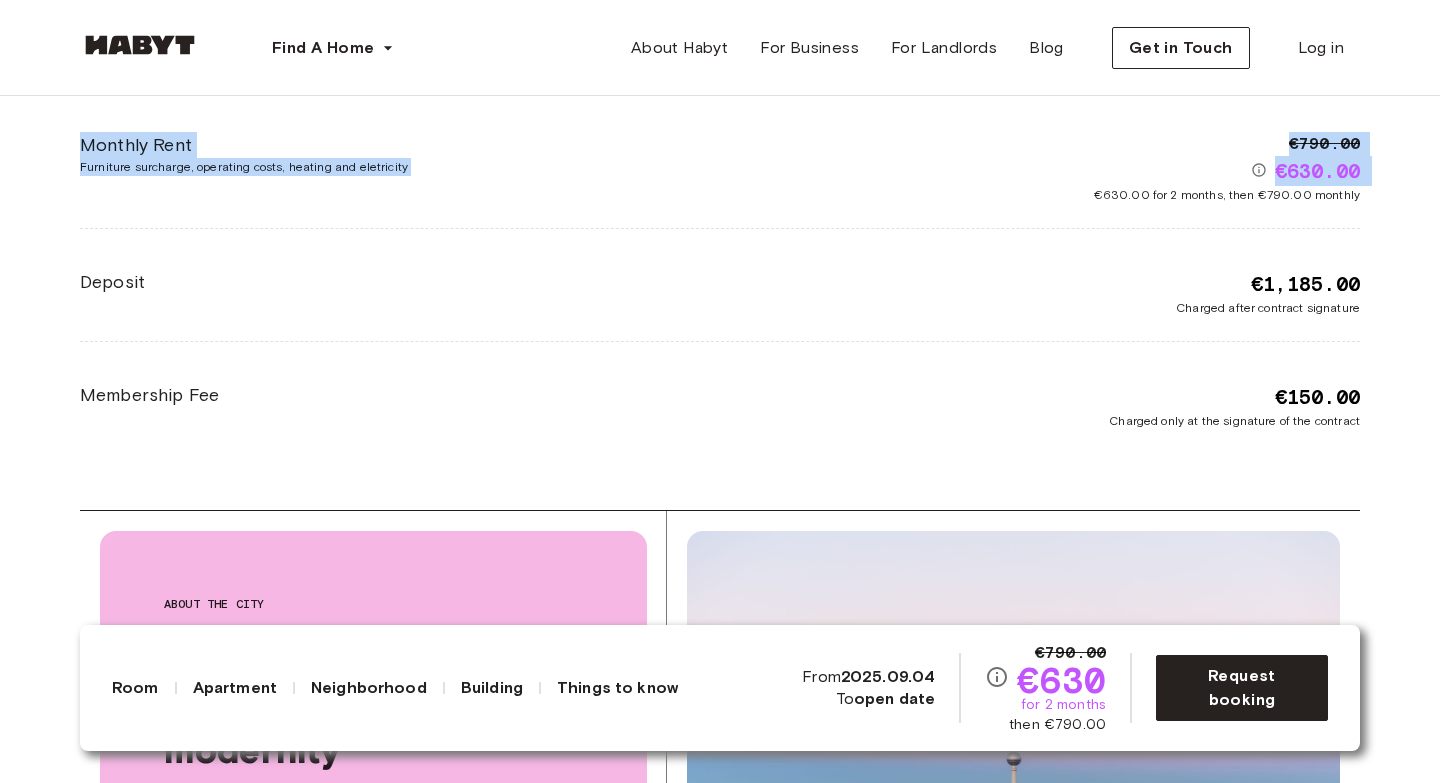 click on "€630.00 for 2 months, then €790.00 monthly" at bounding box center (1227, 195) 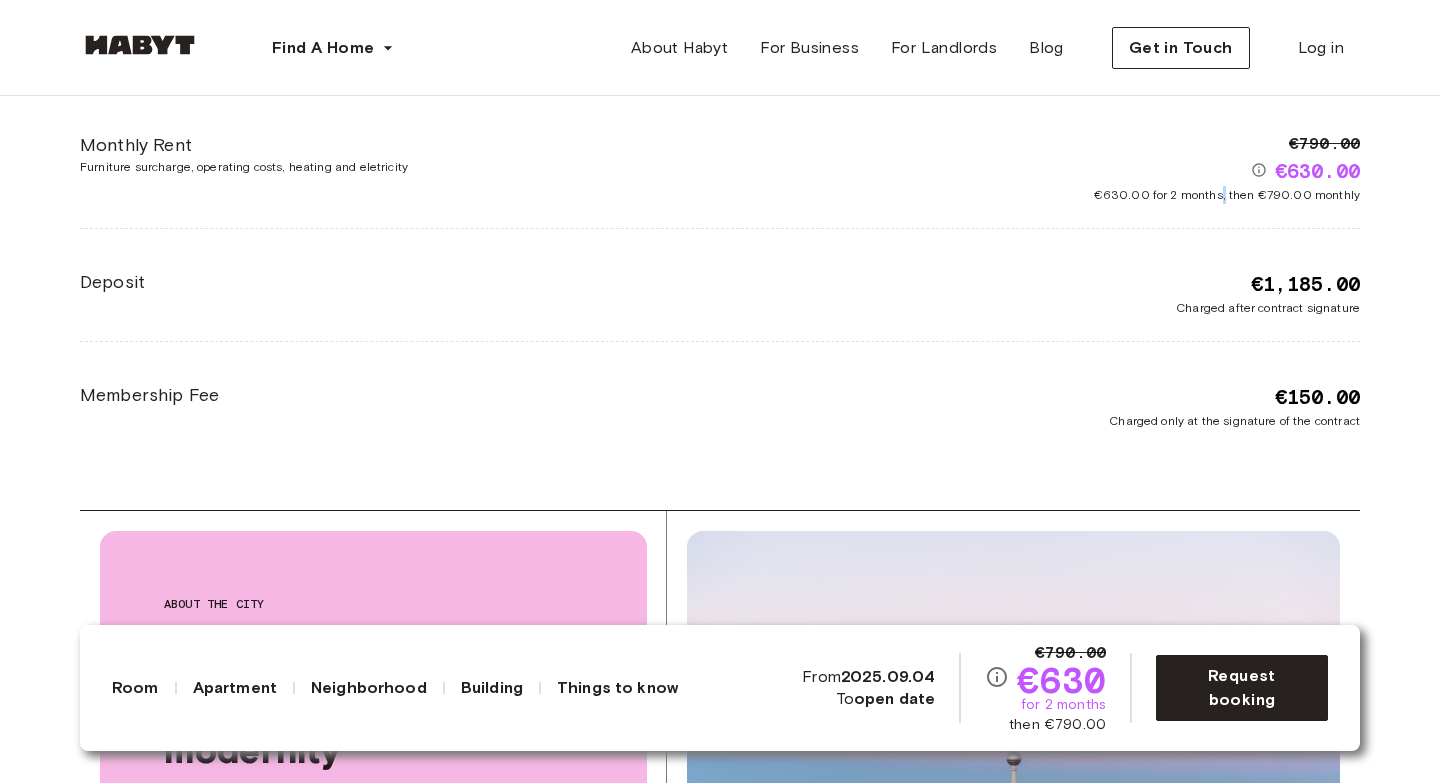 click on "€630.00 for 2 months, then €790.00 monthly" at bounding box center (1227, 195) 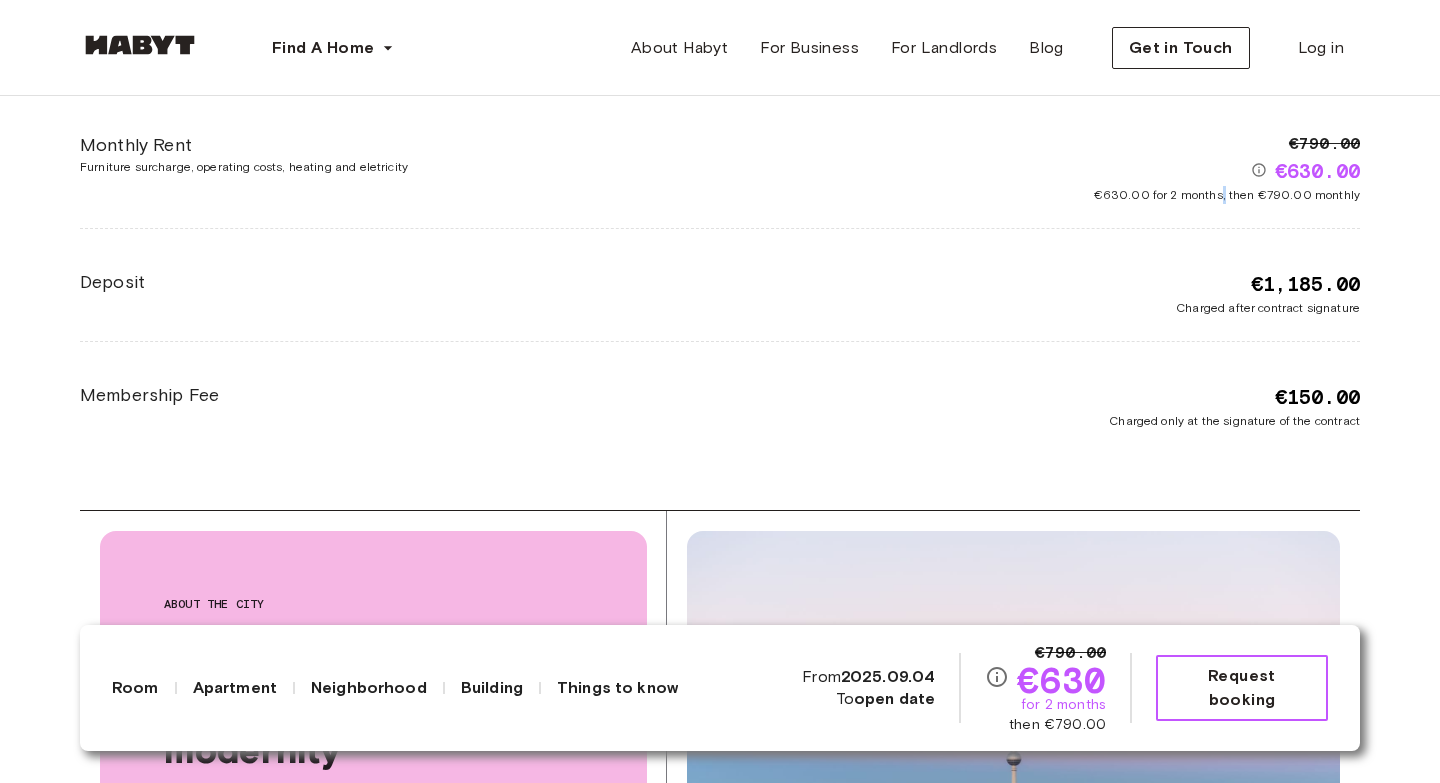 click on "Request booking" at bounding box center (1242, 688) 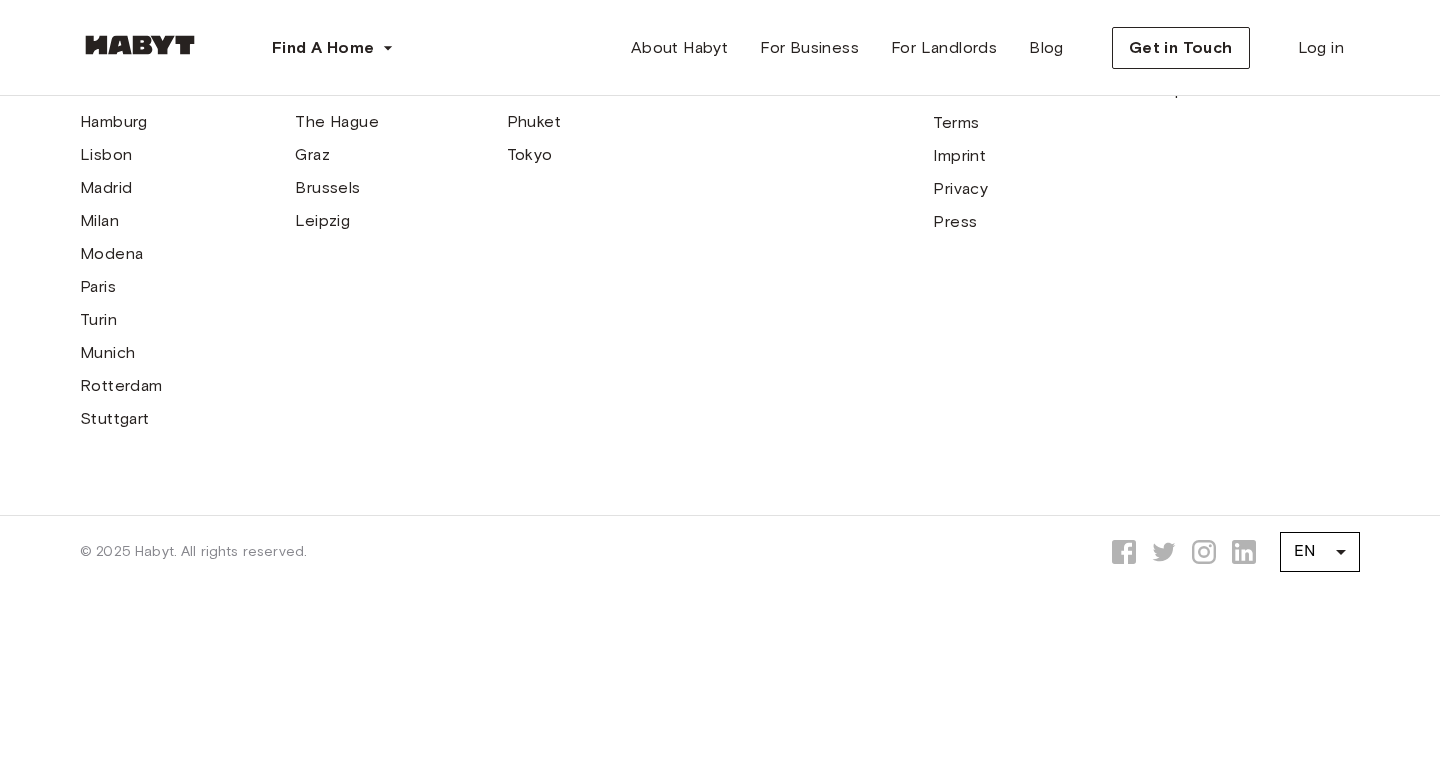 scroll, scrollTop: 0, scrollLeft: 0, axis: both 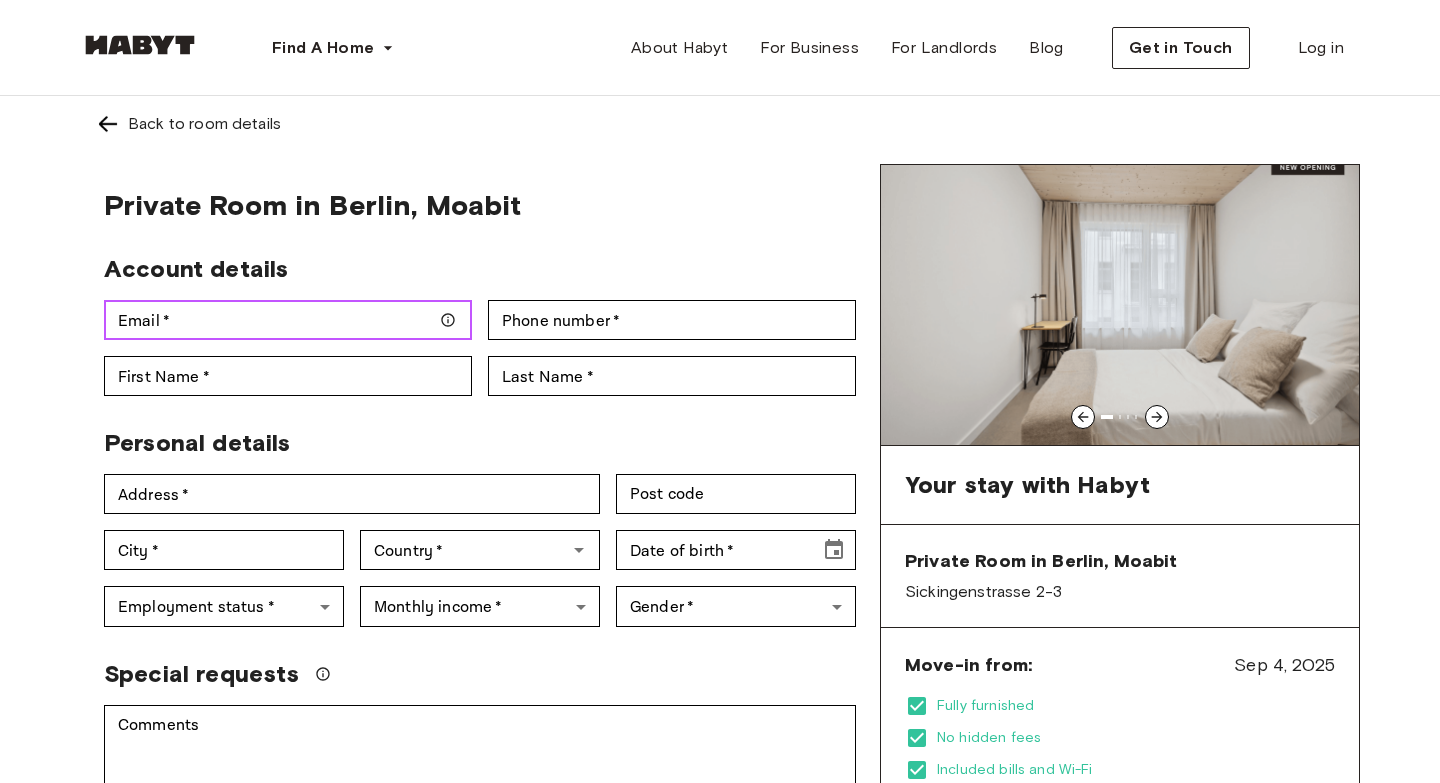 click on "Email   *" at bounding box center (288, 320) 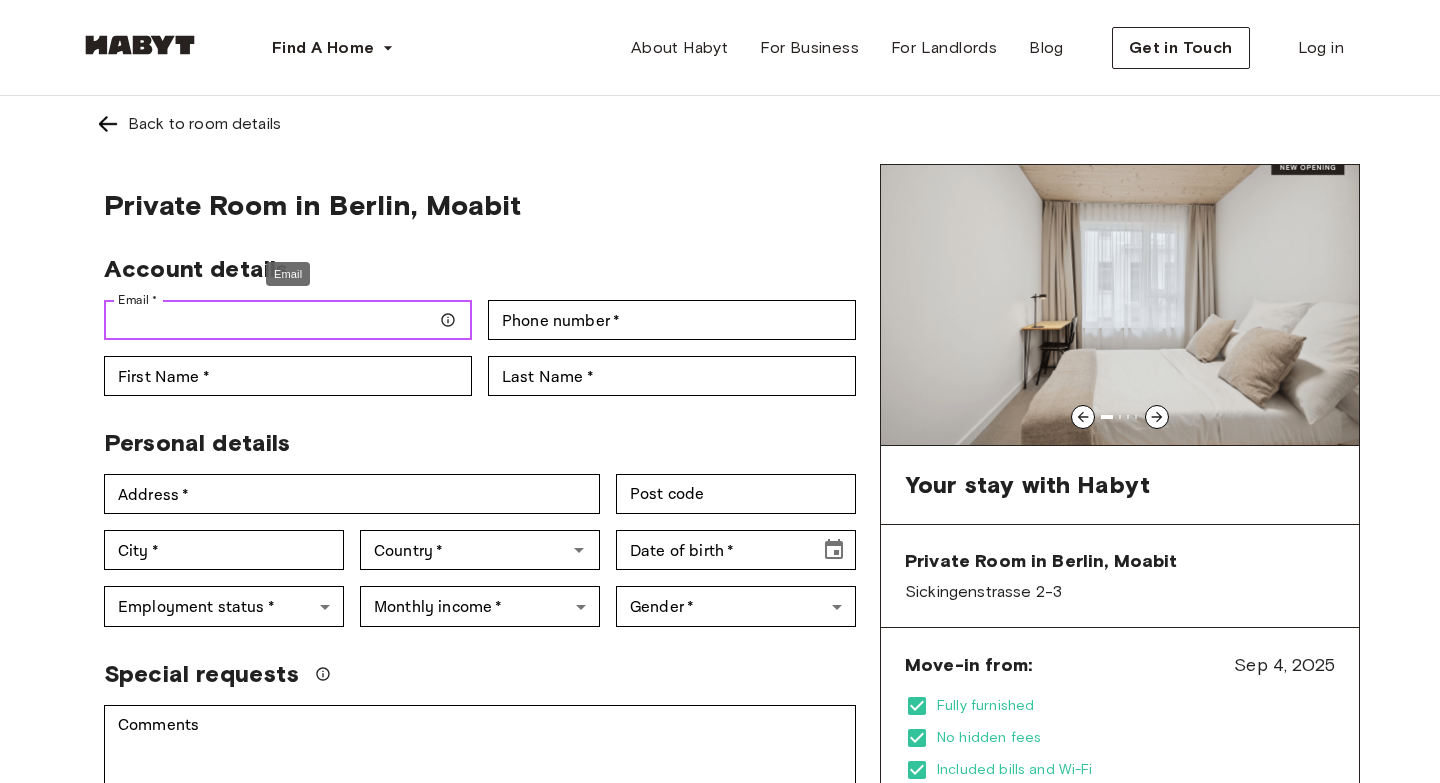type on "**********" 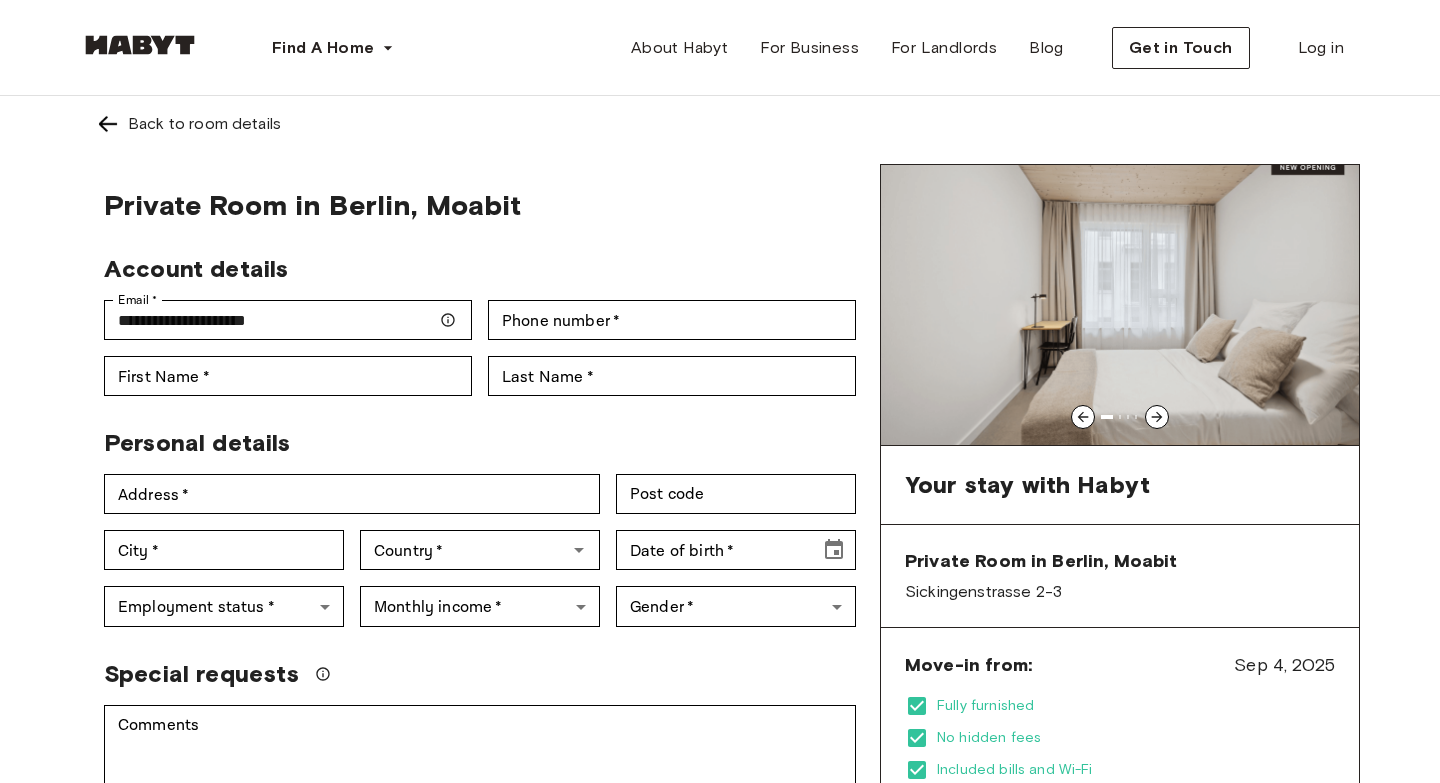 click on "Last Name   * Last Name   *" at bounding box center [664, 368] 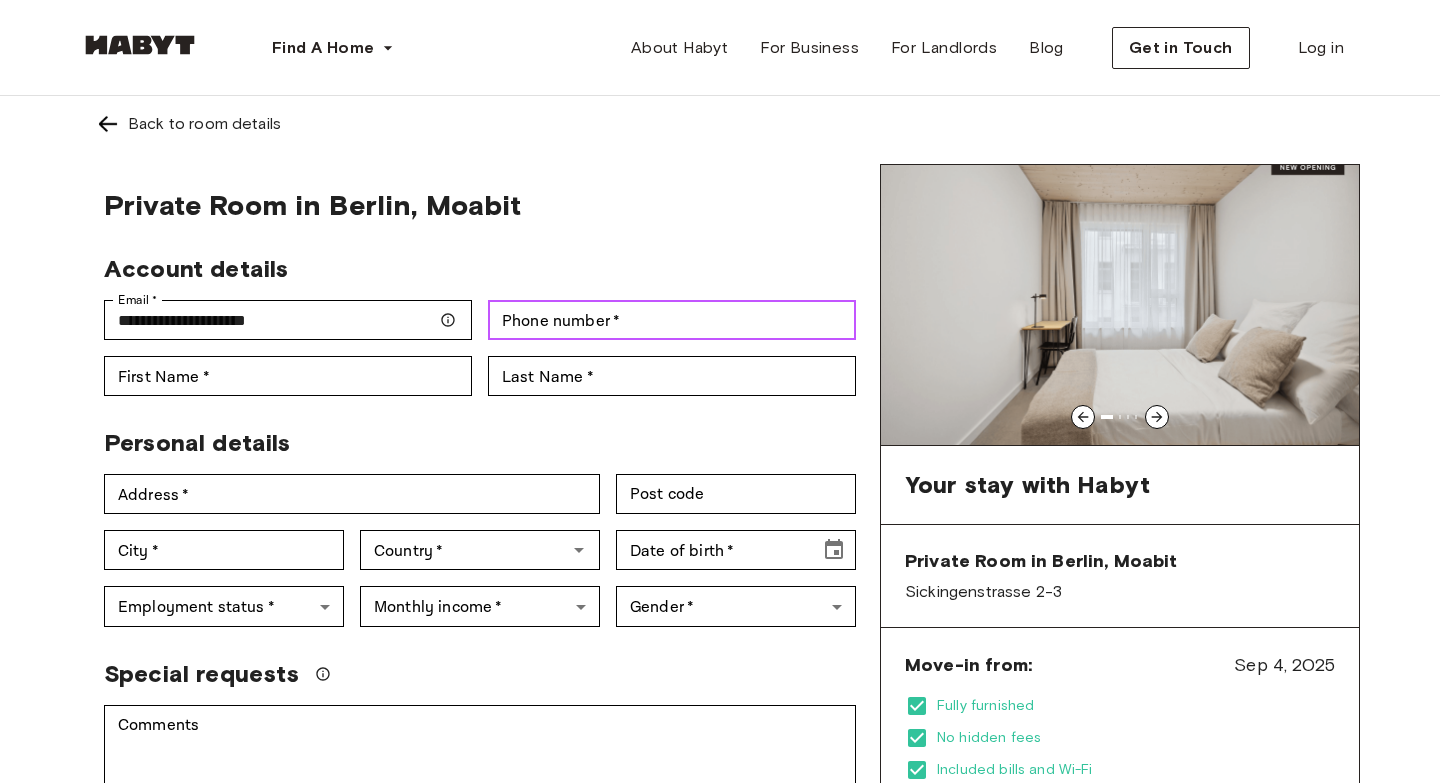 click on "Phone number   * Phone number   *" at bounding box center (672, 320) 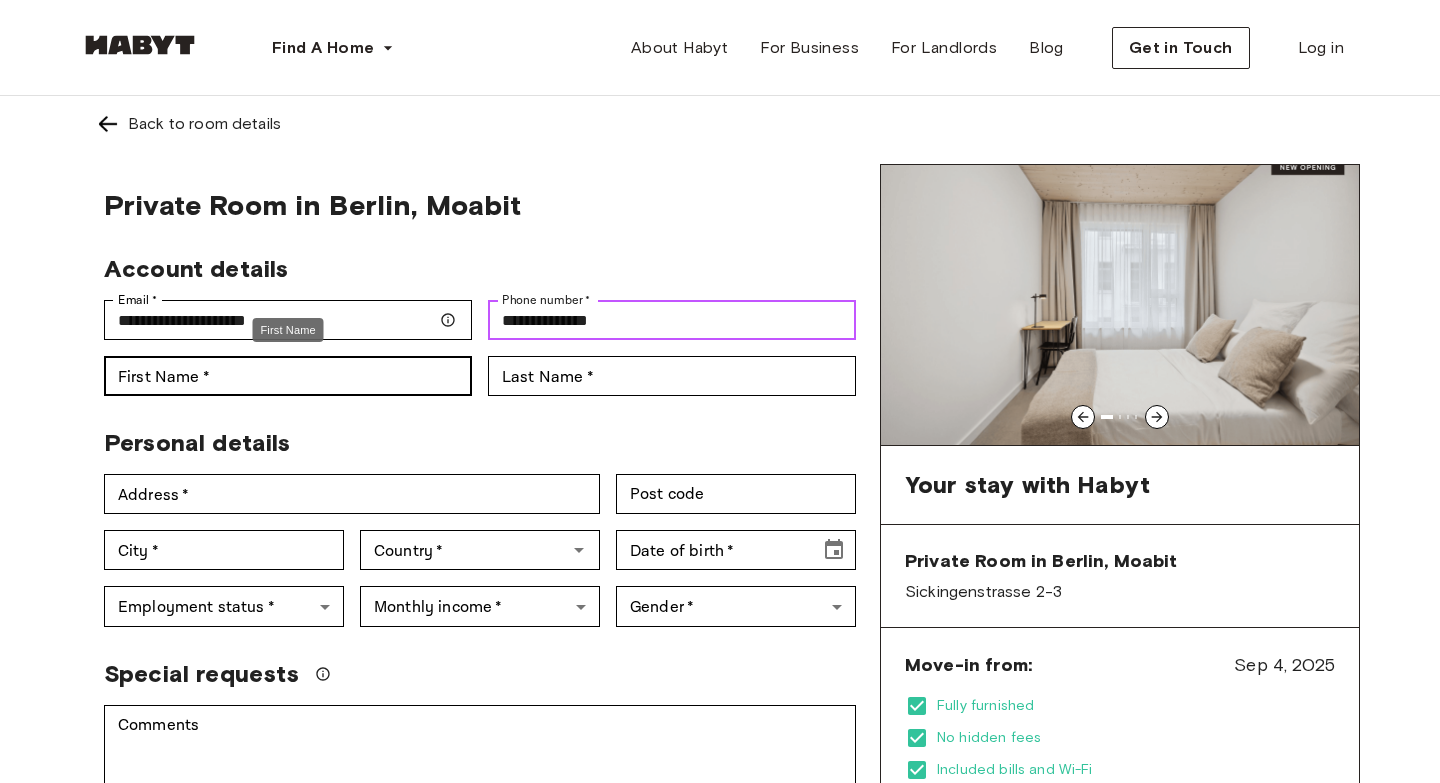 type on "**********" 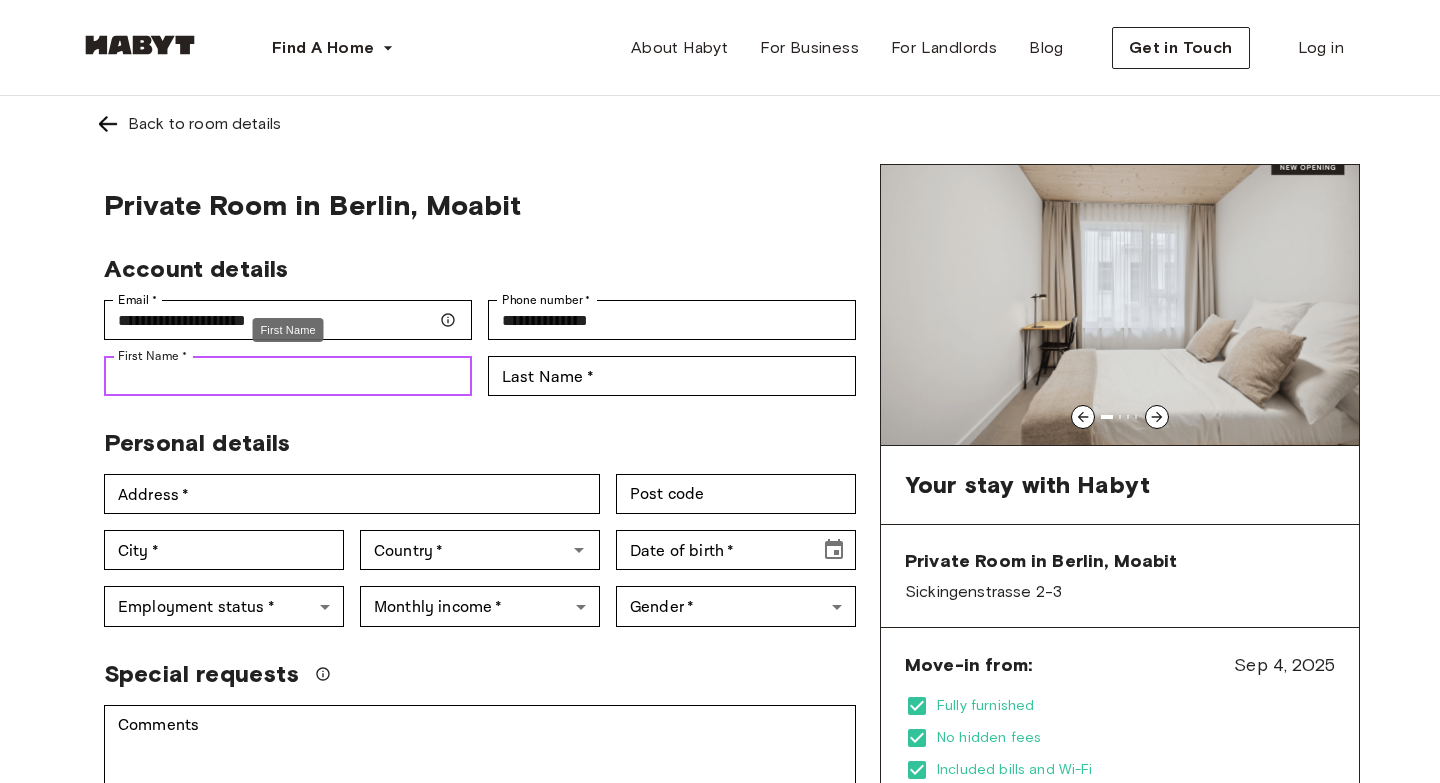 click on "First Name   *" at bounding box center [288, 376] 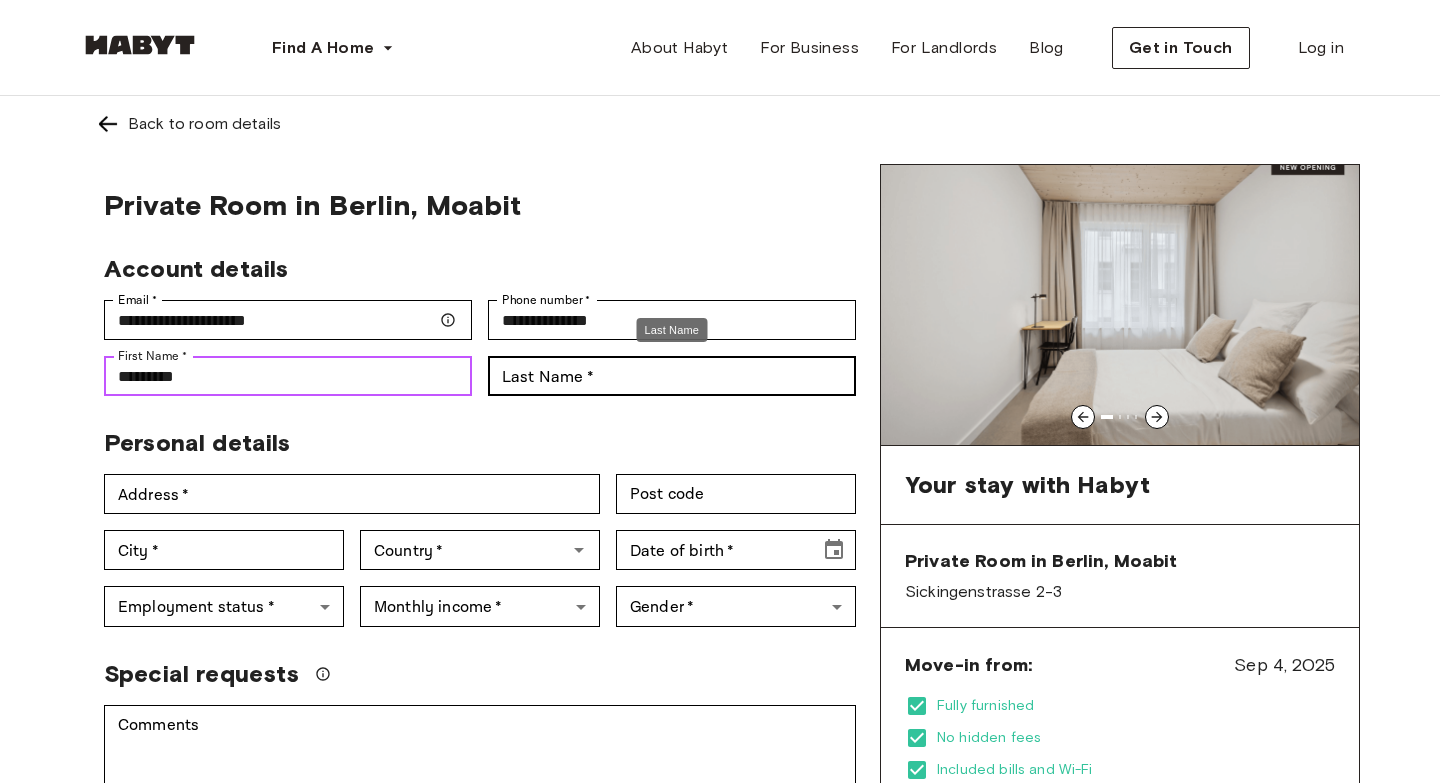 type on "*********" 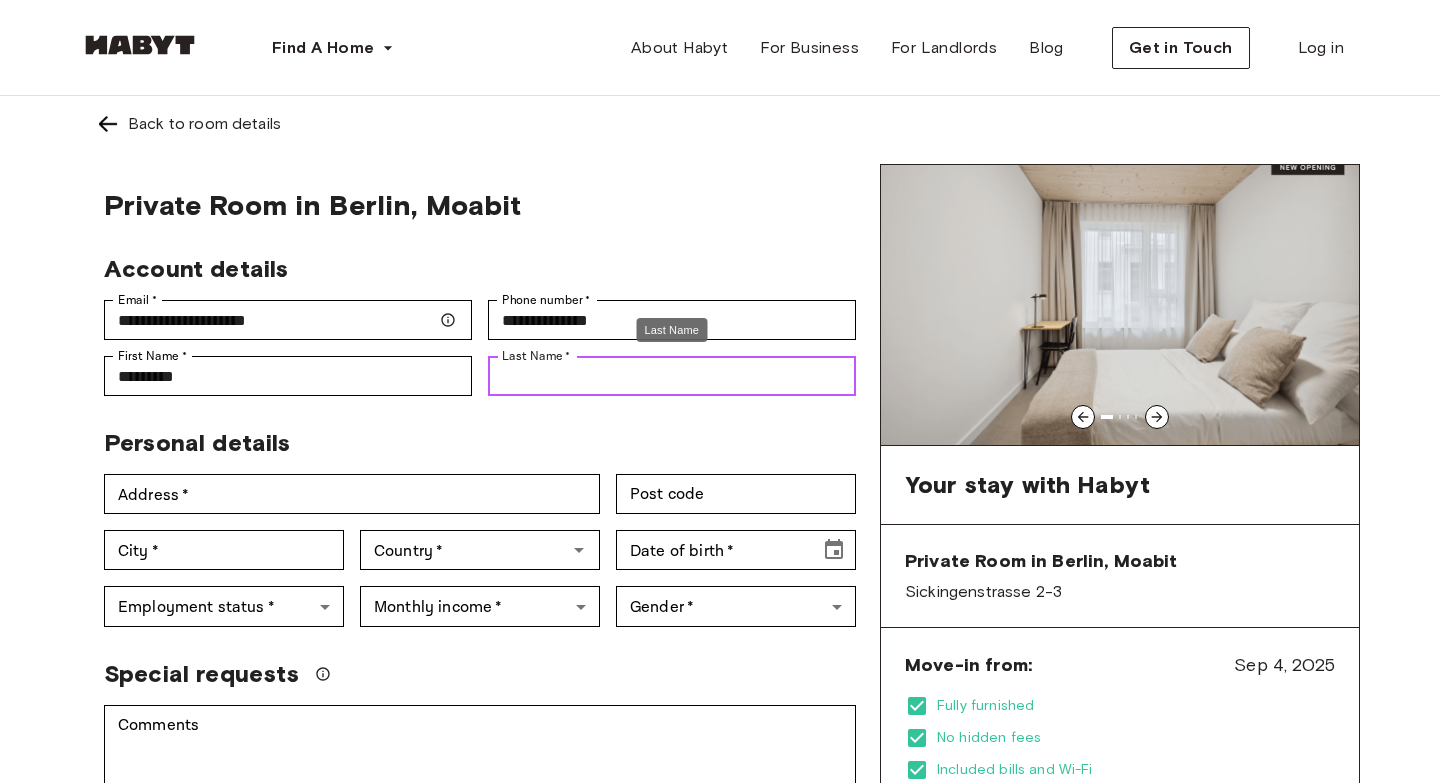 click on "Last Name   *" at bounding box center (672, 376) 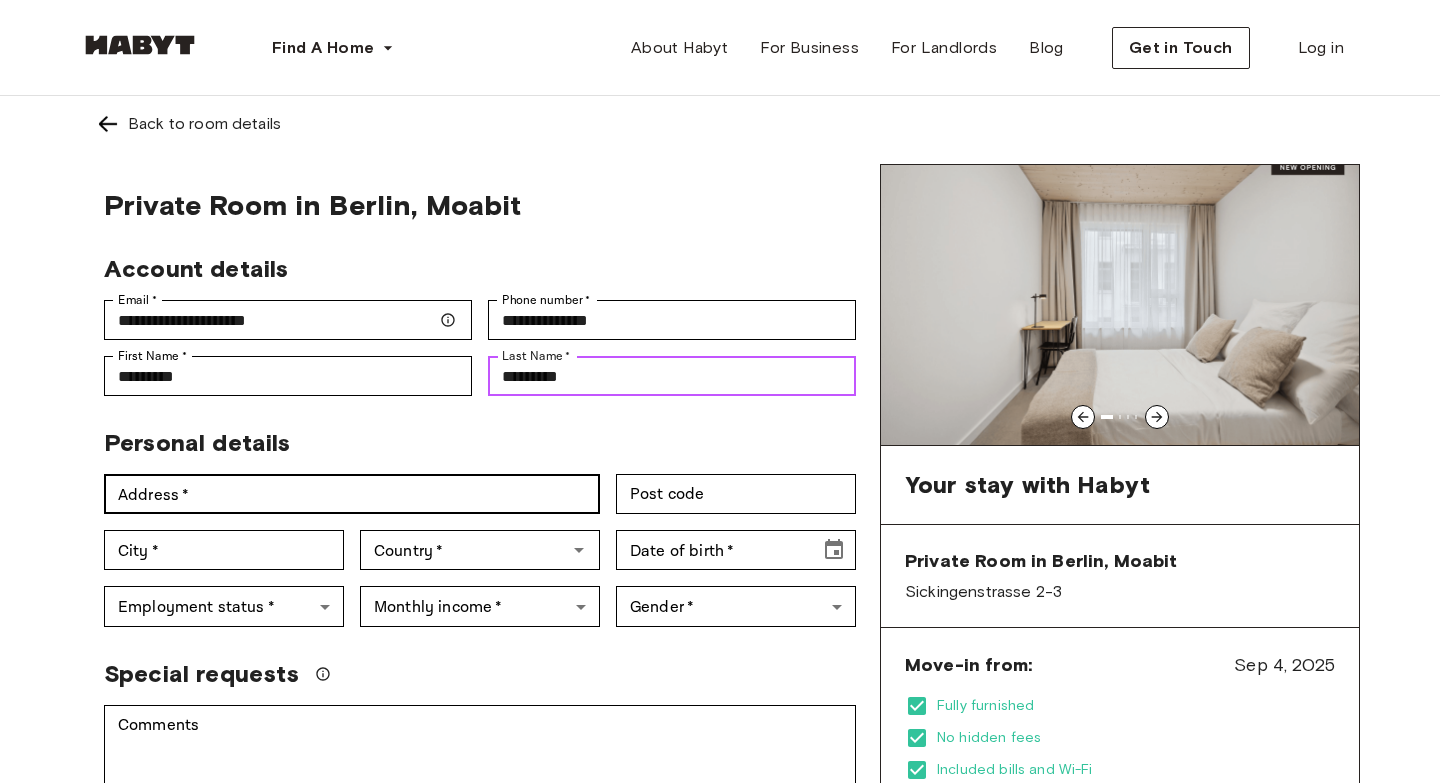 type on "*********" 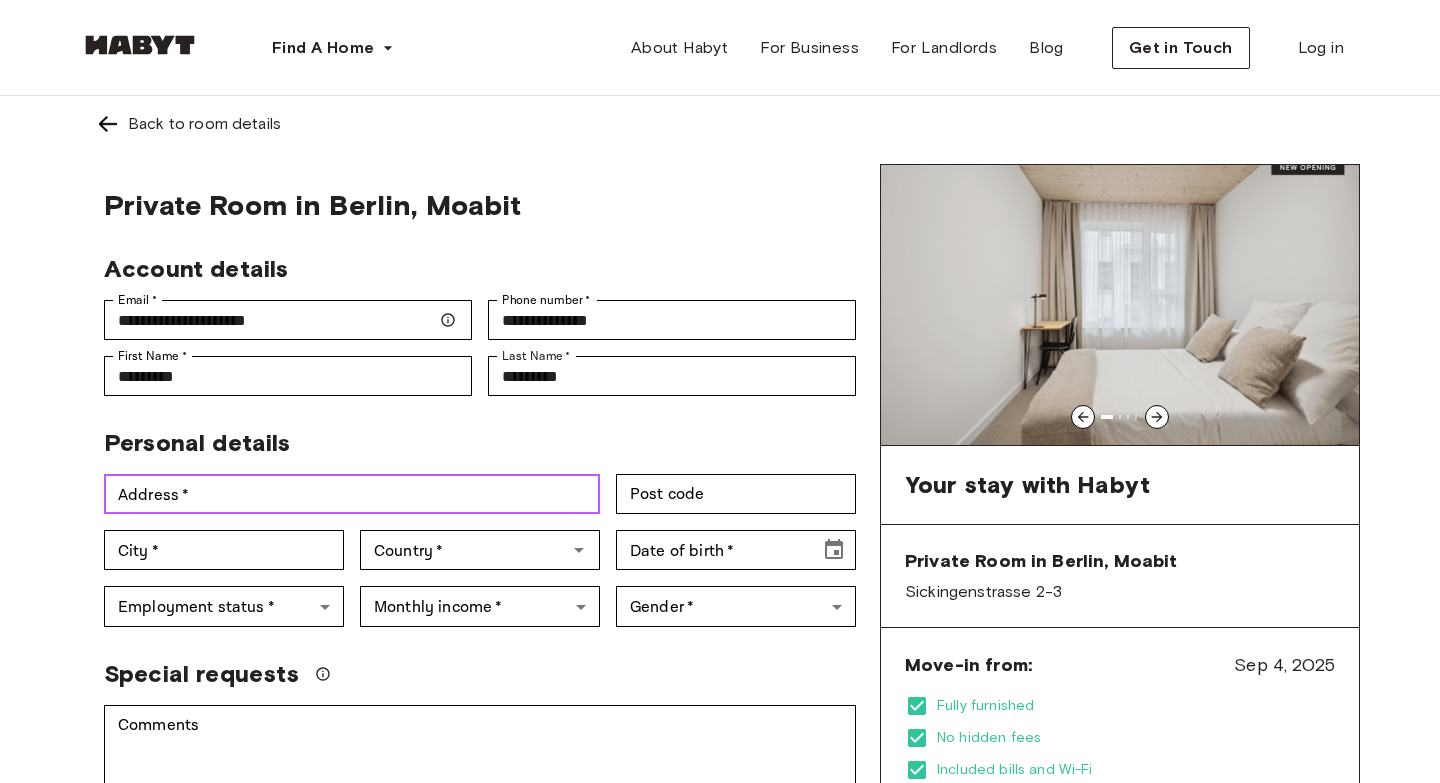 click on "Address   *" at bounding box center (352, 494) 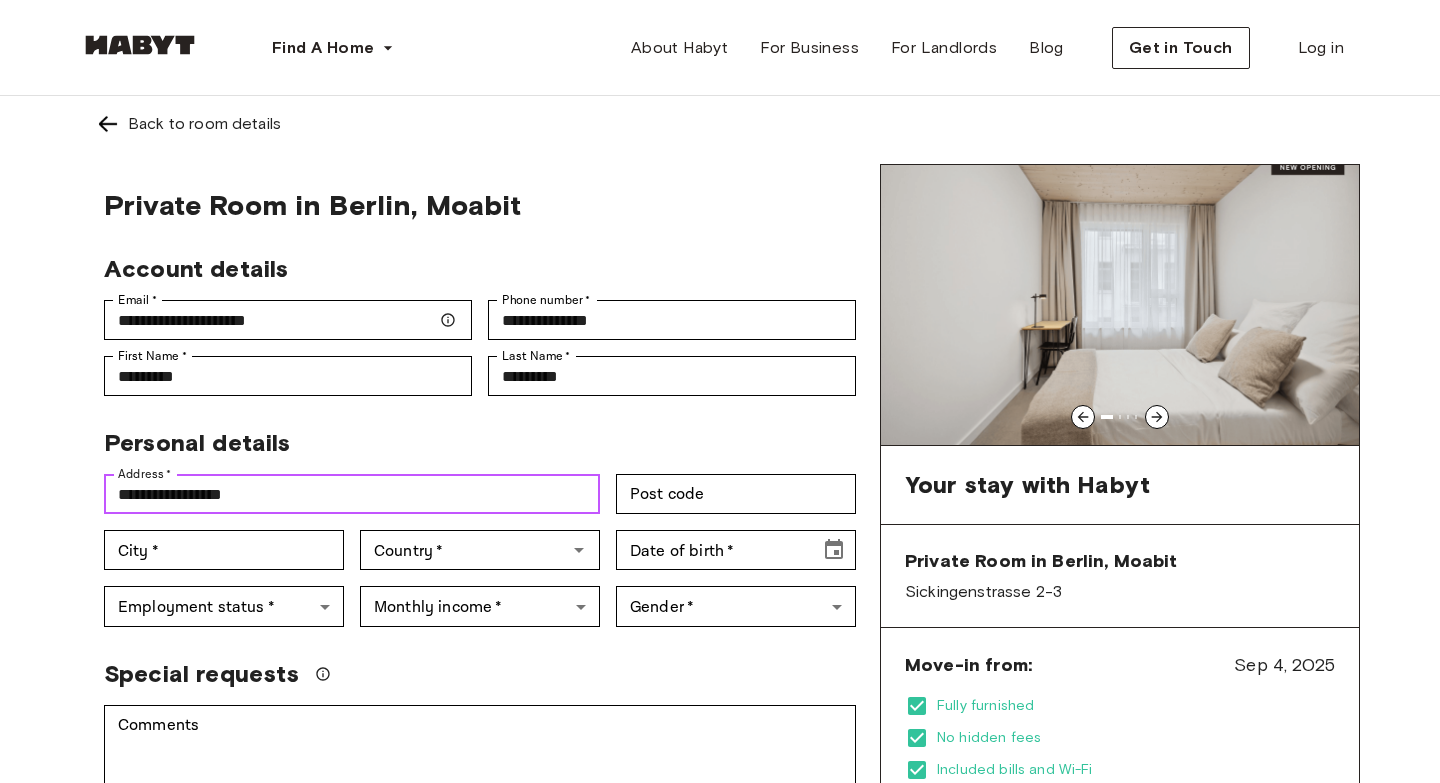 type on "**********" 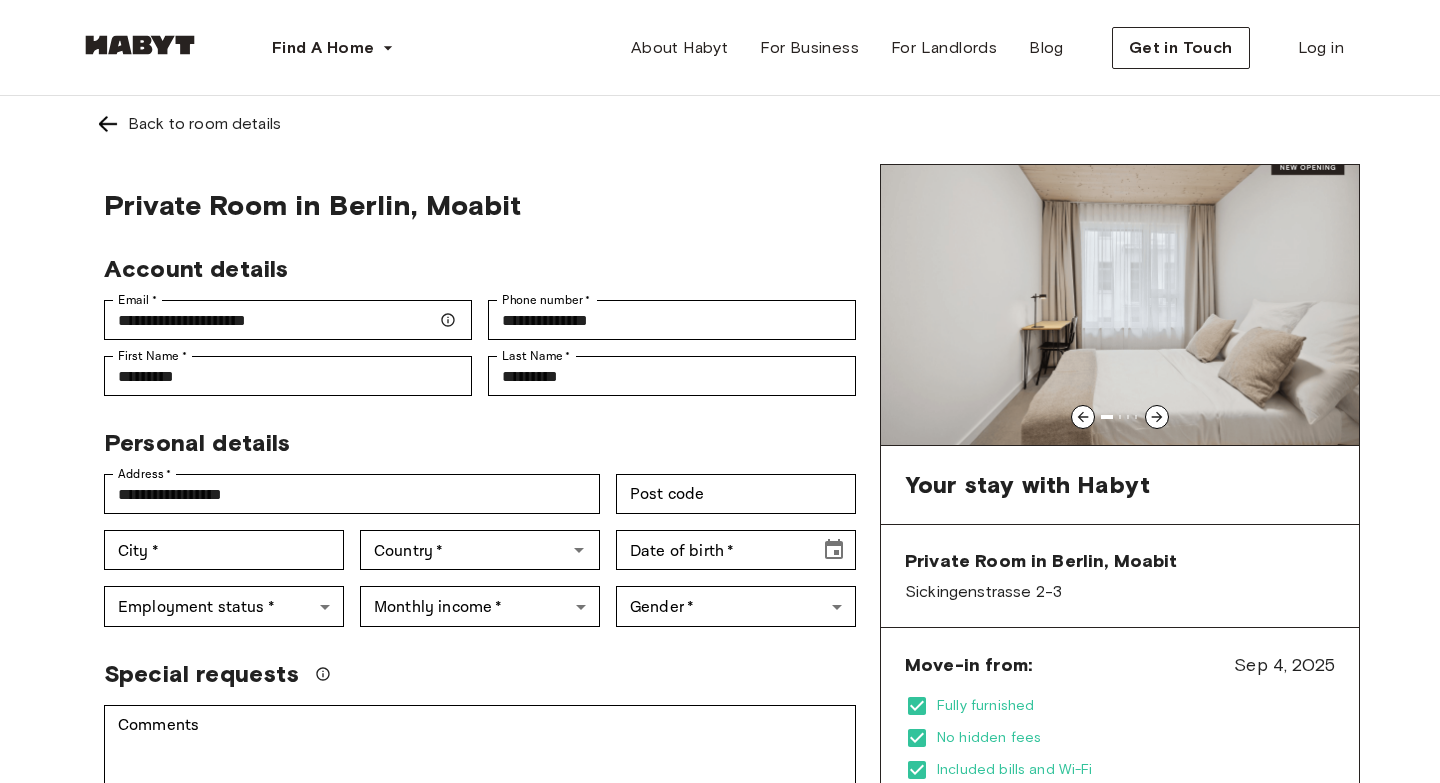 click on "Post code Post code" at bounding box center (728, 486) 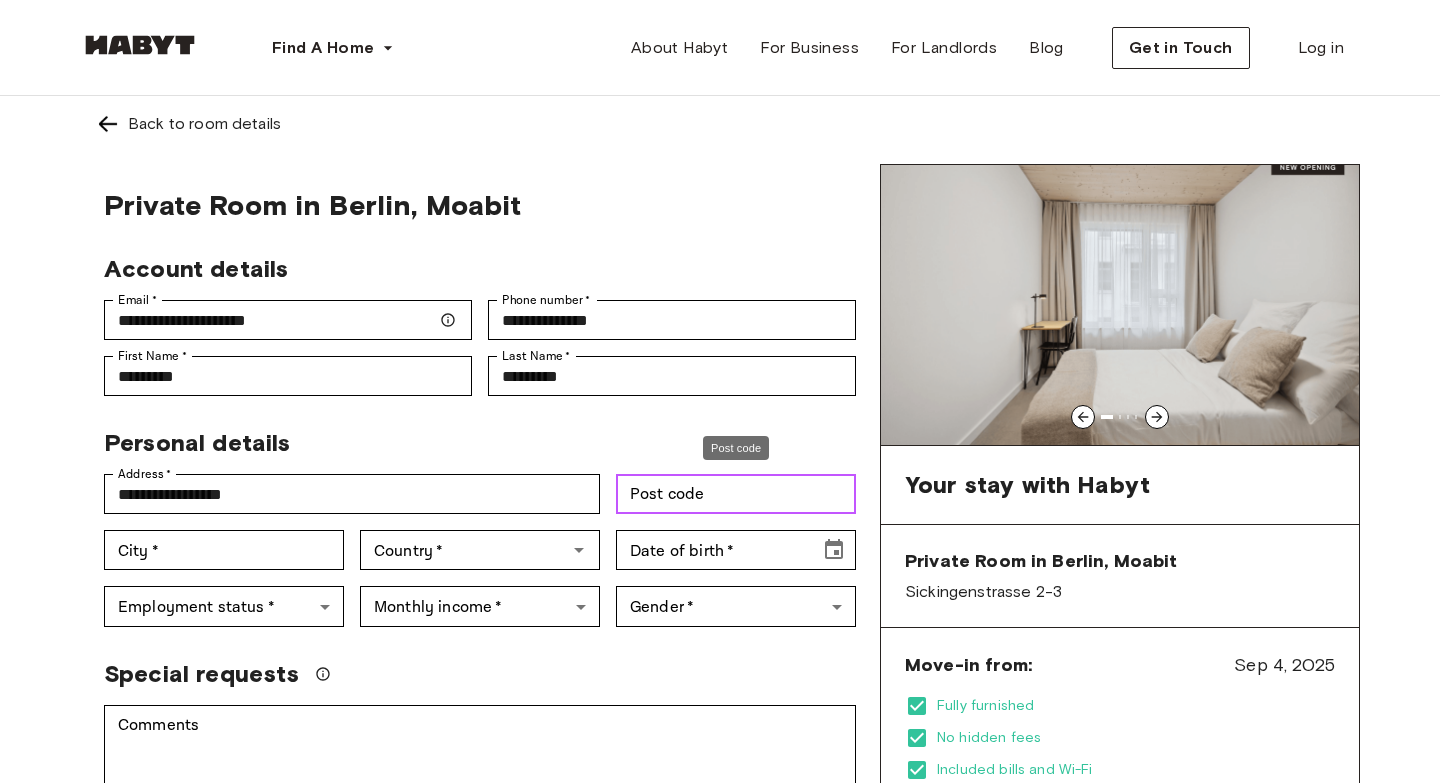 click on "Post code Post code" at bounding box center (736, 494) 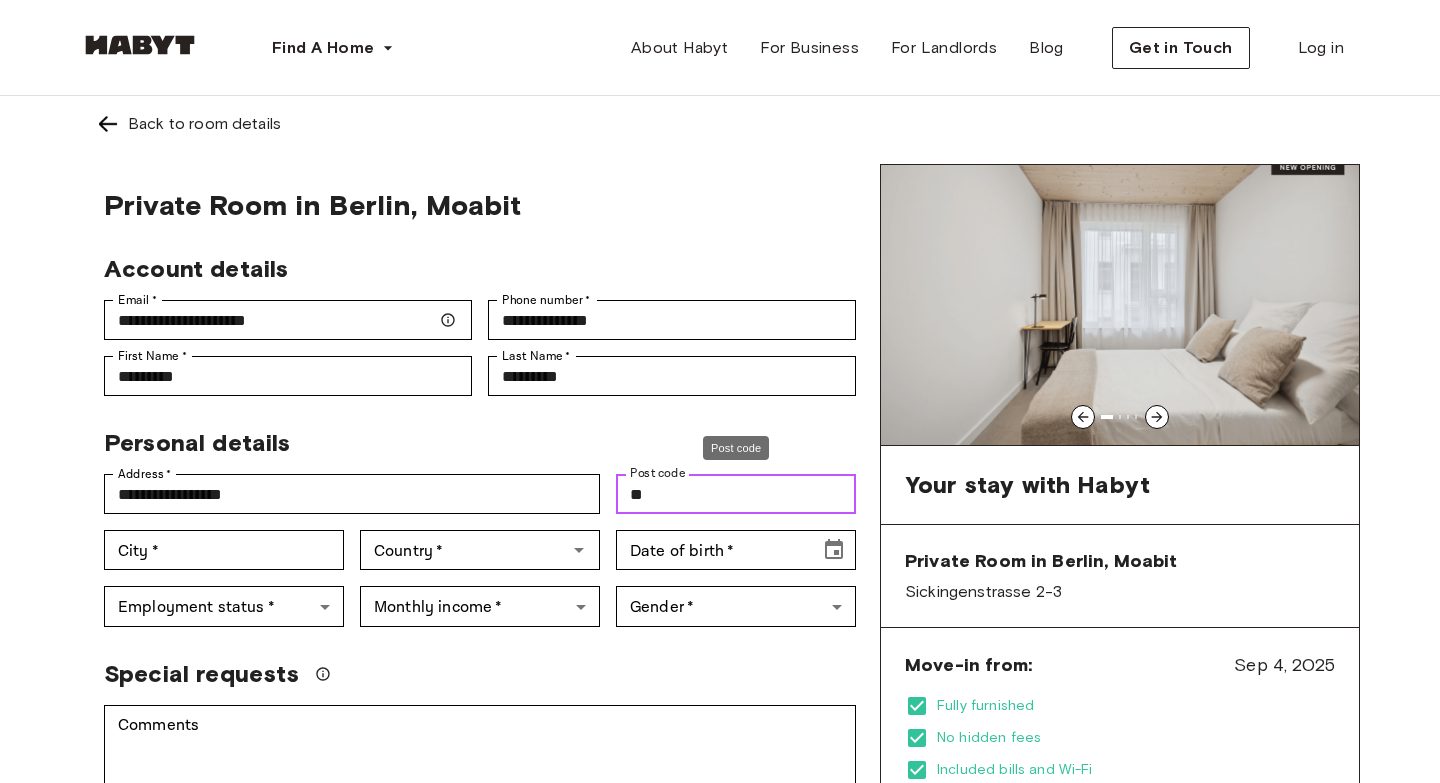type on "*" 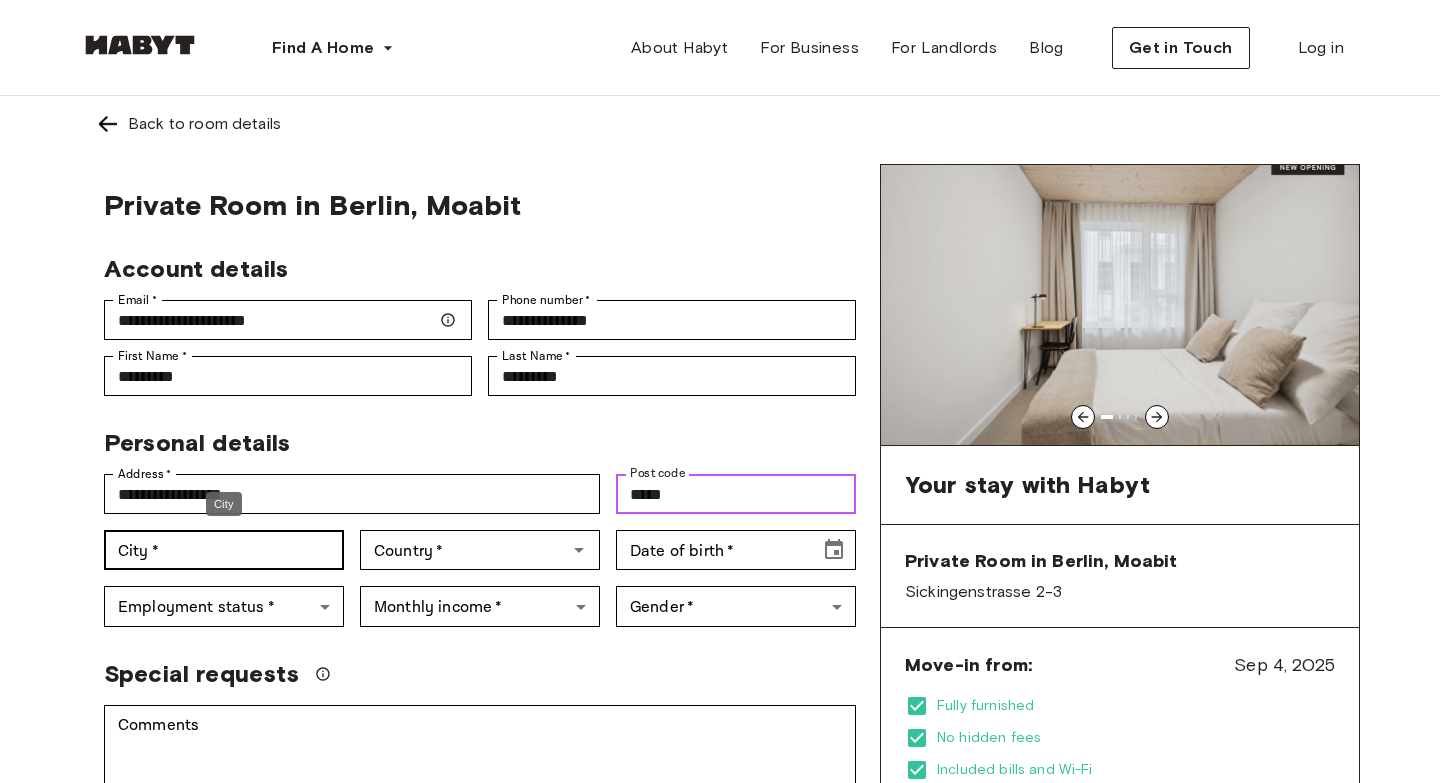 type on "*****" 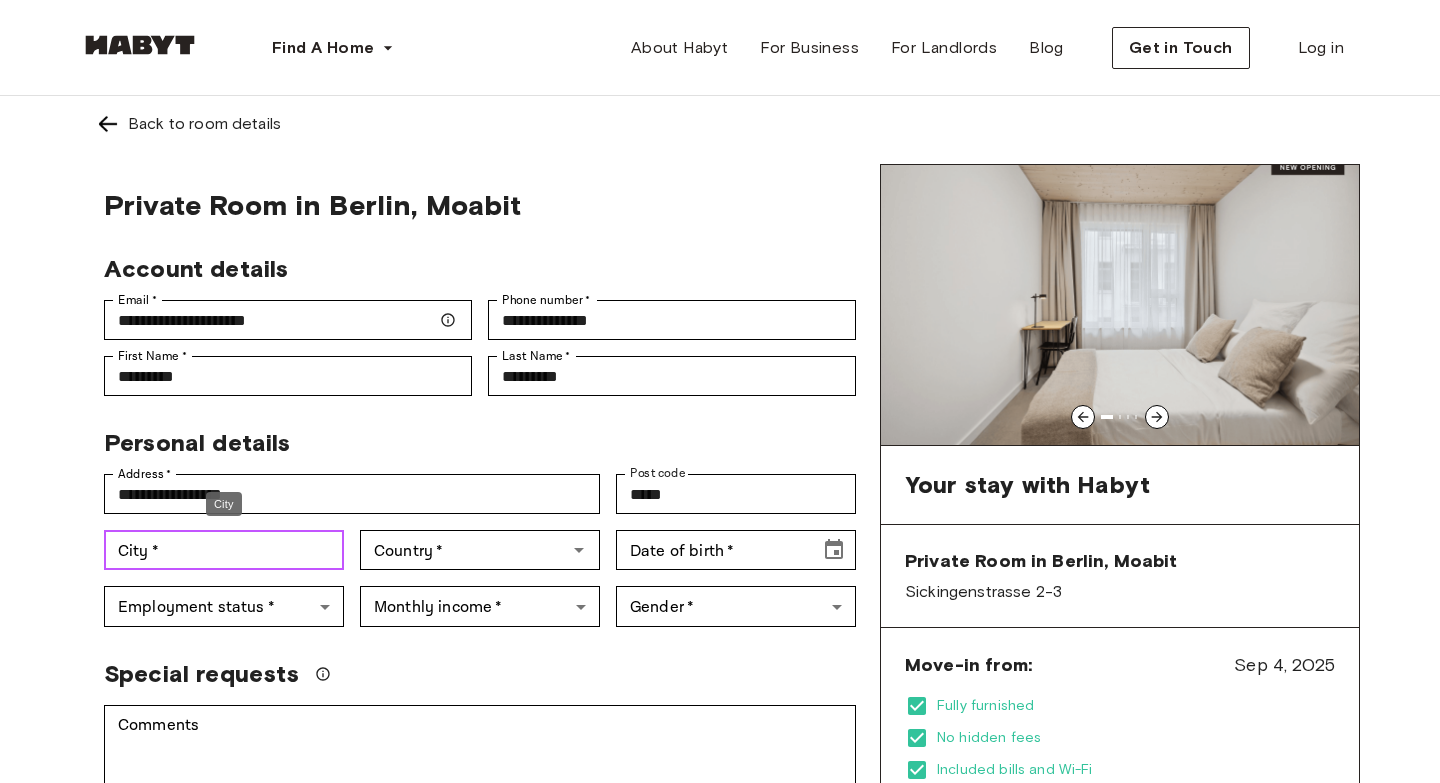 click on "City   *" at bounding box center [224, 550] 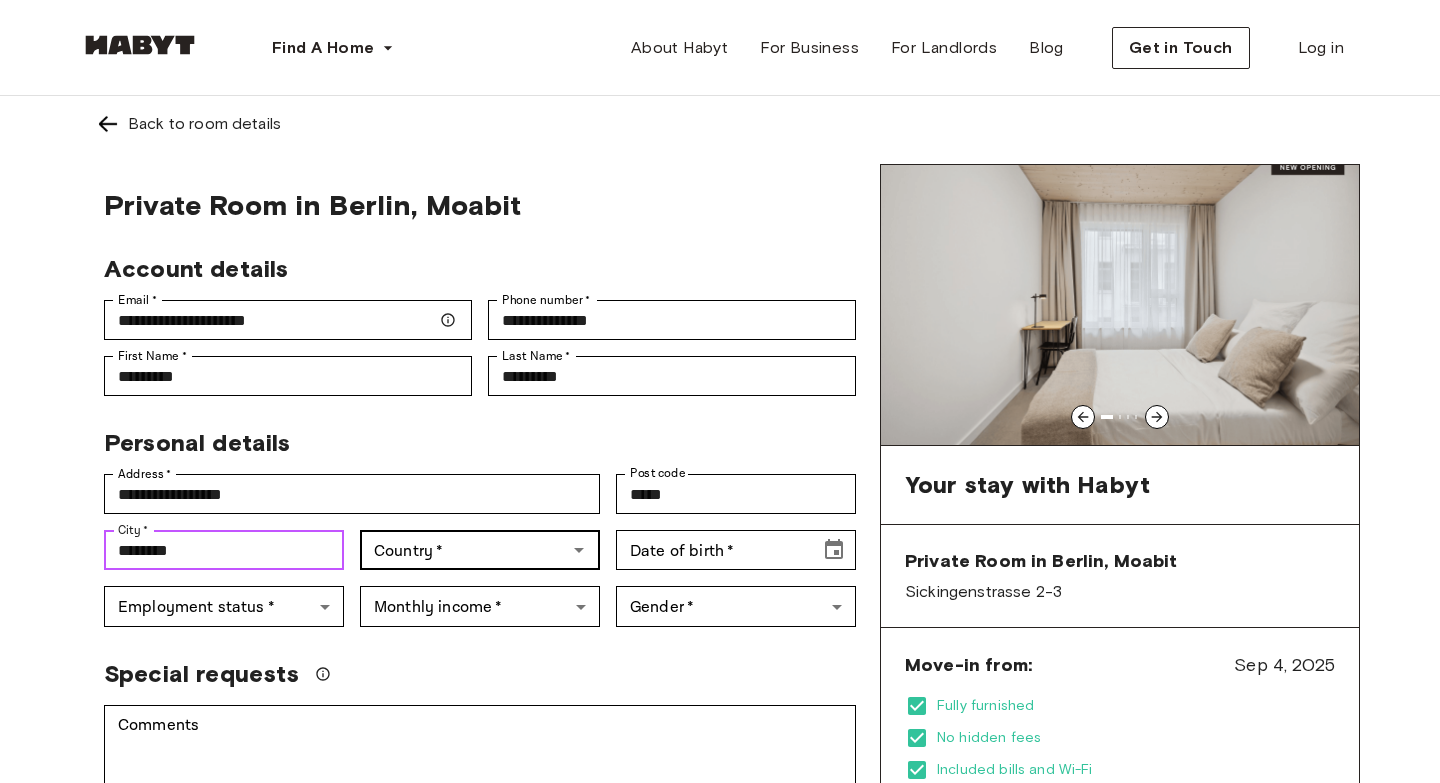 type on "********" 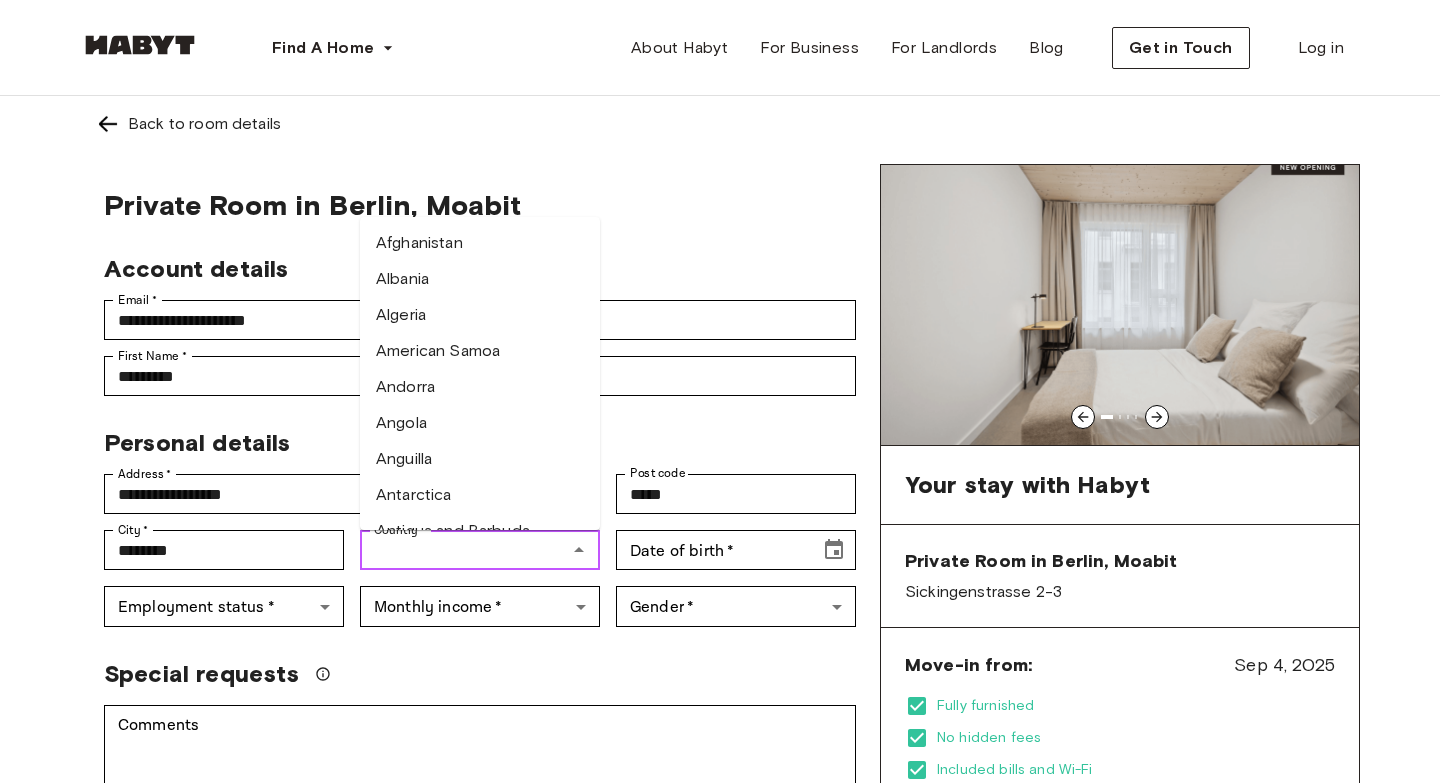 click on "Country   *" at bounding box center (463, 550) 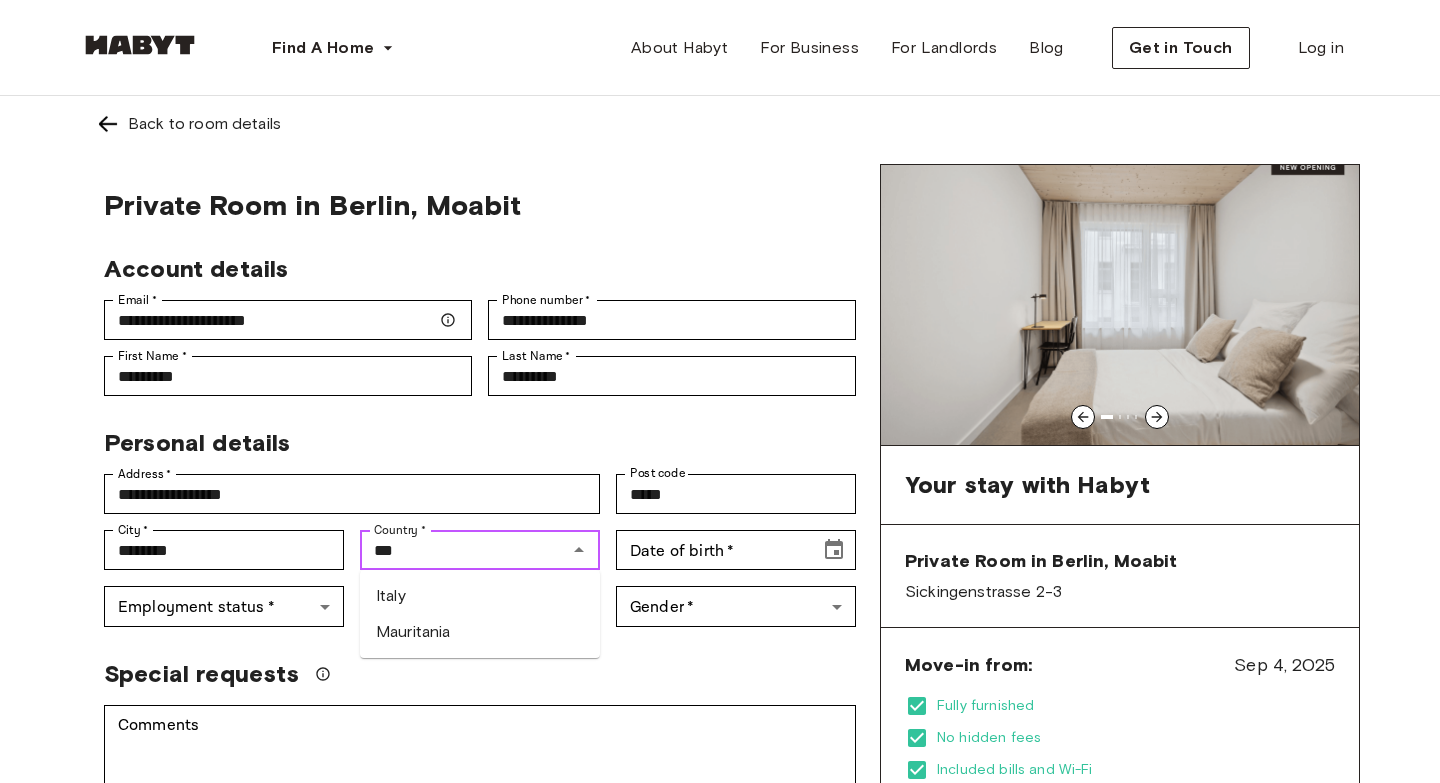 click on "Italy" at bounding box center (480, 596) 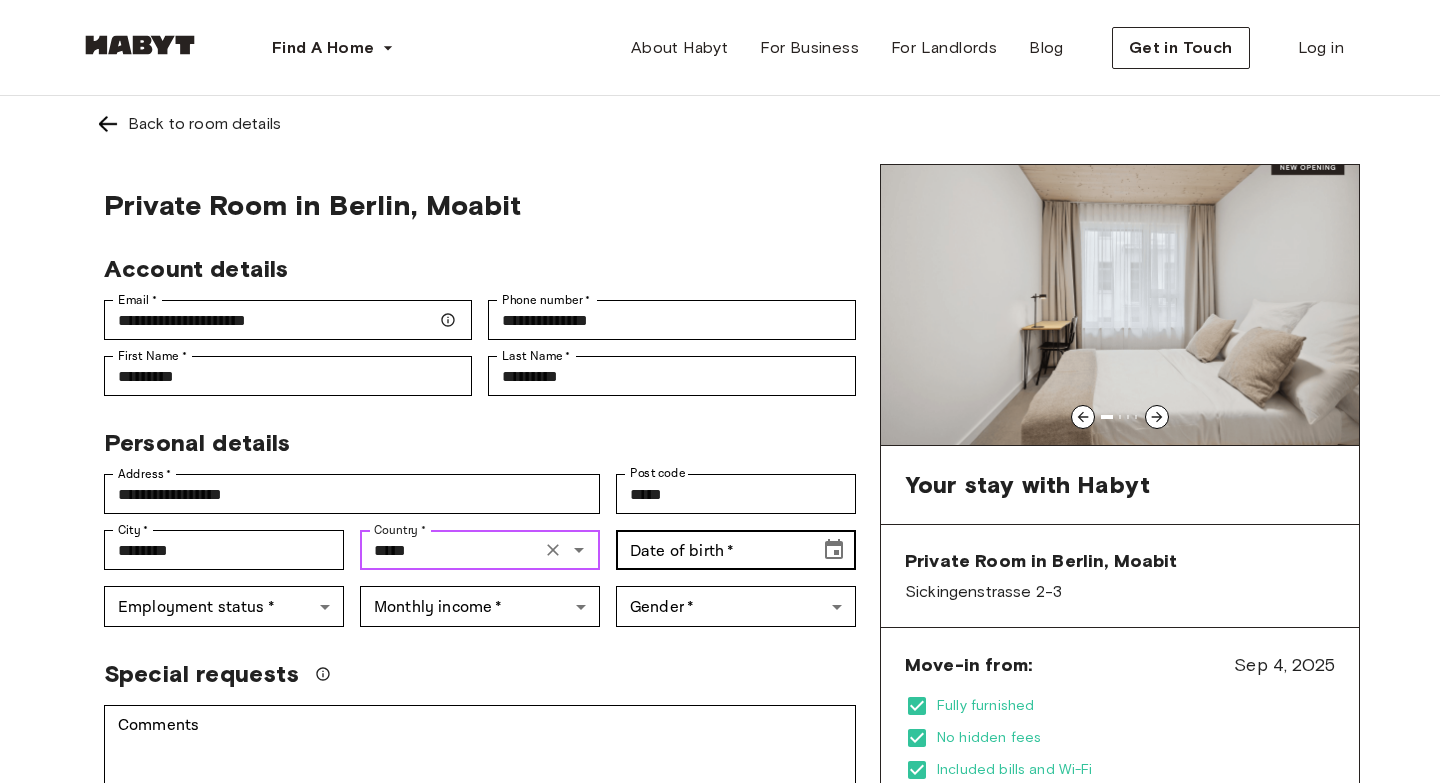type on "*****" 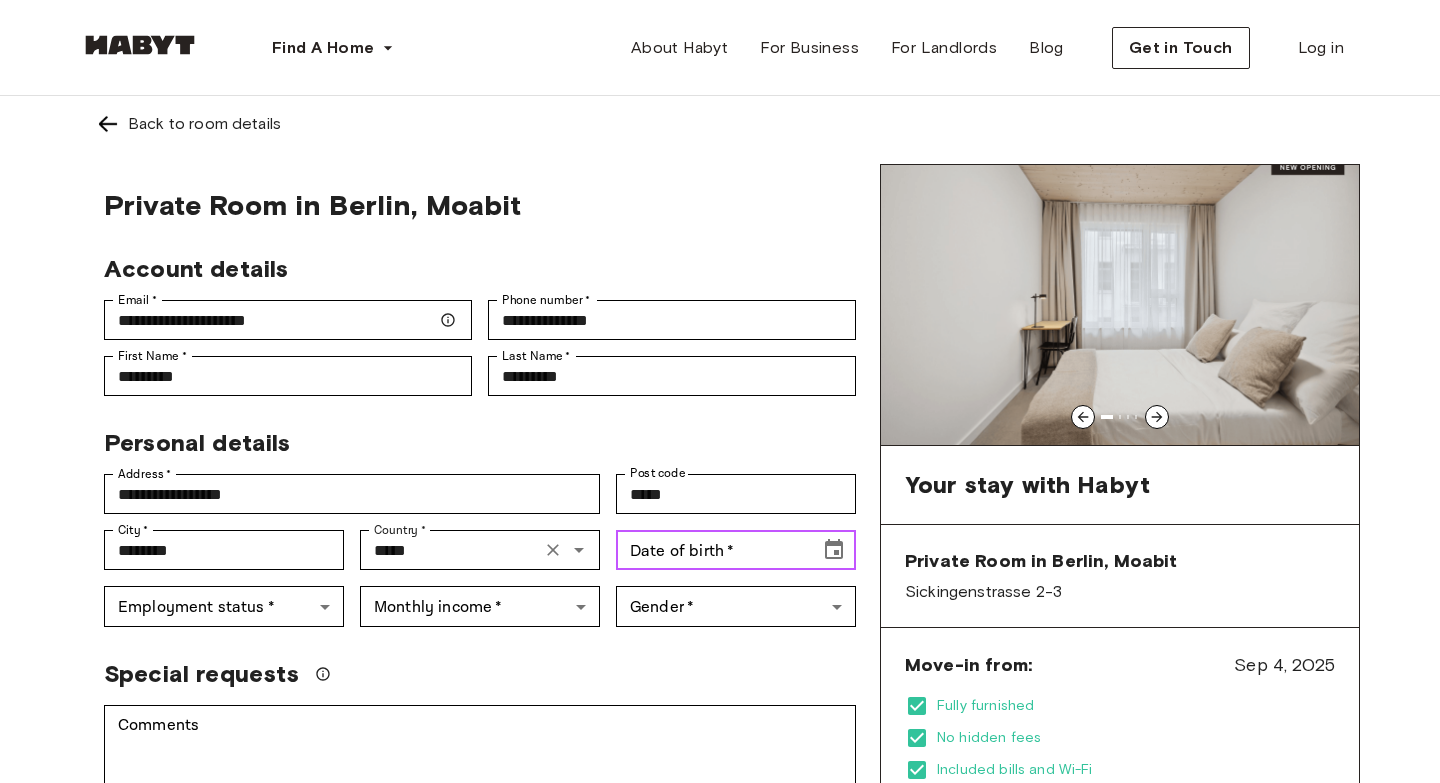 click on "Date of birth   *" at bounding box center [711, 550] 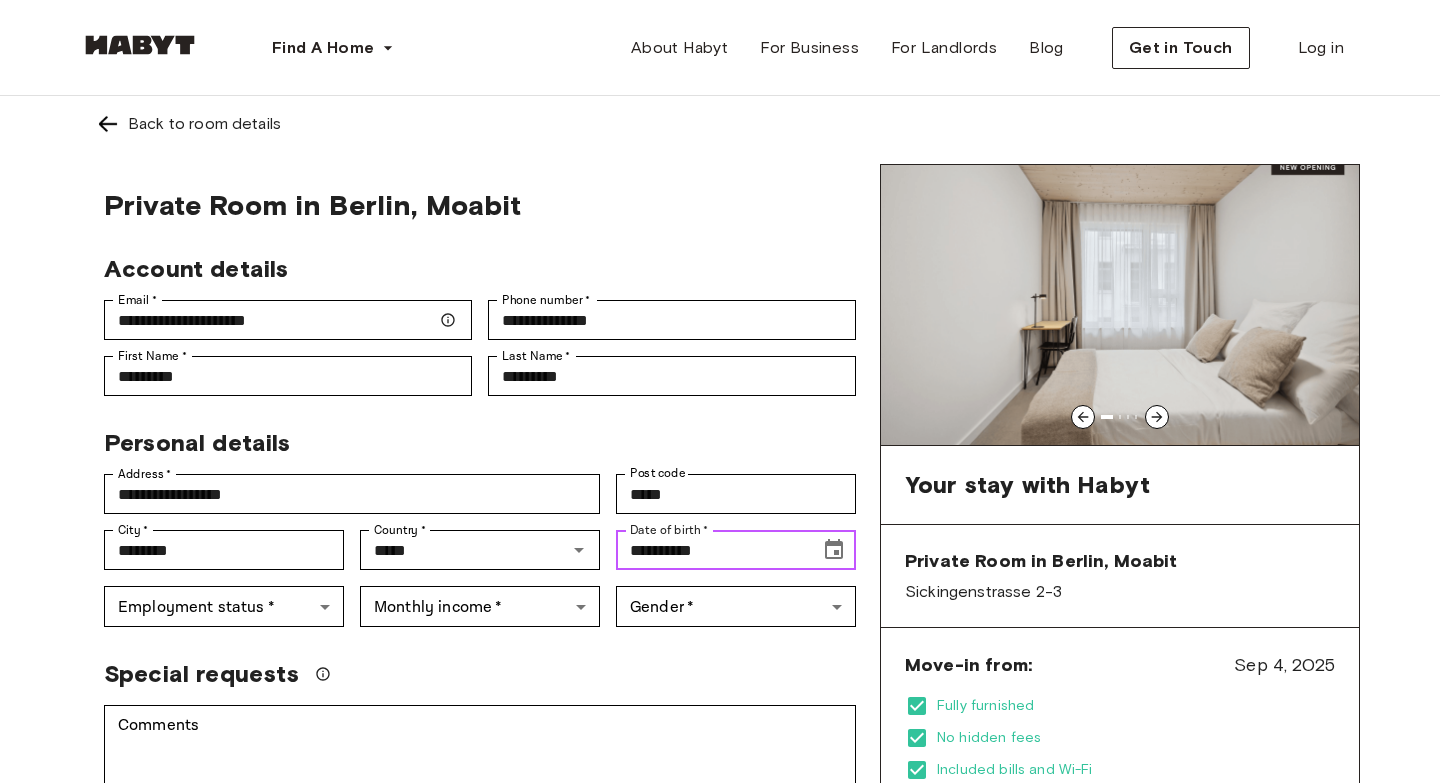 click 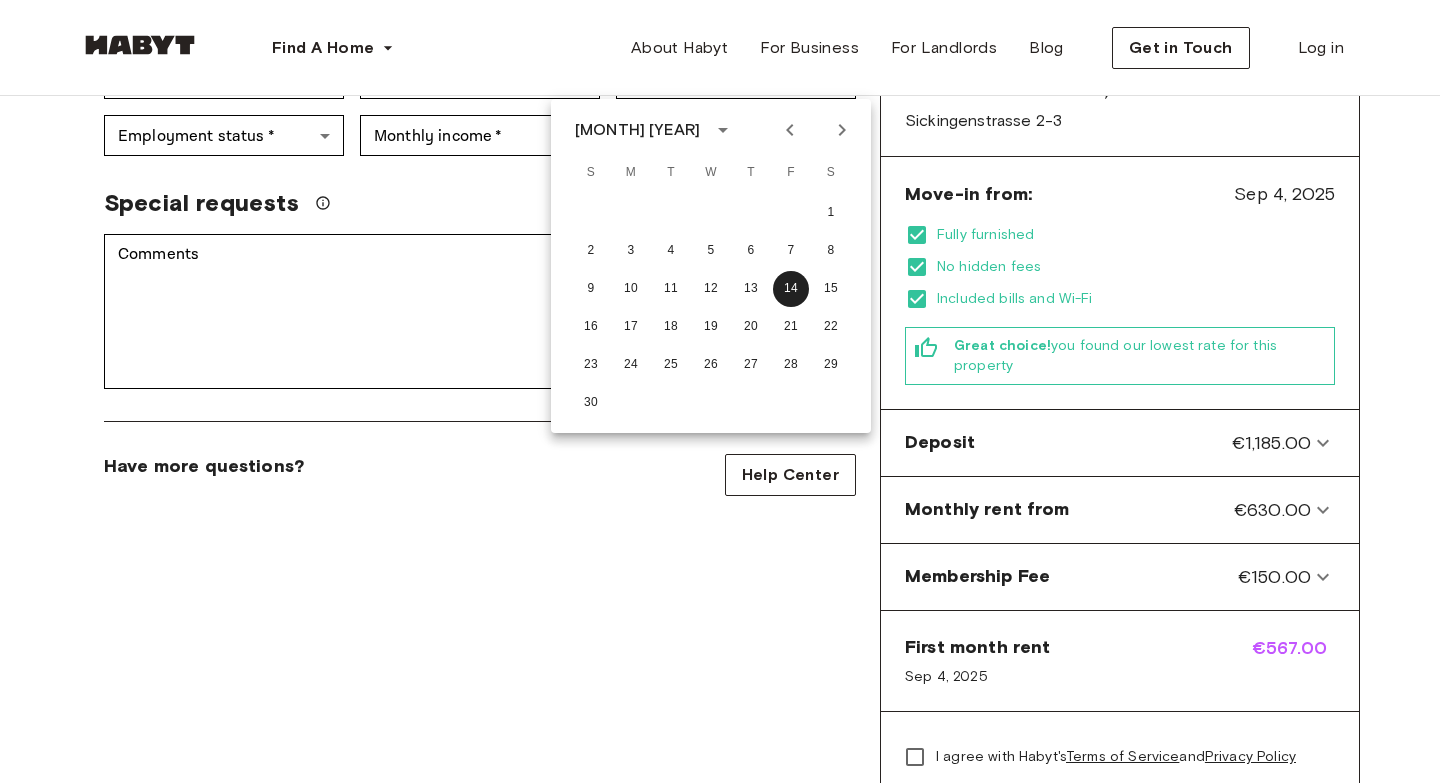 scroll, scrollTop: 398, scrollLeft: 0, axis: vertical 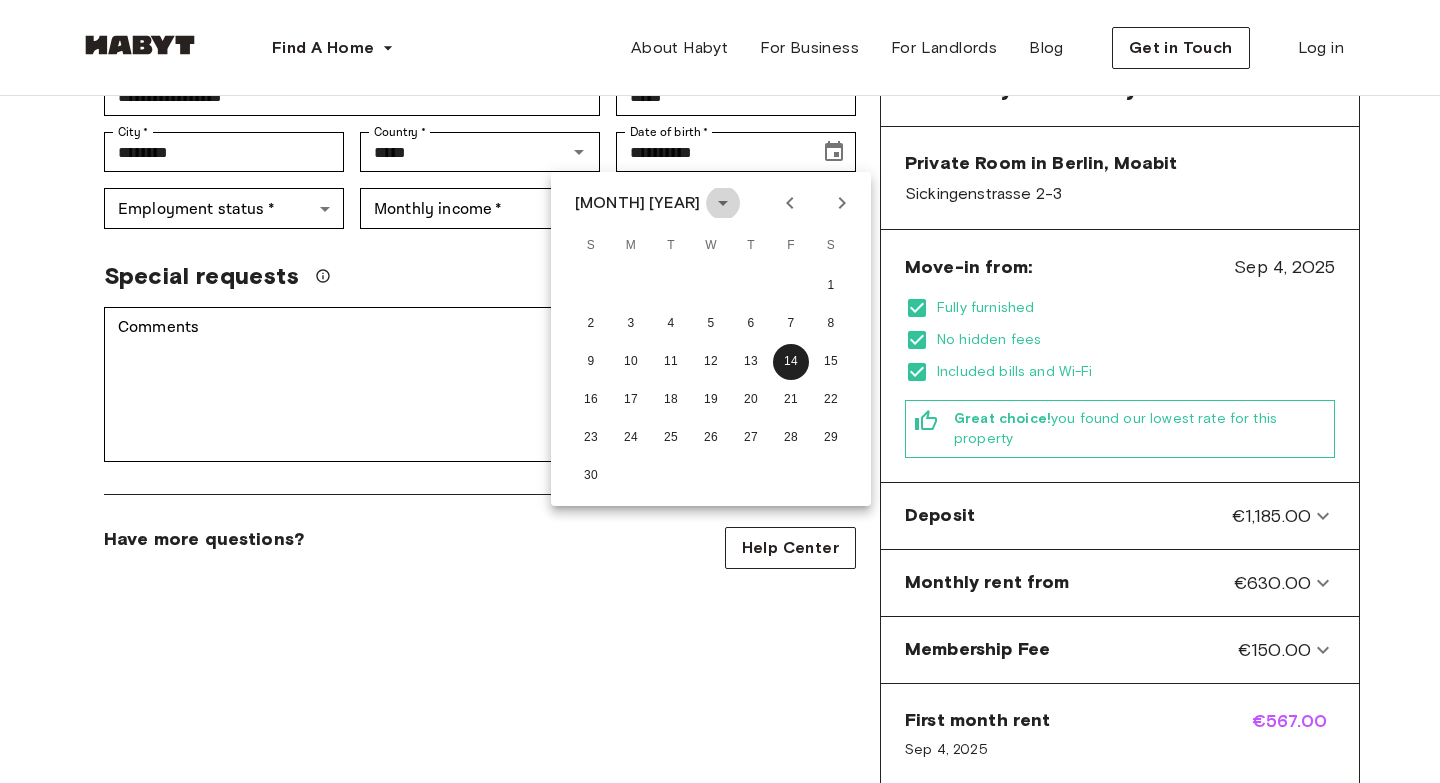 click 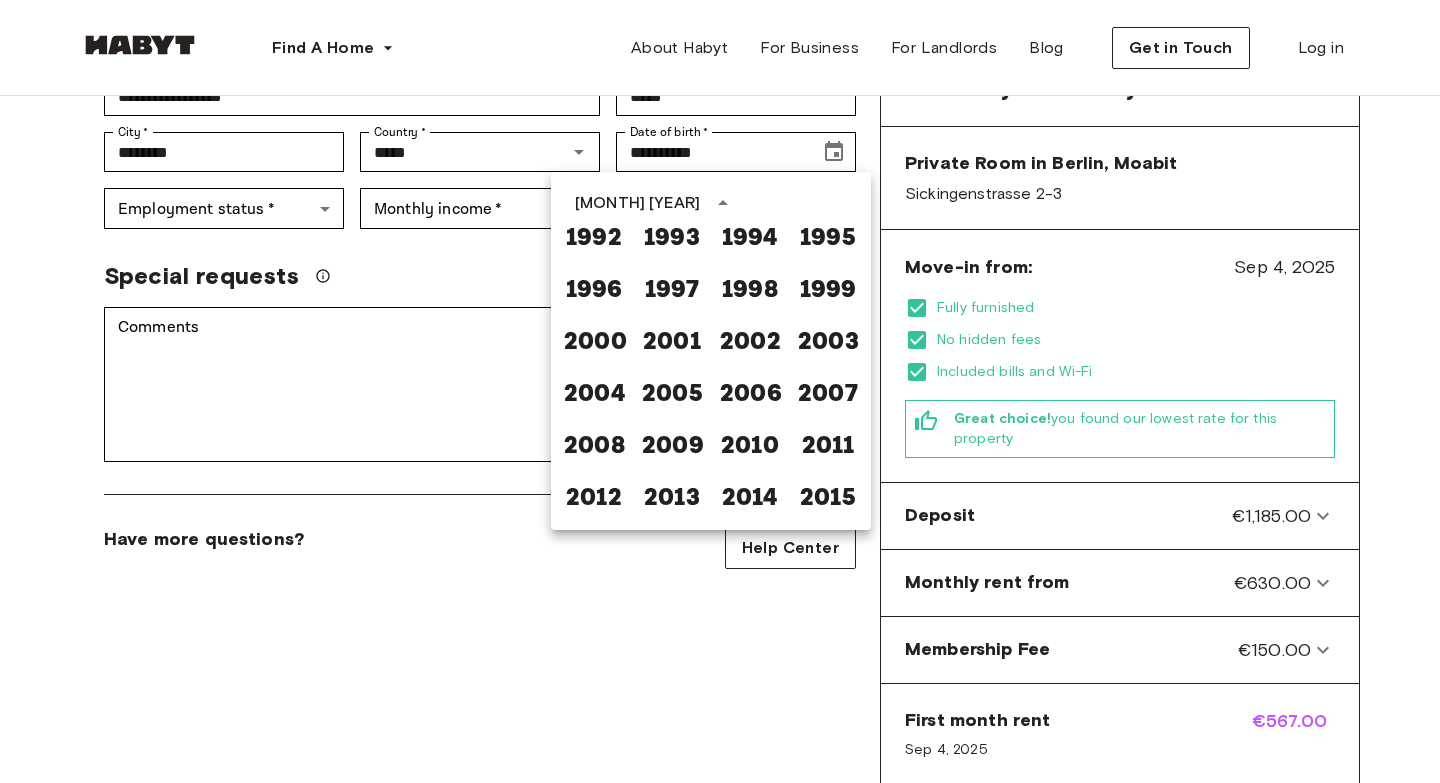 scroll, scrollTop: 1168, scrollLeft: 0, axis: vertical 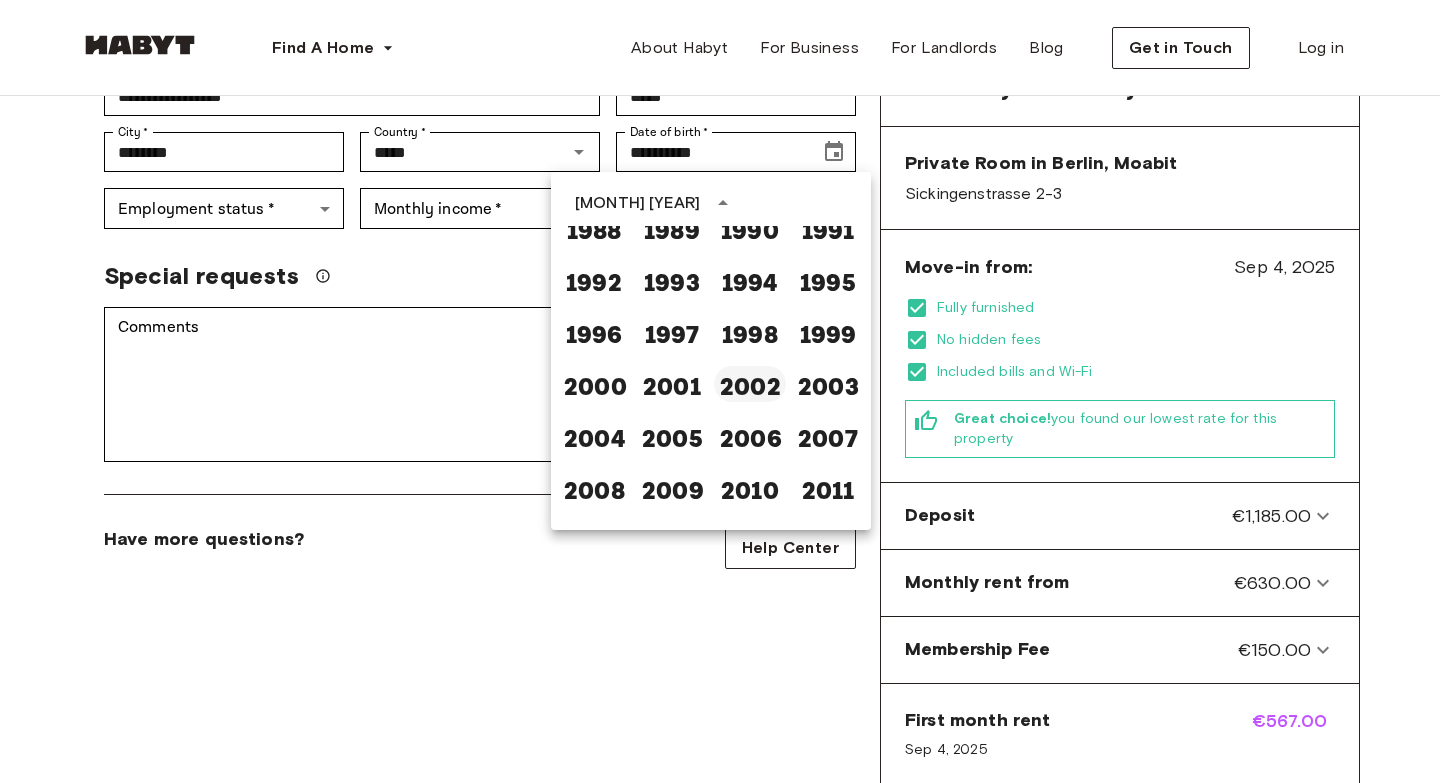 click on "2002" at bounding box center [750, 384] 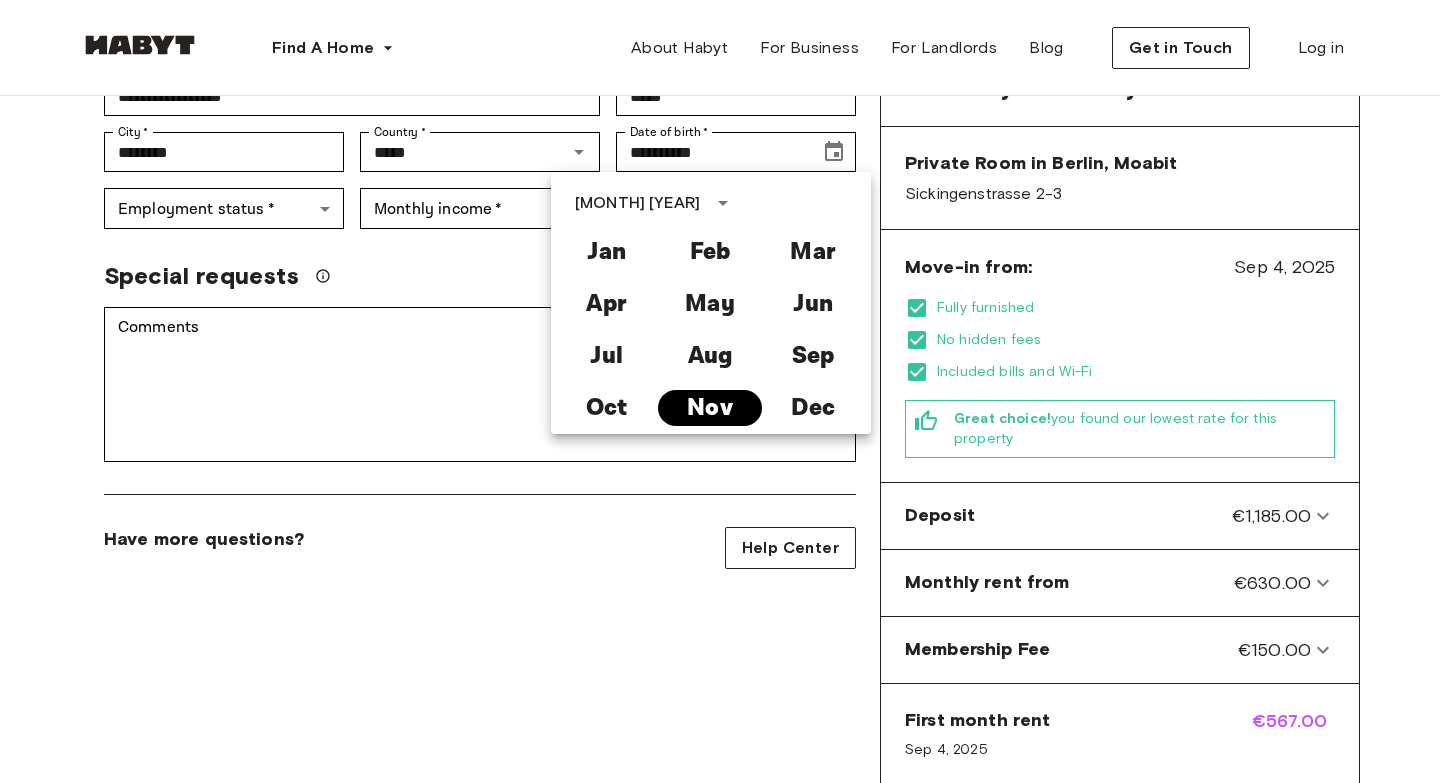 click on "Nov" at bounding box center [709, 408] 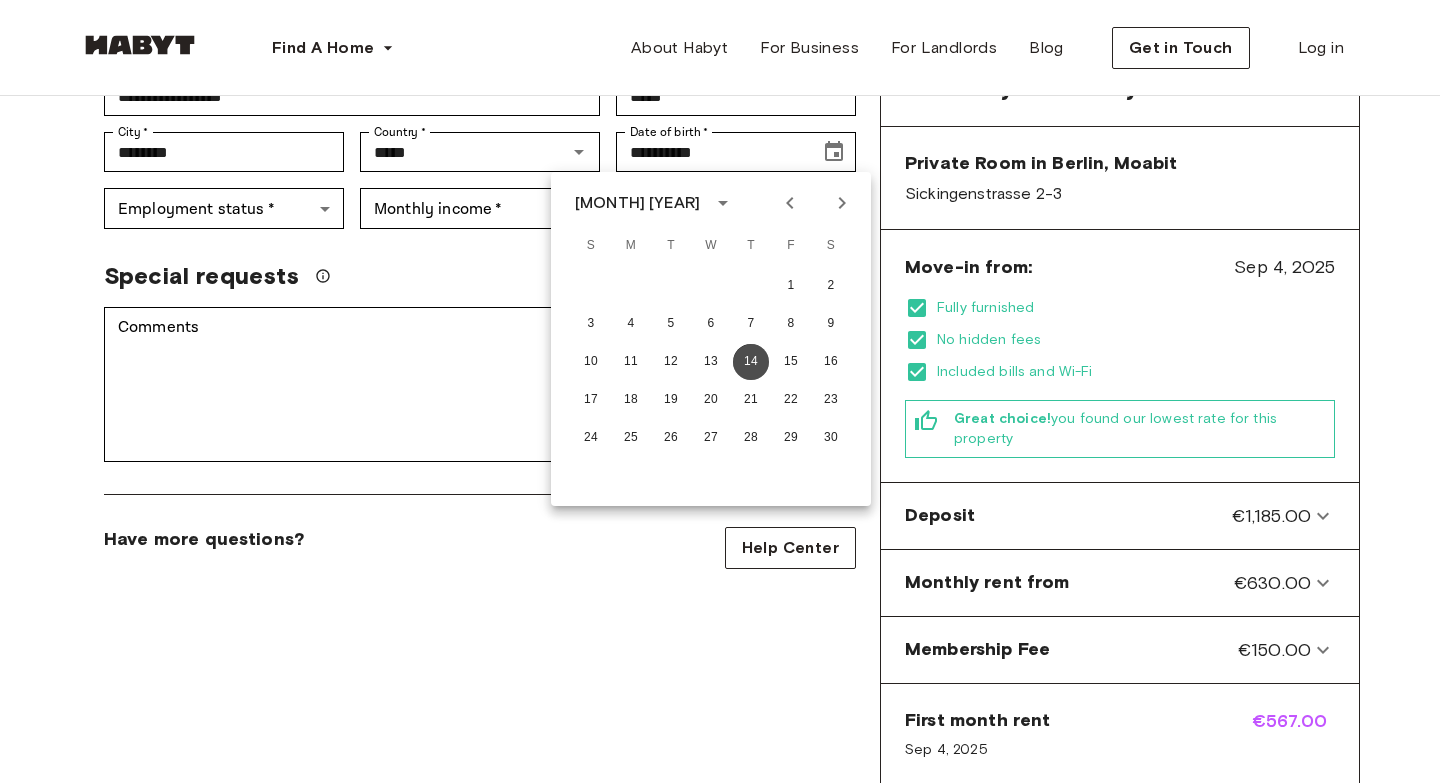 click on "14" at bounding box center [751, 362] 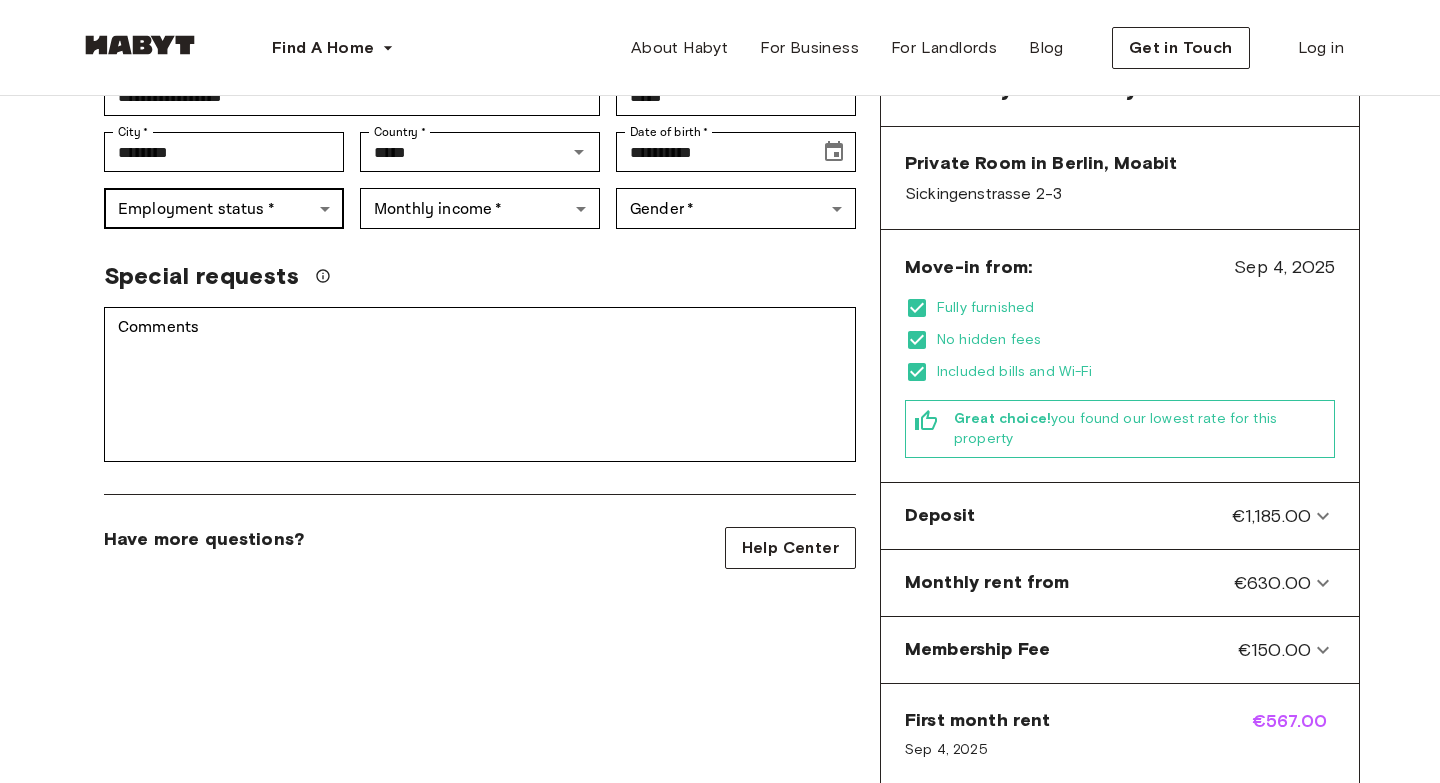 click on "**********" at bounding box center (720, 793) 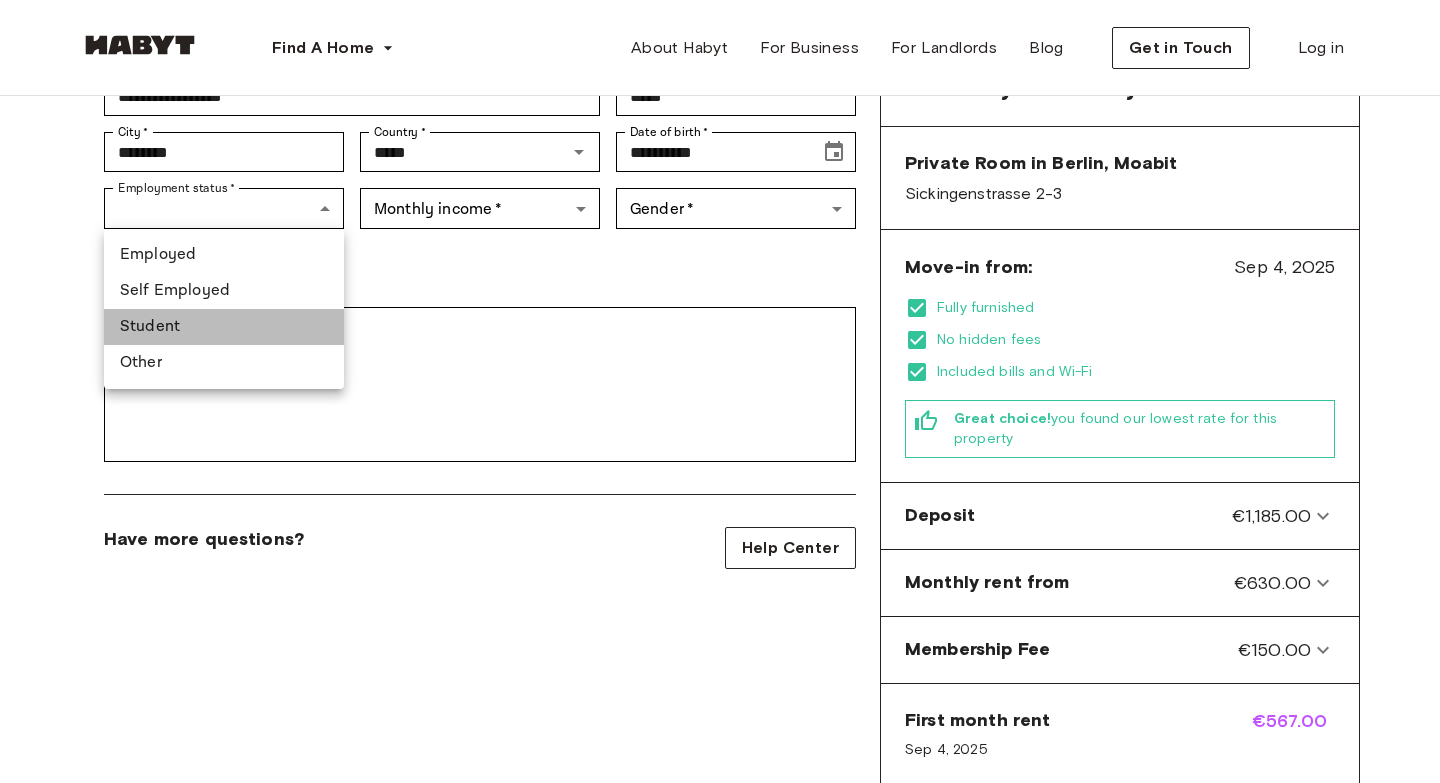 click on "Student" at bounding box center (224, 327) 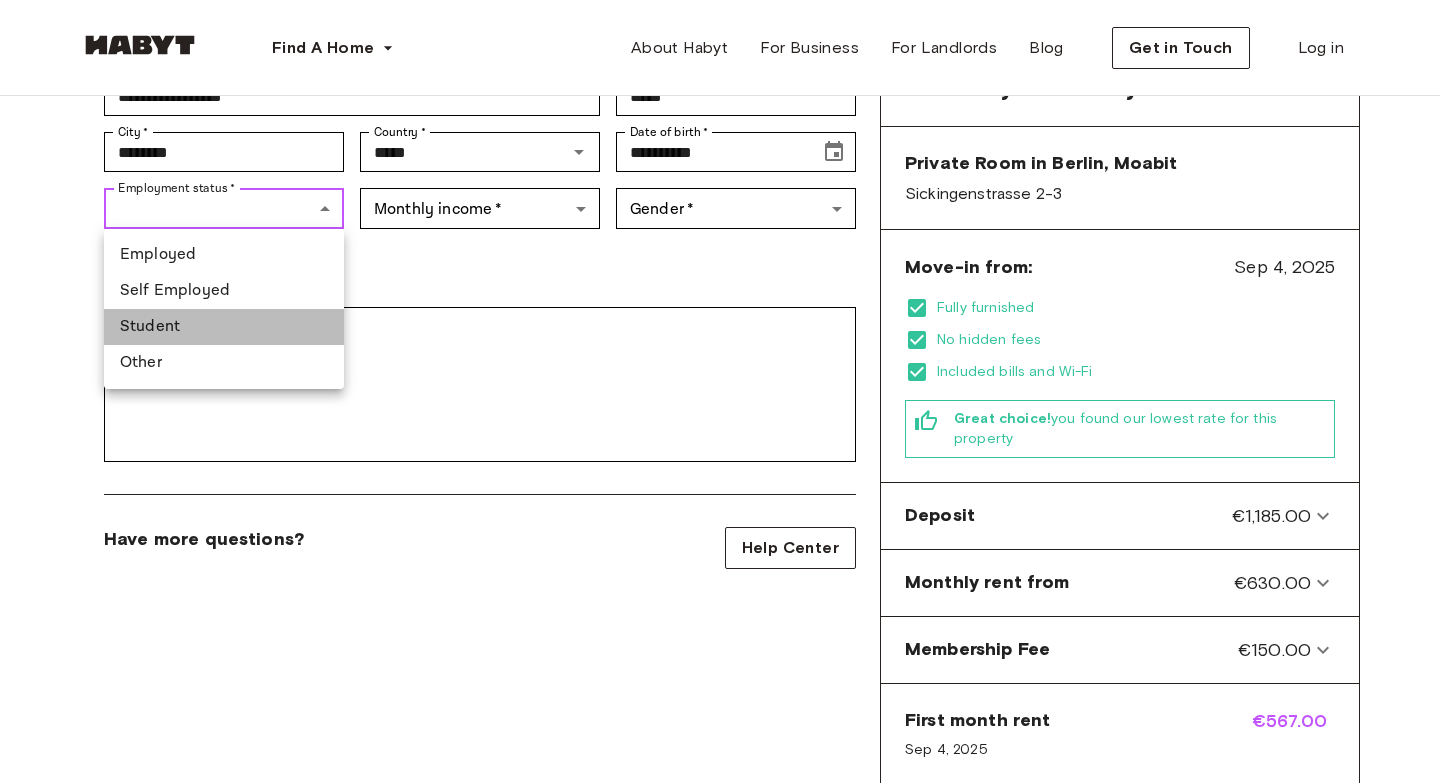 type on "*******" 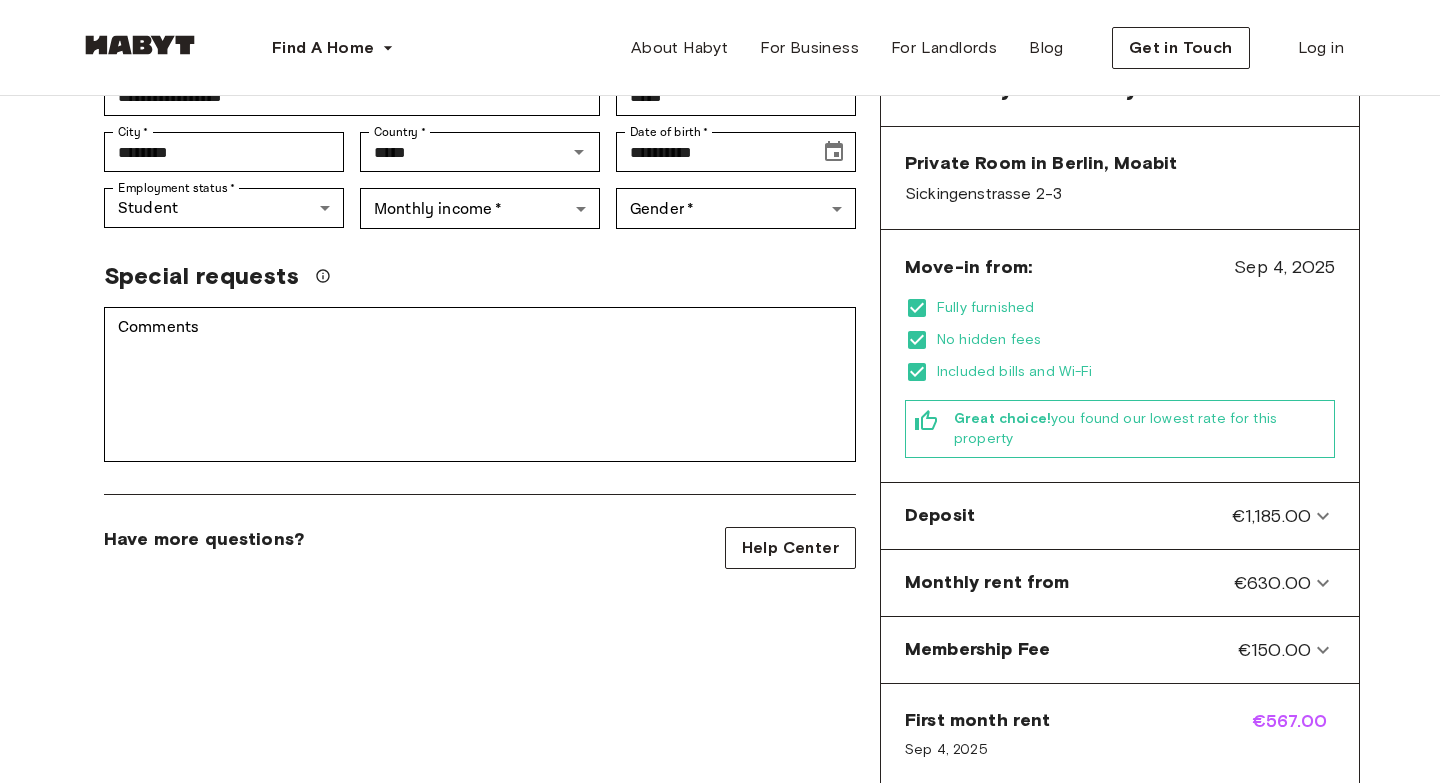 click on "Monthly income   * ​ Monthly income   *" at bounding box center [472, 200] 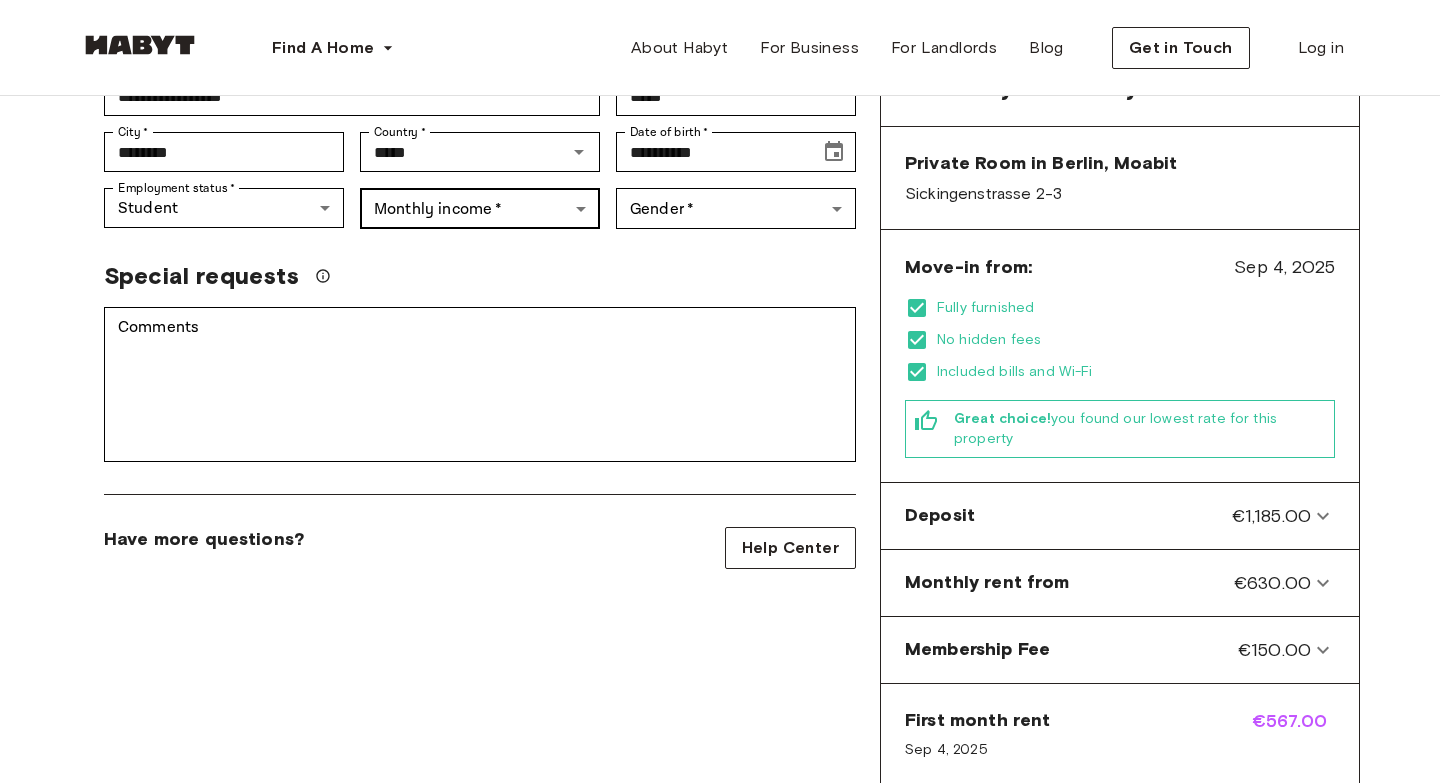 click on "**********" at bounding box center [720, 793] 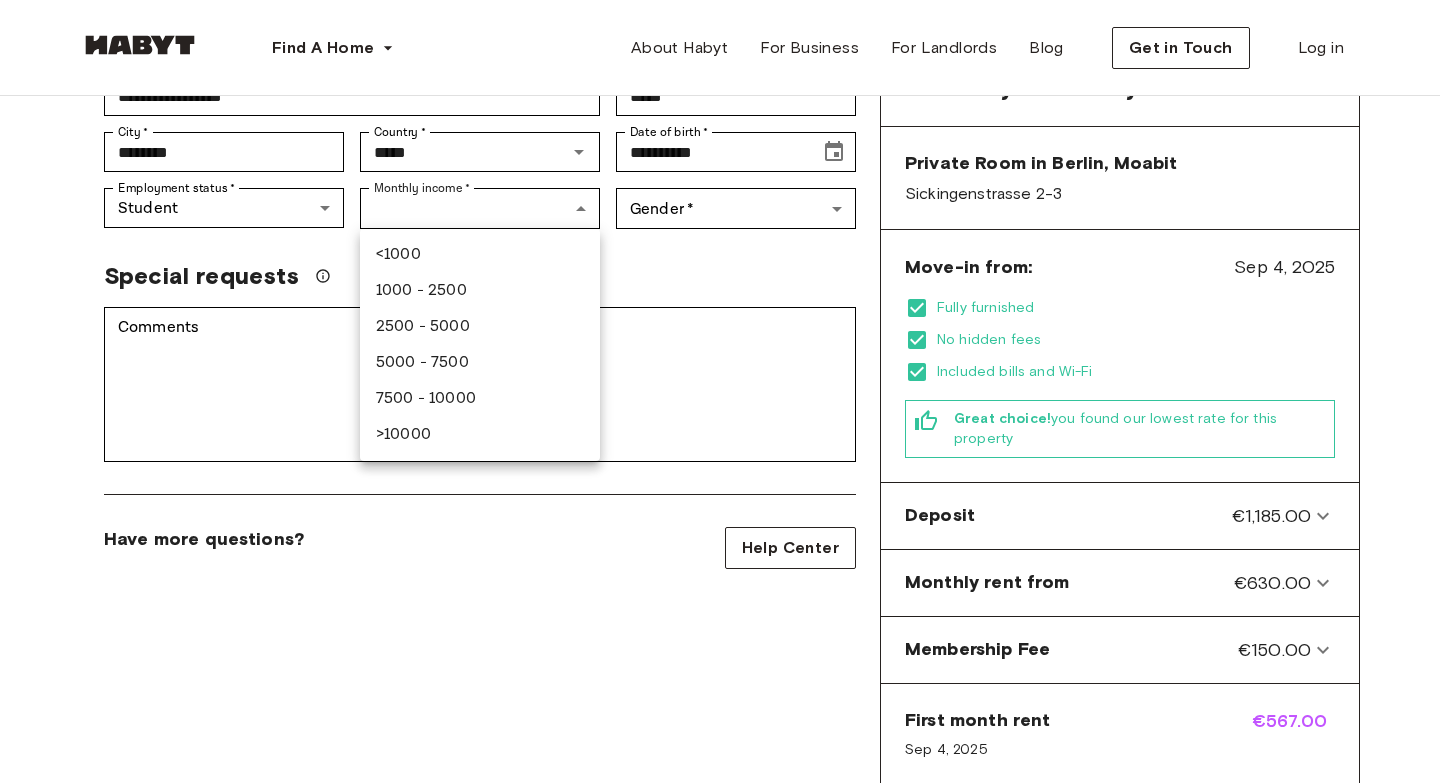 click on "<1000" at bounding box center (480, 255) 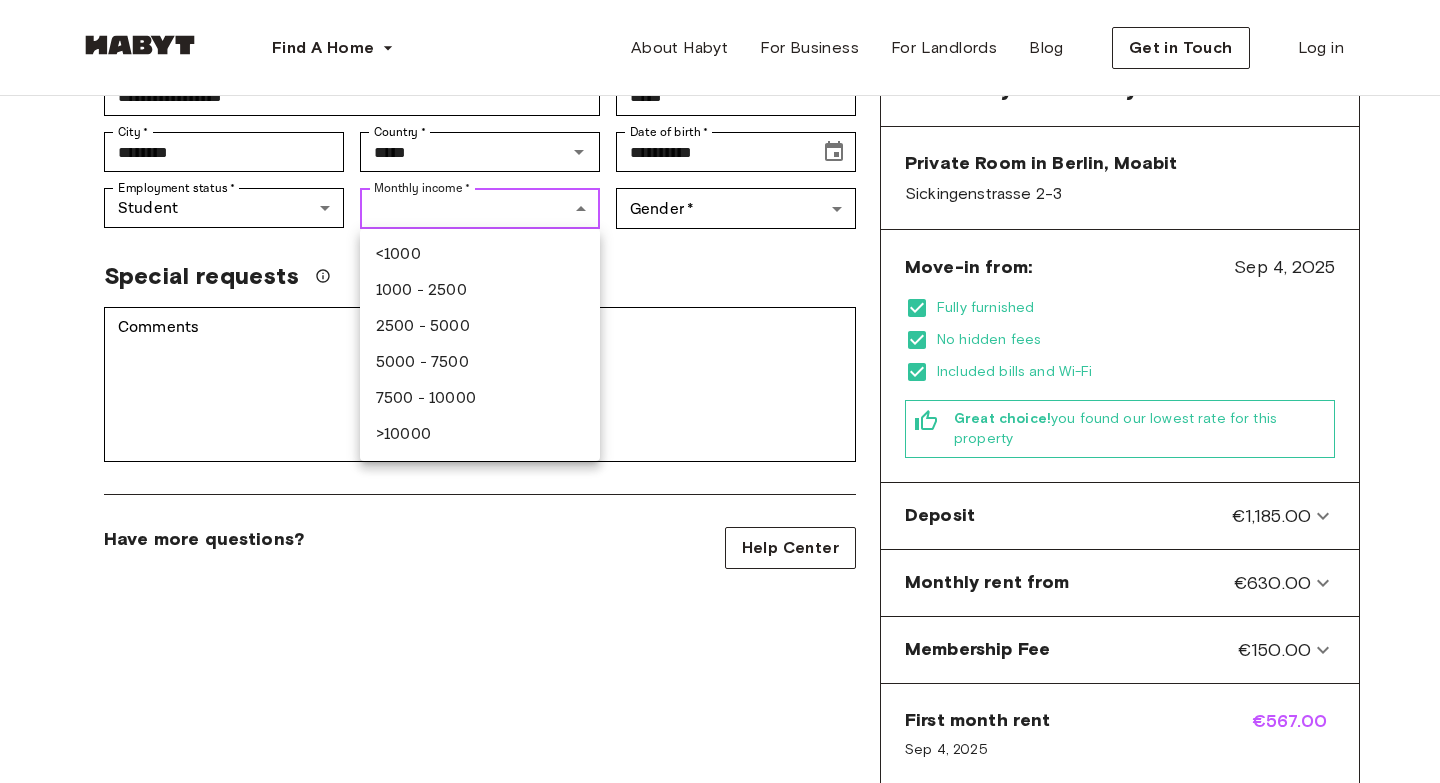 type on "******" 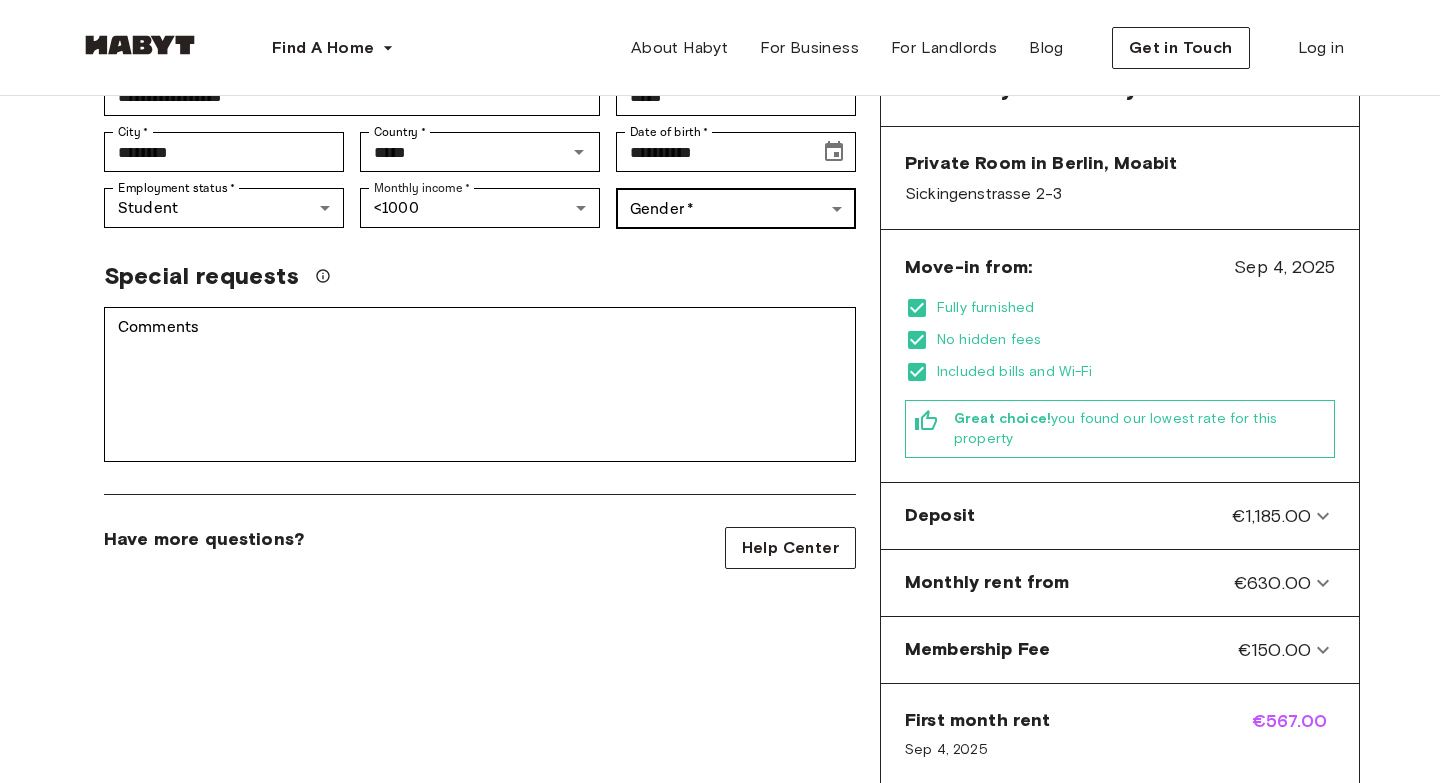 click on "**********" at bounding box center (720, 793) 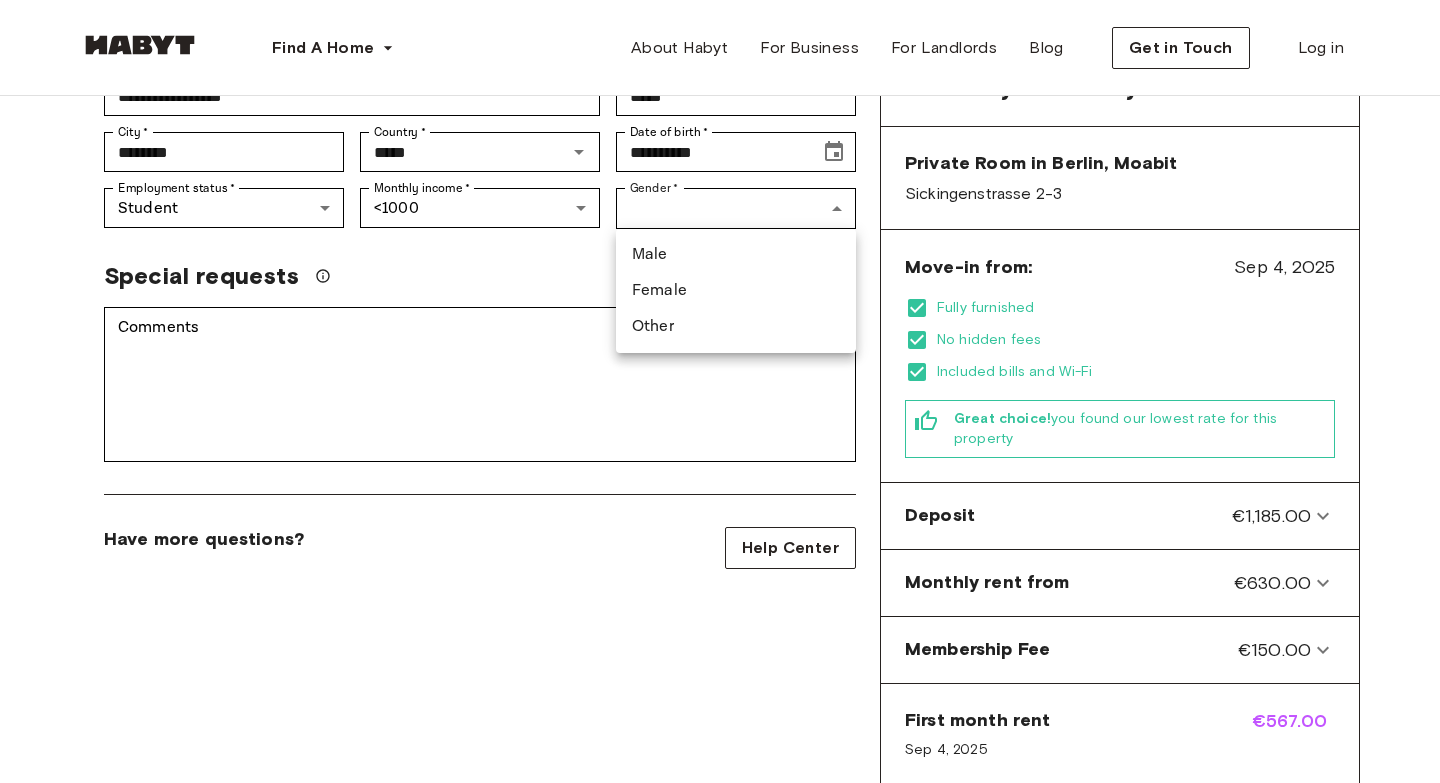 click on "Male" at bounding box center [736, 255] 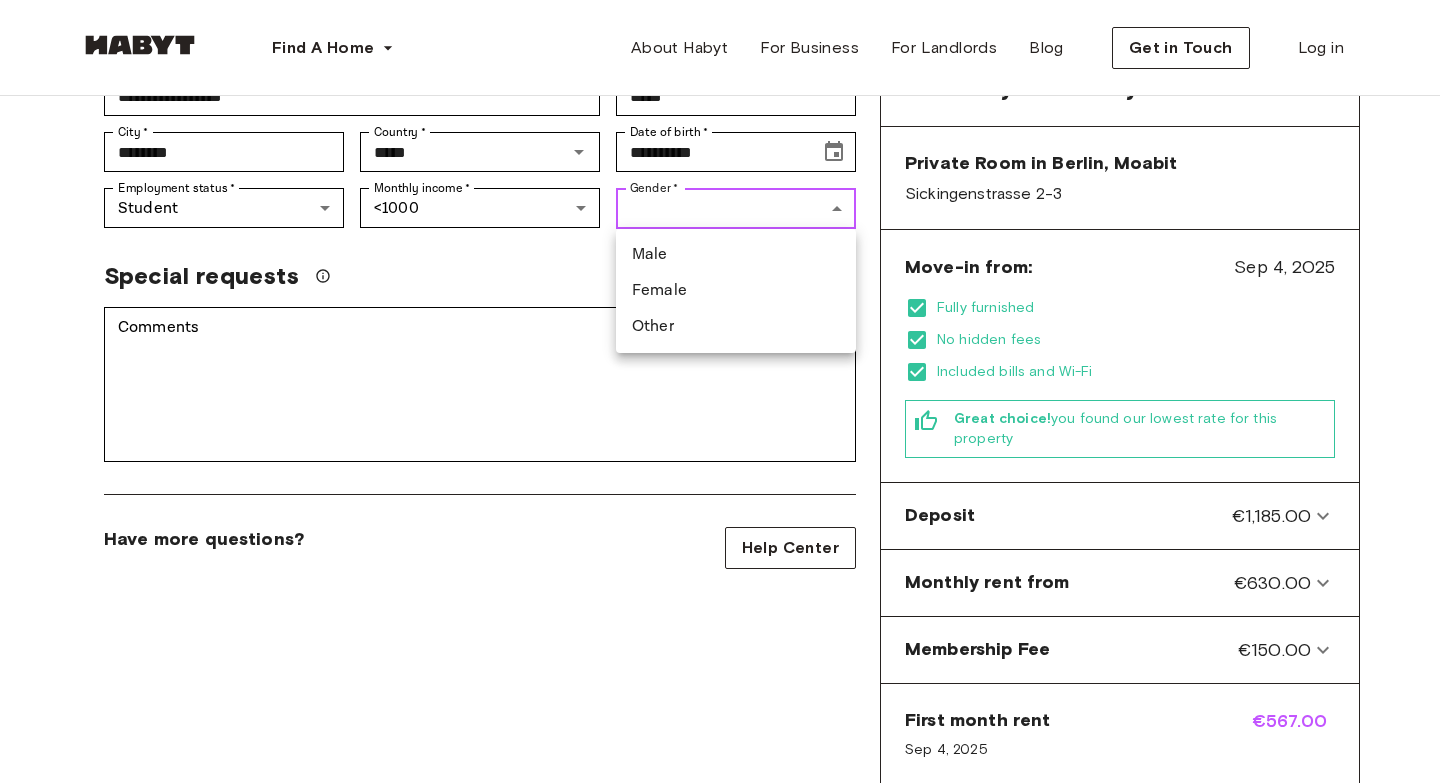 type on "****" 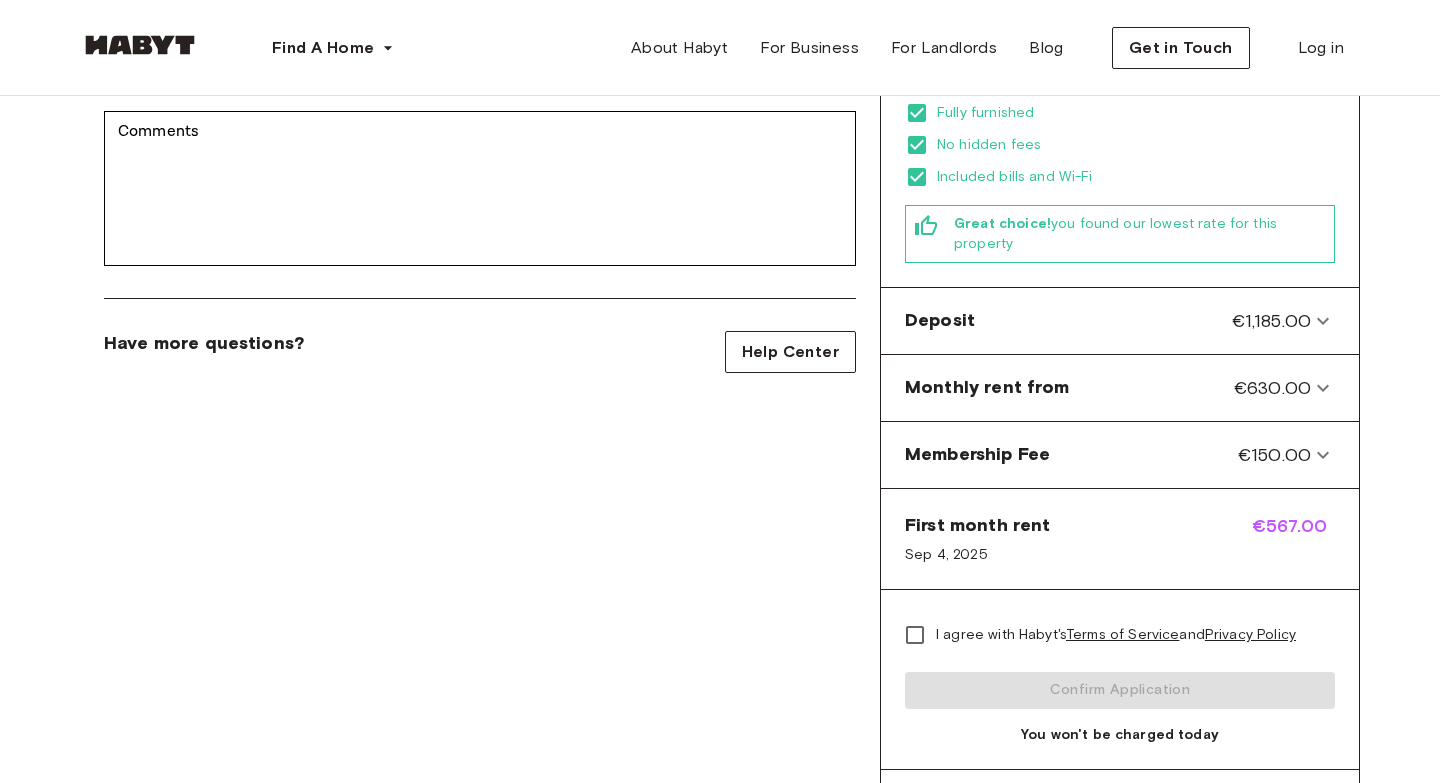 scroll, scrollTop: 913, scrollLeft: 0, axis: vertical 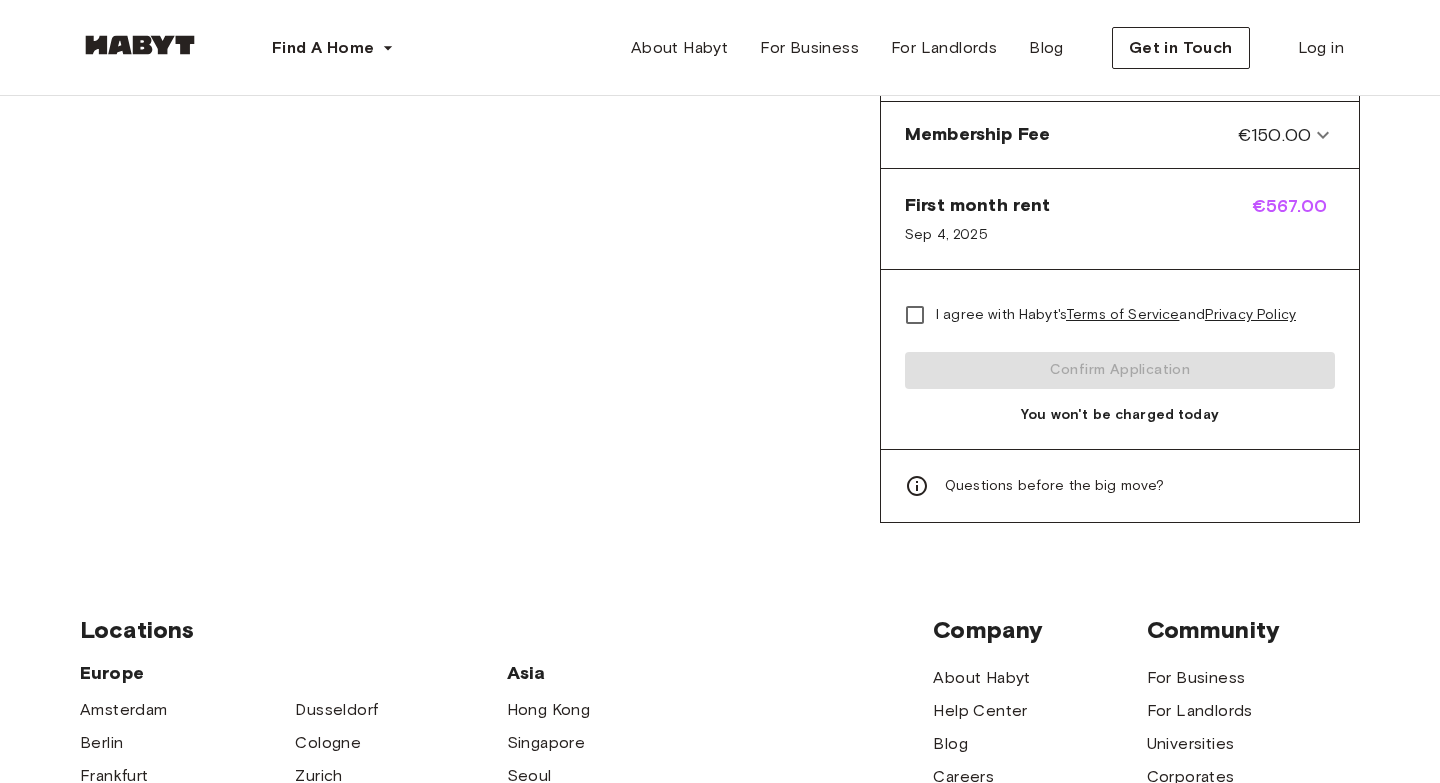 click on "I agree with Habyt's  Terms of Service  and  Privacy Policy" at bounding box center (1116, 315) 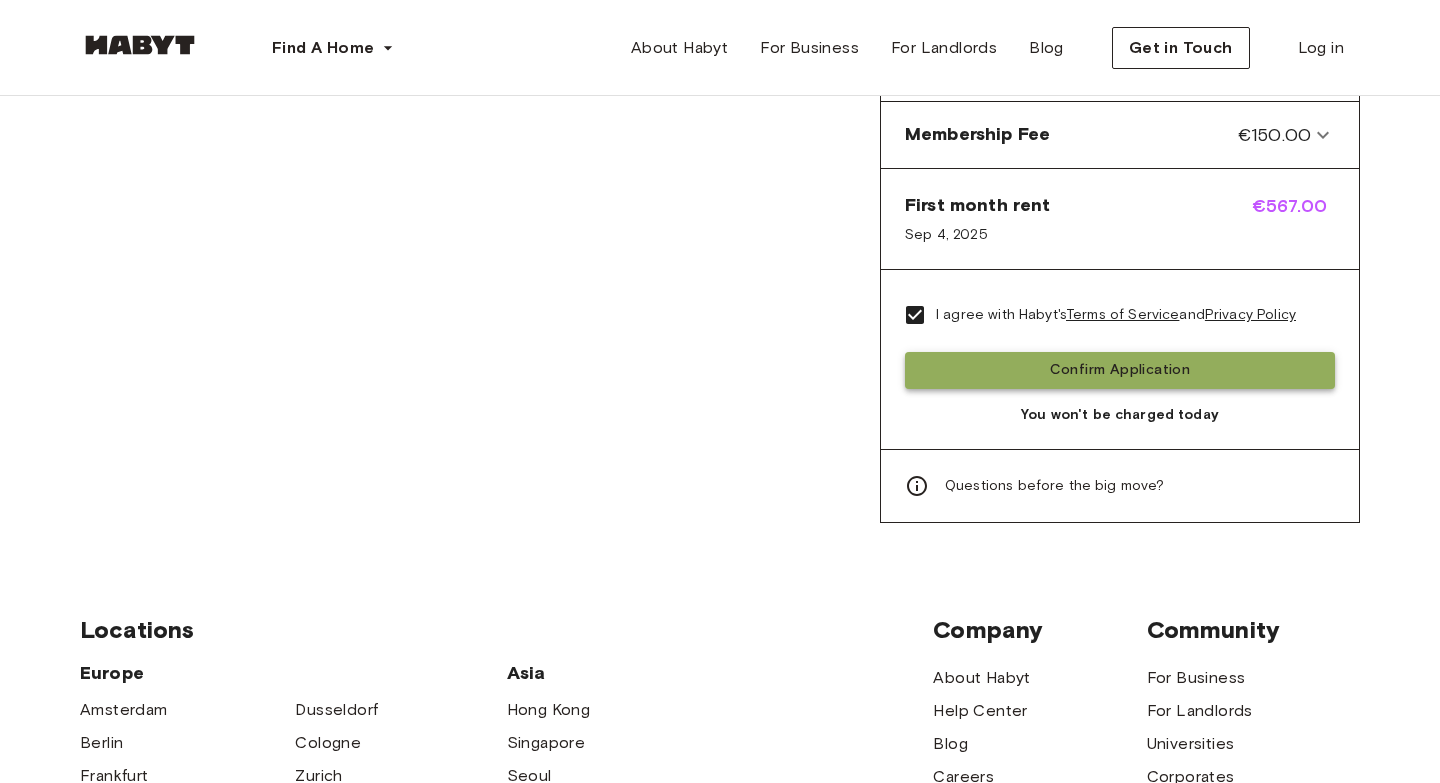 click on "Confirm Application" at bounding box center [1120, 370] 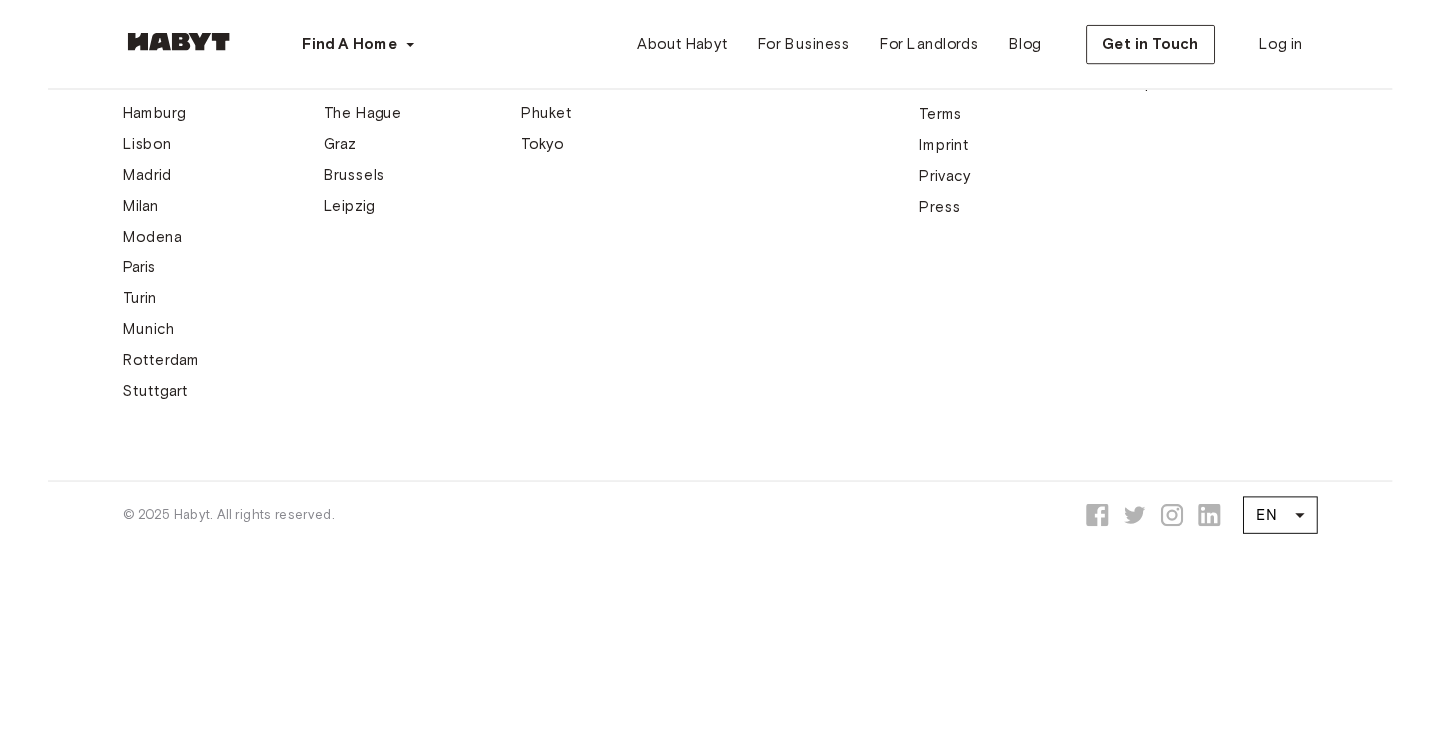 scroll, scrollTop: 0, scrollLeft: 0, axis: both 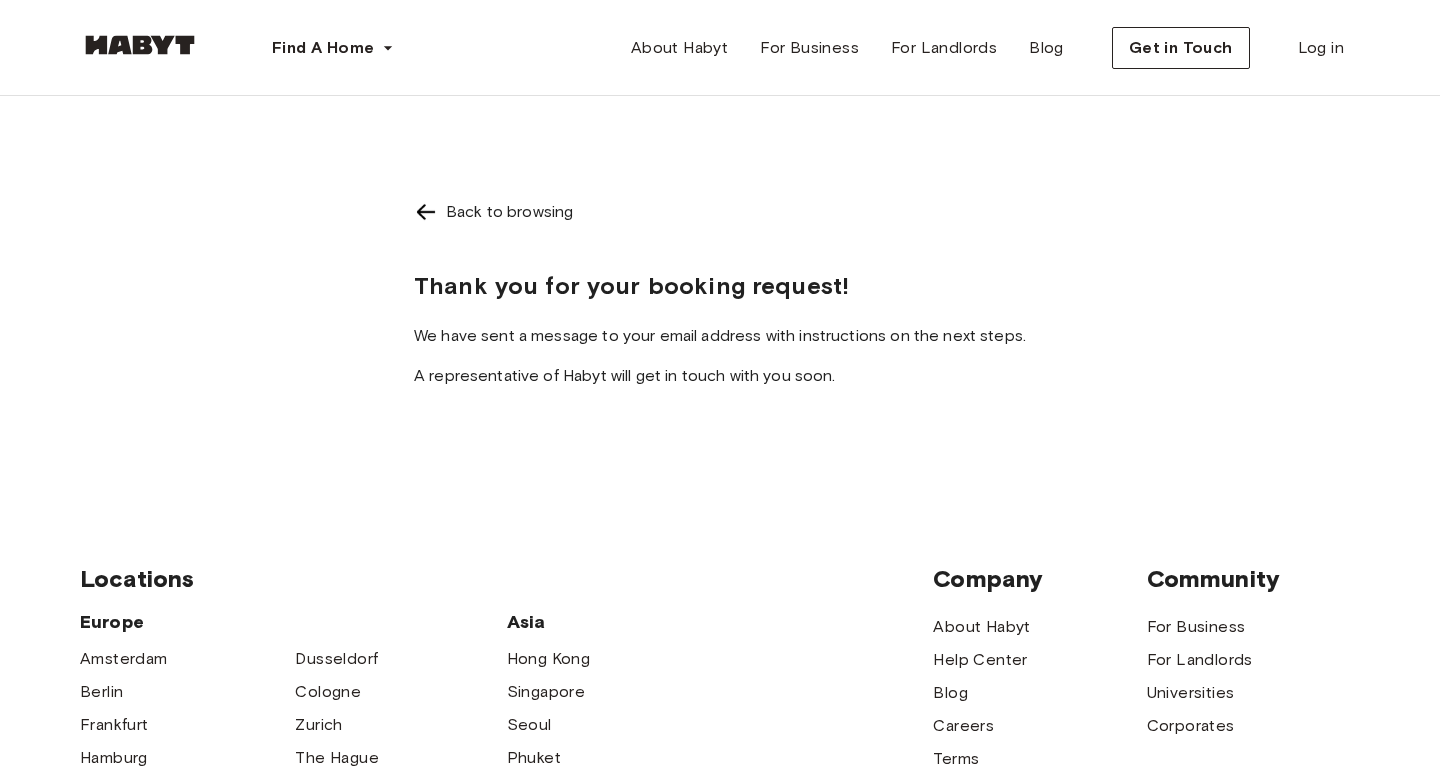 click at bounding box center [140, 49] 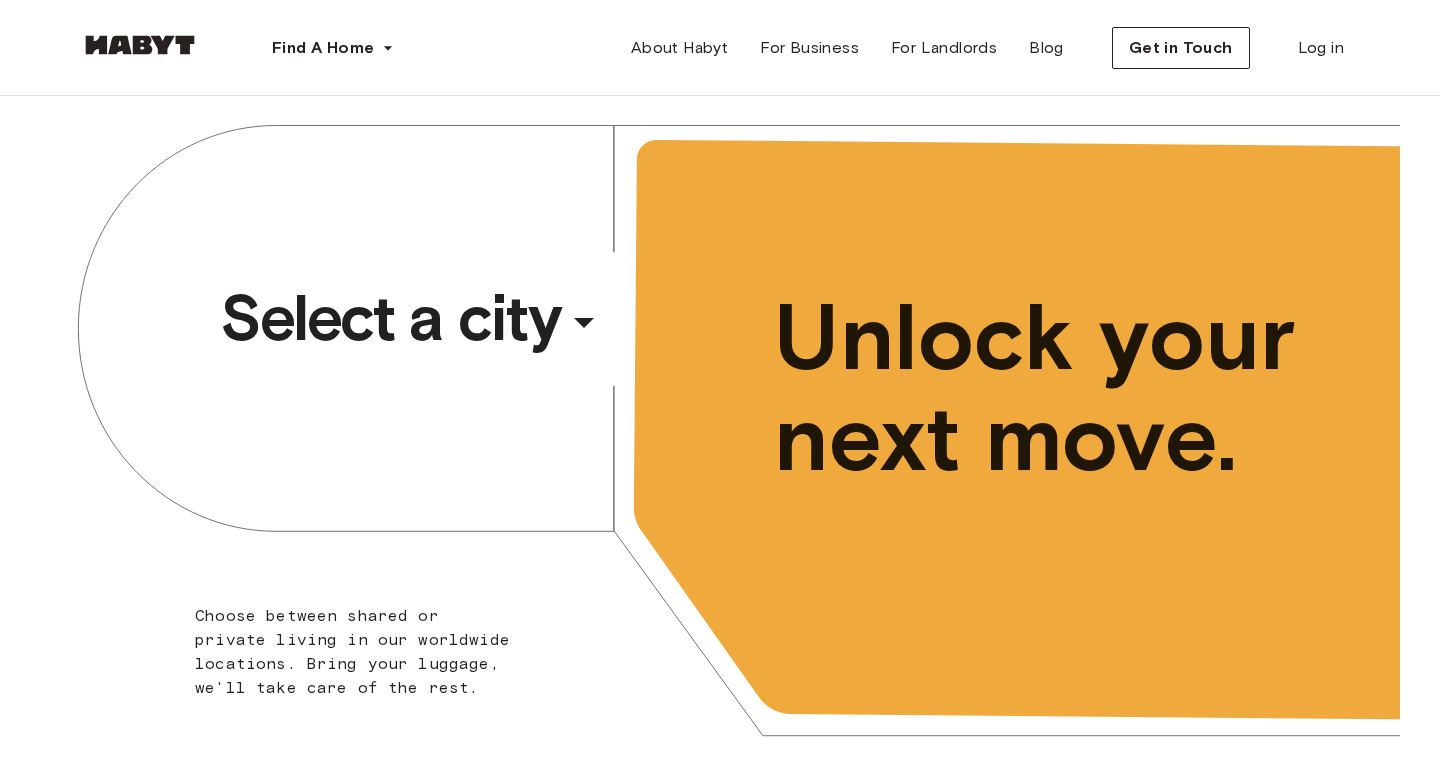click on "Select a city" at bounding box center (390, 318) 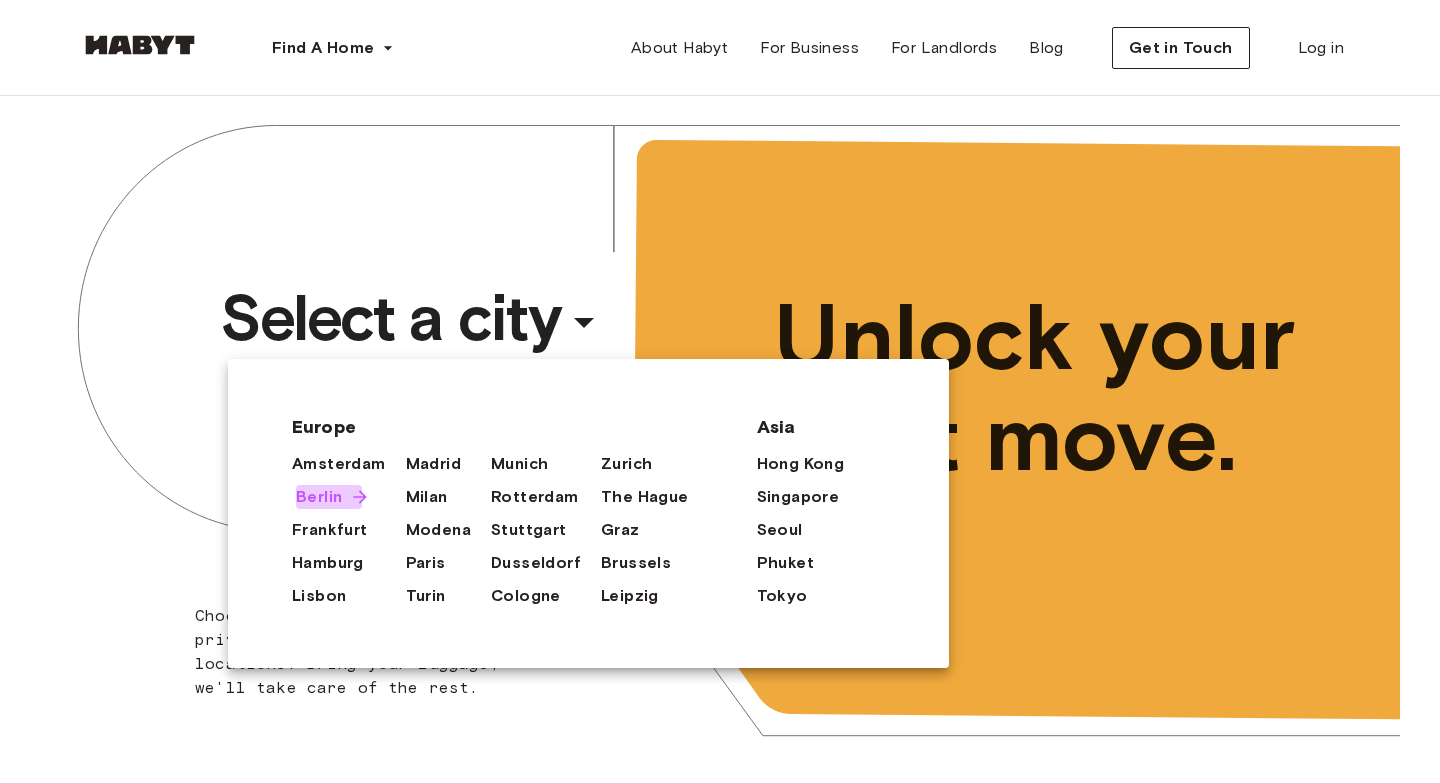 click on "Berlin" at bounding box center [319, 497] 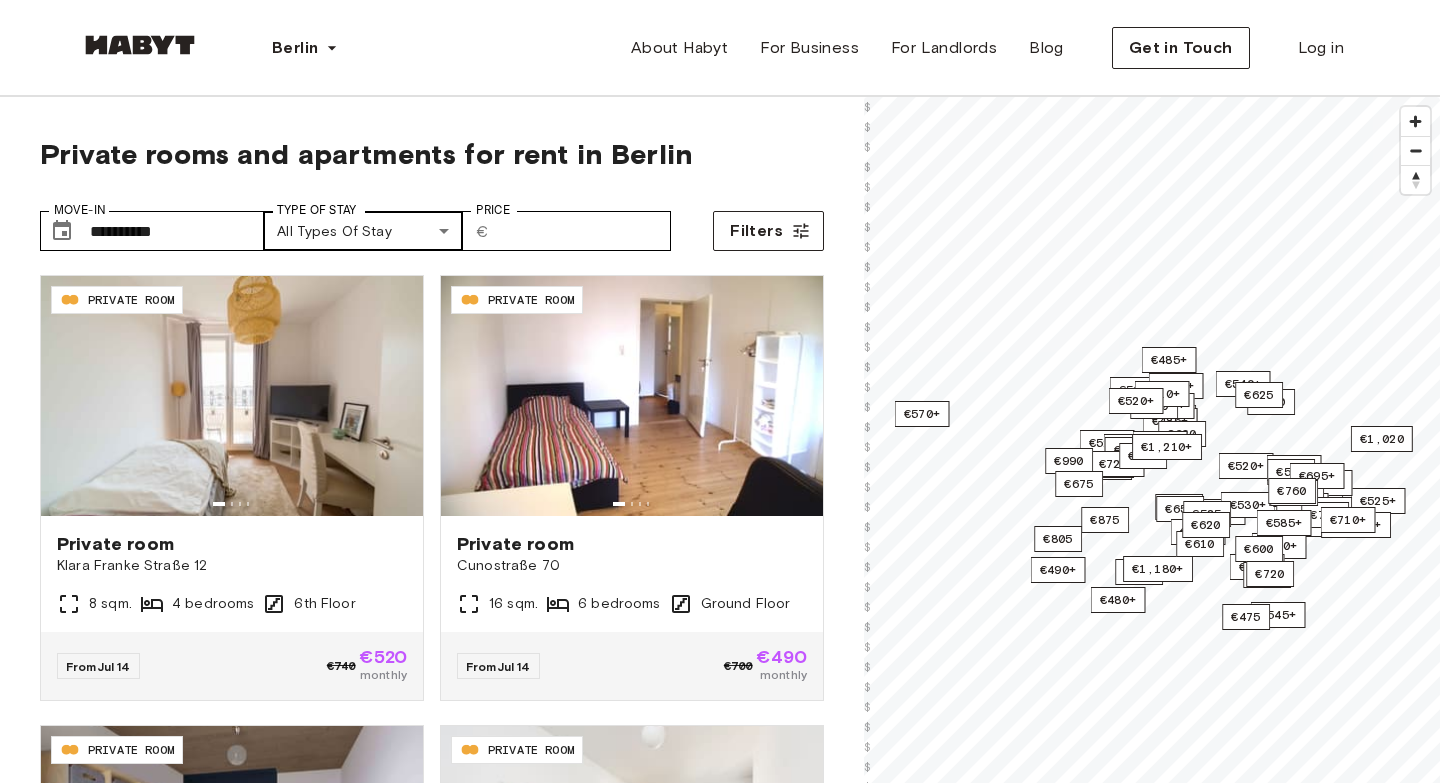 click on "**********" at bounding box center (720, 2399) 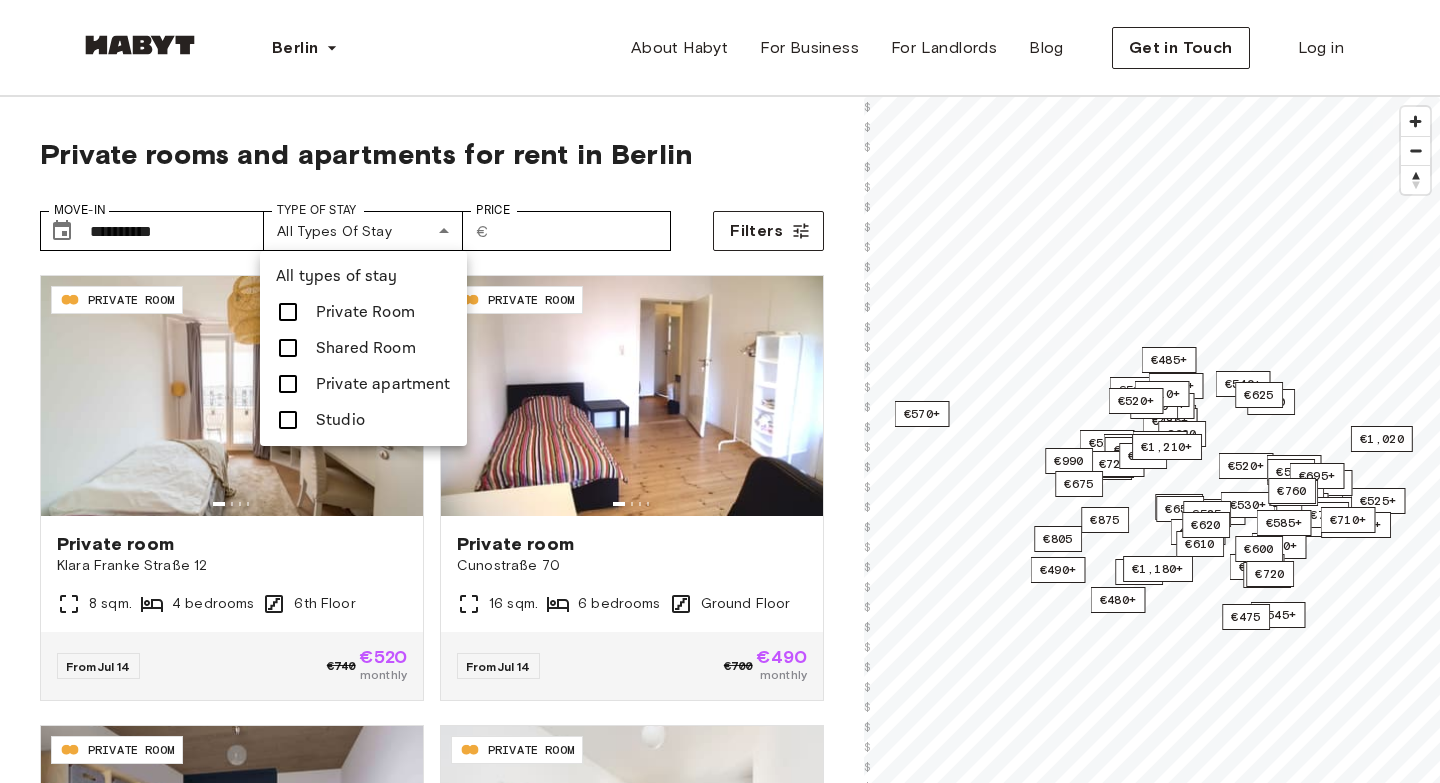 click on "Private Room" at bounding box center [365, 312] 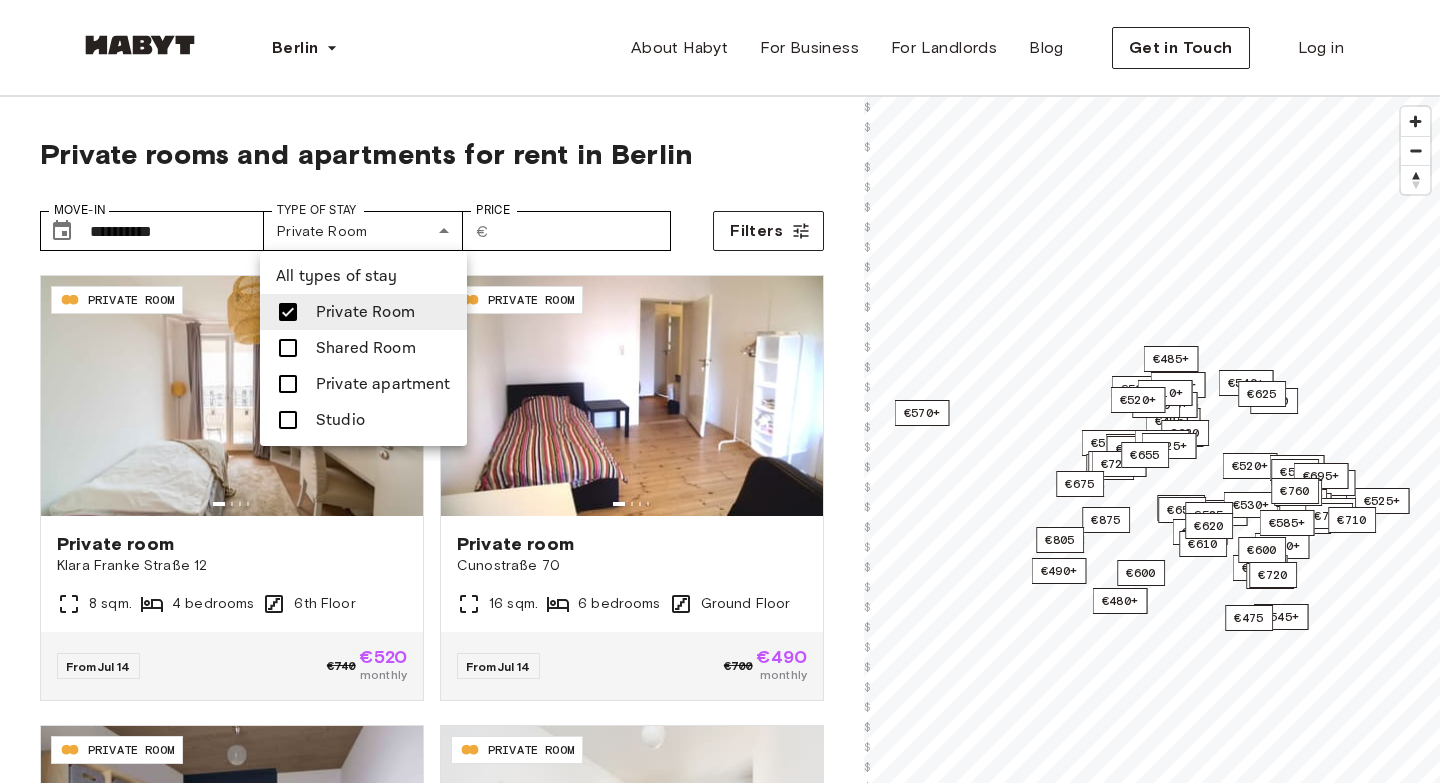 click at bounding box center (720, 391) 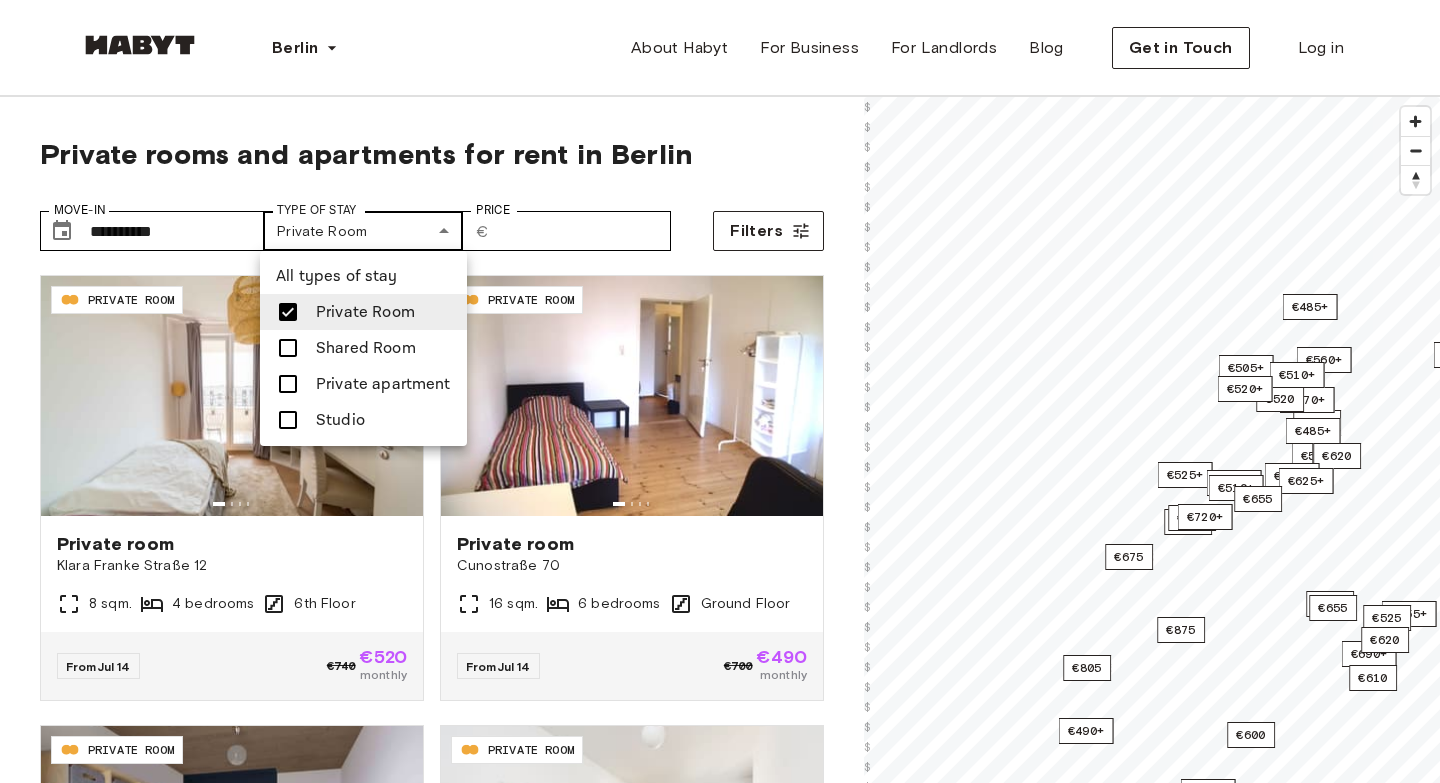 click on "**********" at bounding box center (720, 2399) 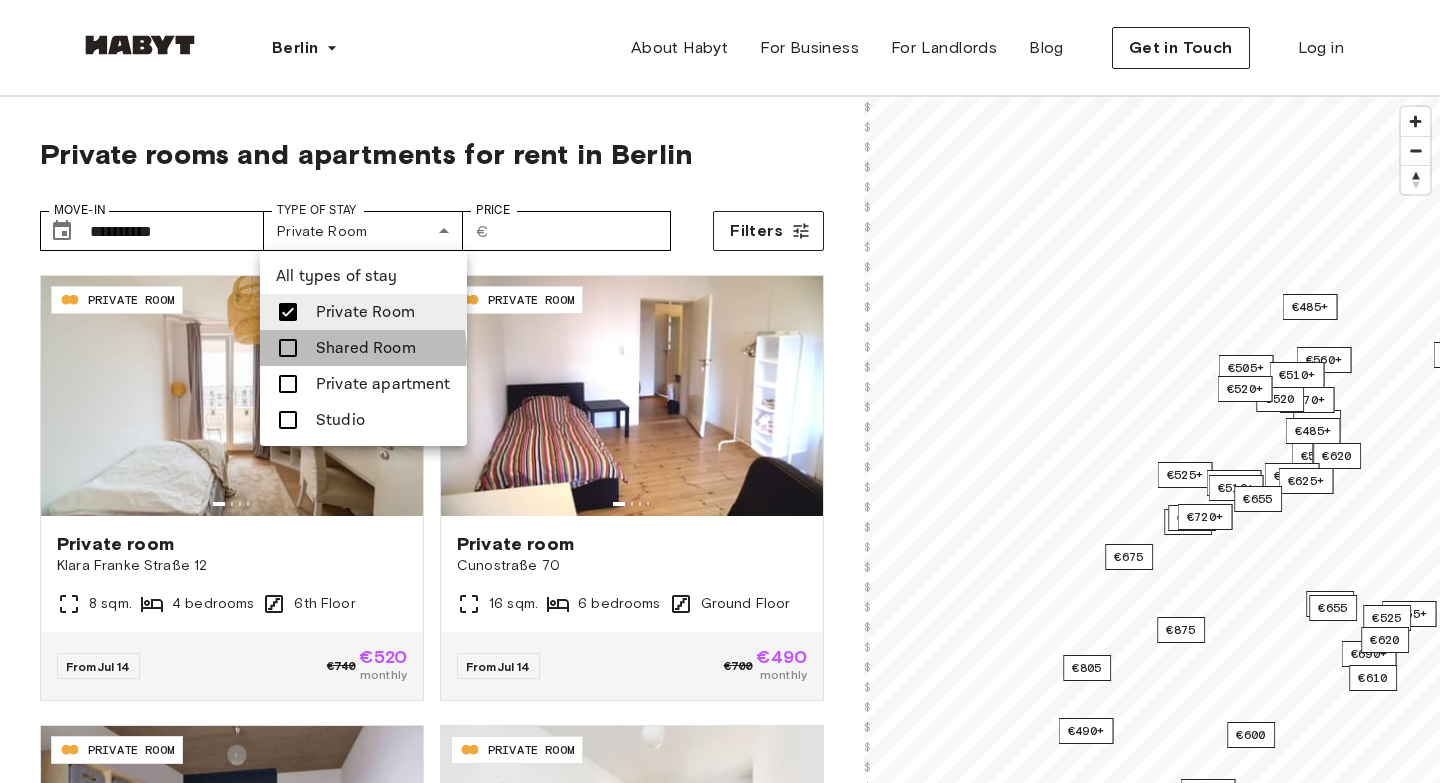 click on "Shared Room" at bounding box center [366, 348] 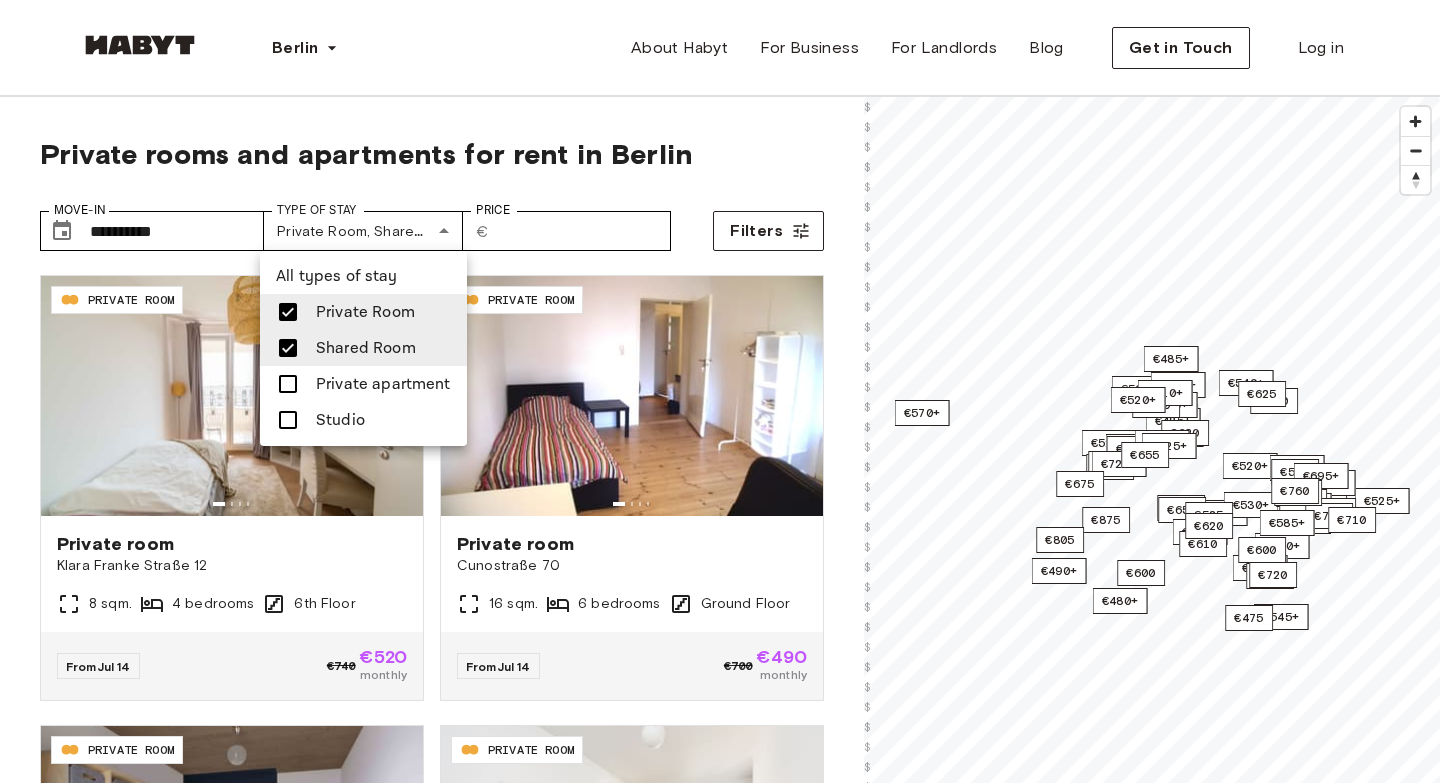 click on "Private Room" at bounding box center (365, 312) 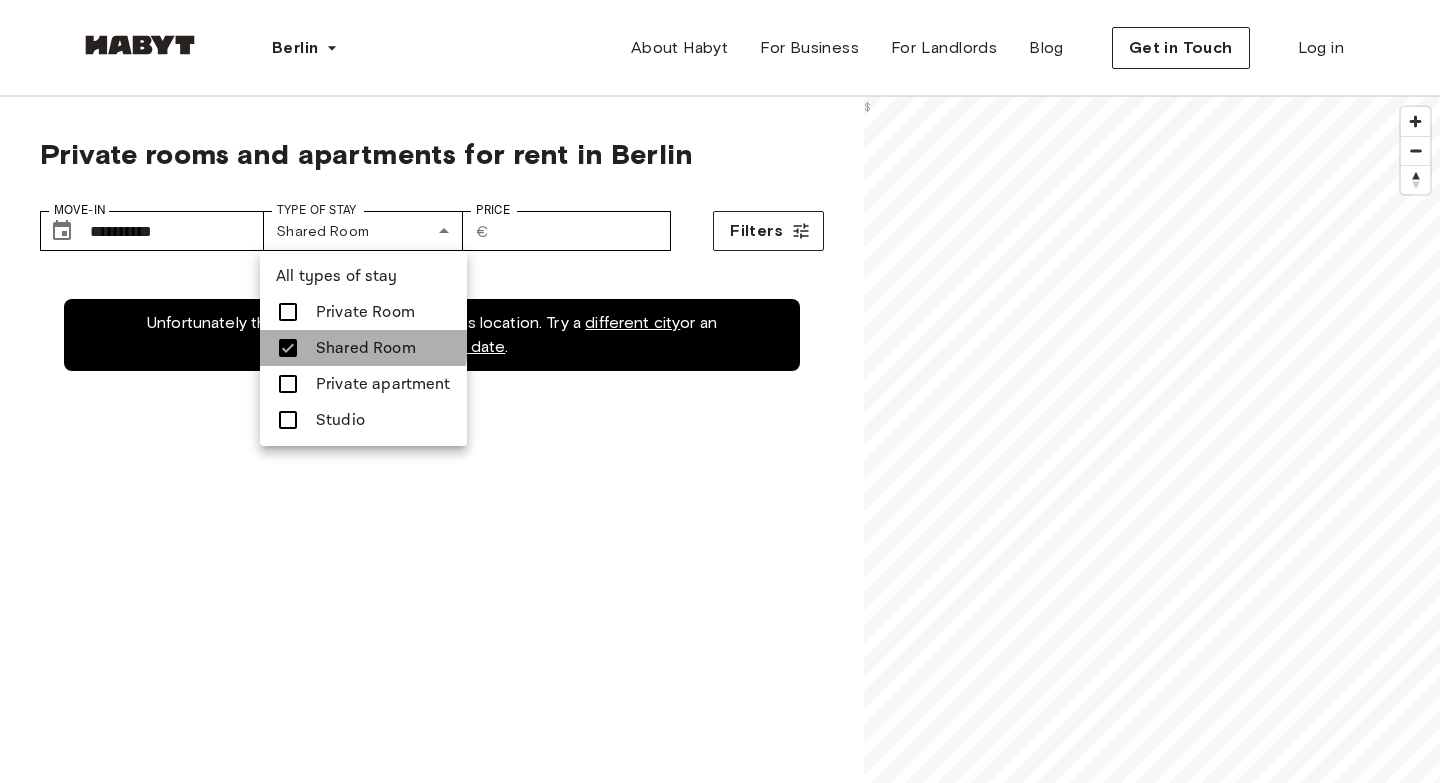 click on "Shared Room" at bounding box center [366, 348] 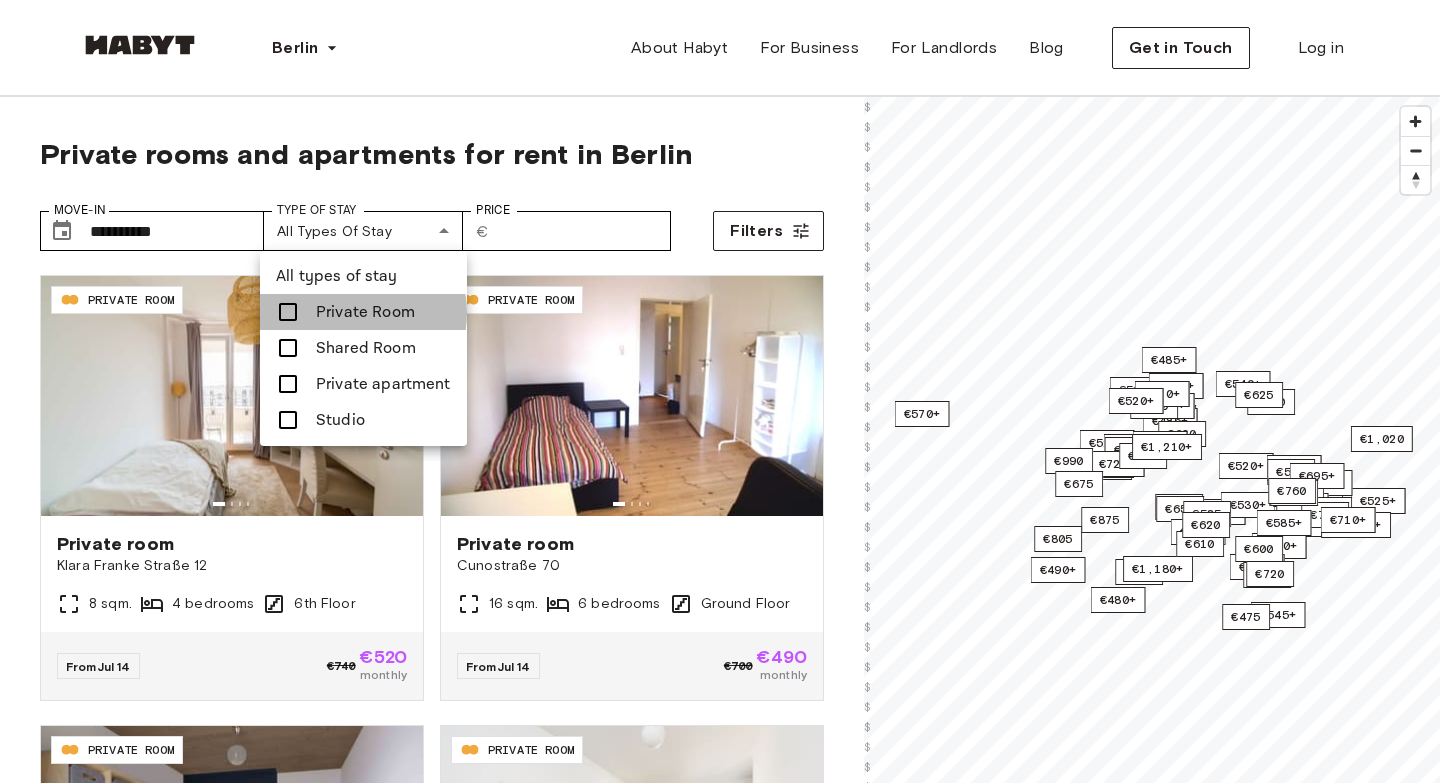 click on "Private Room" at bounding box center (365, 312) 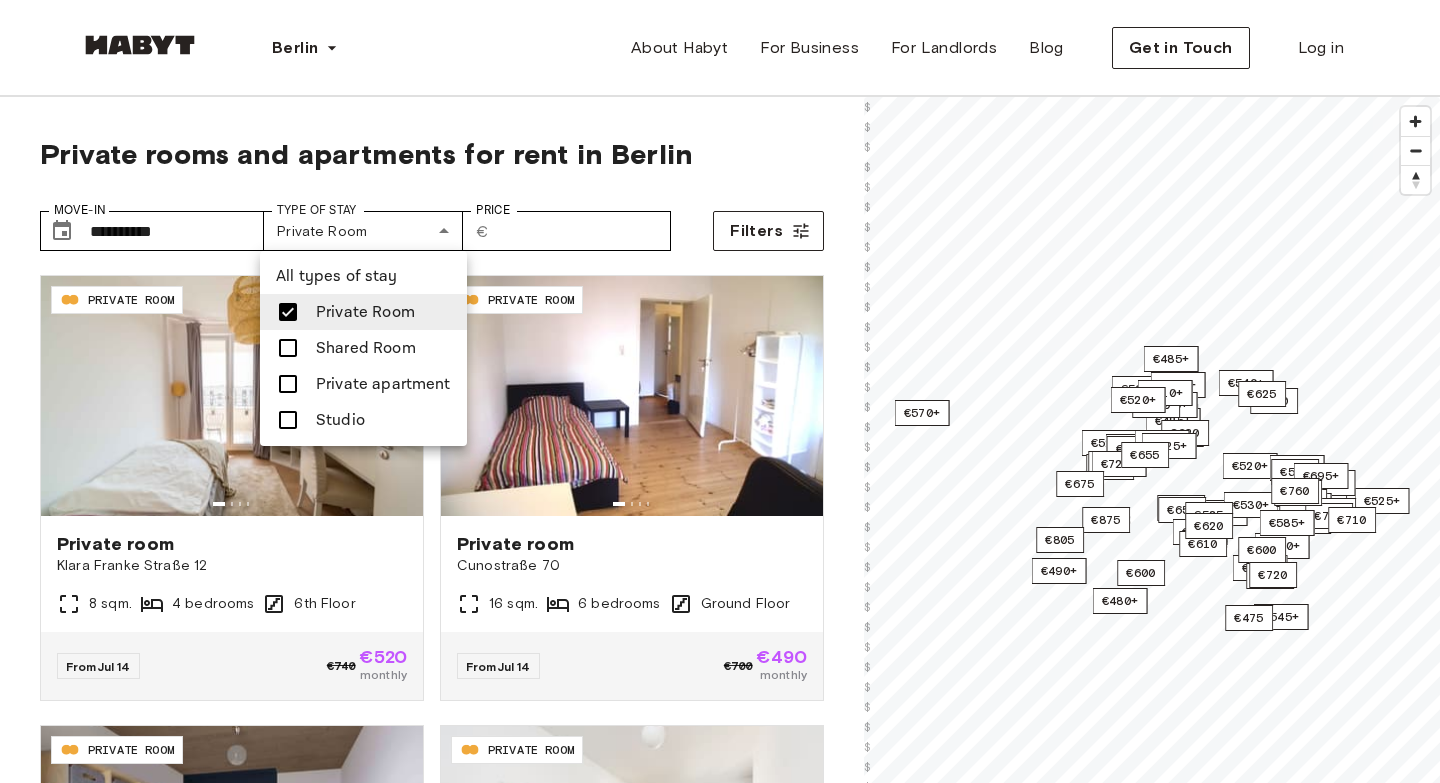 click at bounding box center (720, 391) 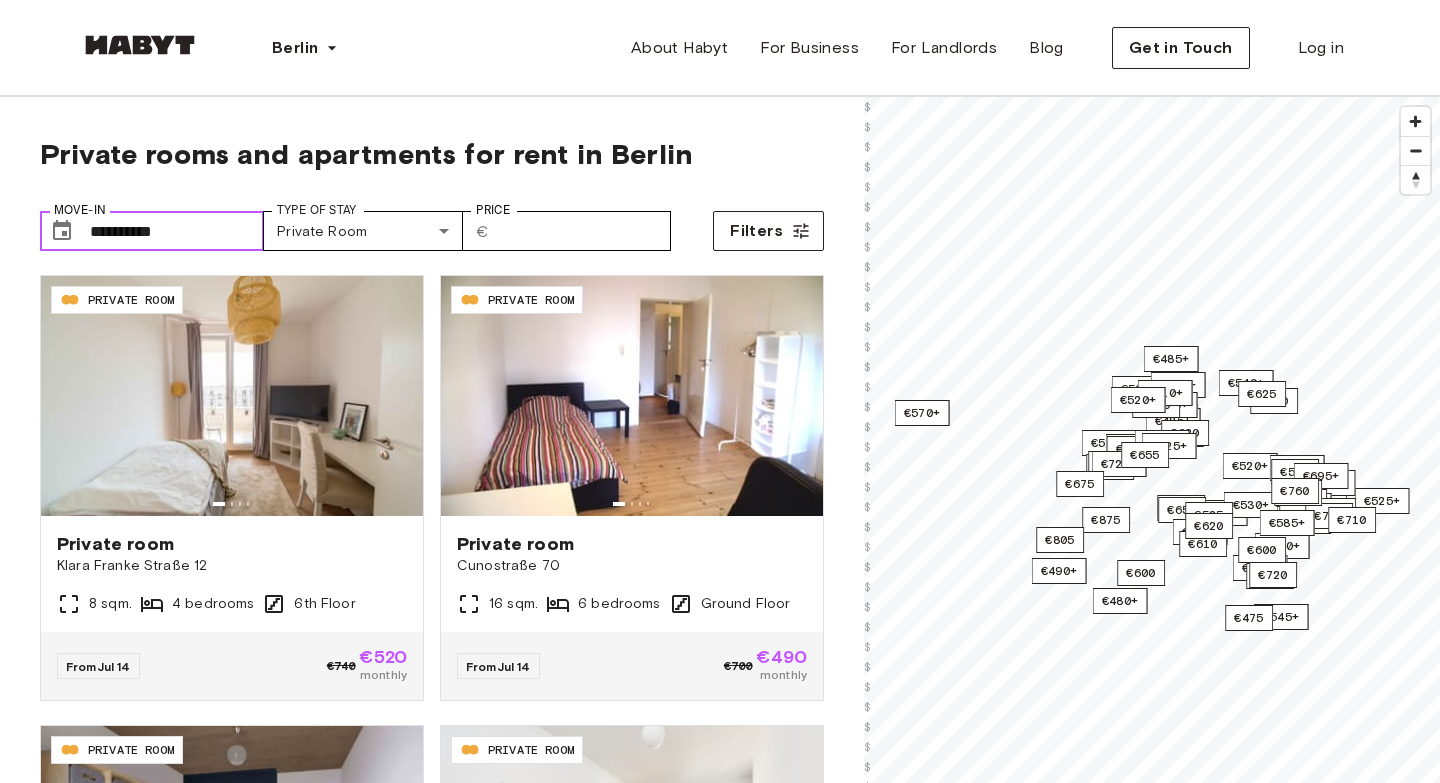 click on "**********" at bounding box center [177, 231] 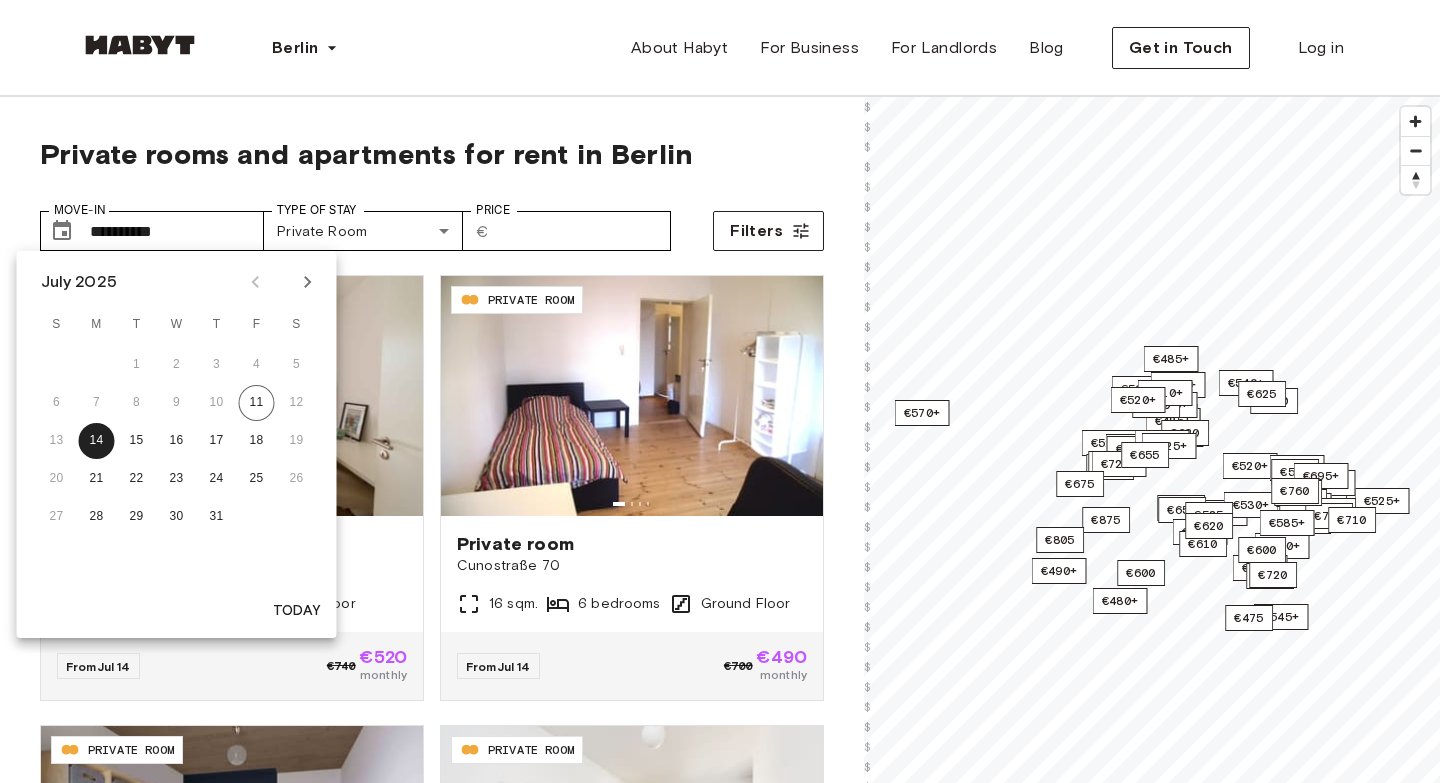 click 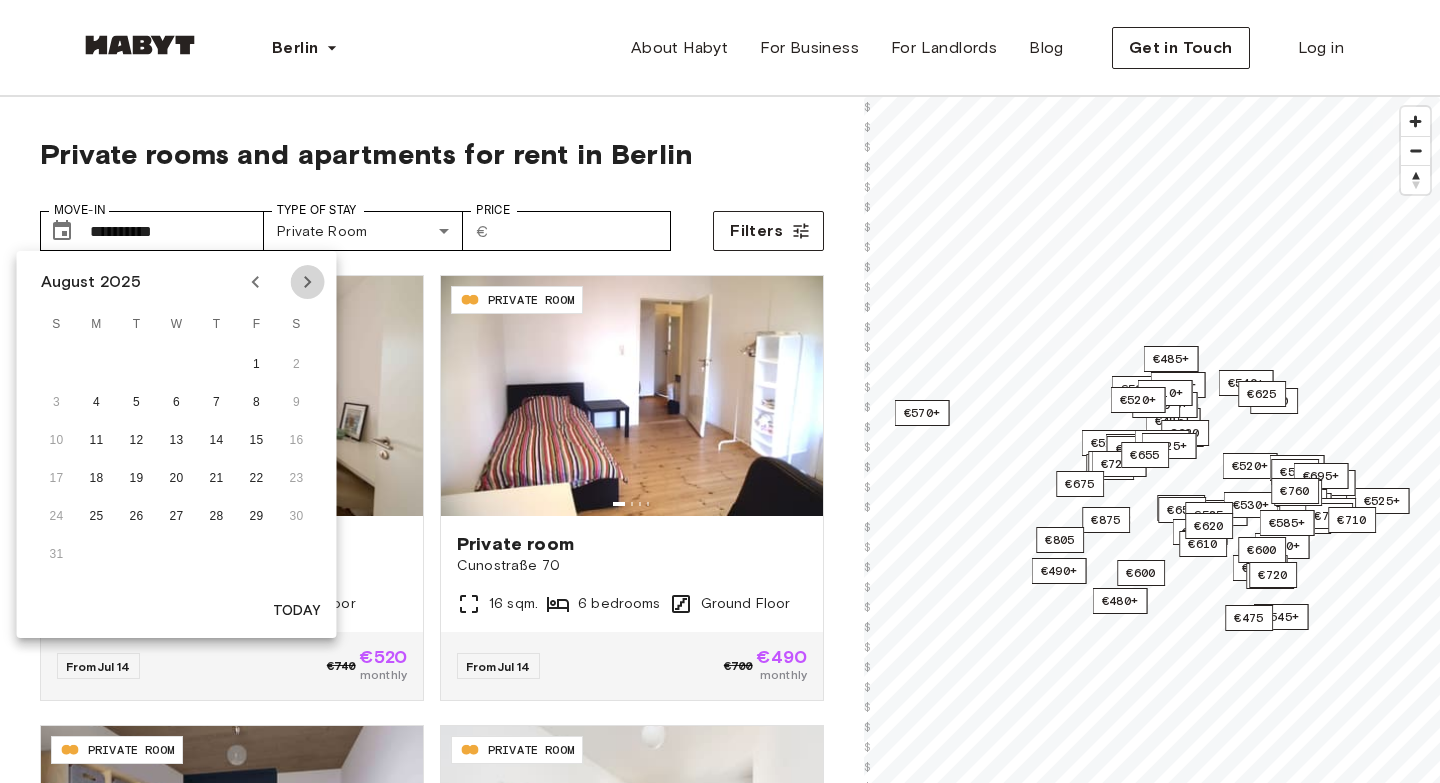 click 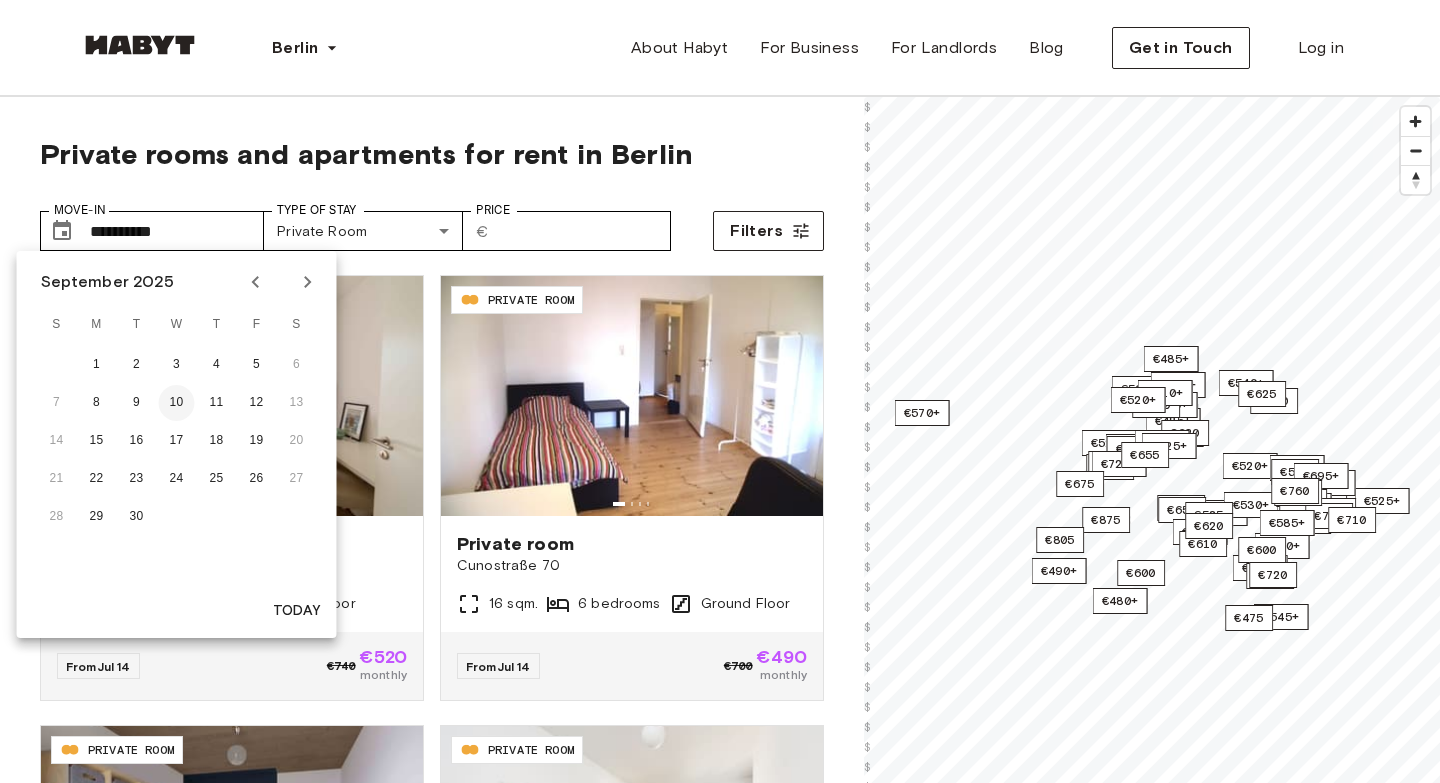 click on "10" at bounding box center [177, 403] 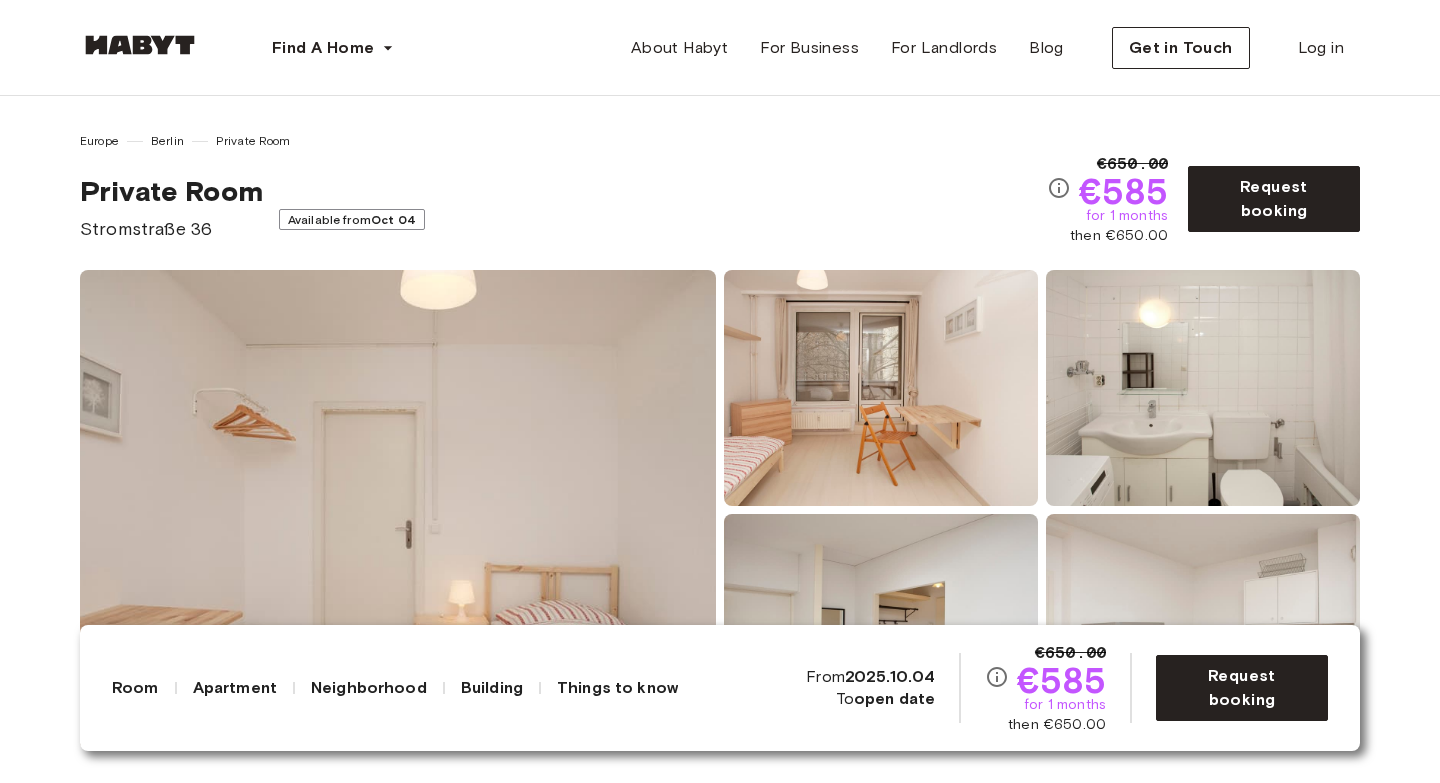 scroll, scrollTop: 0, scrollLeft: 0, axis: both 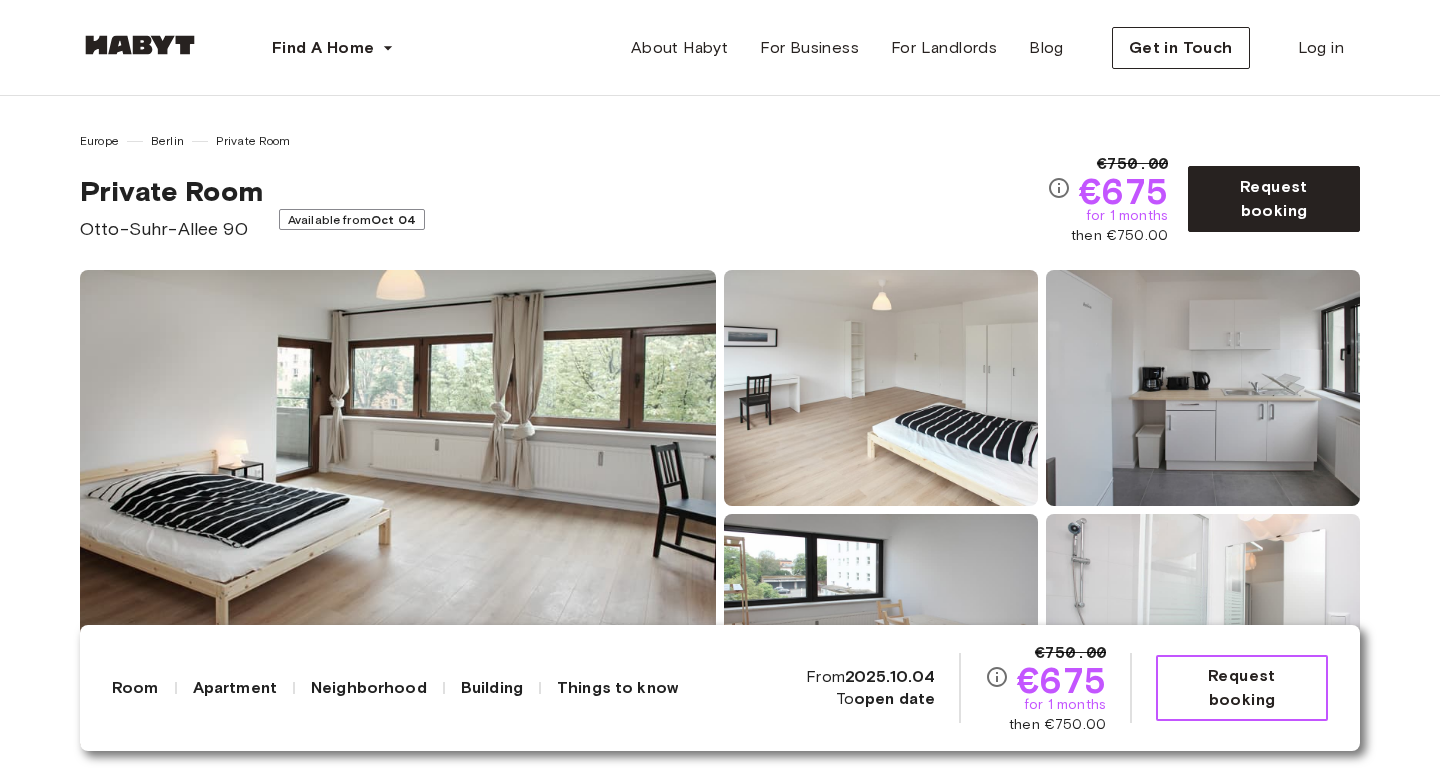 click on "Request booking" at bounding box center [1242, 688] 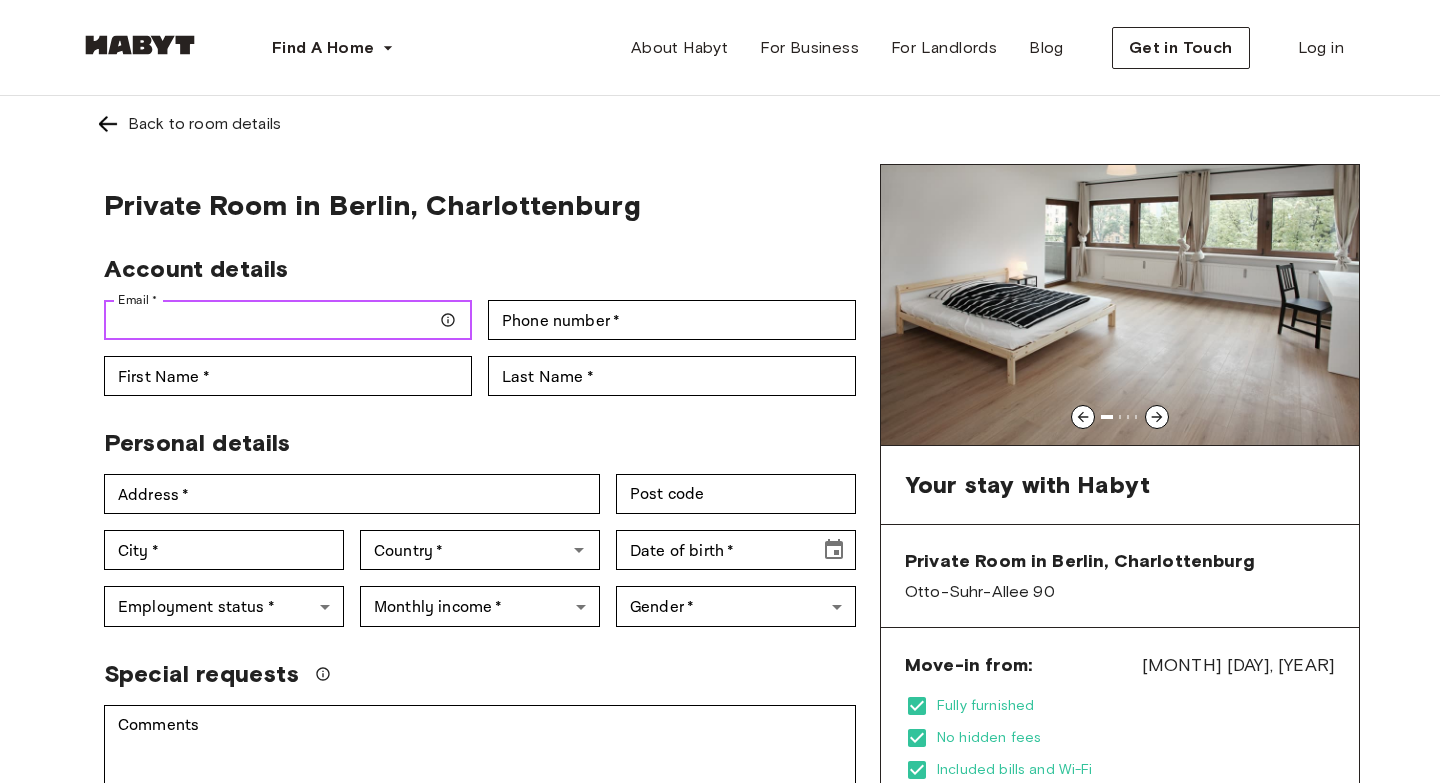 click on "Email   *" at bounding box center (288, 320) 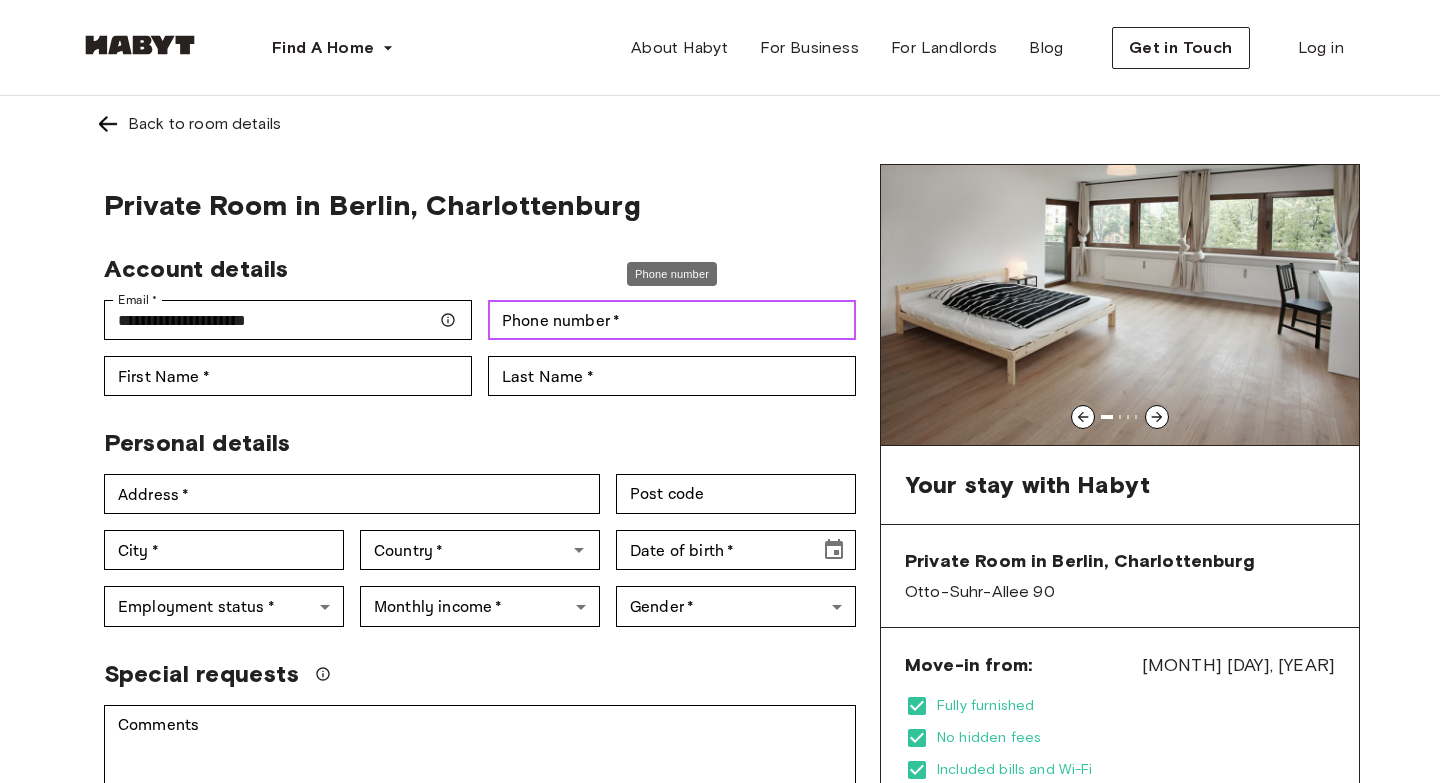 click on "Phone number   *" at bounding box center (672, 320) 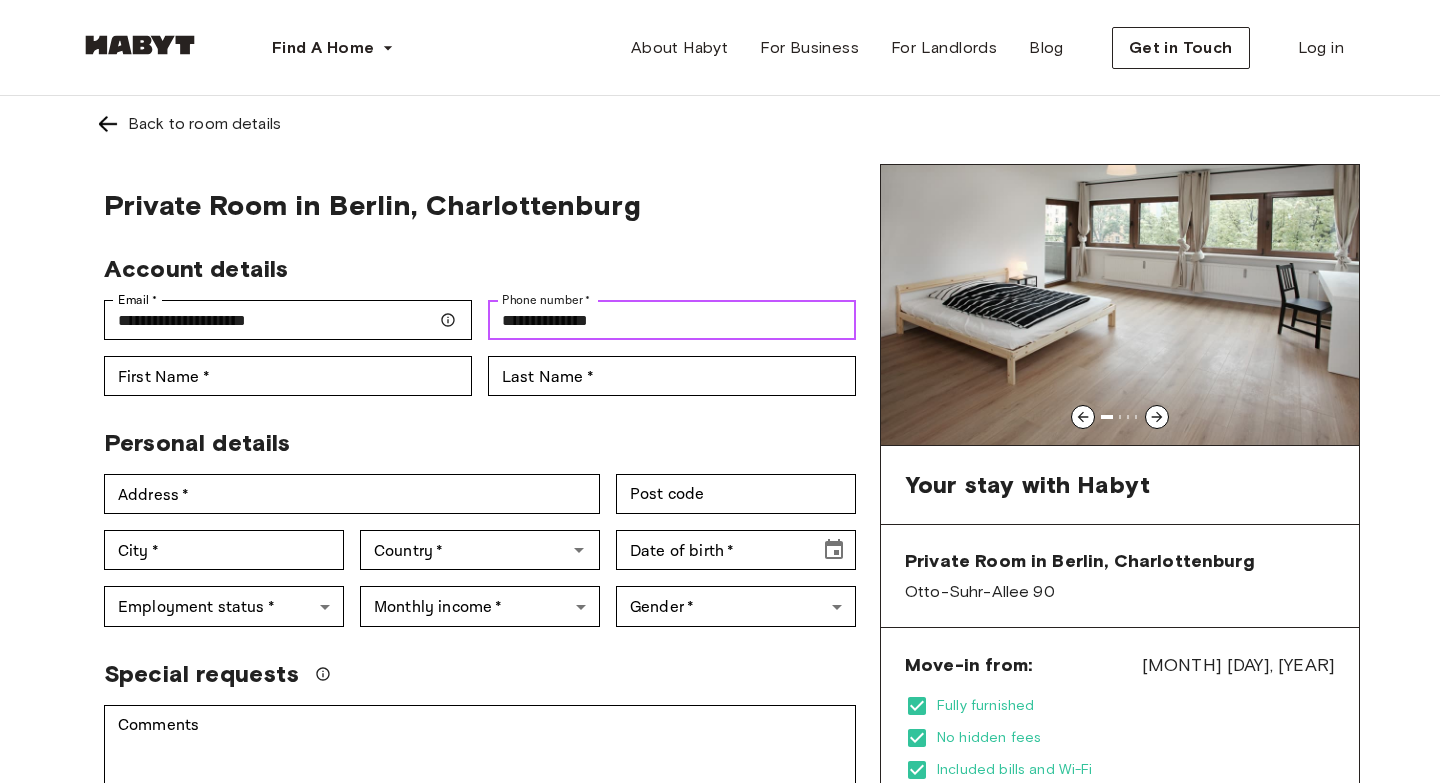 type on "**********" 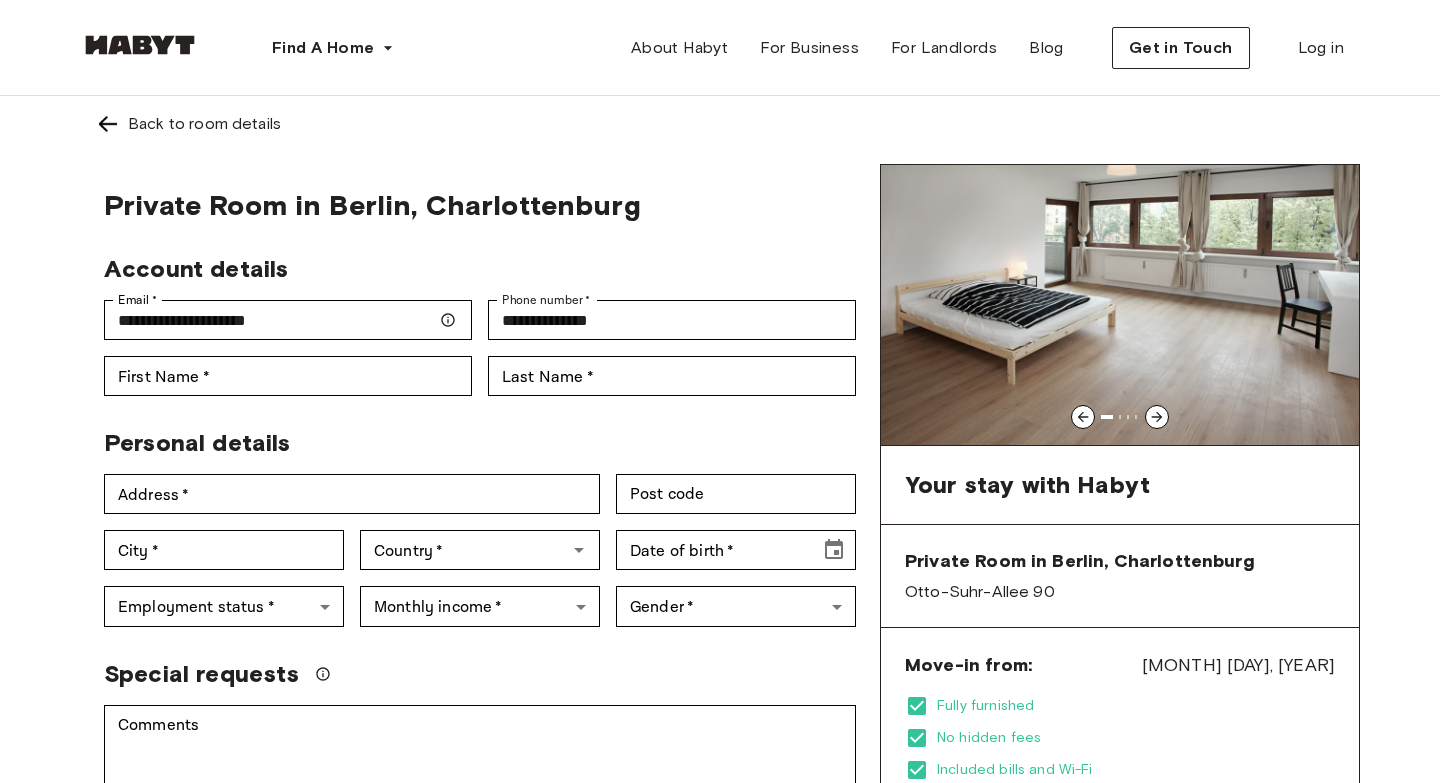 click on "First Name   * First Name   *" at bounding box center [280, 368] 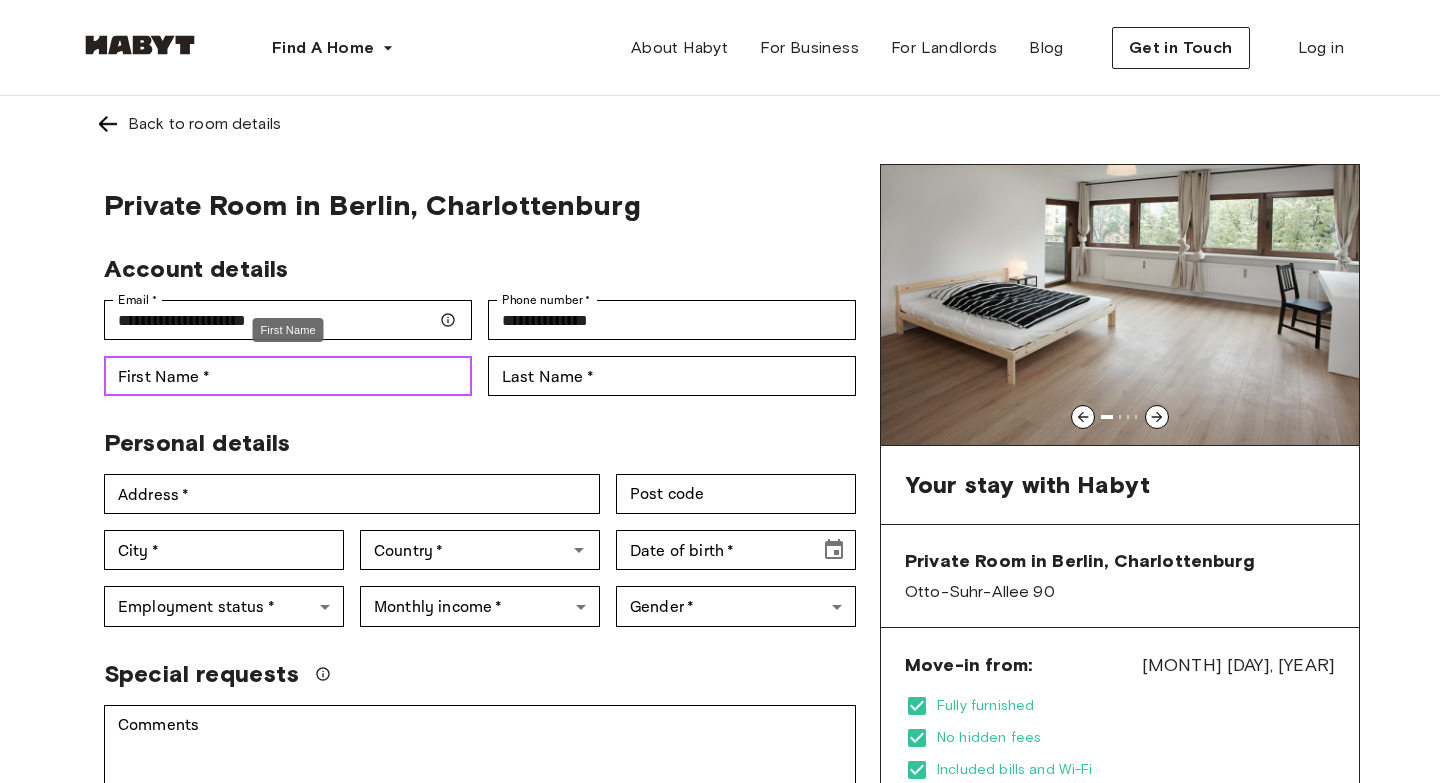 click on "First Name   *" at bounding box center [288, 376] 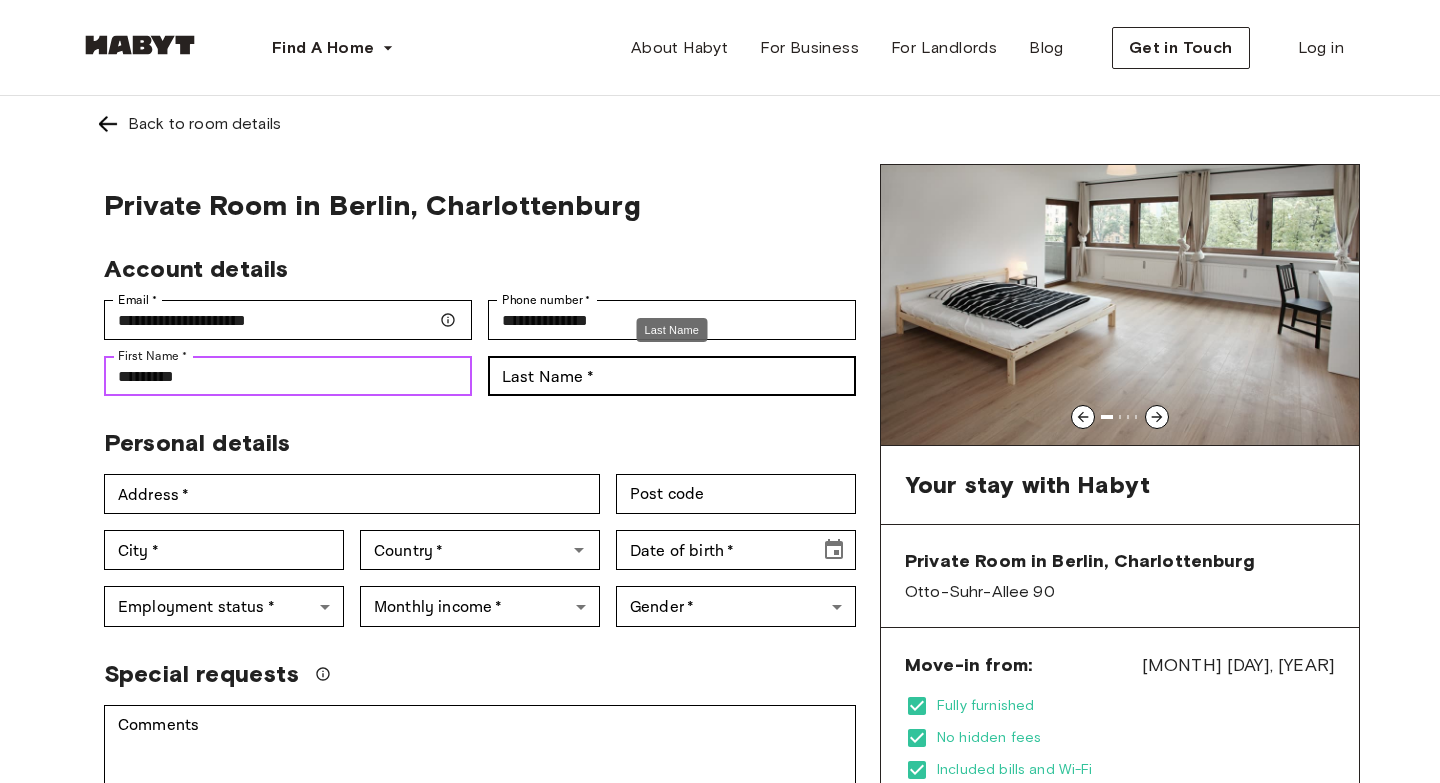 type on "*********" 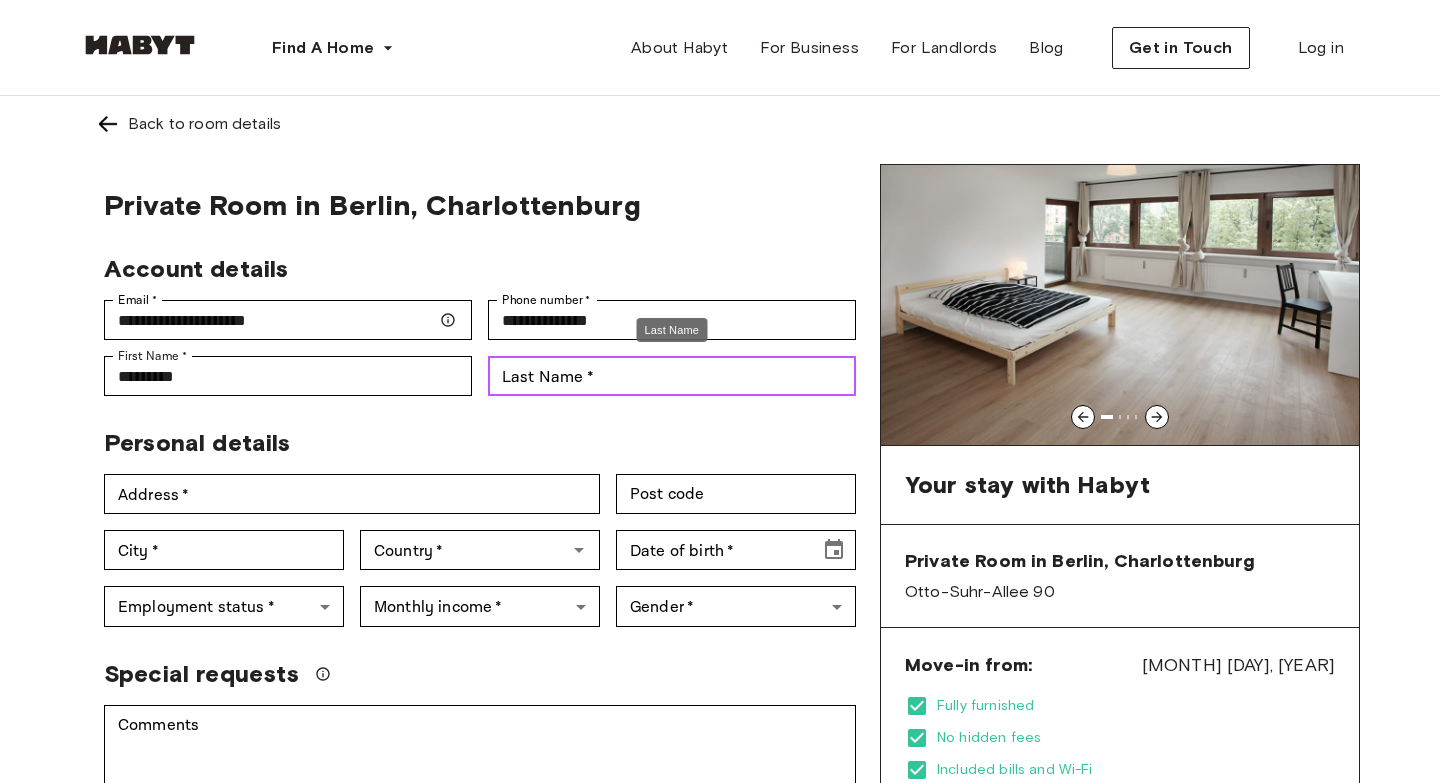 click on "Last Name   *" at bounding box center (672, 376) 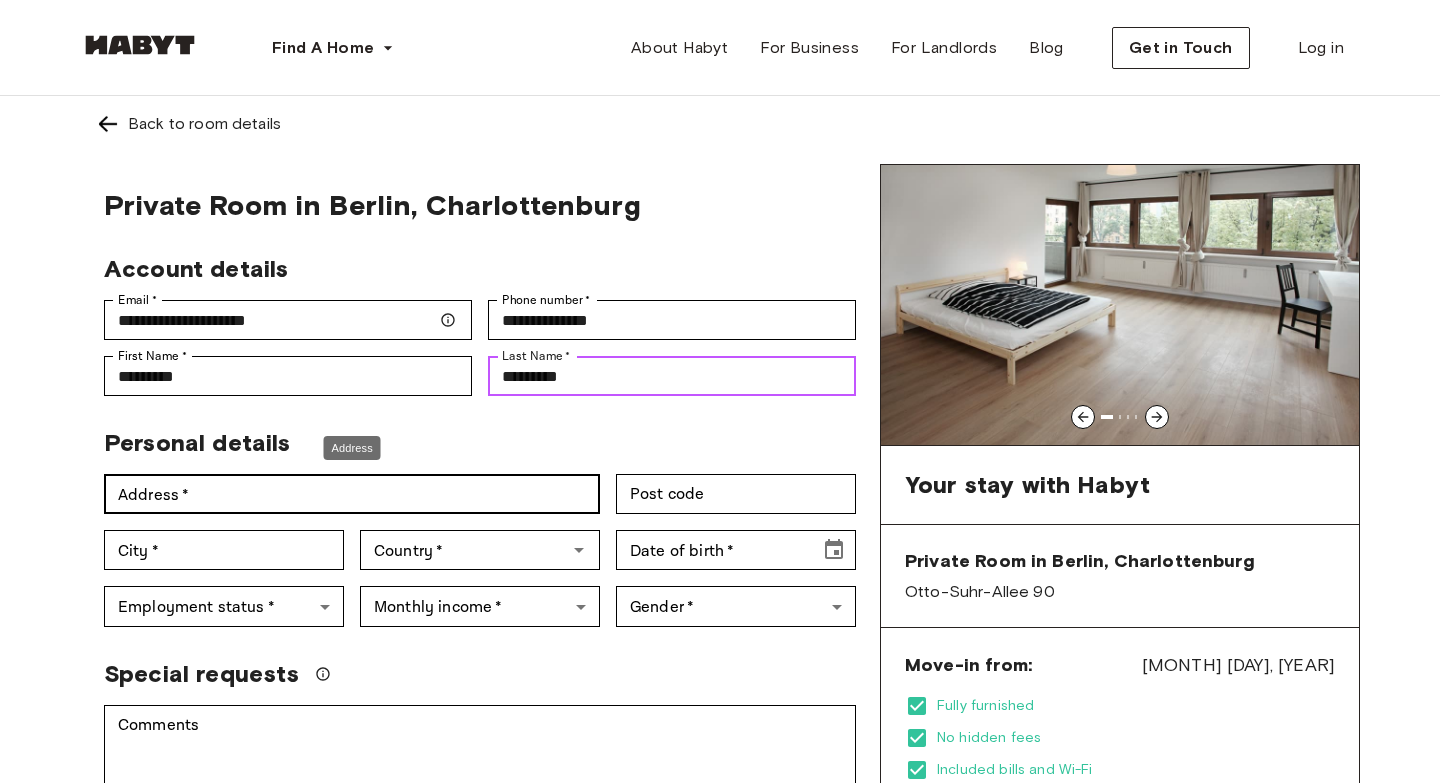 type on "*********" 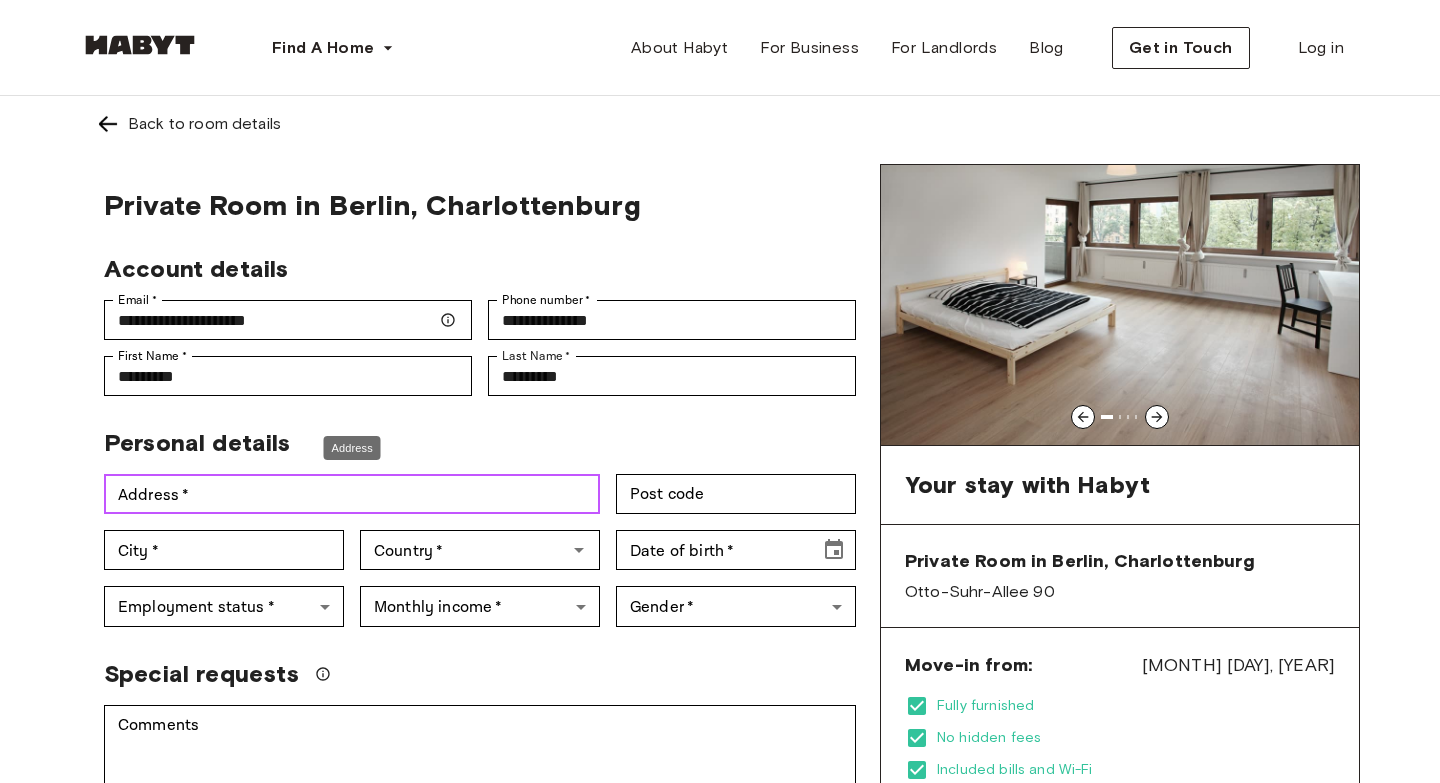 click on "Address   *" at bounding box center [352, 494] 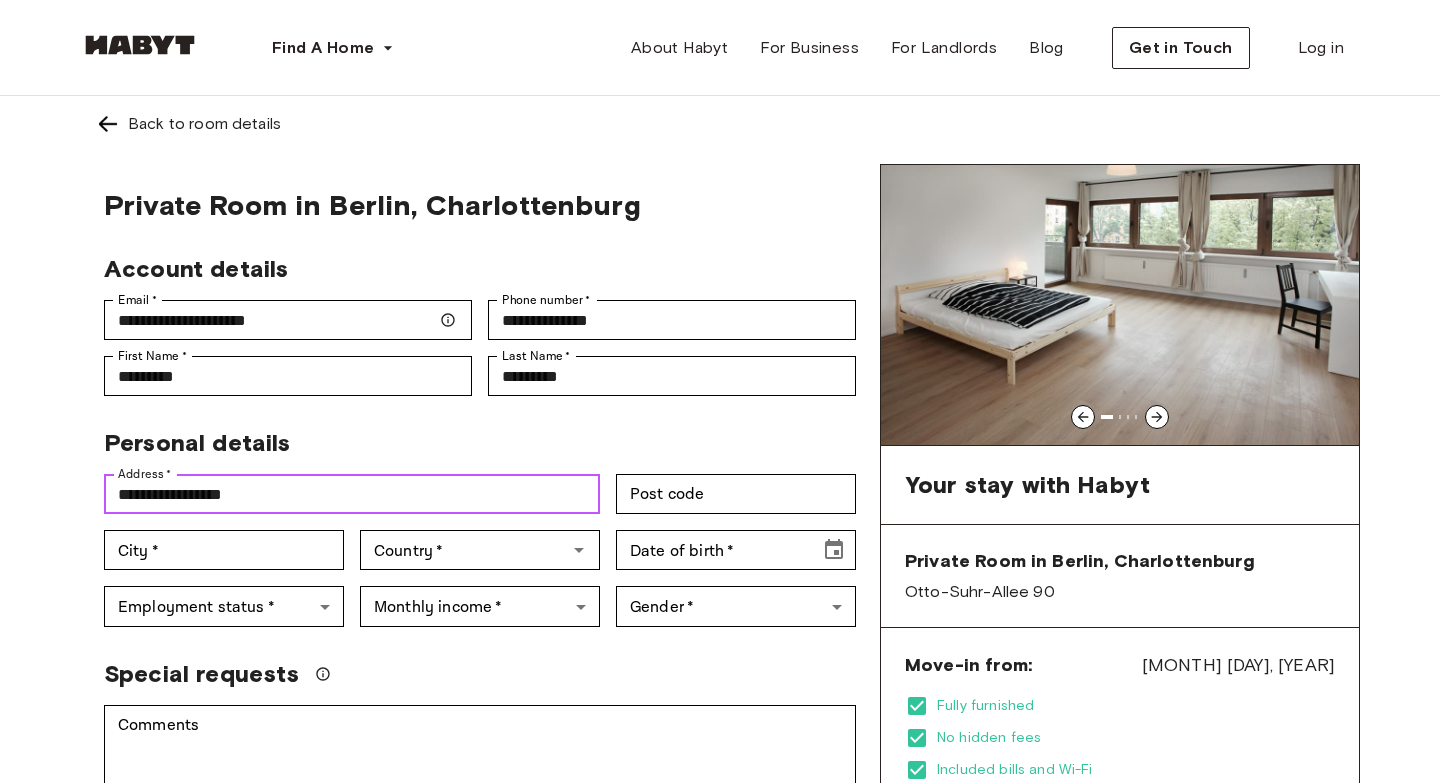 type on "**********" 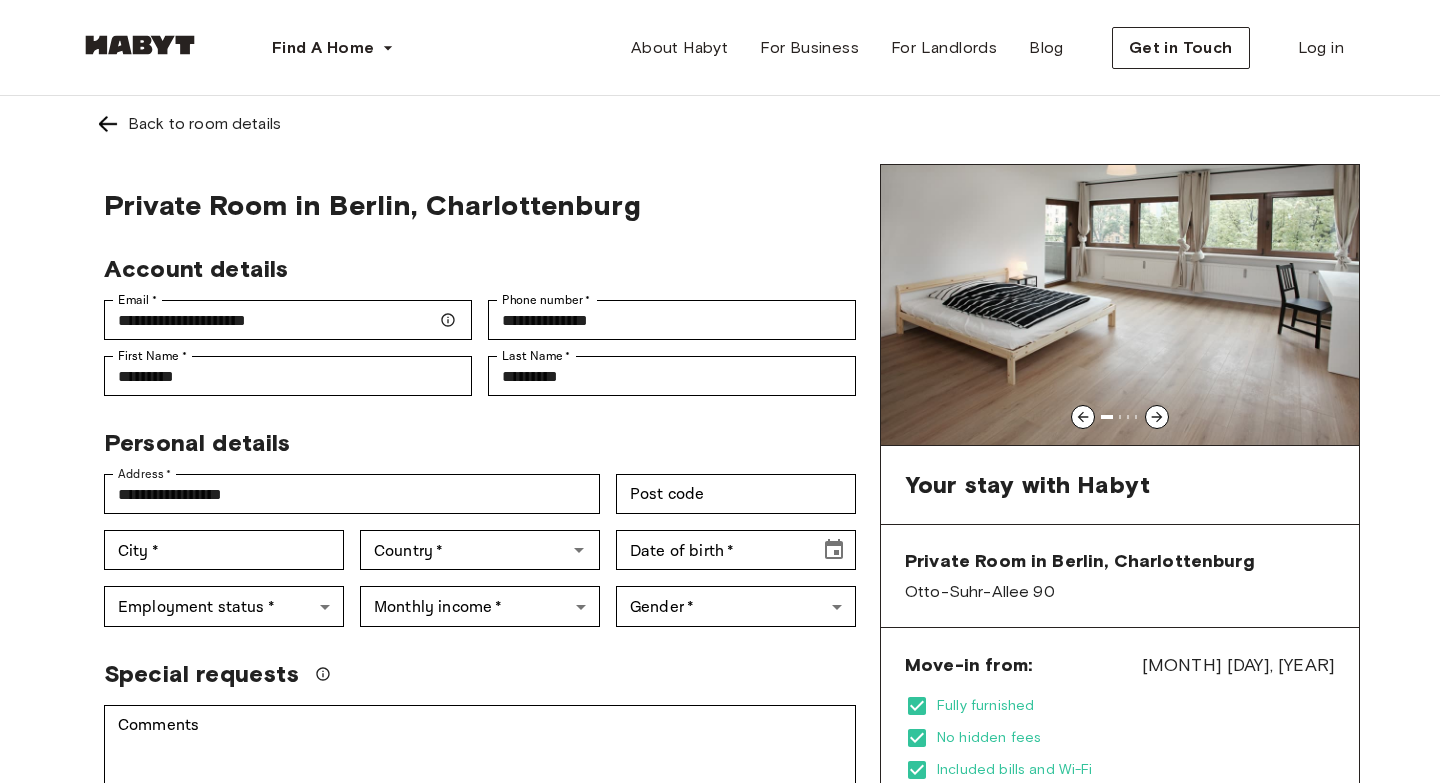 click on "Date of birth   * Date of birth   *" at bounding box center [728, 542] 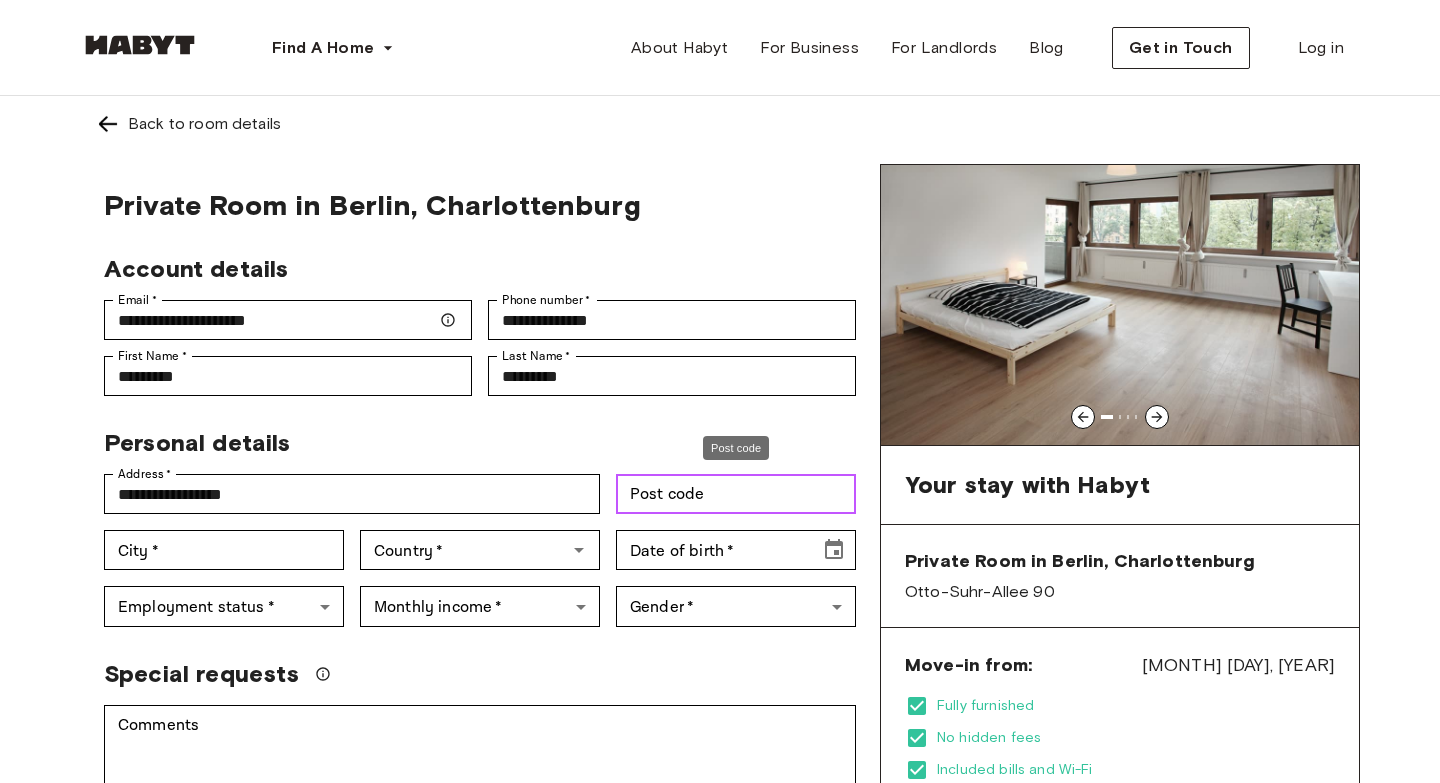 click on "Post code" at bounding box center (736, 494) 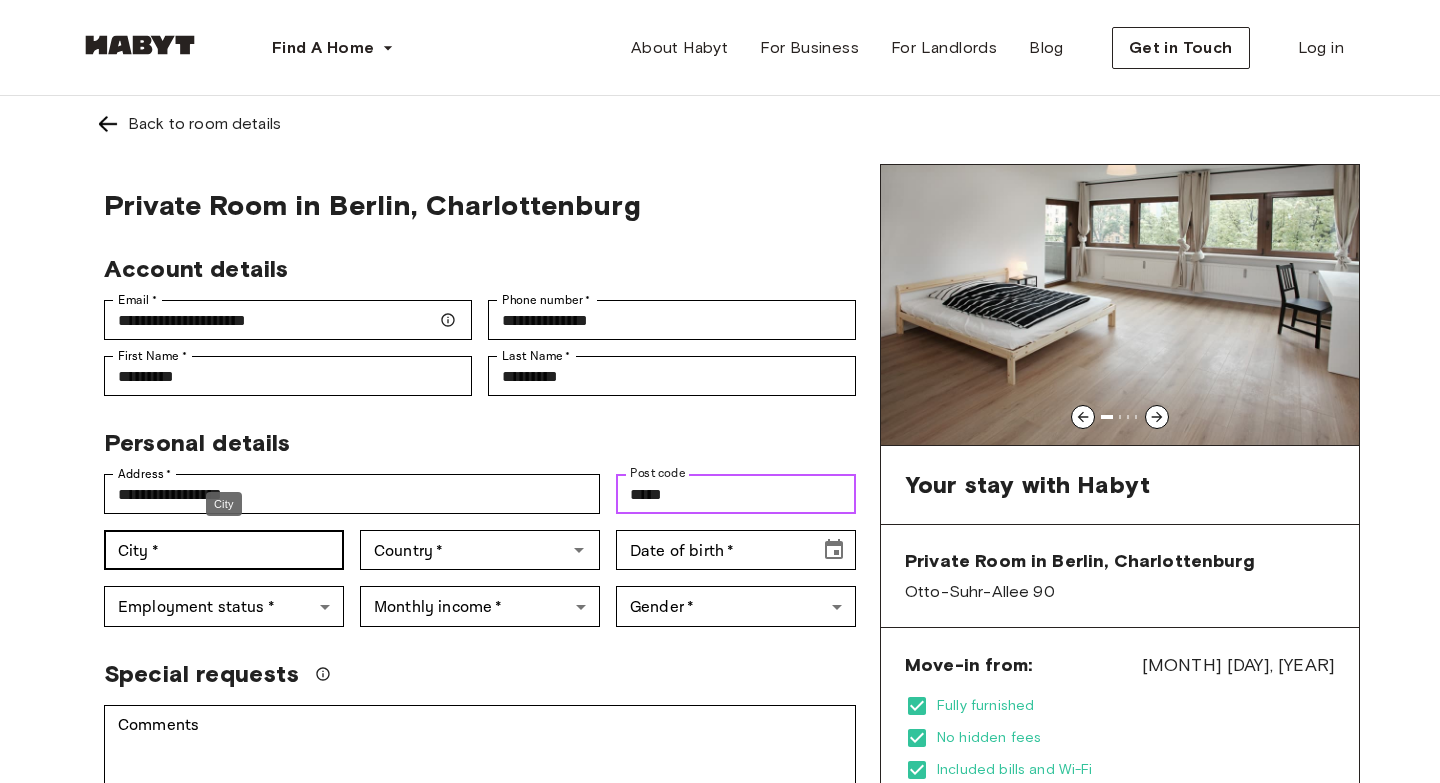 type on "*****" 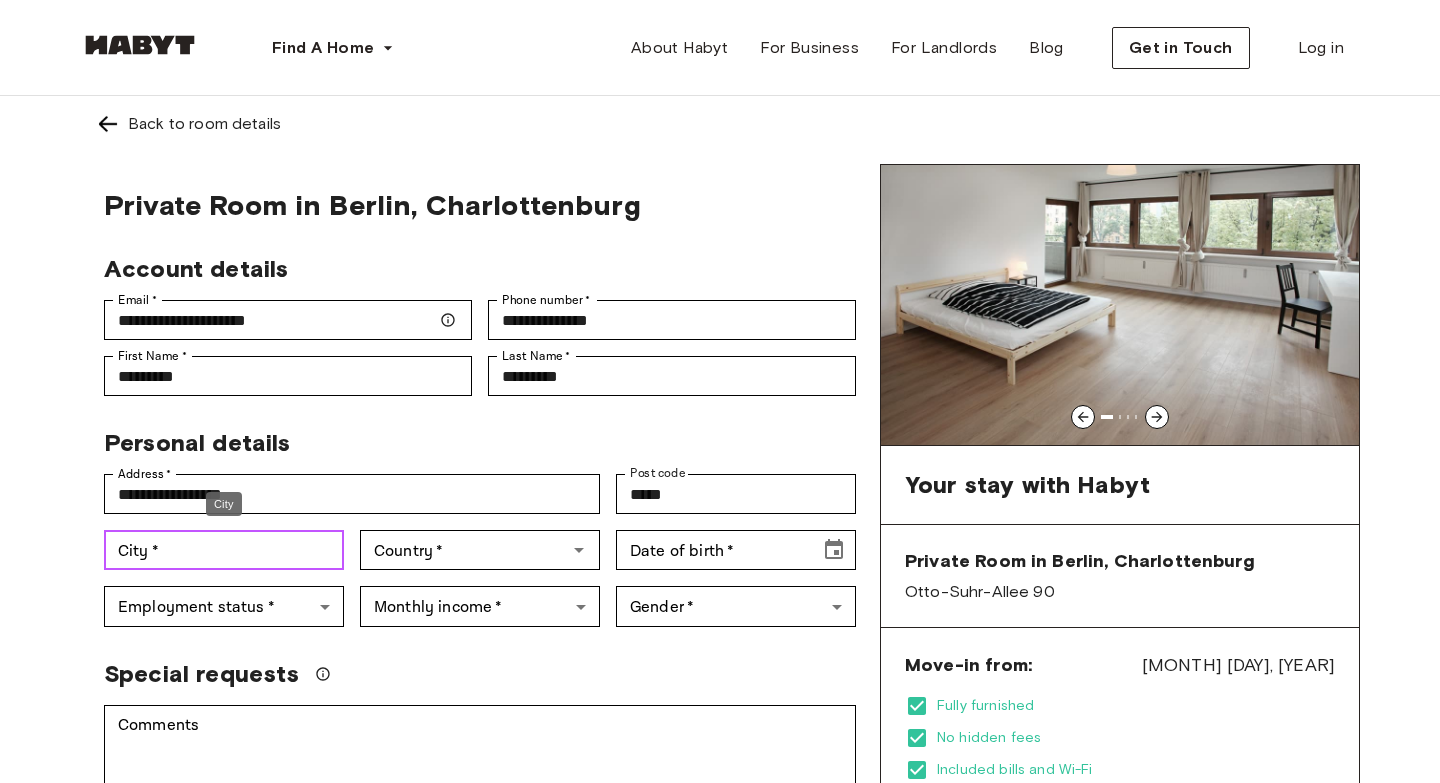click on "City   *" at bounding box center (224, 550) 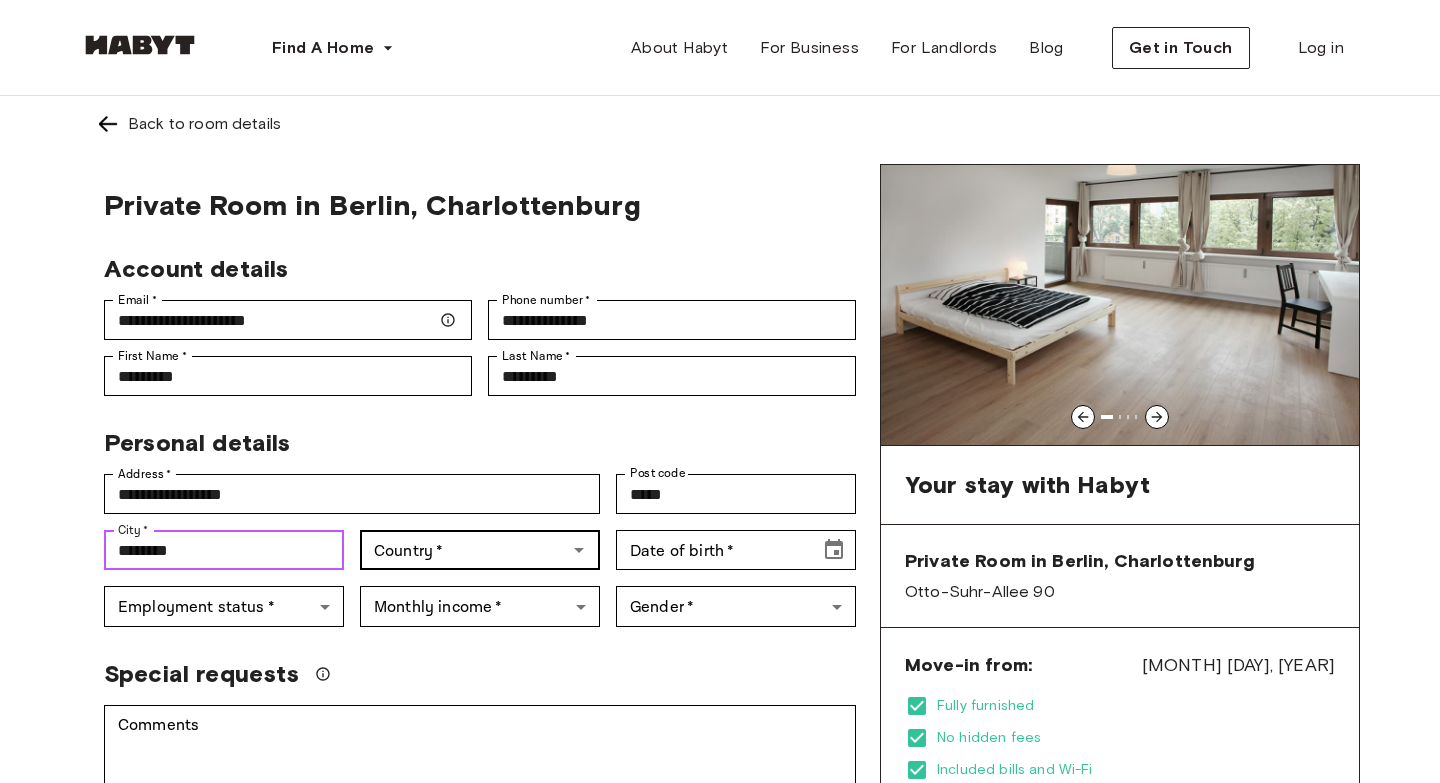 type on "********" 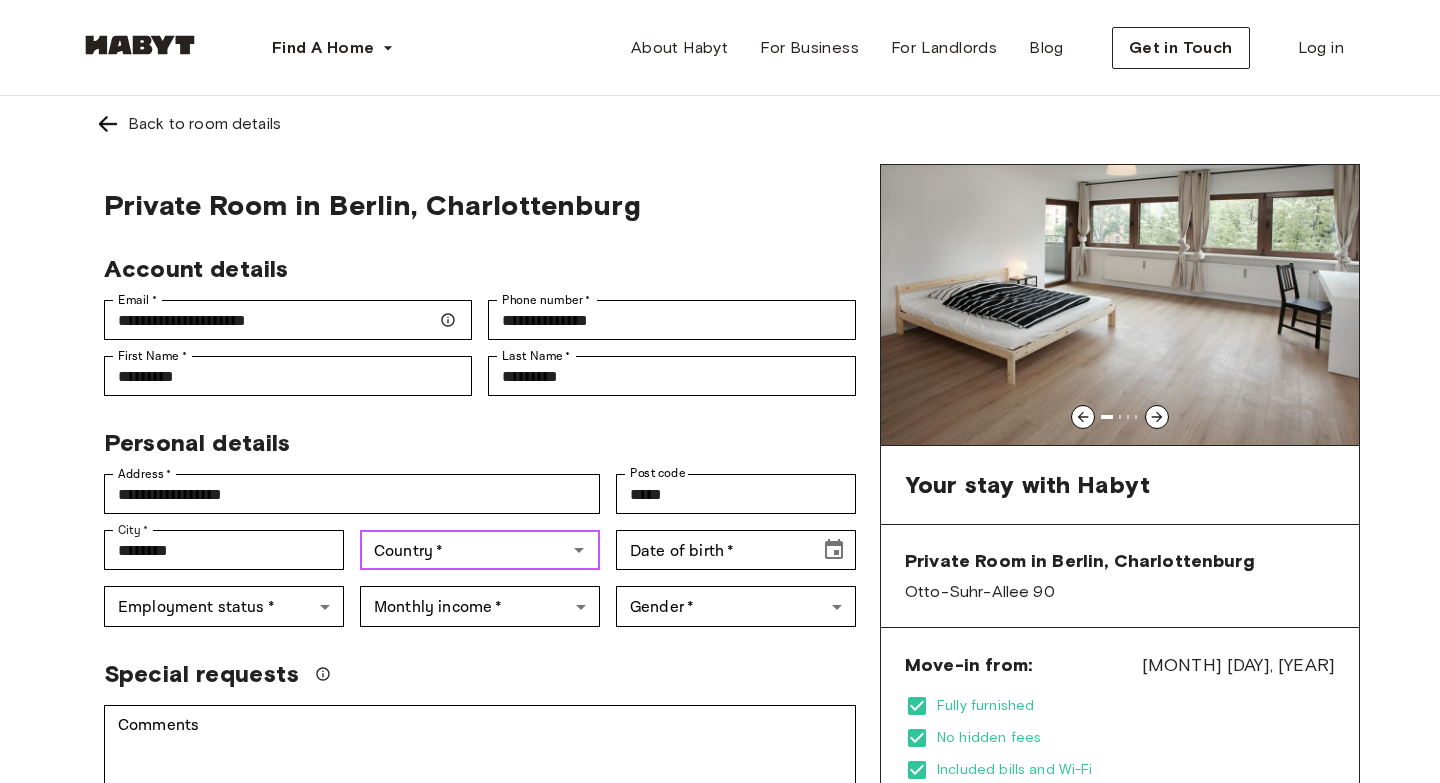 click on "Country   * Country   *" at bounding box center [480, 550] 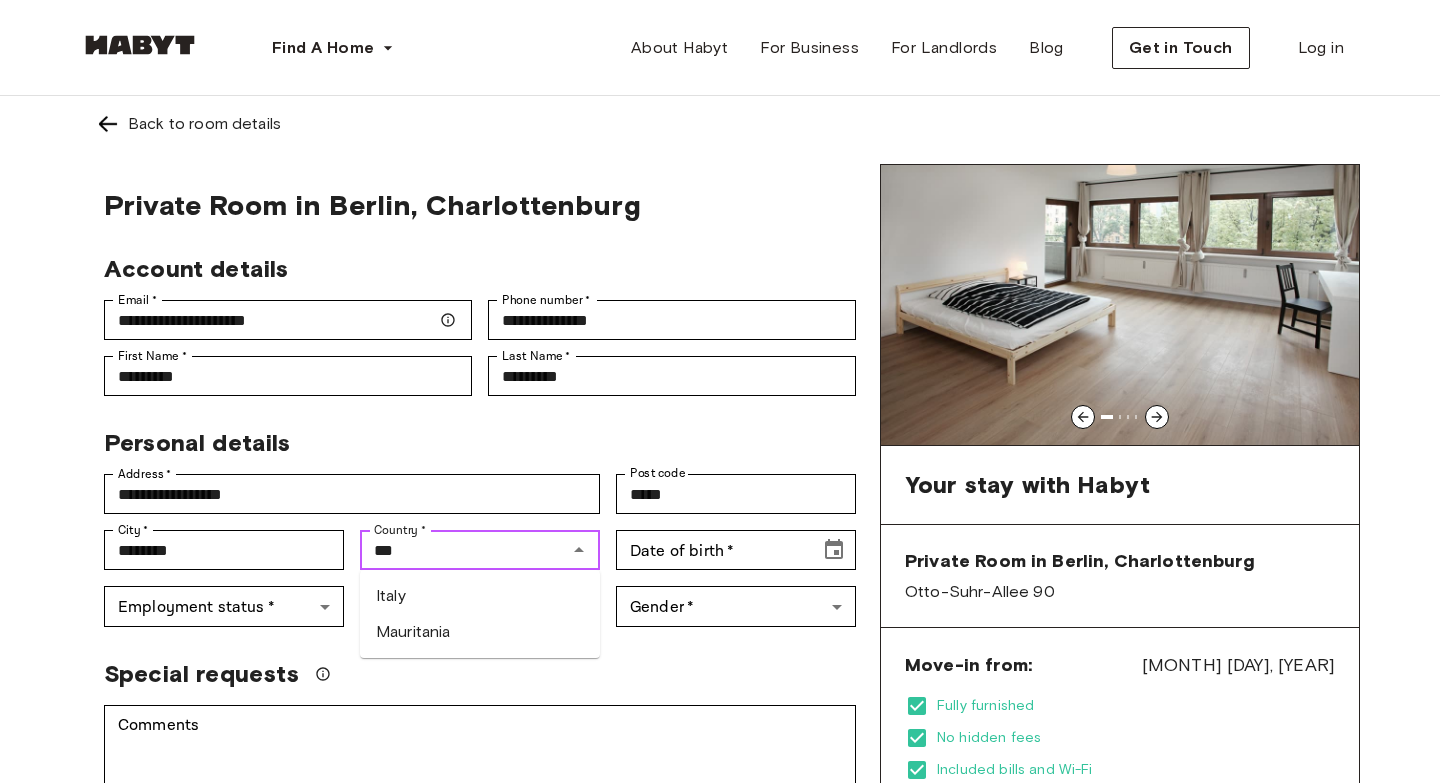 click on "Italy" at bounding box center (480, 596) 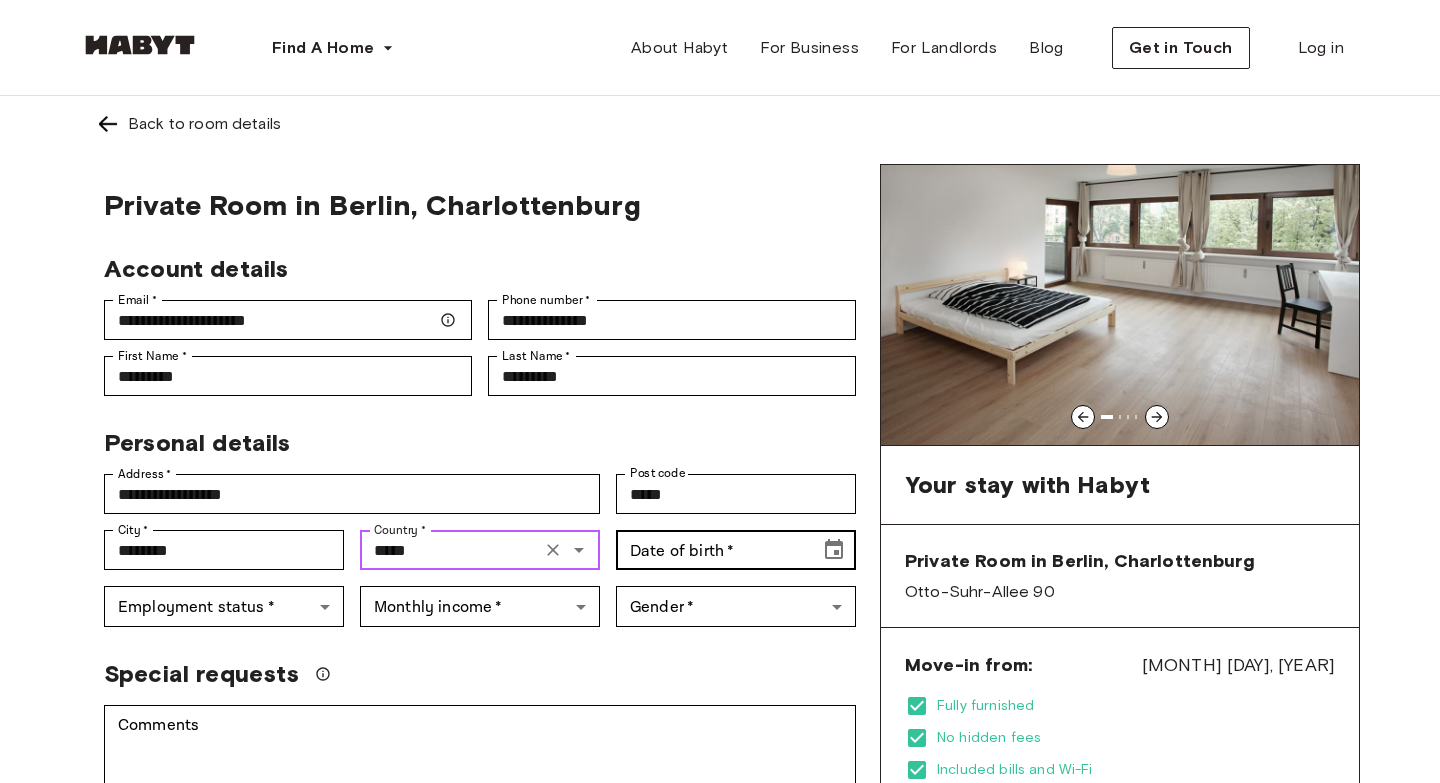 type on "*****" 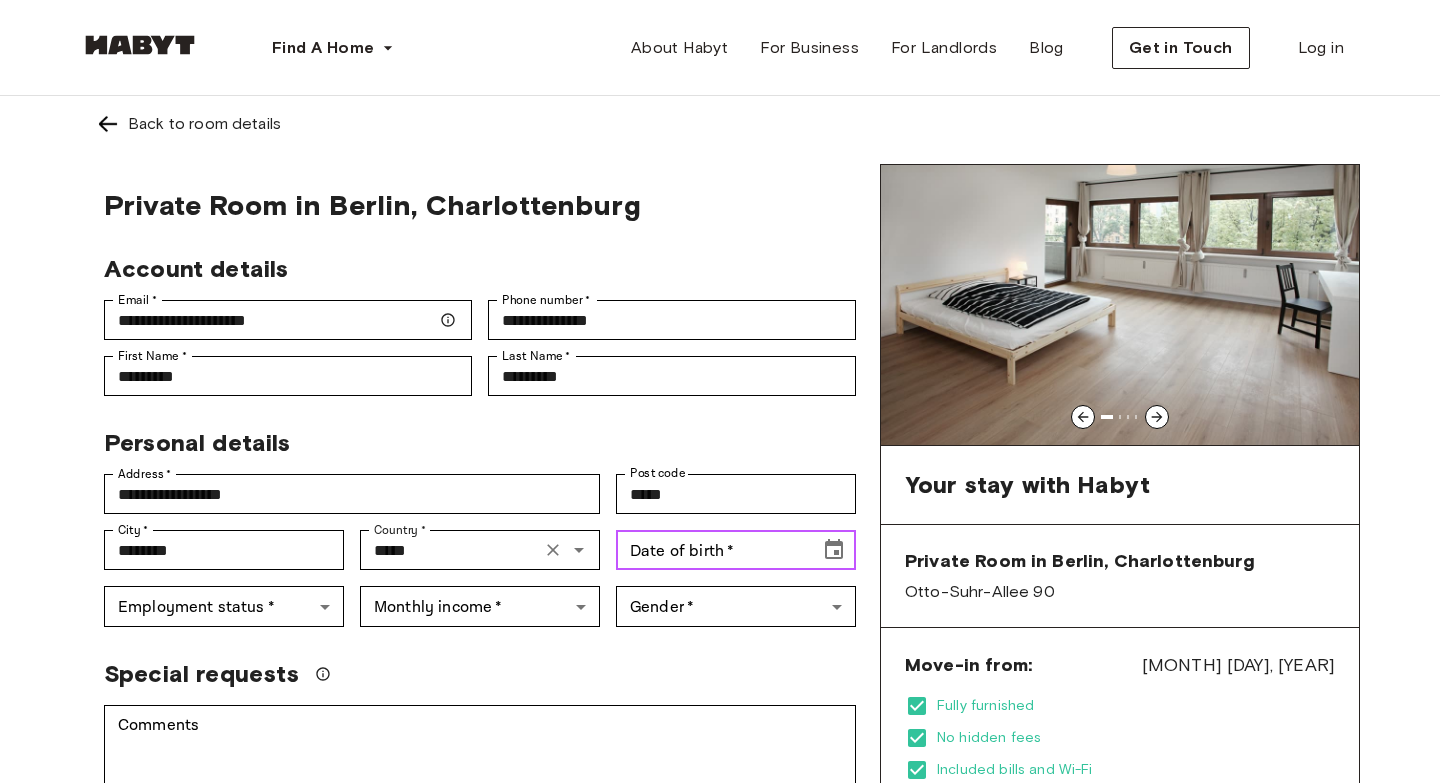 click on "Date of birth   *" at bounding box center (711, 550) 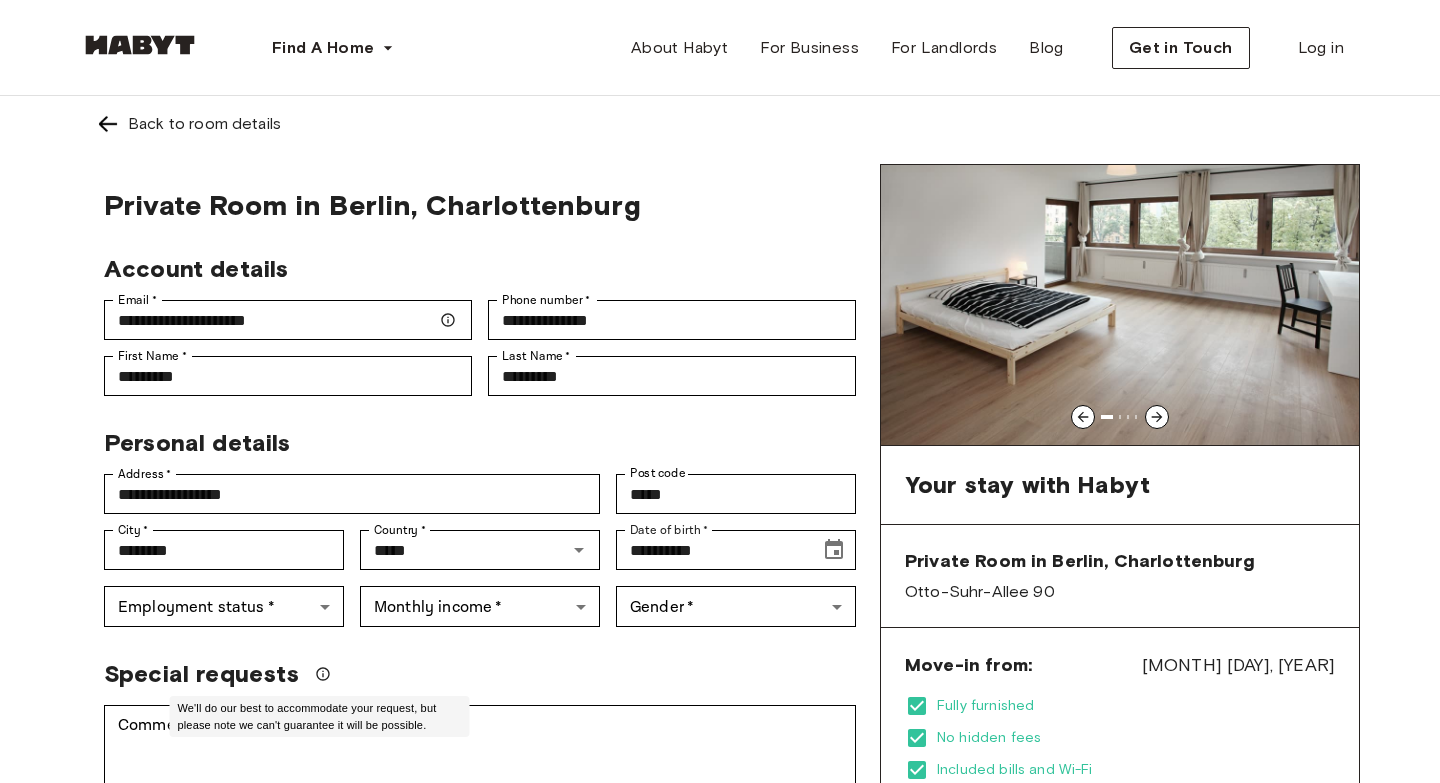click 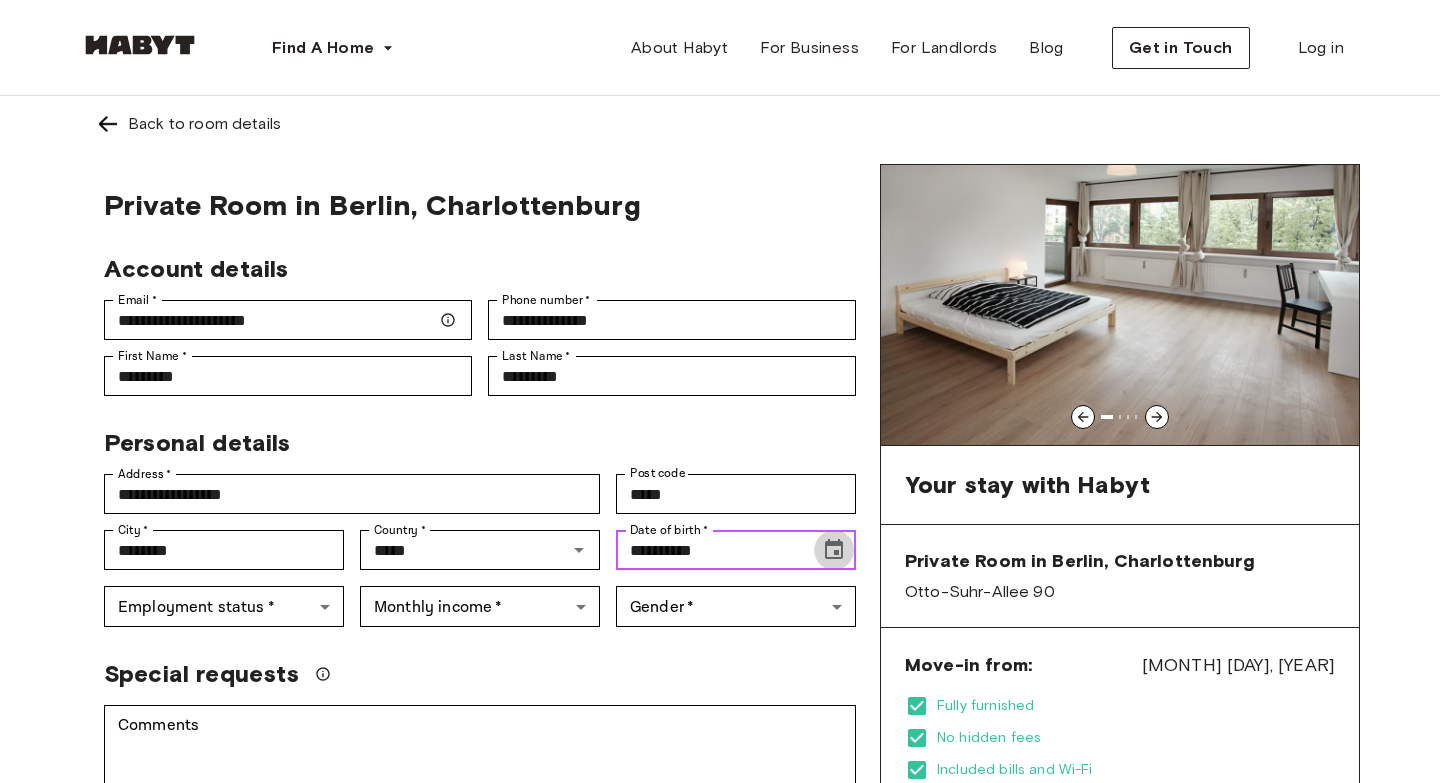 click 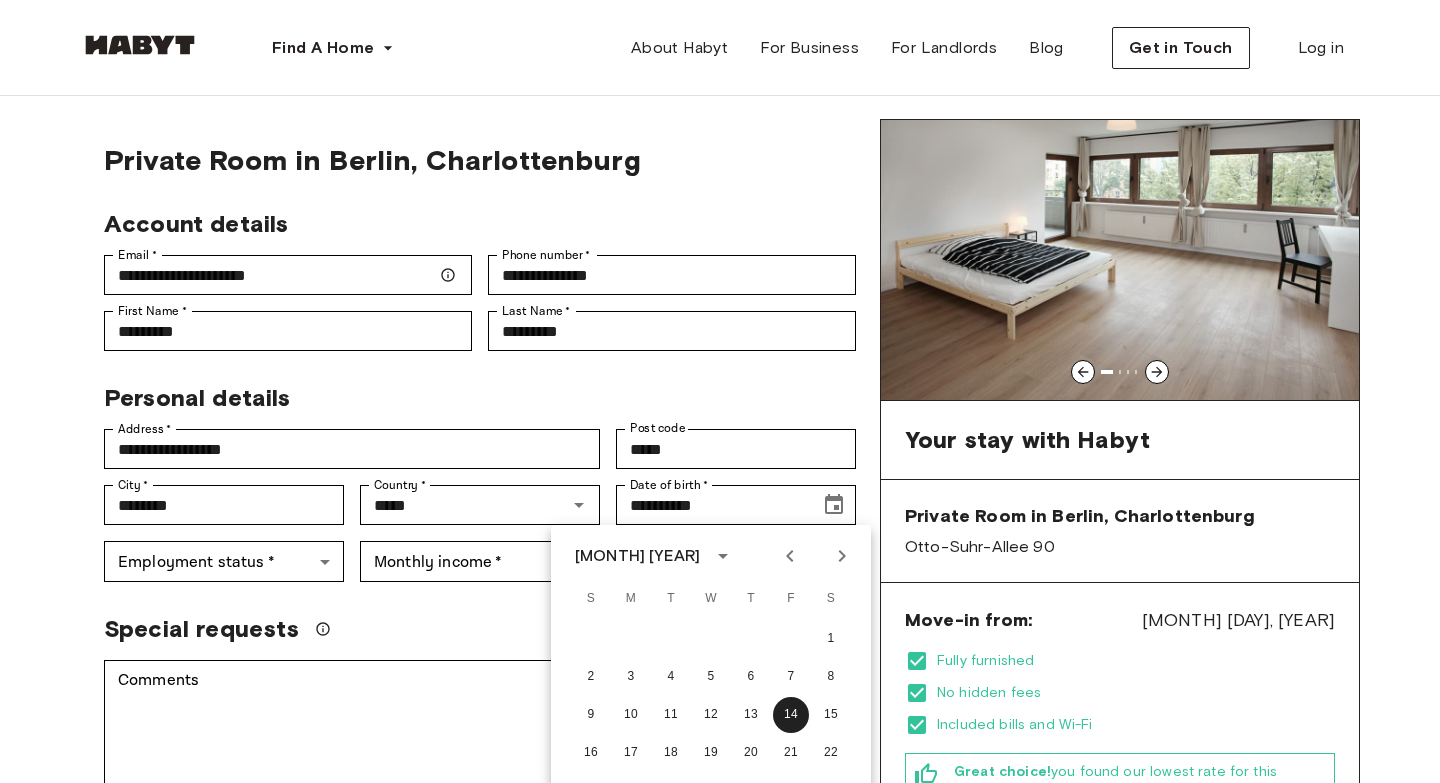 scroll, scrollTop: 0, scrollLeft: 0, axis: both 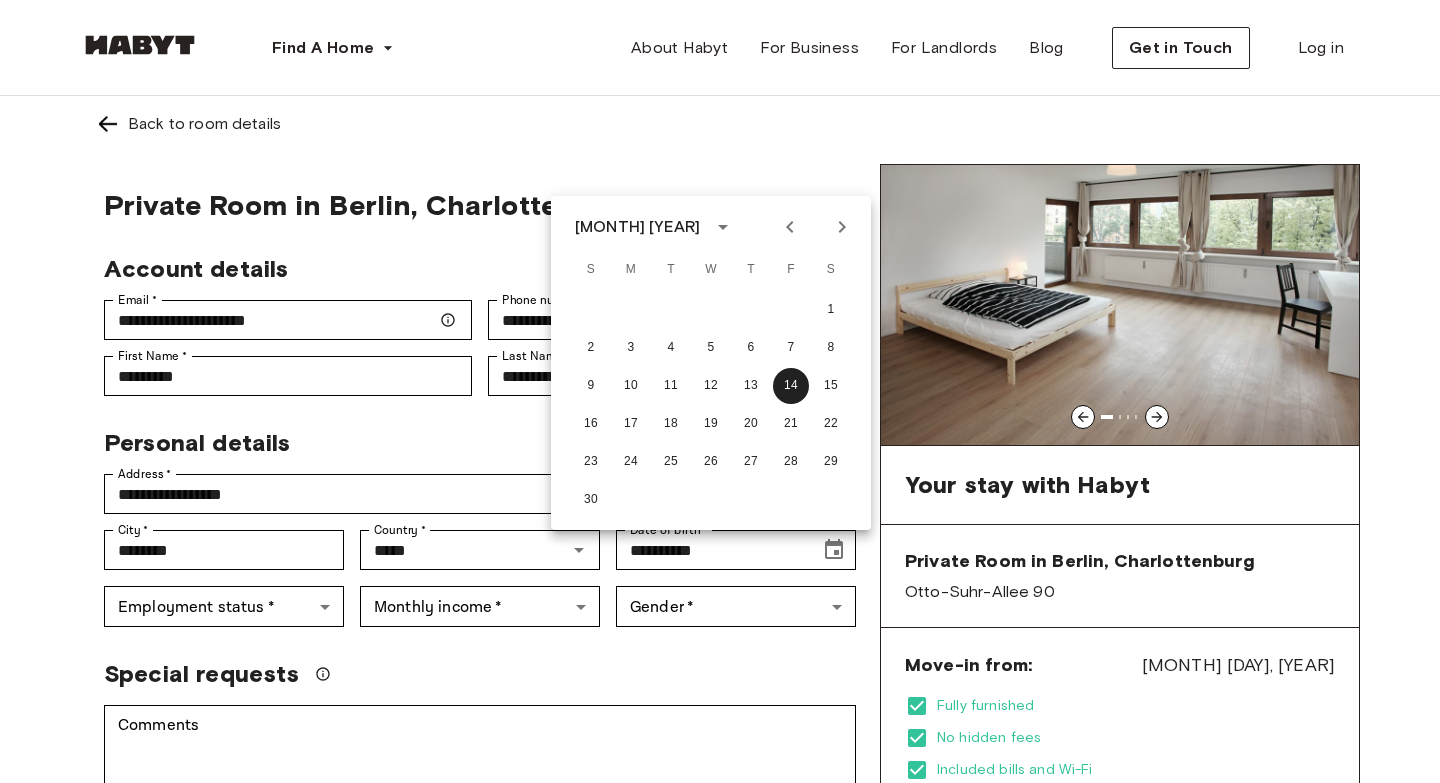 click on "[MONTH] [YEAR]" at bounding box center [657, 227] 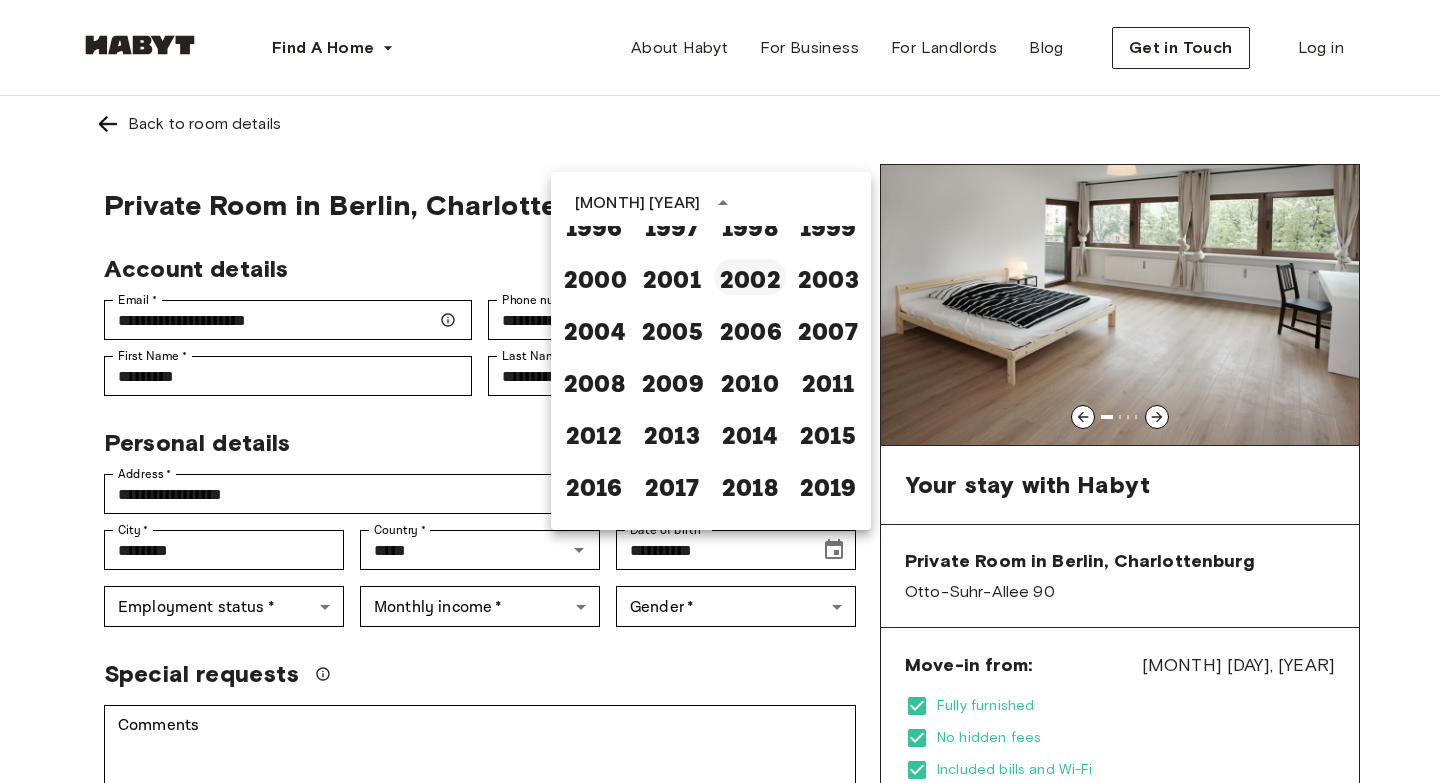 scroll, scrollTop: 1267, scrollLeft: 0, axis: vertical 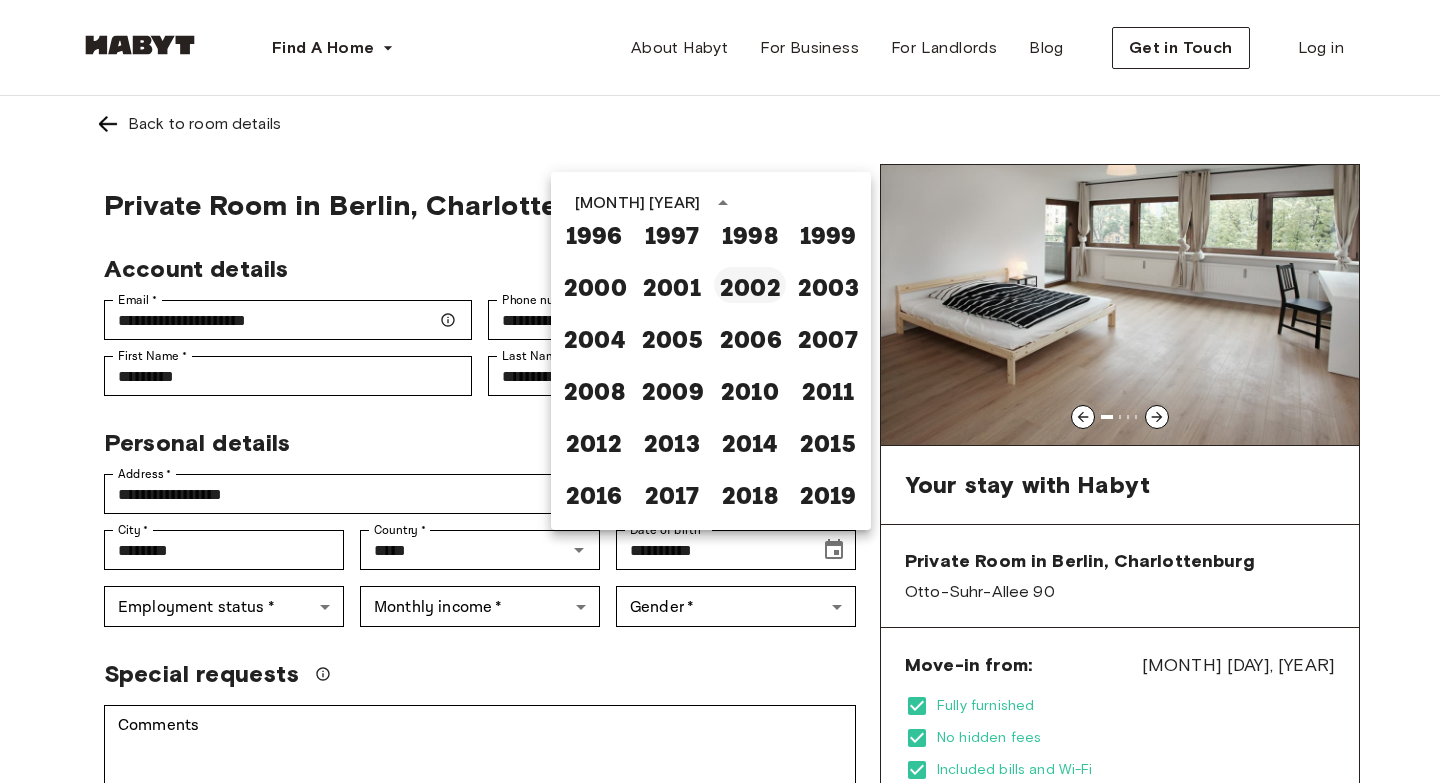 click on "2002" at bounding box center (750, 285) 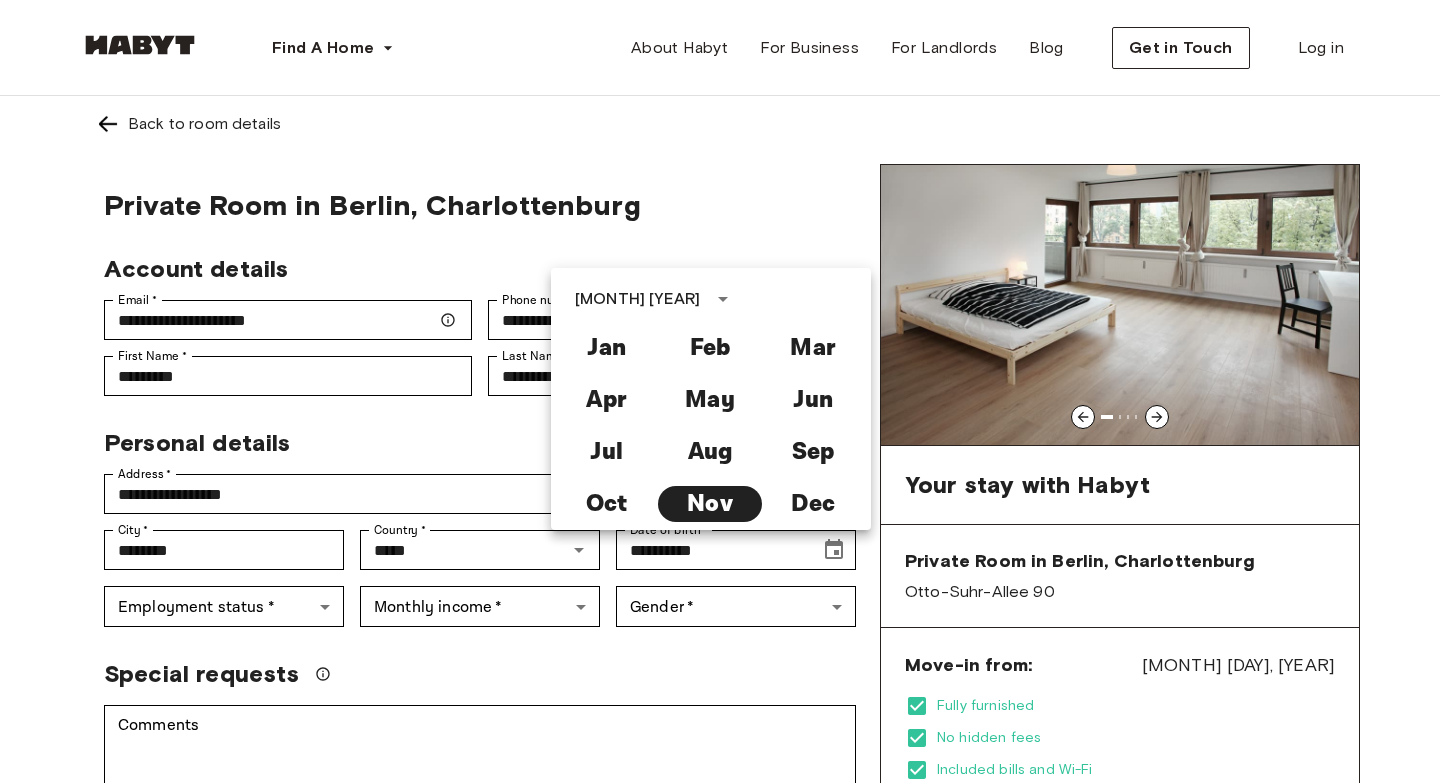 click on "Special requests" at bounding box center [472, 666] 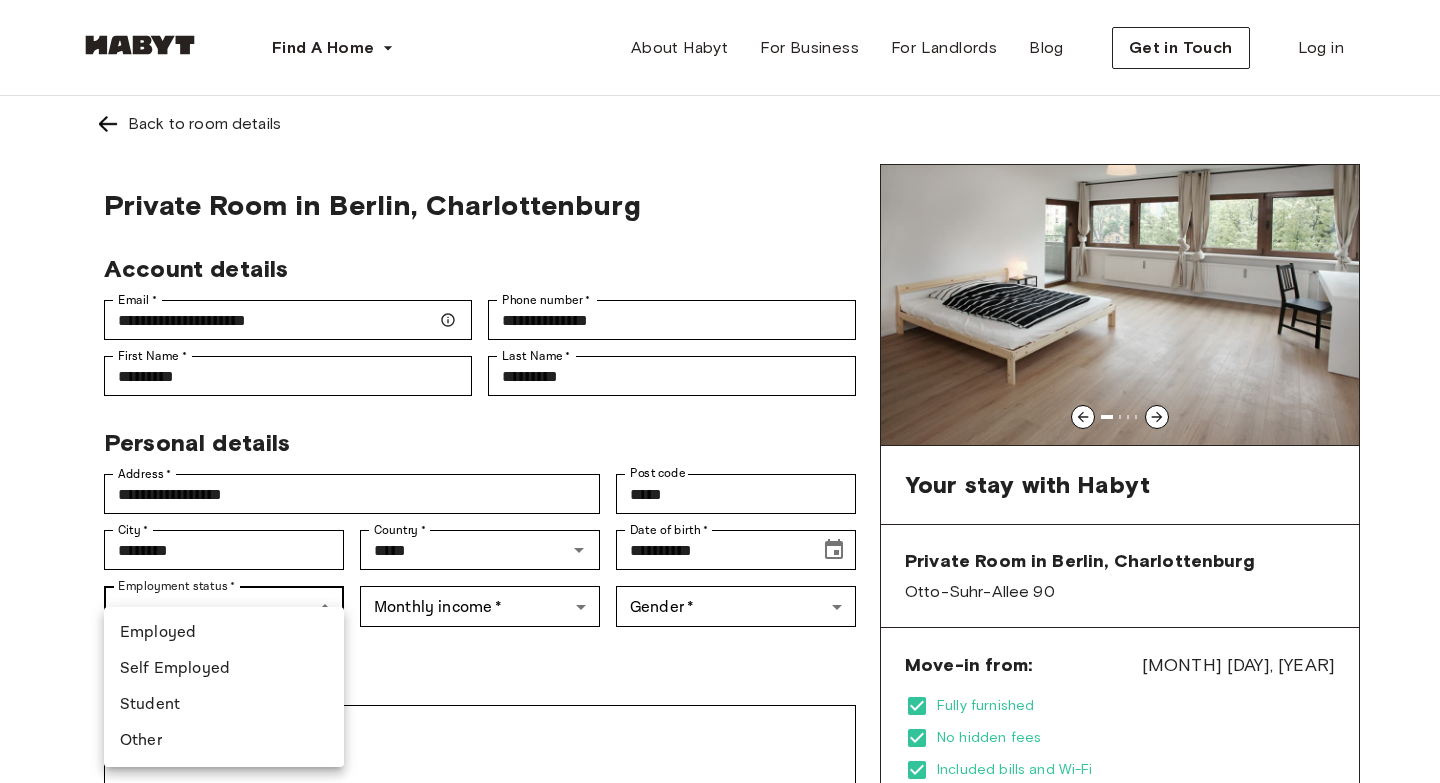 click on "**********" at bounding box center [720, 1191] 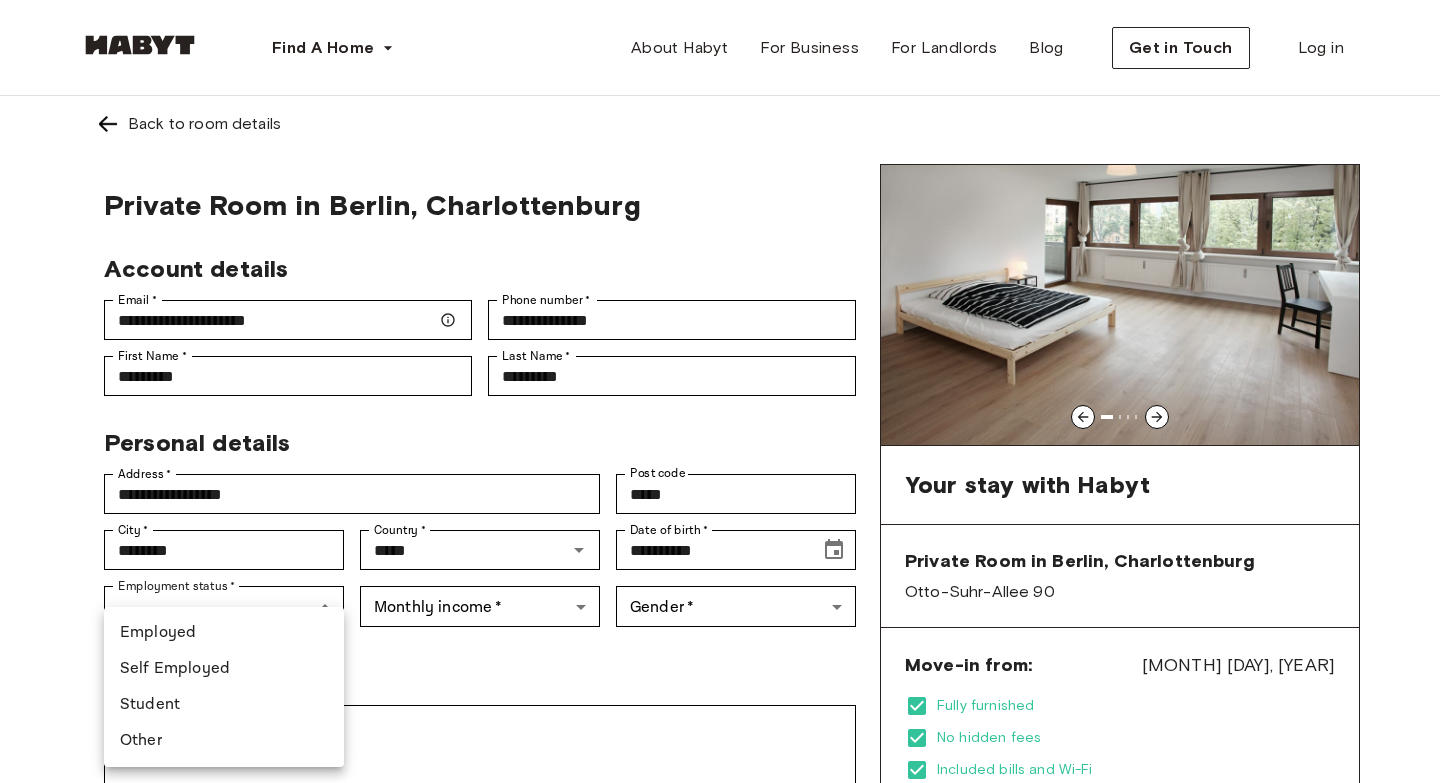 click on "Student" at bounding box center (224, 705) 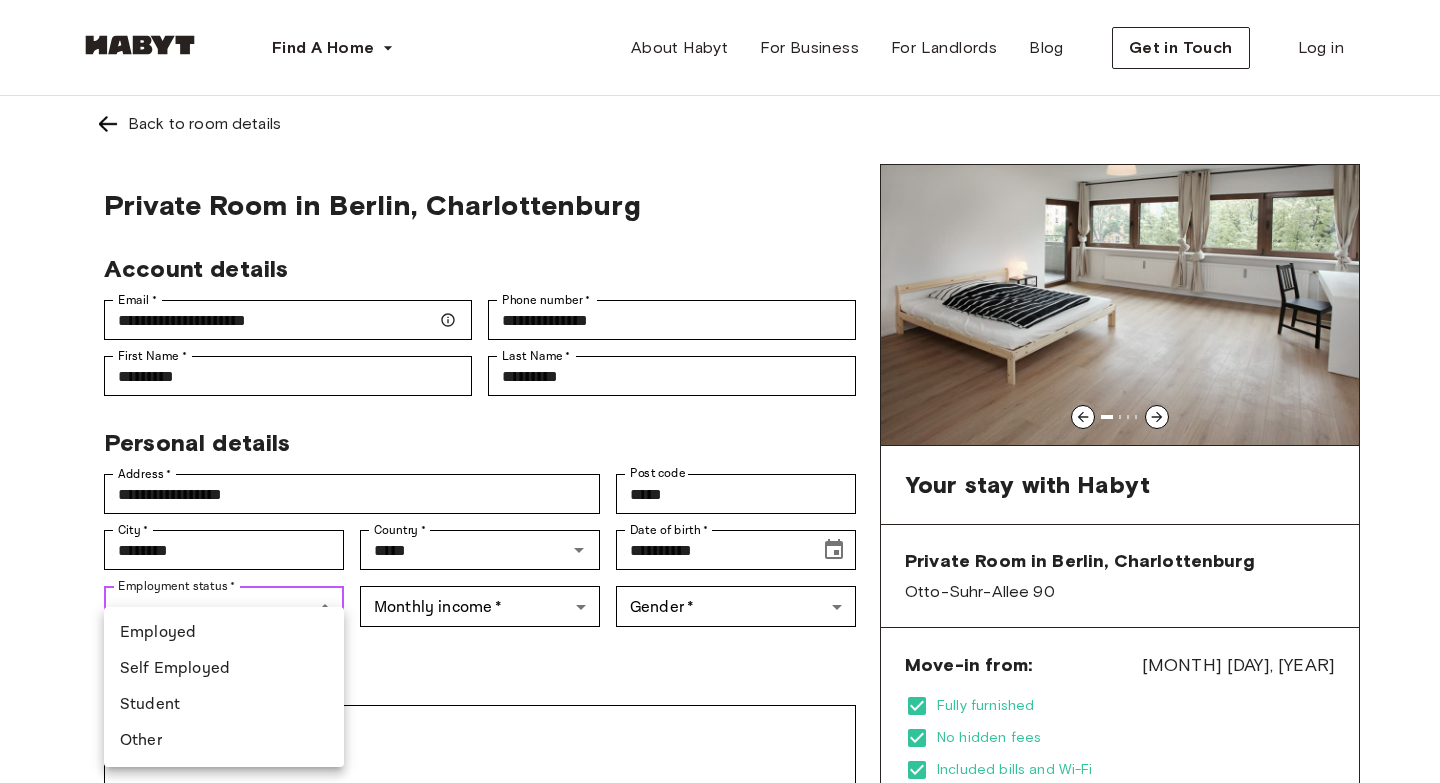 type on "*******" 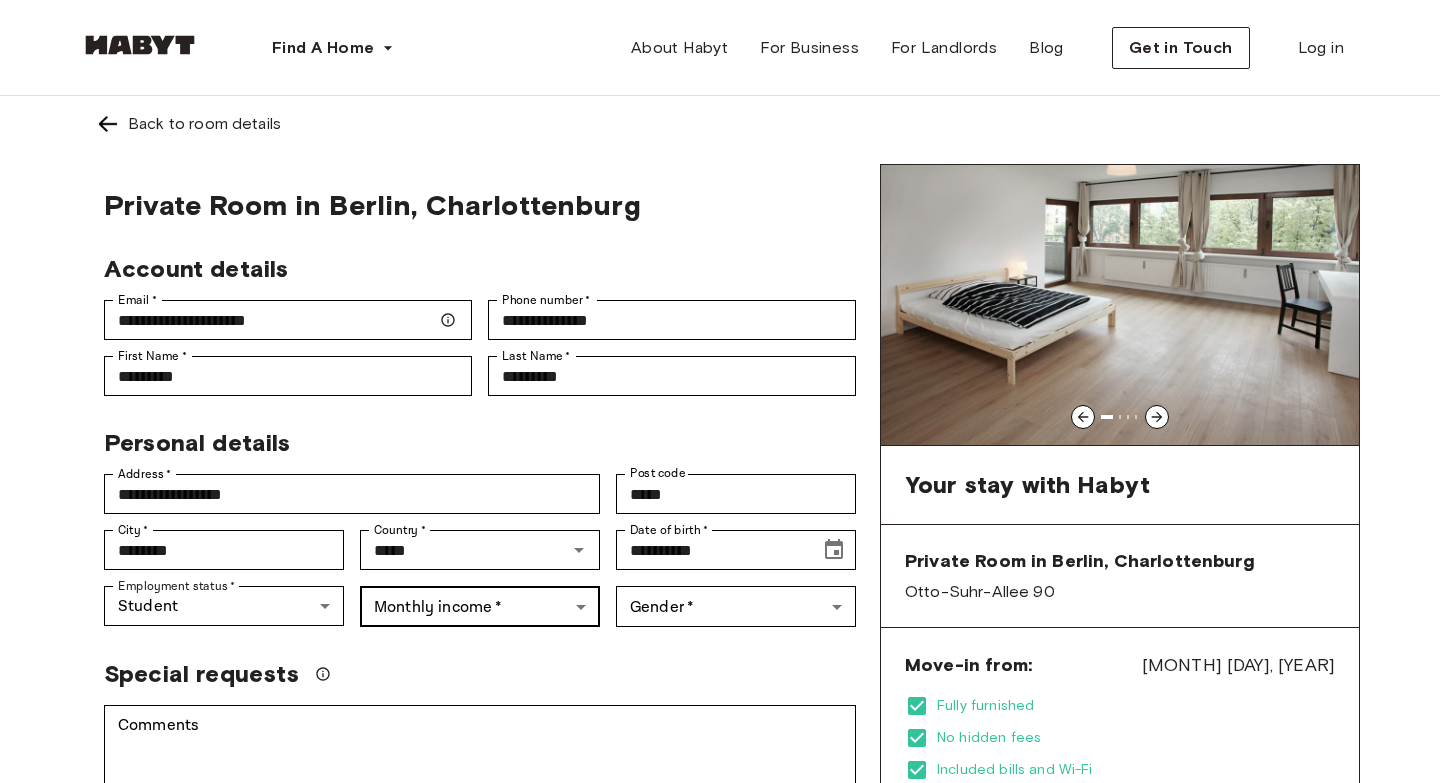 click on "**********" at bounding box center [720, 1191] 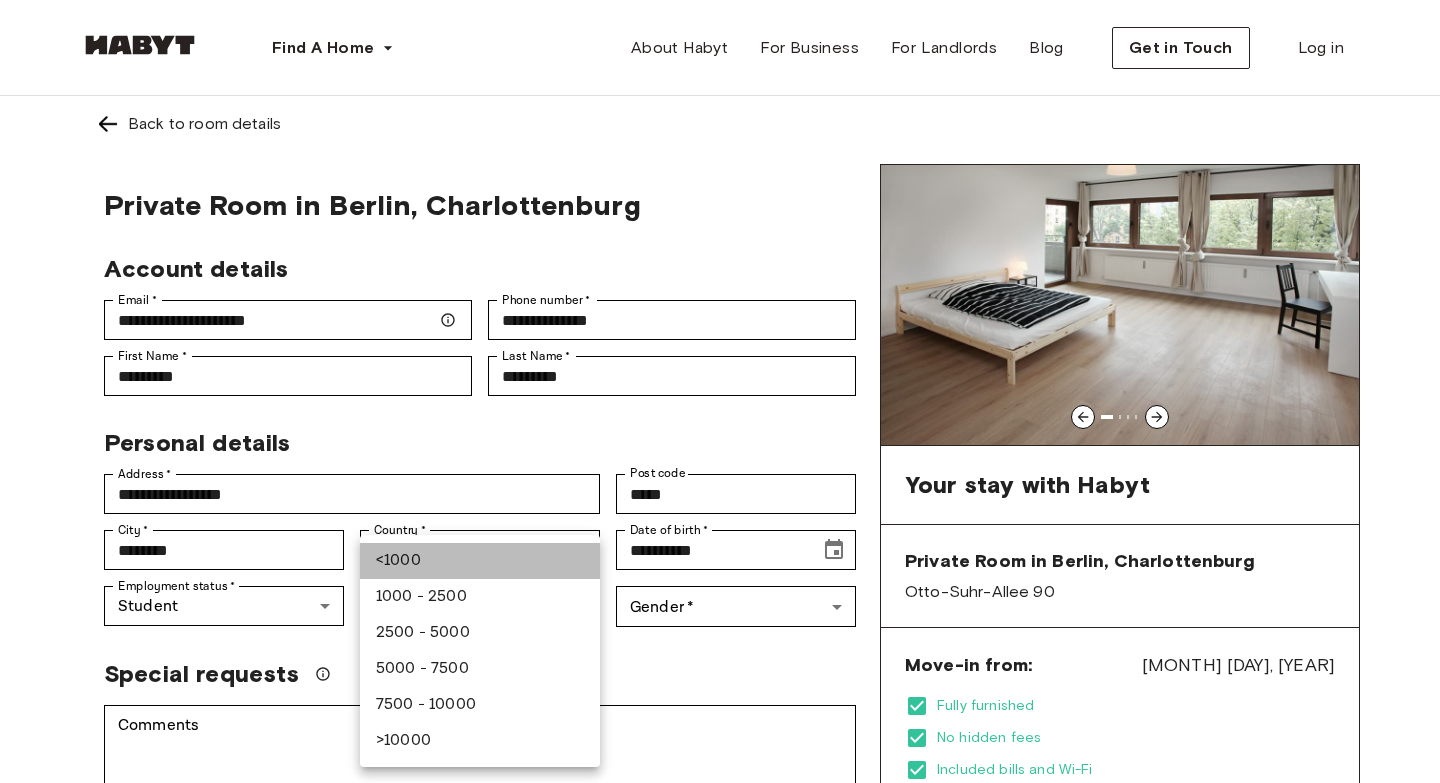 click on "<1000" at bounding box center (480, 561) 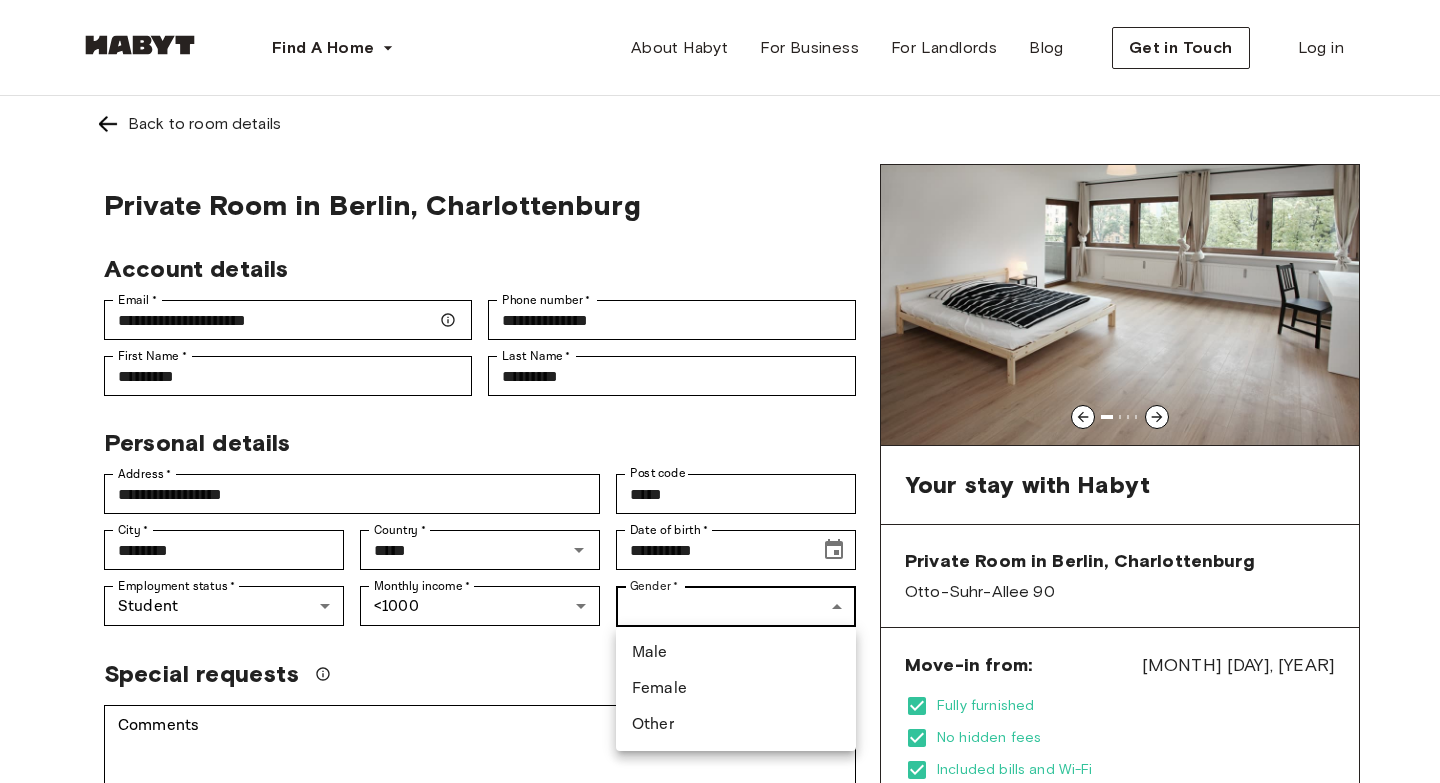click on "**********" at bounding box center (720, 1191) 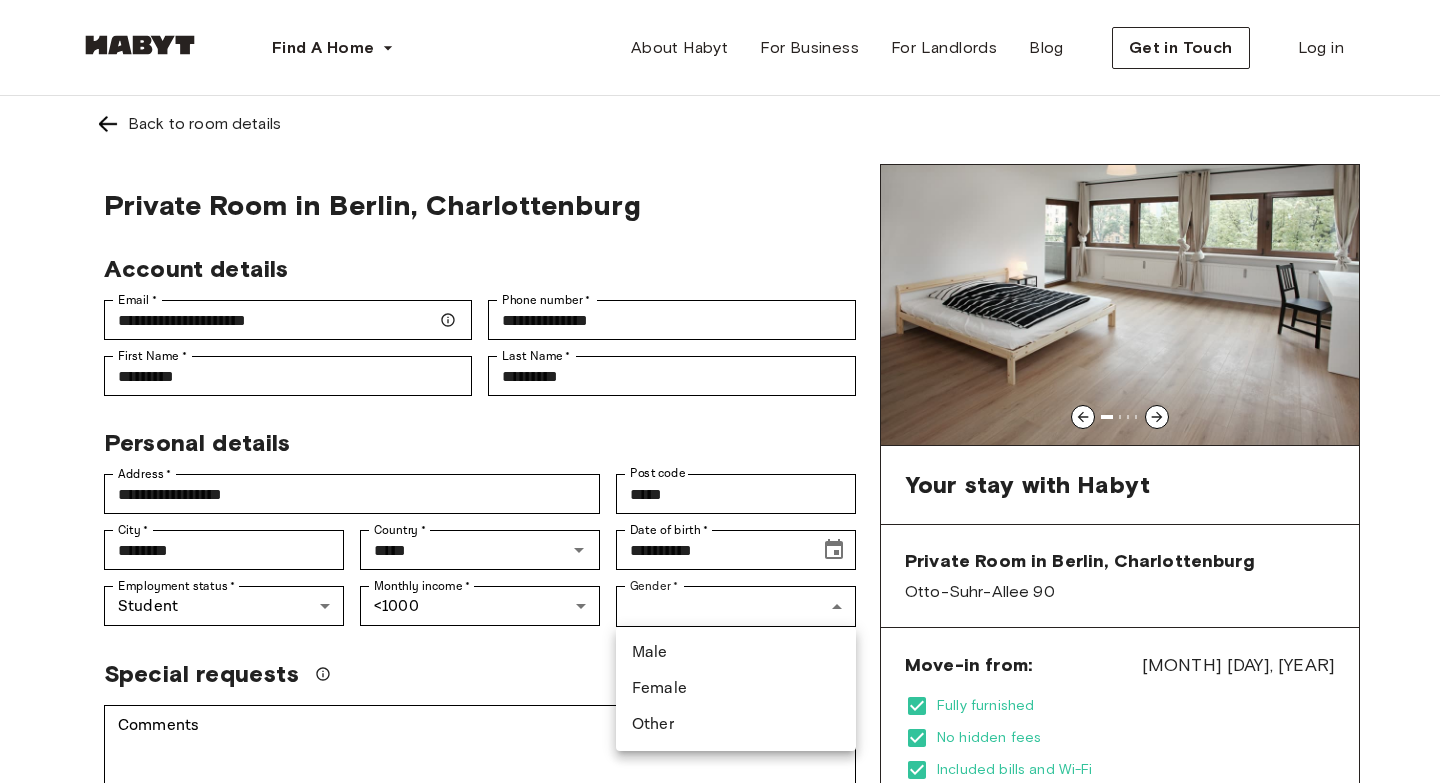 click on "Male" at bounding box center (736, 653) 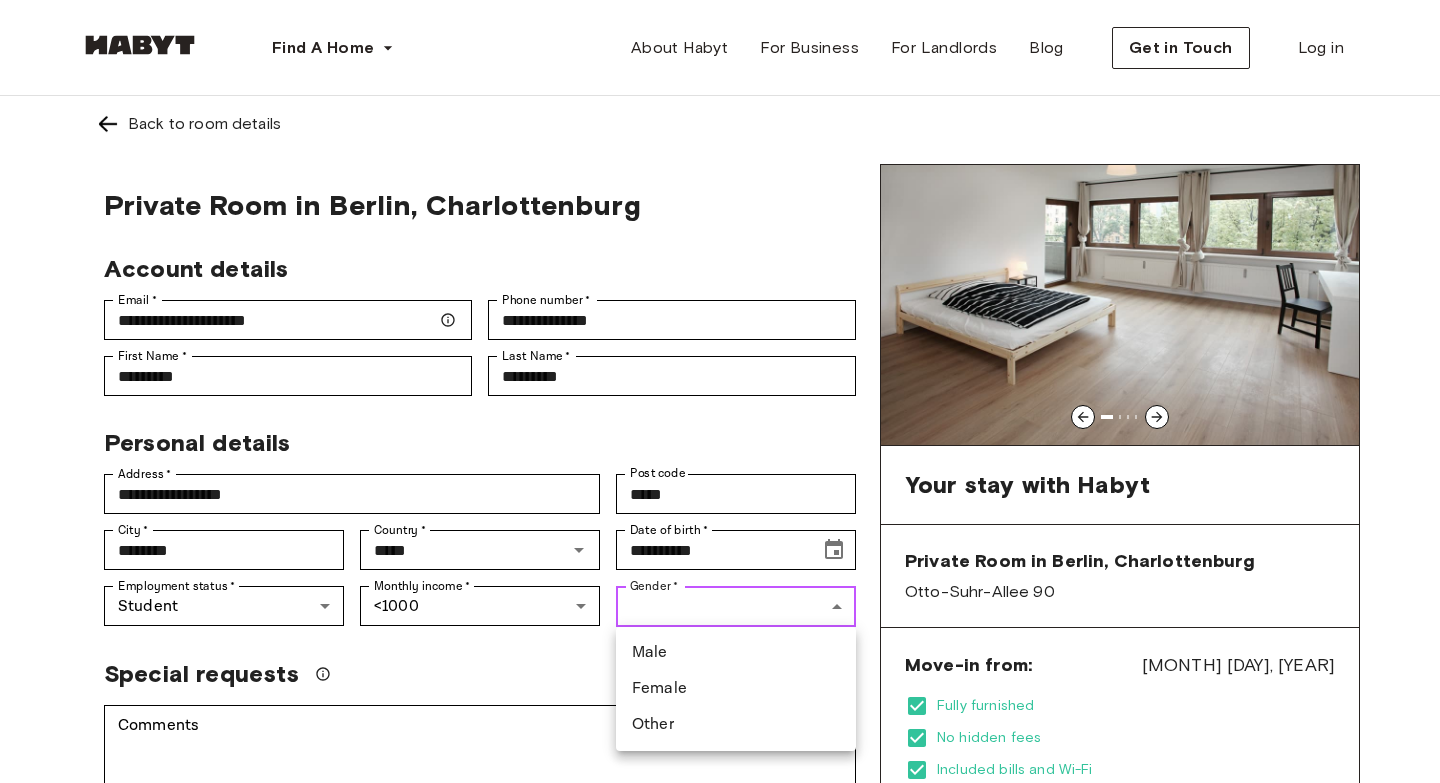 type on "****" 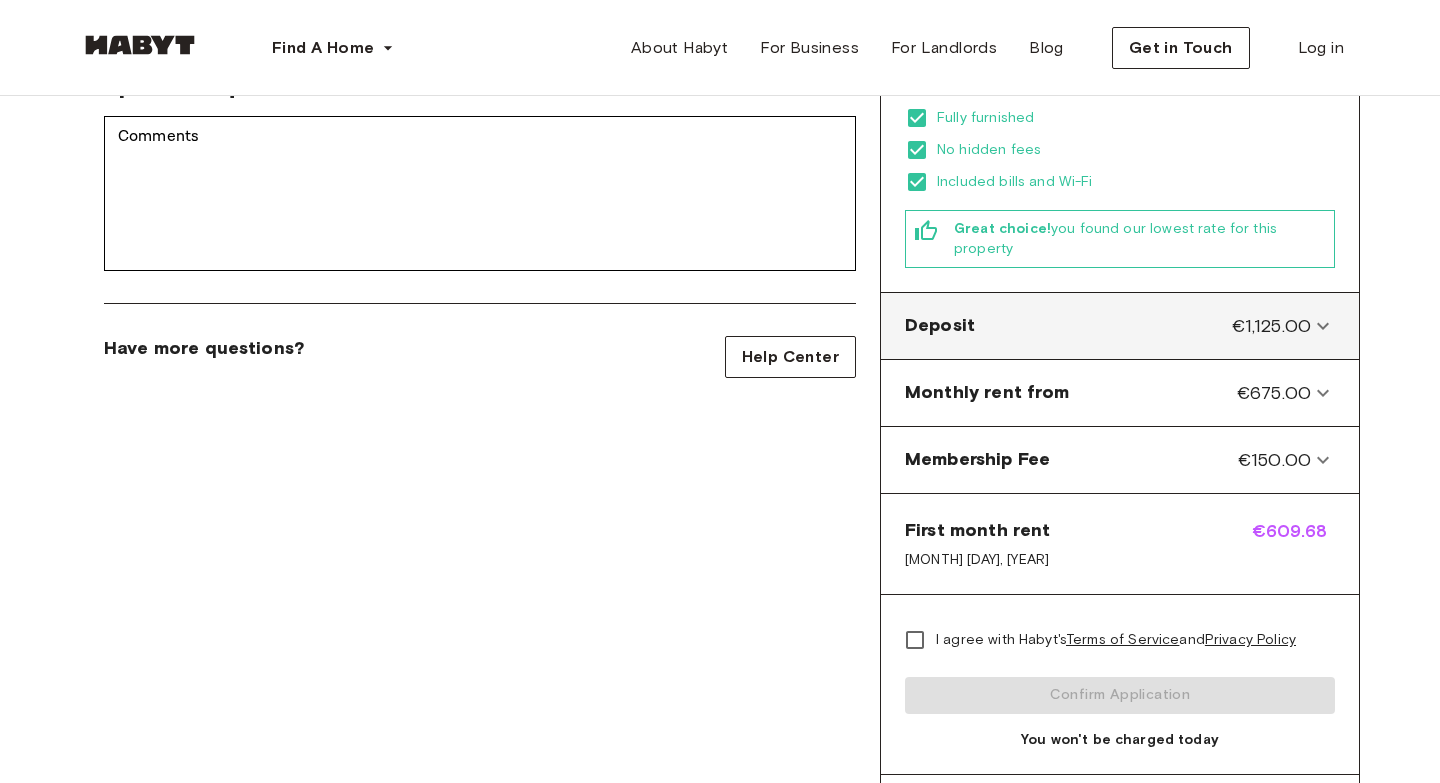 scroll, scrollTop: 843, scrollLeft: 0, axis: vertical 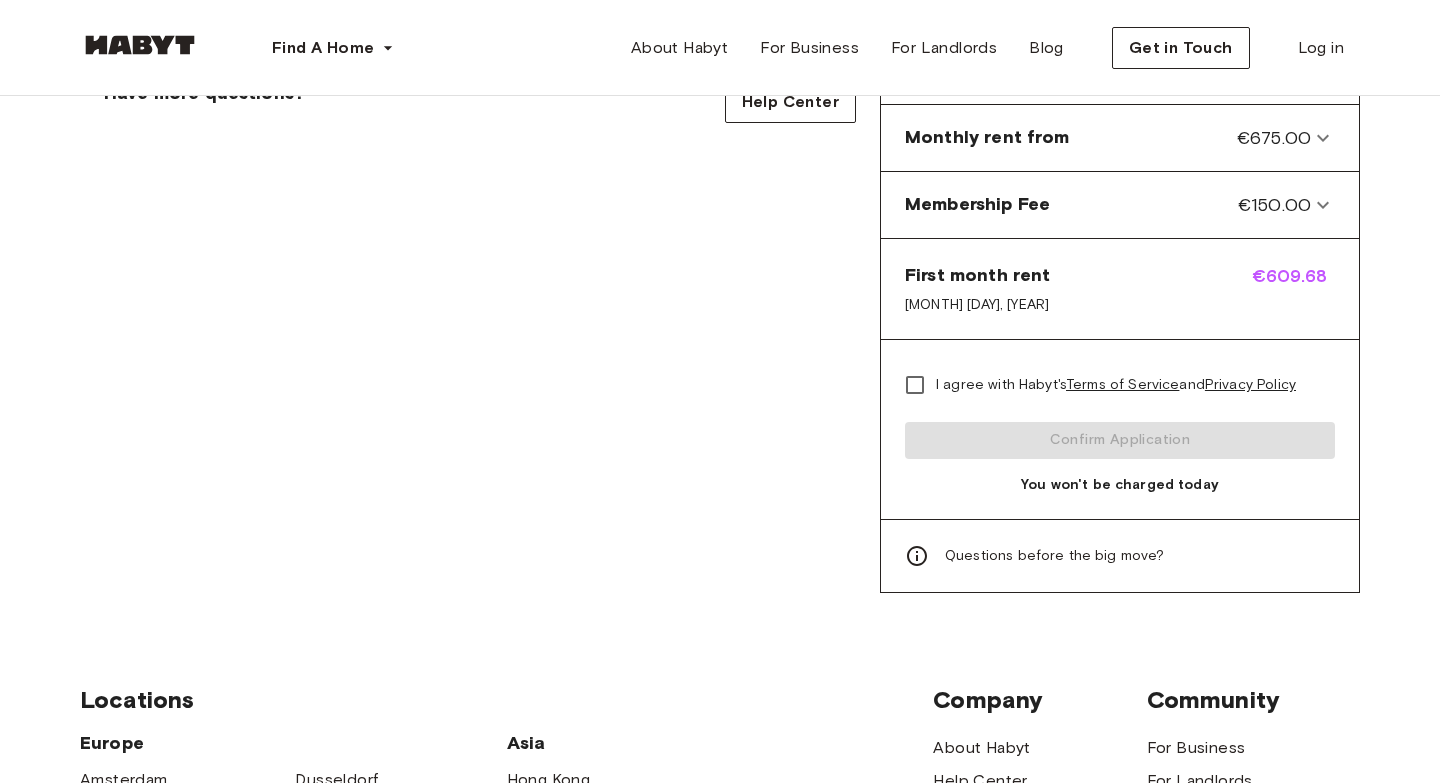 click on "I agree with Habyt's  Terms of Service  and  Privacy Policy" at bounding box center [1116, 385] 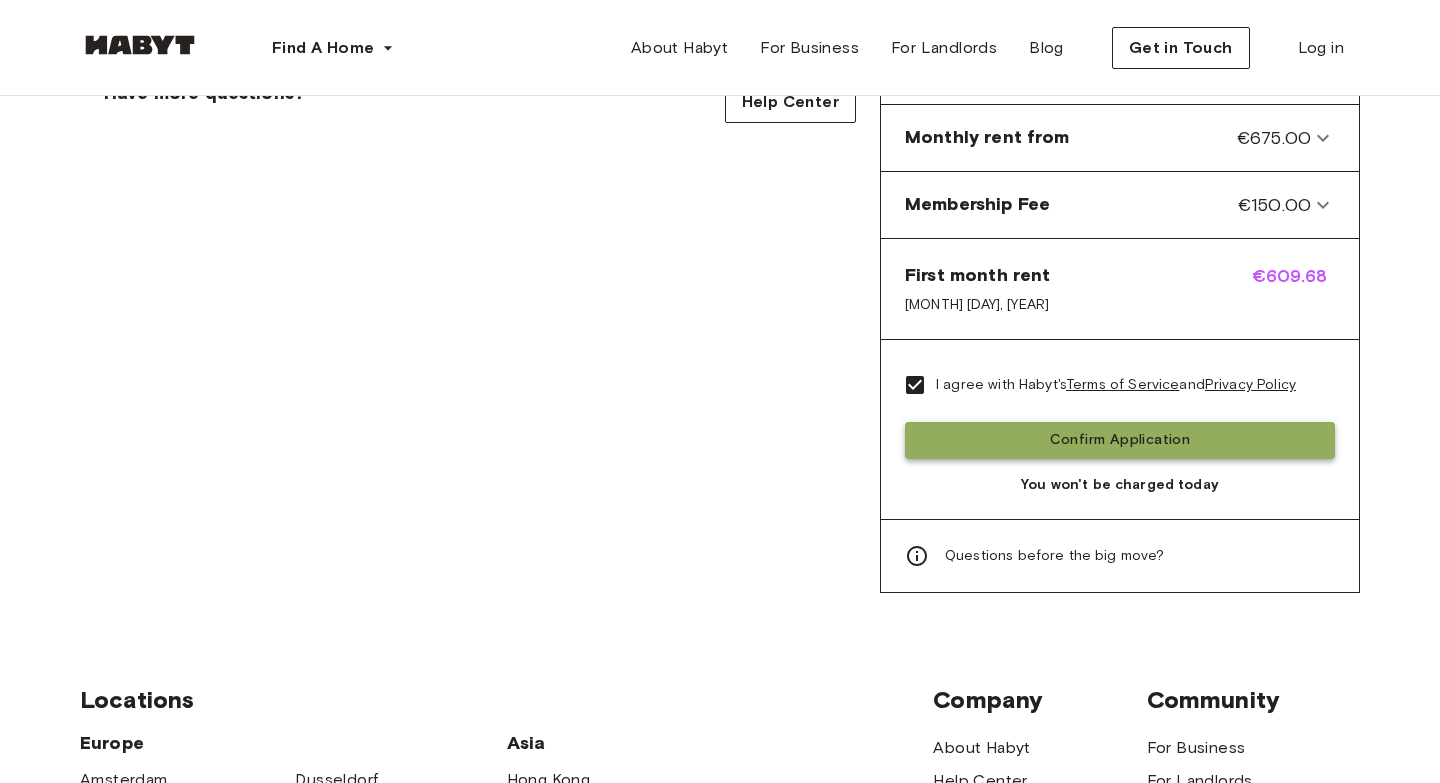 click on "Confirm Application" at bounding box center (1120, 440) 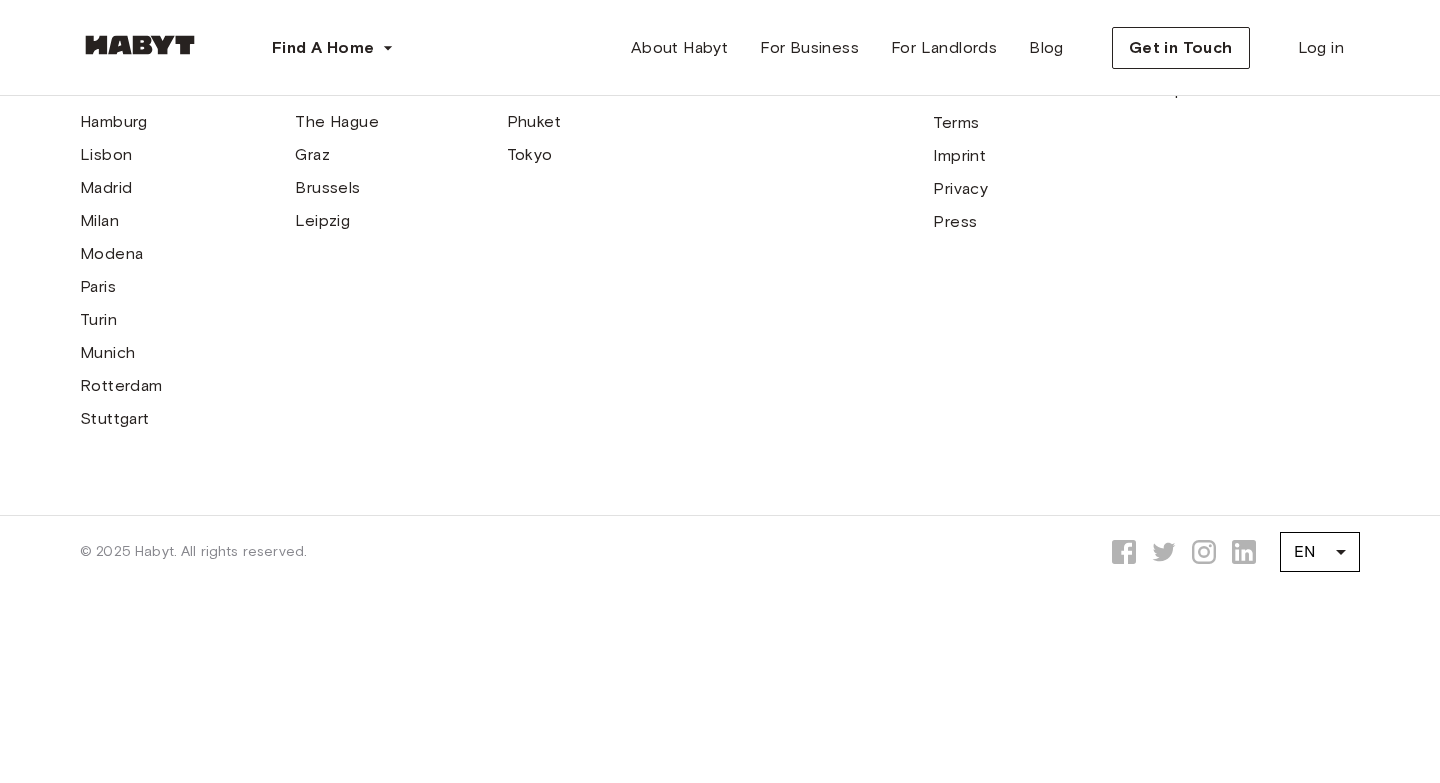scroll, scrollTop: 0, scrollLeft: 0, axis: both 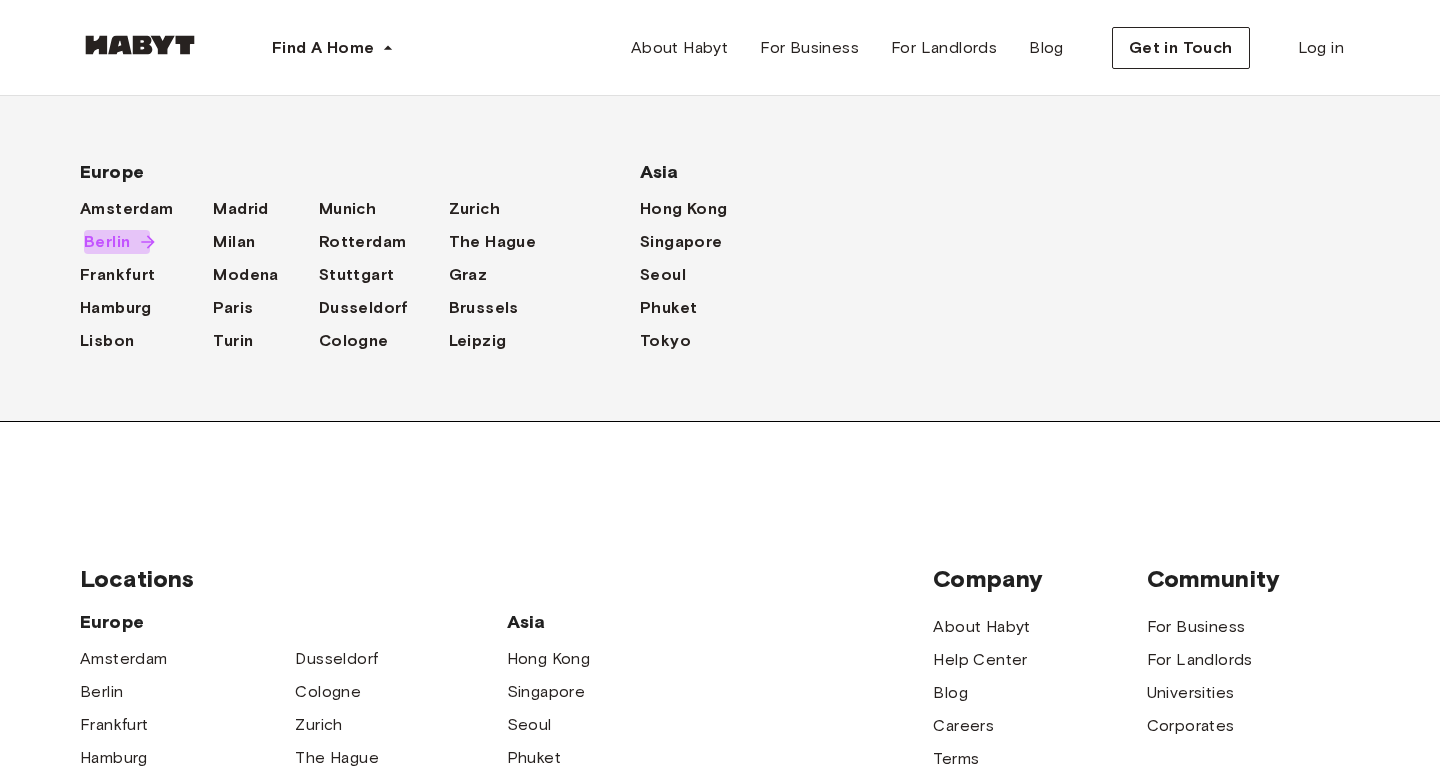 click on "Berlin" at bounding box center [107, 242] 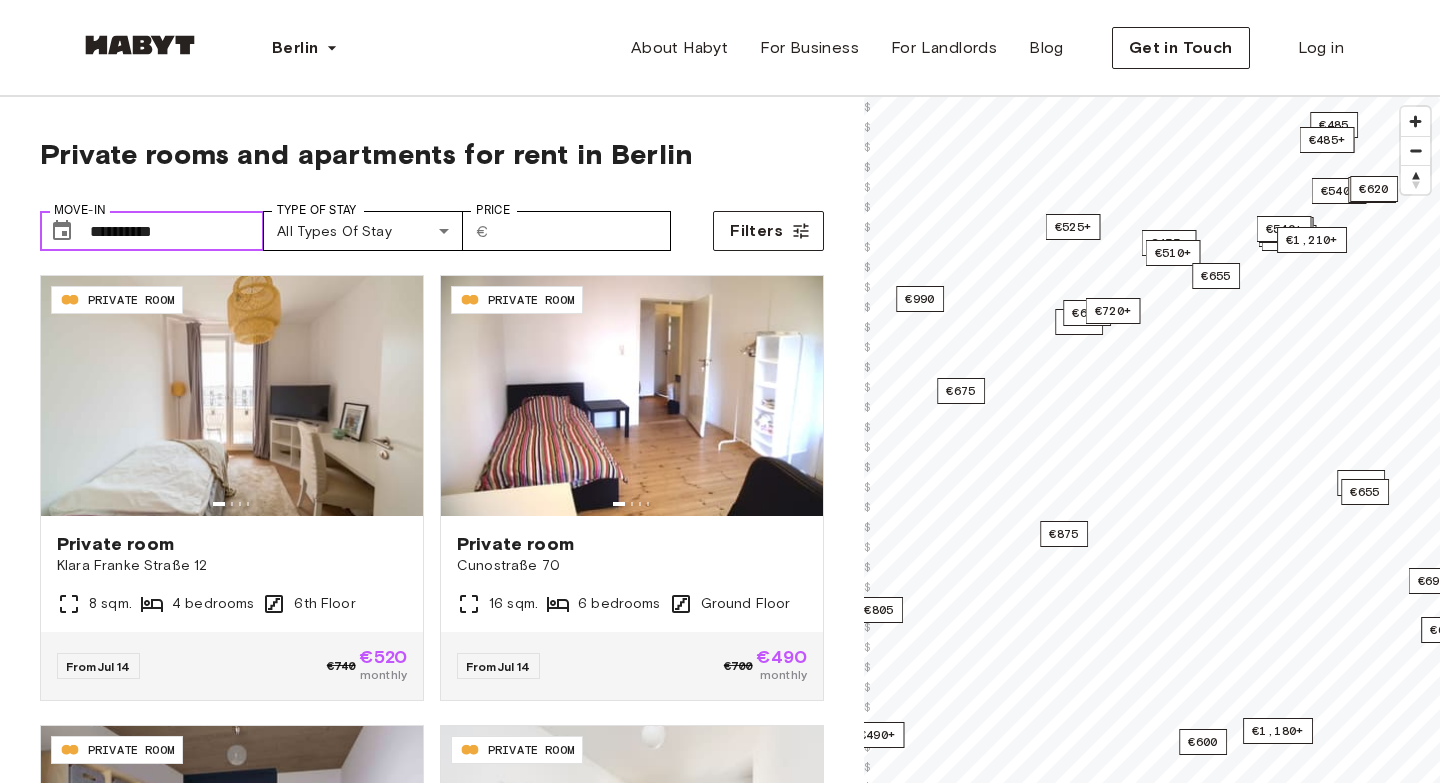 click on "**********" at bounding box center [177, 231] 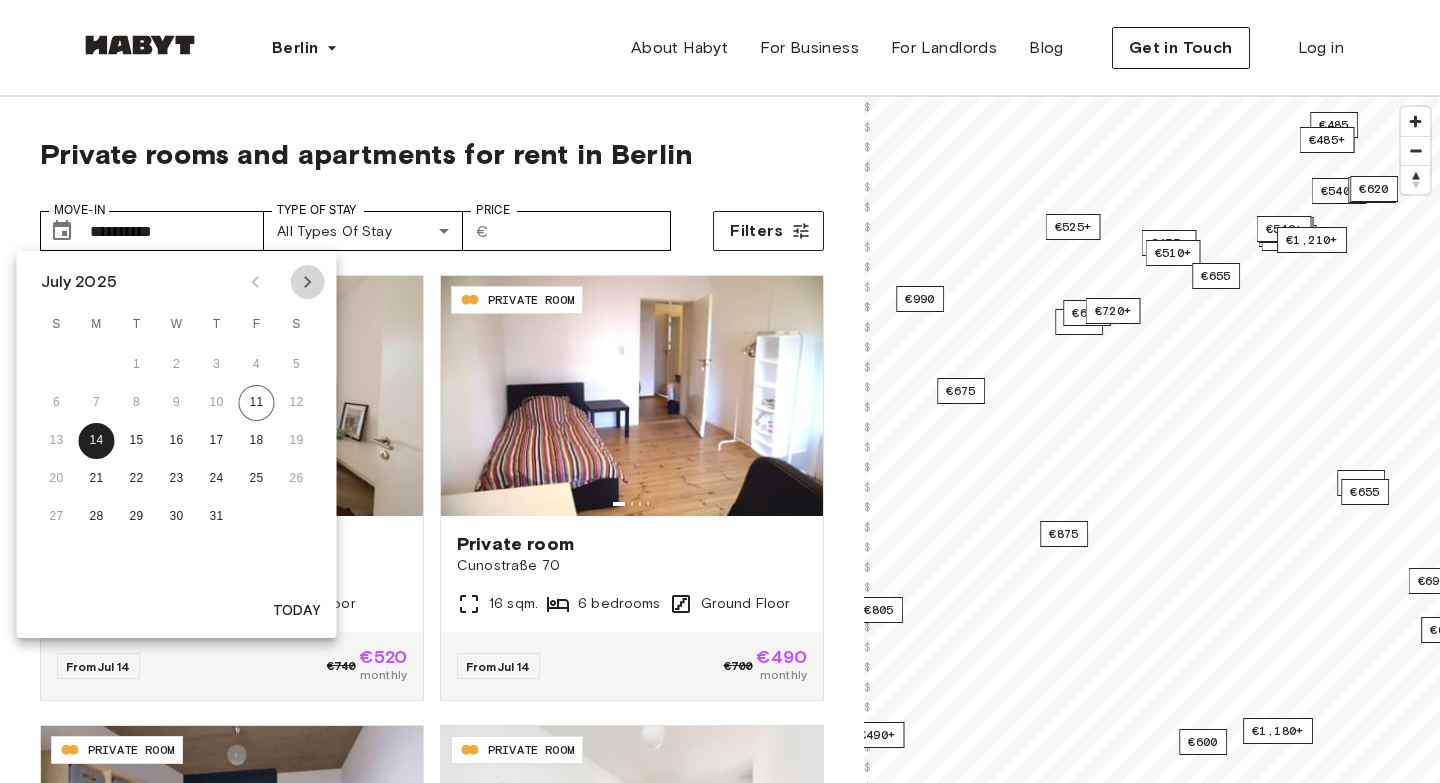 click 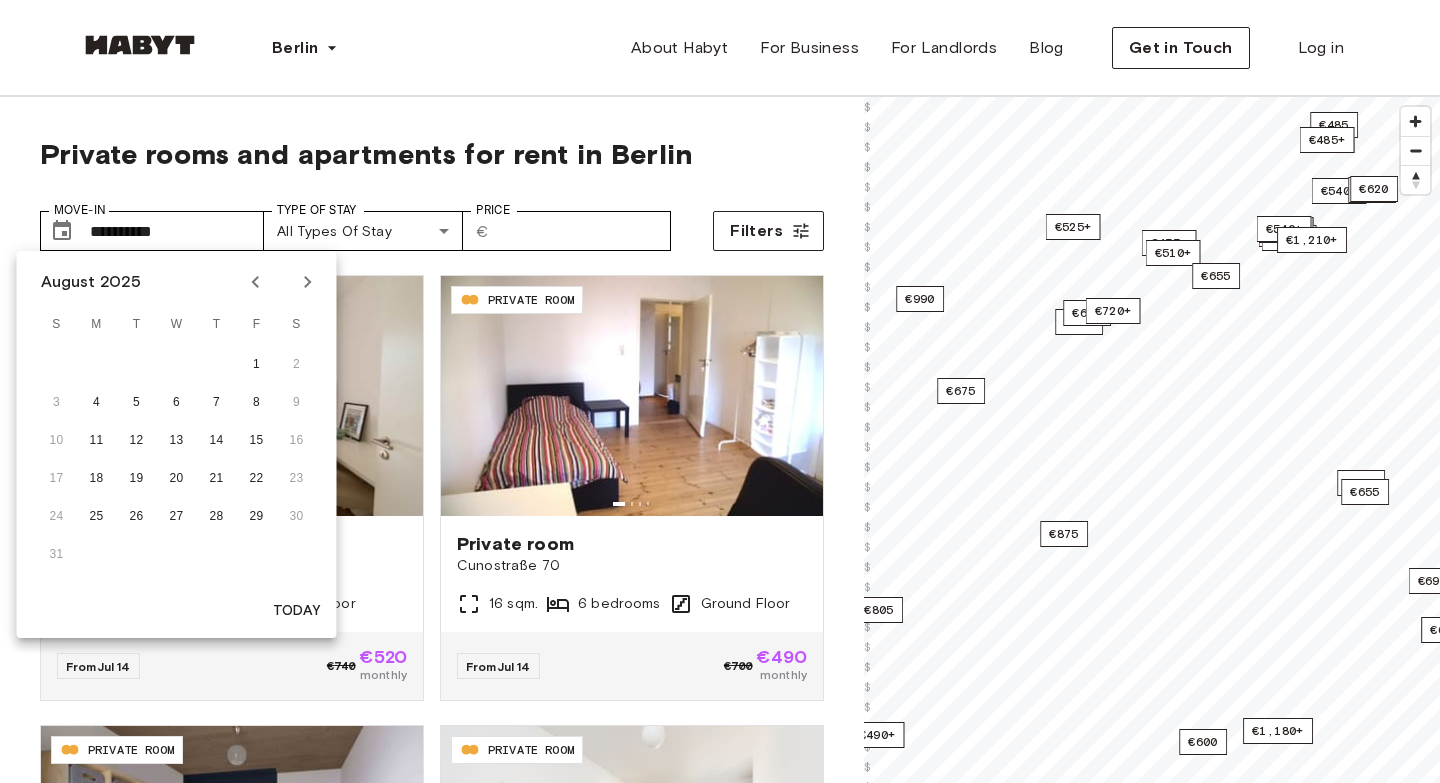 click 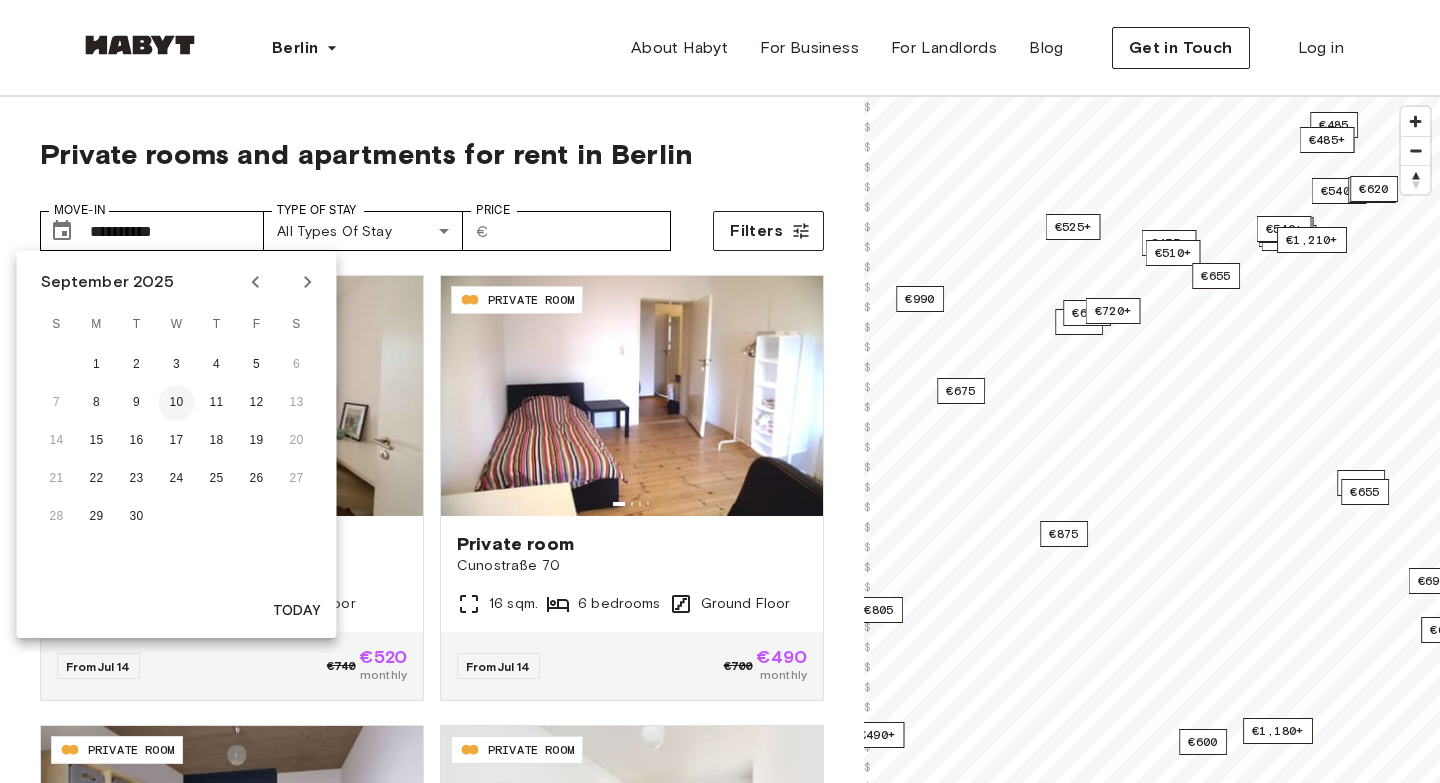 click on "10" at bounding box center (177, 403) 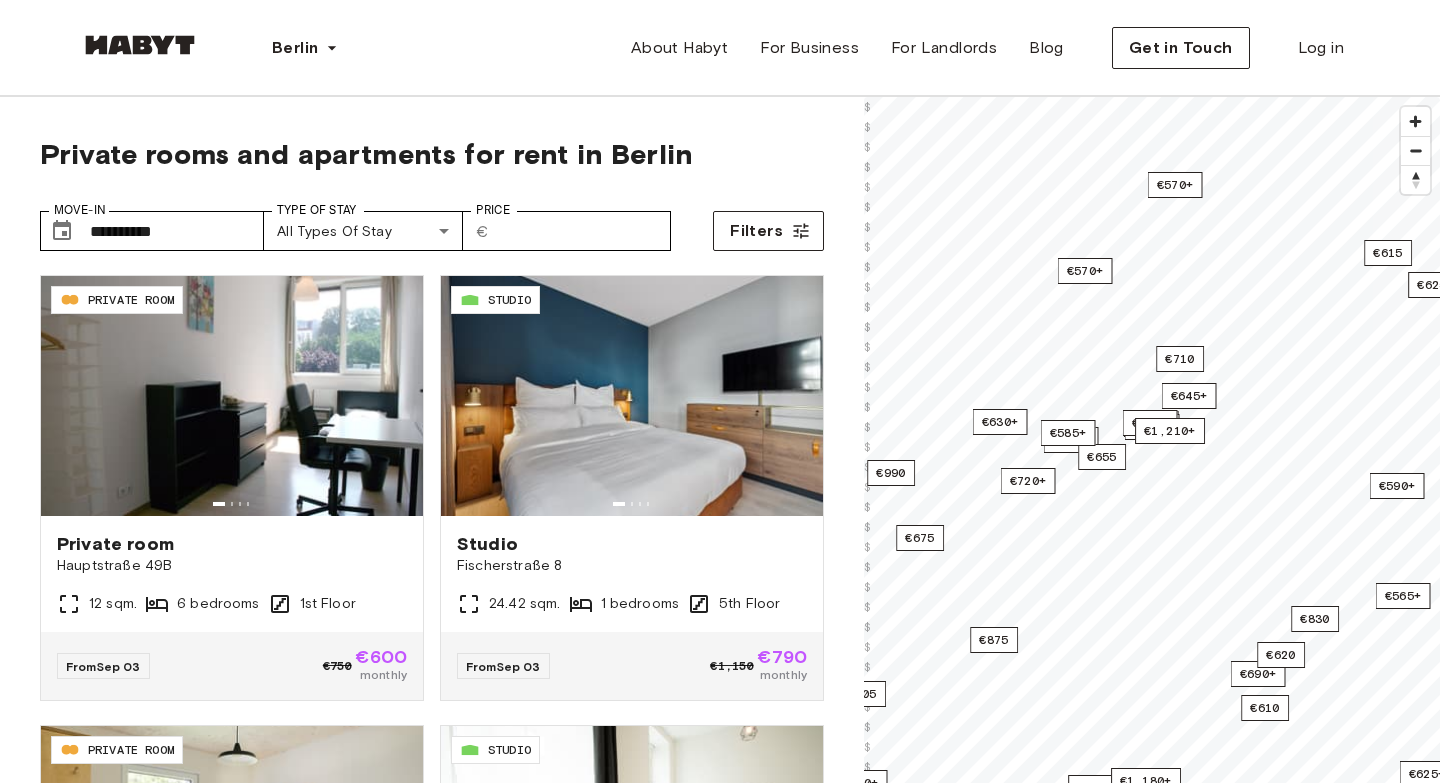 click on "**********" at bounding box center [720, 577] 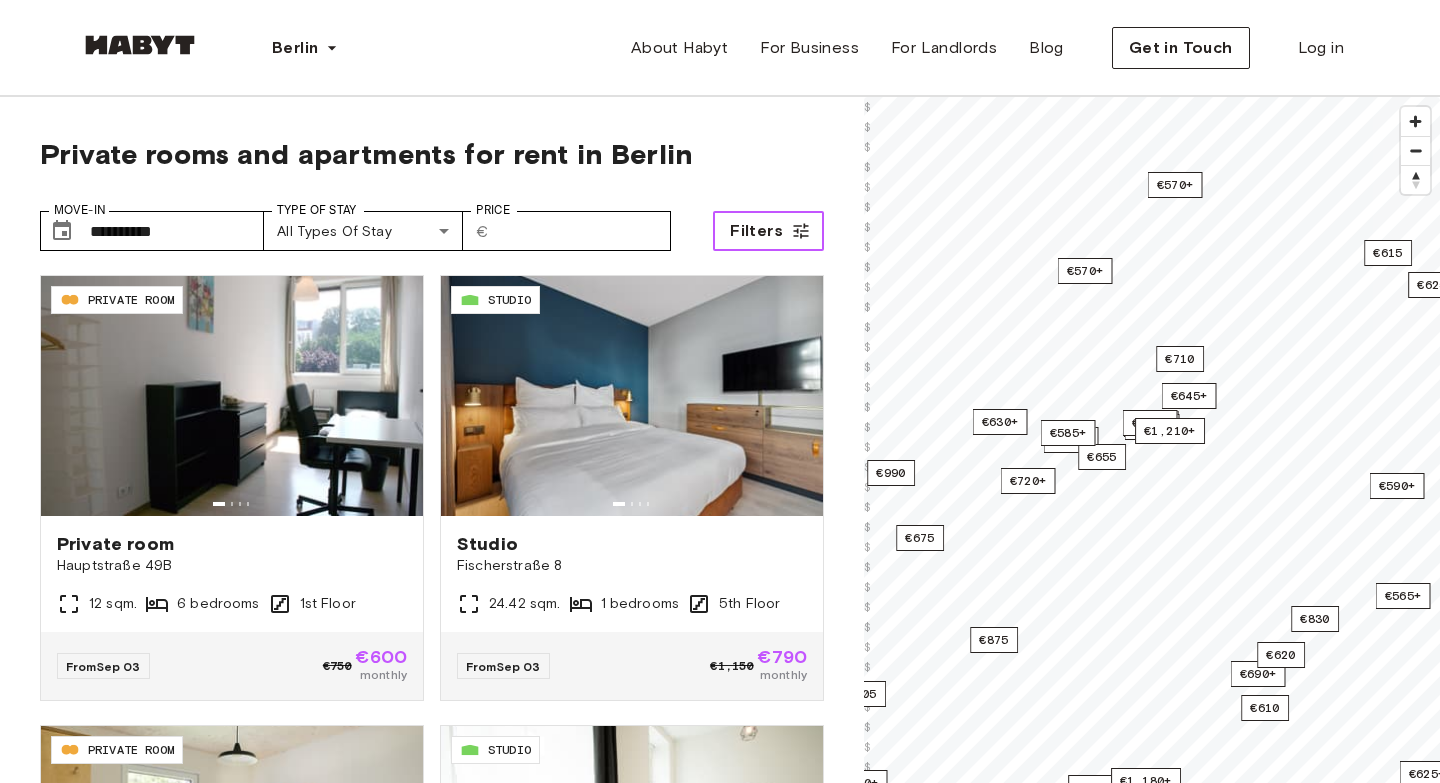 click on "Filters" at bounding box center [768, 231] 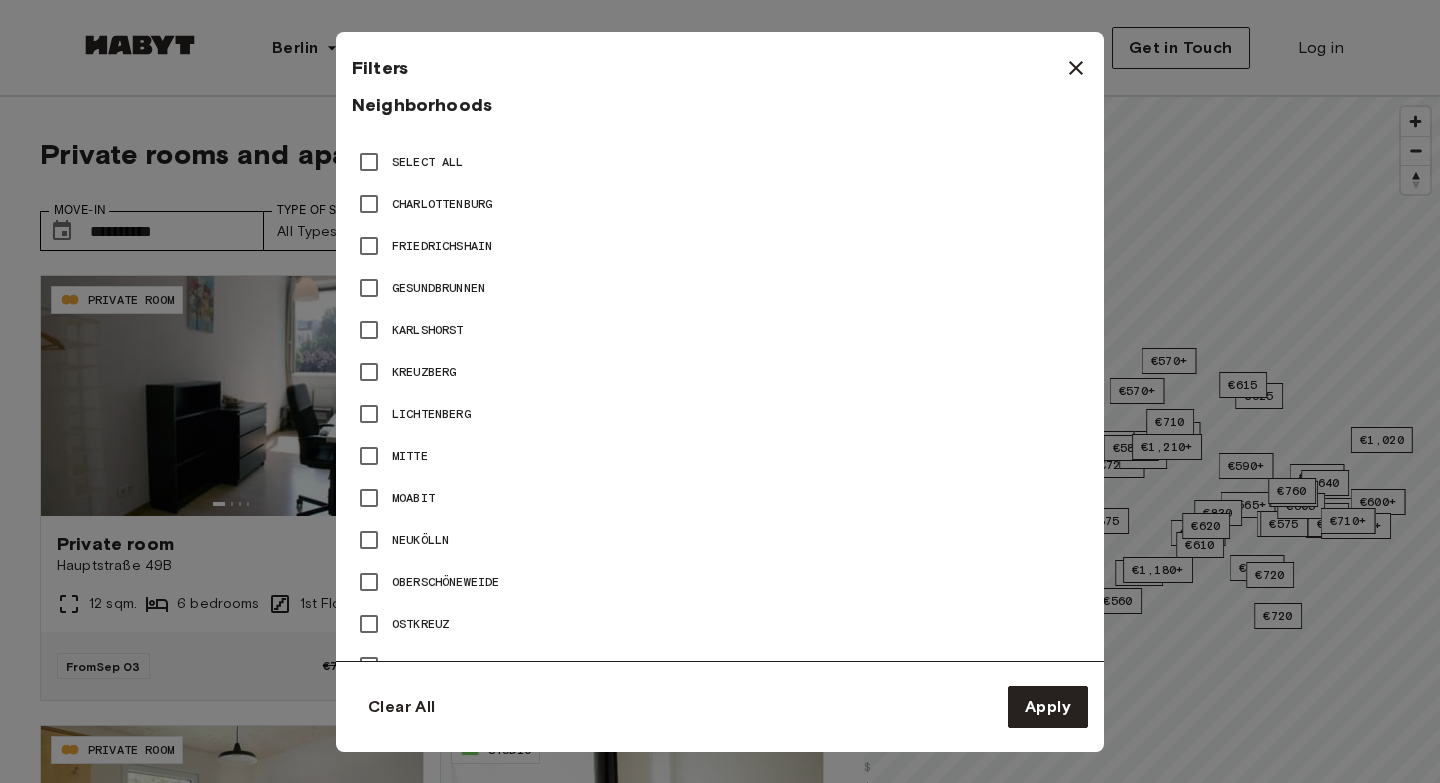 scroll, scrollTop: 908, scrollLeft: 0, axis: vertical 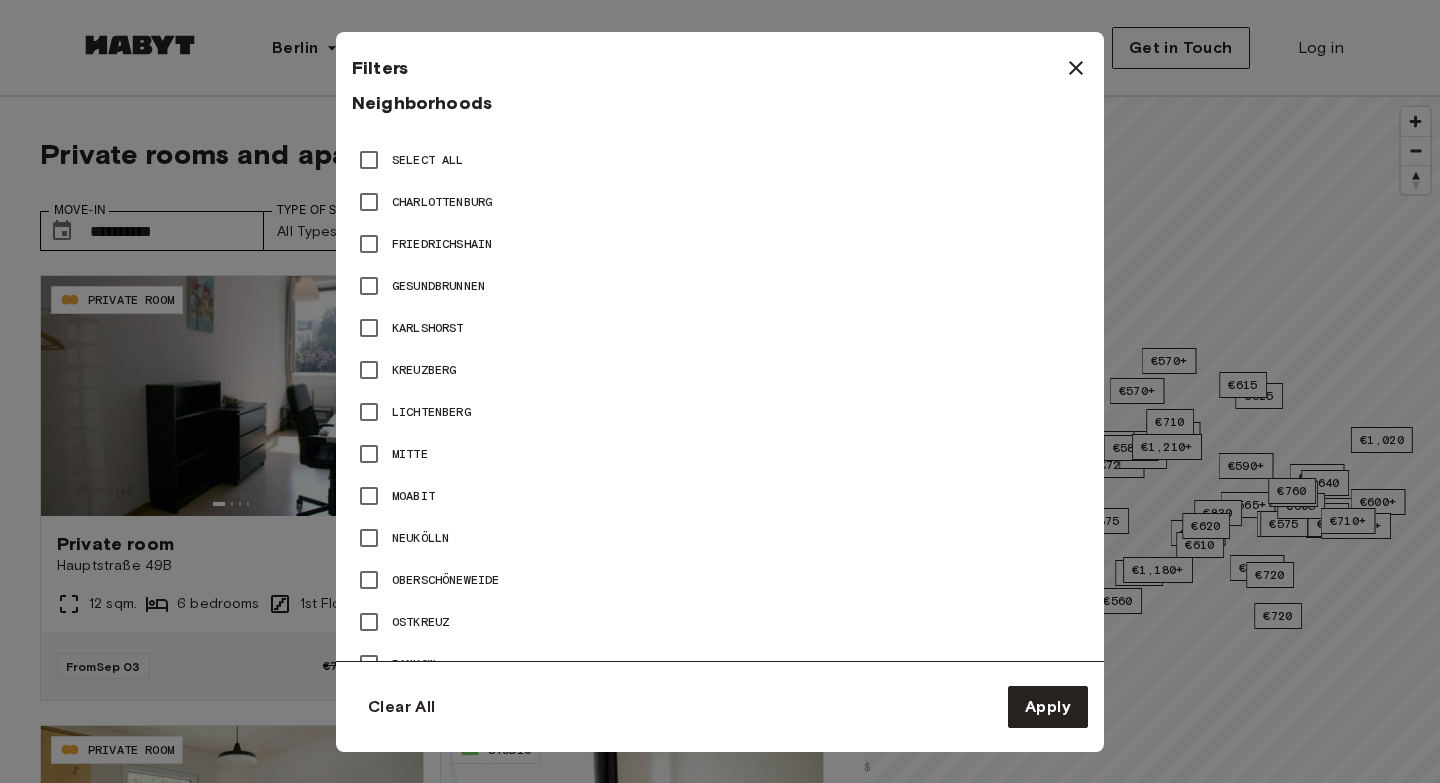 click on "Charlottenburg" at bounding box center [720, 202] 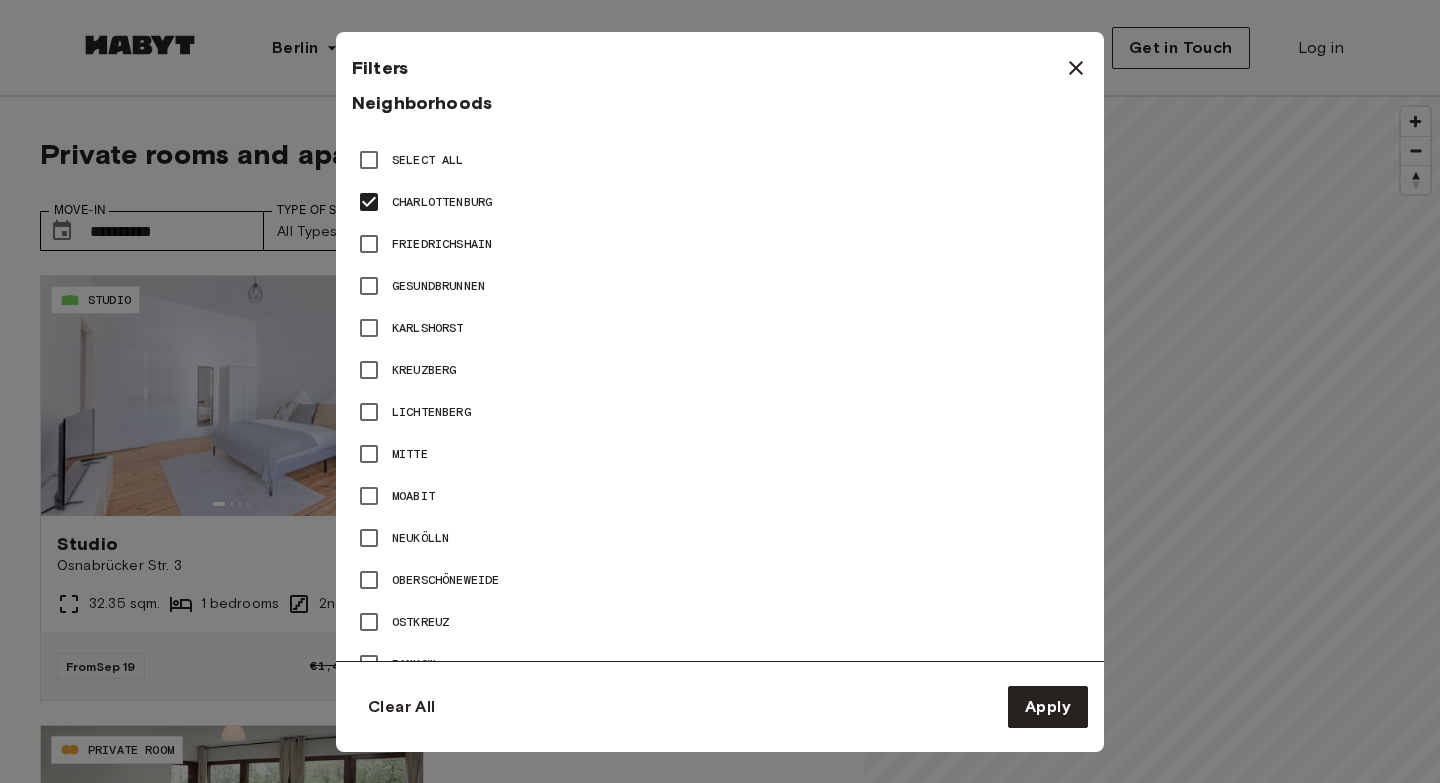 click on "Mitte" at bounding box center (720, 454) 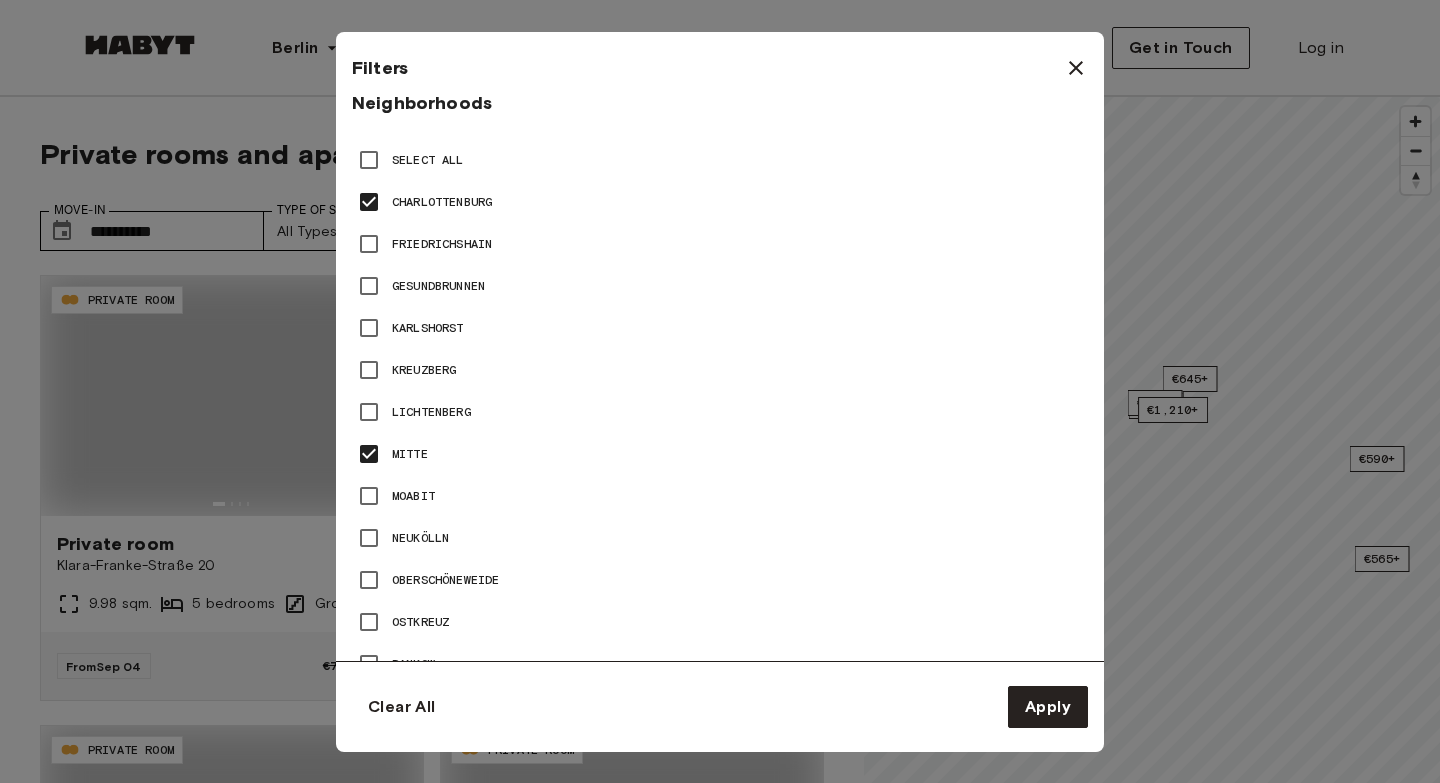 type on "**" 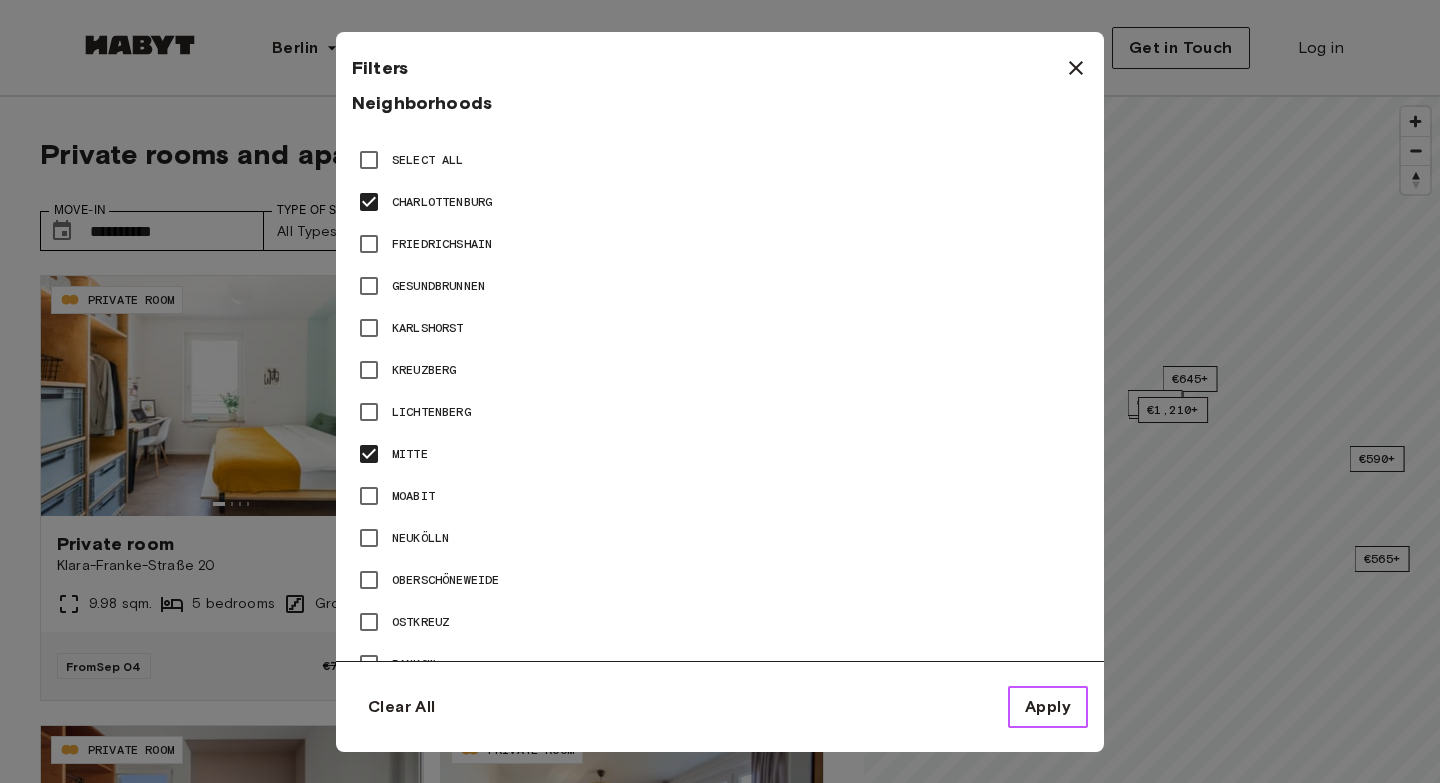 click on "Apply" at bounding box center [1048, 707] 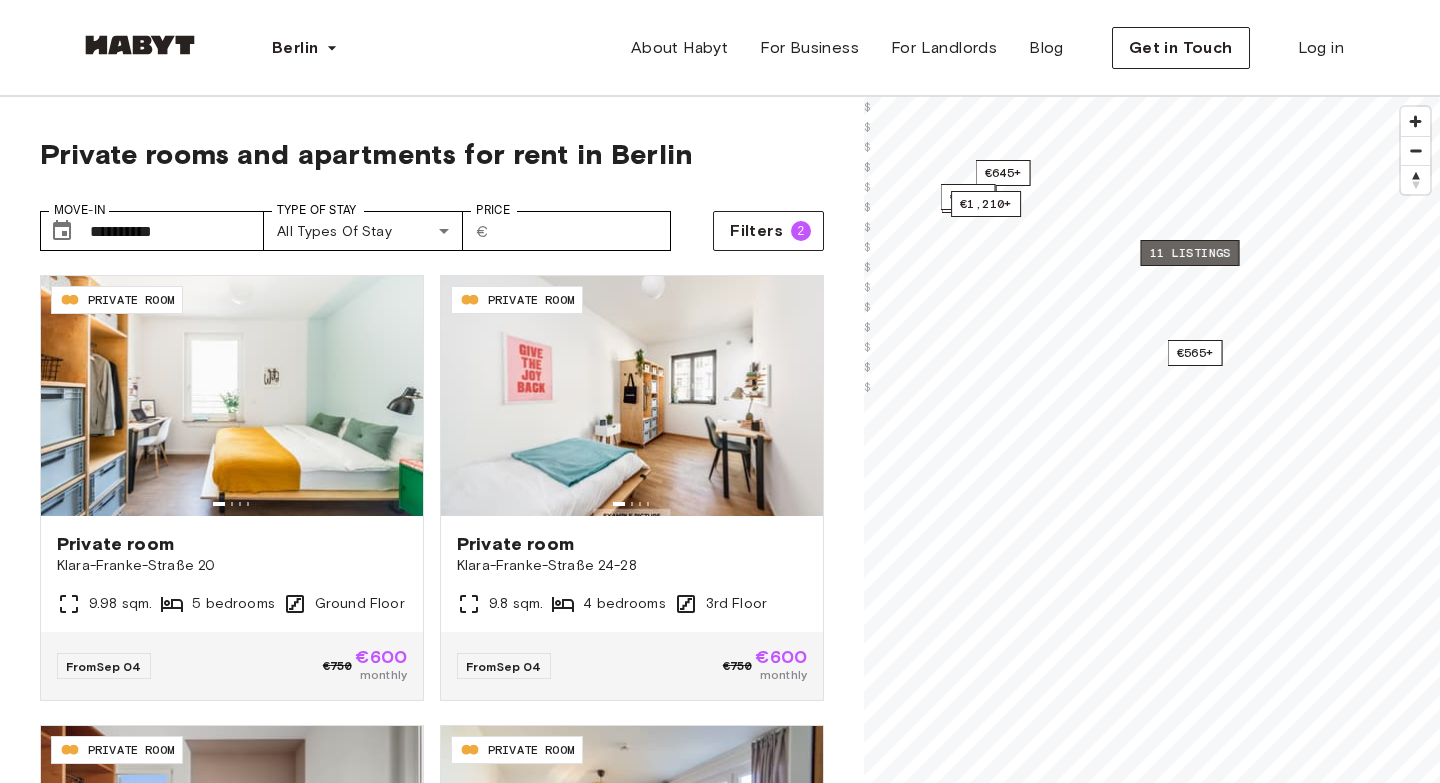 click on "11 listings" at bounding box center [1189, 253] 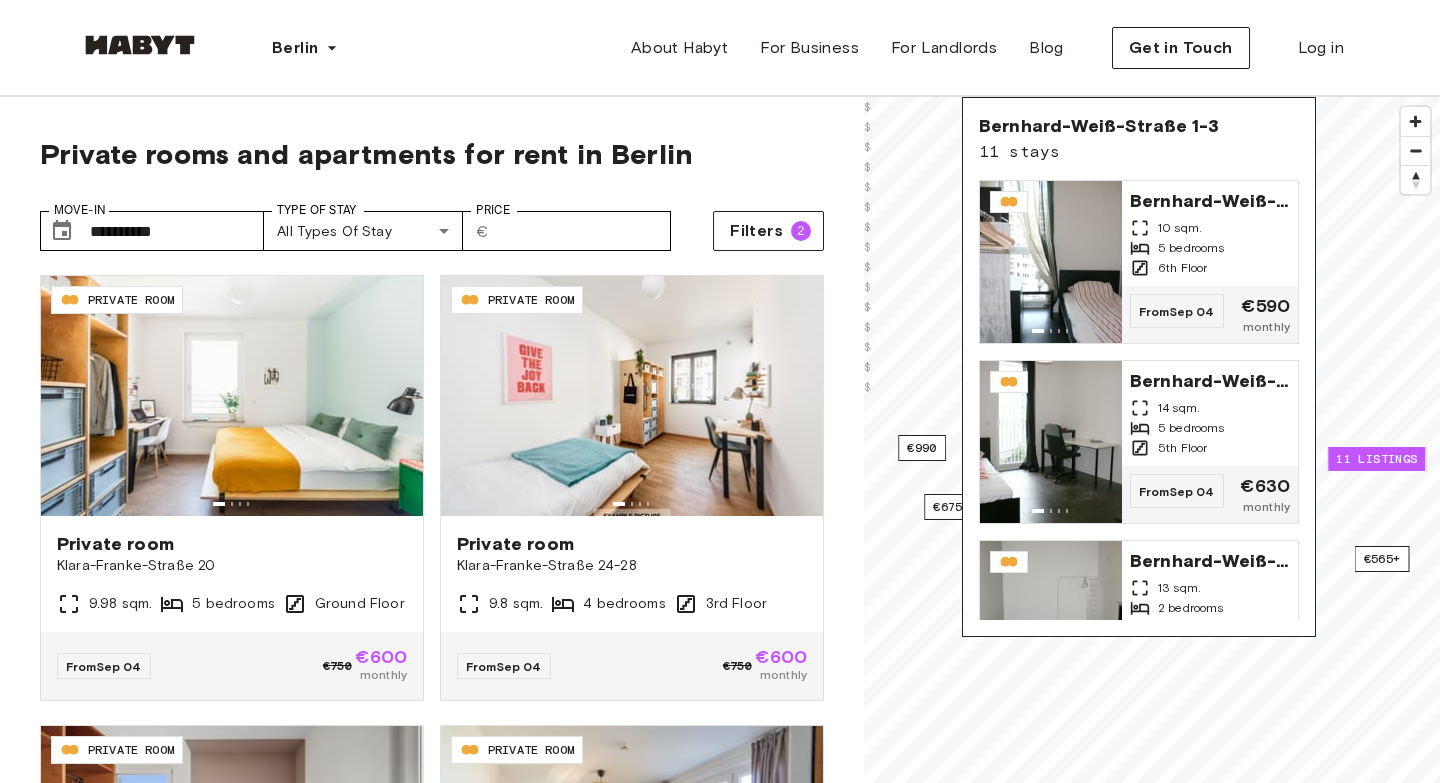 click on "Bernhard-Weiß-Straße 1-3 10 sqm. 5 bedrooms 6th Floor From  Sep 04 €590 monthly Bernhard-Weiß-Straße 1-3 14 sqm. 5 bedrooms 5th Floor From  Sep 04 €630 monthly Bernhard-Weiß-Straße 1-3 13 sqm. 2 bedrooms 6th Floor From  Sep 04 €625 monthly Bernhard-Weiß-Straße 1-3 10 sqm. 5 bedrooms 7th Floor From  Sep 04 €600 monthly Bernhard-Weiß-Straße 1-3 12 sqm. 5 bedrooms 7th Floor From  Sep 04 €610 monthly Bernhard-Weiß-Straße 1-3 10 sqm. 5 bedrooms 1st Floor From  Sep 19 €610 monthly Bernhard-Weiß-Straße 1-3 8 sqm. 5 bedrooms 5th Floor From  Sep 19 €590 monthly Bernhard-Weiß-Straße 1-3 12 sqm. 5 bedrooms 4th Floor From  Oct 04 €685 monthly Bernhard-Weiß-Straße 1-3 10 sqm. 5 bedrooms 4th Floor From  Oct 19 €675 monthly Bernhard-Weiß-Straße 1-3 12 sqm. 2 bedrooms 5th Floor From  Oct 19 €685 monthly Bernhard-Weiß-Straße 1-3 13 sqm. 3 bedrooms 6th Floor From  Nov 04 €700 monthly" at bounding box center (1139, 400) 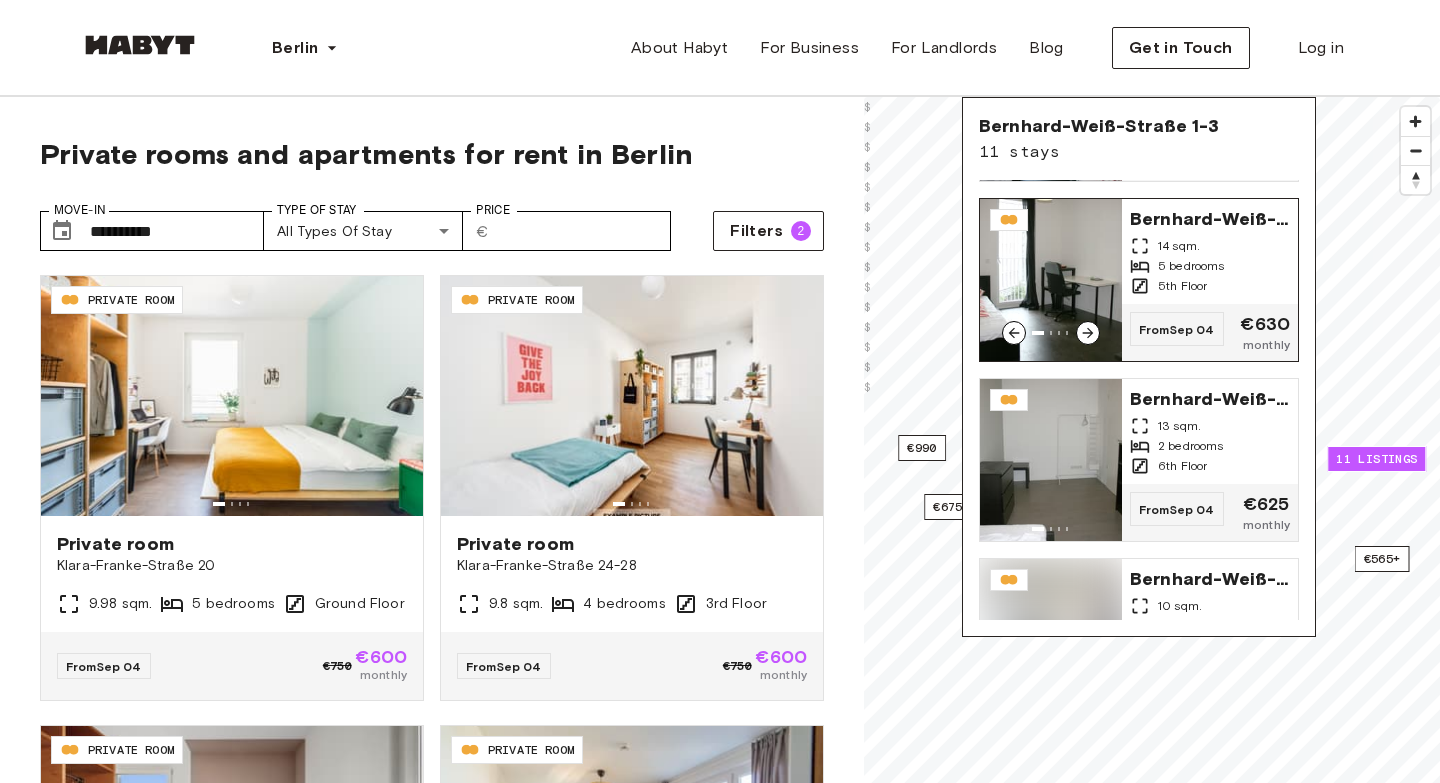 scroll, scrollTop: 176, scrollLeft: 0, axis: vertical 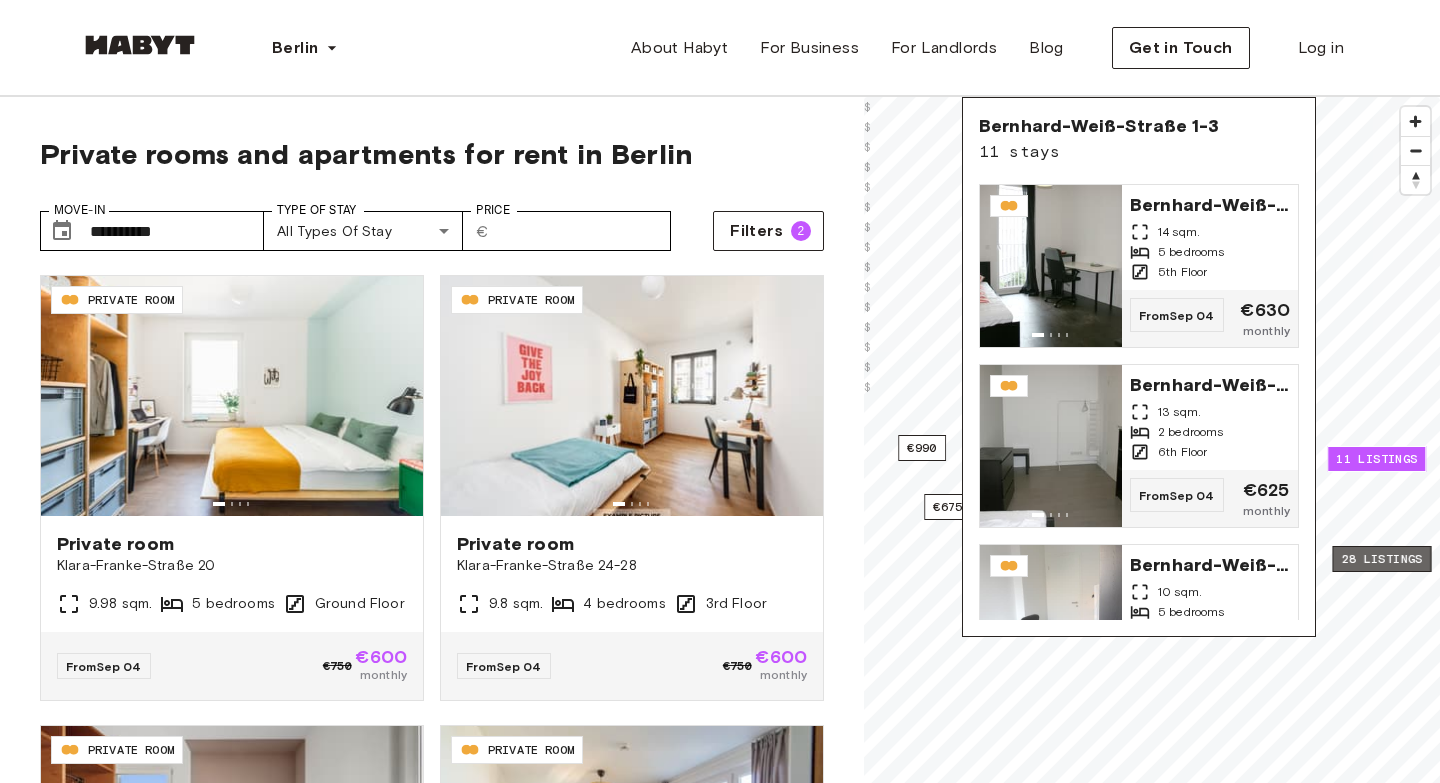 click on "28 listings" at bounding box center (1381, 559) 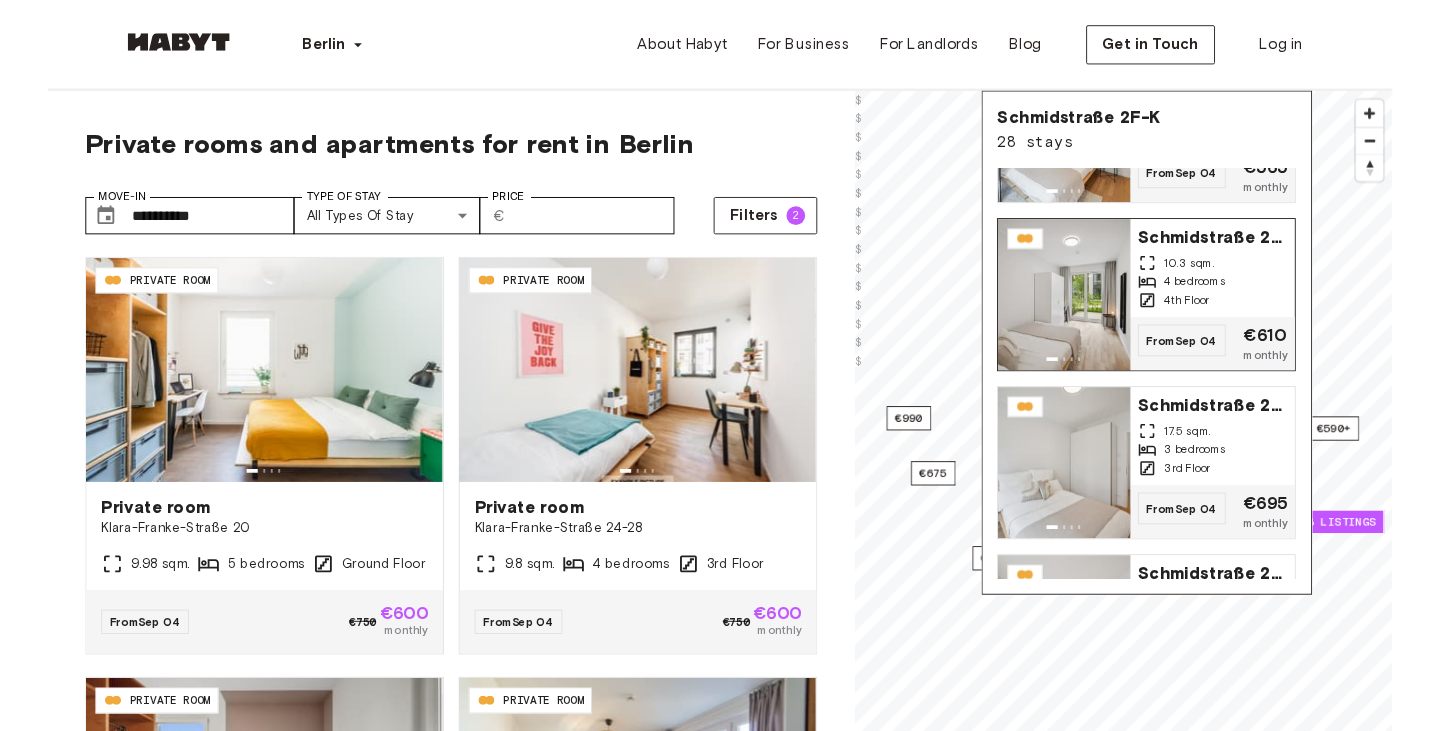 scroll, scrollTop: 0, scrollLeft: 0, axis: both 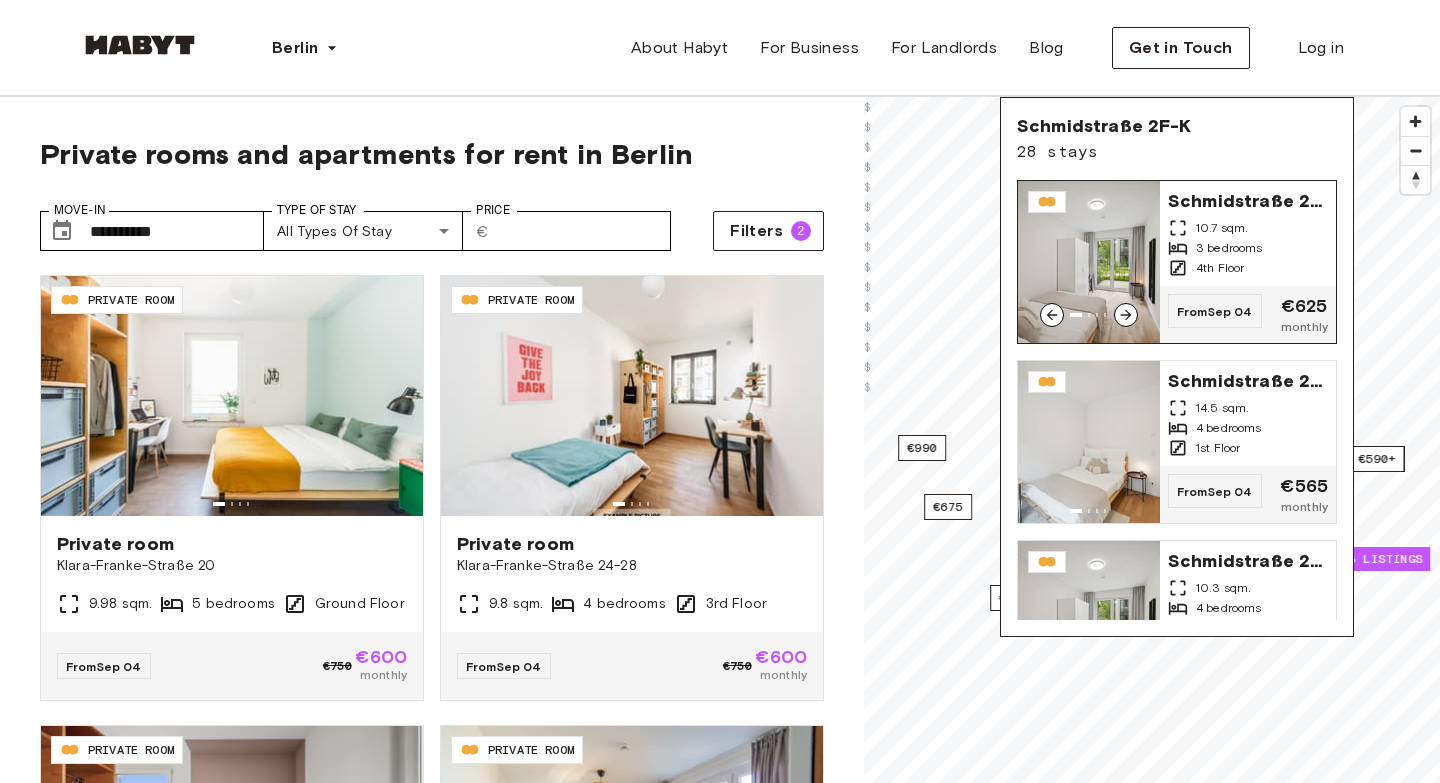 click on "3 bedrooms" at bounding box center (1248, 248) 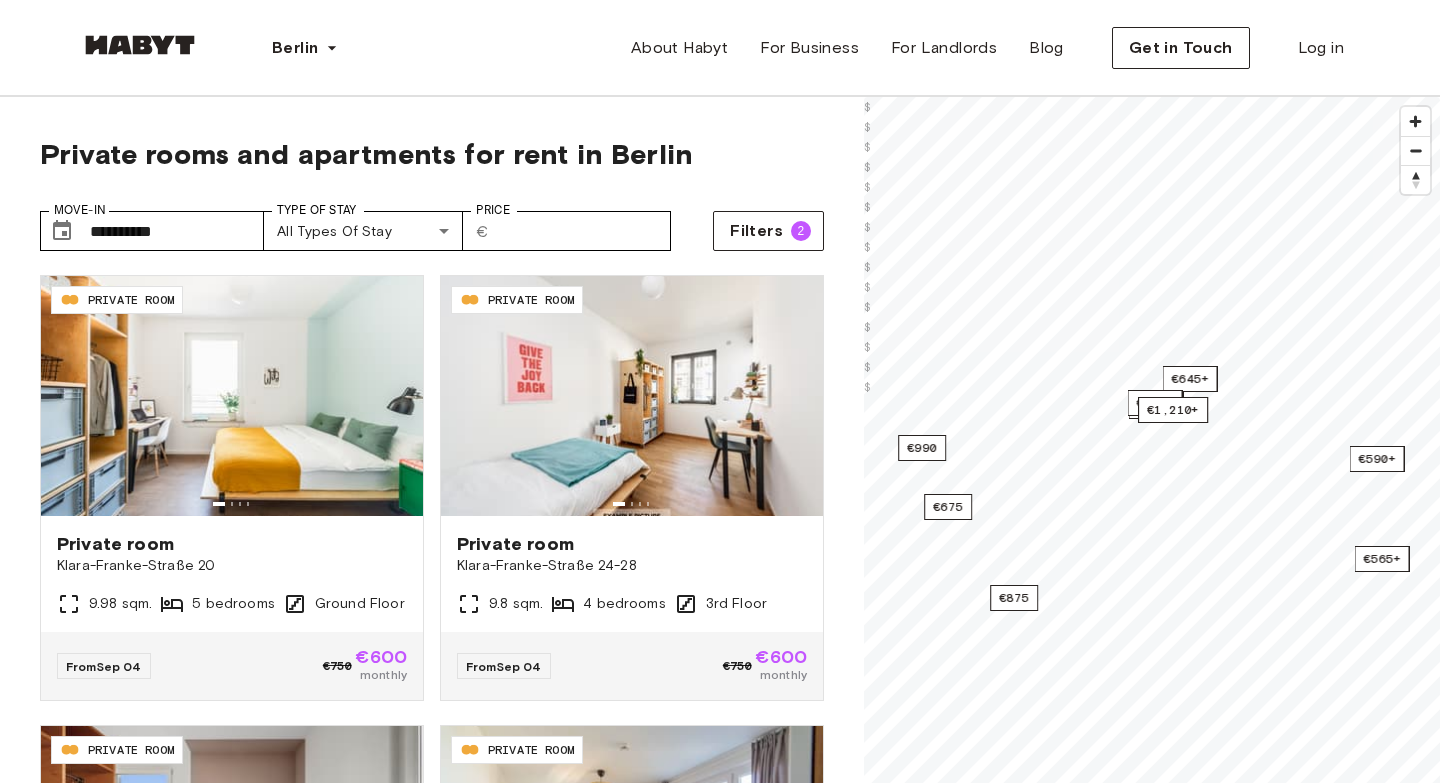 drag, startPoint x: 9, startPoint y: 40, endPoint x: 159, endPoint y: 40, distance: 150 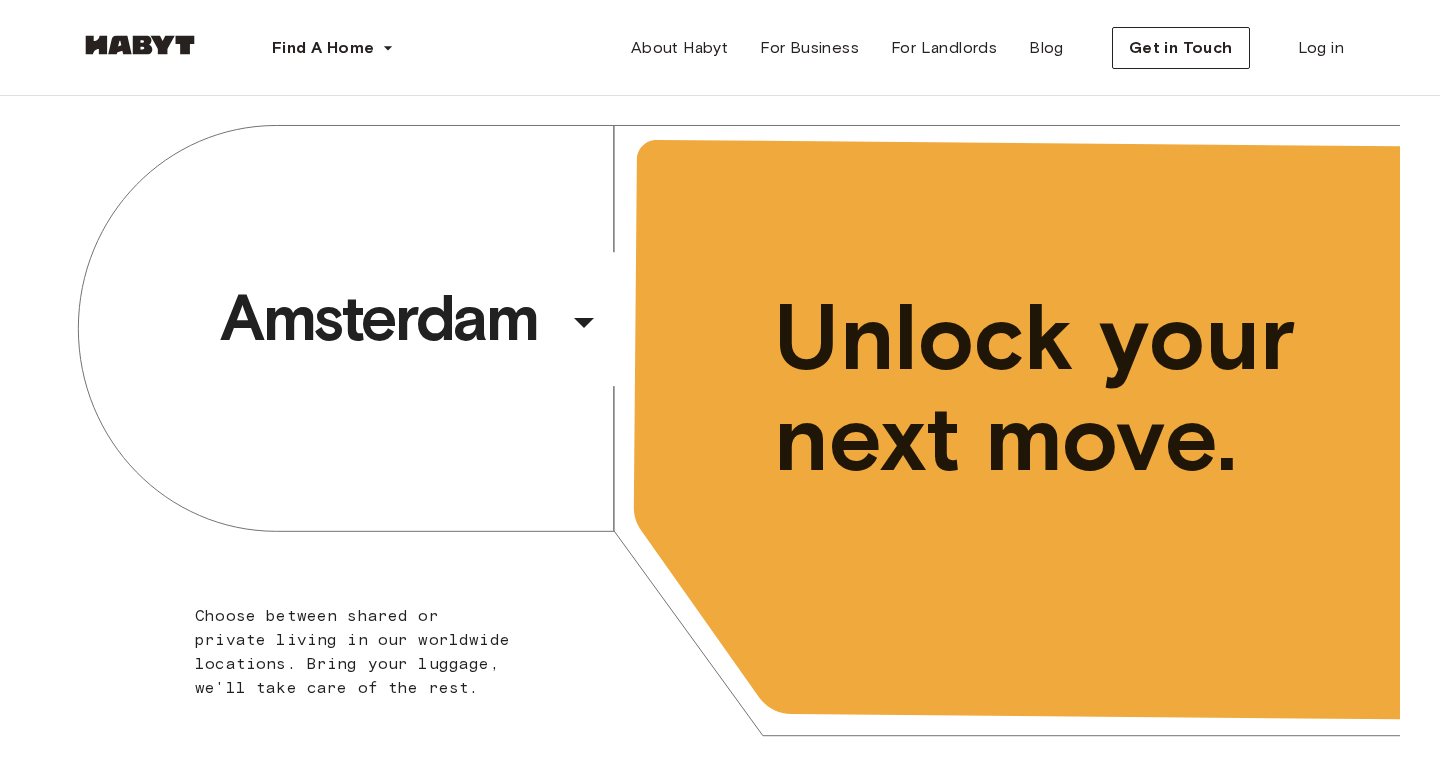 click on "Amsterdam ​ ​ Choose between shared or private living in our worldwide locations. Bring your luggage, we'll take care of the rest. Unlock your next move." at bounding box center [720, 443] 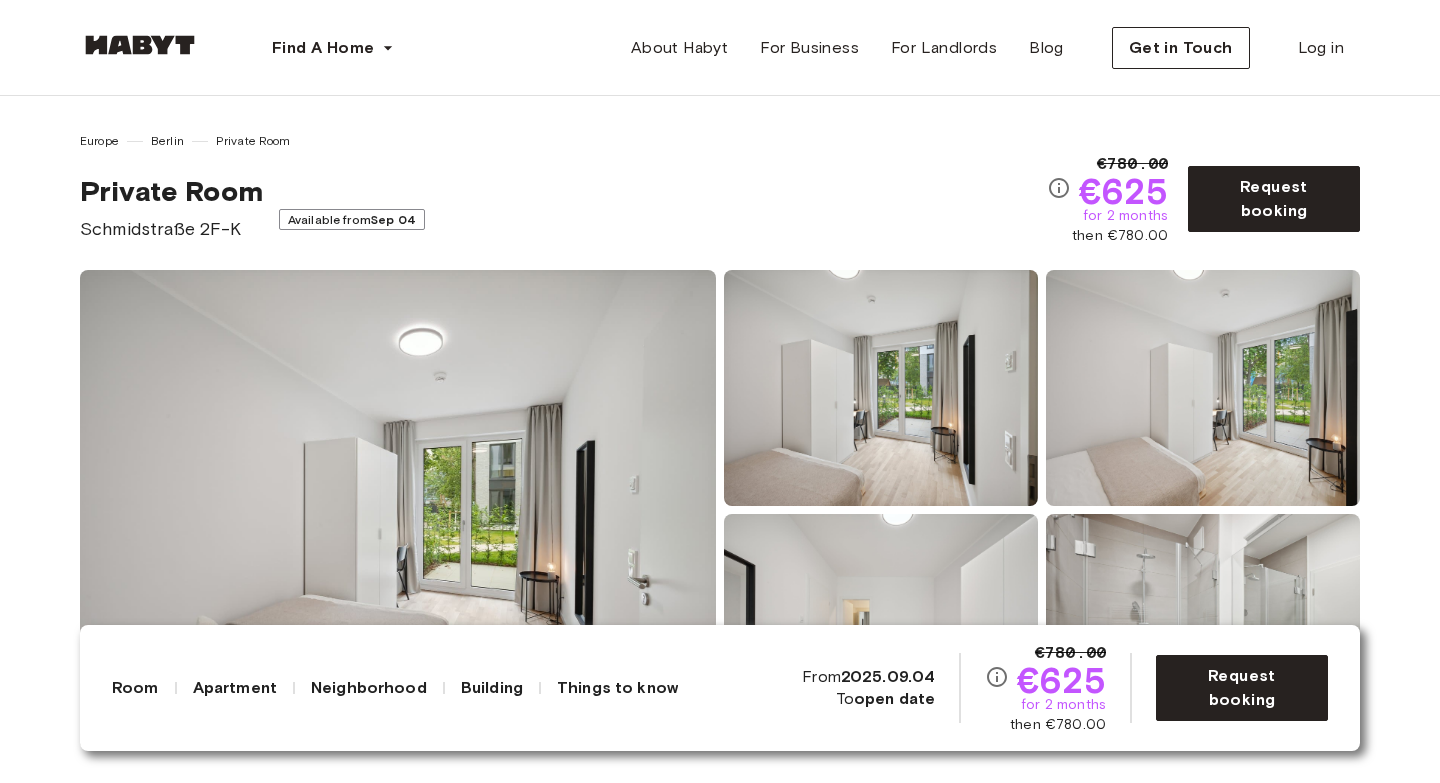 scroll, scrollTop: 211, scrollLeft: 0, axis: vertical 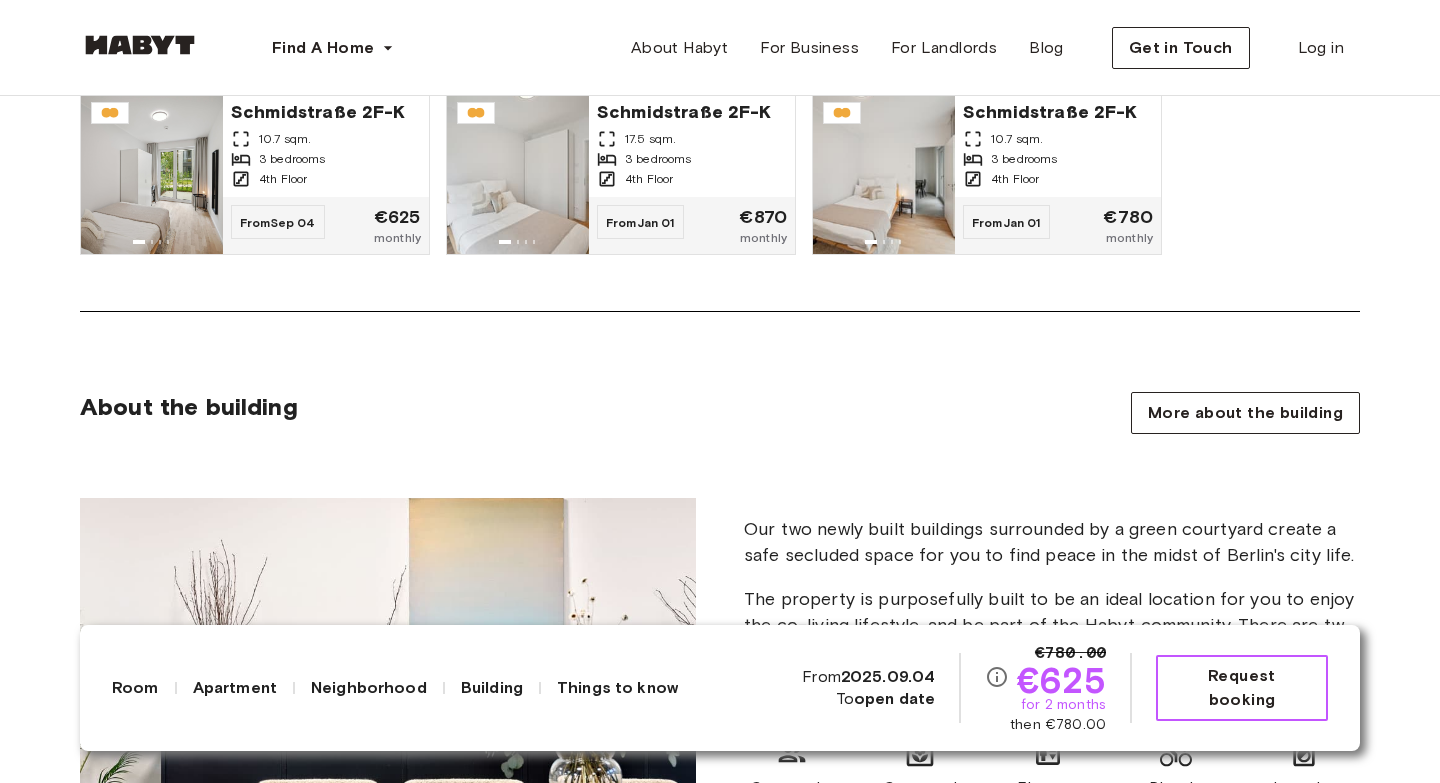 click on "Request booking" at bounding box center (1242, 688) 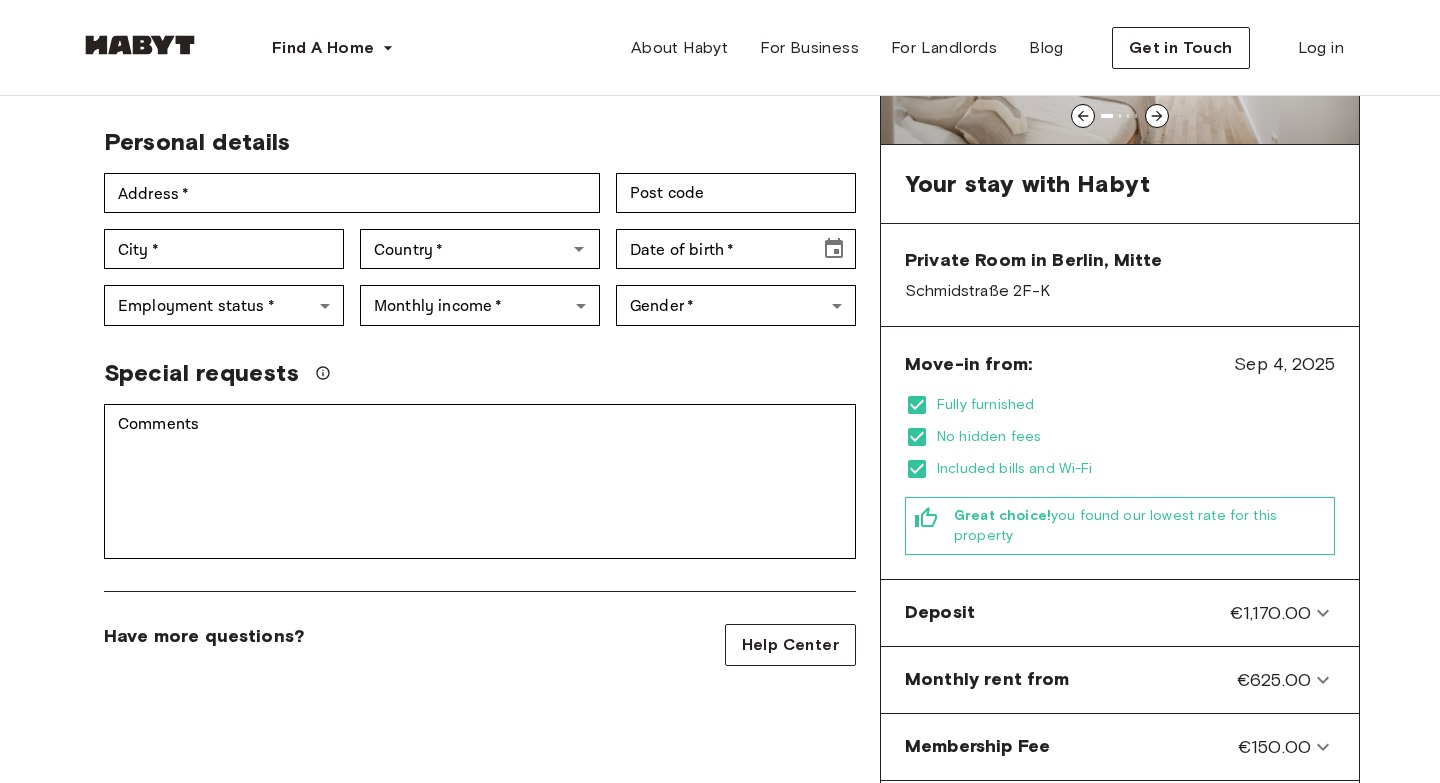 scroll, scrollTop: 295, scrollLeft: 0, axis: vertical 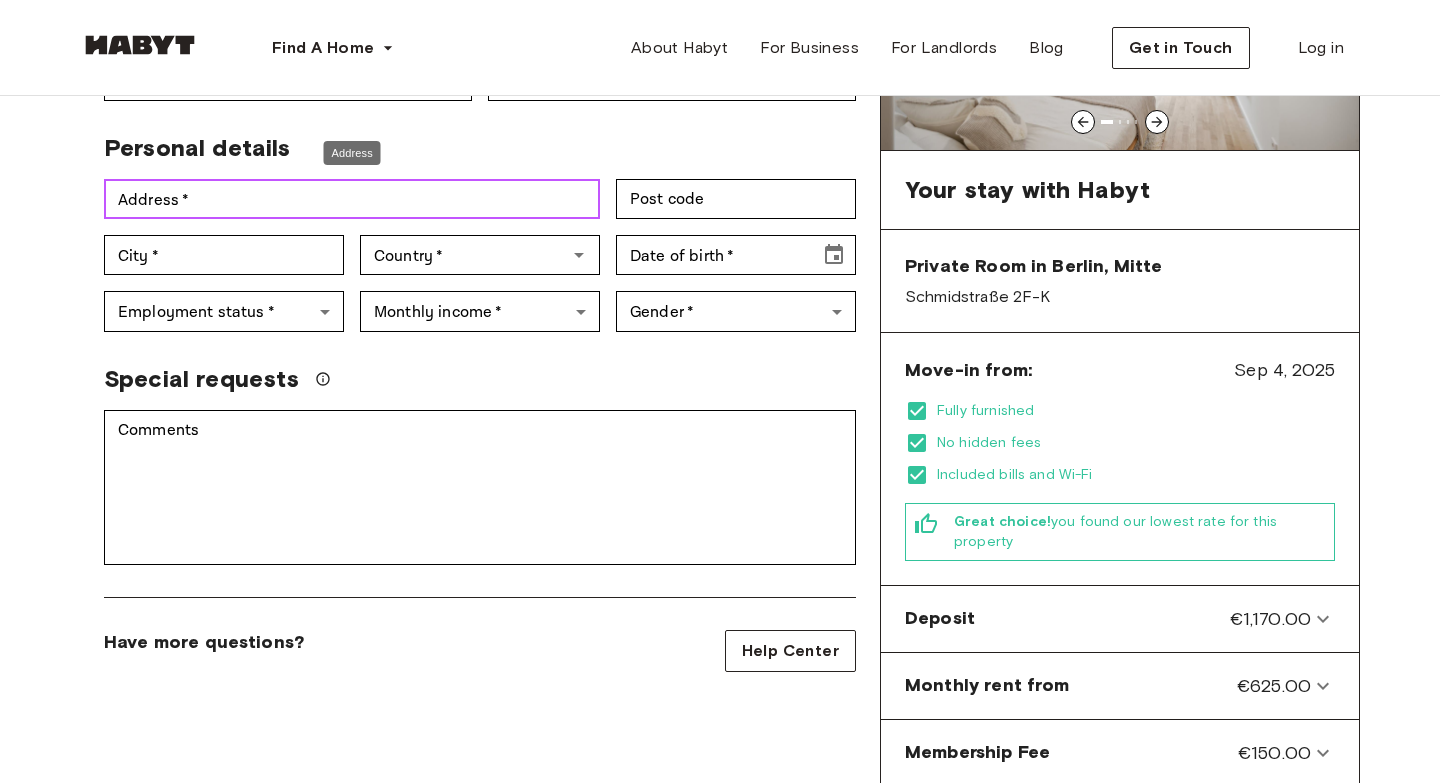 click on "Address   *" at bounding box center [352, 199] 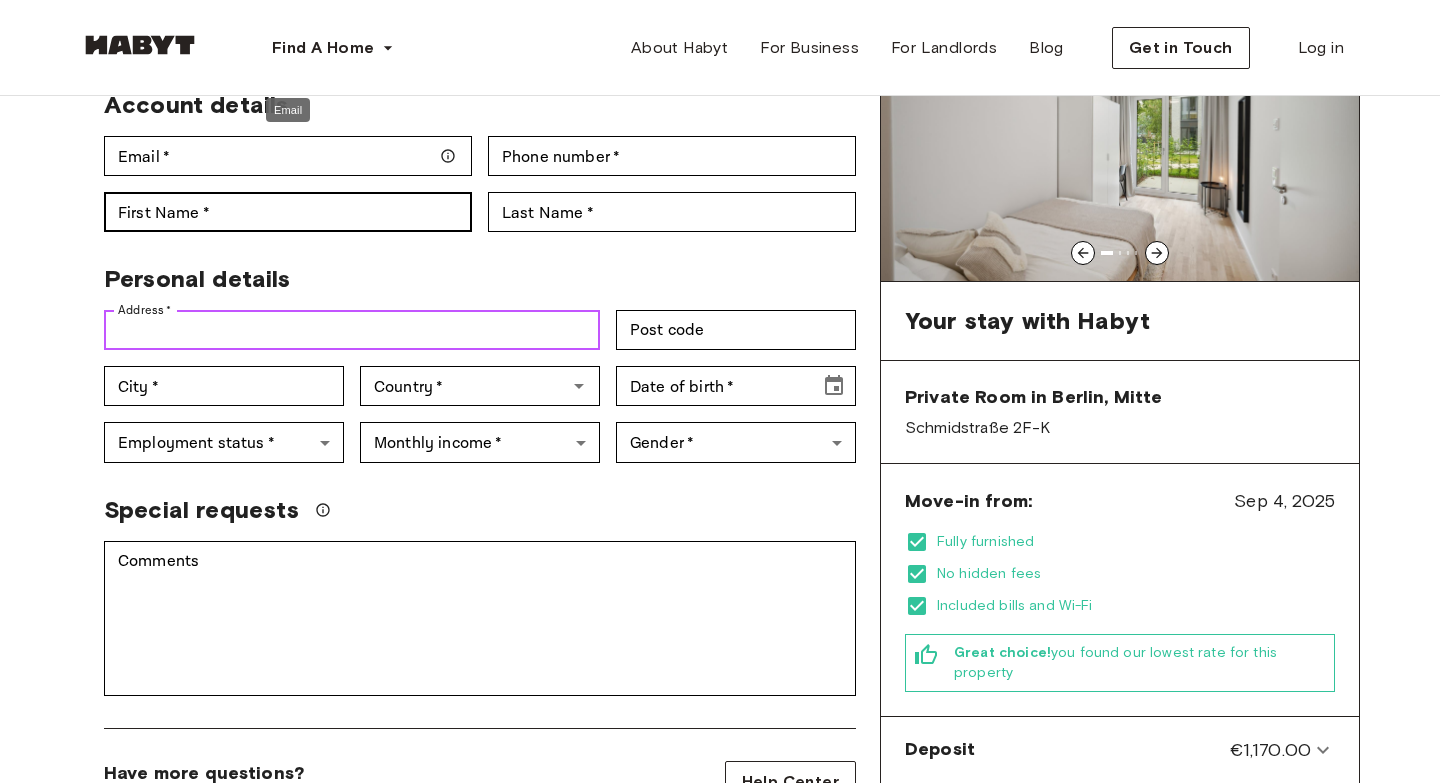 scroll, scrollTop: 159, scrollLeft: 0, axis: vertical 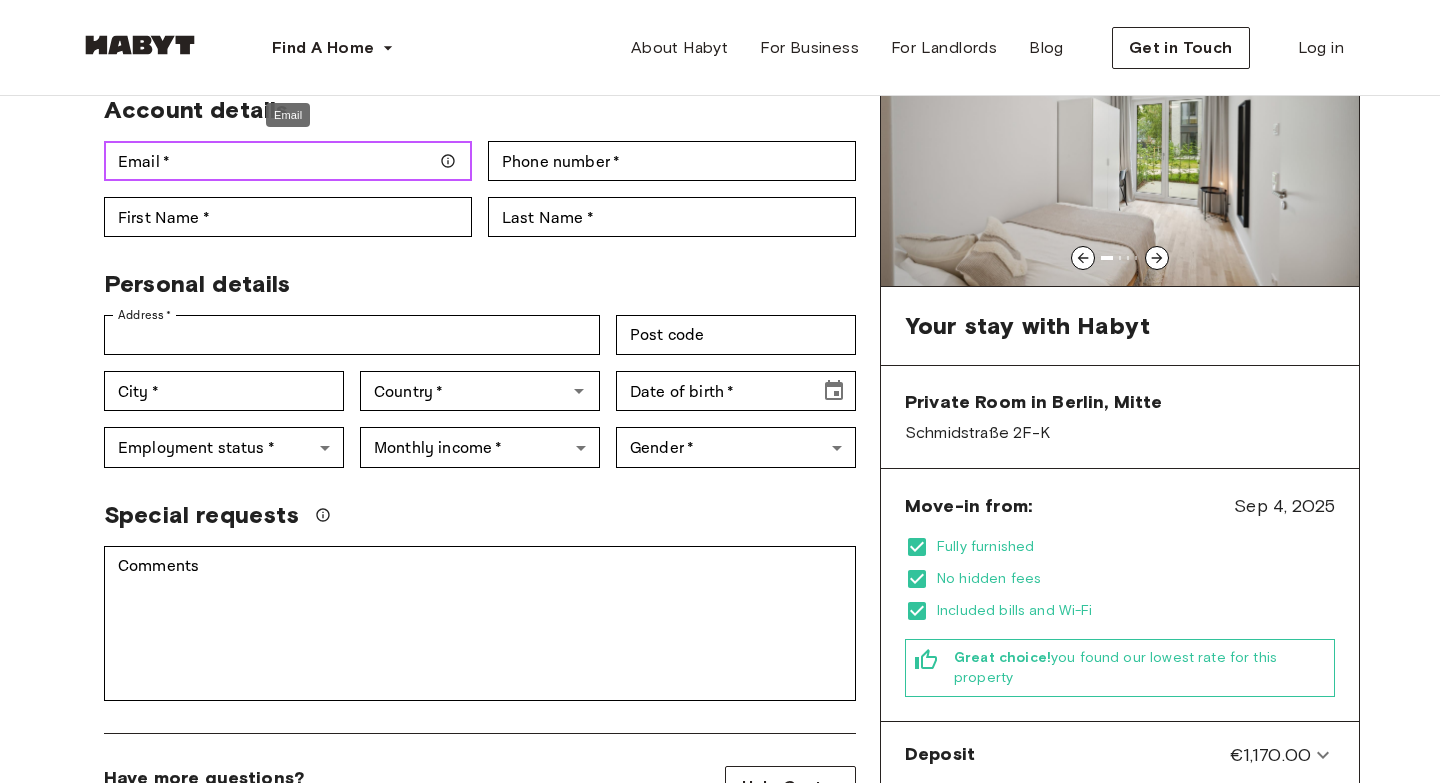 click on "Email   *" at bounding box center [288, 161] 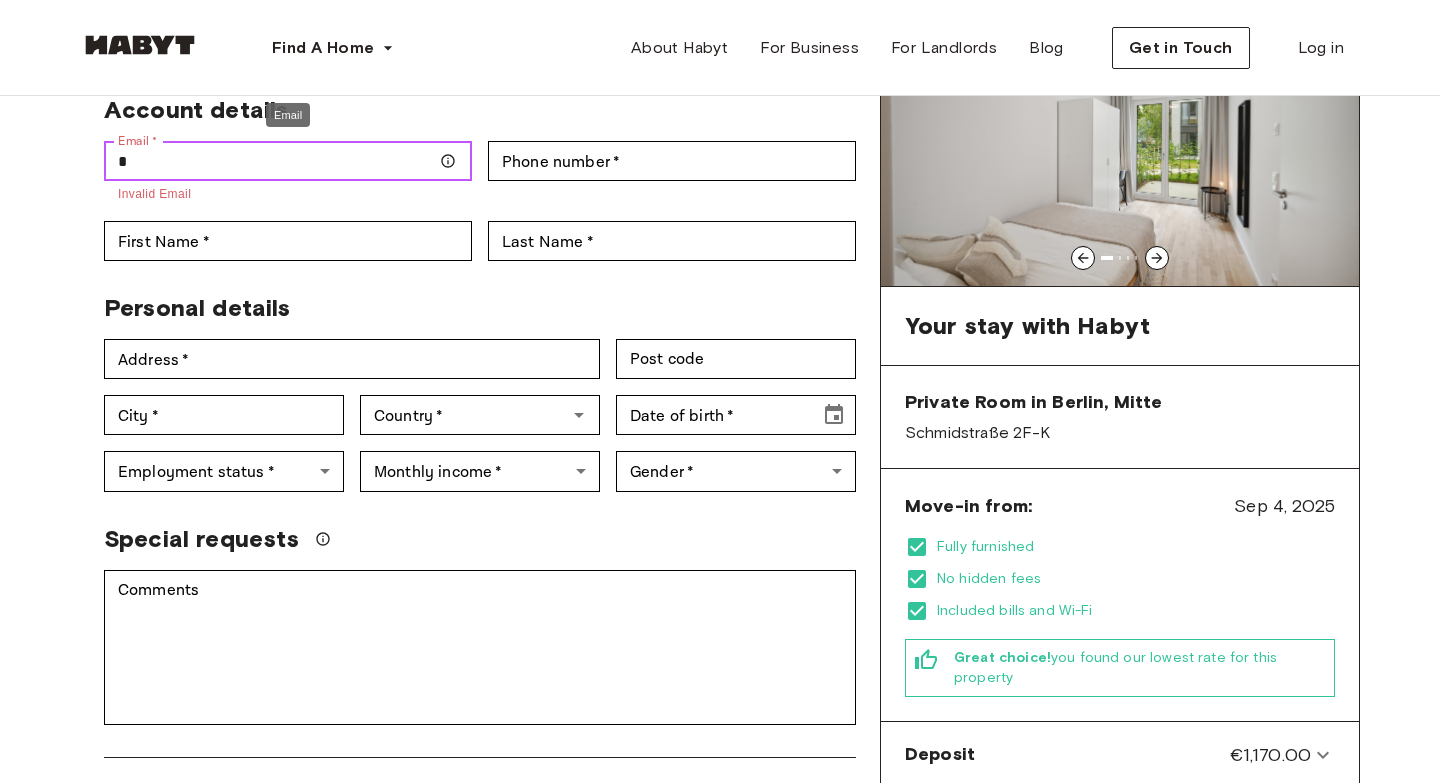 type on "**********" 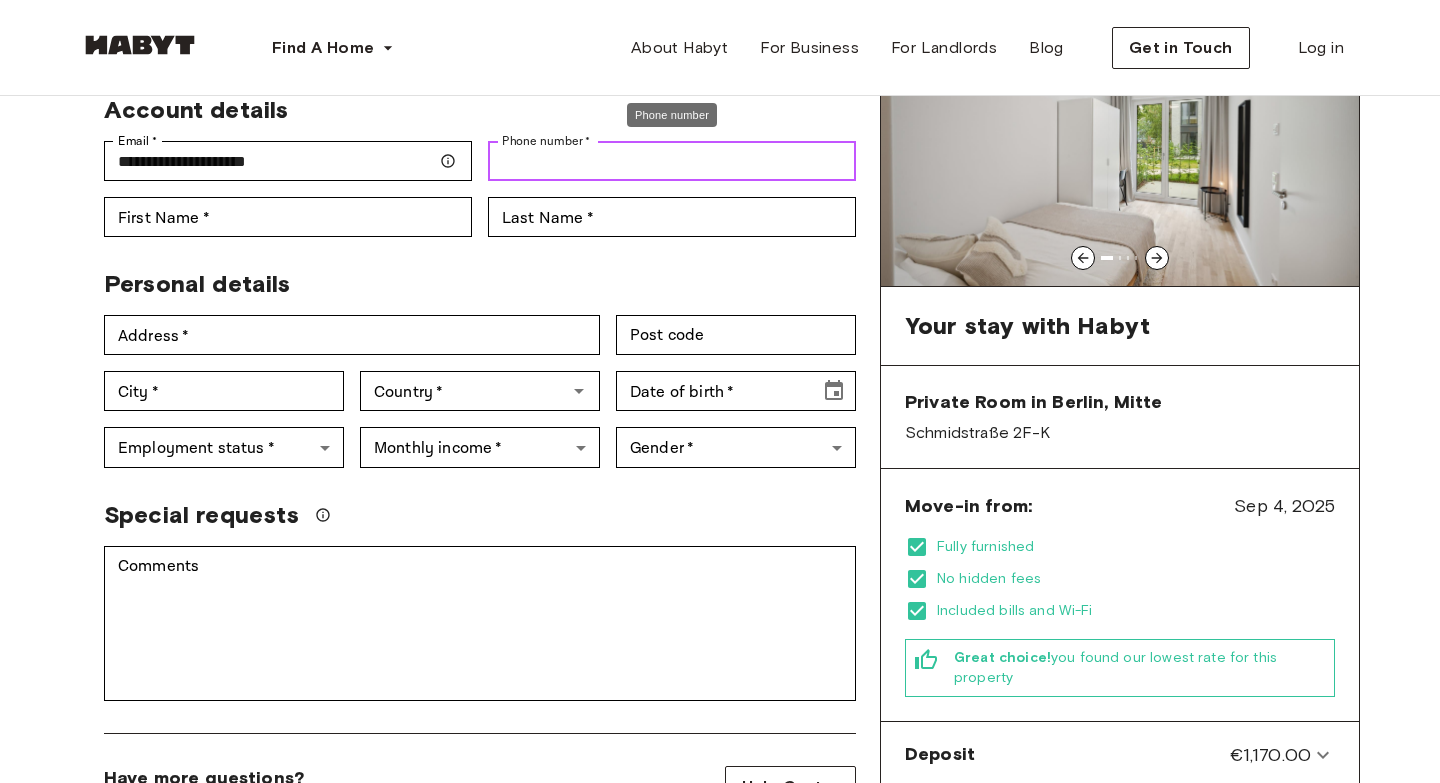 click on "Phone number   *" at bounding box center (672, 161) 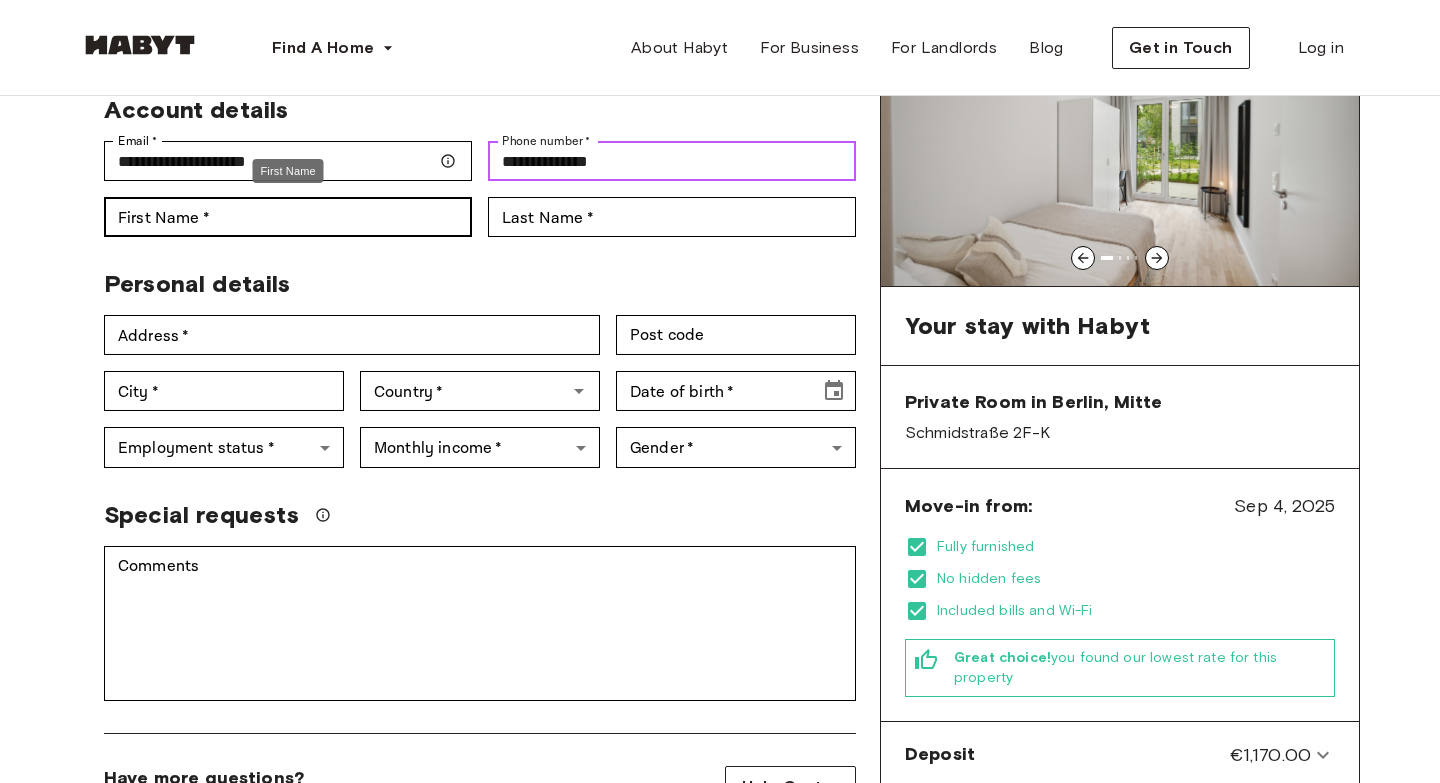 type on "**********" 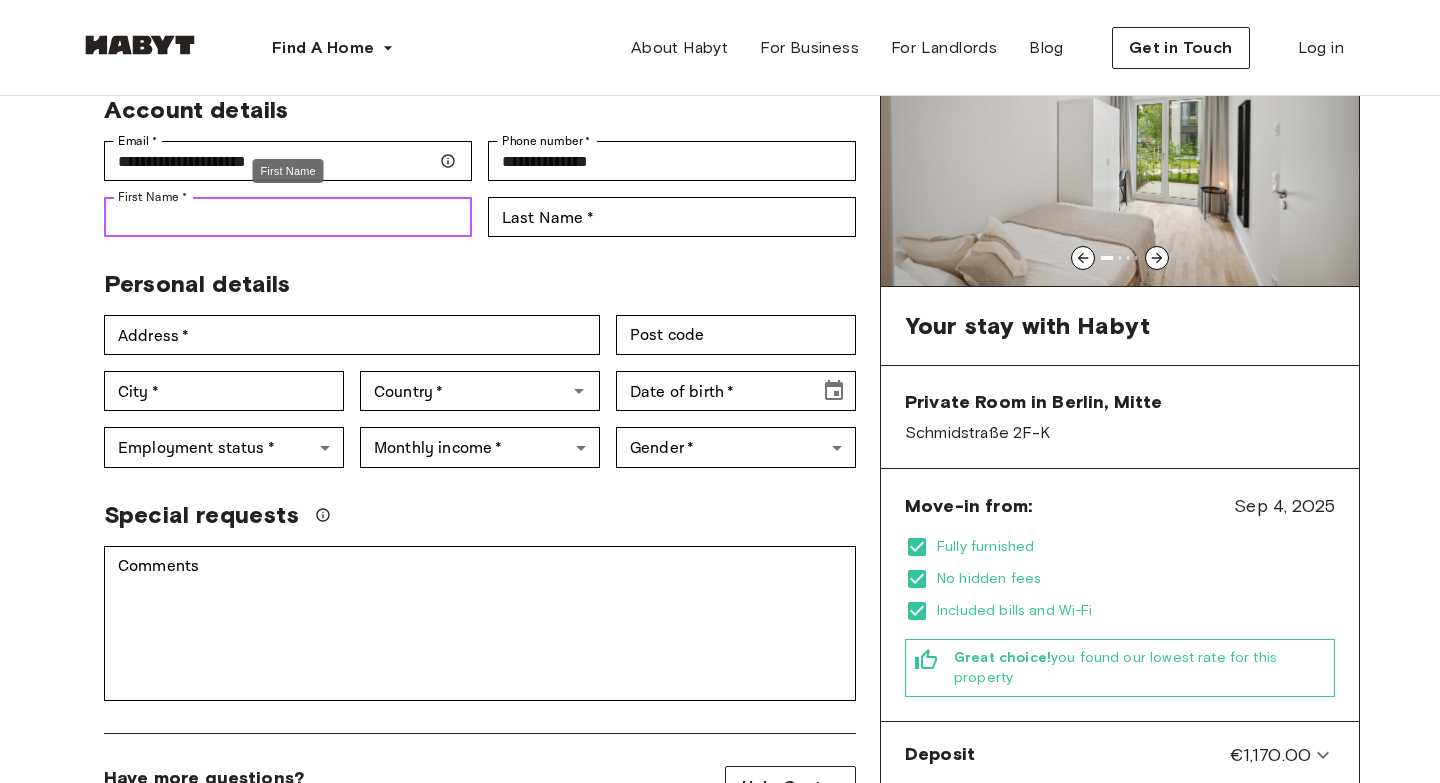 click on "First Name   *" at bounding box center [288, 217] 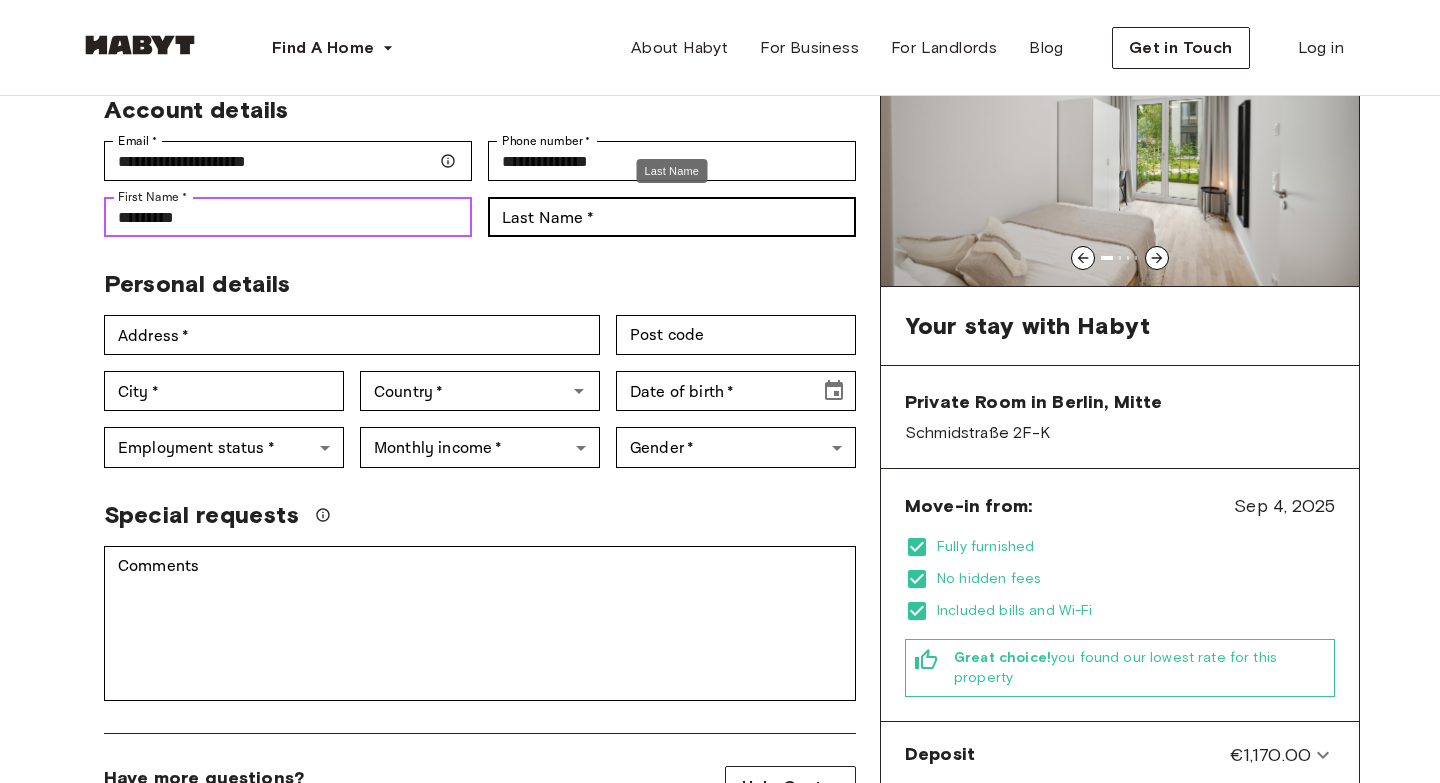 type on "*********" 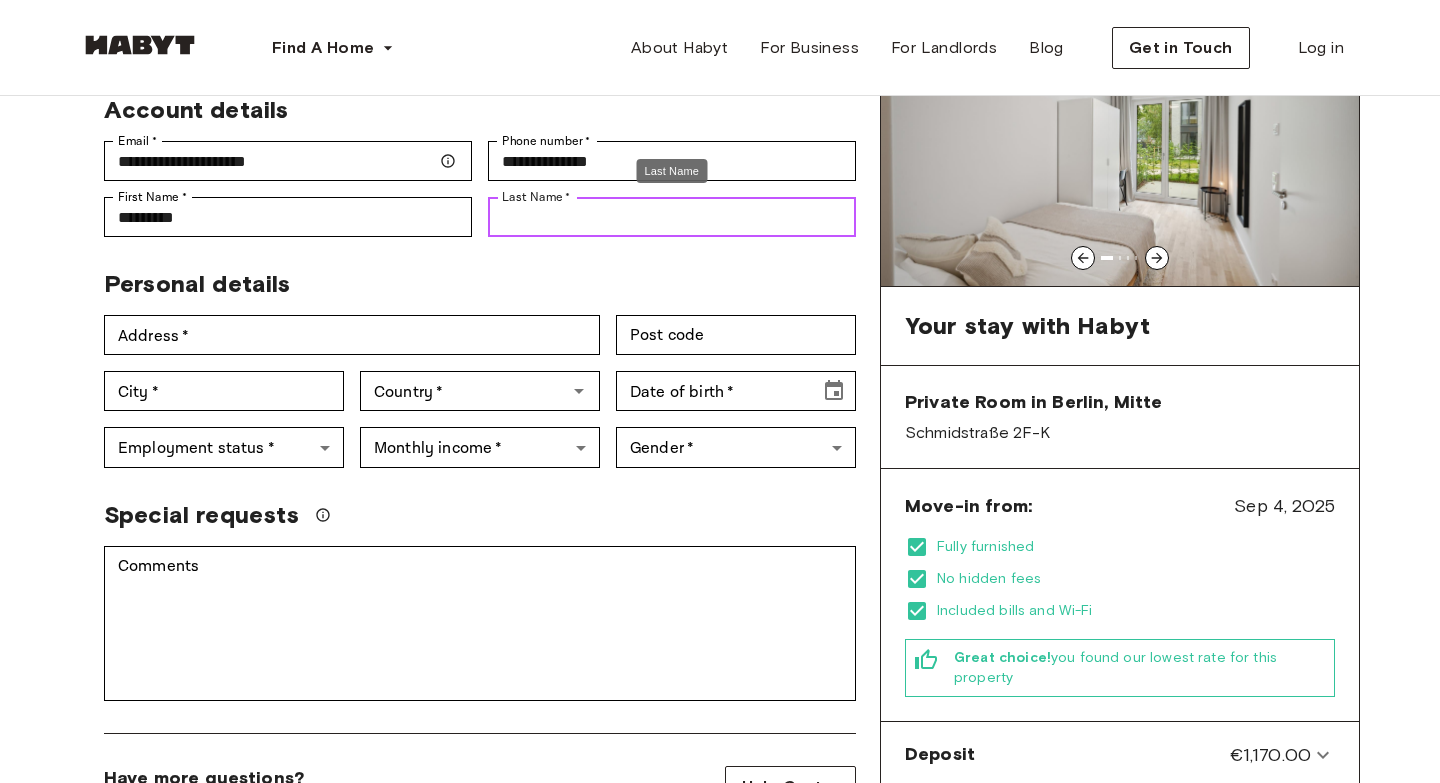 click on "Last Name   *" at bounding box center [672, 217] 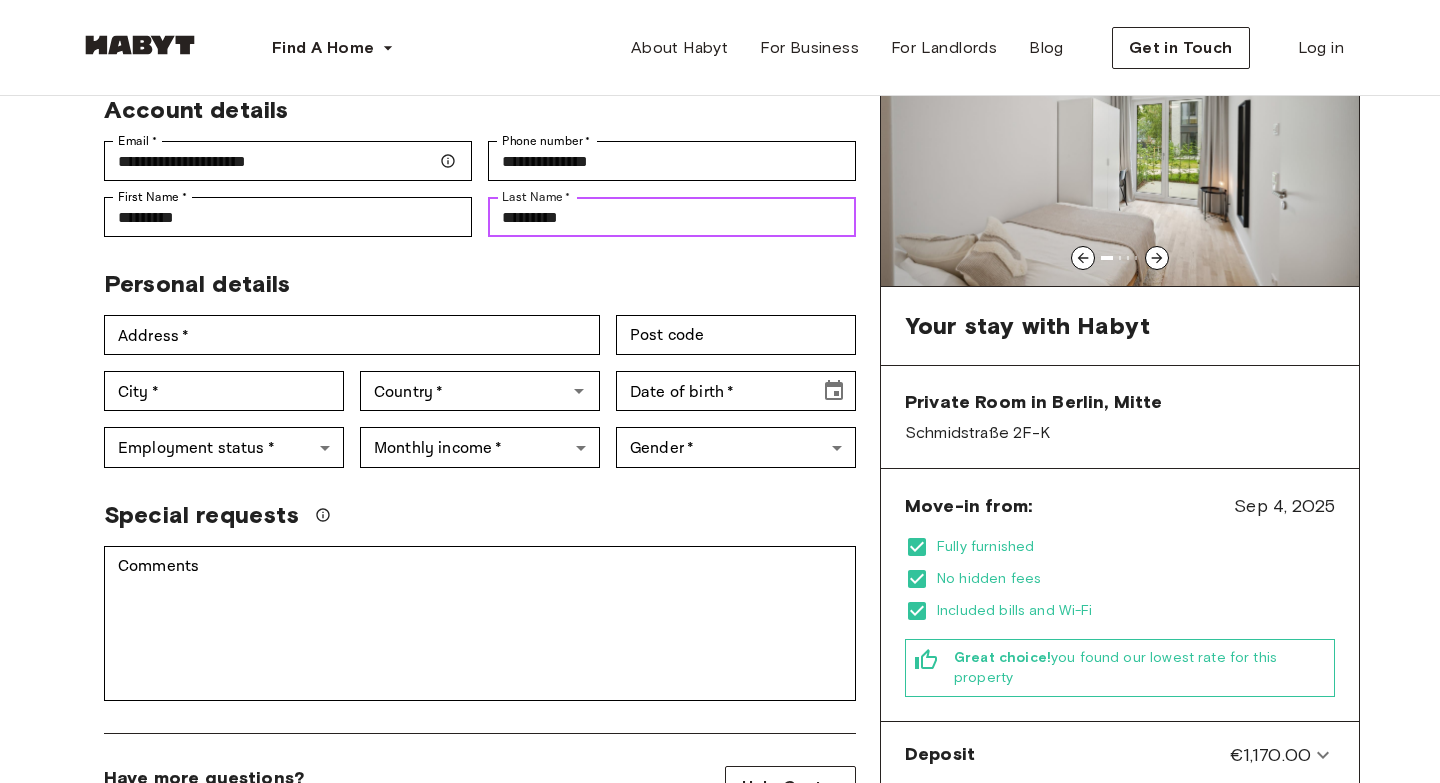 type on "*********" 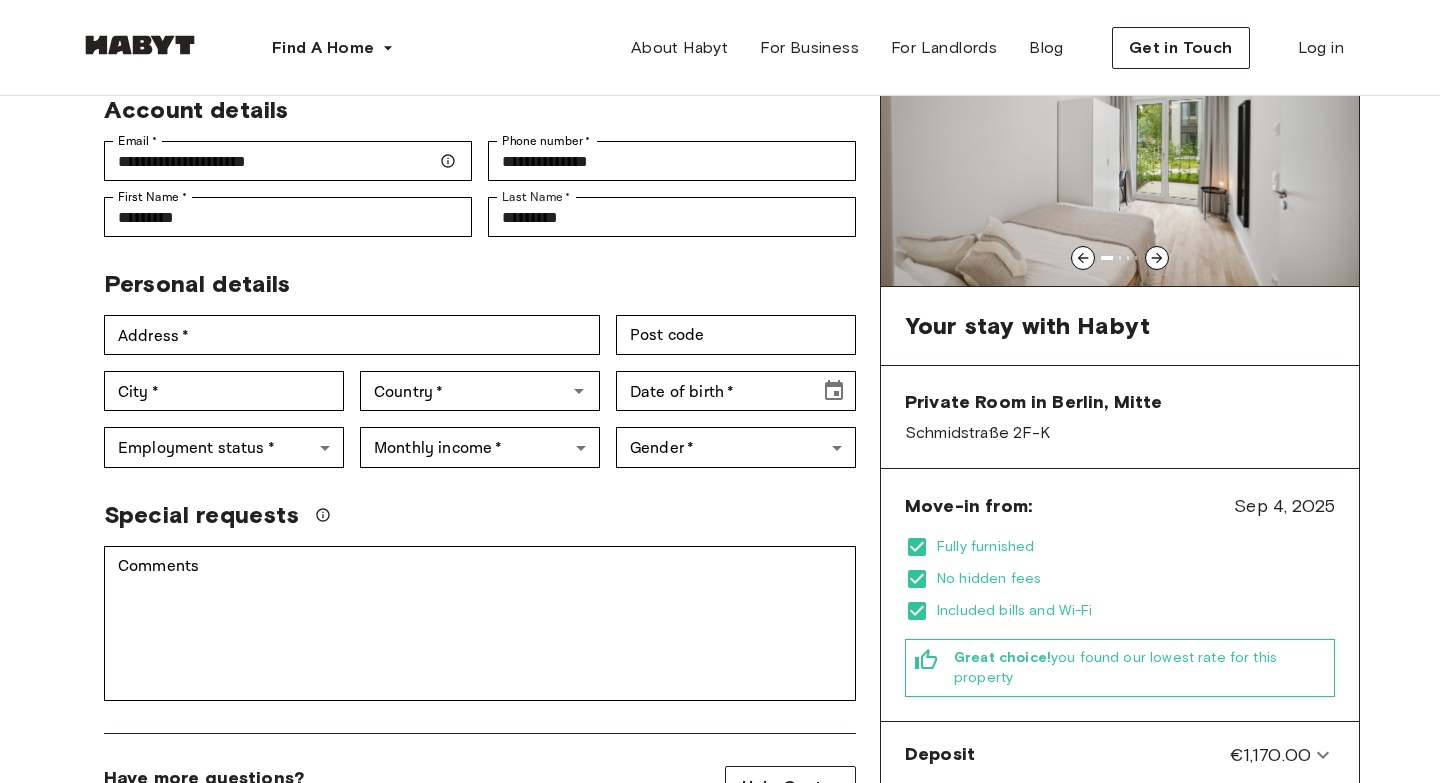 click on "Country   * Country   *" at bounding box center [472, 383] 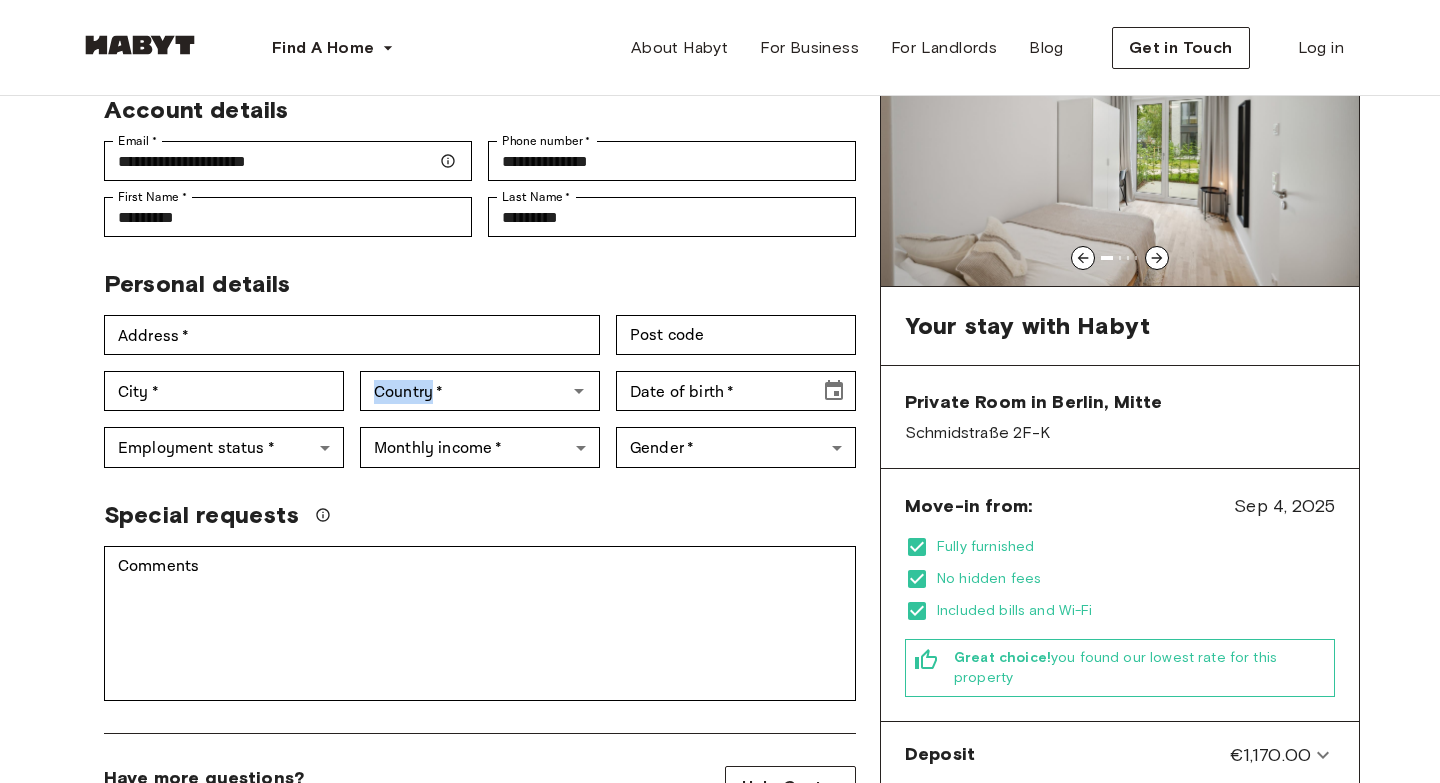click on "Country   * Country   *" at bounding box center [472, 383] 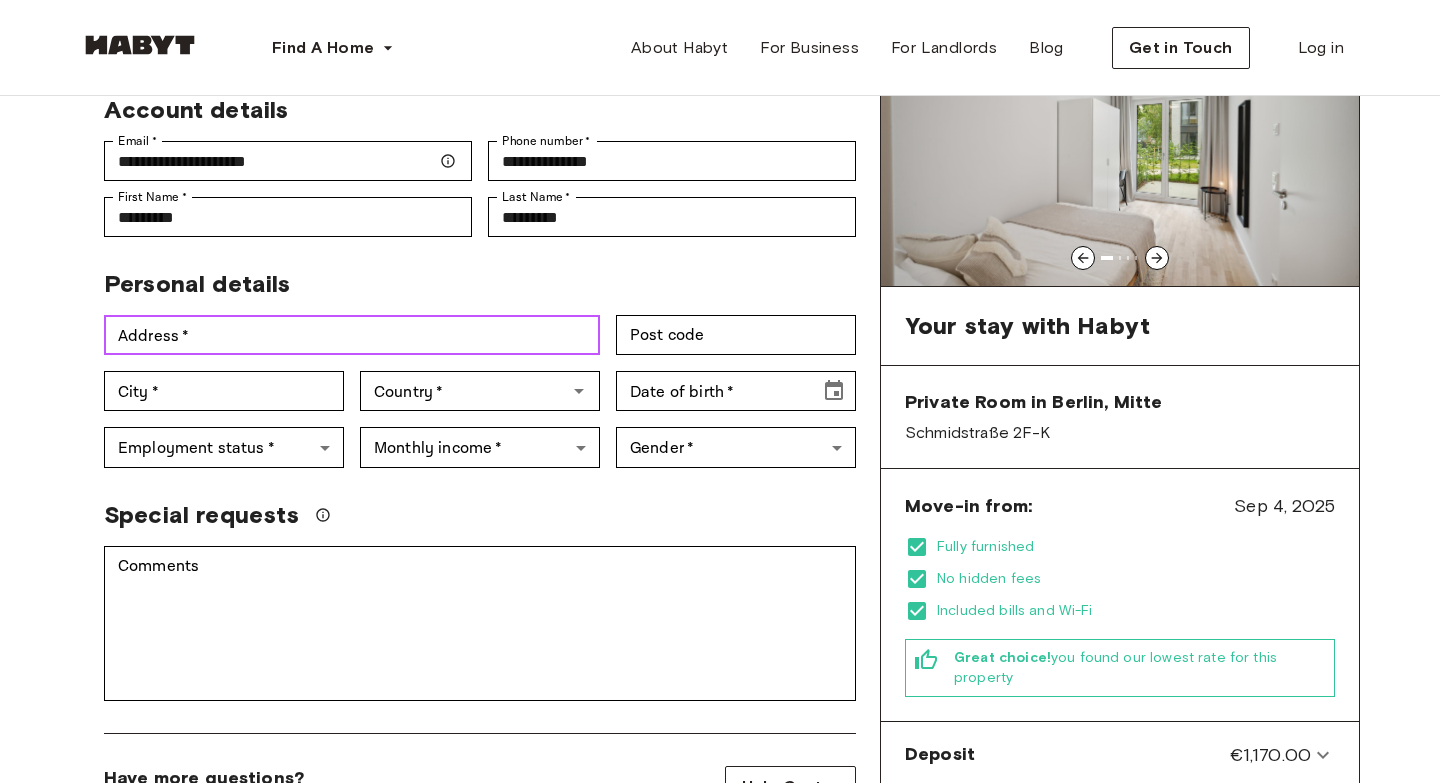 click on "Address   *" at bounding box center [352, 335] 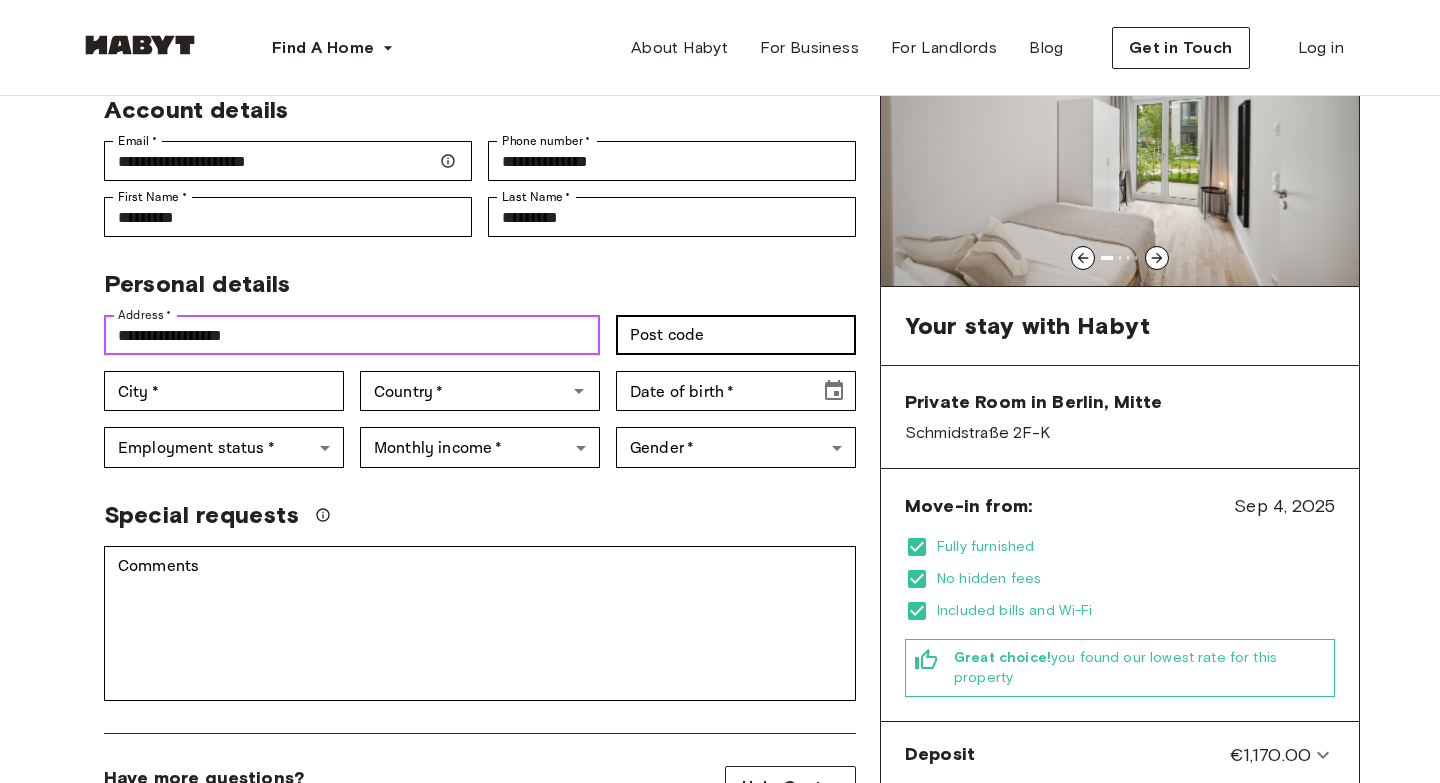 type on "**********" 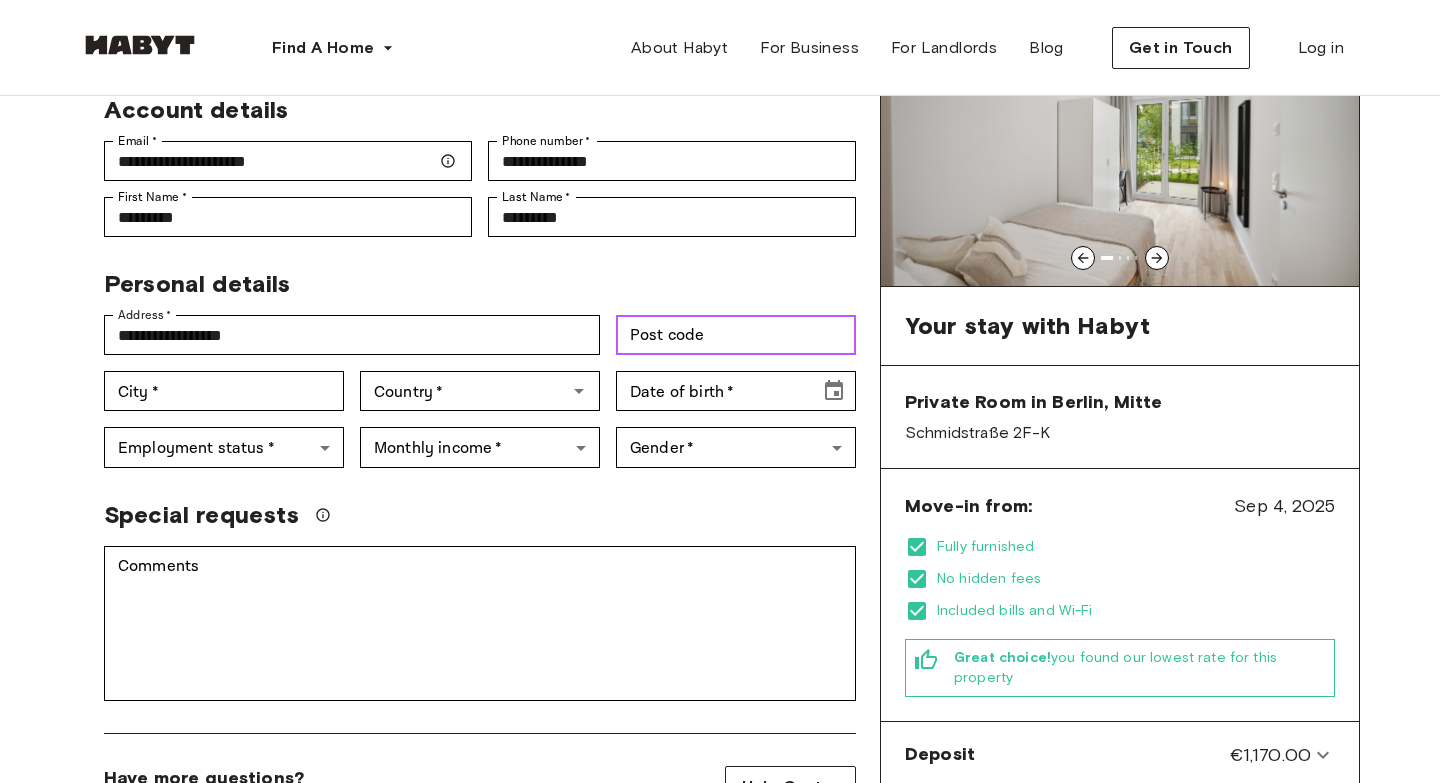 click on "Post code" at bounding box center [736, 335] 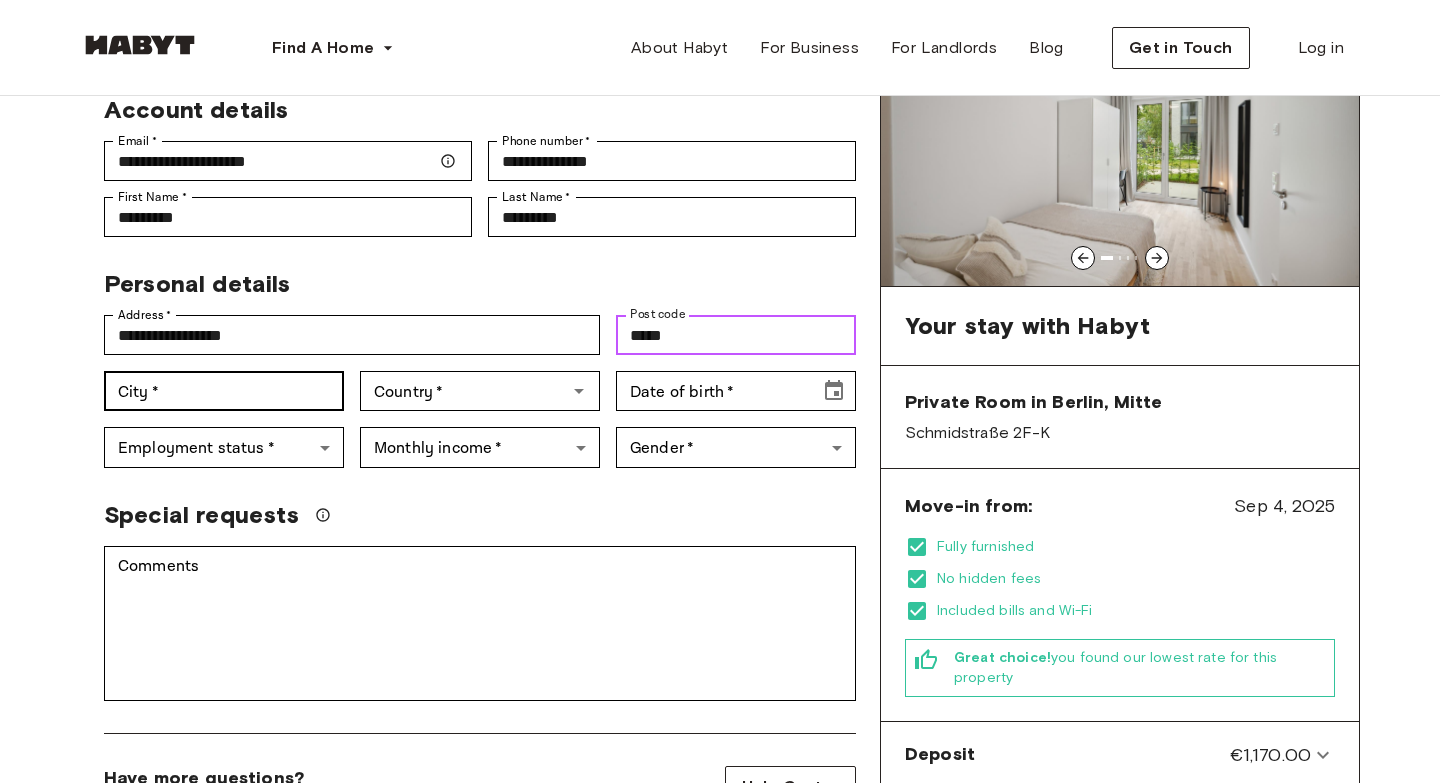 type on "*****" 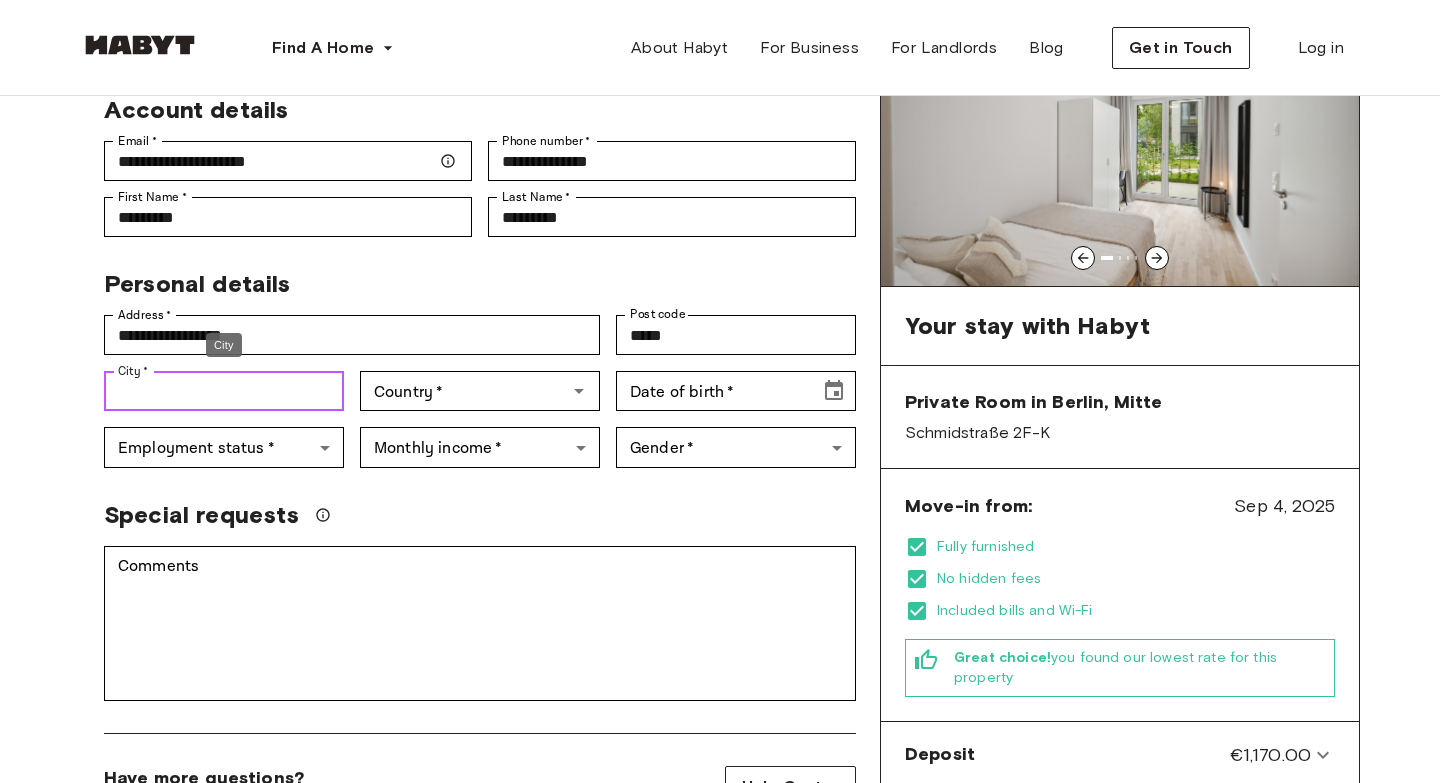 click on "City   *" at bounding box center (224, 391) 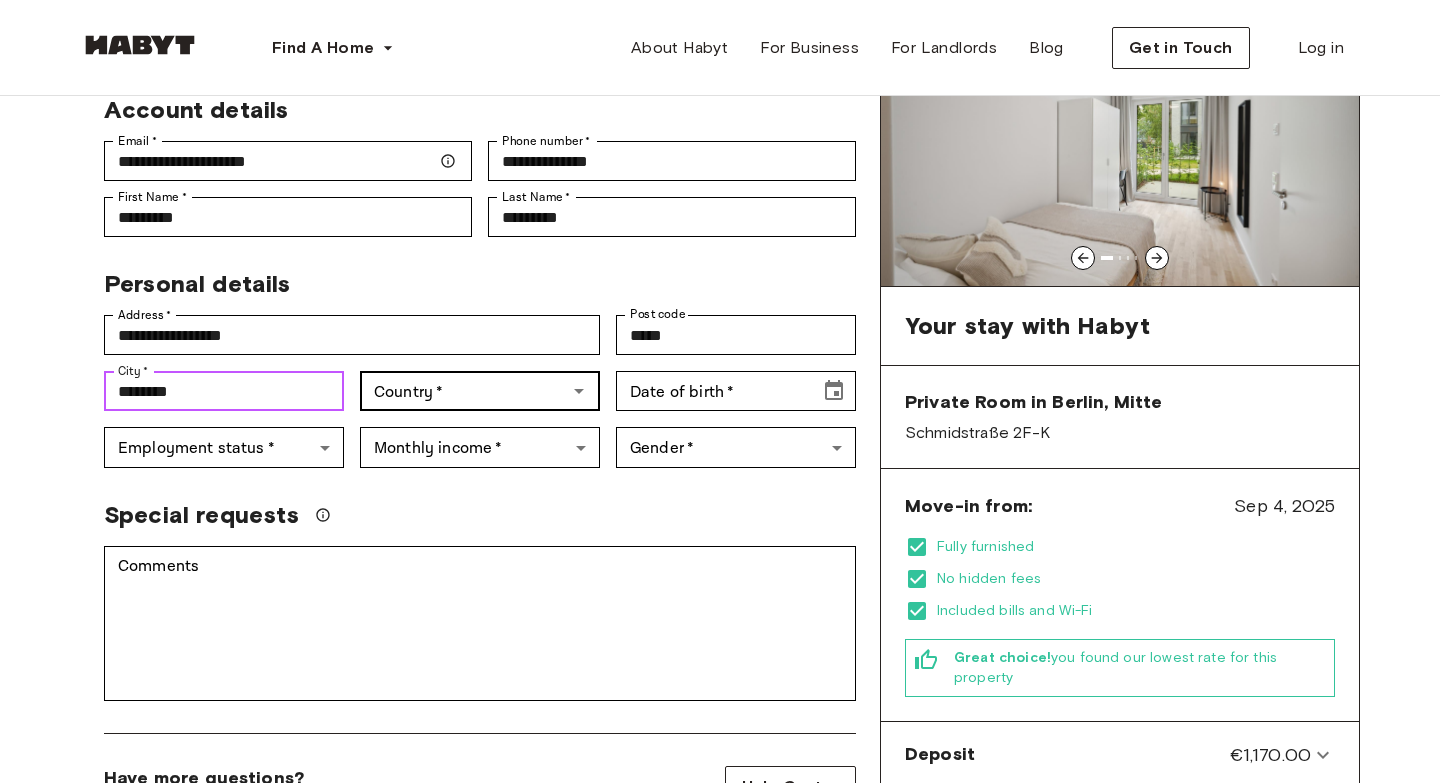 type on "********" 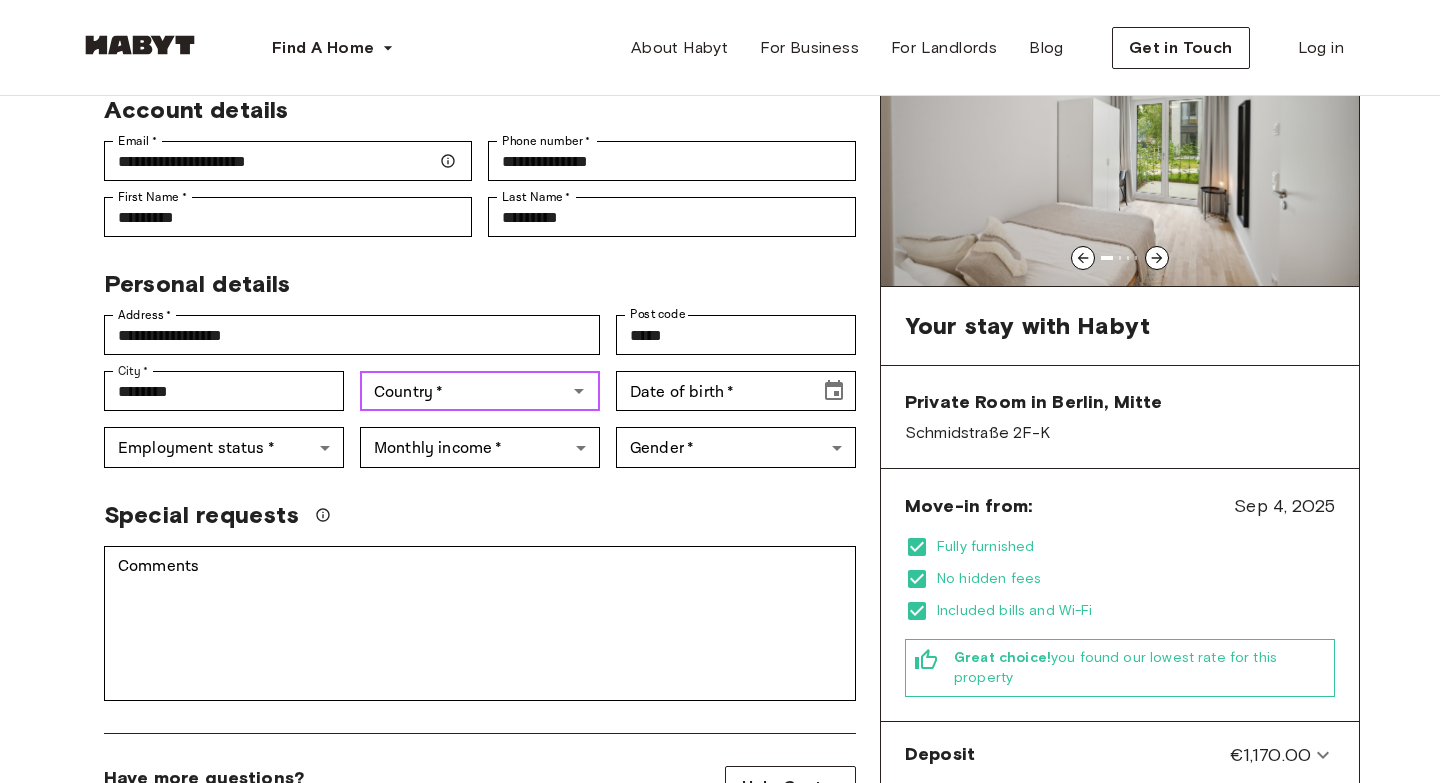 click on "Country   *" at bounding box center (463, 391) 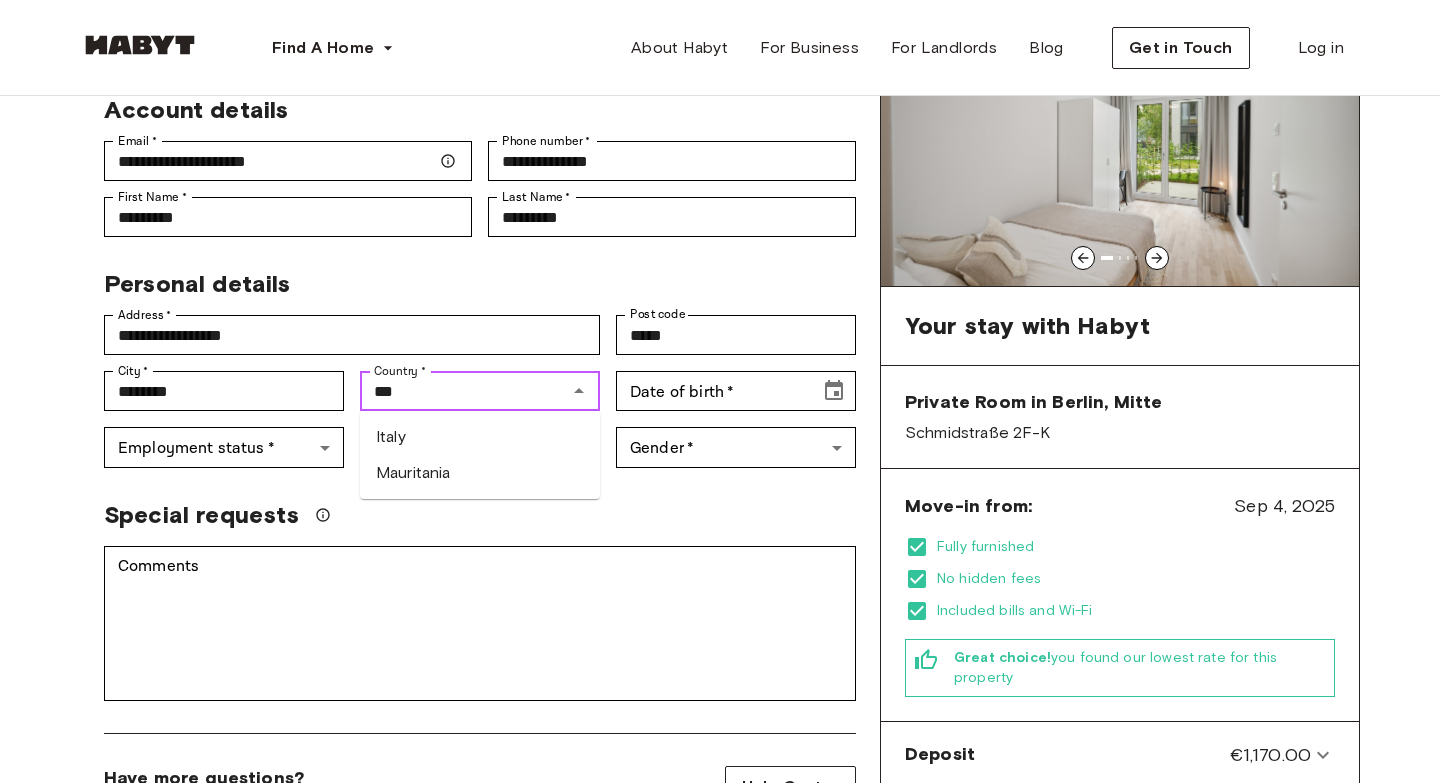click on "Italy" at bounding box center (480, 437) 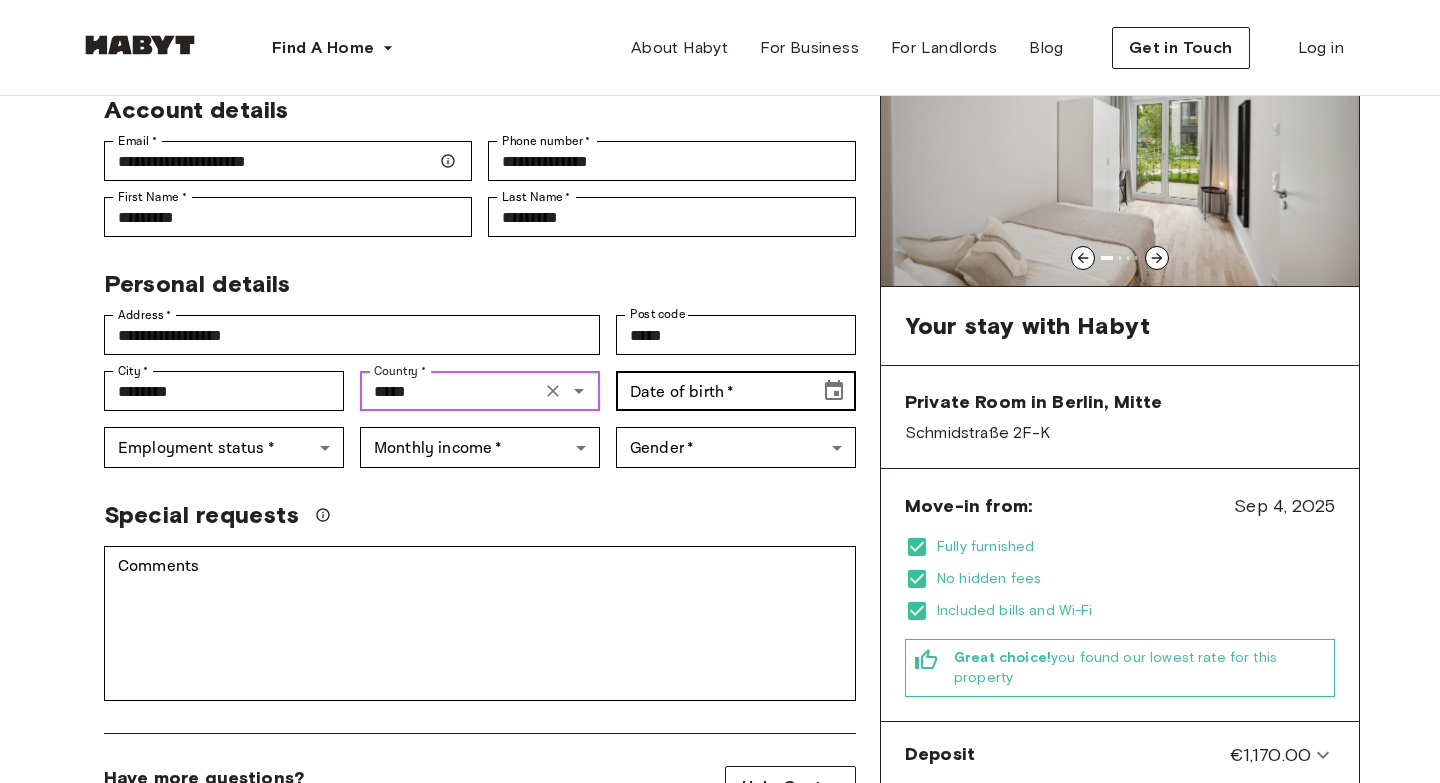 type on "*****" 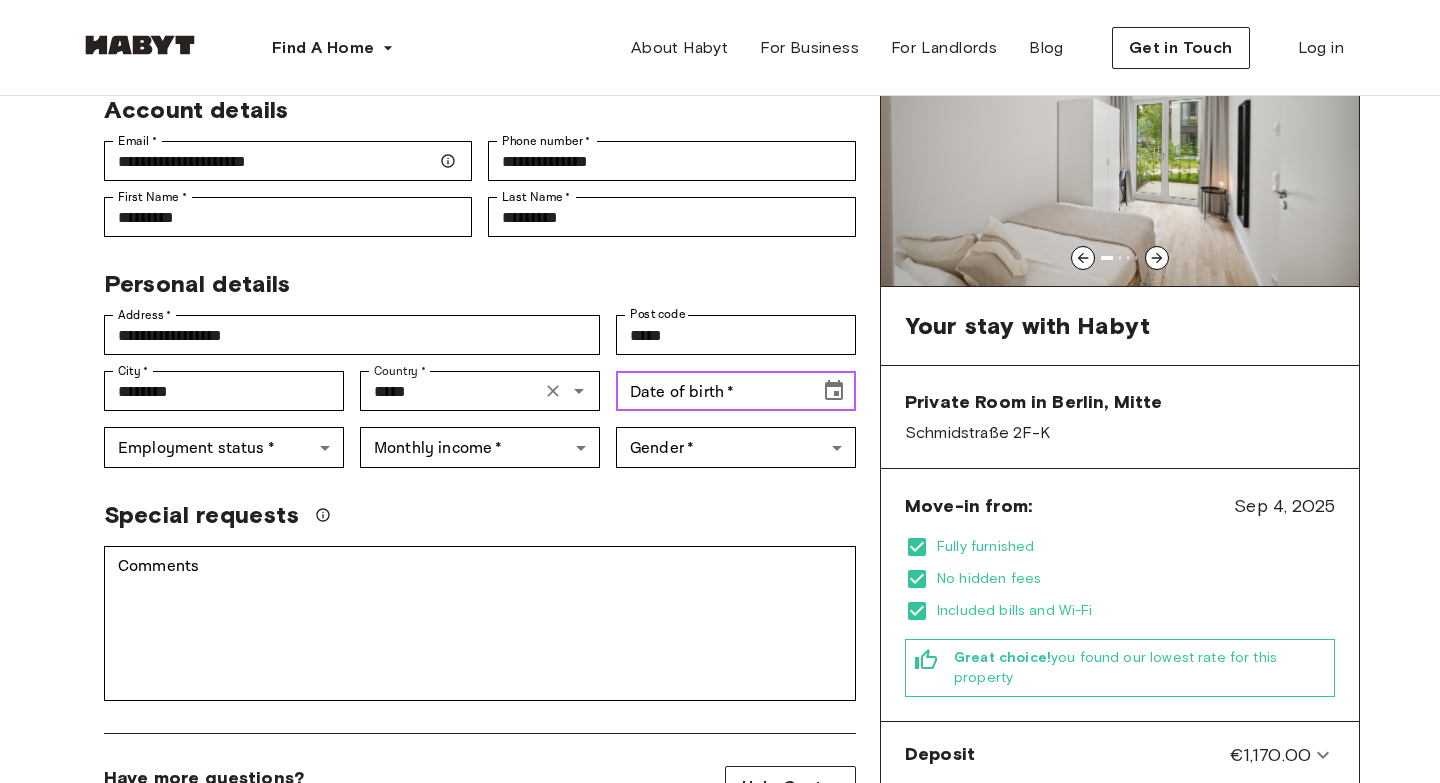 click on "Date of birth   *" at bounding box center (711, 391) 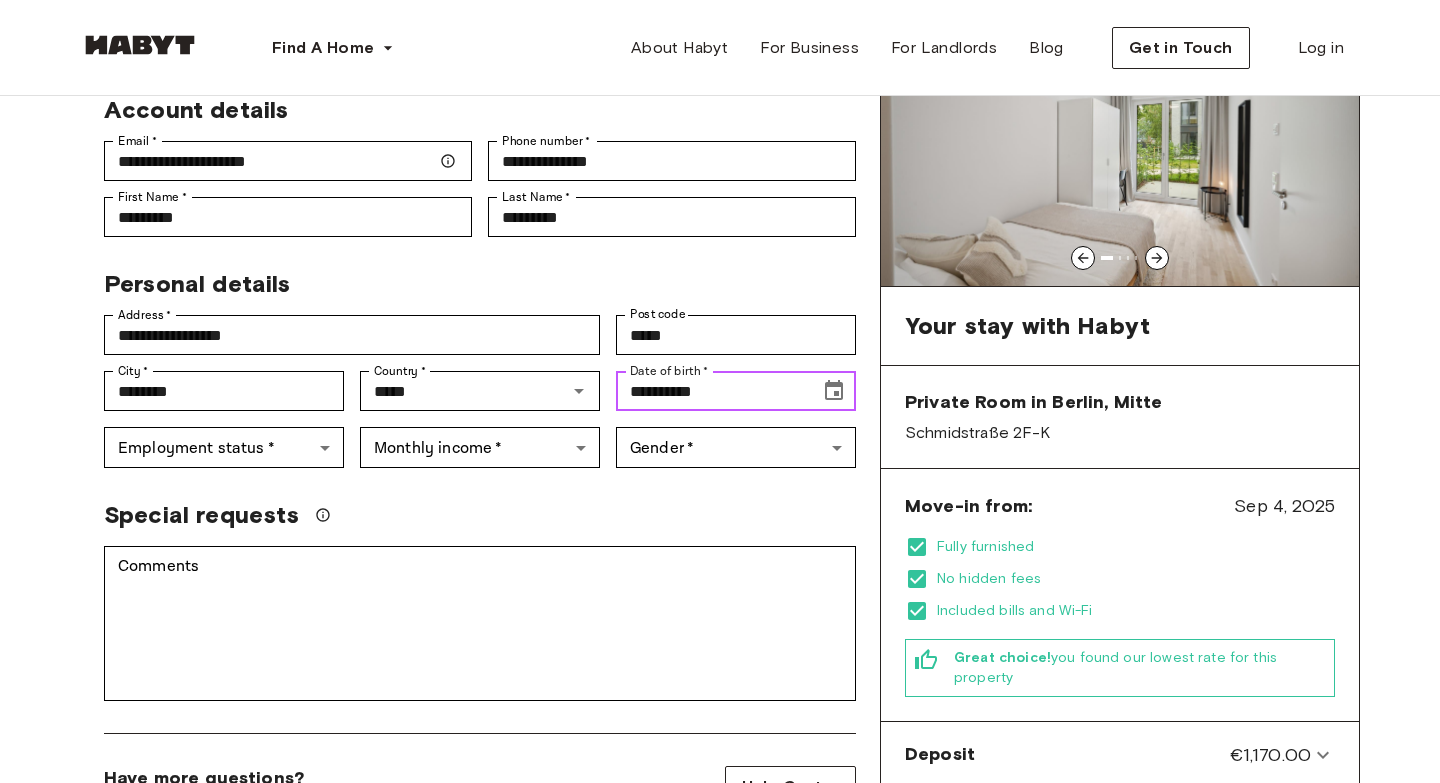 click 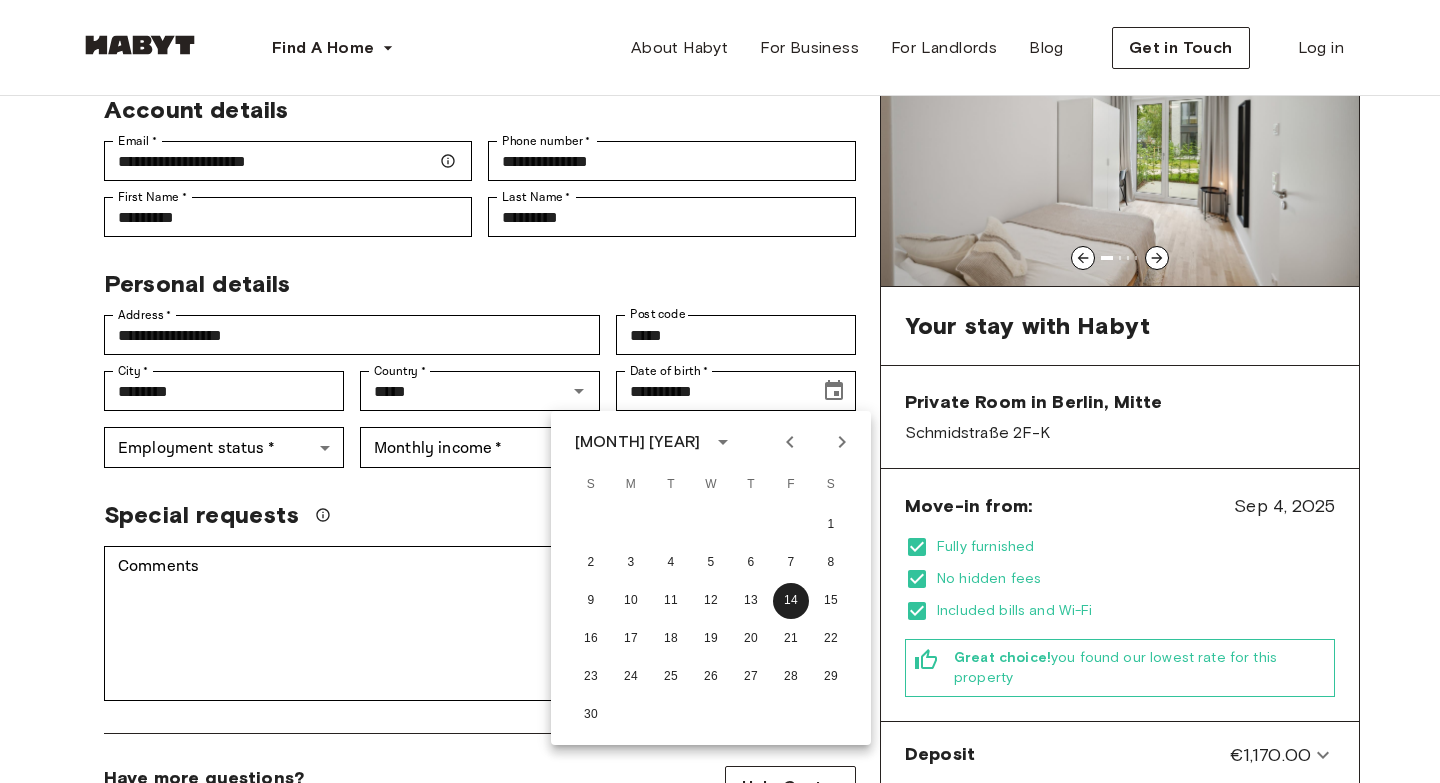 click at bounding box center (723, 442) 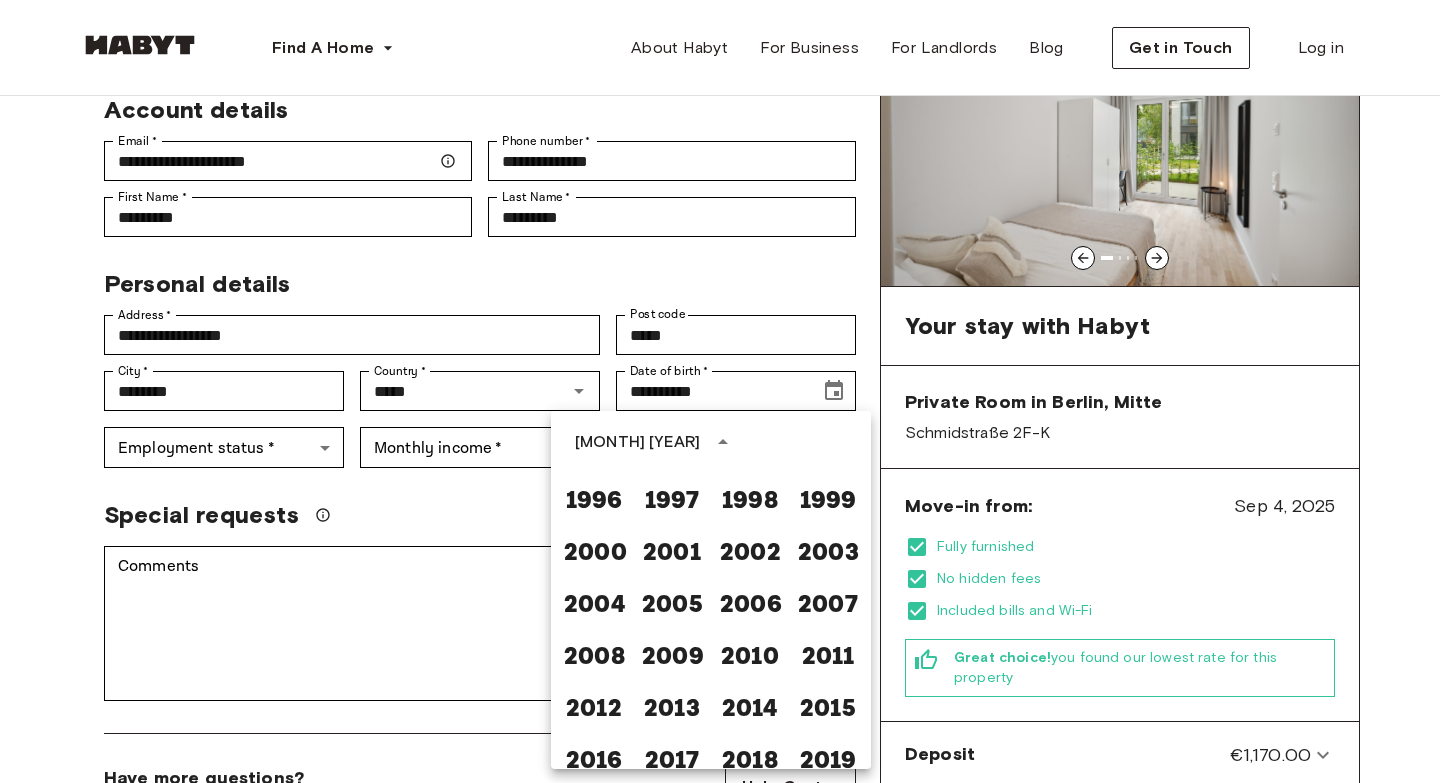 scroll, scrollTop: 1241, scrollLeft: 0, axis: vertical 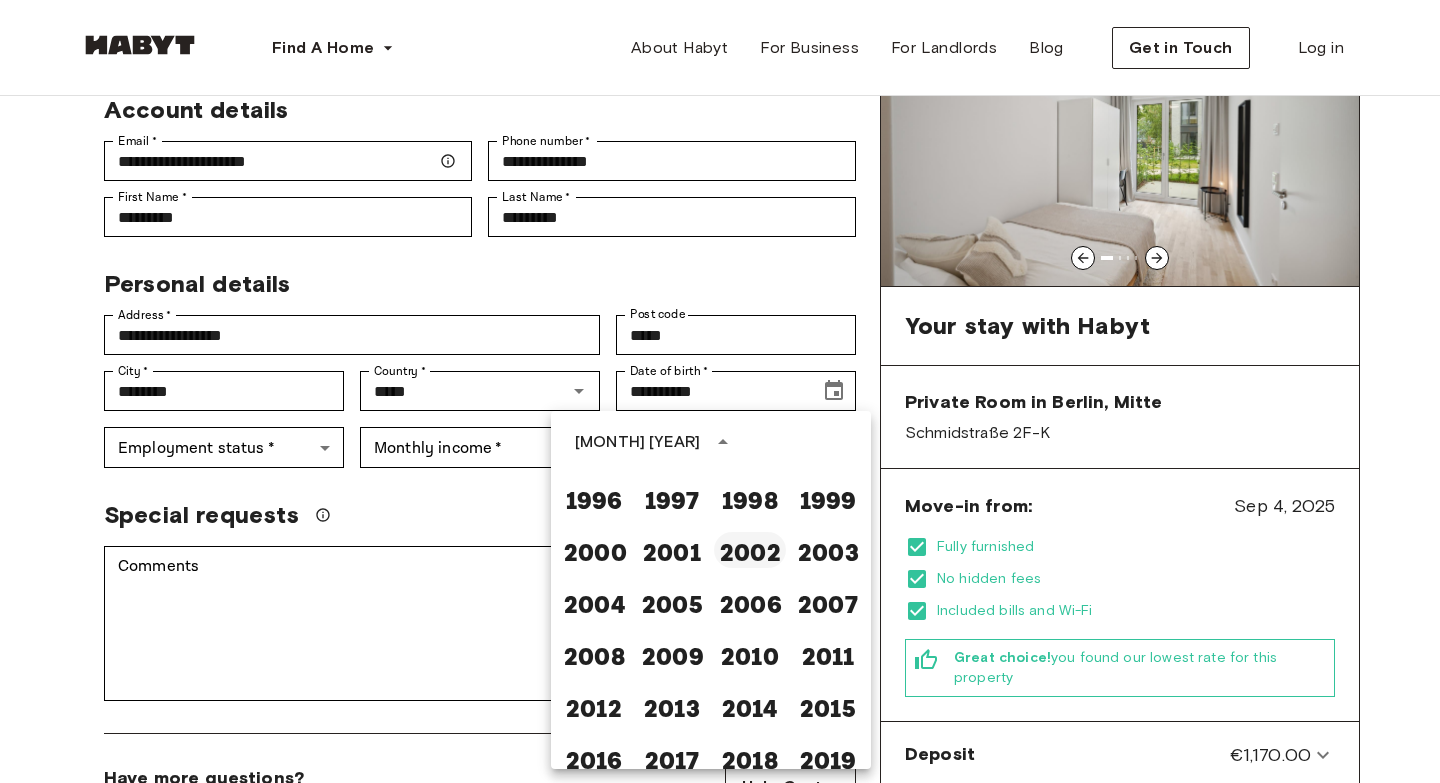 click on "2002" at bounding box center [750, 550] 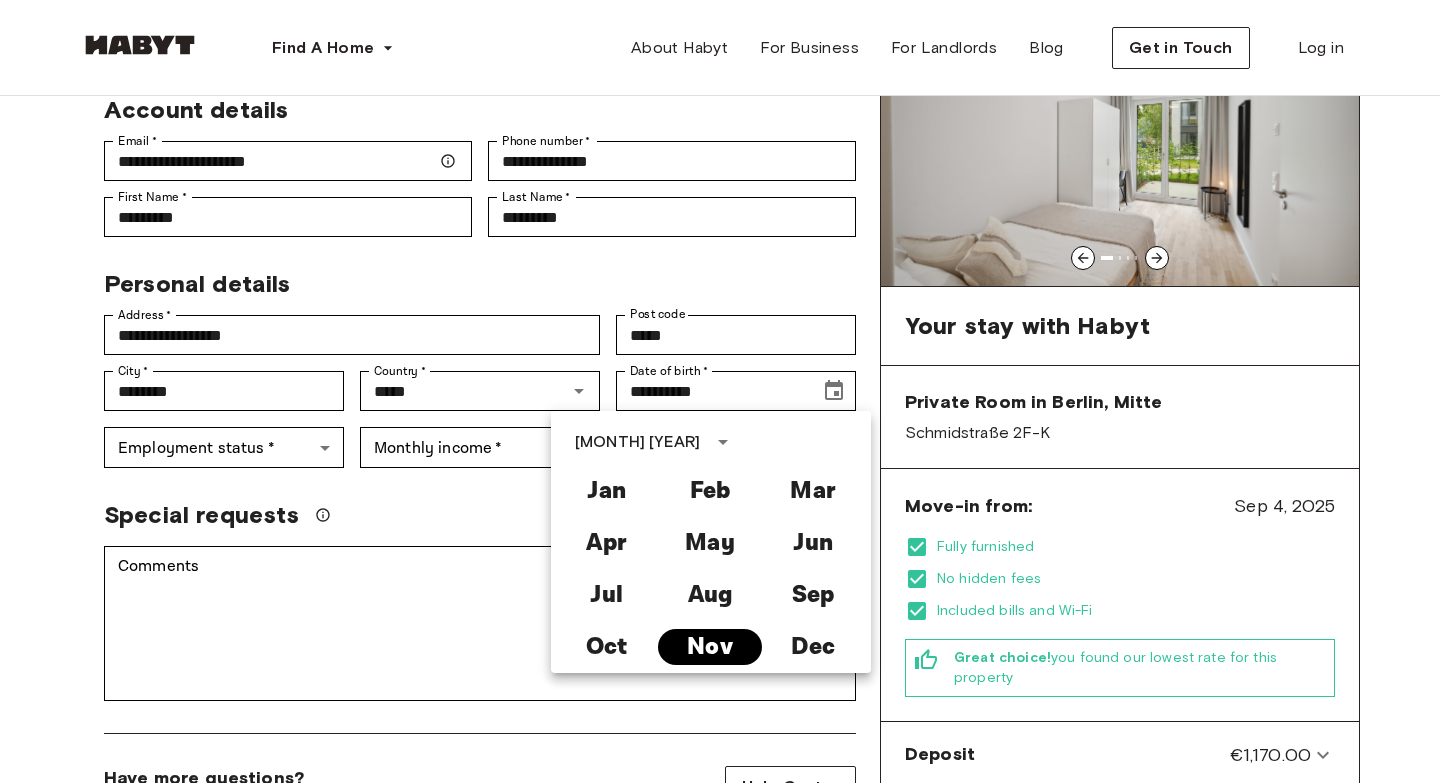 click on "Nov" at bounding box center (709, 647) 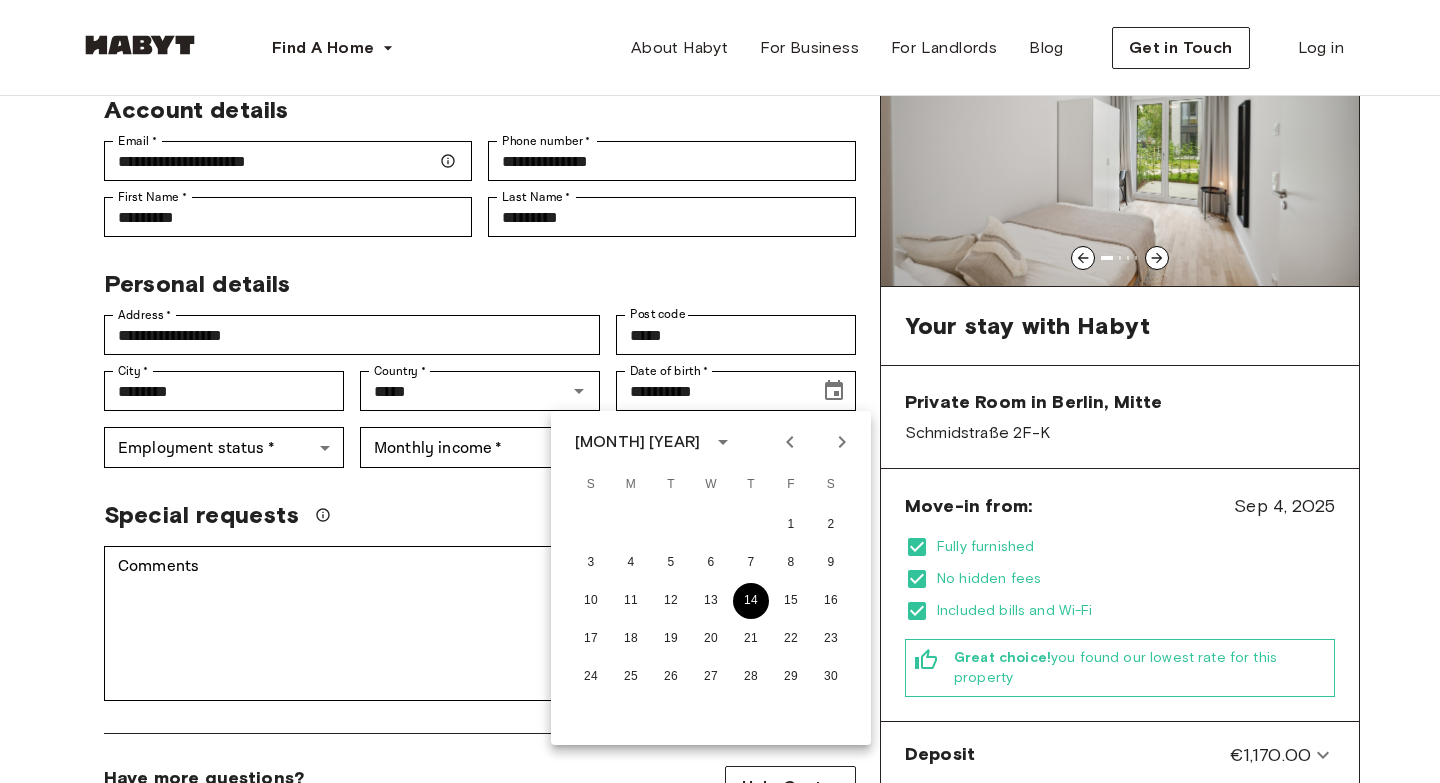click on "14" at bounding box center (751, 601) 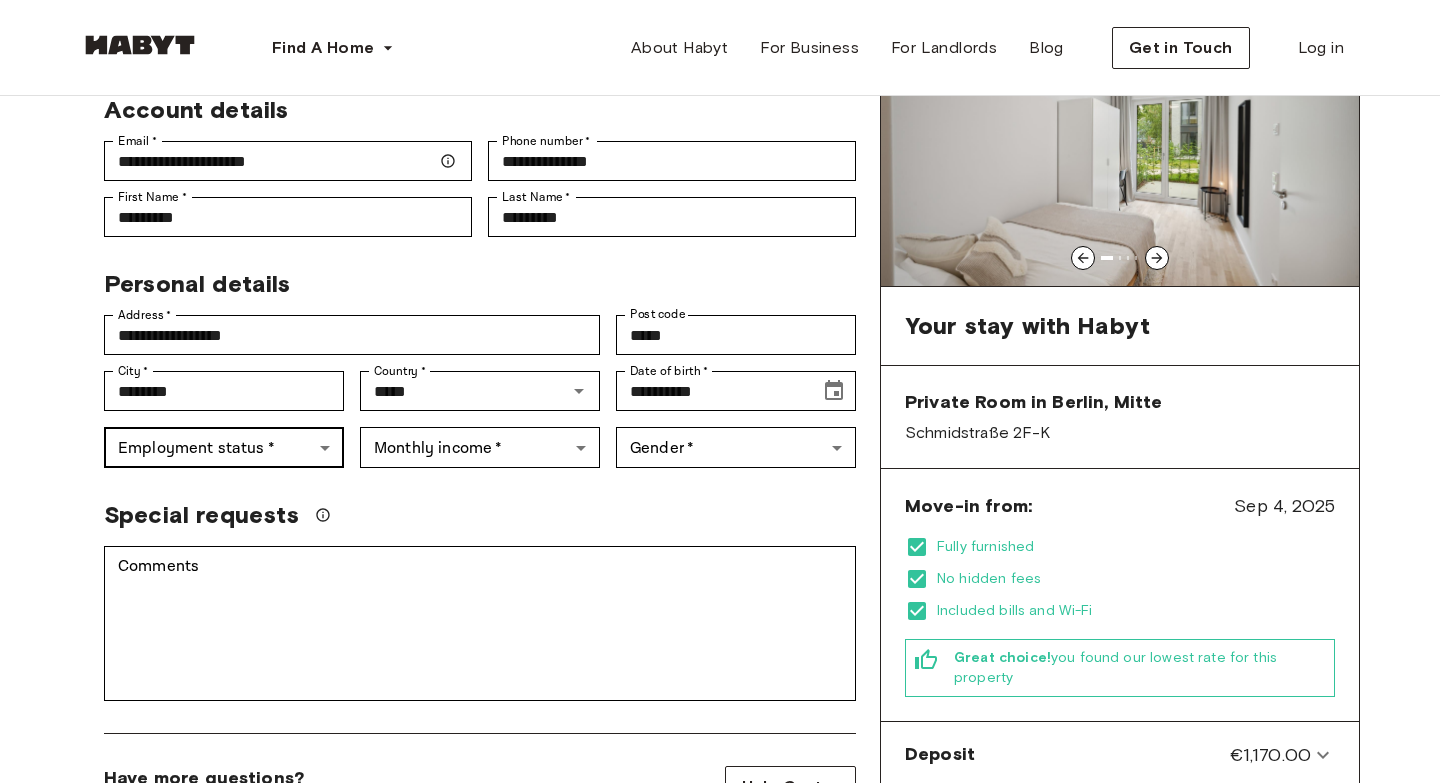 click on "**********" at bounding box center [720, 1032] 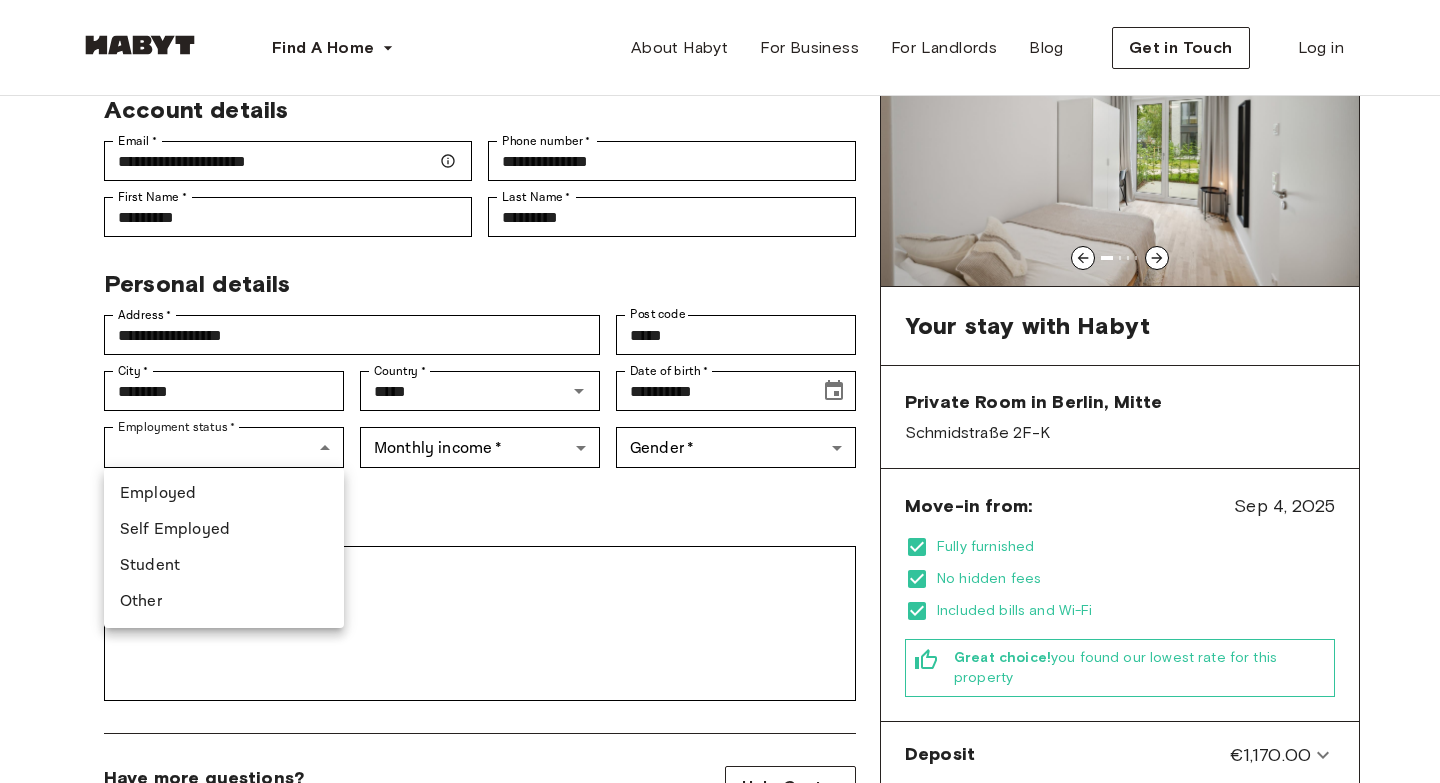 click on "Student" at bounding box center (224, 566) 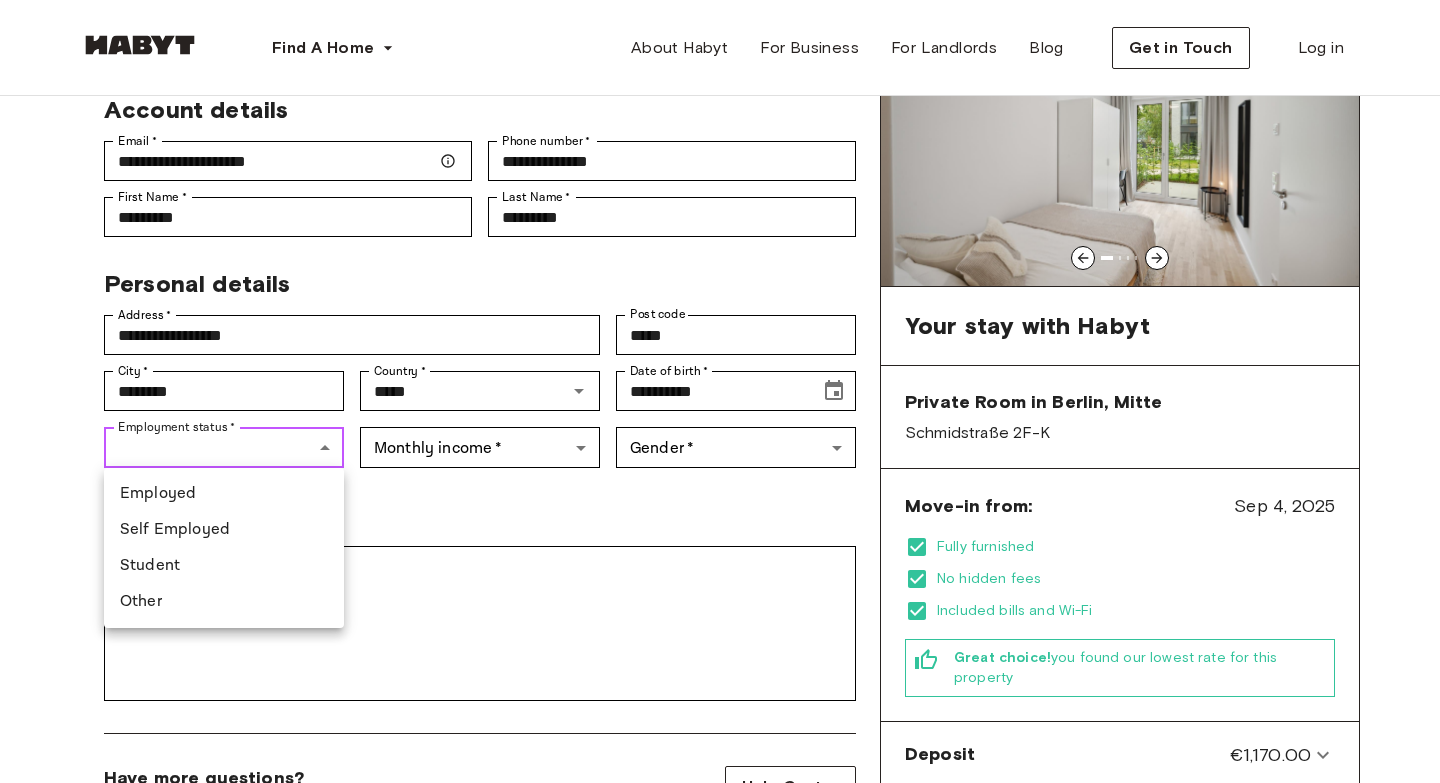 type on "*******" 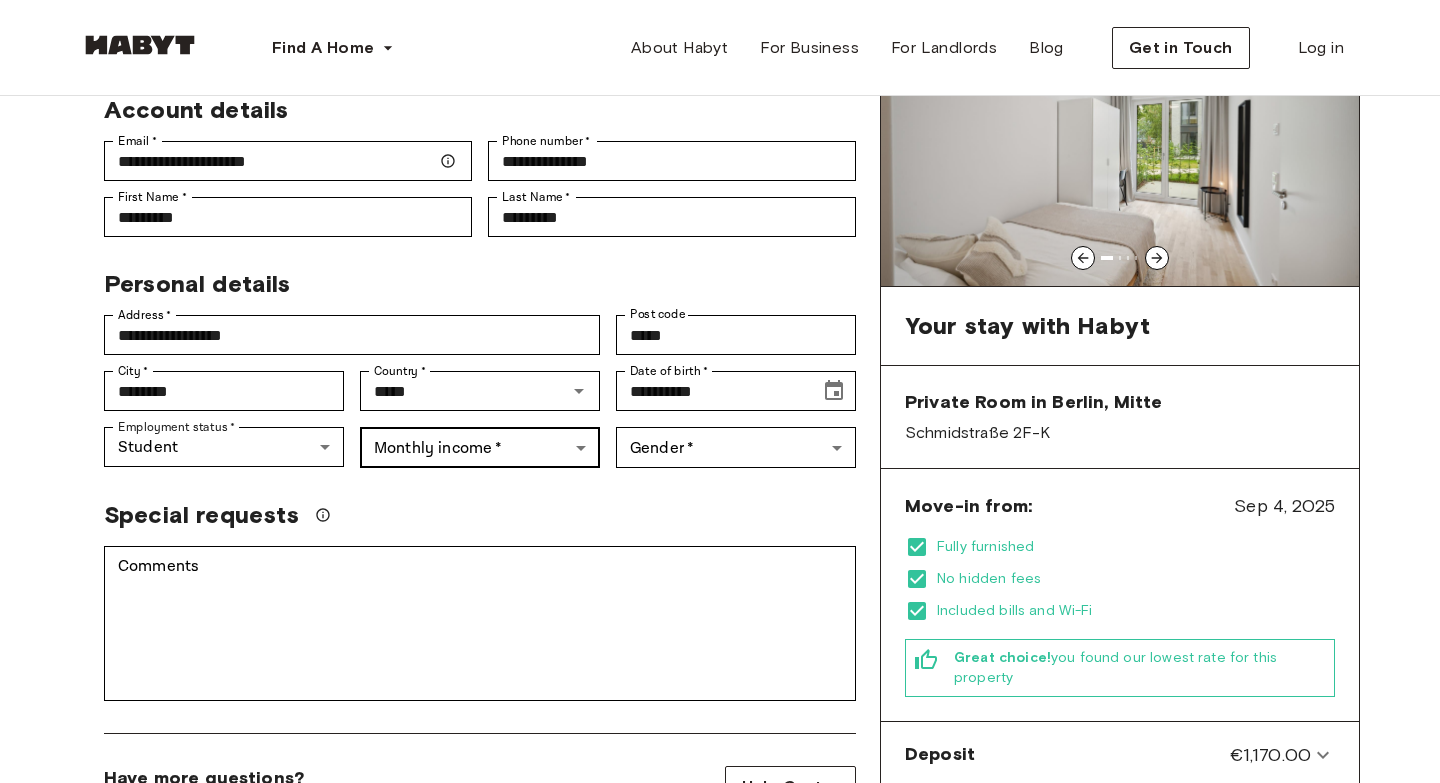 click on "**********" at bounding box center [720, 1032] 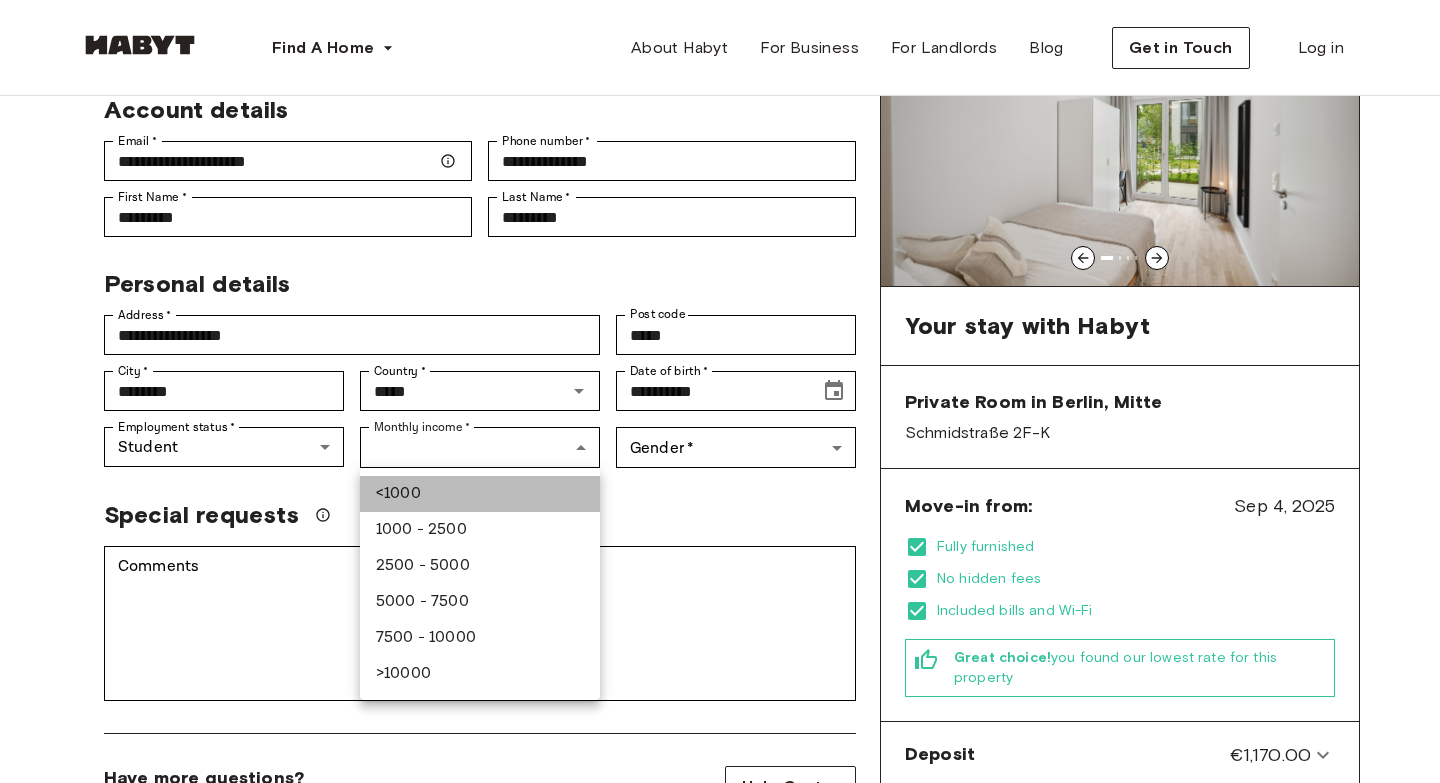 click on "<1000" at bounding box center [480, 494] 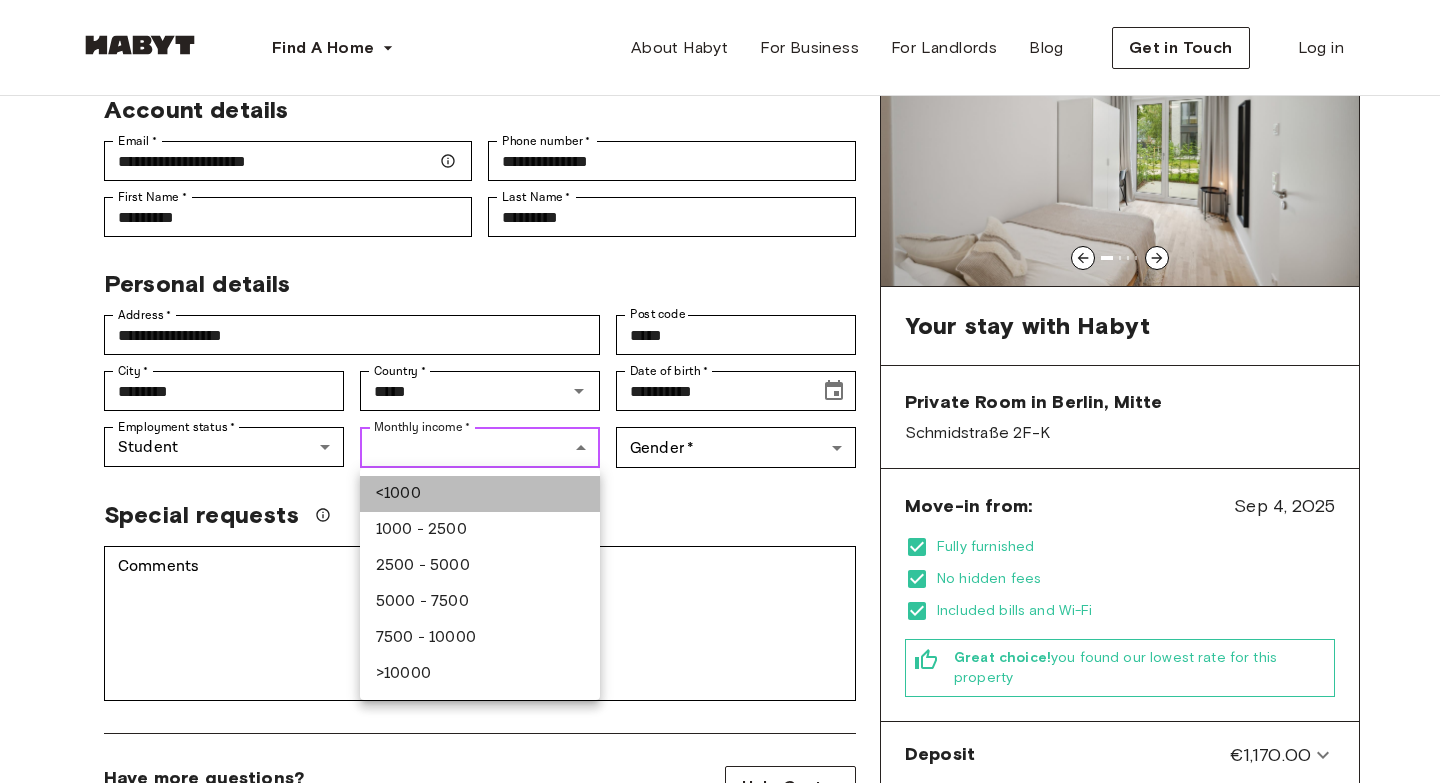 type on "******" 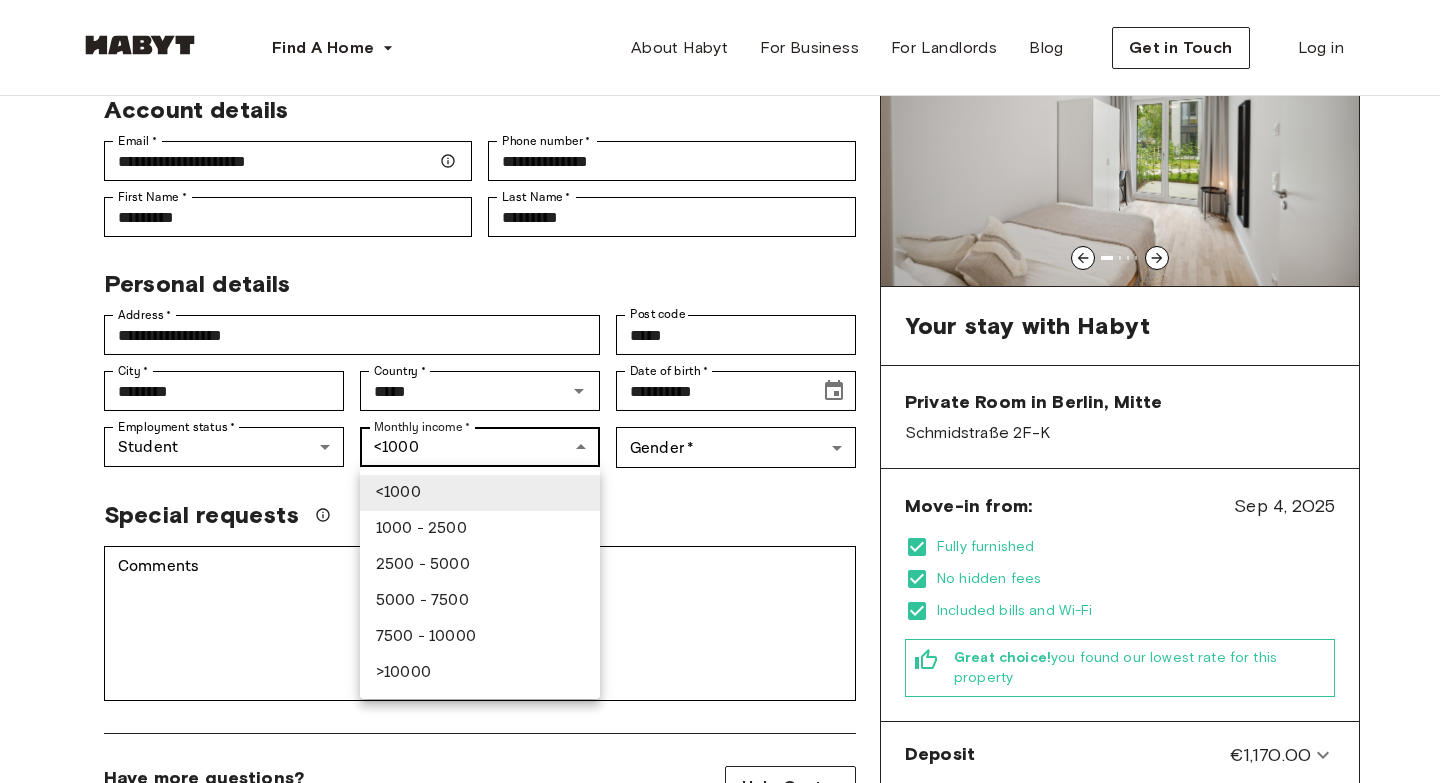 click on "**********" at bounding box center (720, 1032) 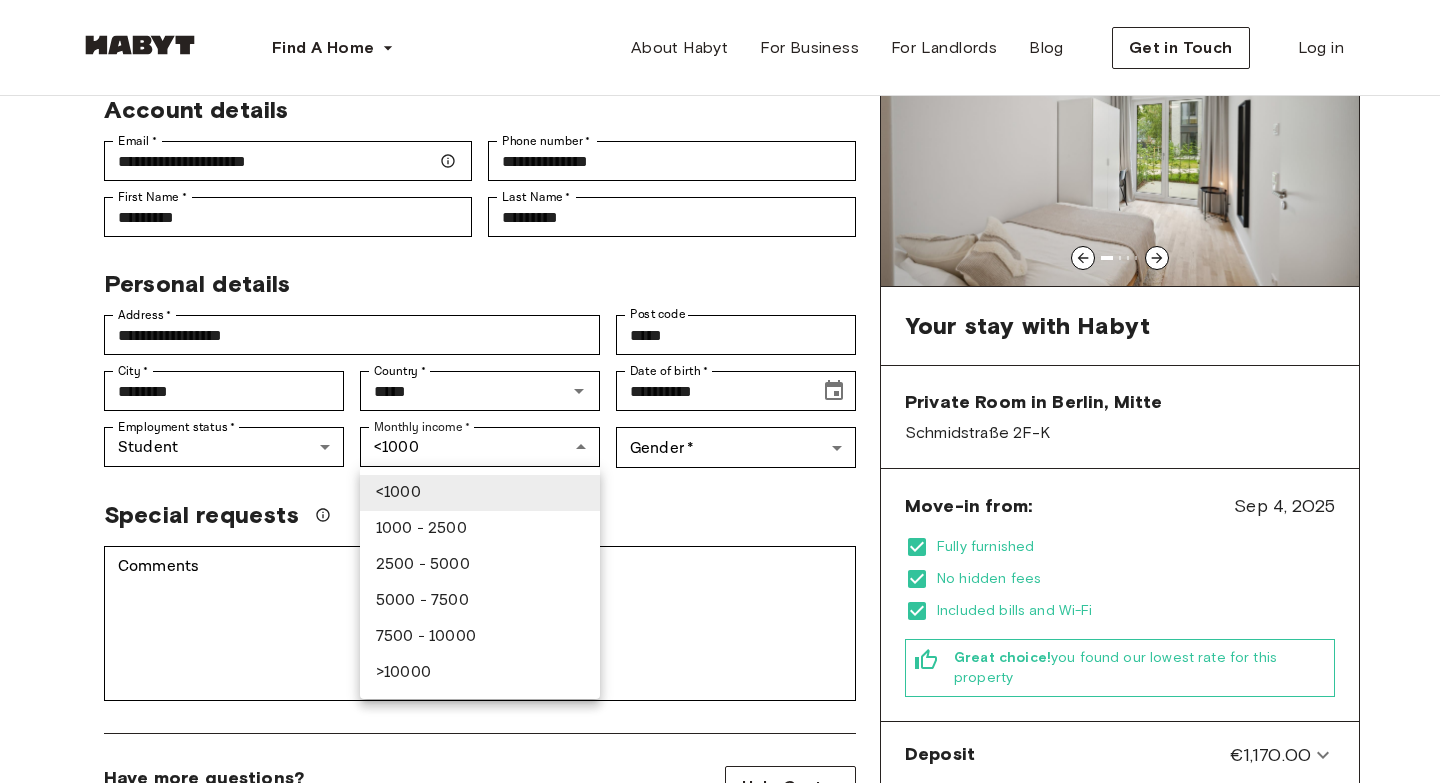 click at bounding box center (720, 391) 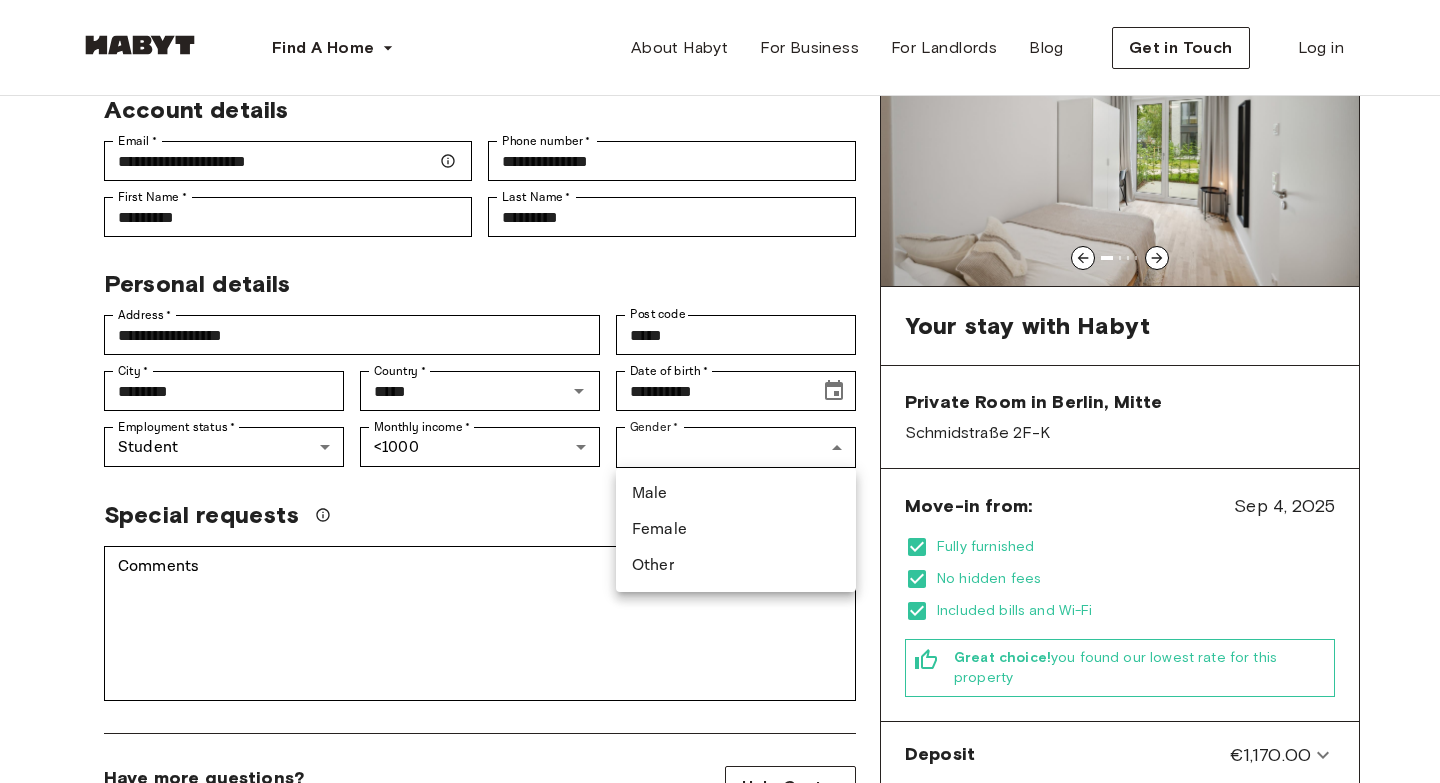 click on "**********" at bounding box center (720, 1032) 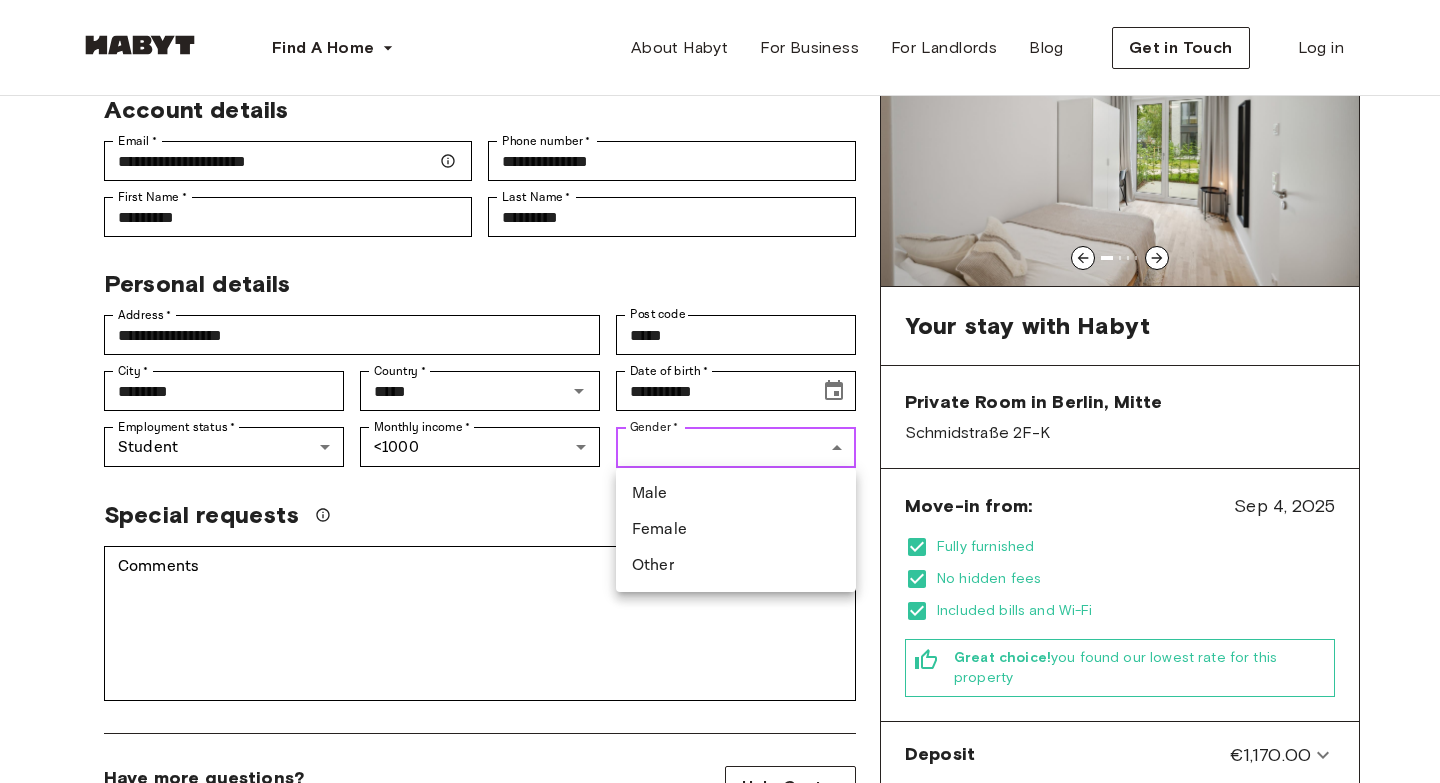 type on "****" 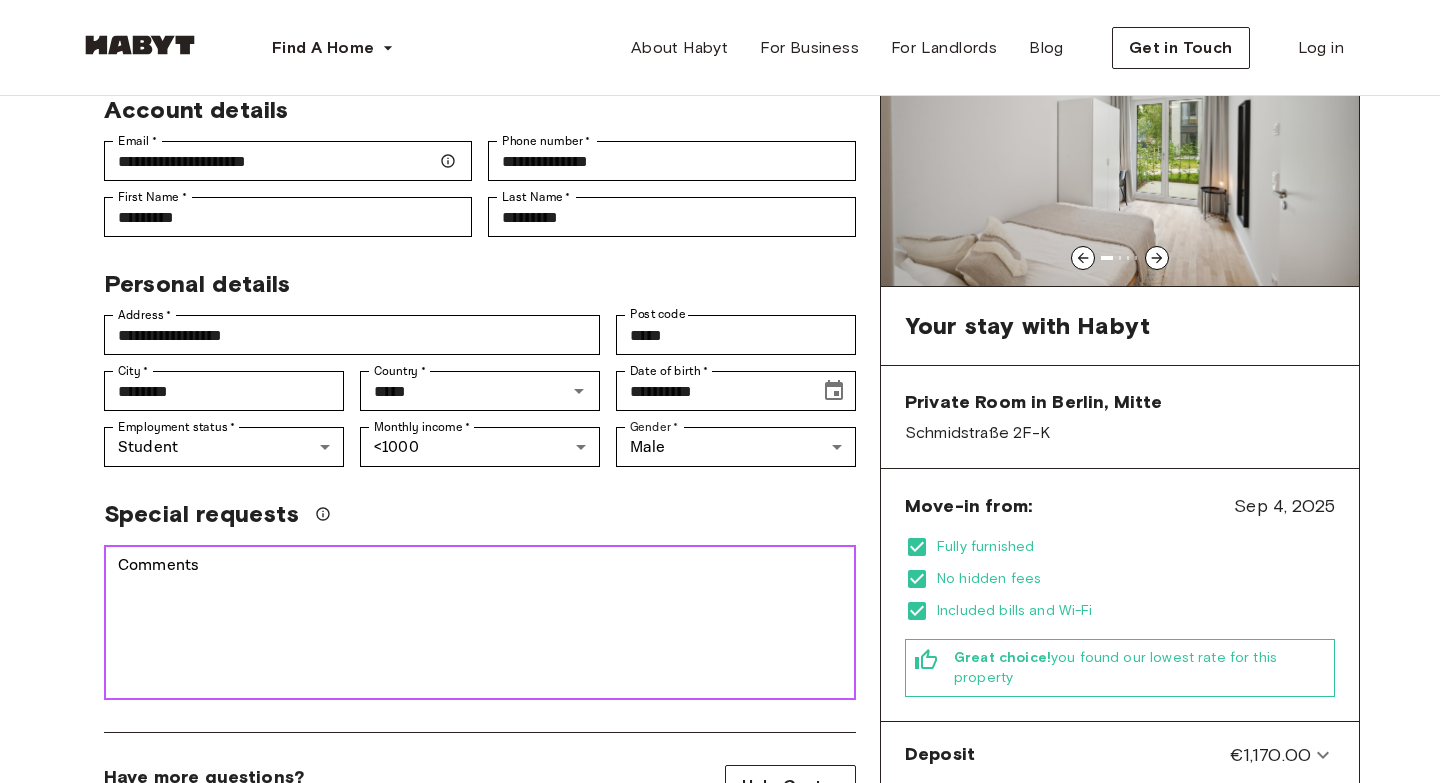 click on "Comments" at bounding box center [480, 623] 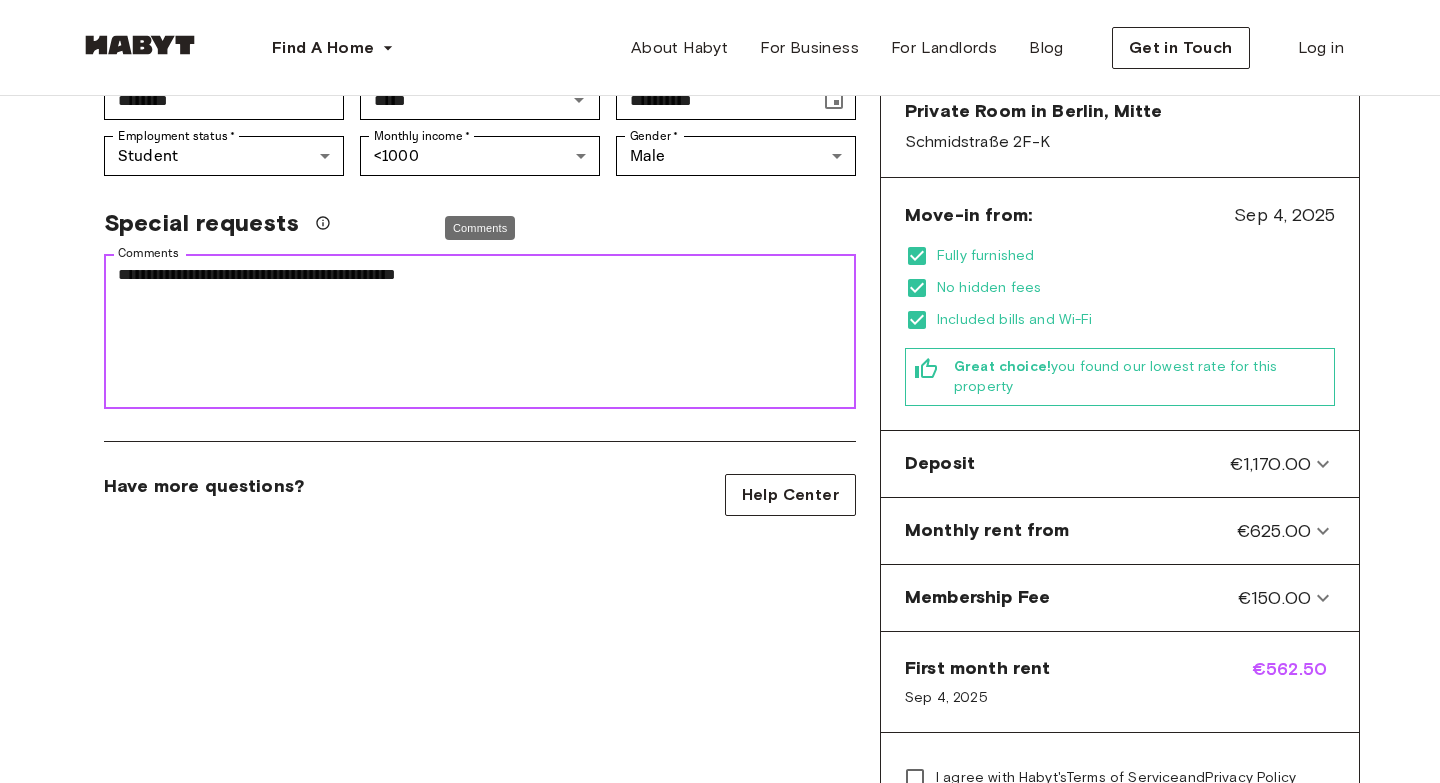 scroll, scrollTop: 509, scrollLeft: 0, axis: vertical 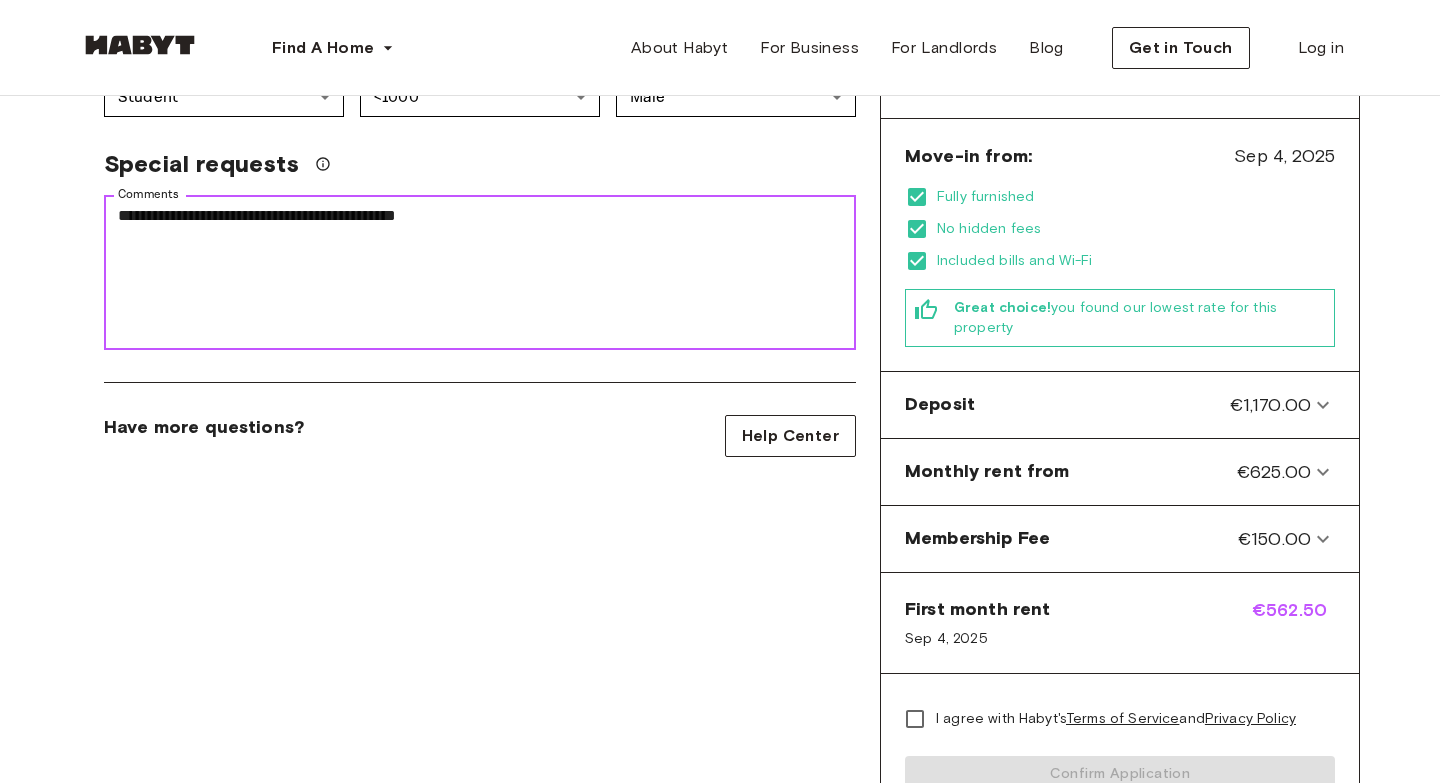 type on "**********" 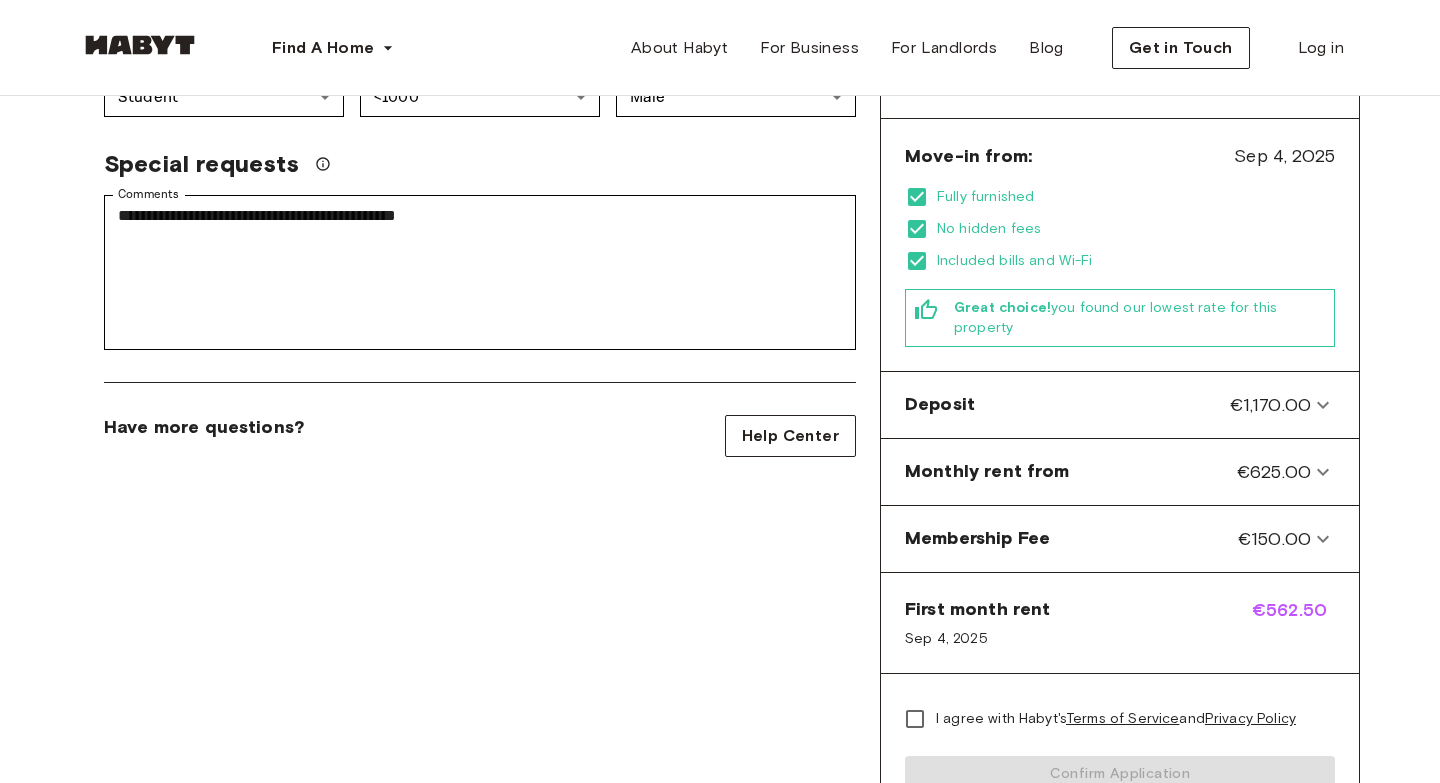 click on "I agree with Habyt's  Terms of Service  and  Privacy Policy" at bounding box center [1106, 719] 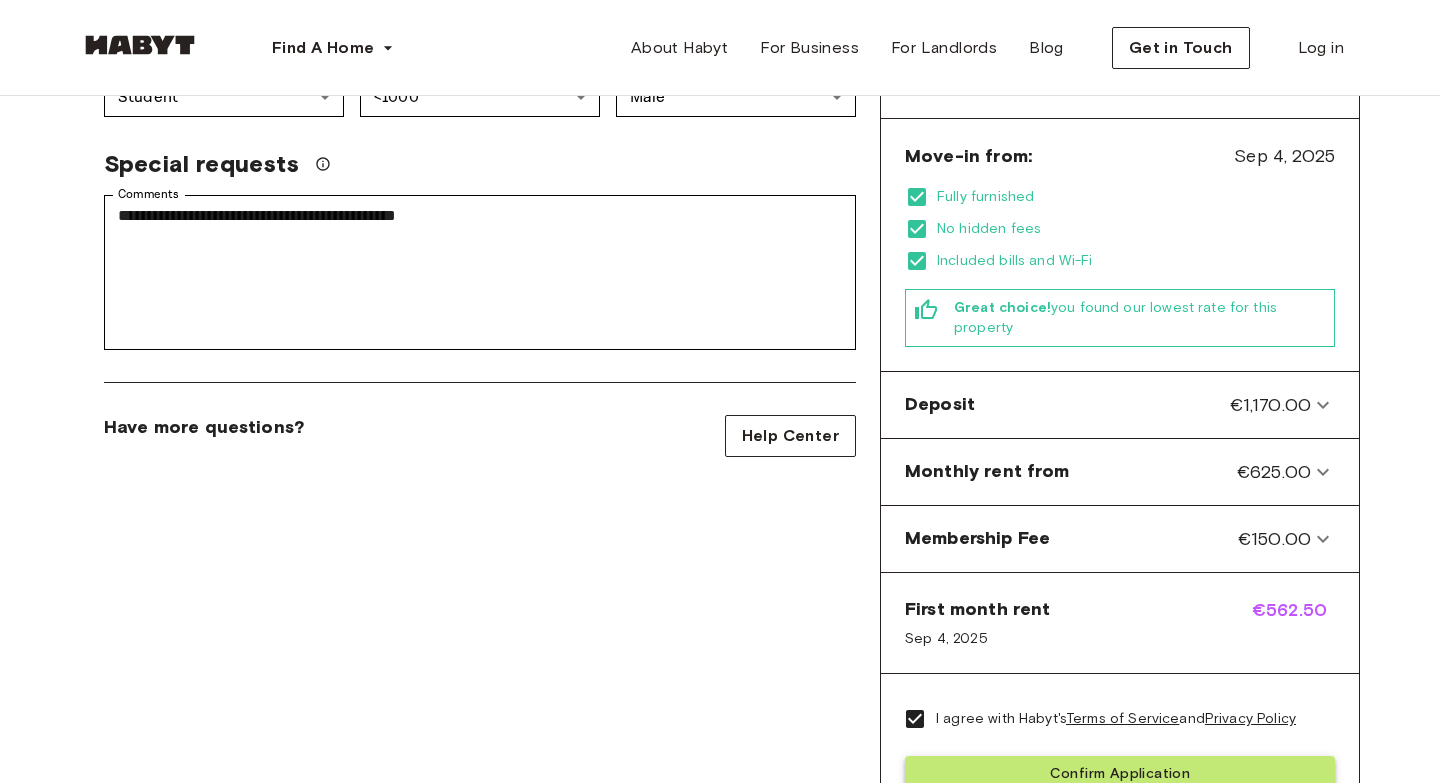 click on "Confirm Application" at bounding box center [1120, 774] 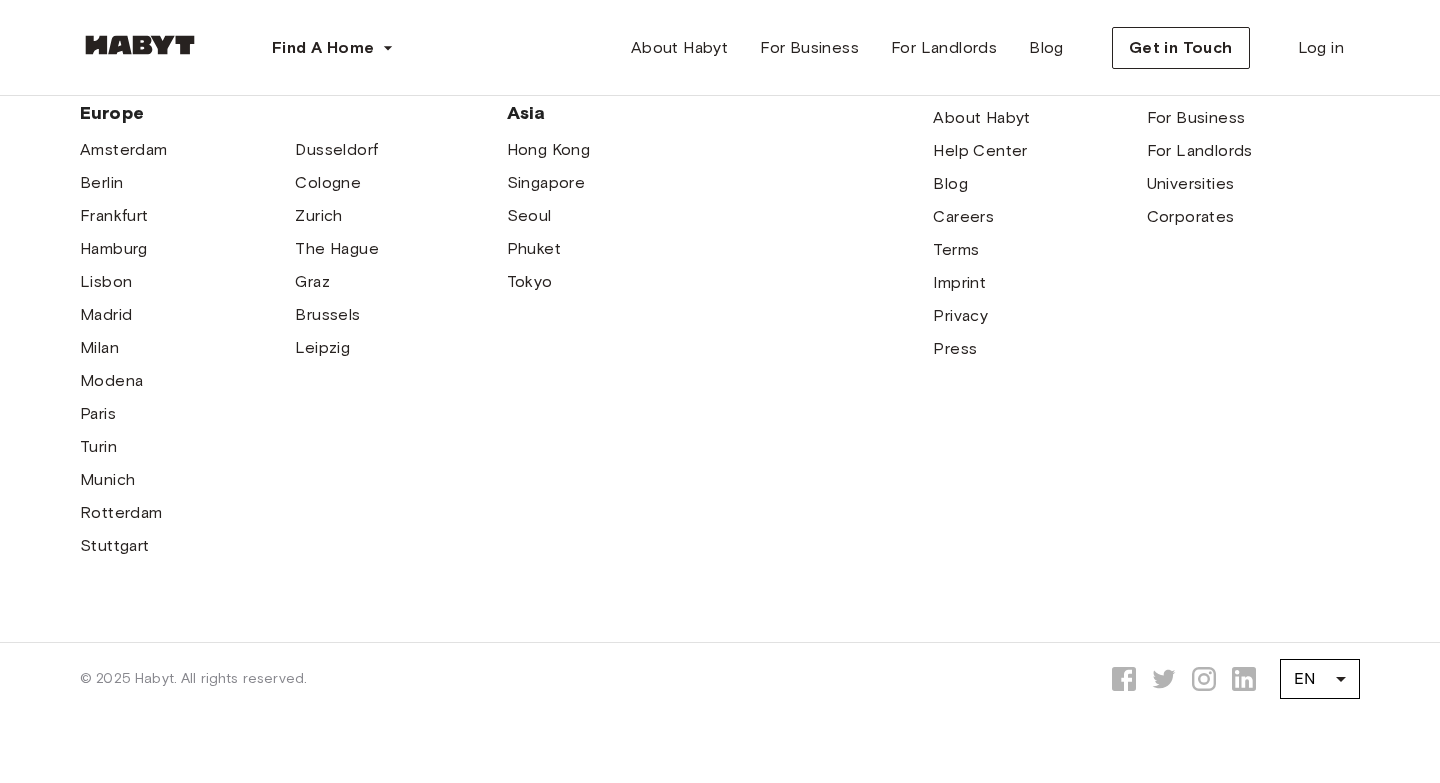 scroll, scrollTop: 0, scrollLeft: 0, axis: both 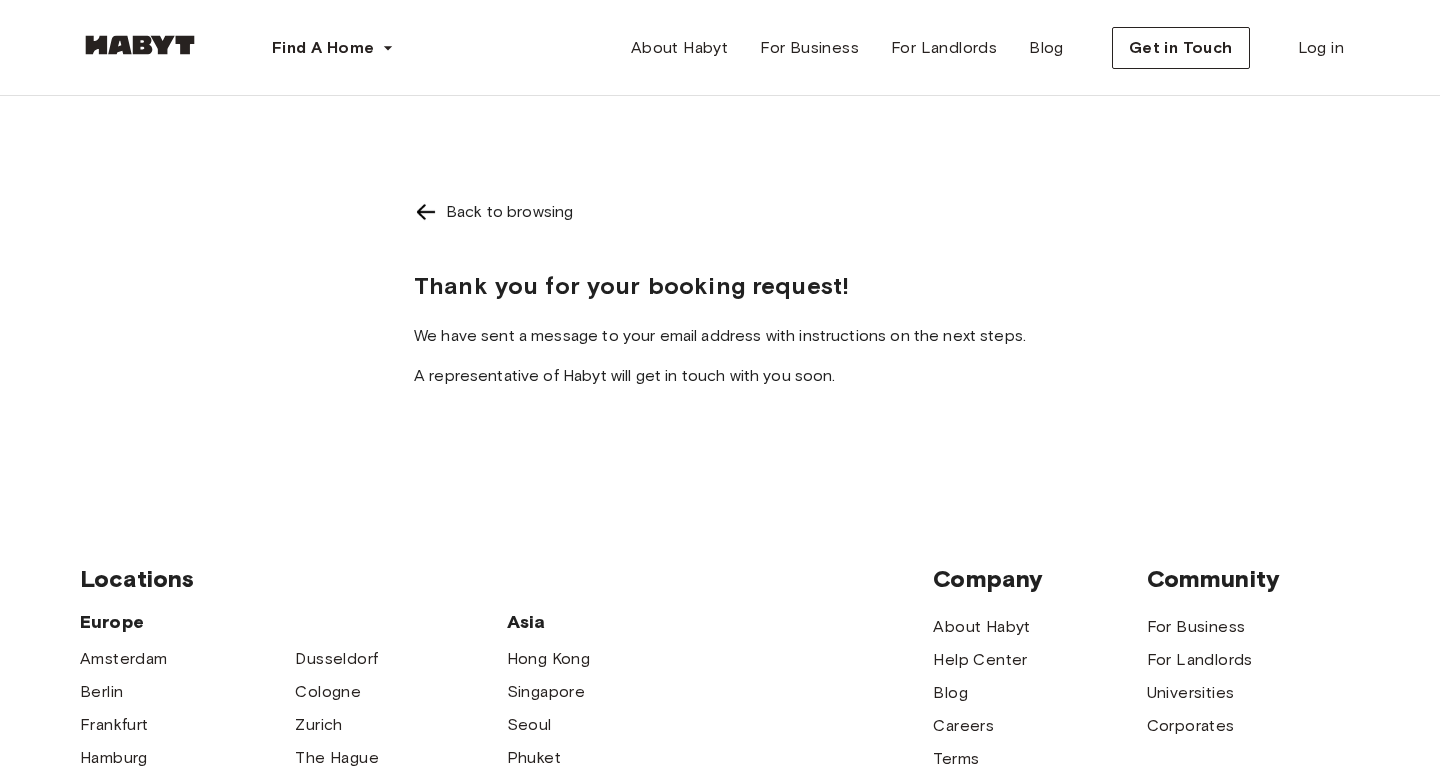 click on "Find A Home Europe Amsterdam Berlin Frankfurt Hamburg Lisbon Madrid Milan Modena Paris Turin Munich Rotterdam Stuttgart Dusseldorf Cologne Zurich The Hague Graz Brussels Leipzig Asia Hong Kong Singapore Seoul Phuket Tokyo About Habyt For Business For Landlords Blog Get in Touch Log in" at bounding box center (720, 48) 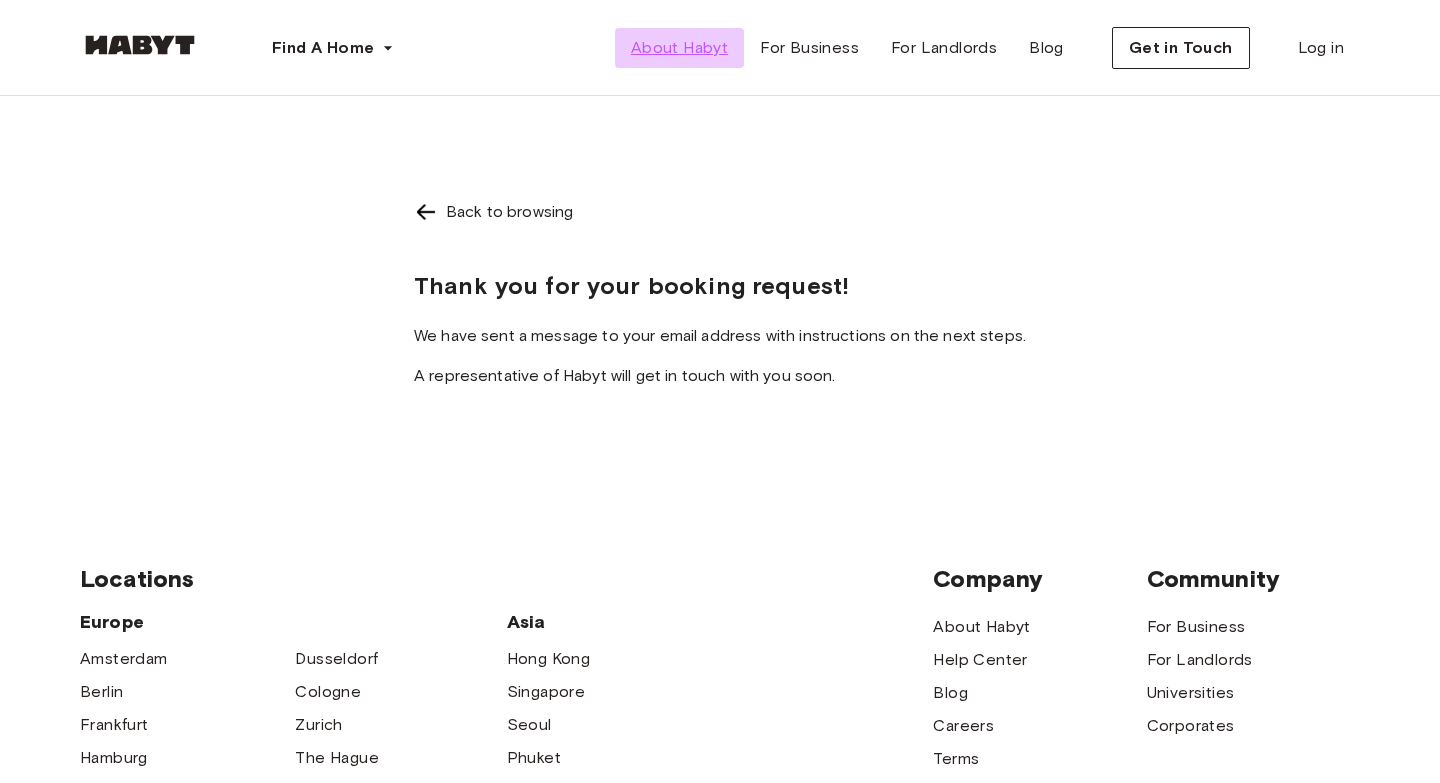 click on "About Habyt" at bounding box center (679, 48) 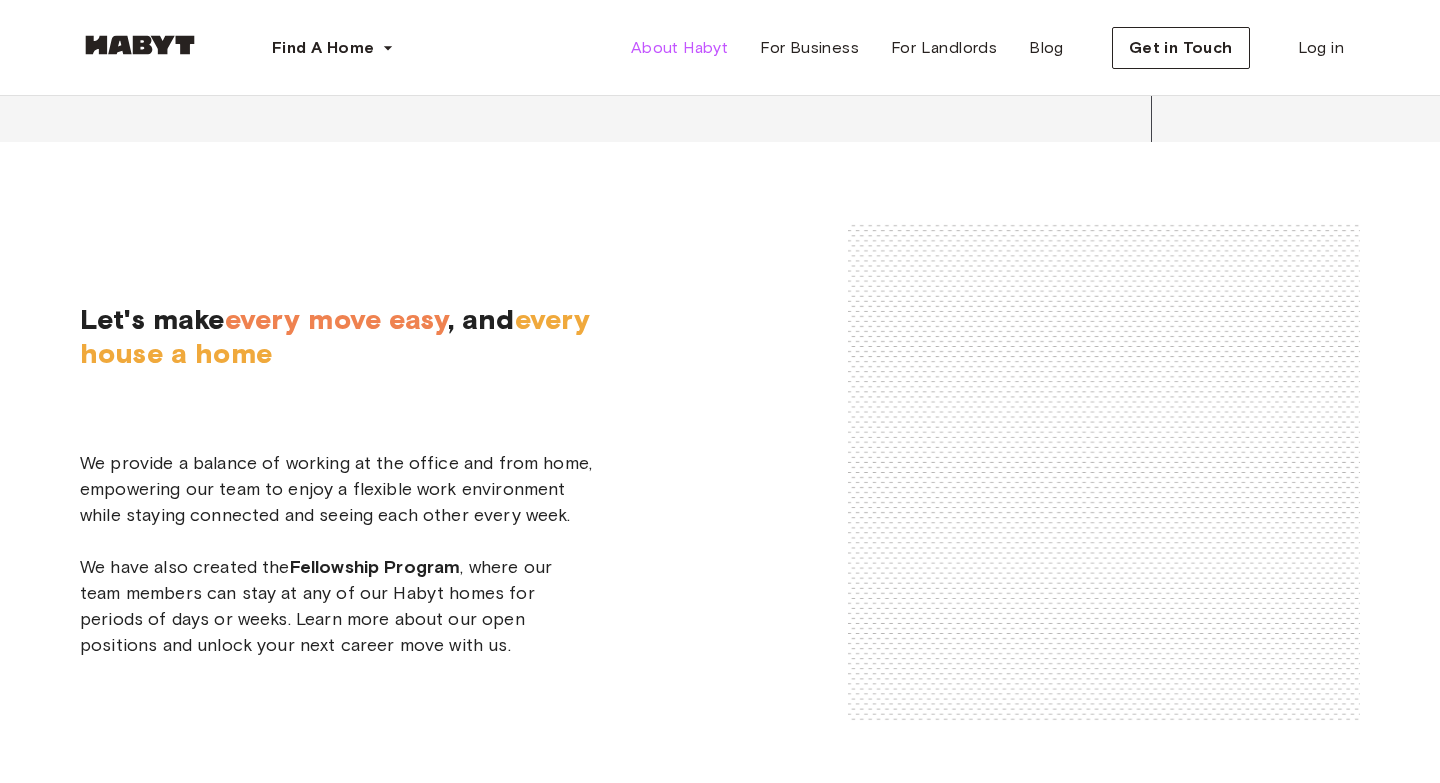 scroll, scrollTop: 2961, scrollLeft: 0, axis: vertical 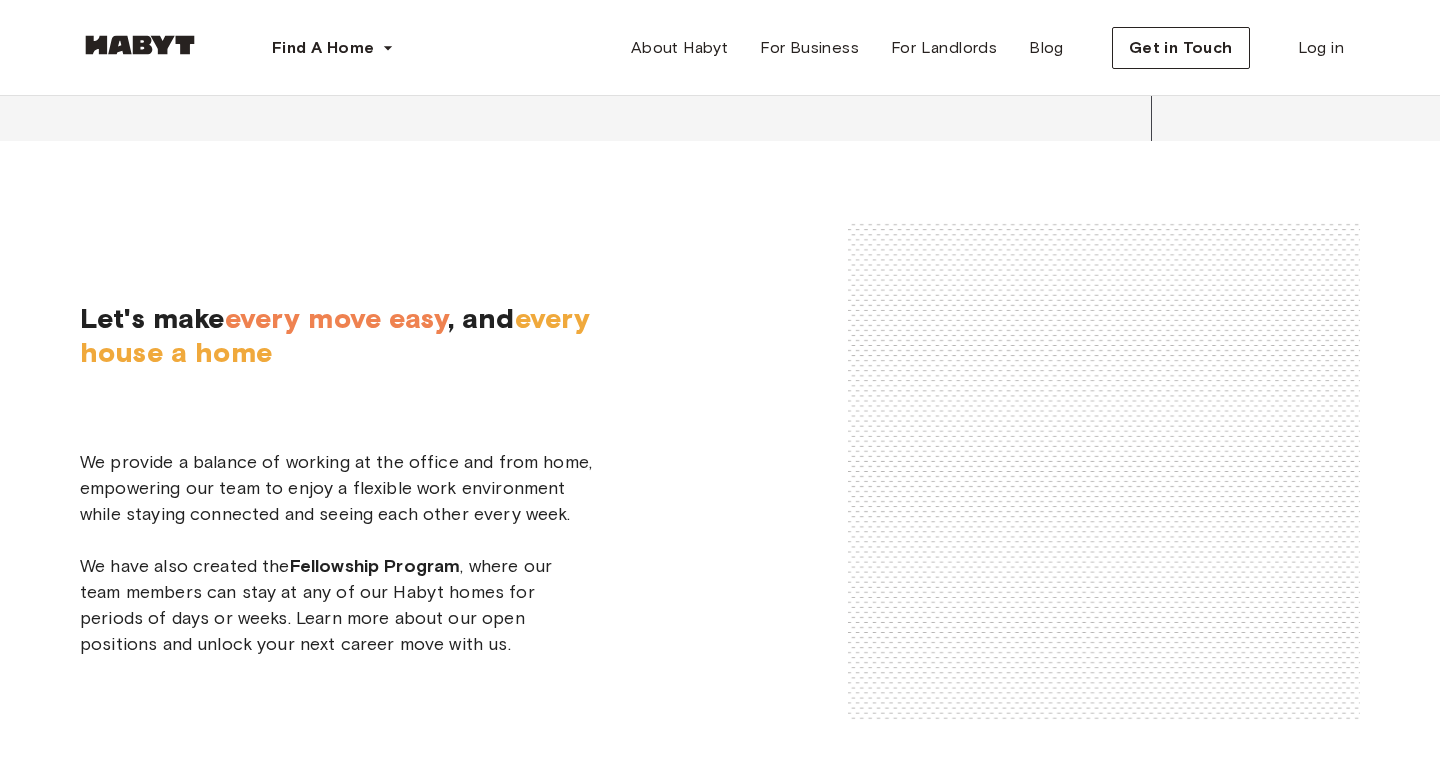 click on "LUCA BOVONE" at bounding box center [216, -229] 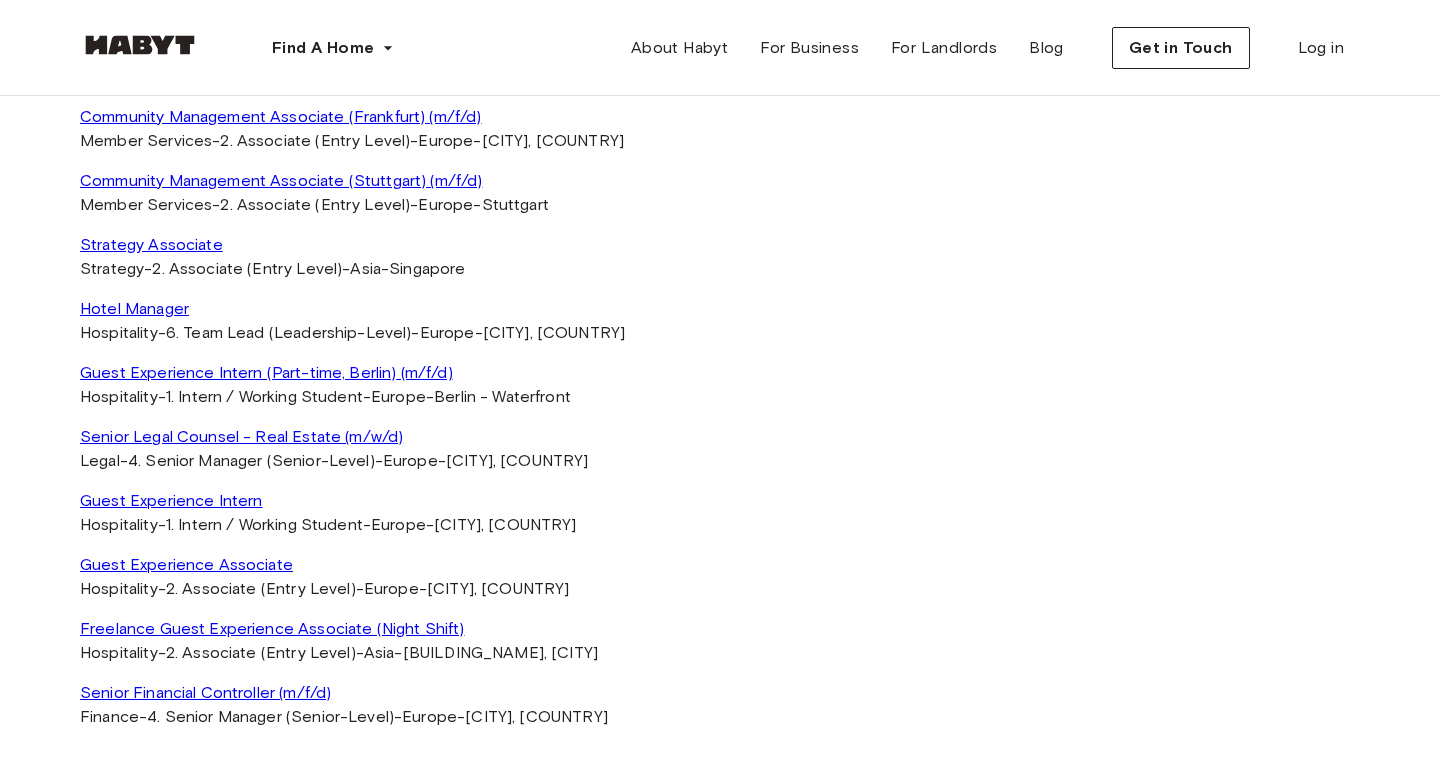 scroll, scrollTop: 4264, scrollLeft: 0, axis: vertical 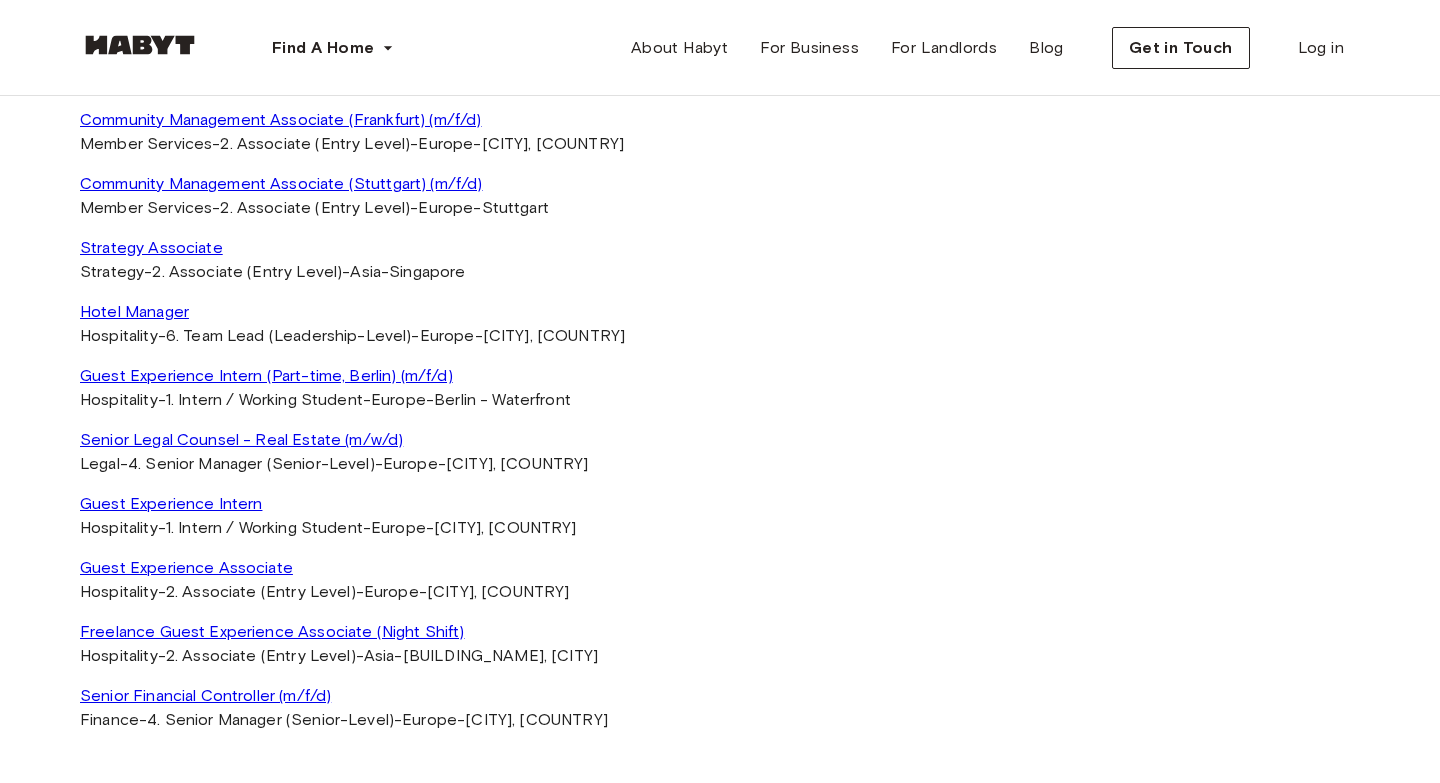click on "**********" at bounding box center [131, -367] 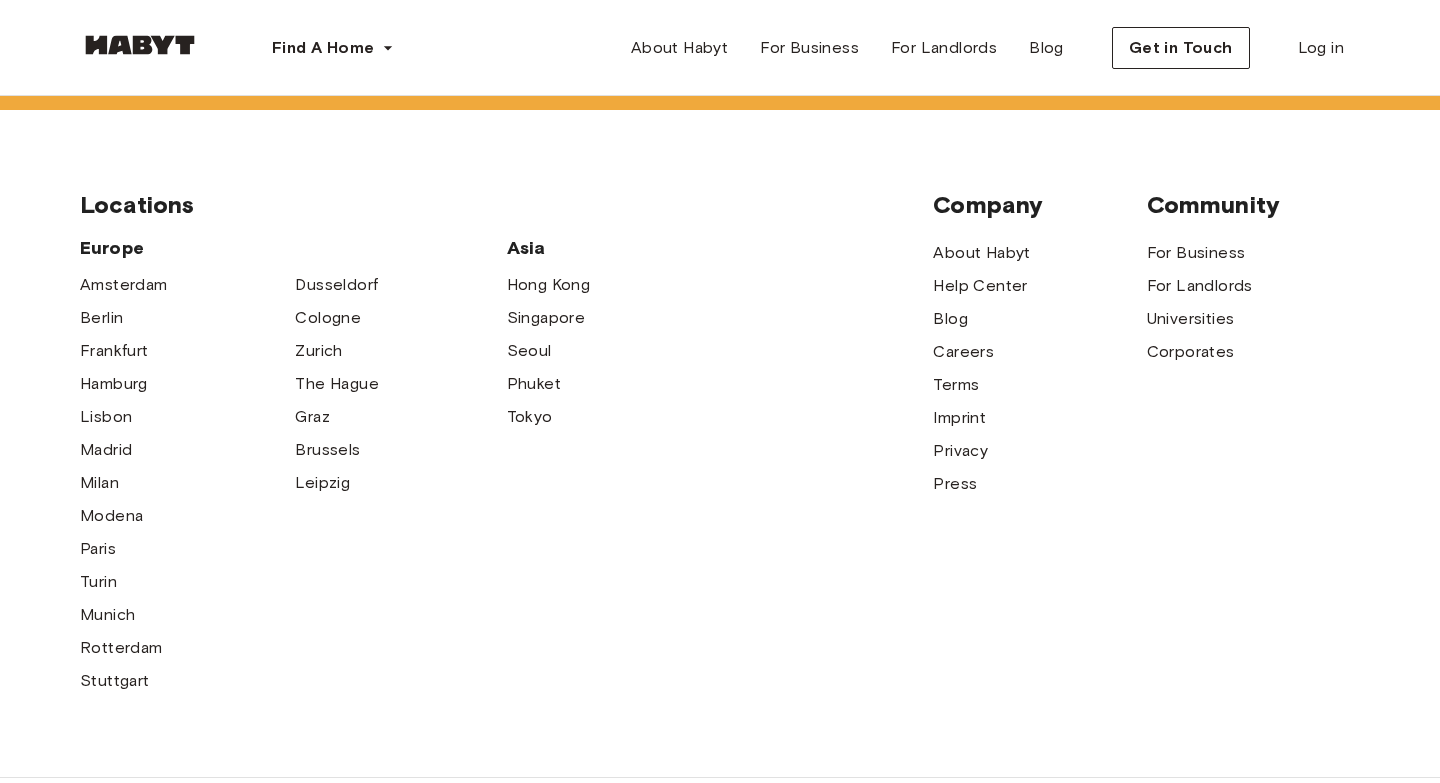 scroll, scrollTop: 5571, scrollLeft: 0, axis: vertical 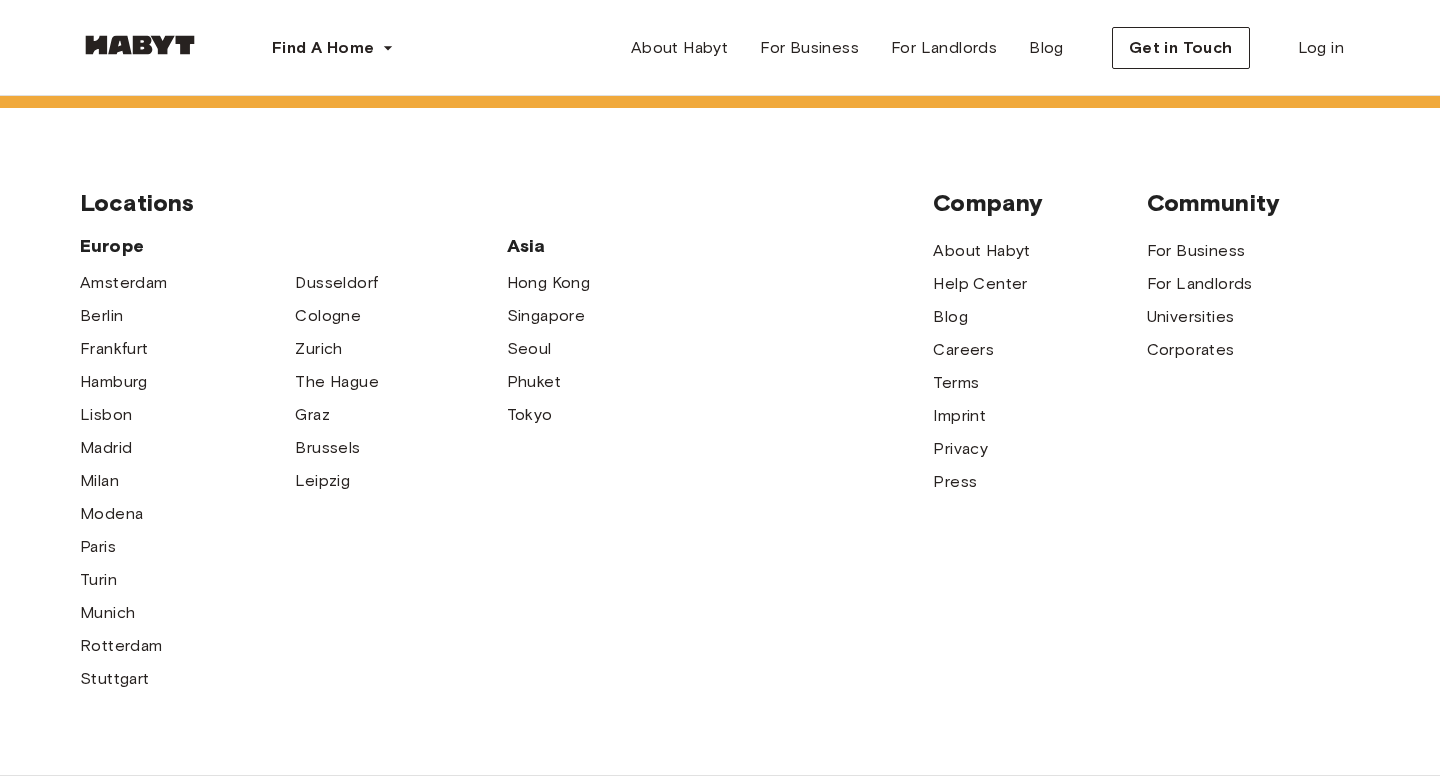 click on "Team Lead Real Estate Iberia, [CITY]" at bounding box center (872, -146) 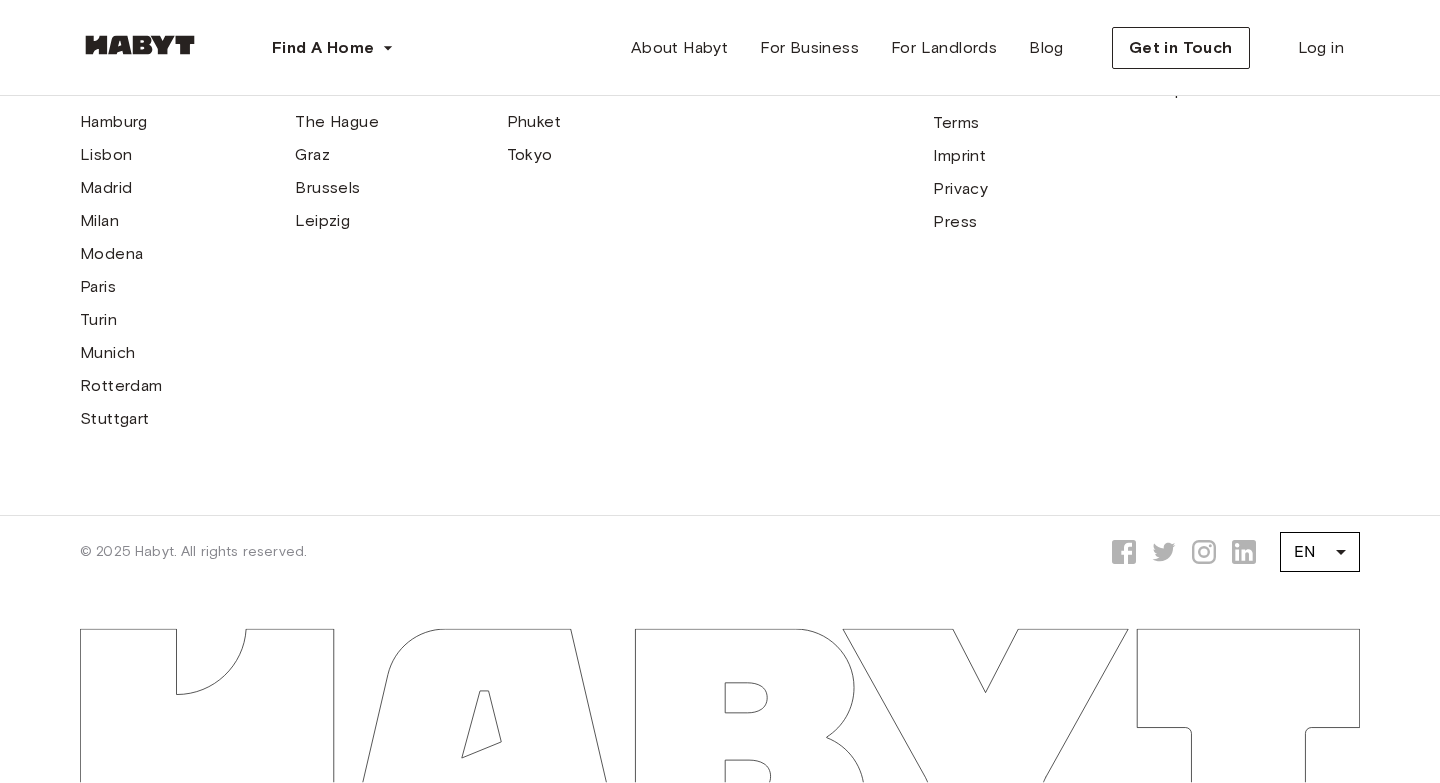 scroll, scrollTop: 6190, scrollLeft: 0, axis: vertical 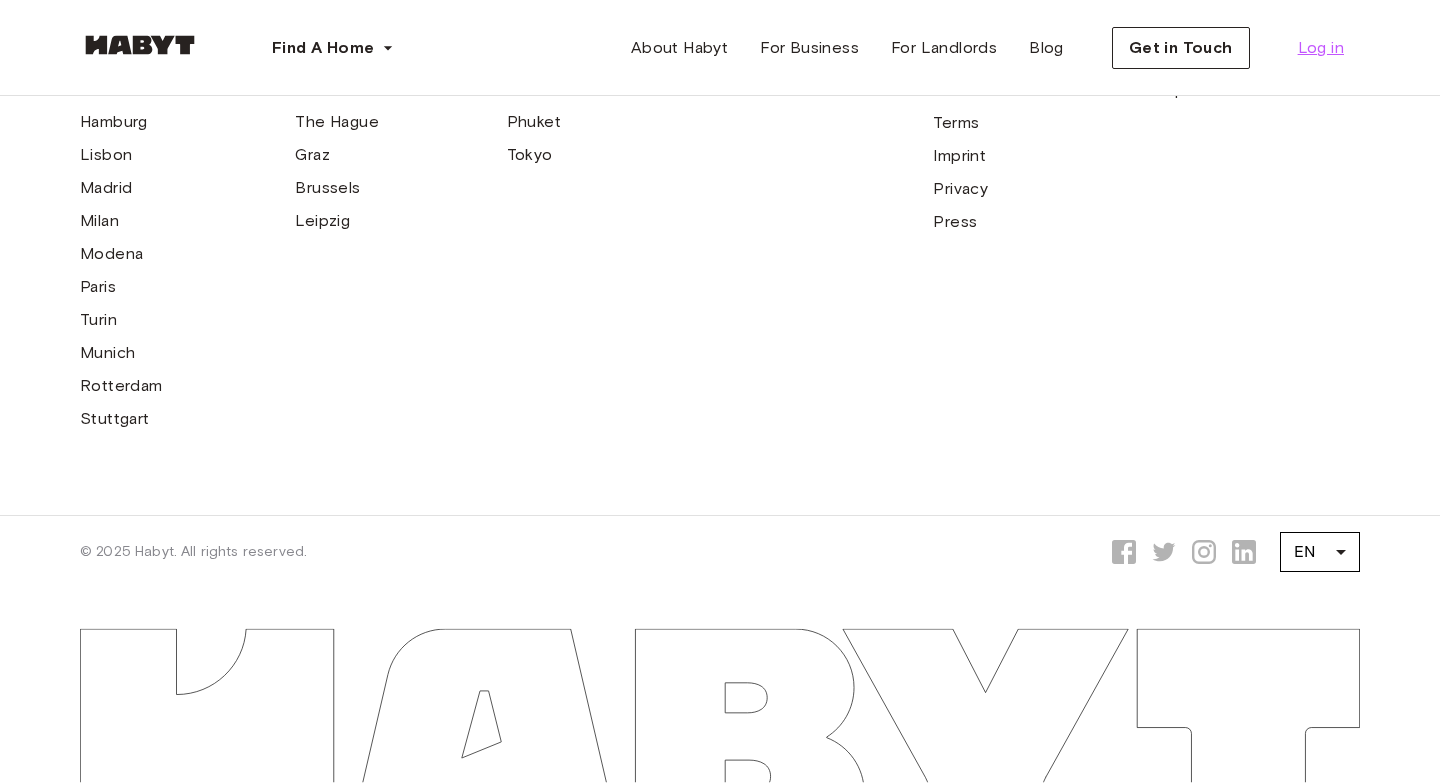 click on "Log in" at bounding box center [1321, 48] 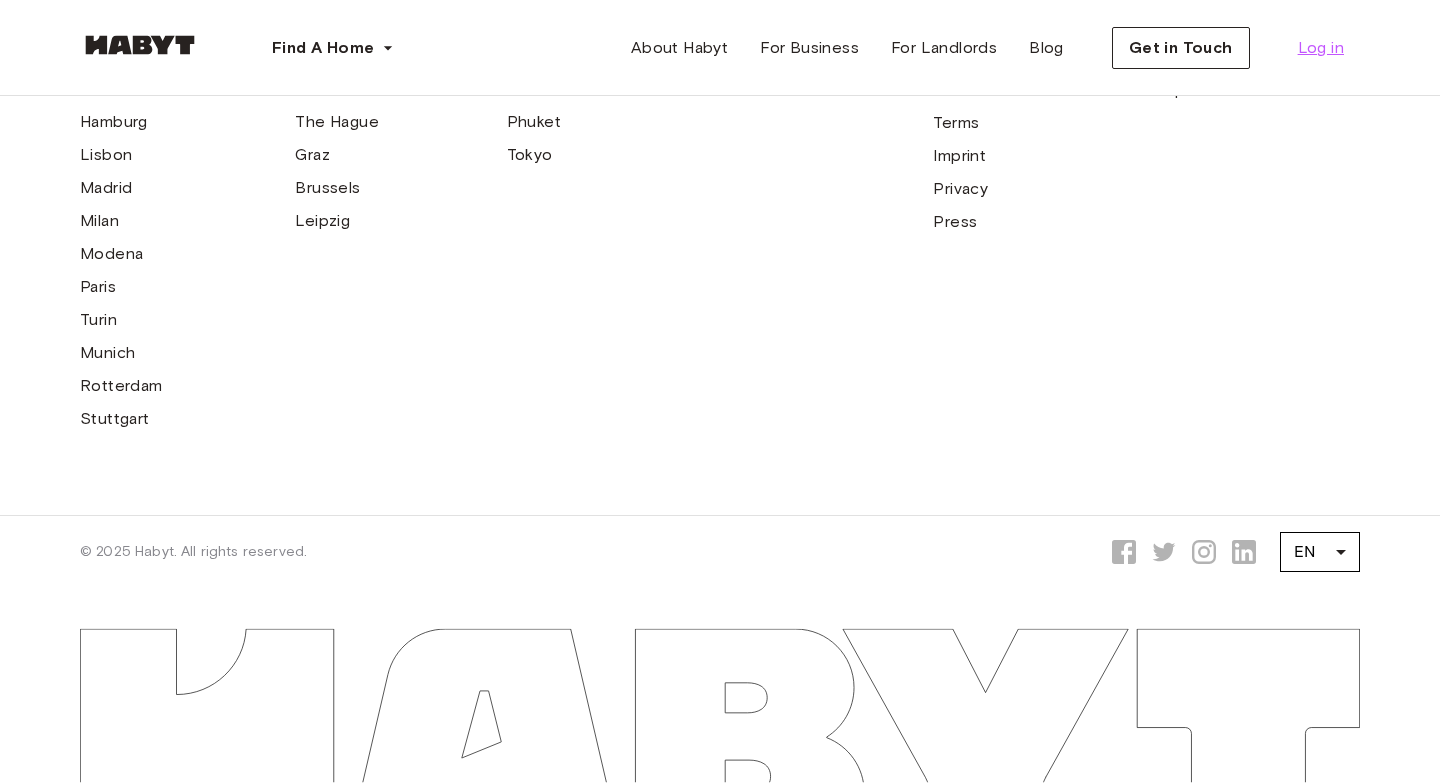 scroll, scrollTop: 0, scrollLeft: 0, axis: both 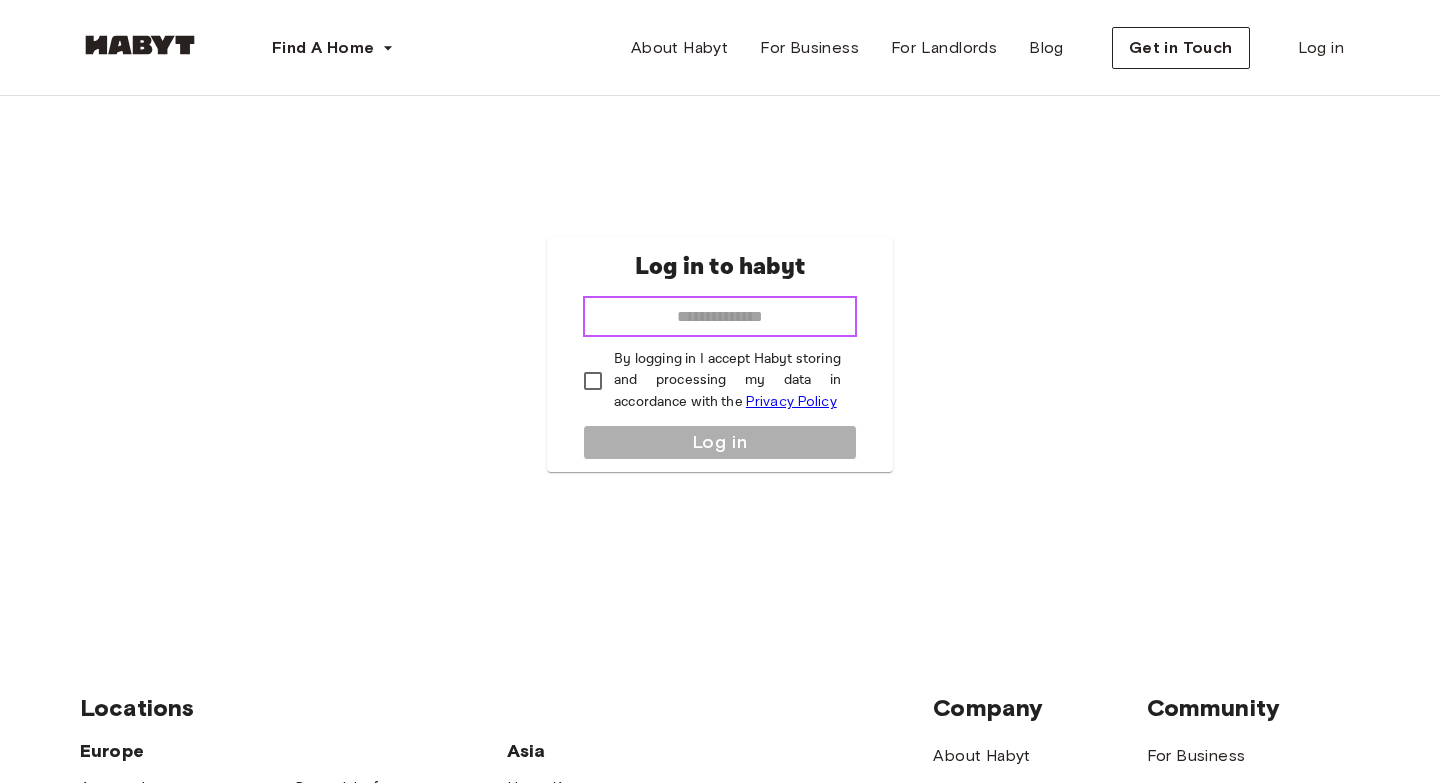click at bounding box center [720, 317] 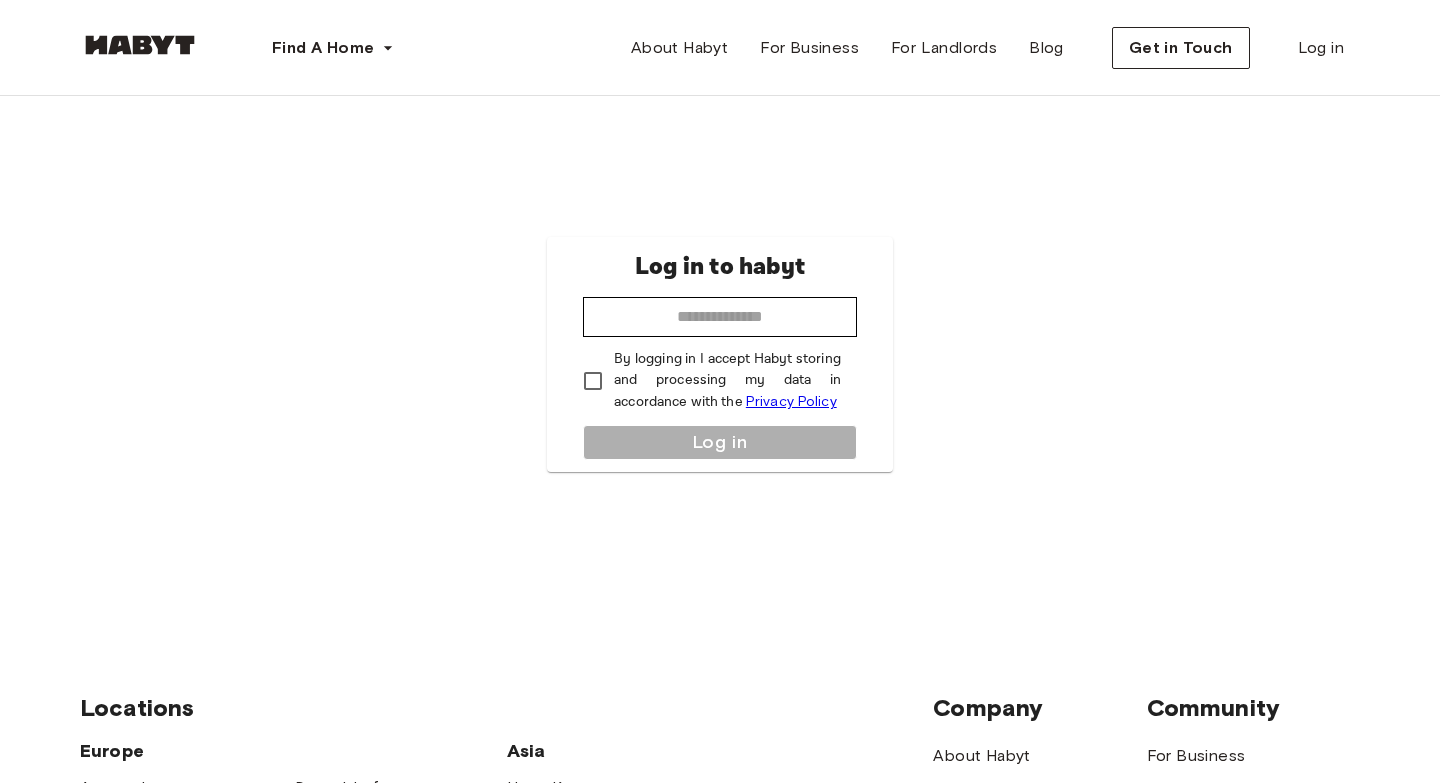 click on "Log in to habyt ​ By logging in I accept Habyt storing and processing my data in accordance with the   Privacy Policy Log in" at bounding box center (720, 354) 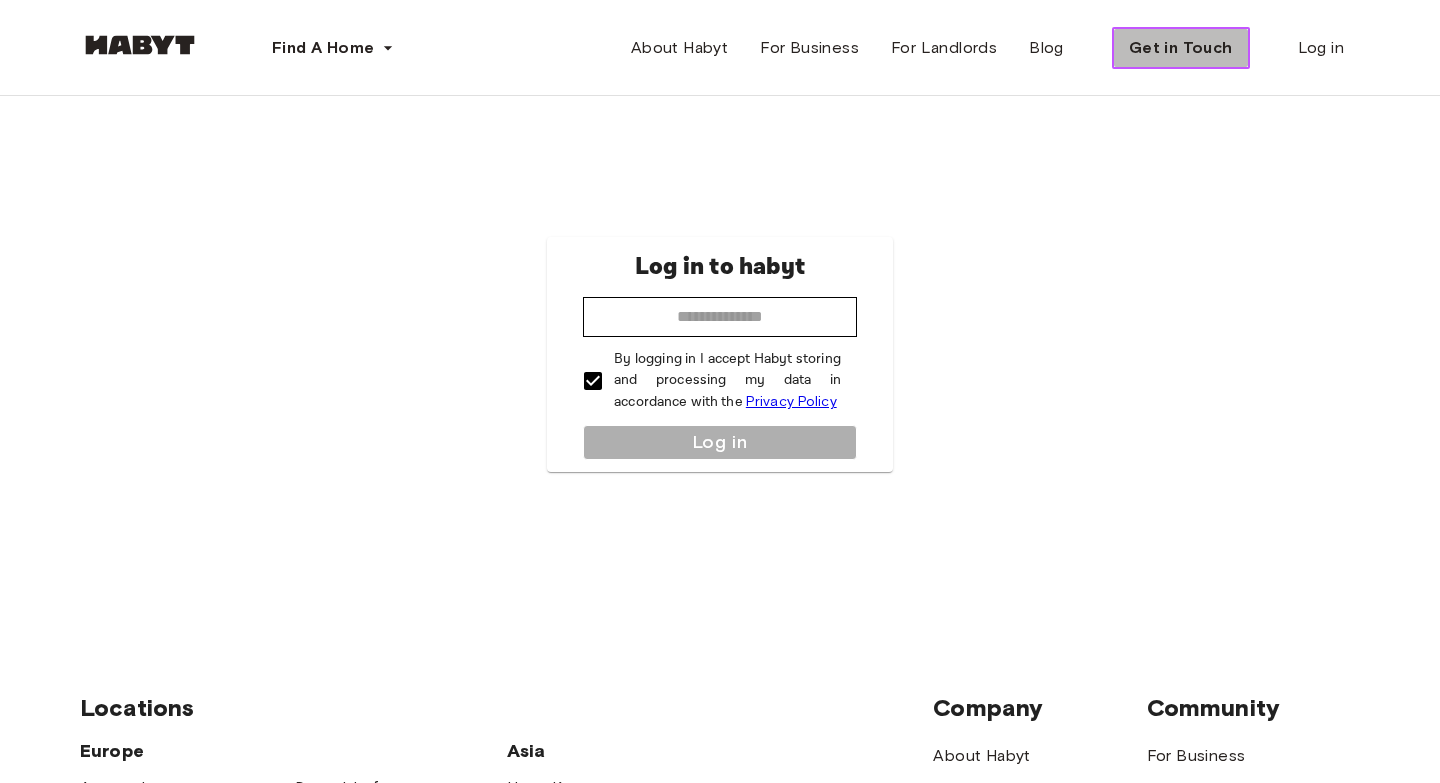 click on "Get in Touch" at bounding box center (1181, 48) 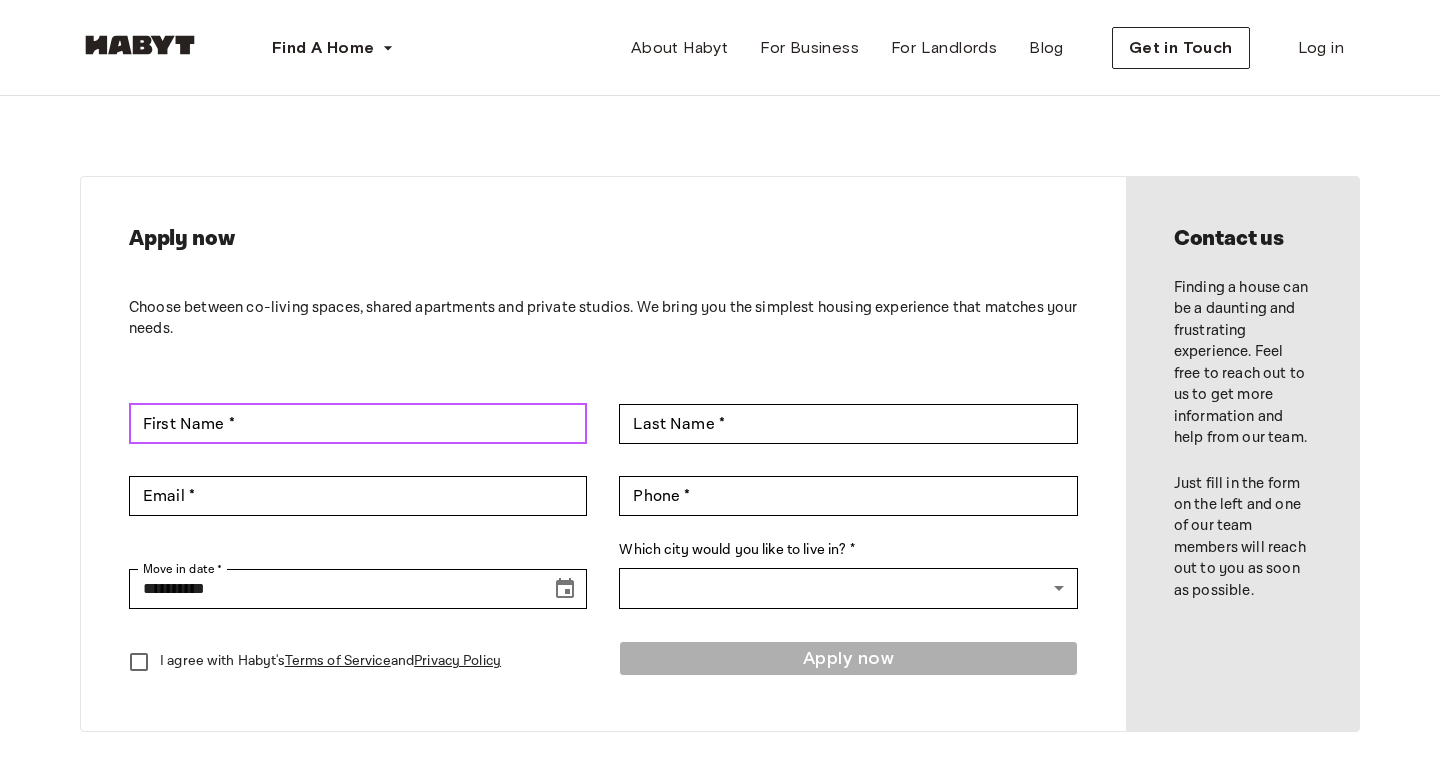 click on "First Name *" at bounding box center (358, 424) 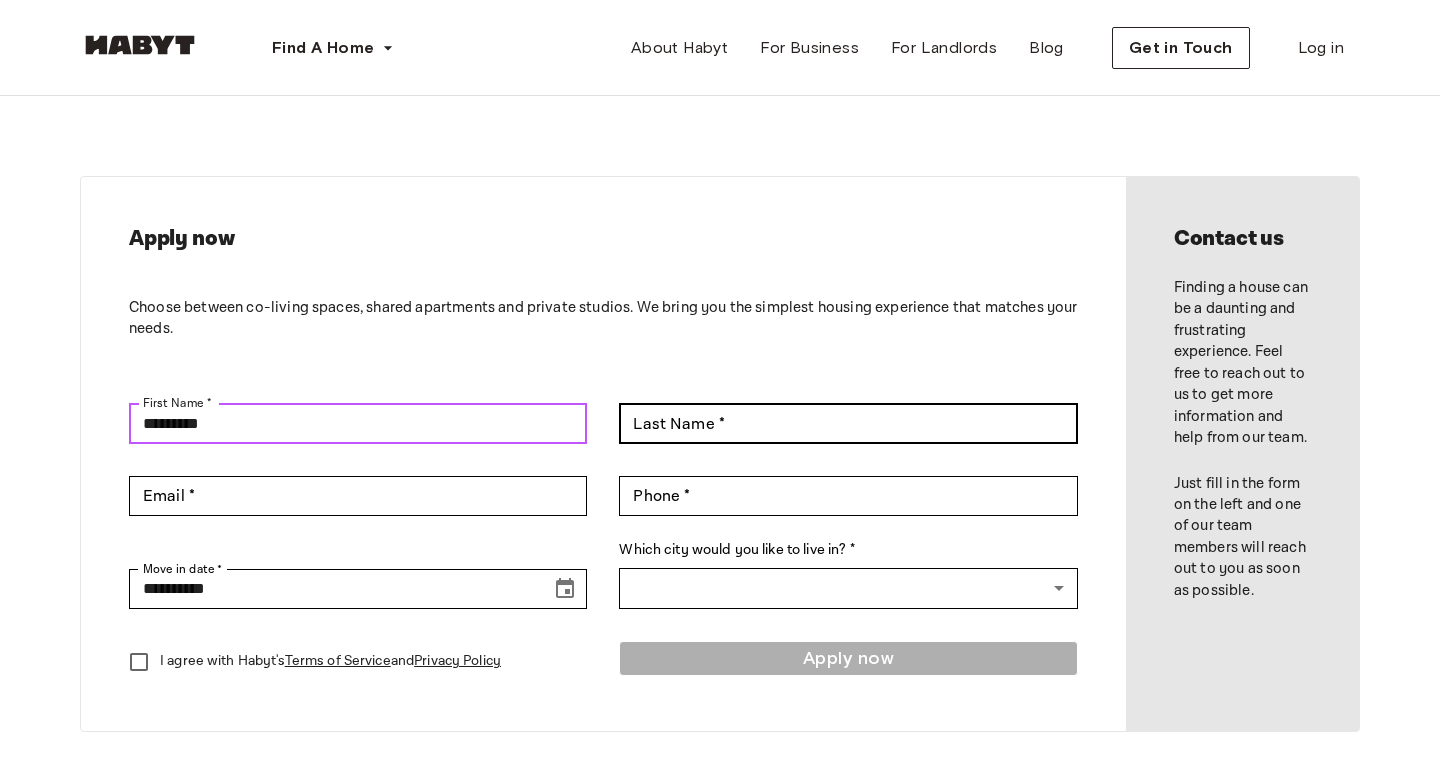 type on "*********" 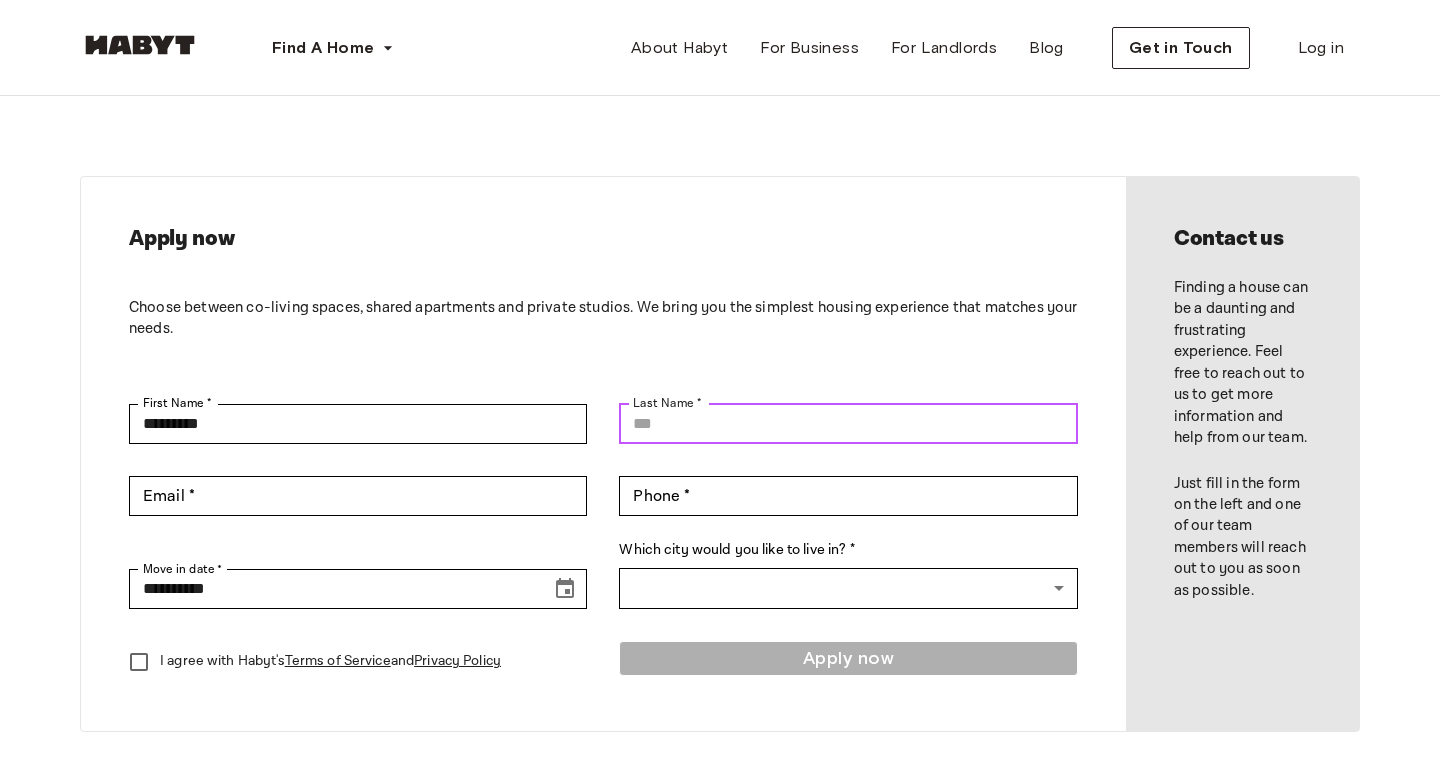 click on "Last Name *" at bounding box center (848, 424) 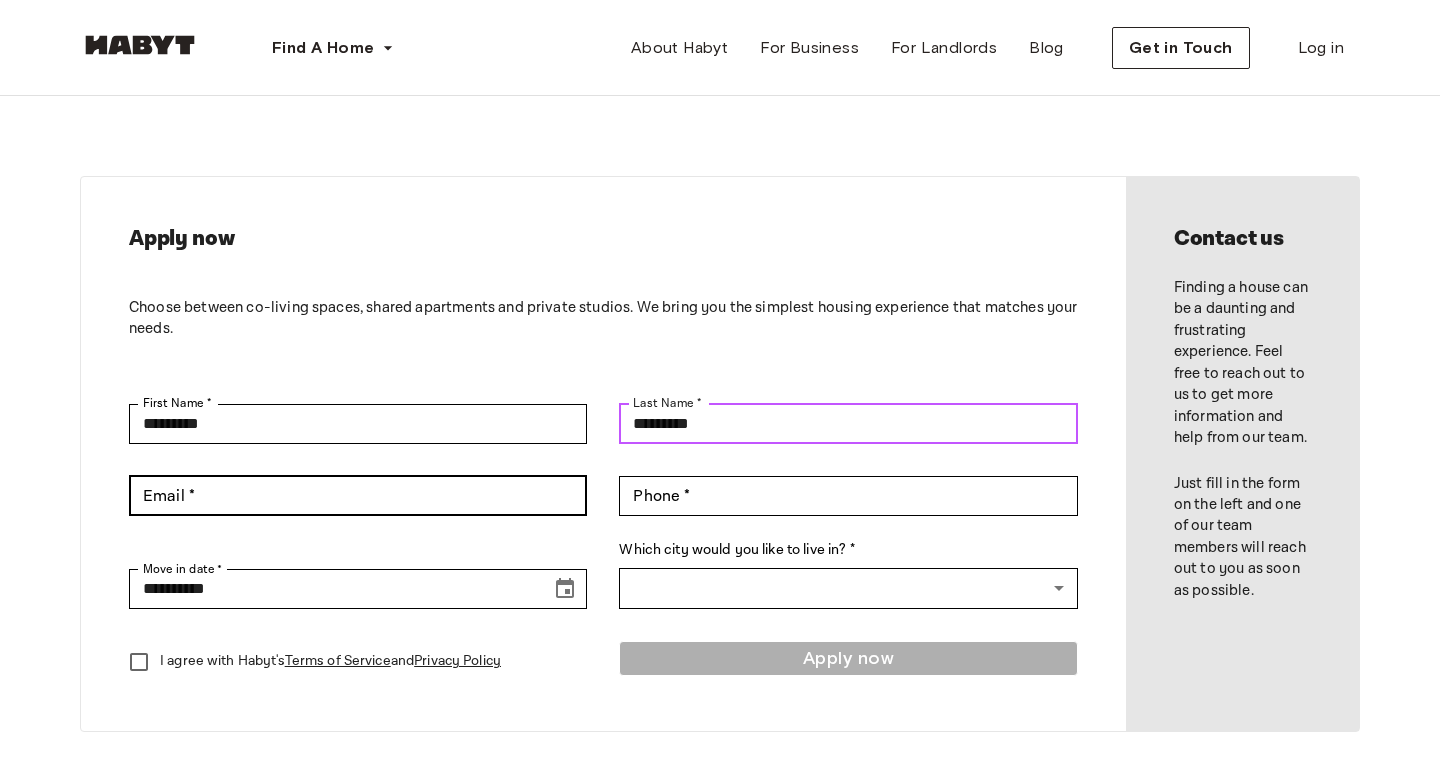type on "*********" 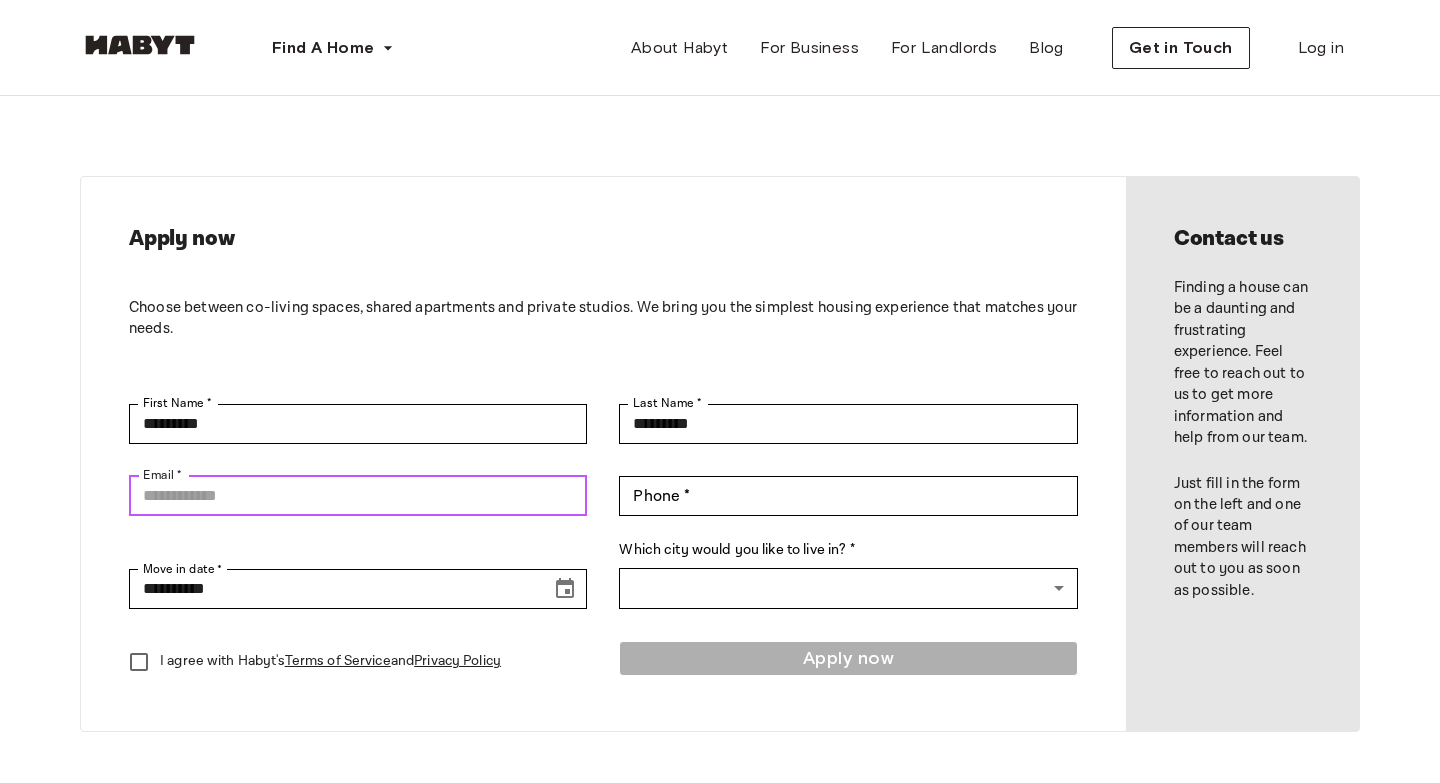 click on "Email *" at bounding box center [358, 496] 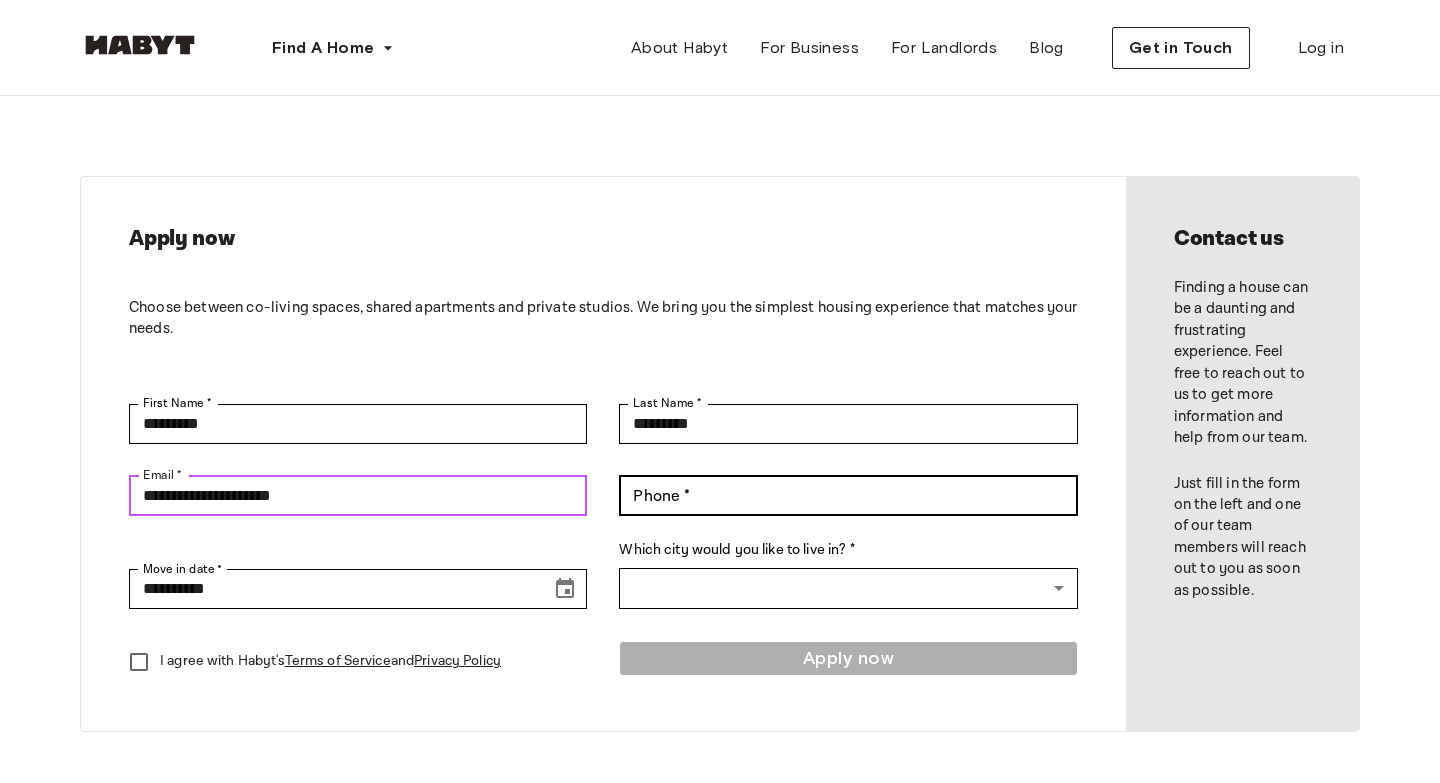 type on "**********" 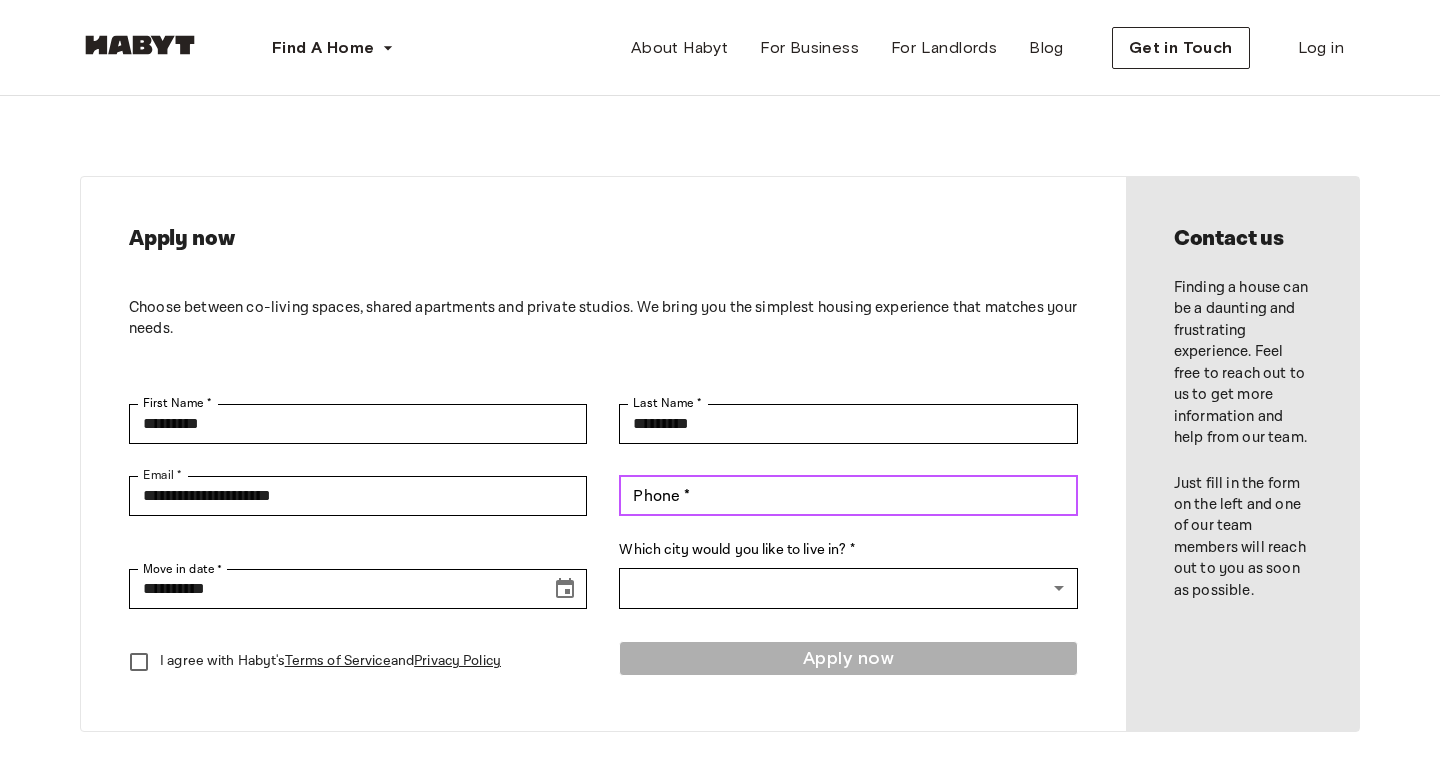 click on "Phone *" at bounding box center [848, 496] 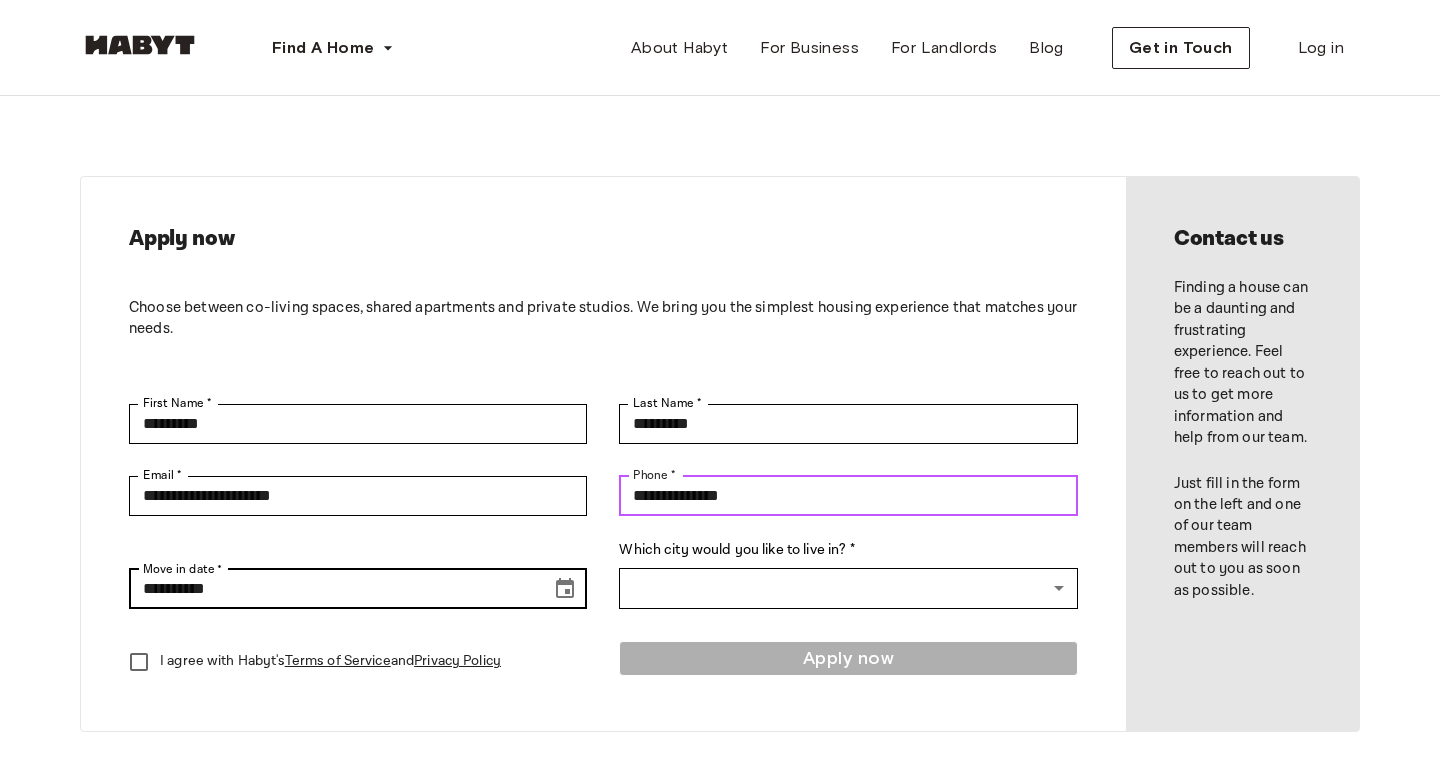 type on "**********" 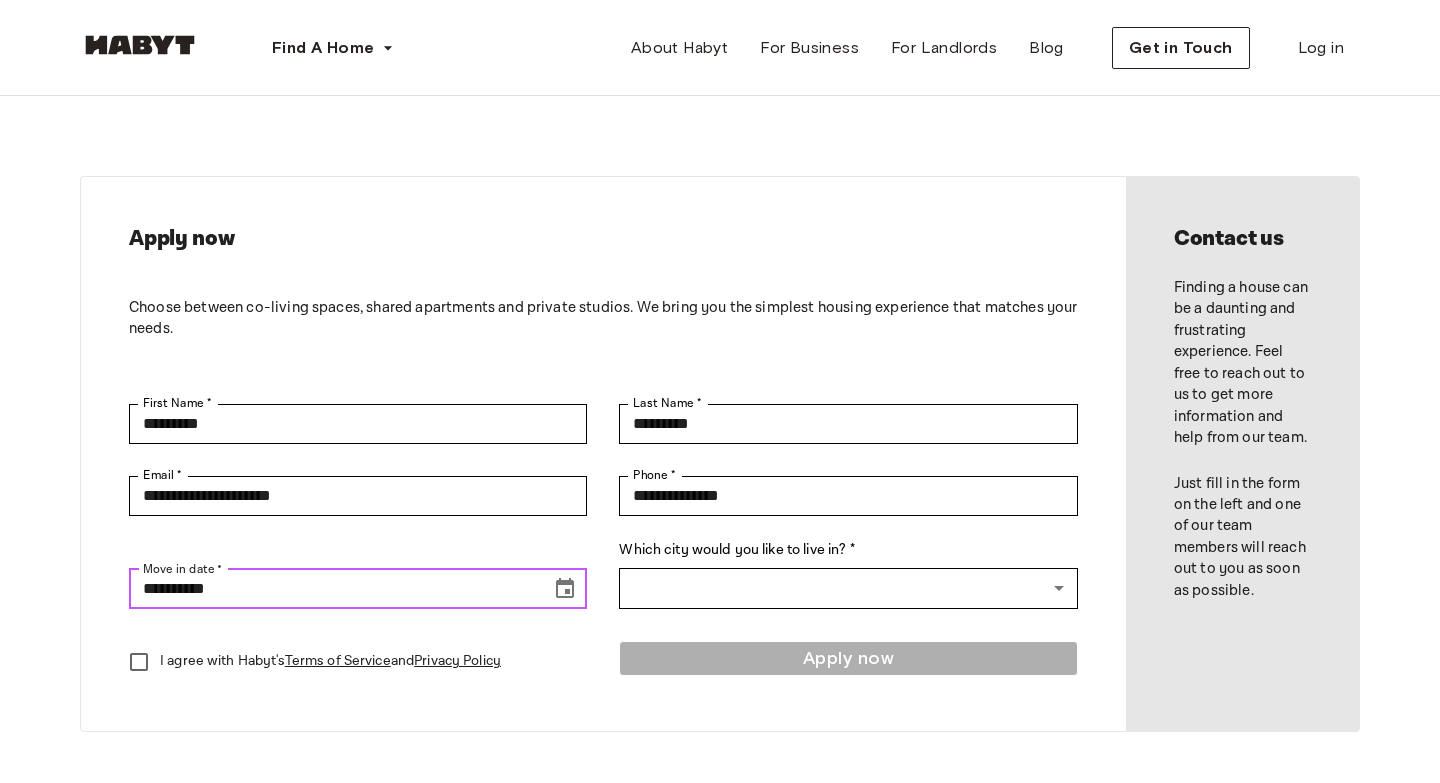 click on "**********" at bounding box center (333, 589) 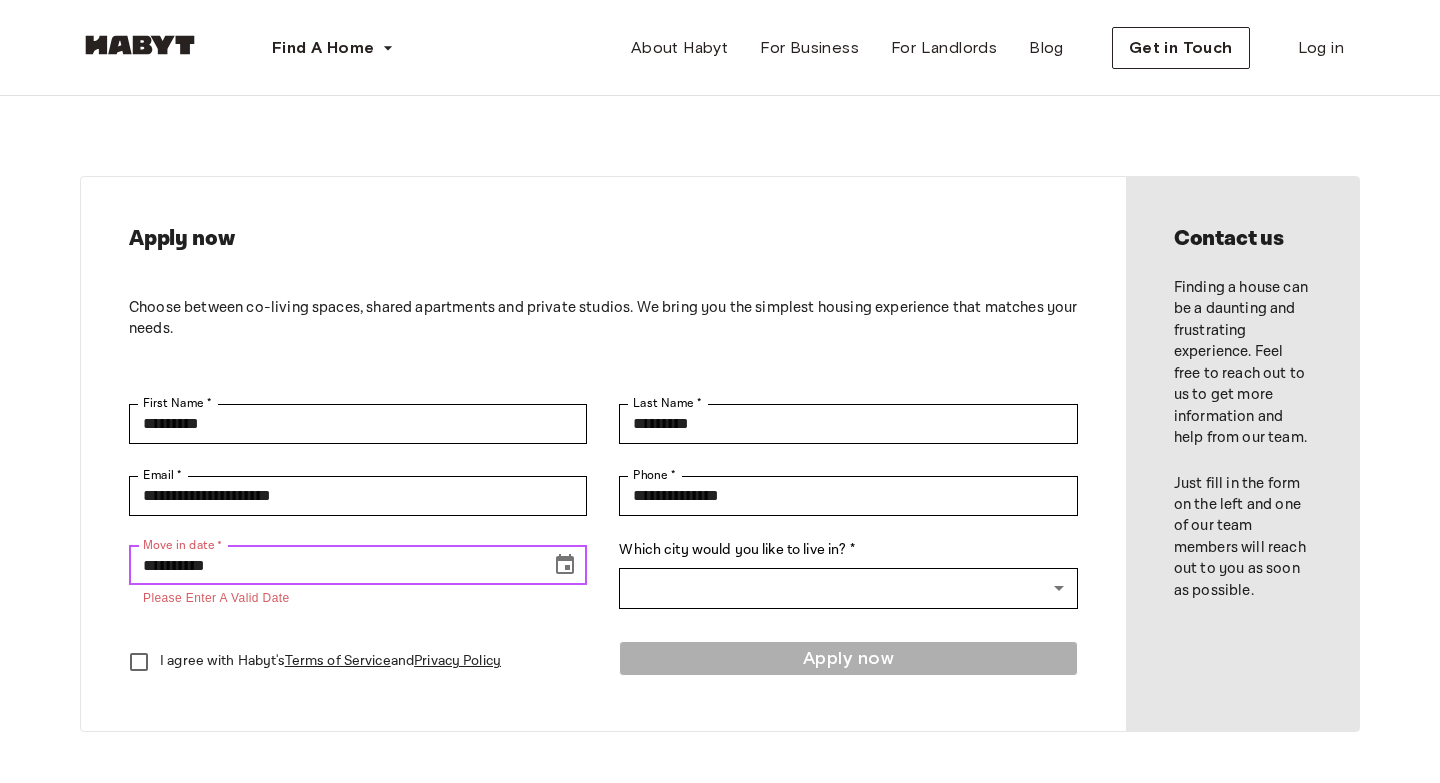click on "**********" at bounding box center [333, 565] 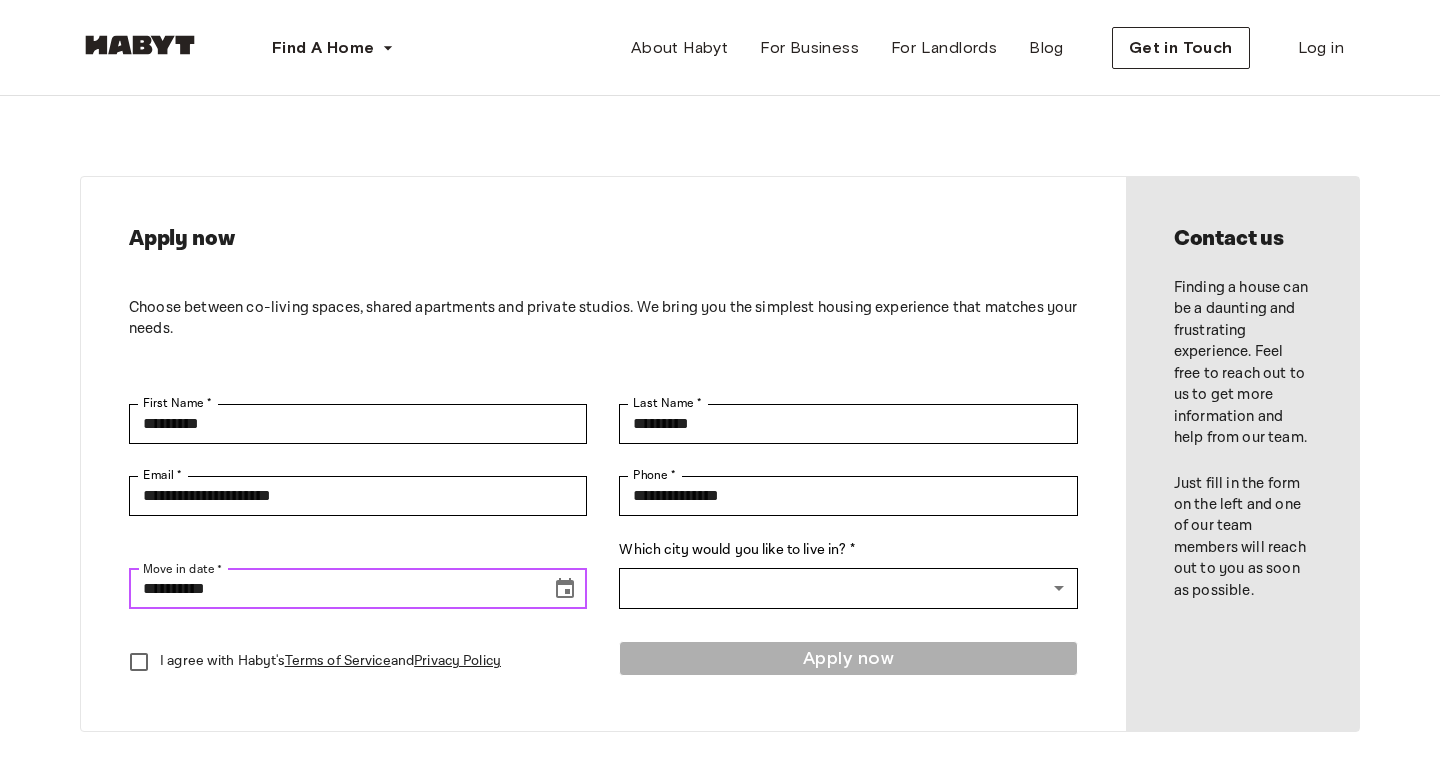 type on "**********" 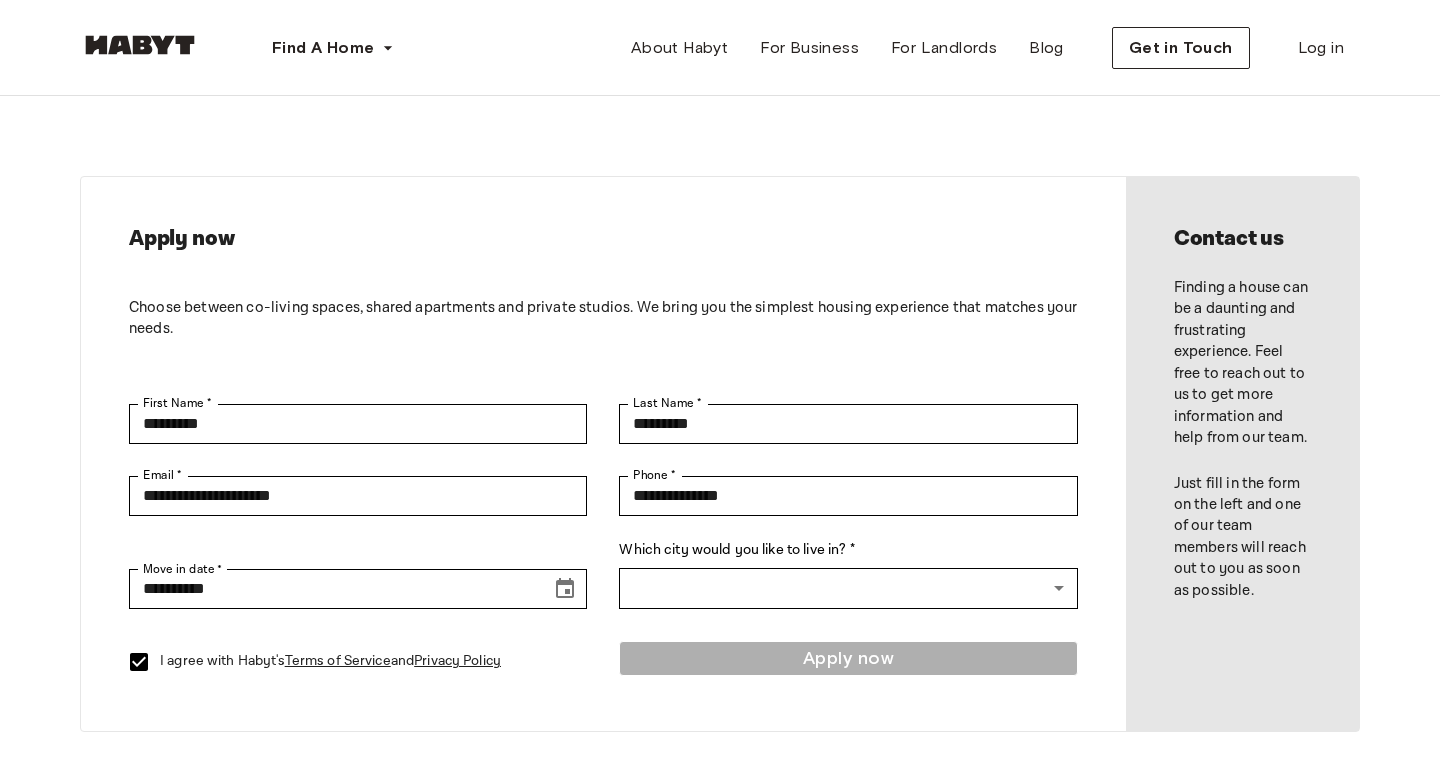 click on "Which city would you like to live in? * ​ ​" at bounding box center [848, 562] 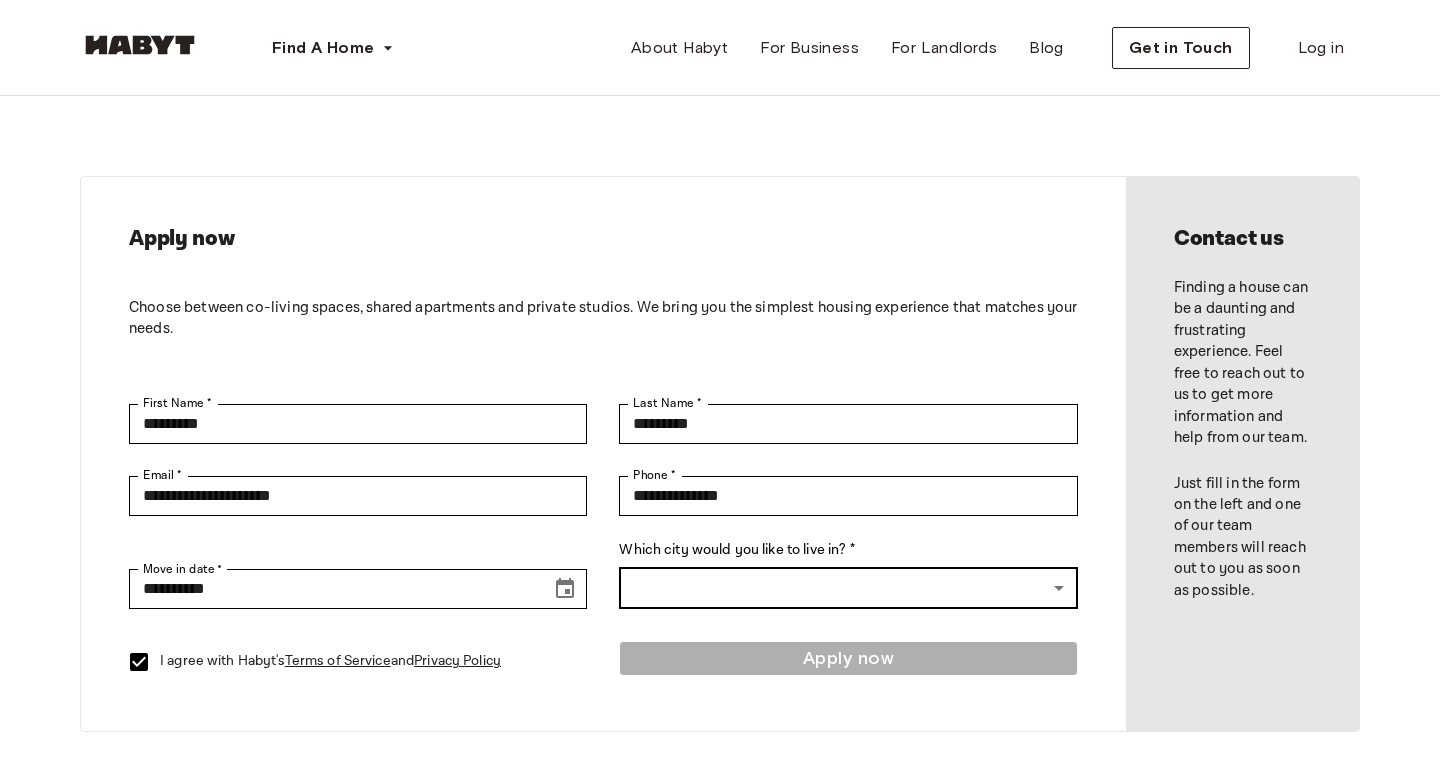 click on "**********" at bounding box center [720, 873] 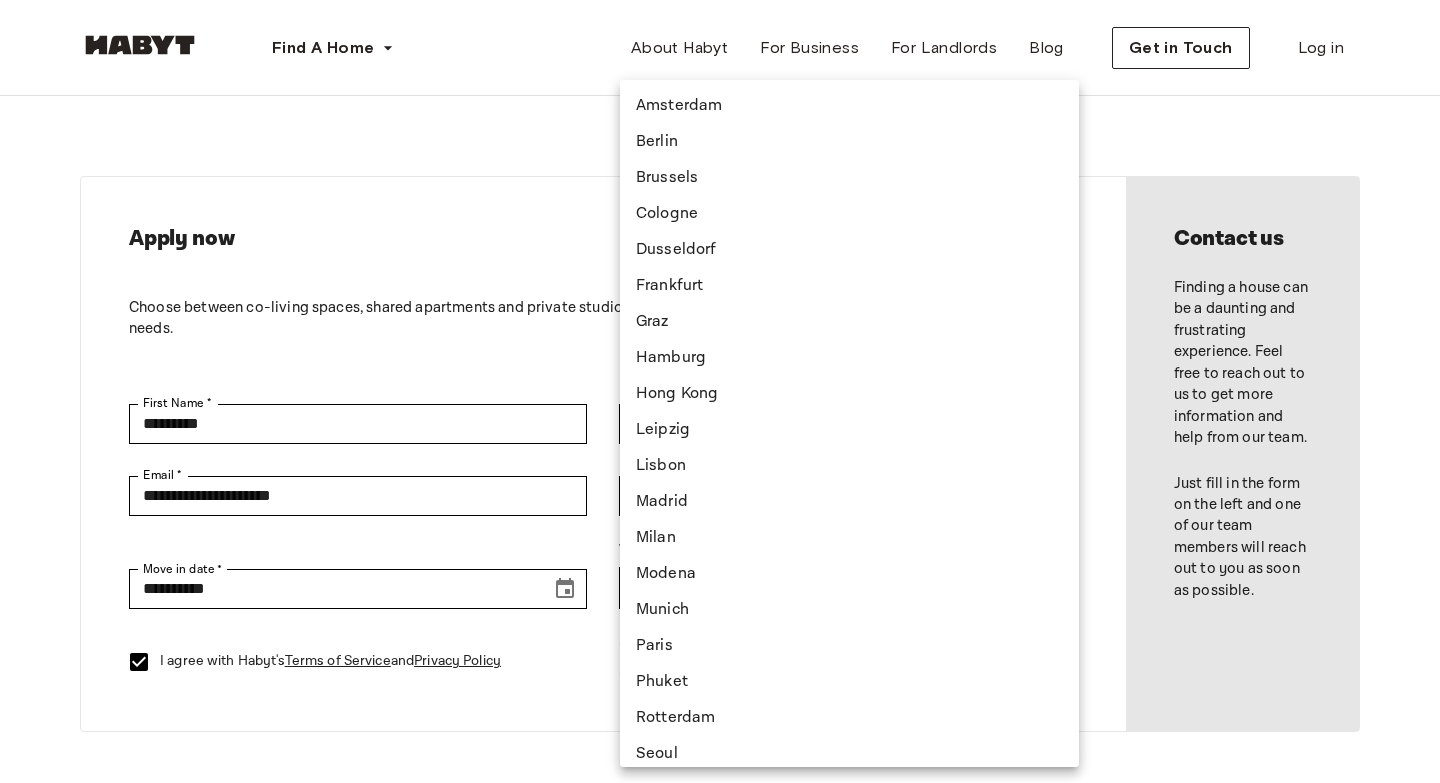 type 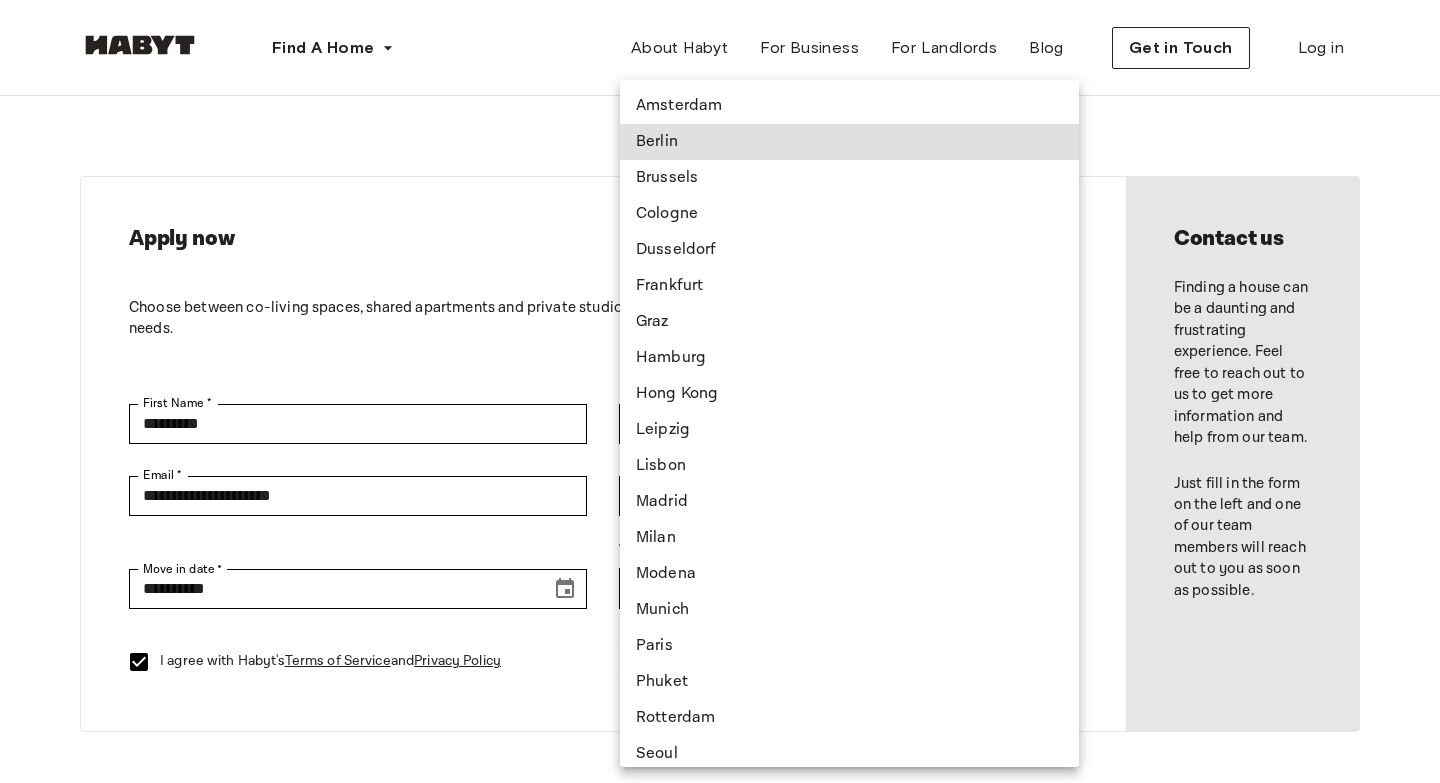 click on "Berlin" at bounding box center [849, 142] 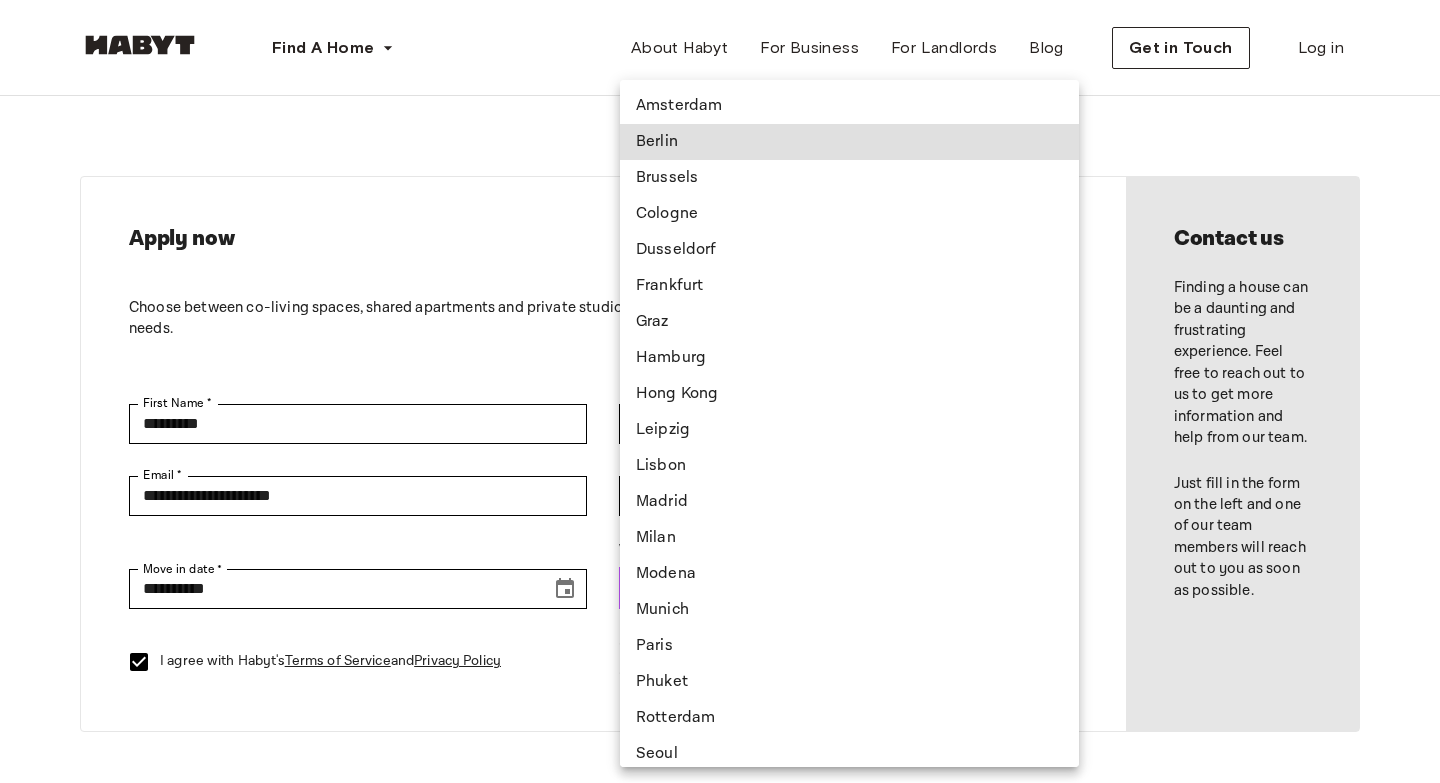 type on "******" 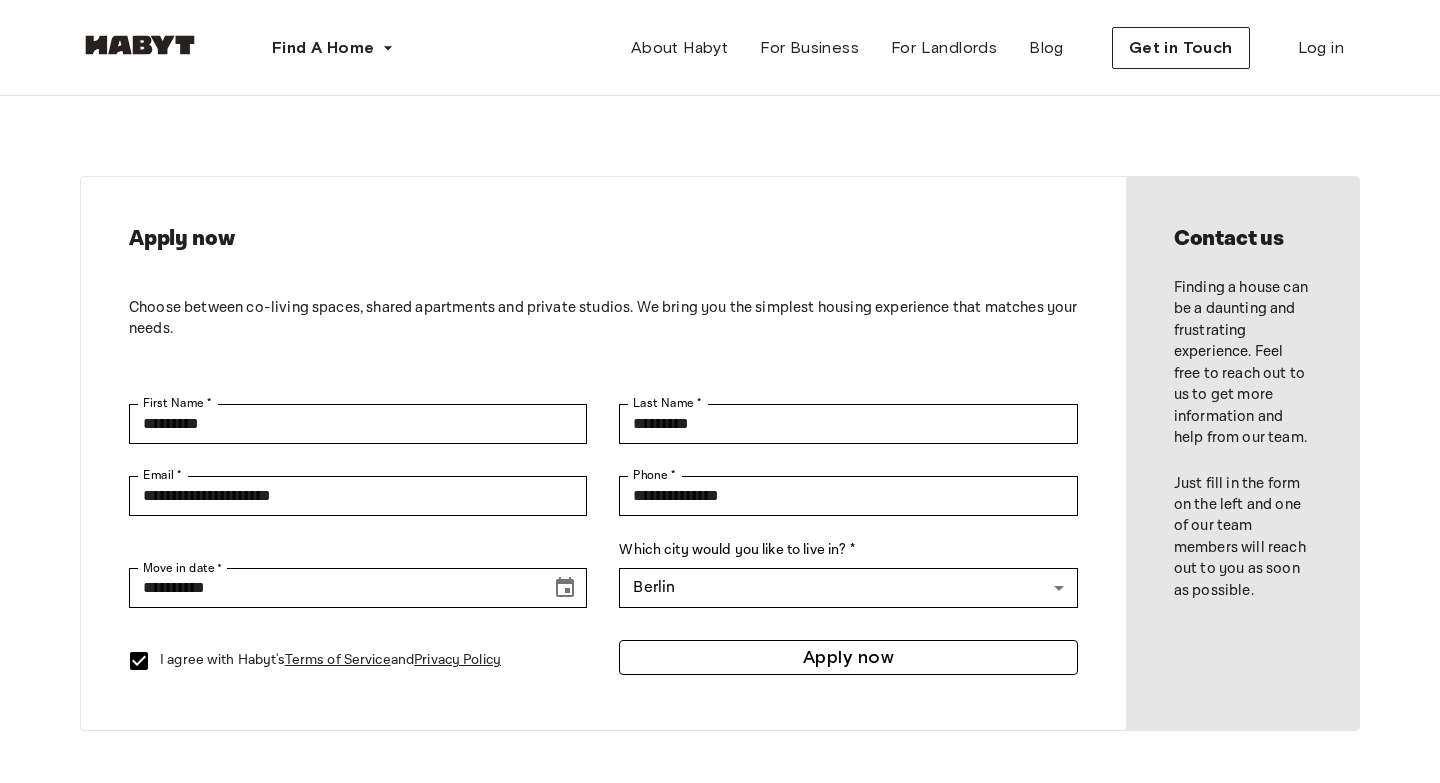 click on "Apply now" at bounding box center (848, 657) 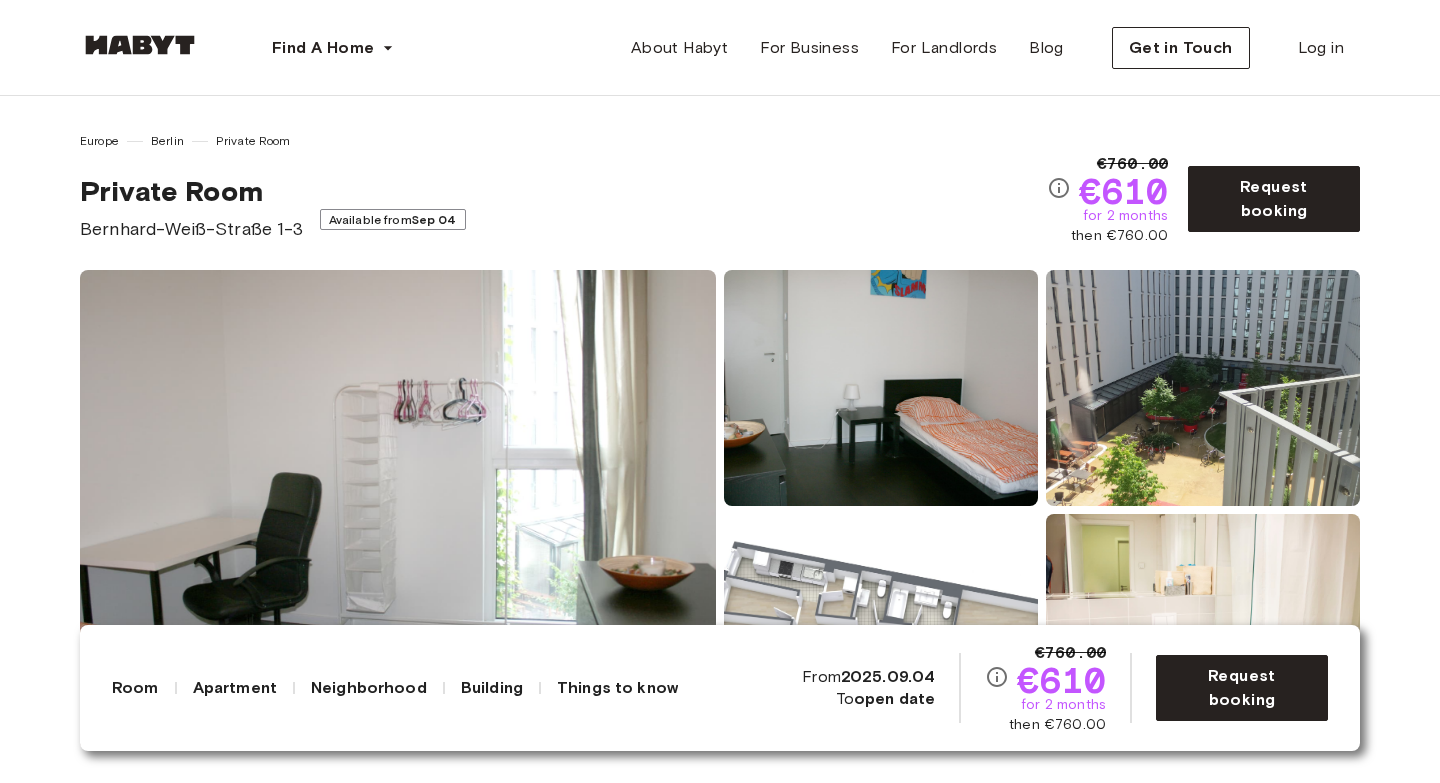 scroll, scrollTop: 0, scrollLeft: 0, axis: both 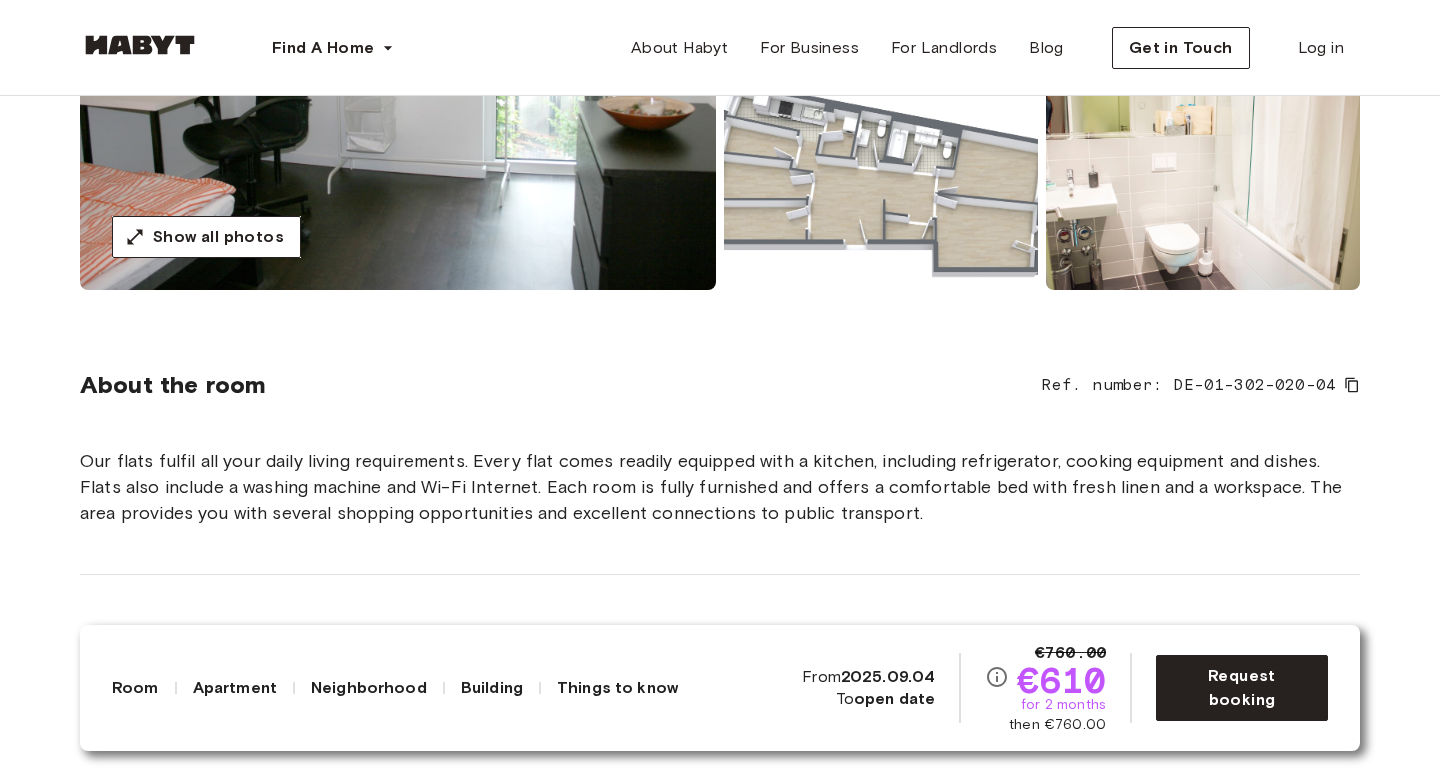 click on "Our flats fulfil all your daily living requirements. Every flat comes readily equipped with a kitchen, including refrigerator, cooking equipment and dishes. Flats also include a washing machine and Wi-Fi Internet. Each room is fully furnished and offers a comfortable bed with fresh linen and a workspace. The area provides you with several shopping opportunities and excellent connections to public transport." at bounding box center [720, 487] 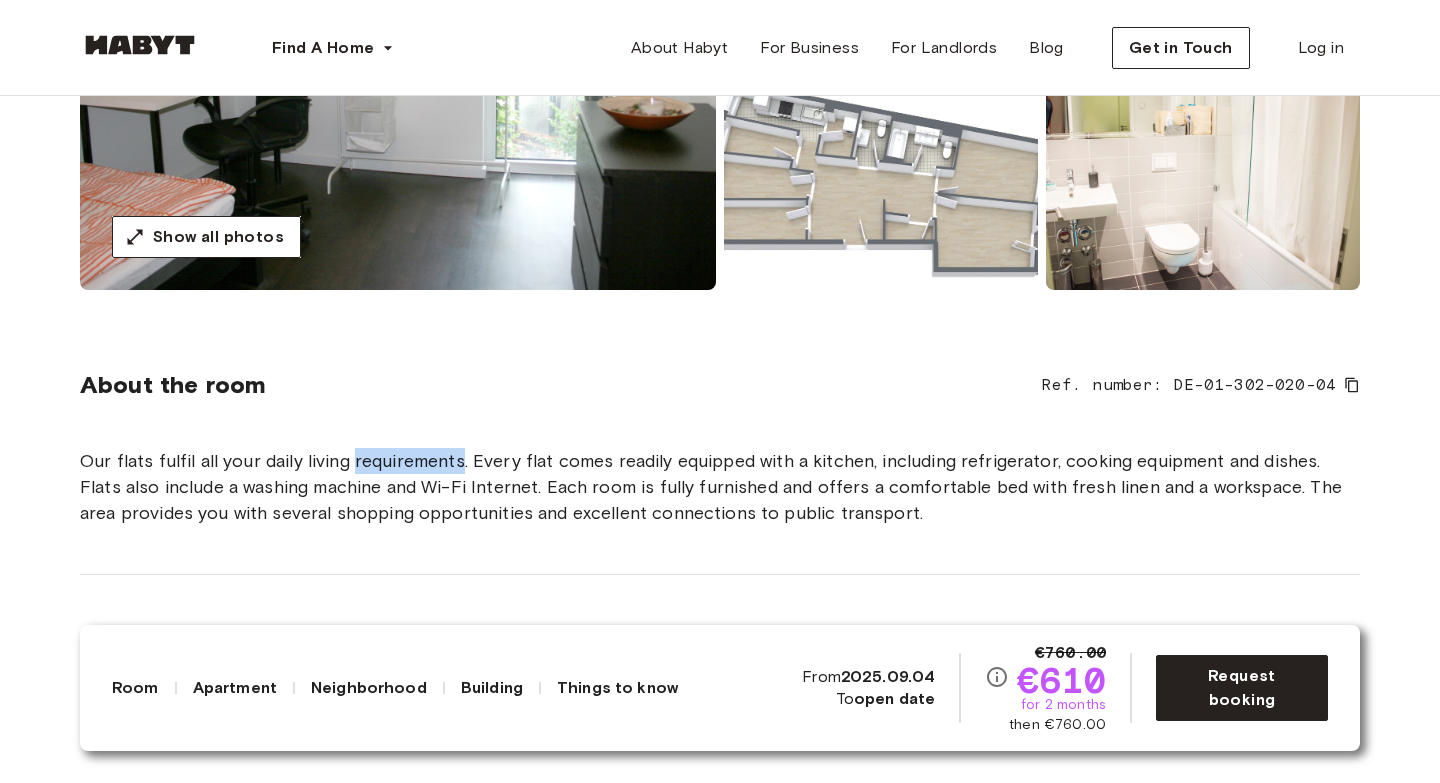 click on "Our flats fulfil all your daily living requirements. Every flat comes readily equipped with a kitchen, including refrigerator, cooking equipment and dishes. Flats also include a washing machine and Wi-Fi Internet. Each room is fully furnished and offers a comfortable bed with fresh linen and a workspace. The area provides you with several shopping opportunities and excellent connections to public transport." at bounding box center (720, 487) 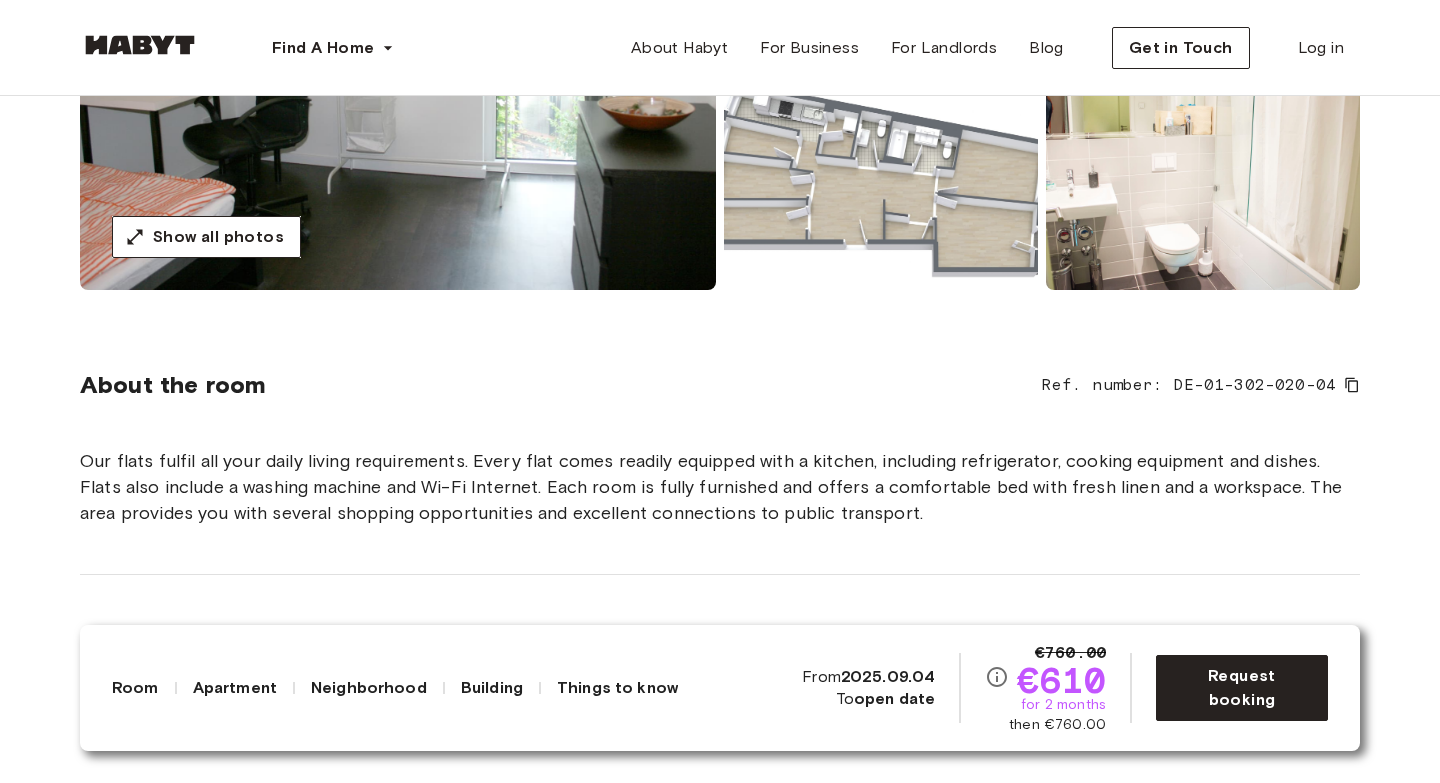 click on "Our flats fulfil all your daily living requirements. Every flat comes readily equipped with a kitchen, including refrigerator, cooking equipment and dishes. Flats also include a washing machine and Wi-Fi Internet. Each room is fully furnished and offers a comfortable bed with fresh linen and a workspace. The area provides you with several shopping opportunities and excellent connections to public transport." at bounding box center (720, 487) 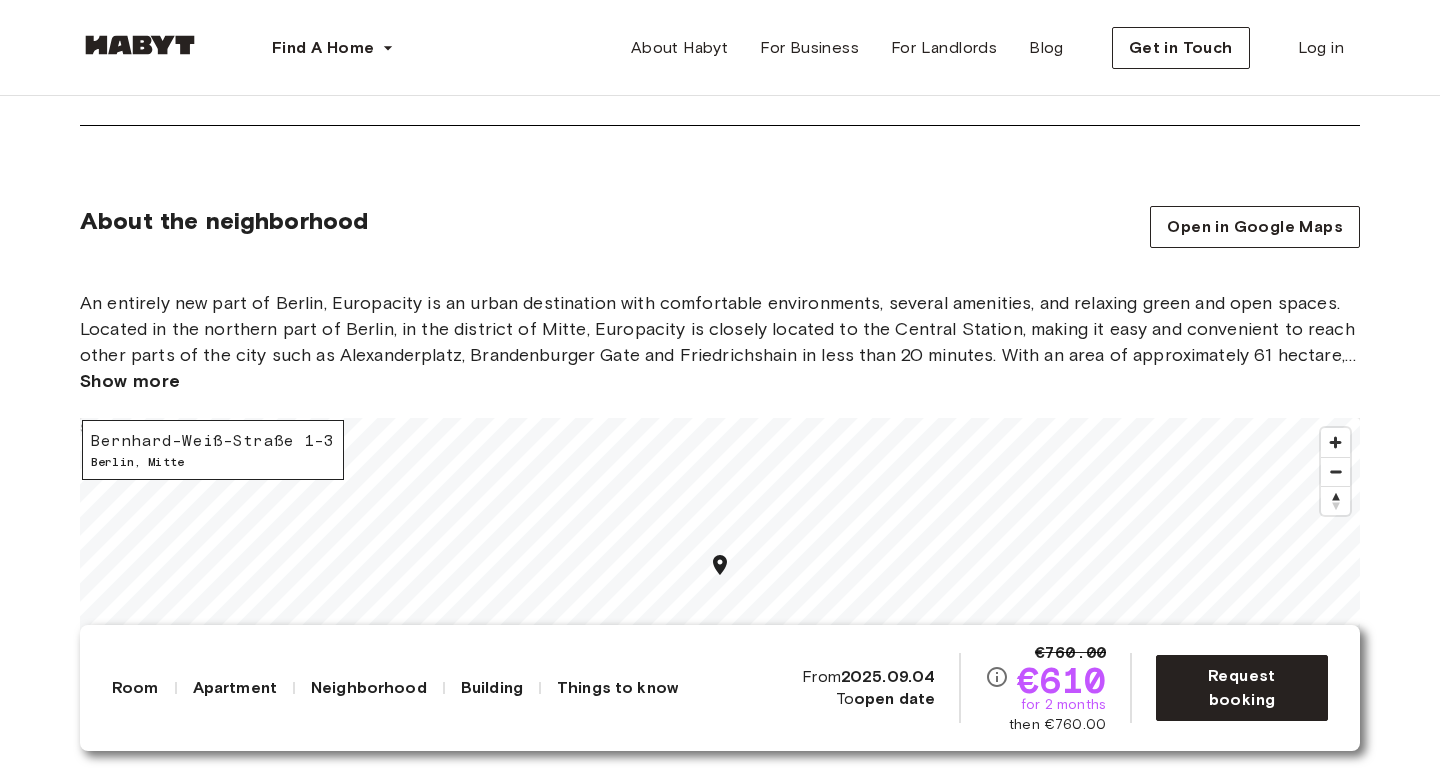 scroll, scrollTop: 2386, scrollLeft: 0, axis: vertical 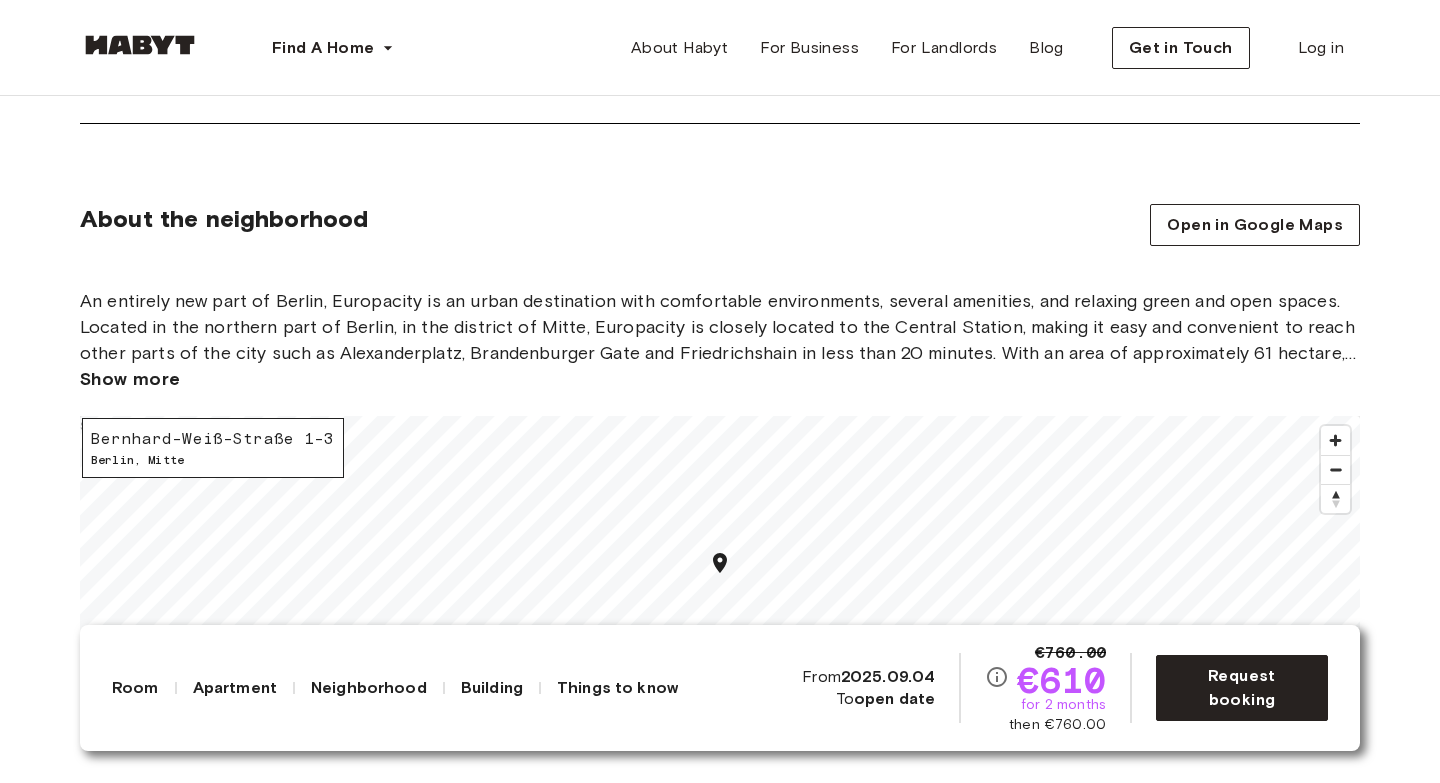 click on "About the neighborhood Open in Google Maps An entirely new part of Berlin, Europacity is an urban destination with comfortable environments, several amenities, and relaxing green and open spaces. Located in the northern part of Berlin, in the district of Mitte, Europacity is closely located to the Central Station, making it easy and convenient to reach other parts of the city such as Alexanderplatz, Brandenburger Gate and Friedrichshain in less than 20 minutes. With an area of approximately 61 hectare, Europacity offers all the amenities you’d expect from the city center, in addition to relaxing green and open spaces.  Show more Bernhard-Weiß-Straße 1-3 Berlin ,   Mitte © Mapbox   © OpenStreetMap   Improve this map $" at bounding box center (720, 496) 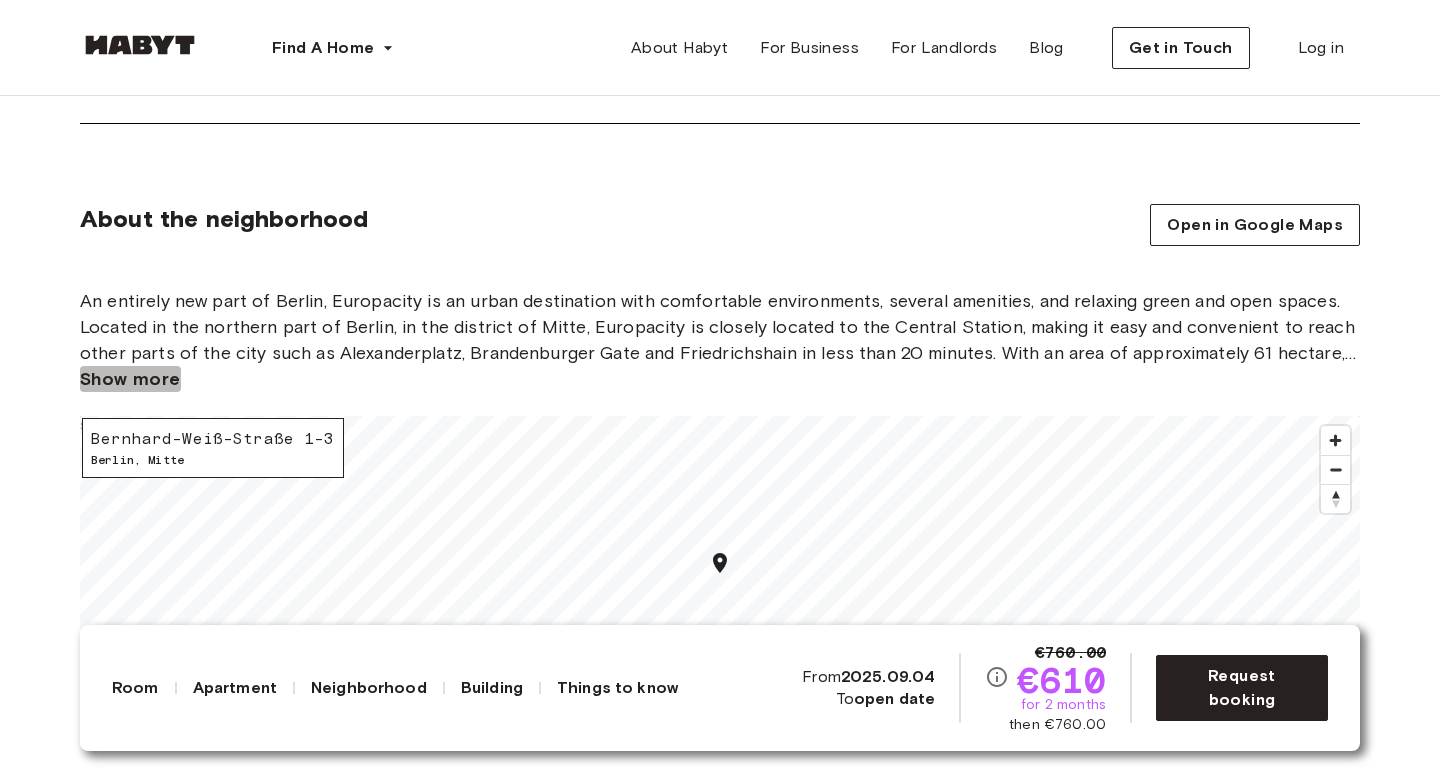 click on "Show more" at bounding box center [130, 379] 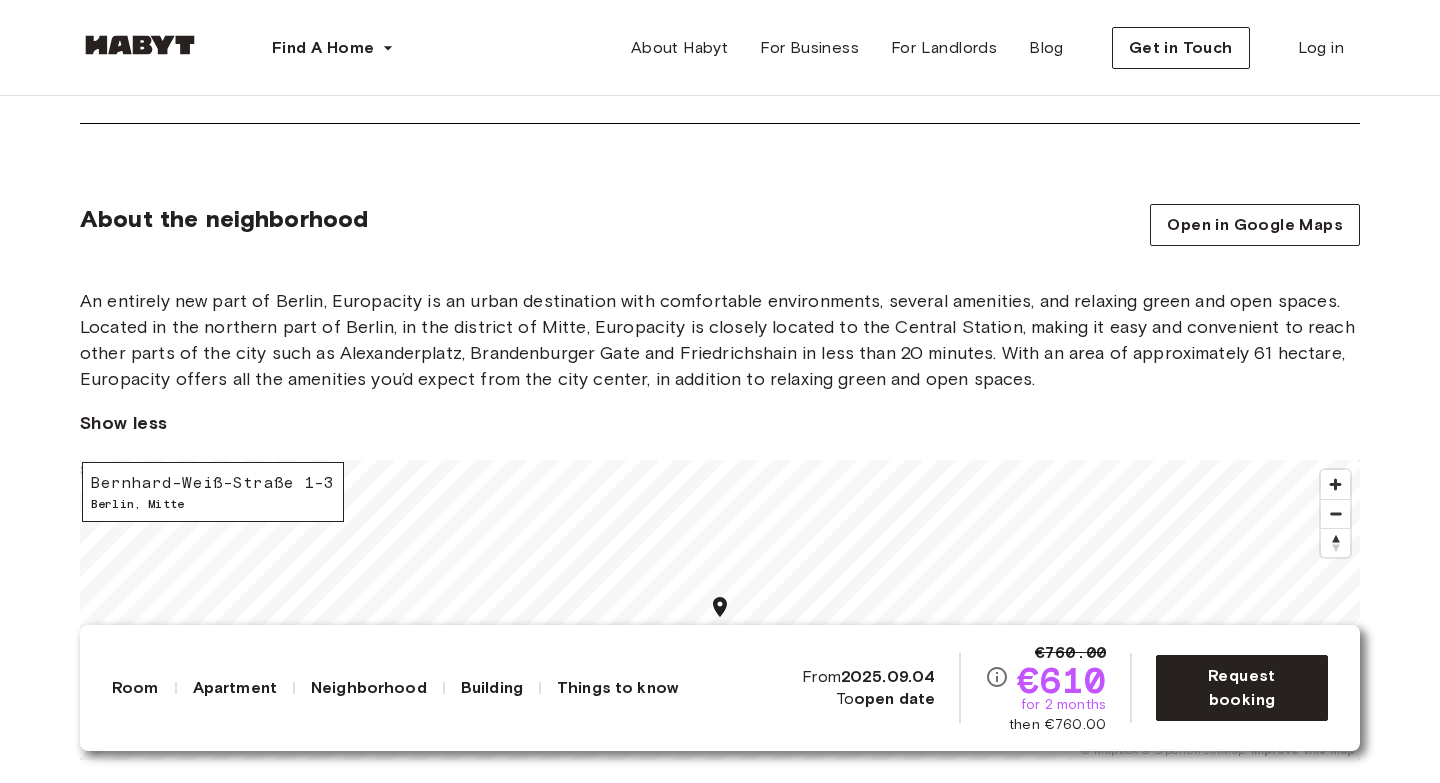 click on "An entirely new part of Berlin, Europacity is an urban destination with comfortable environments, several amenities, and relaxing green and open spaces. Located in the northern part of Berlin, in the district of Mitte, Europacity is closely located to the Central Station, making it easy and convenient to reach other parts of the city such as Alexanderplatz, Brandenburger Gate and Friedrichshain in less than 20 minutes. With an area of approximately 61 hectare, Europacity offers all the amenities you’d expect from the city center, in addition to relaxing green and open spaces." at bounding box center [720, 340] 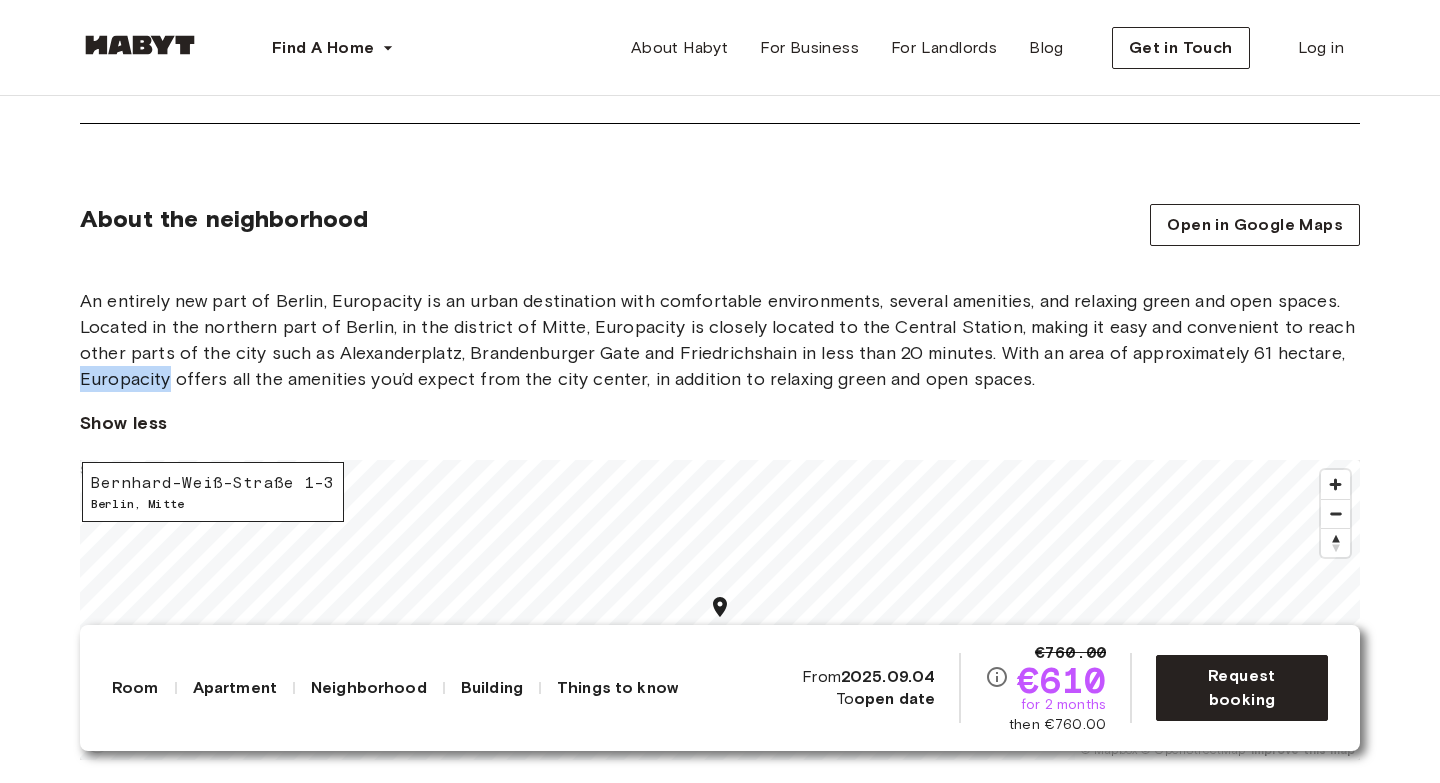 click on "An entirely new part of Berlin, Europacity is an urban destination with comfortable environments, several amenities, and relaxing green and open spaces. Located in the northern part of Berlin, in the district of Mitte, Europacity is closely located to the Central Station, making it easy and convenient to reach other parts of the city such as Alexanderplatz, Brandenburger Gate and Friedrichshain in less than 20 minutes. With an area of approximately 61 hectare, Europacity offers all the amenities you’d expect from the city center, in addition to relaxing green and open spaces." at bounding box center [720, 340] 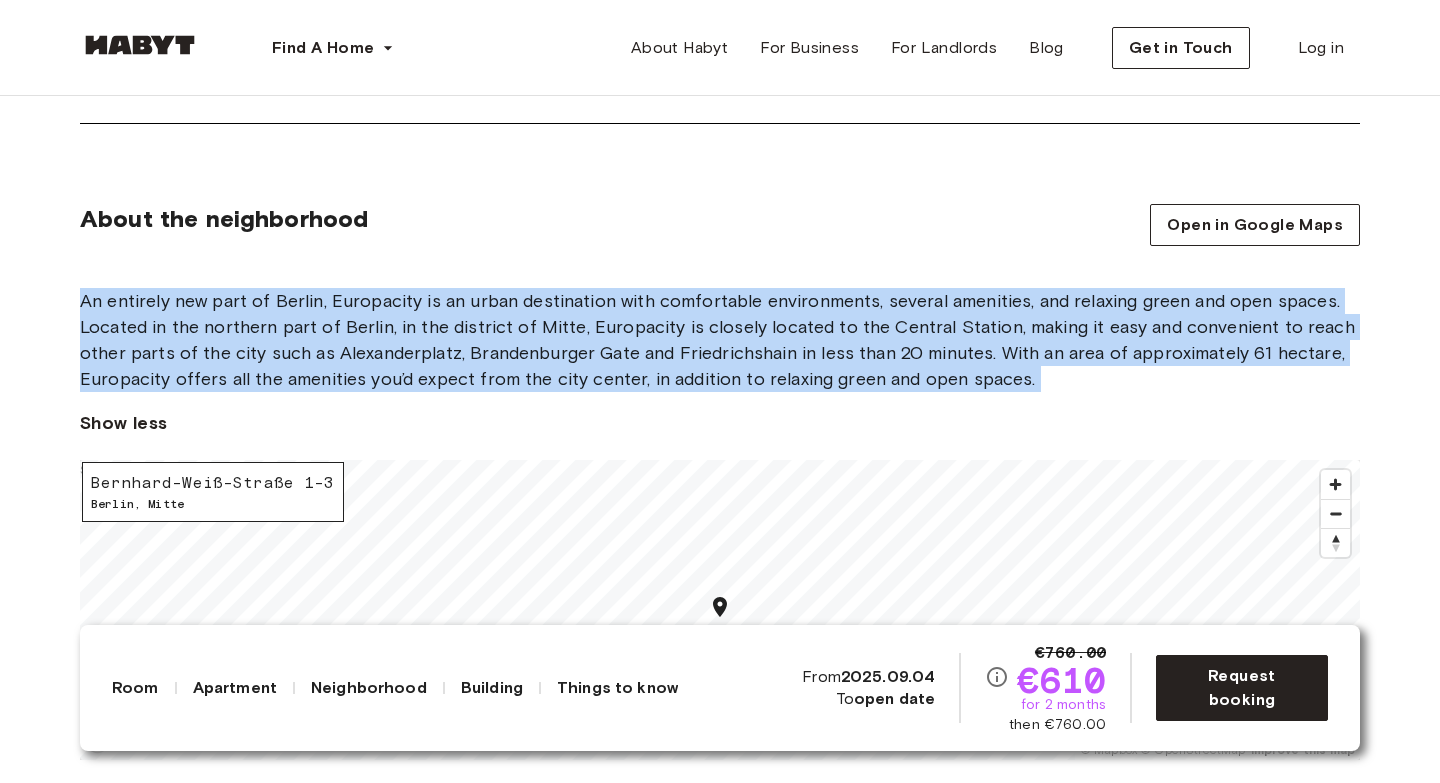 click on "An entirely new part of Berlin, Europacity is an urban destination with comfortable environments, several amenities, and relaxing green and open spaces. Located in the northern part of Berlin, in the district of Mitte, Europacity is closely located to the Central Station, making it easy and convenient to reach other parts of the city such as Alexanderplatz, Brandenburger Gate and Friedrichshain in less than 20 minutes. With an area of approximately 61 hectare, Europacity offers all the amenities you’d expect from the city center, in addition to relaxing green and open spaces." at bounding box center [720, 340] 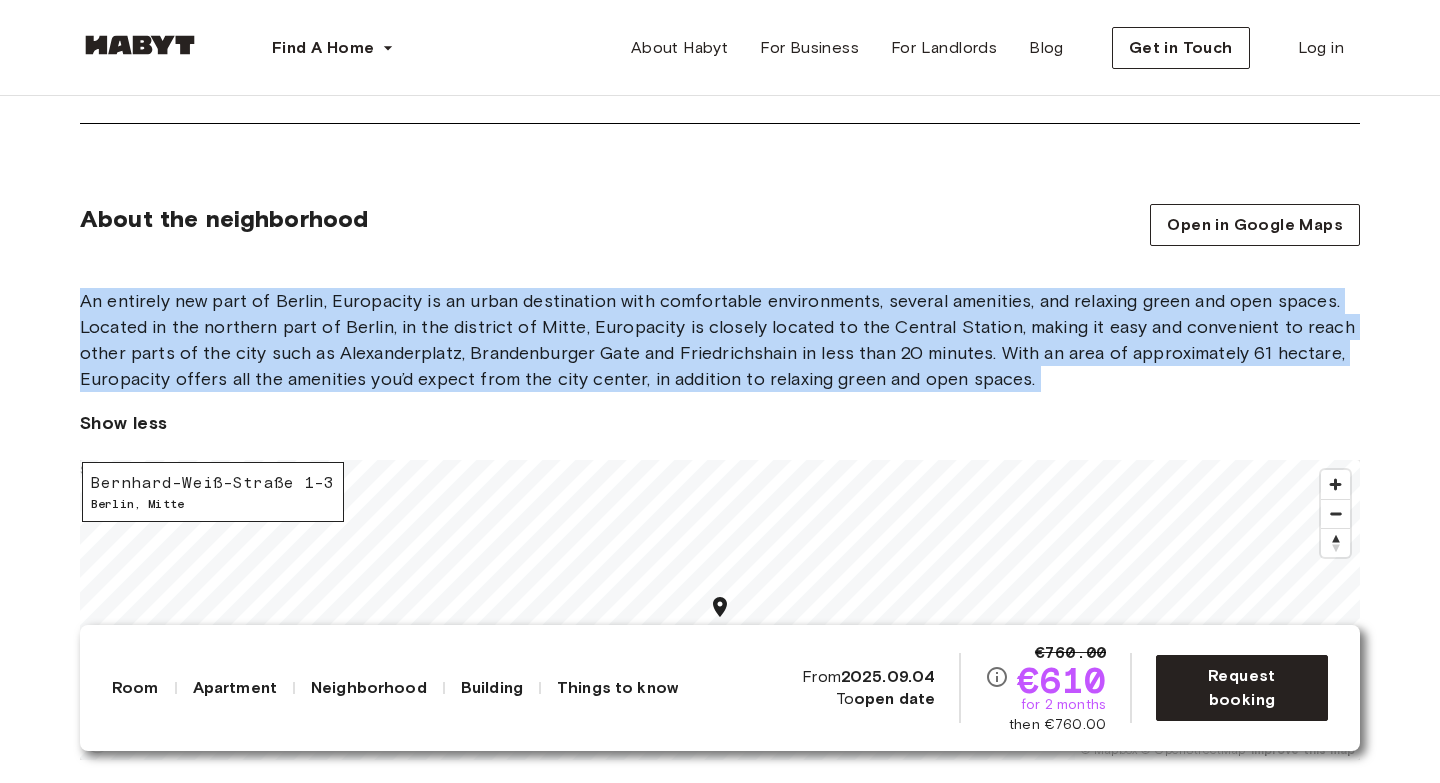 click on "An entirely new part of Berlin, Europacity is an urban destination with comfortable environments, several amenities, and relaxing green and open spaces. Located in the northern part of Berlin, in the district of Mitte, Europacity is closely located to the Central Station, making it easy and convenient to reach other parts of the city such as Alexanderplatz, Brandenburger Gate and Friedrichshain in less than 20 minutes. With an area of approximately 61 hectare, Europacity offers all the amenities you’d expect from the city center, in addition to relaxing green and open spaces." at bounding box center (720, 340) 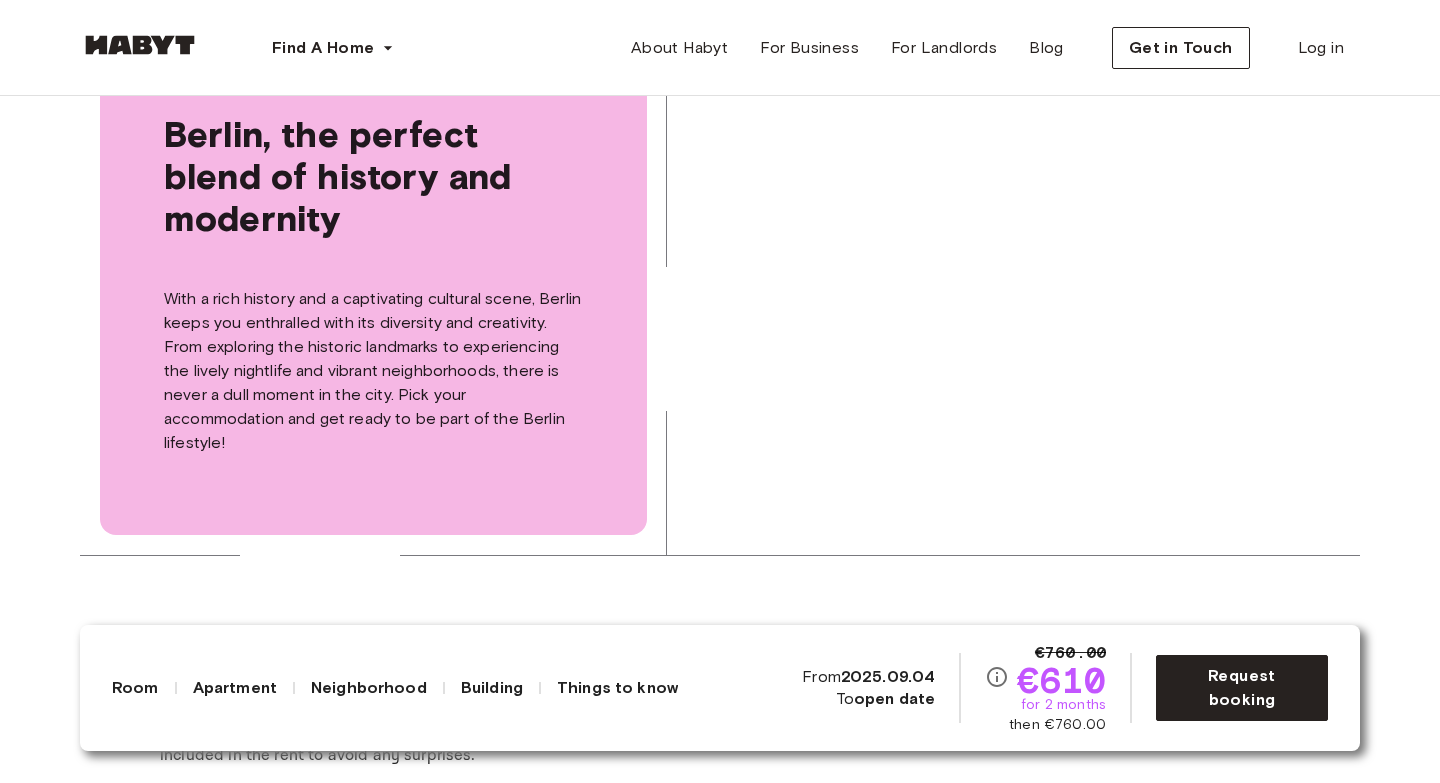 scroll, scrollTop: 4310, scrollLeft: 0, axis: vertical 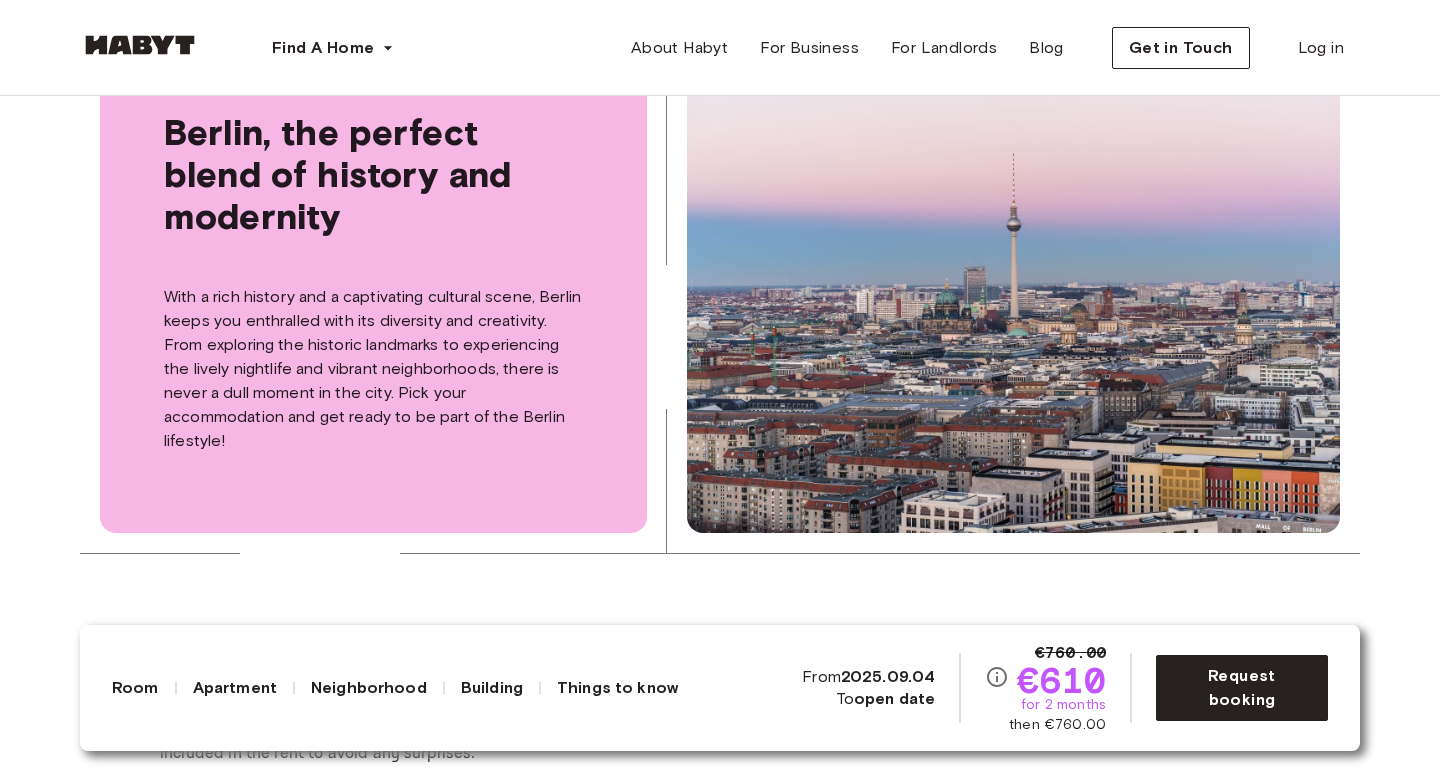 click on "Berlin, the perfect blend of history and modernity" at bounding box center [373, 174] 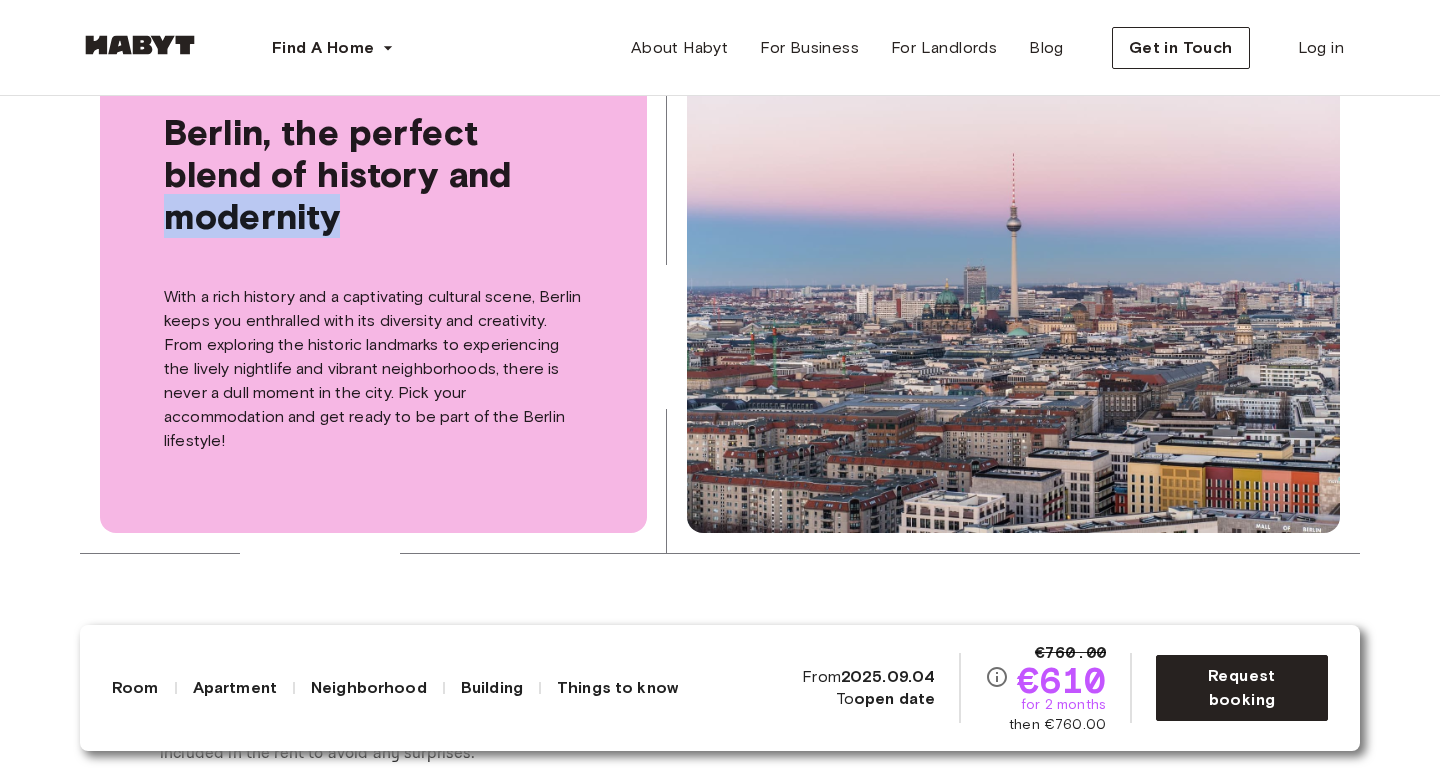 click on "Berlin, the perfect blend of history and modernity" at bounding box center [373, 174] 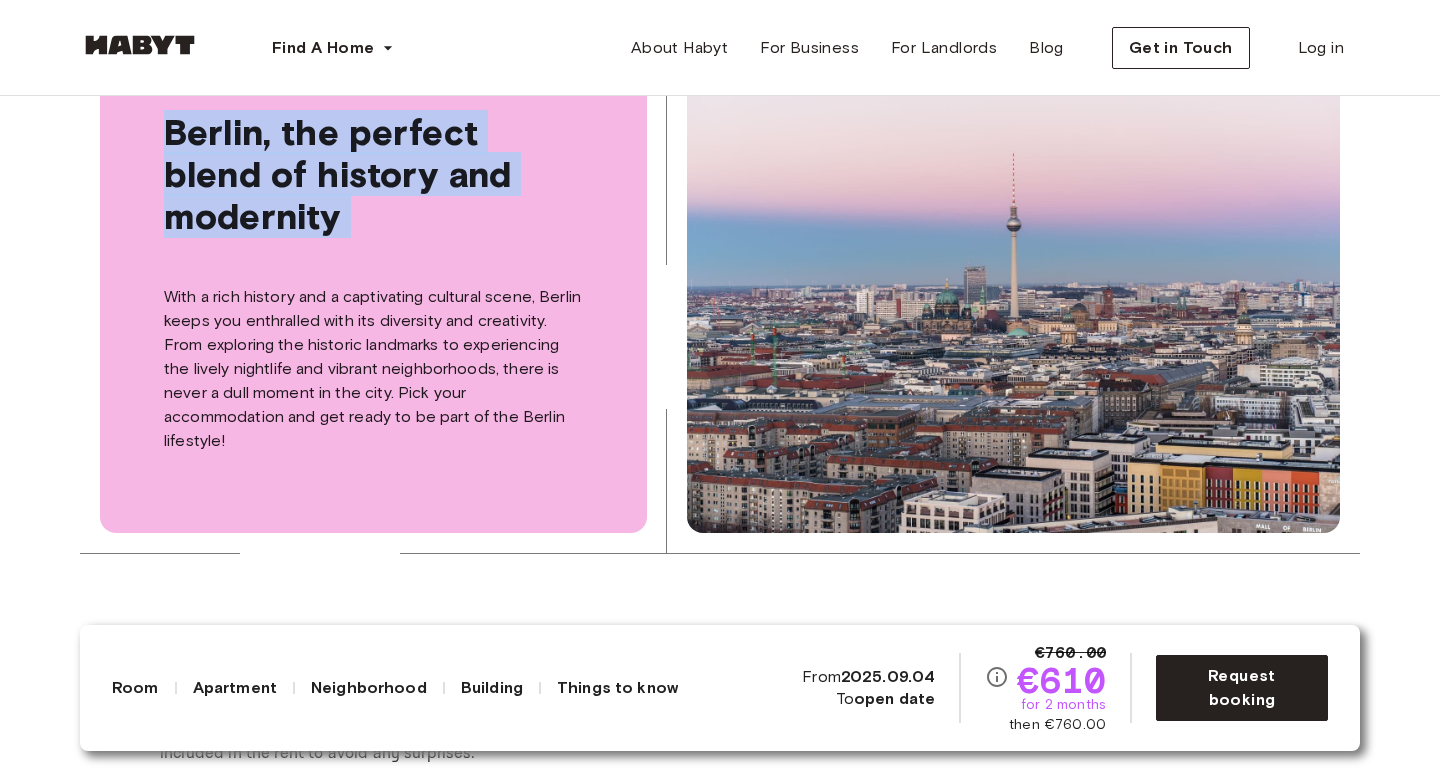 click on "Berlin, the perfect blend of history and modernity" at bounding box center [373, 174] 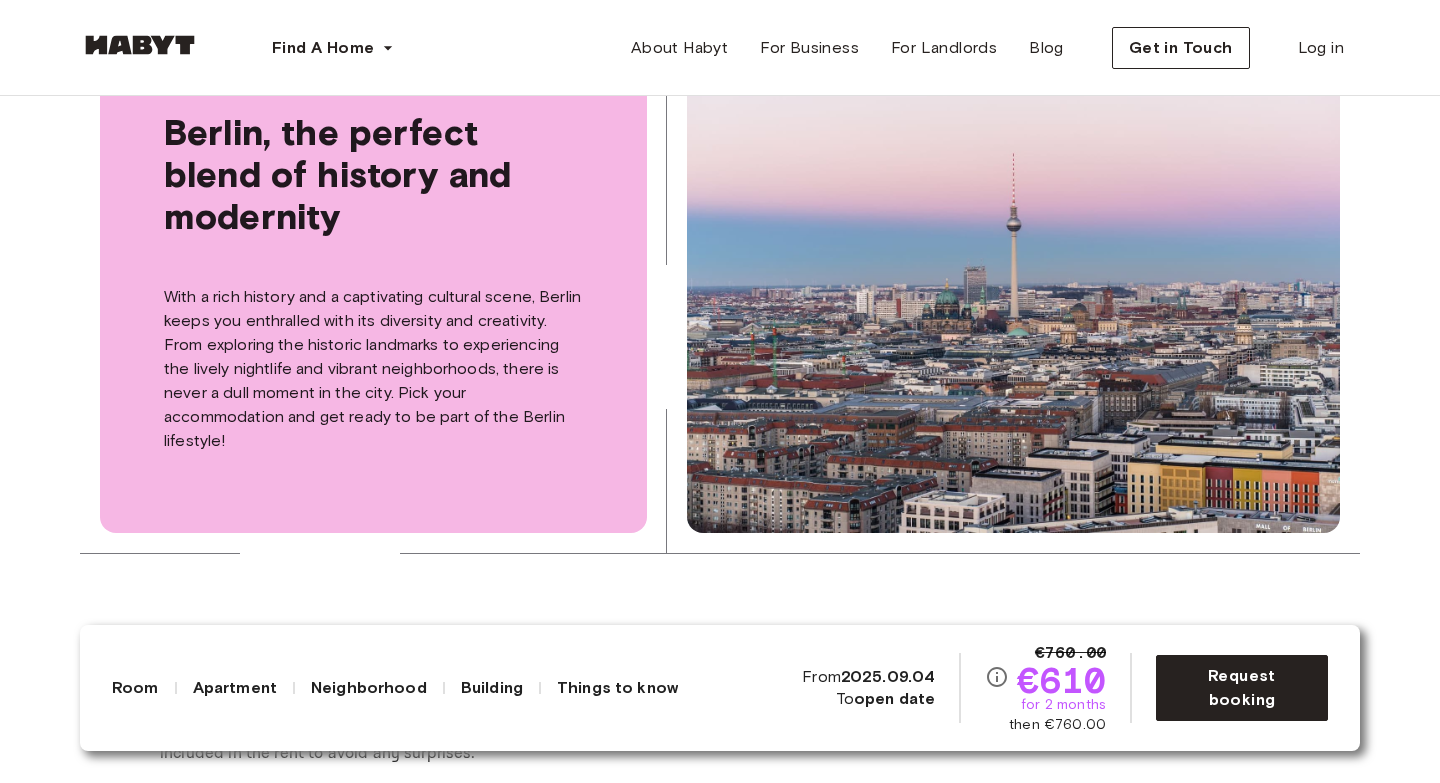 click on "With a rich history and a captivating cultural scene, Berlin keeps you enthralled with its diversity and creativity. From exploring the historic landmarks to experiencing the lively nightlife and vibrant neighborhoods, there is never a dull moment in the city. Pick your accommodation and get ready to be part of the Berlin lifestyle!" at bounding box center [373, 369] 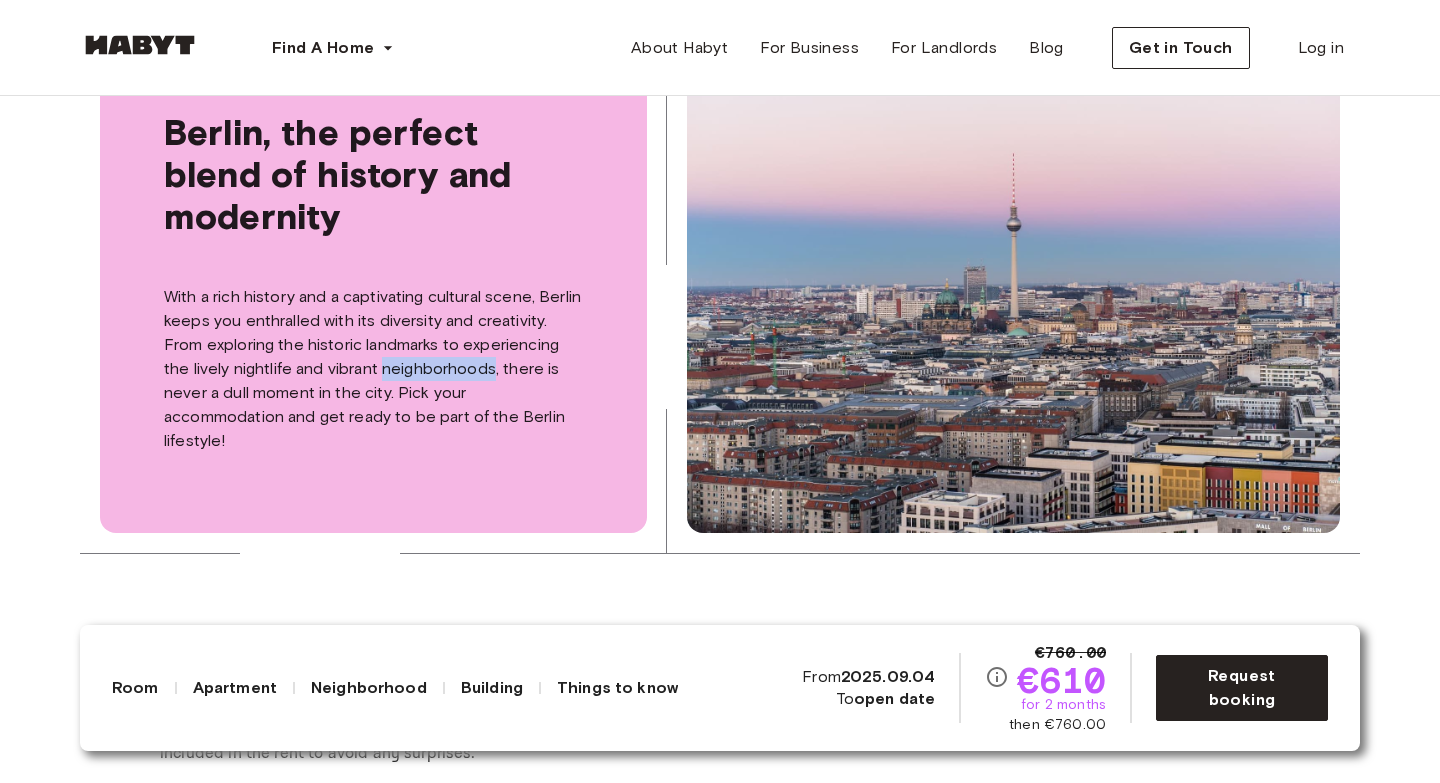 click on "With a rich history and a captivating cultural scene, Berlin keeps you enthralled with its diversity and creativity. From exploring the historic landmarks to experiencing the lively nightlife and vibrant neighborhoods, there is never a dull moment in the city. Pick your accommodation and get ready to be part of the Berlin lifestyle!" at bounding box center (373, 369) 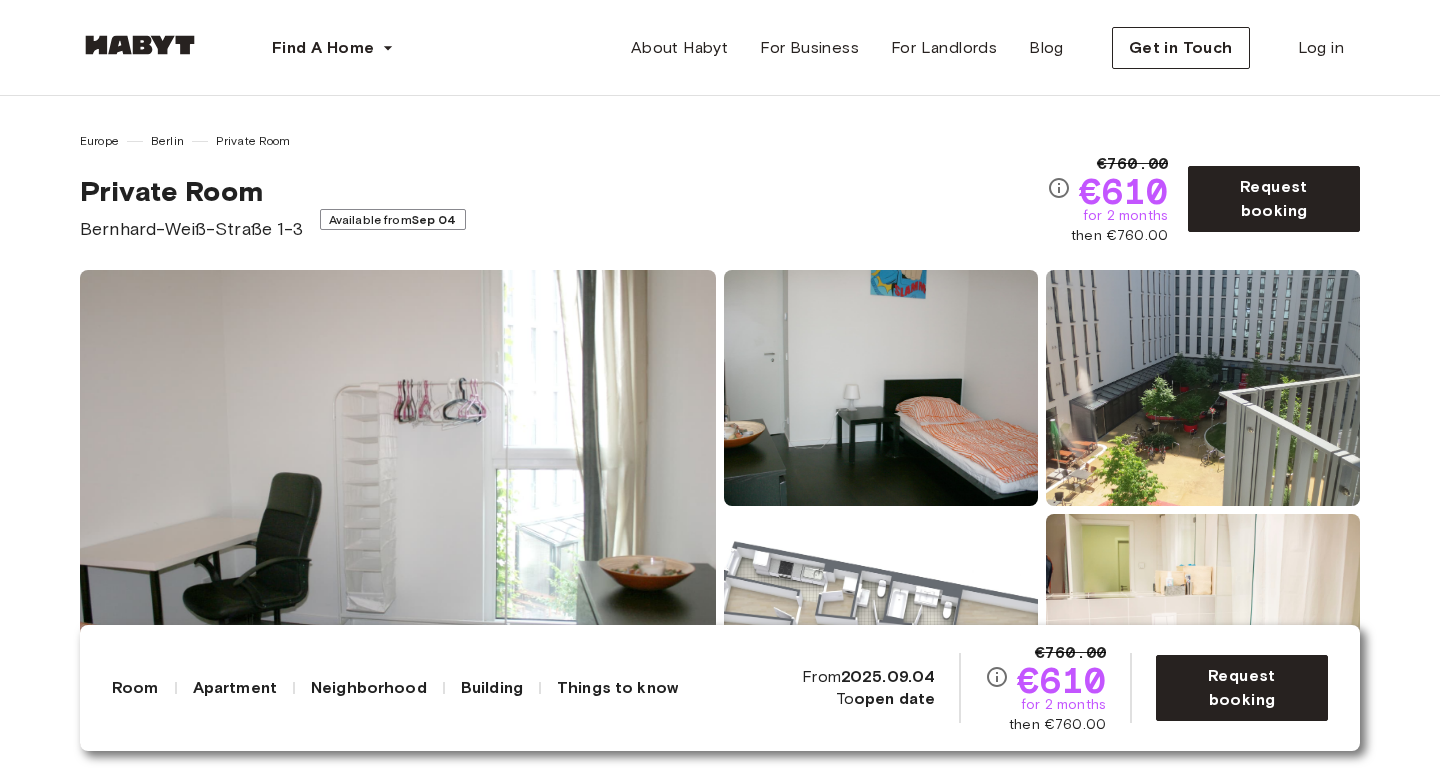 scroll, scrollTop: 4310, scrollLeft: 0, axis: vertical 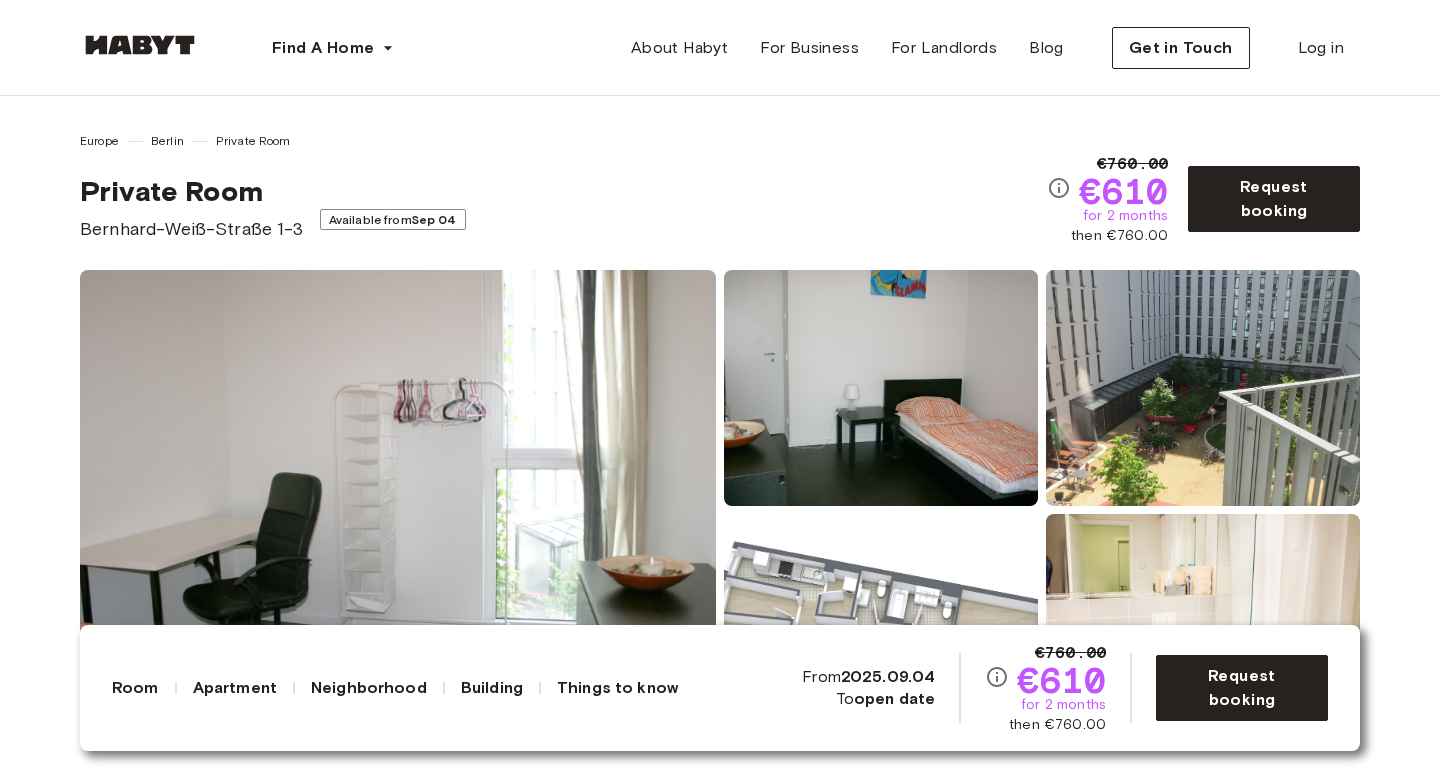 click on "Bernhard-Weiß-Straße 1-3" at bounding box center [192, 229] 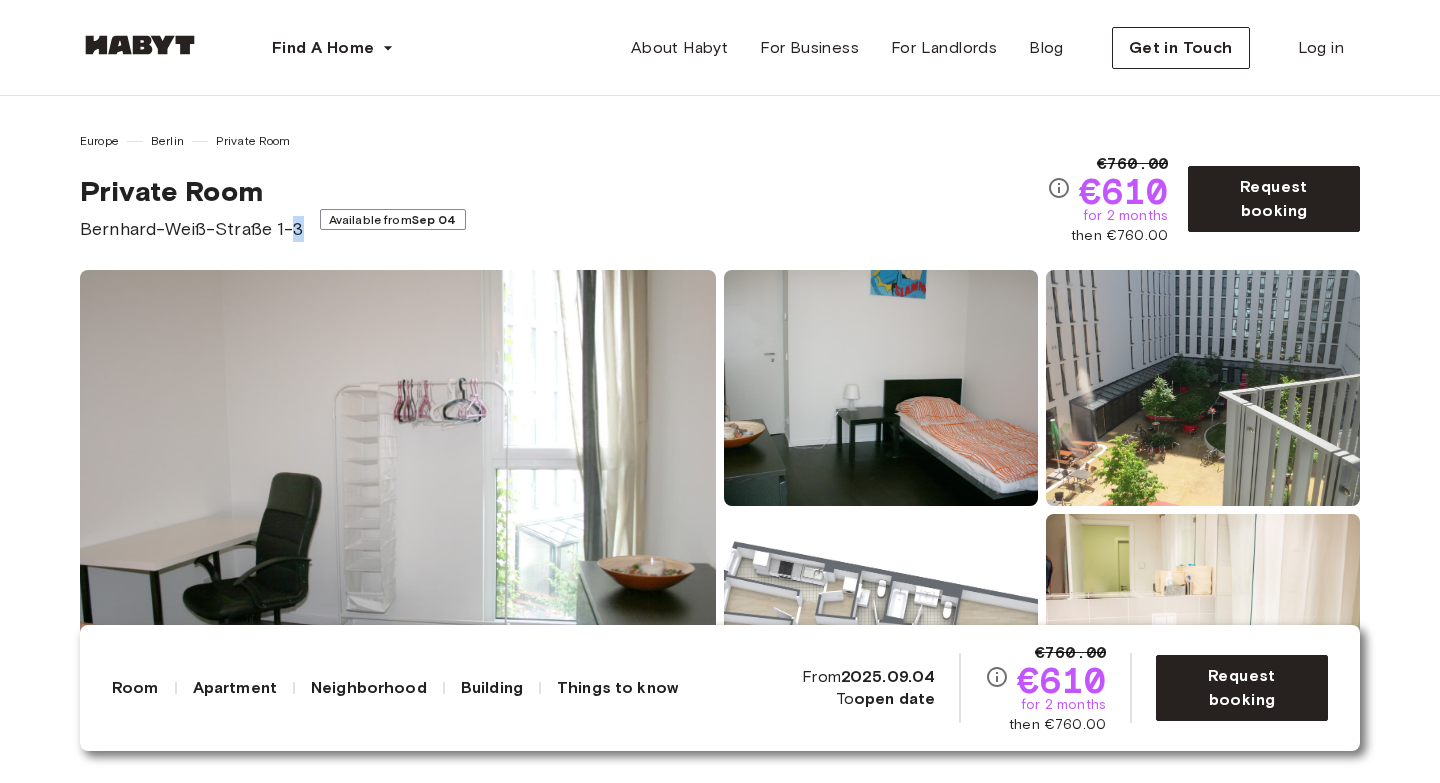 click on "Bernhard-Weiß-Straße 1-3" at bounding box center (192, 229) 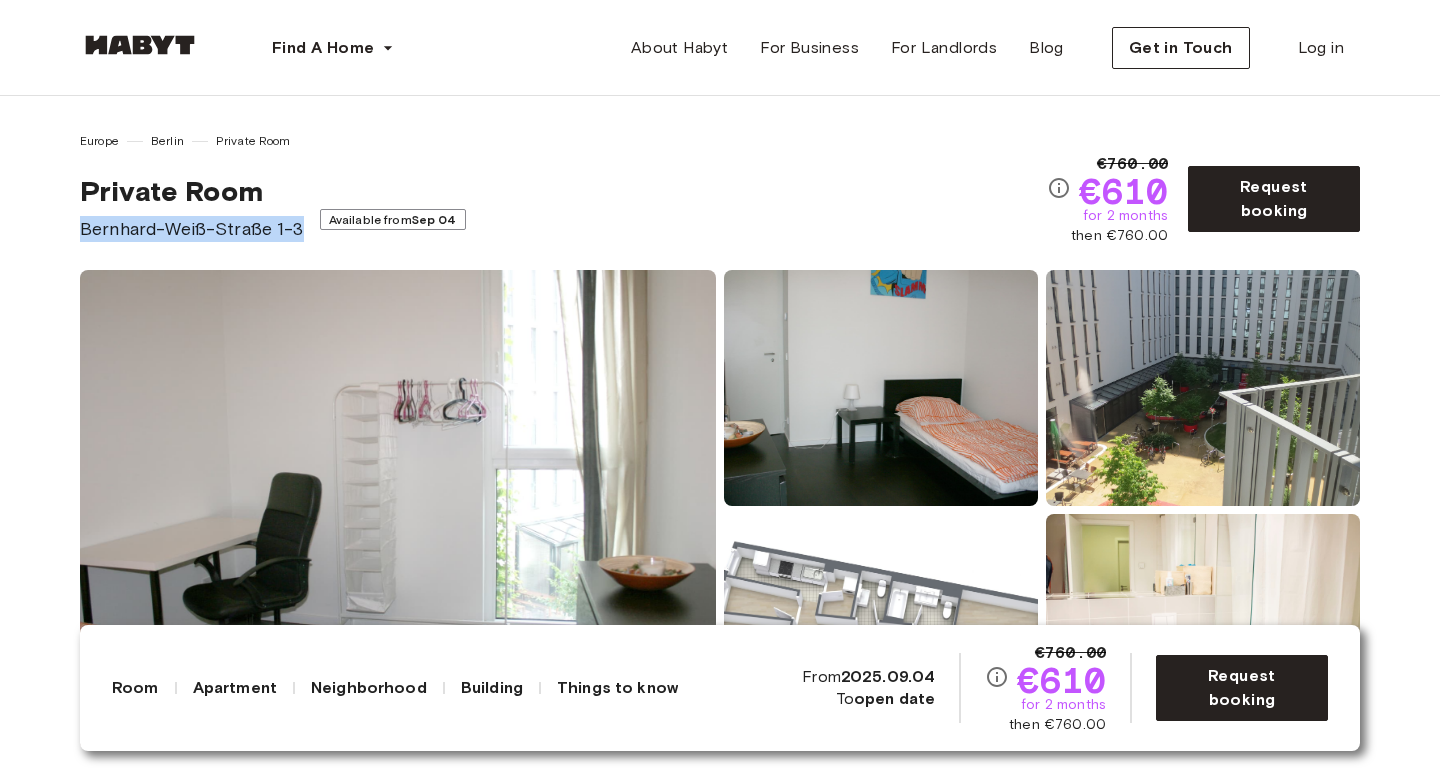 click on "Bernhard-Weiß-Straße 1-3" at bounding box center [192, 229] 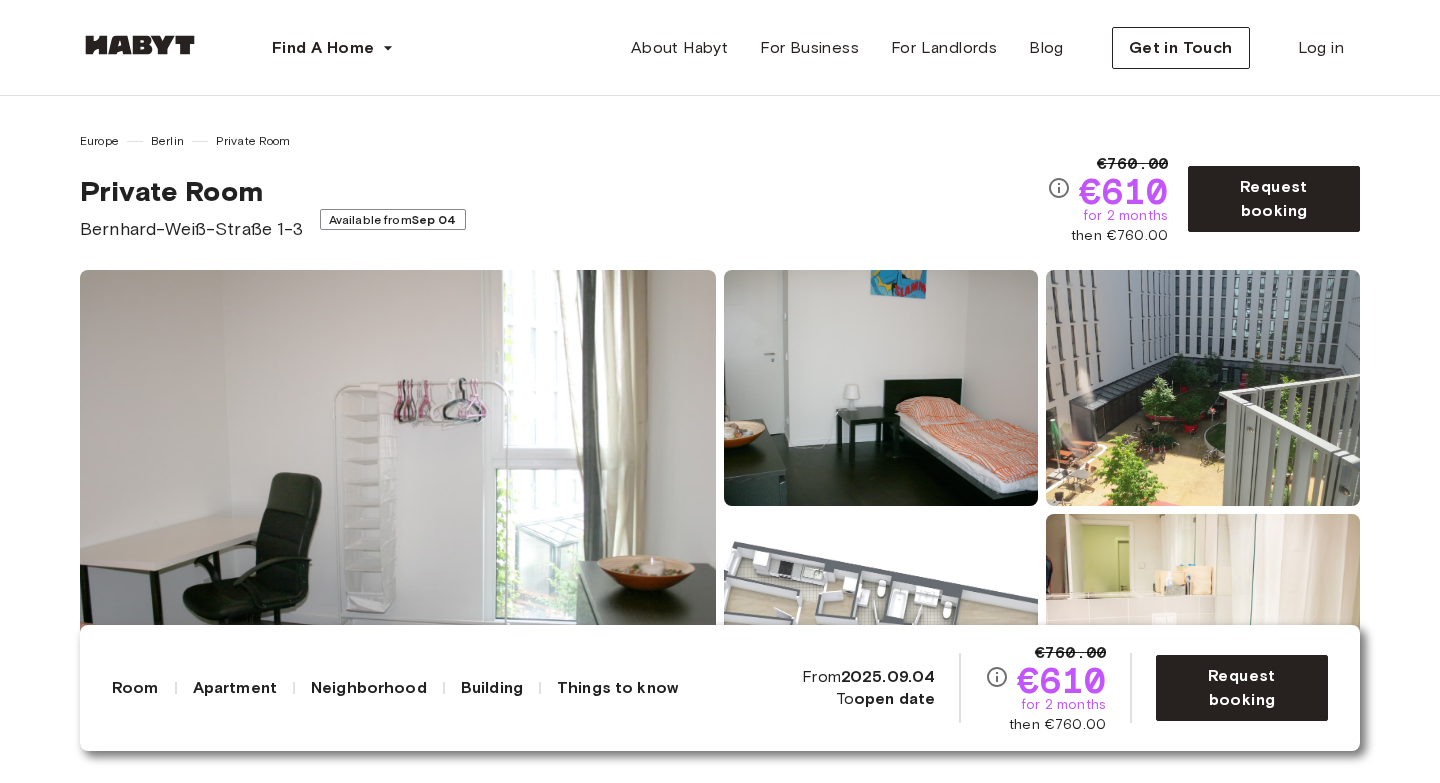 click on "Available from  Sep 04" at bounding box center [393, 219] 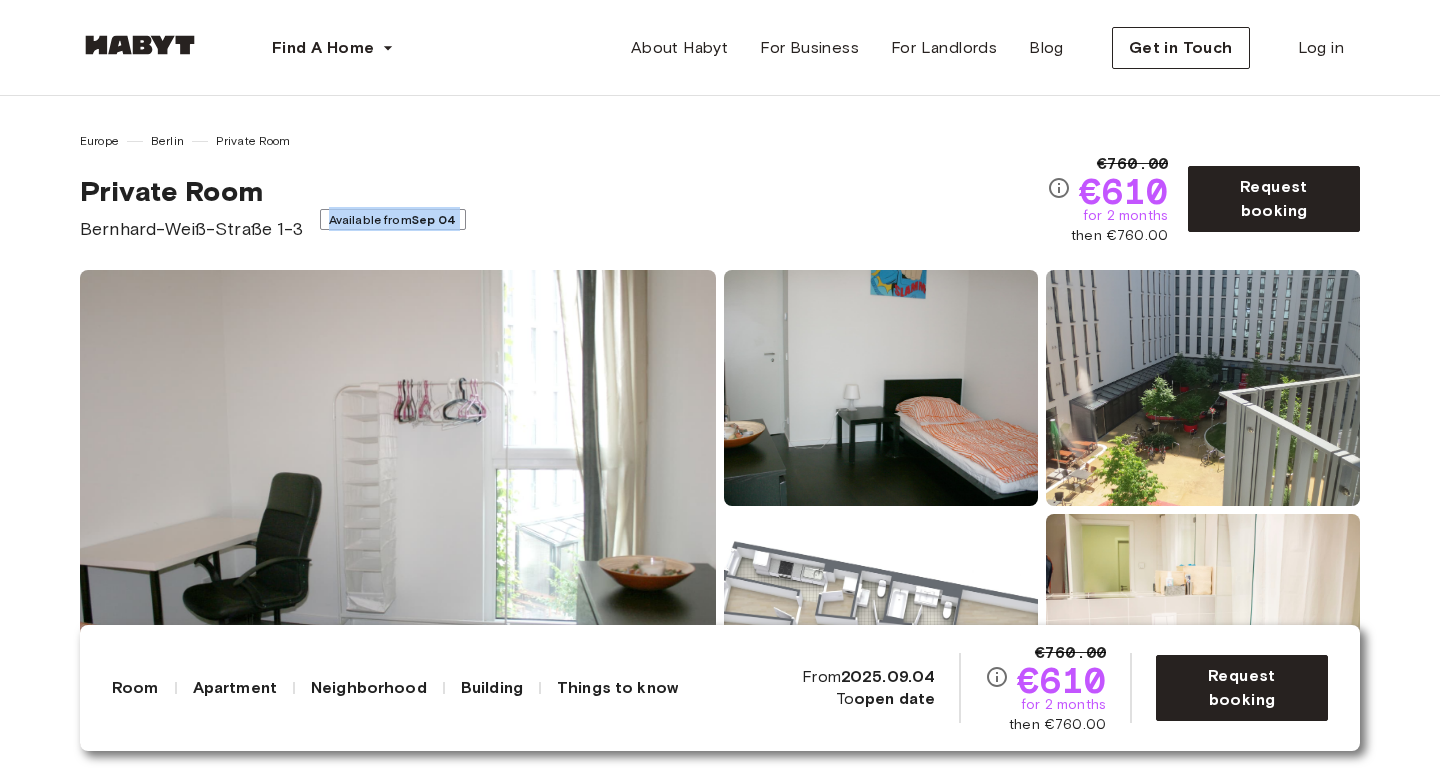 click on "Available from  Sep 04" at bounding box center (393, 219) 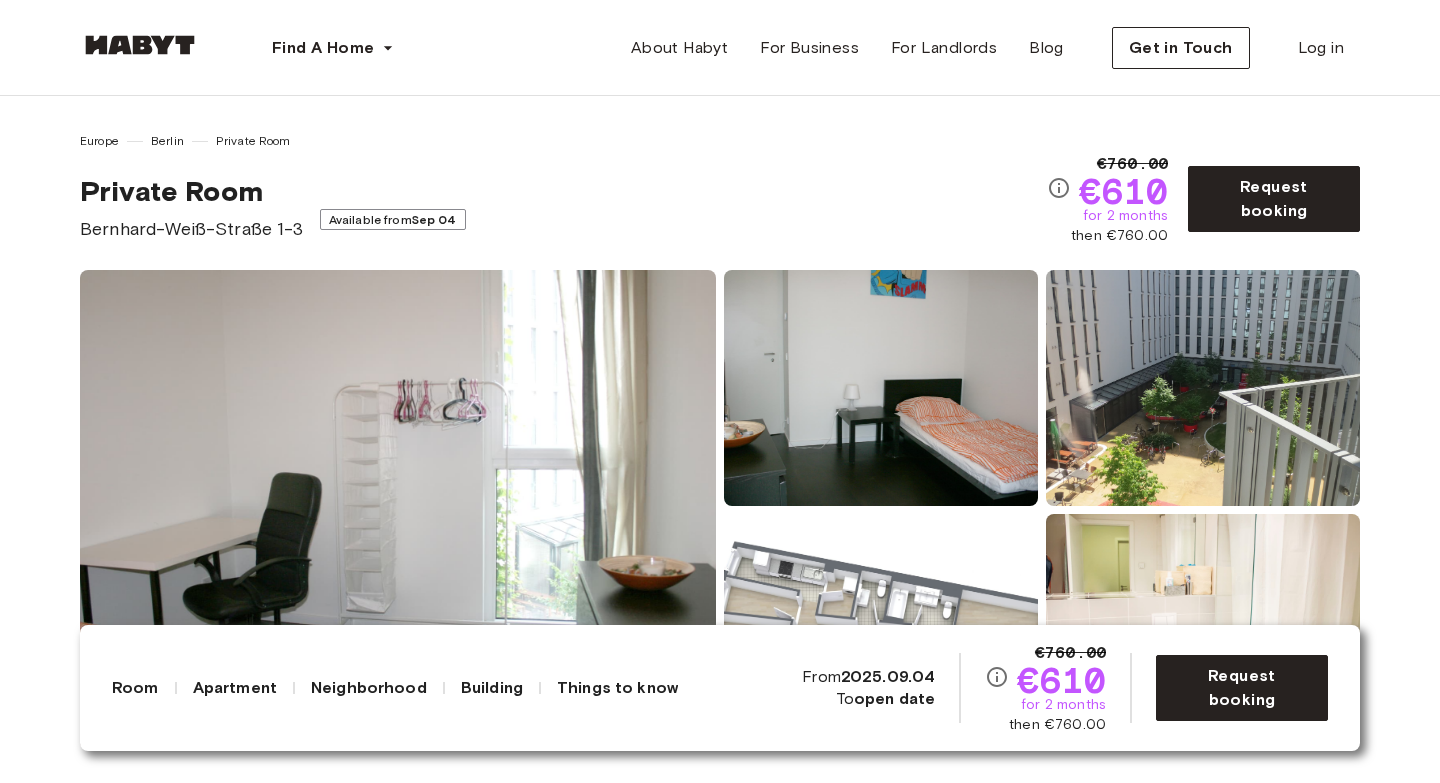 click on "Bernhard-Weiß-Straße 1-3" at bounding box center [192, 229] 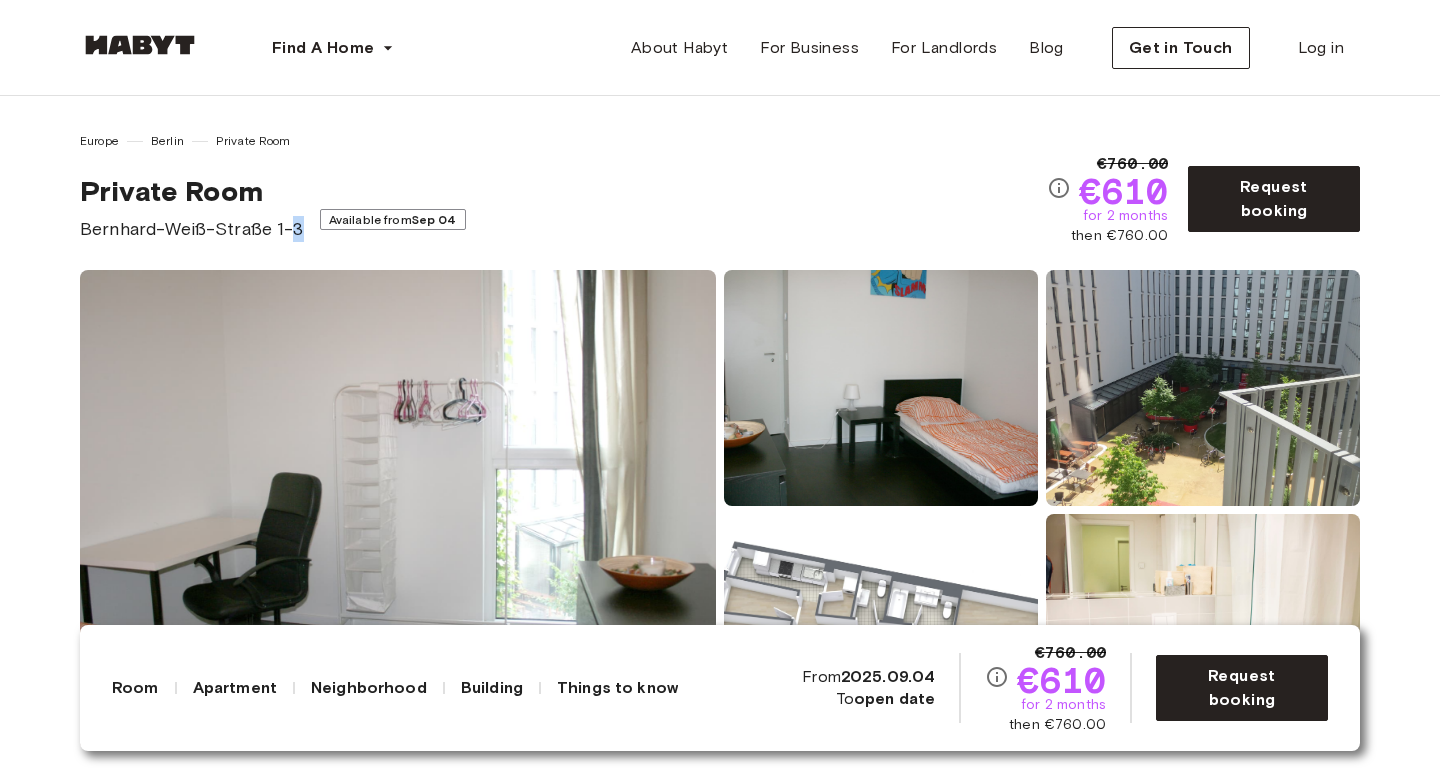 click on "Bernhard-Weiß-Straße 1-3" at bounding box center (192, 229) 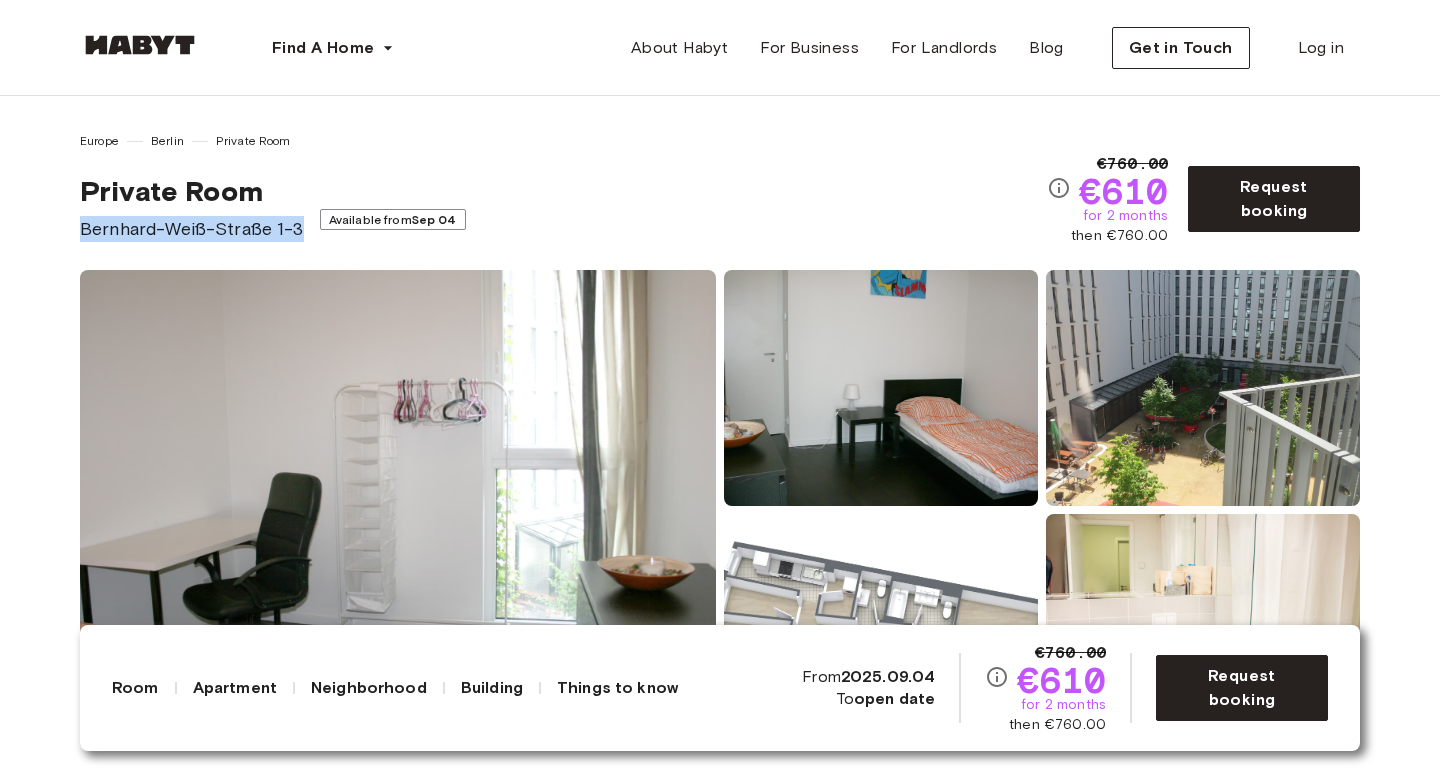 click on "Bernhard-Weiß-Straße 1-3" at bounding box center (192, 229) 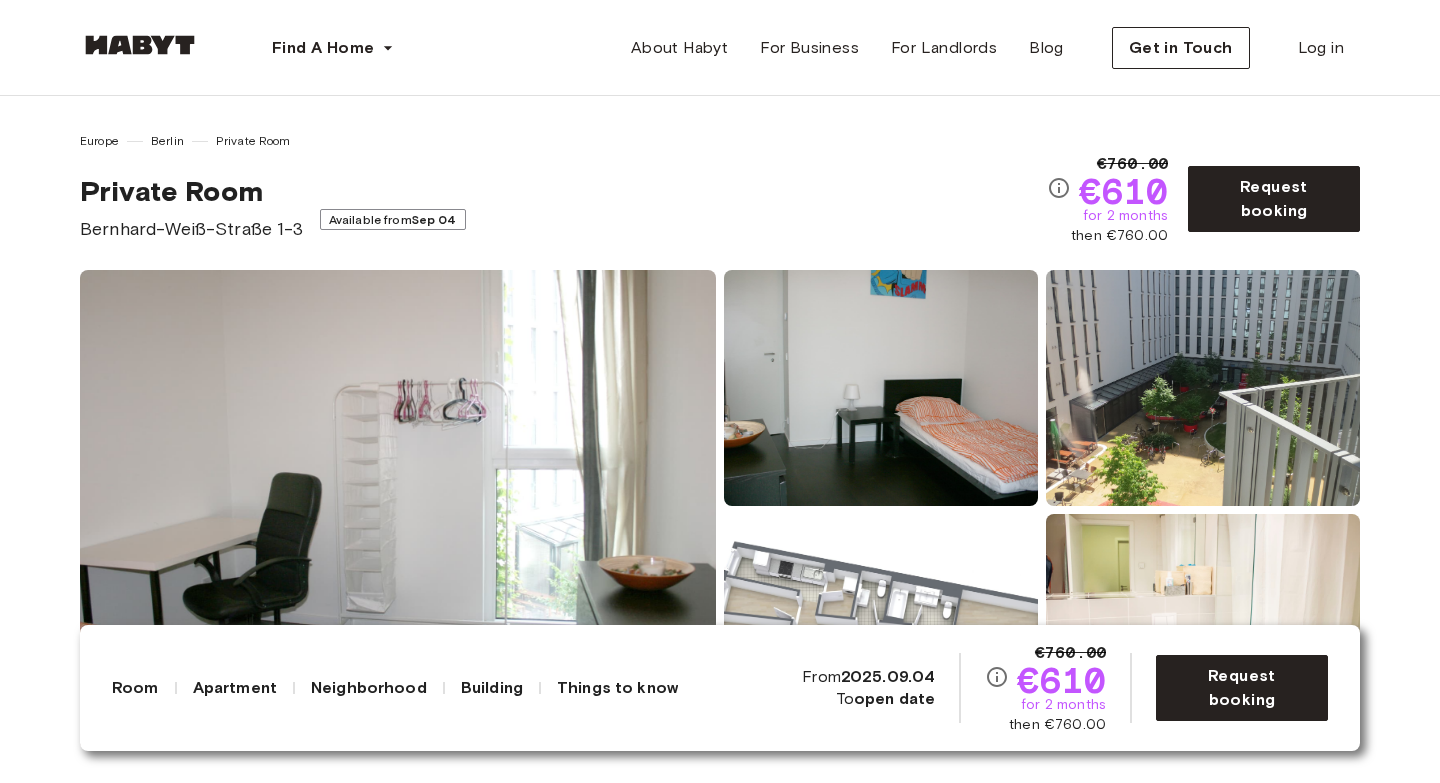 click on "Private Room" at bounding box center (192, 191) 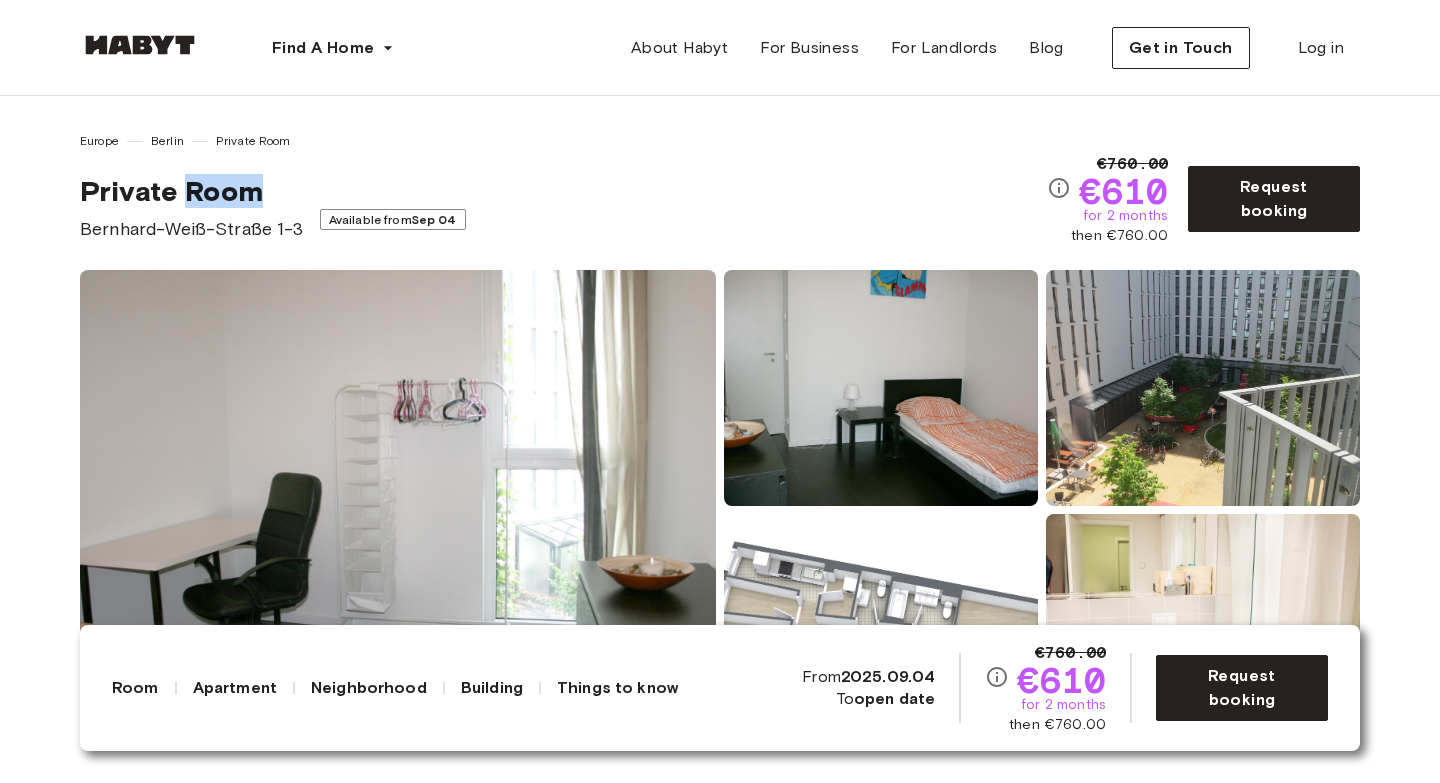 click on "Private Room" at bounding box center (192, 191) 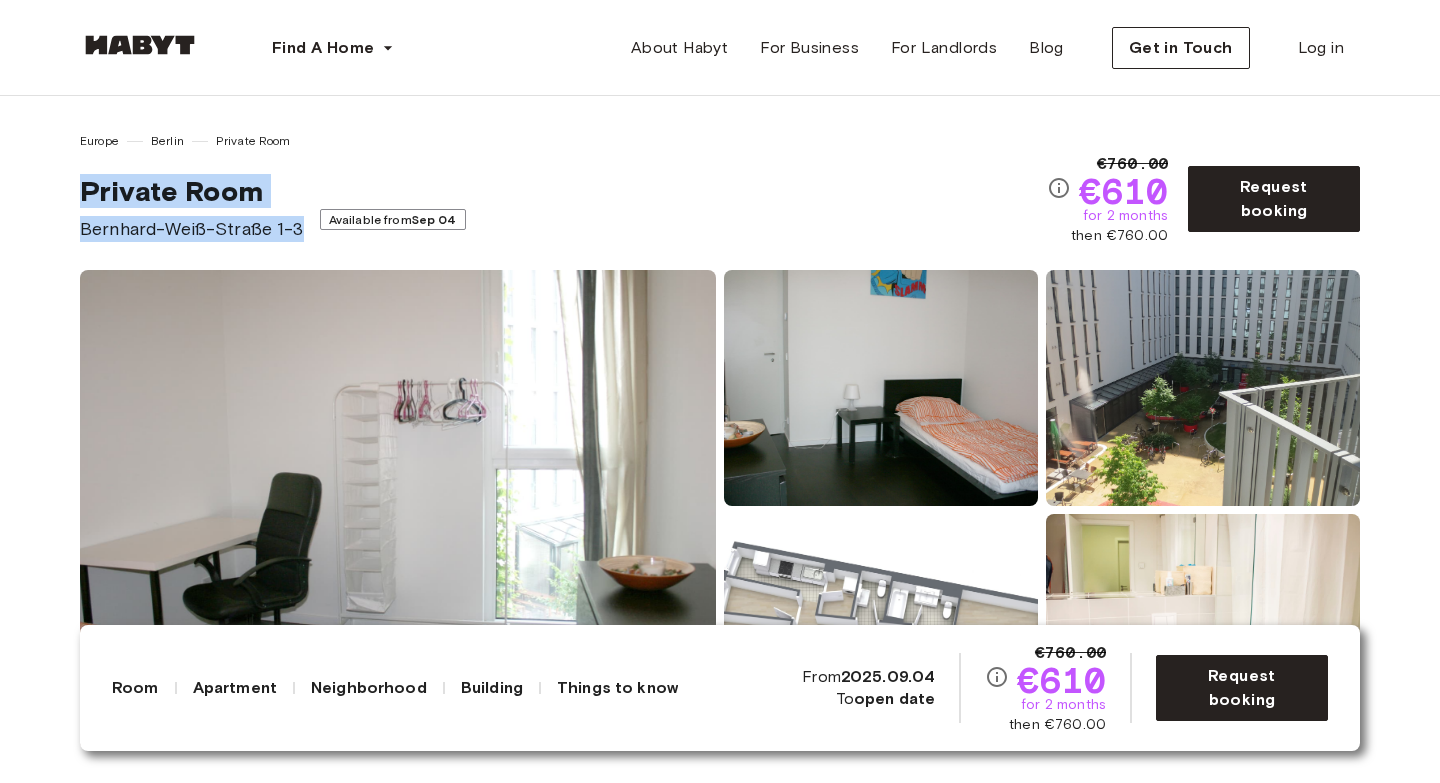 drag, startPoint x: 212, startPoint y: 193, endPoint x: 294, endPoint y: 232, distance: 90.80198 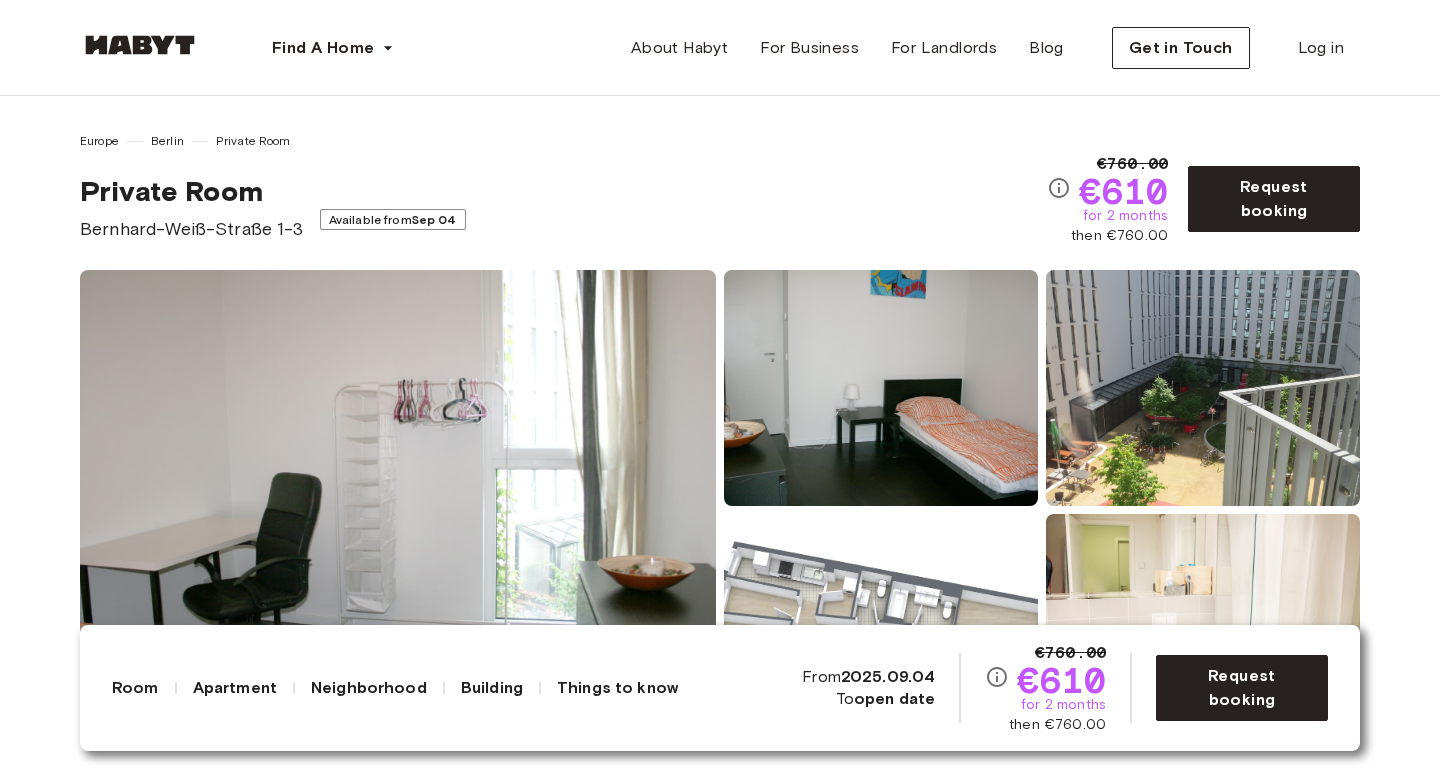 click on "Available from  Sep 04" at bounding box center [393, 224] 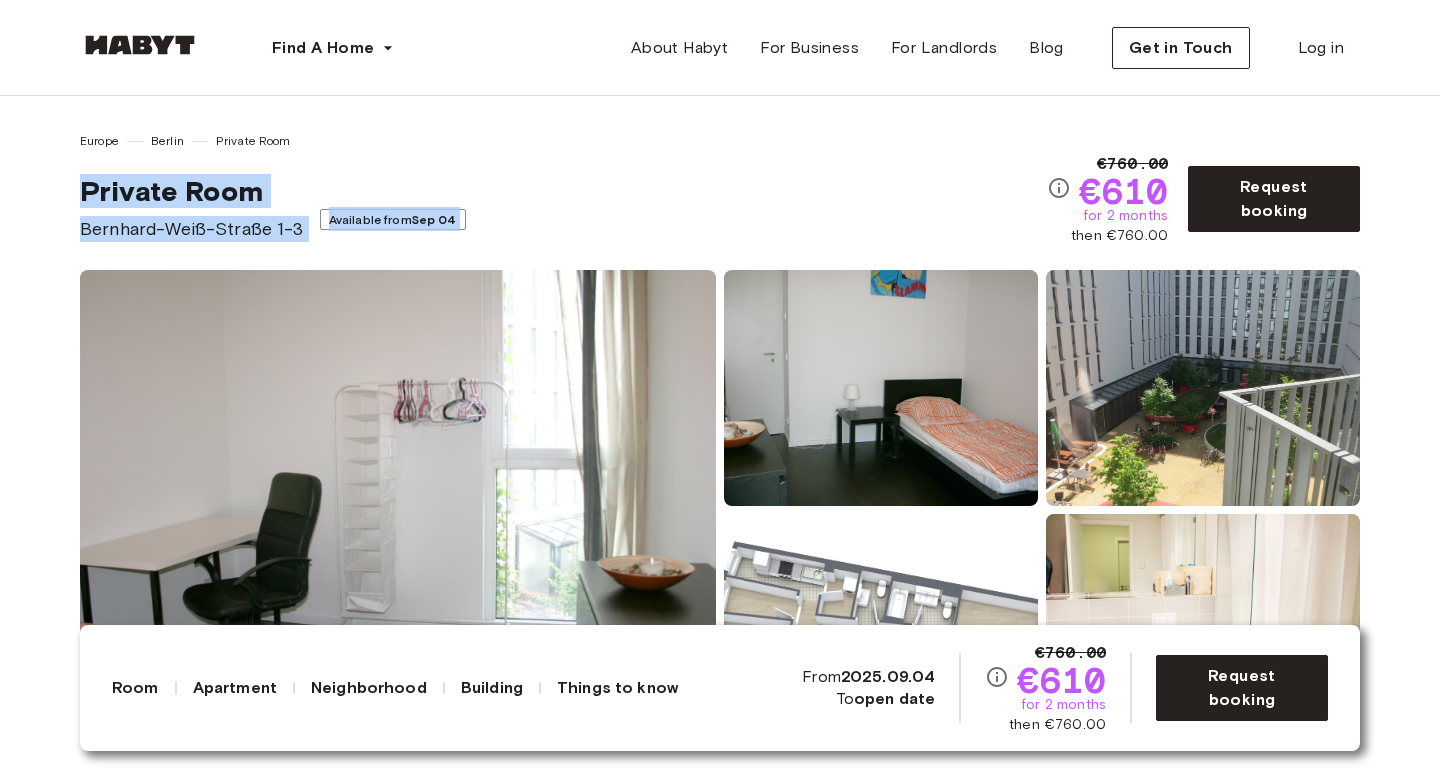 drag, startPoint x: 369, startPoint y: 232, endPoint x: 257, endPoint y: 195, distance: 117.953384 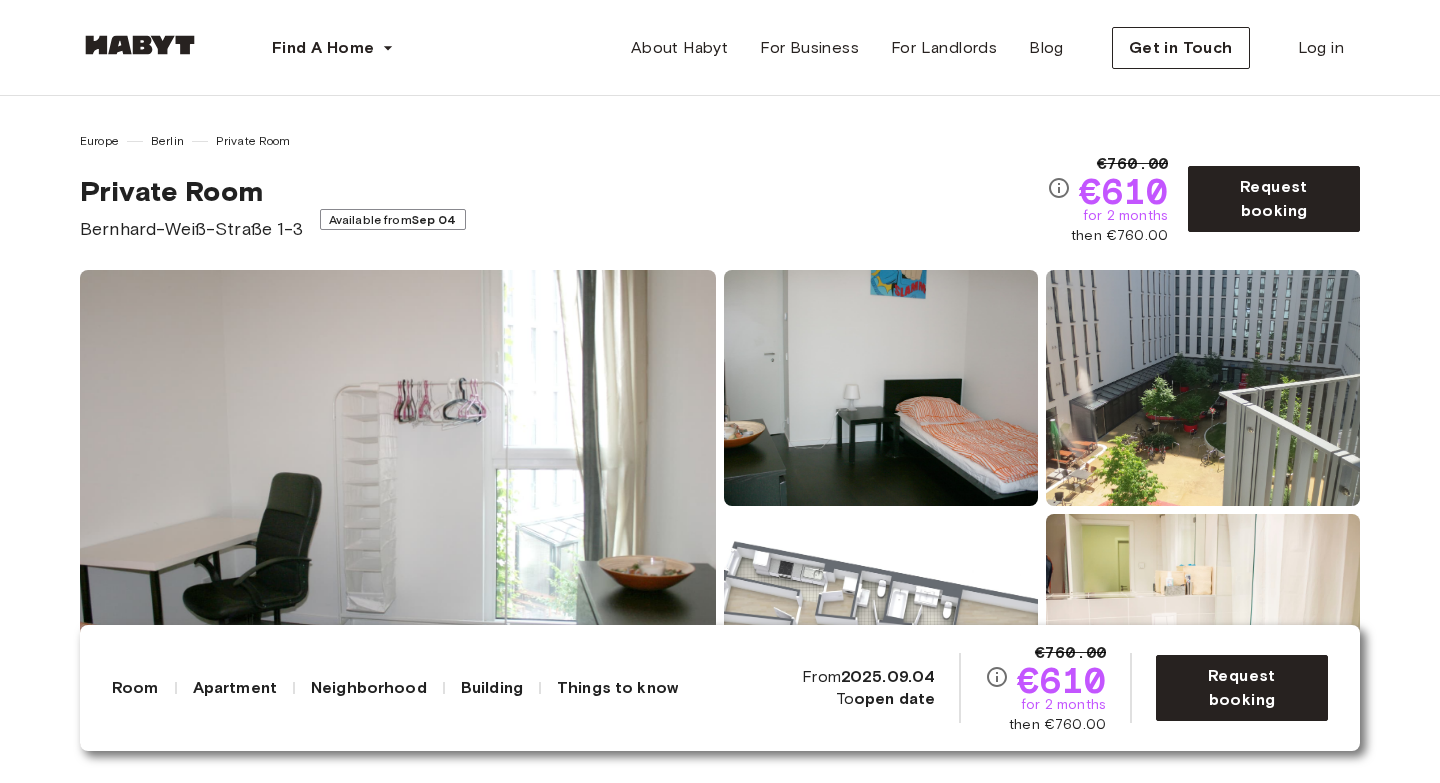 click on "Private Room" at bounding box center [192, 191] 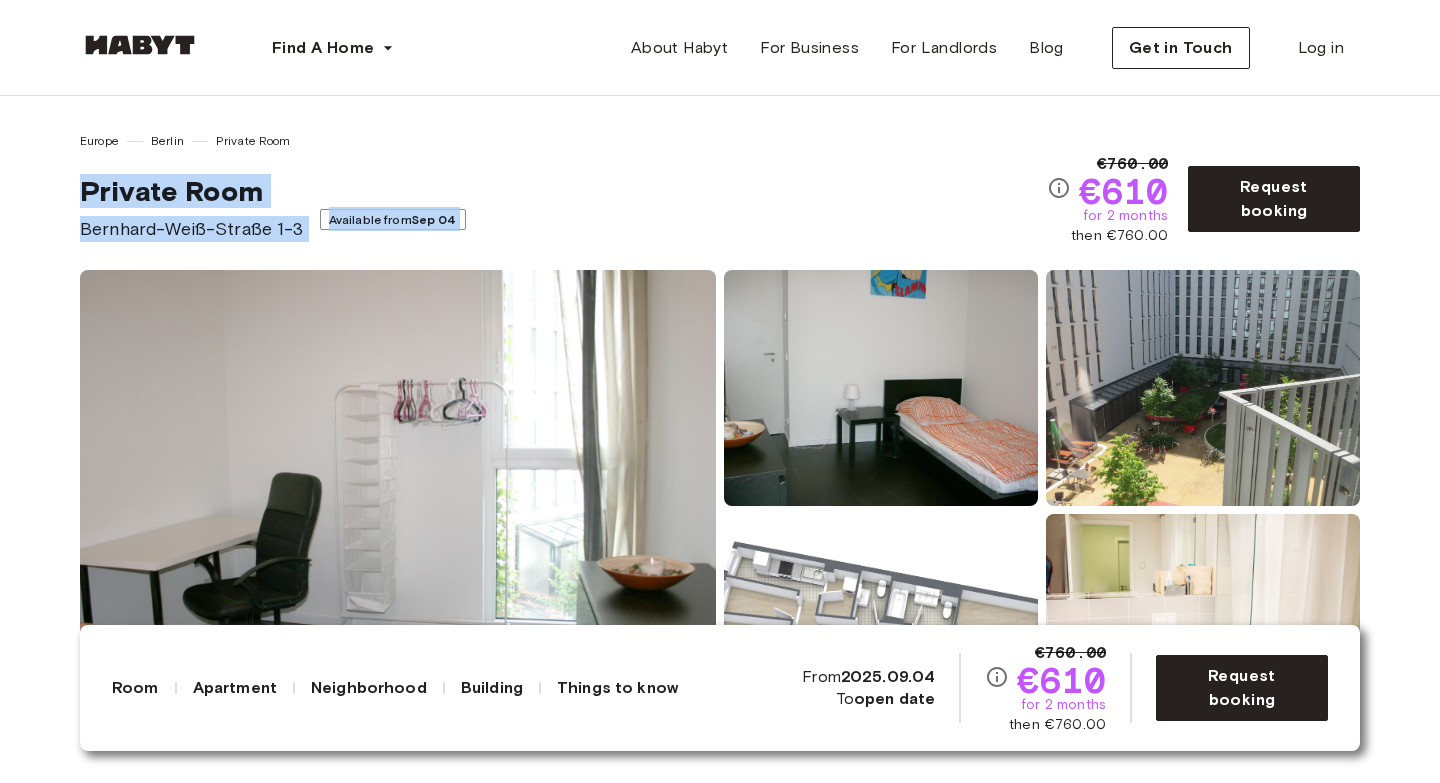 drag, startPoint x: 257, startPoint y: 195, endPoint x: 334, endPoint y: 223, distance: 81.9329 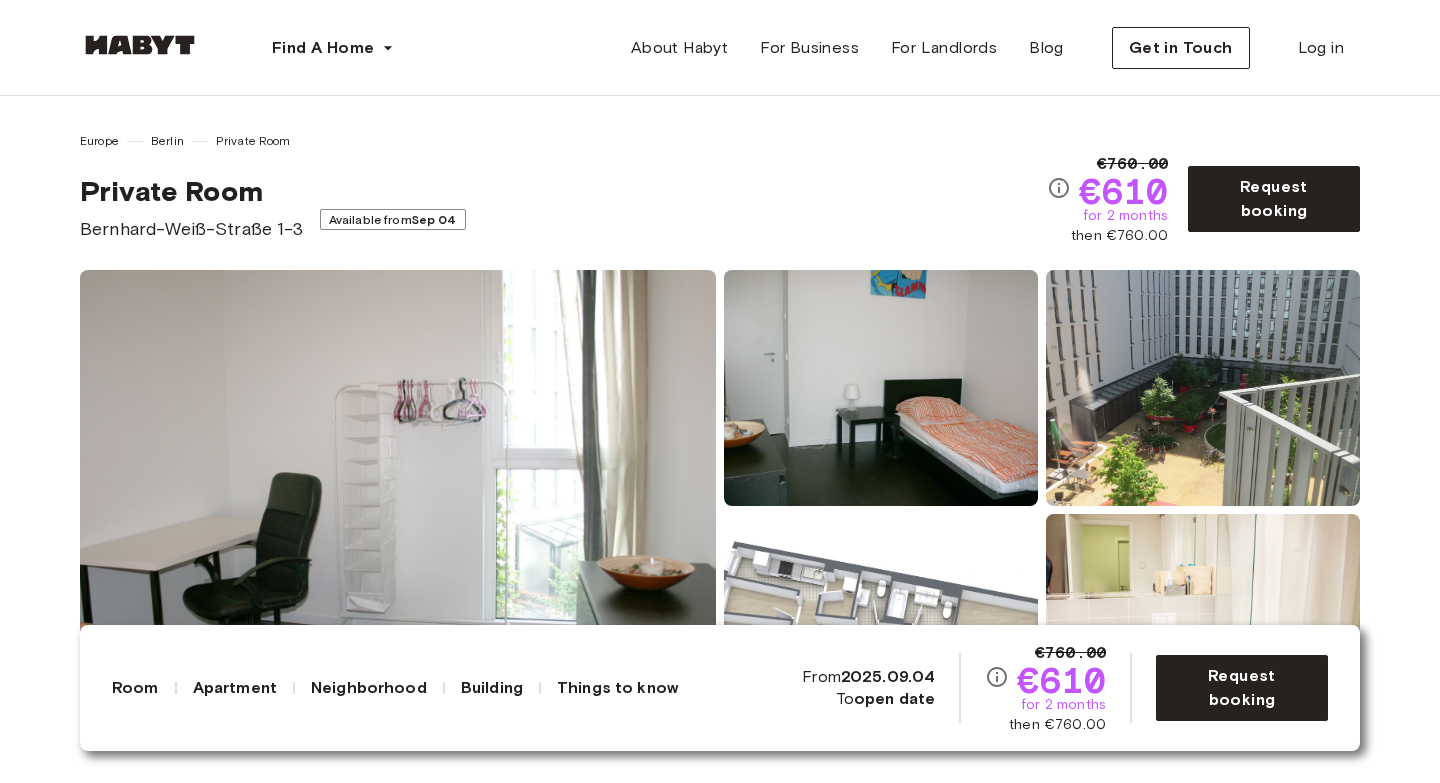 click on "Available from  Sep 04" at bounding box center [393, 224] 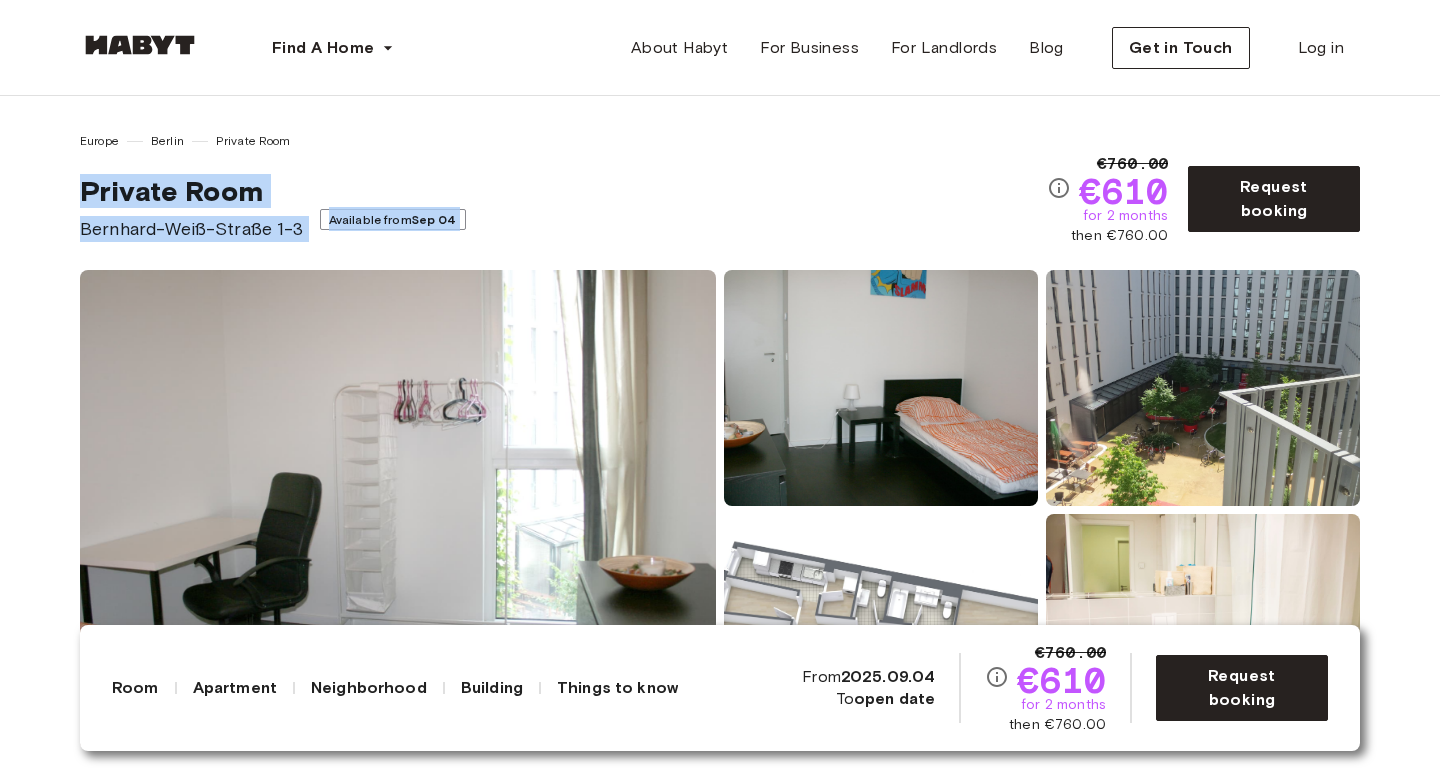 drag, startPoint x: 357, startPoint y: 236, endPoint x: 134, endPoint y: 164, distance: 234.33524 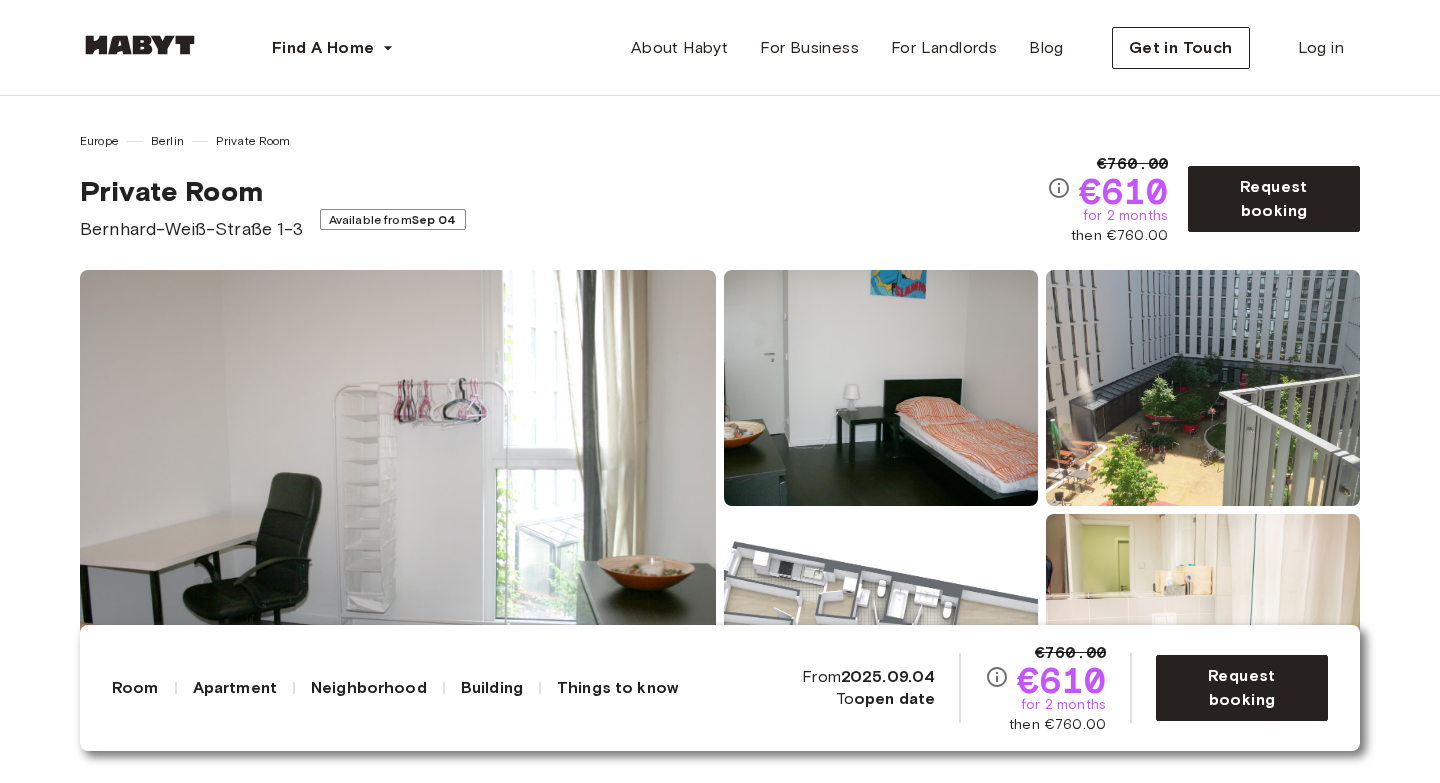 click on "Private Room" at bounding box center (192, 191) 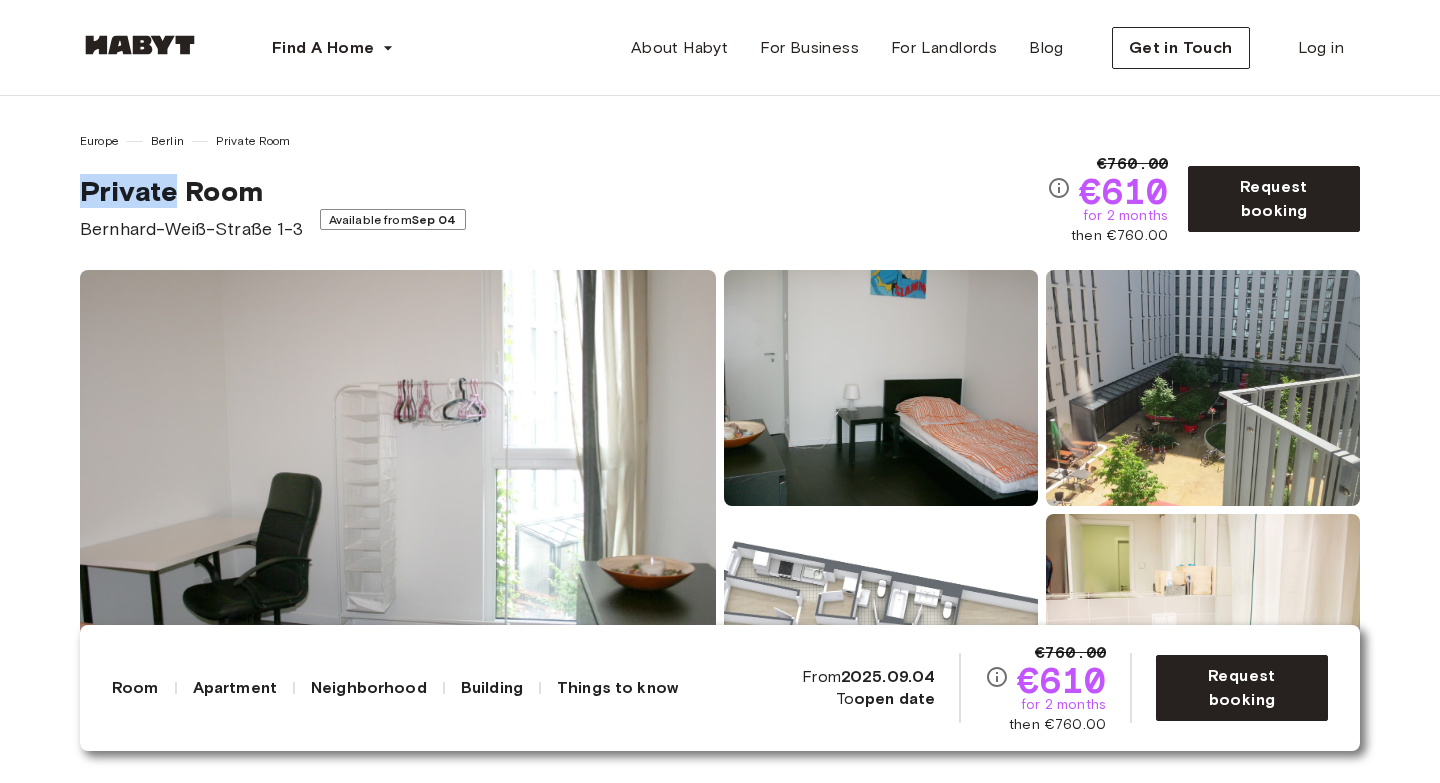 click on "Private Room" at bounding box center (192, 191) 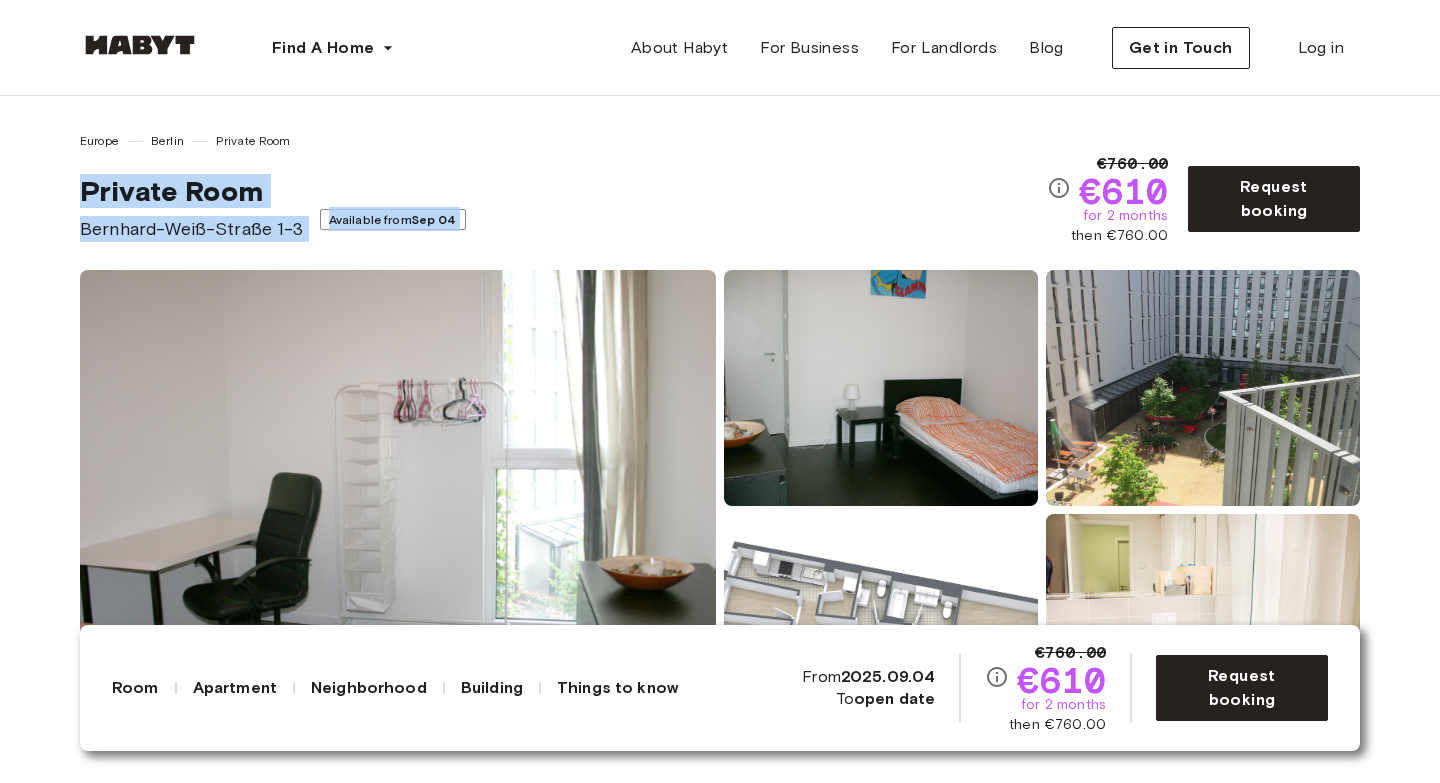 drag, startPoint x: 107, startPoint y: 189, endPoint x: 332, endPoint y: 243, distance: 231.38928 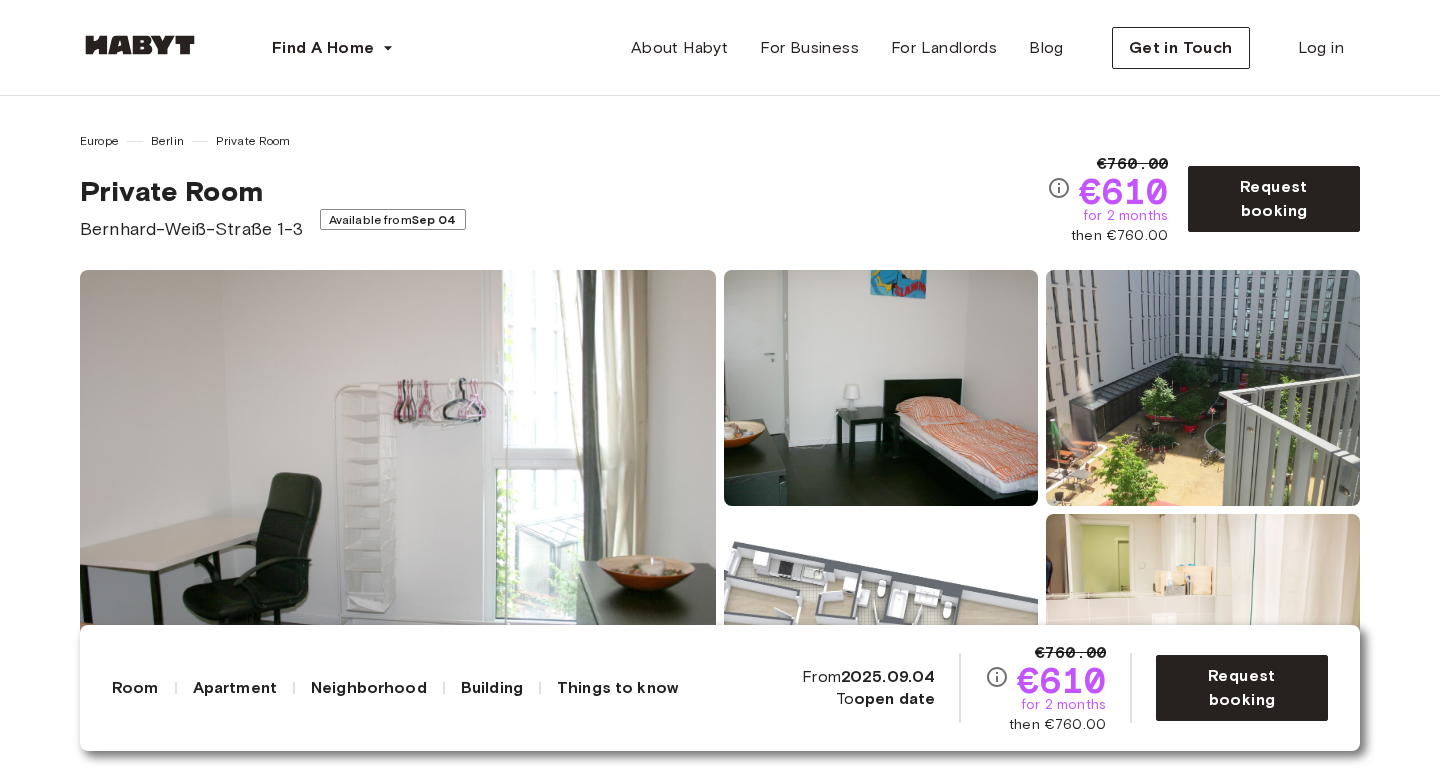 click on "Available from  Sep 04" at bounding box center (393, 224) 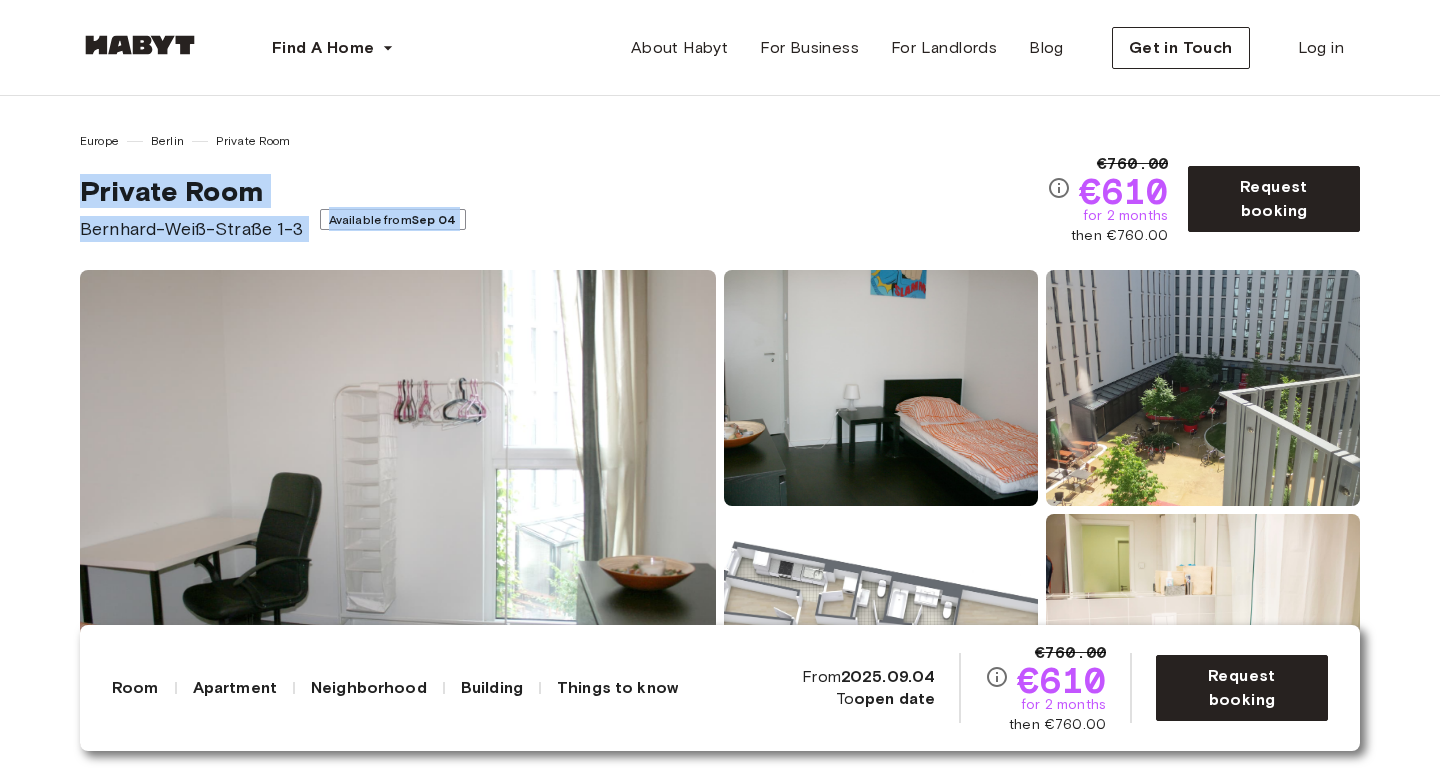 drag, startPoint x: 406, startPoint y: 239, endPoint x: 129, endPoint y: 168, distance: 285.95453 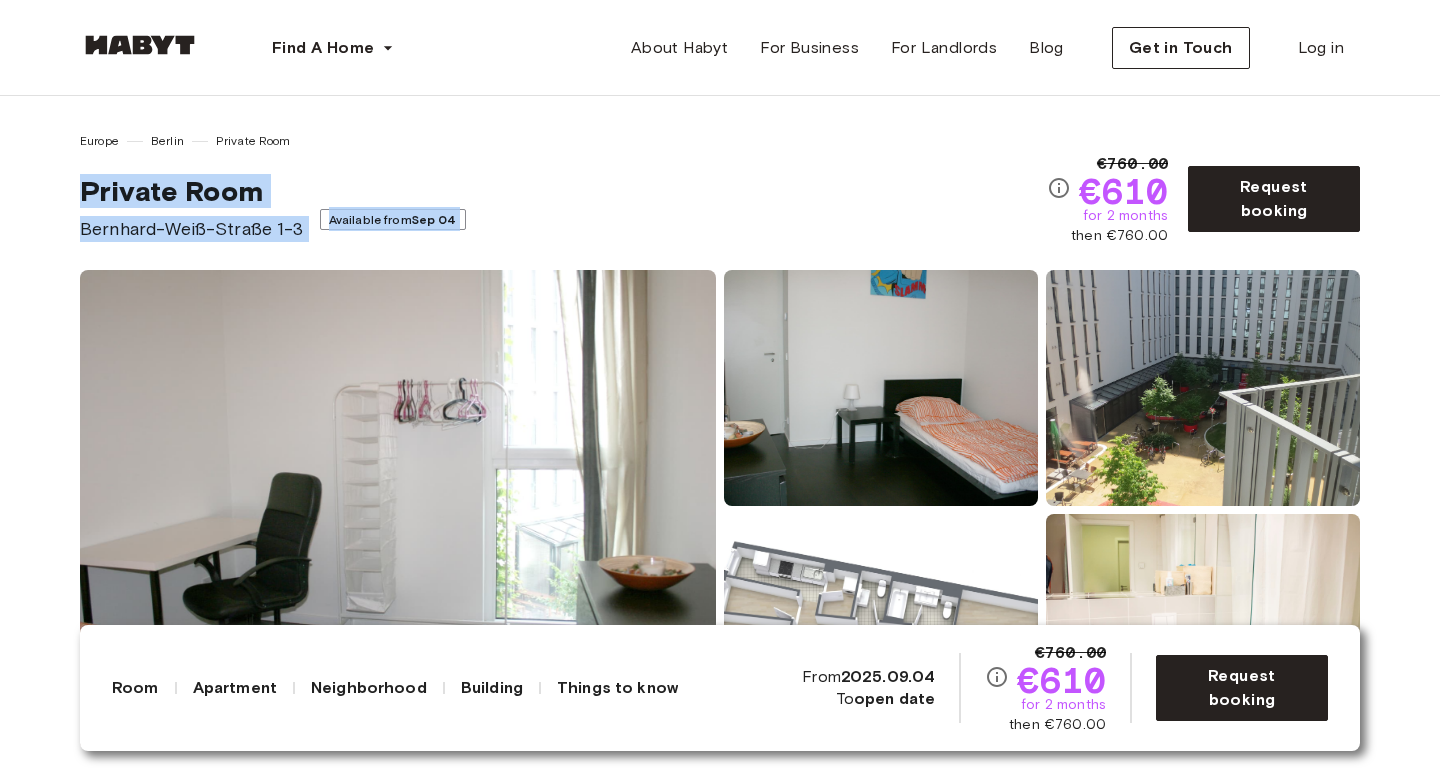 click on "Private Room" at bounding box center (192, 191) 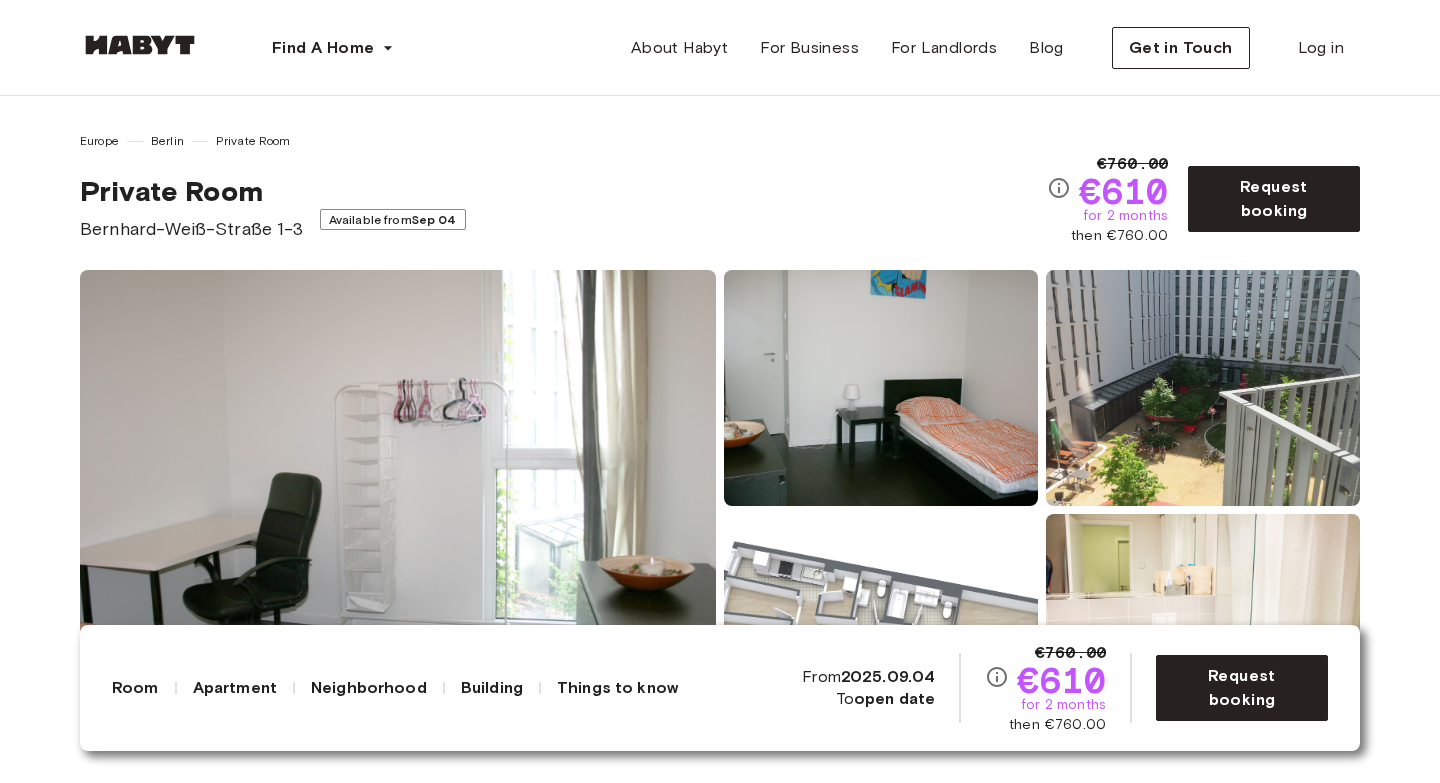 click on "Private Room" at bounding box center [192, 191] 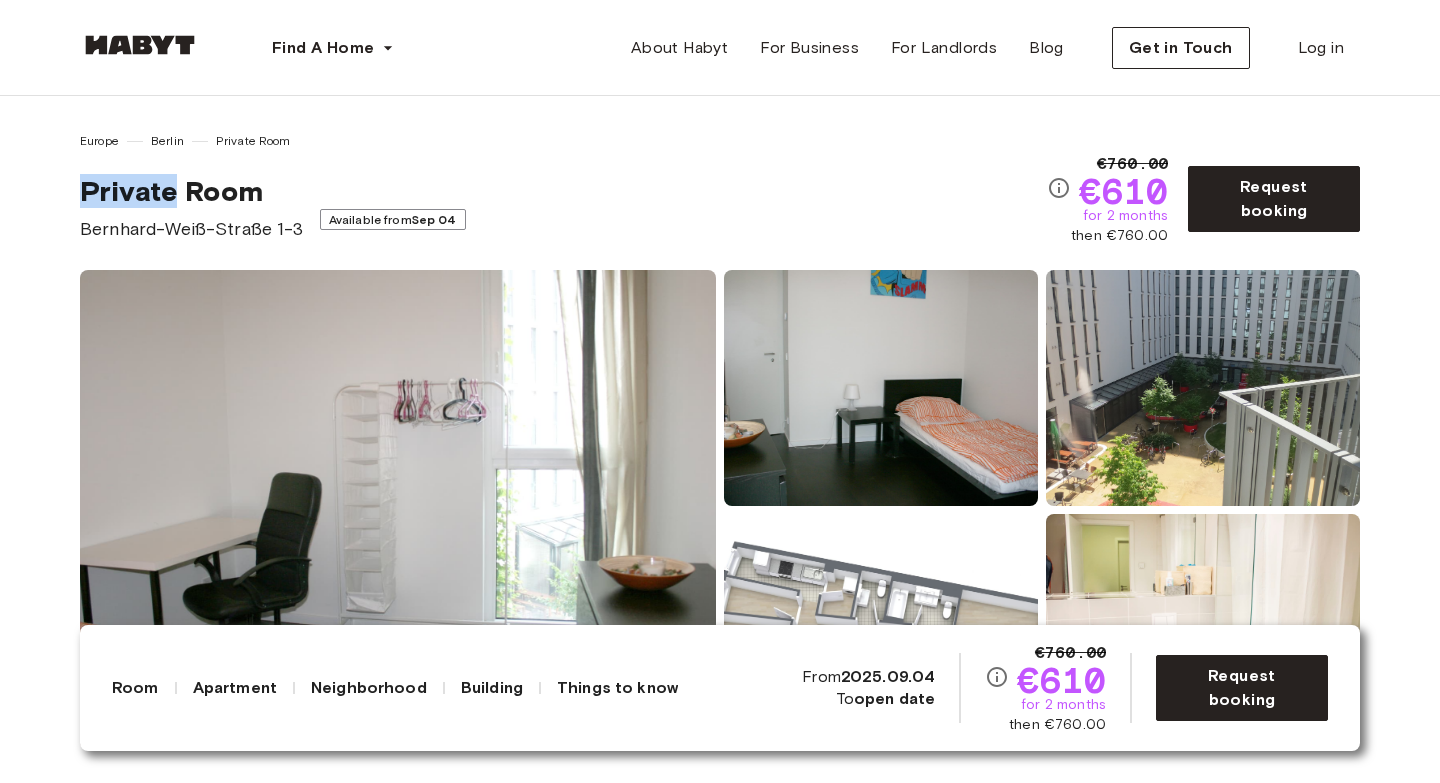 click on "Private Room" at bounding box center [192, 191] 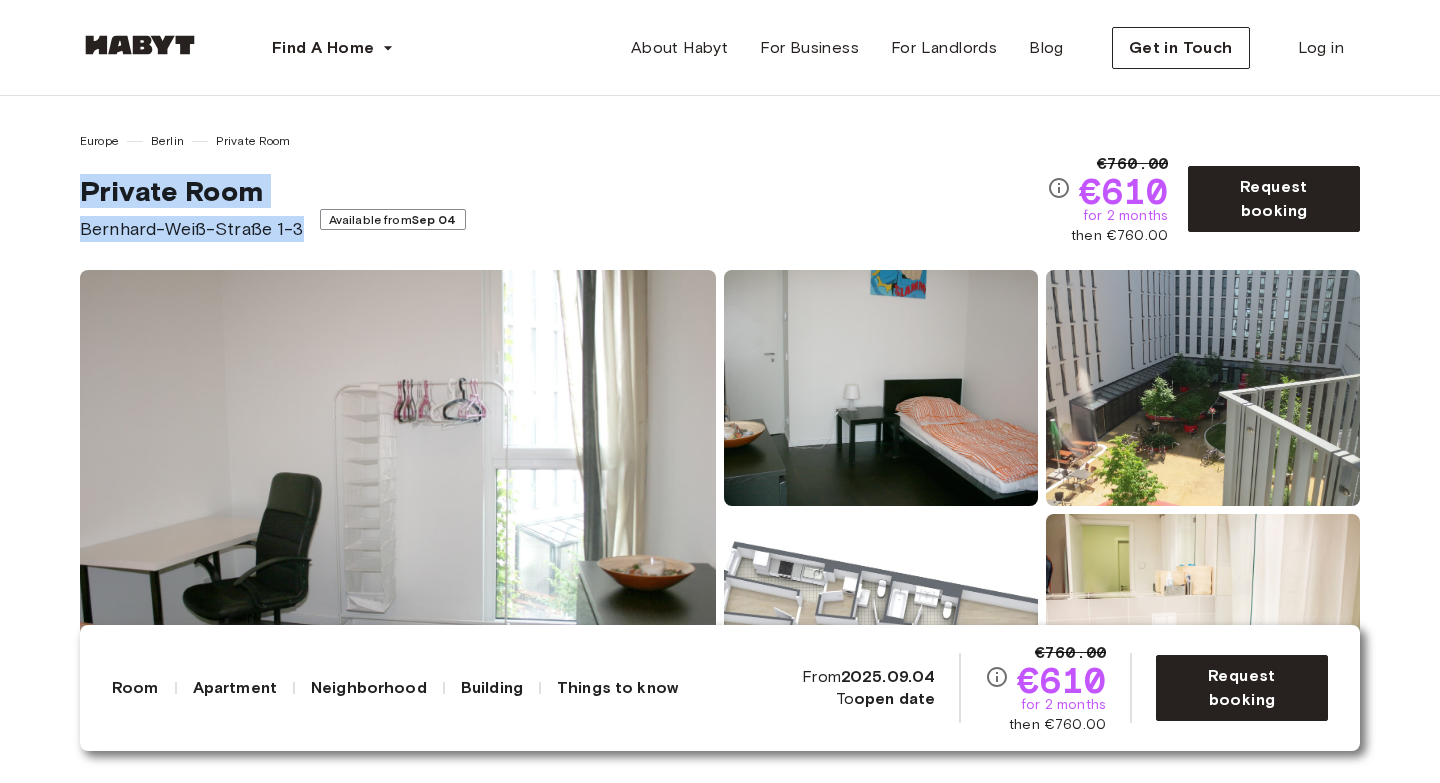 drag, startPoint x: 119, startPoint y: 182, endPoint x: 296, endPoint y: 253, distance: 190.7092 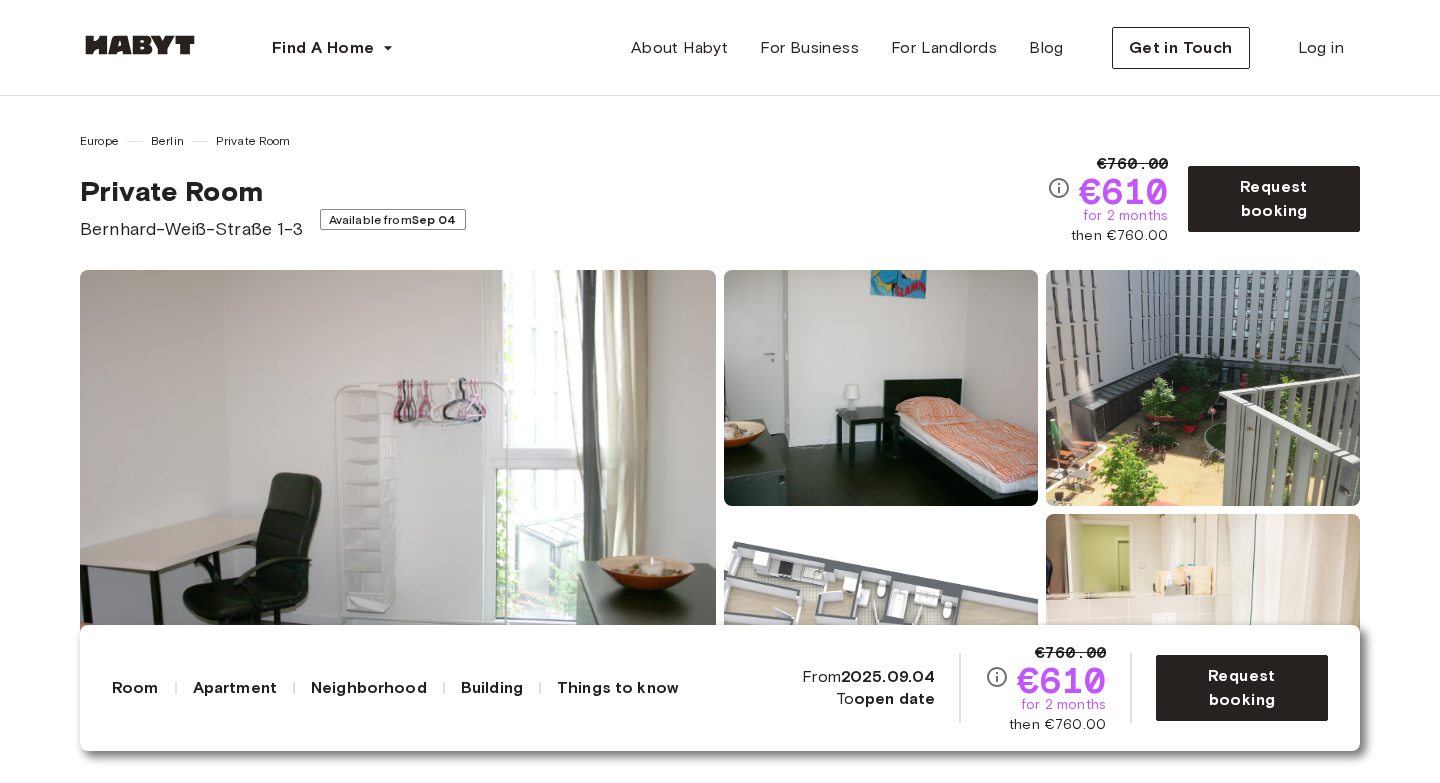 click on "Available from  Sep 04" at bounding box center [393, 224] 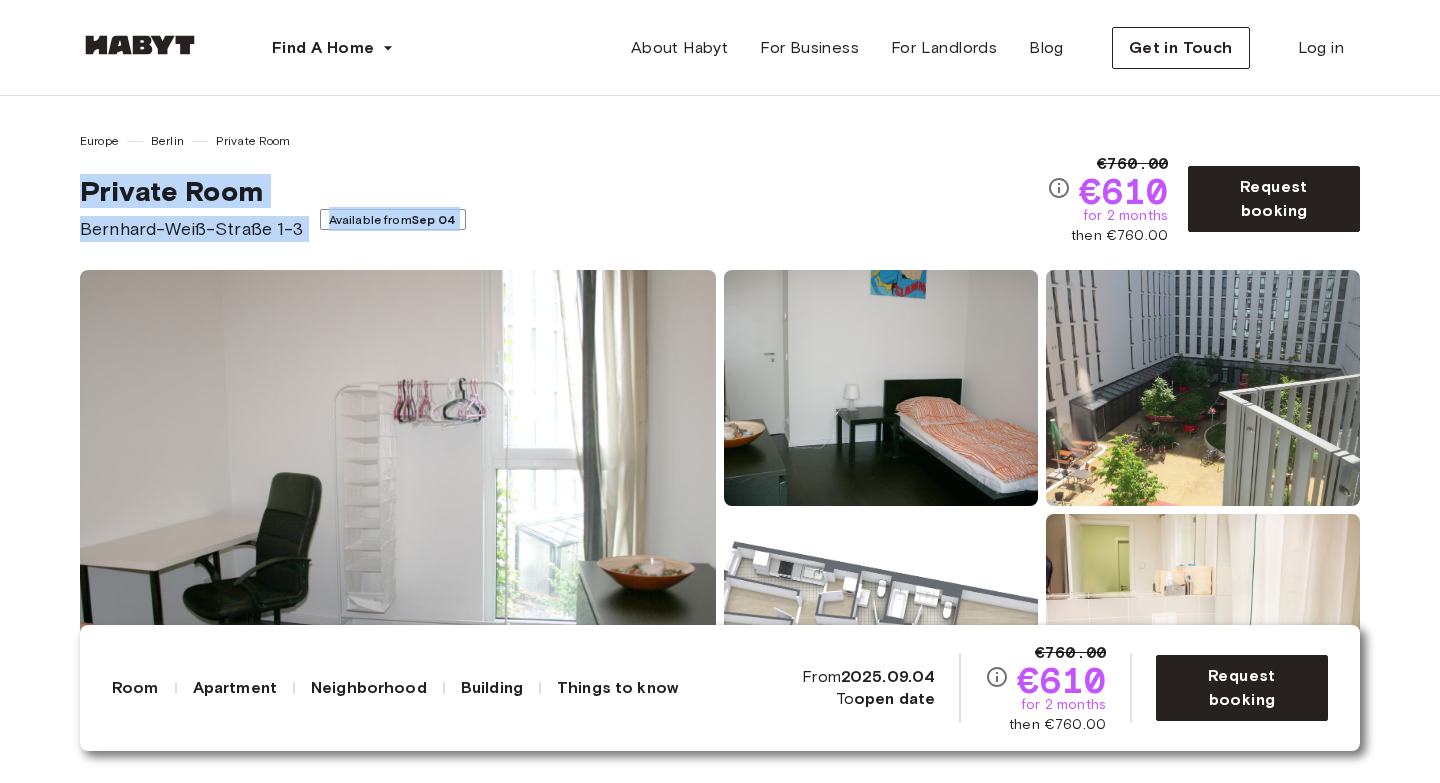 drag, startPoint x: 439, startPoint y: 241, endPoint x: 0, endPoint y: 171, distance: 444.54584 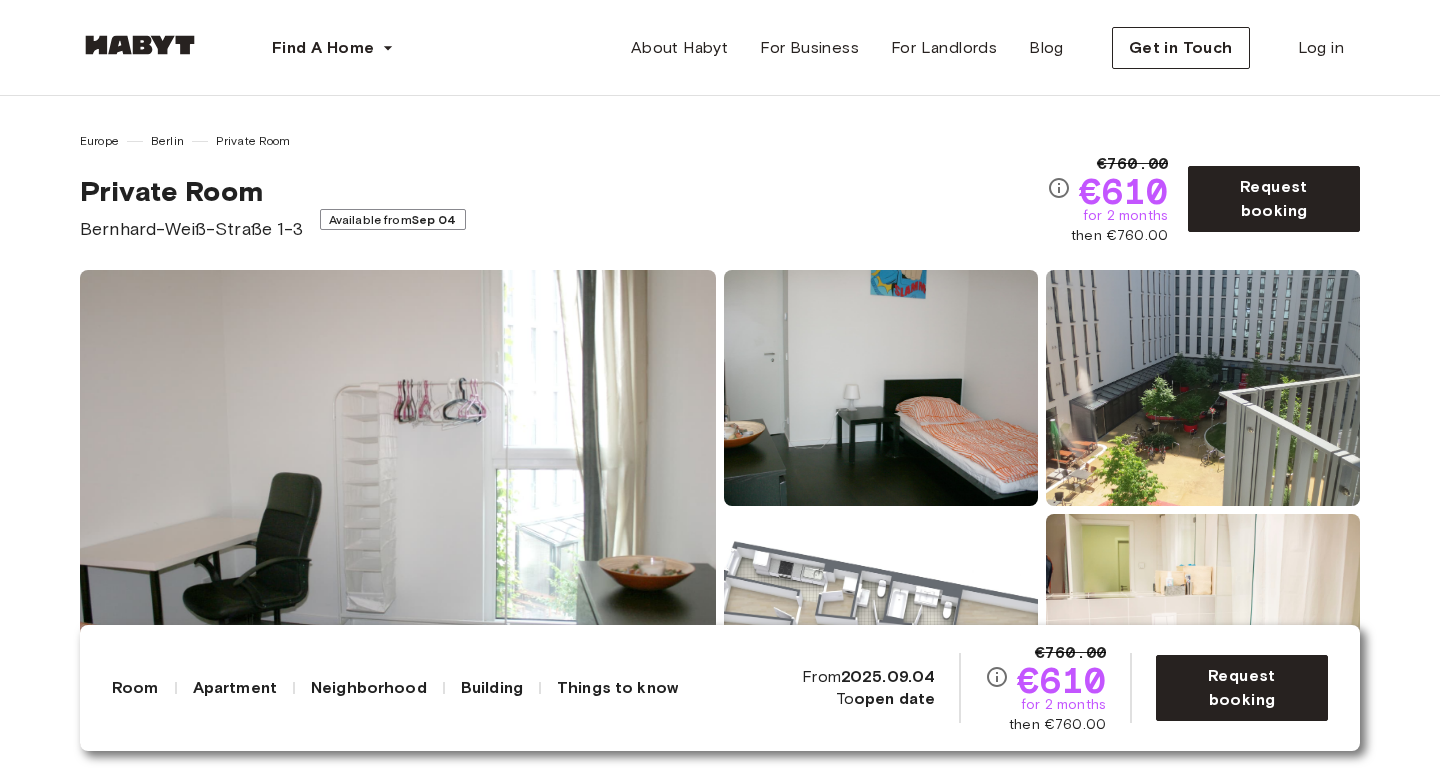 click on "Private Room" at bounding box center (192, 191) 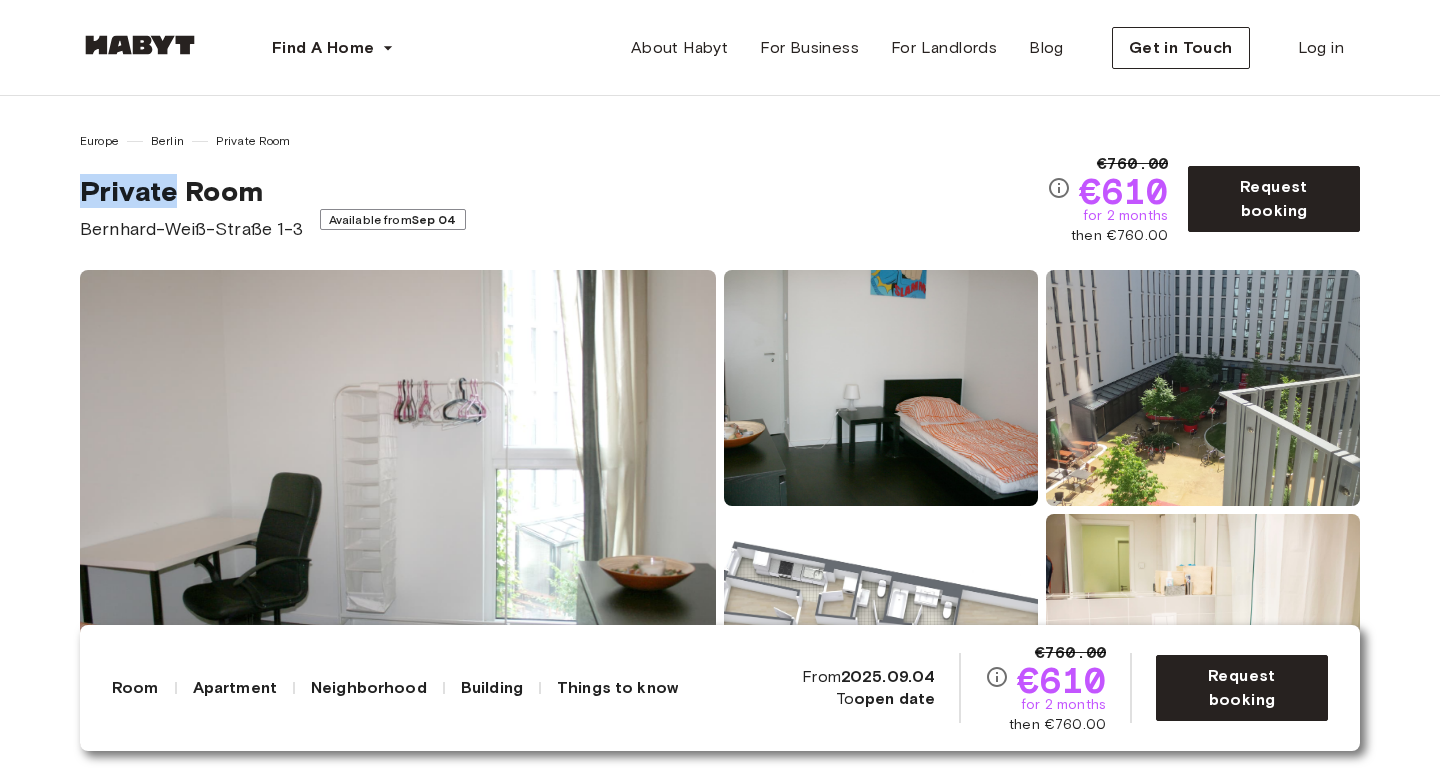 click on "Private Room" at bounding box center [192, 191] 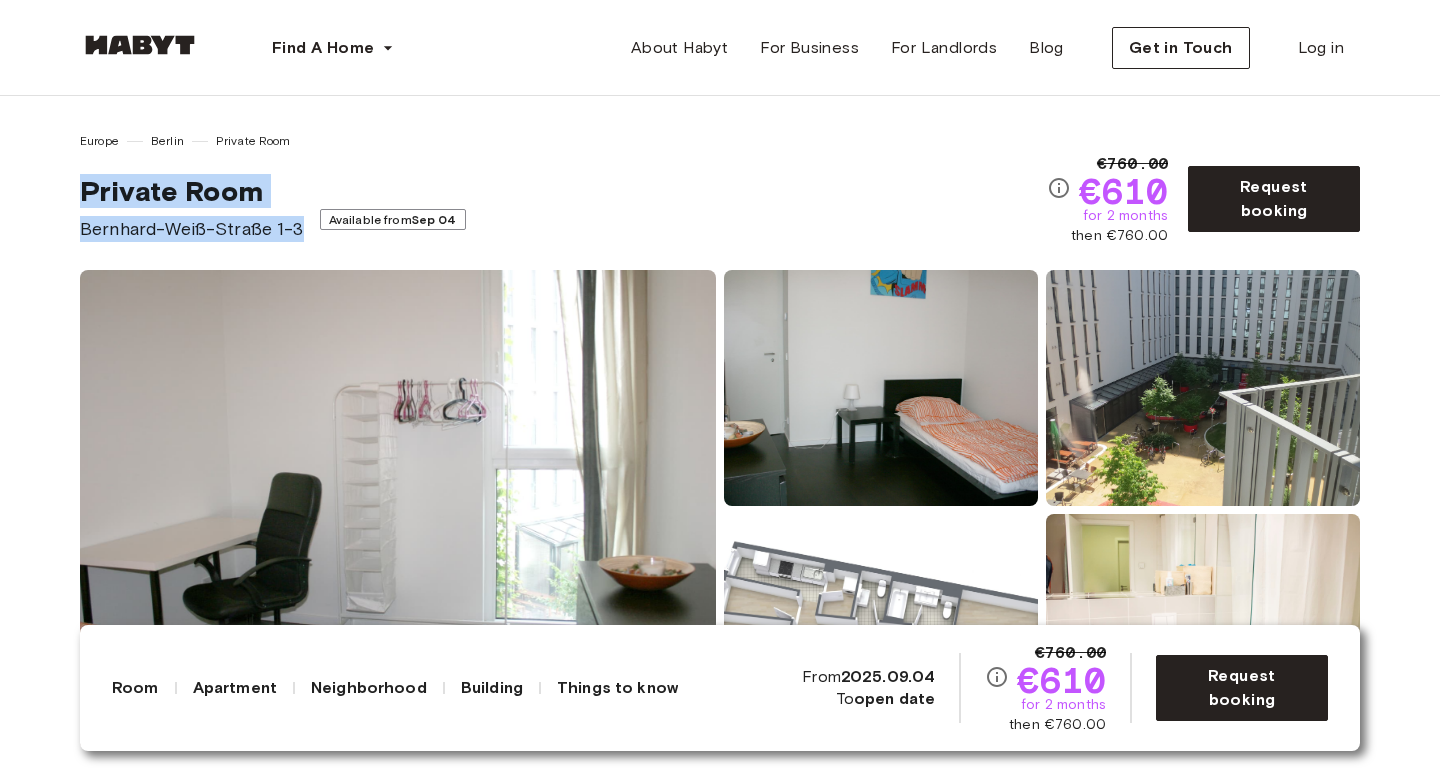 drag, startPoint x: 120, startPoint y: 193, endPoint x: 256, endPoint y: 219, distance: 138.463 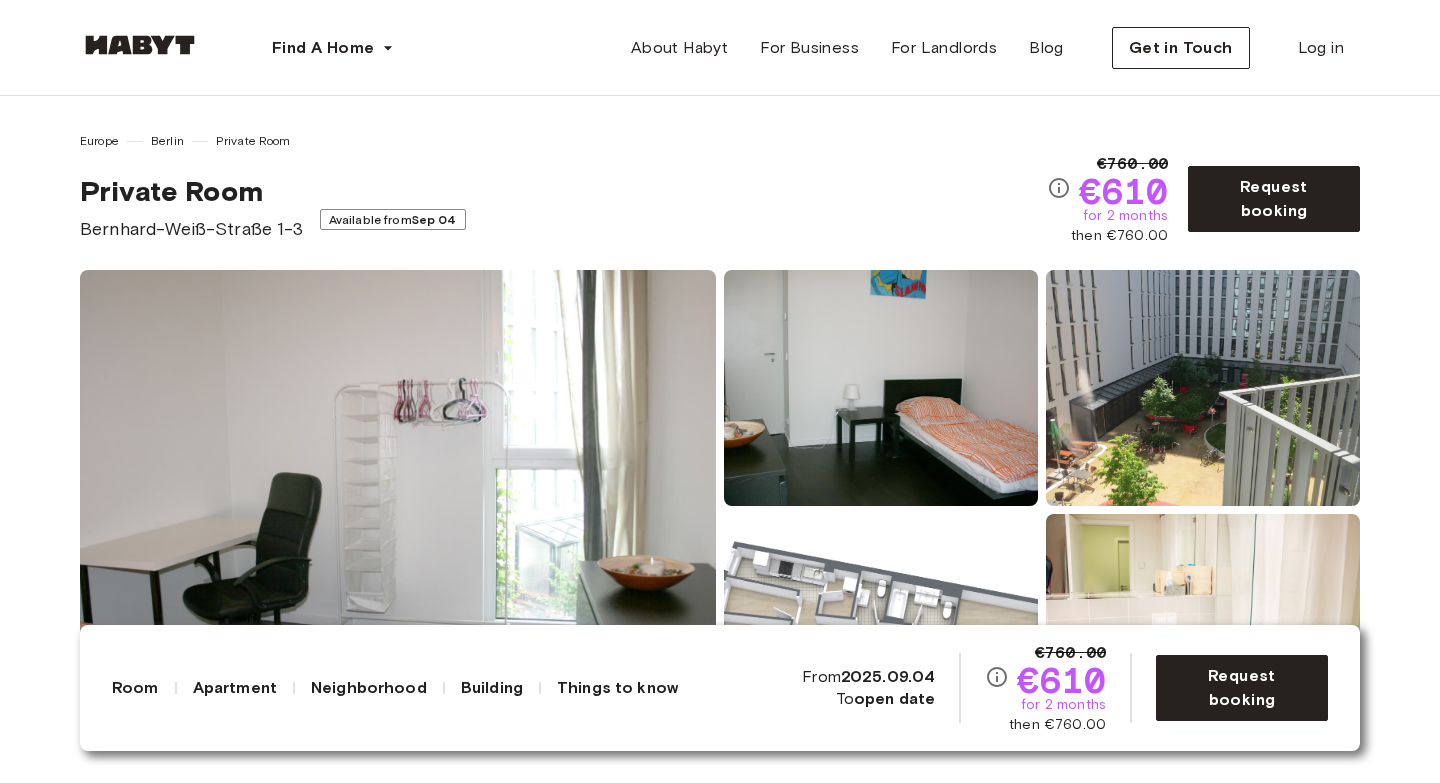 click on "Available from  Sep 04" at bounding box center (393, 224) 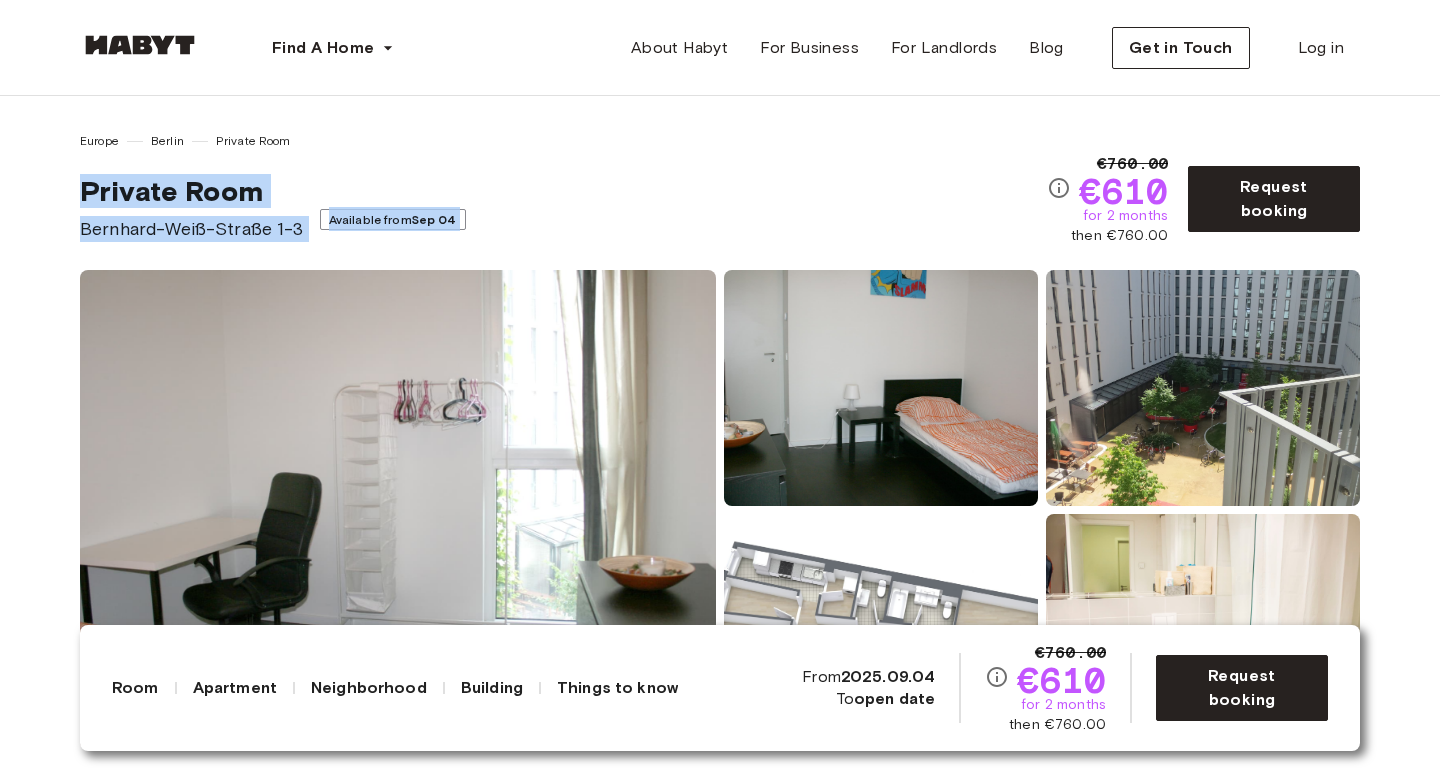 drag, startPoint x: 394, startPoint y: 247, endPoint x: 147, endPoint y: 202, distance: 251.06573 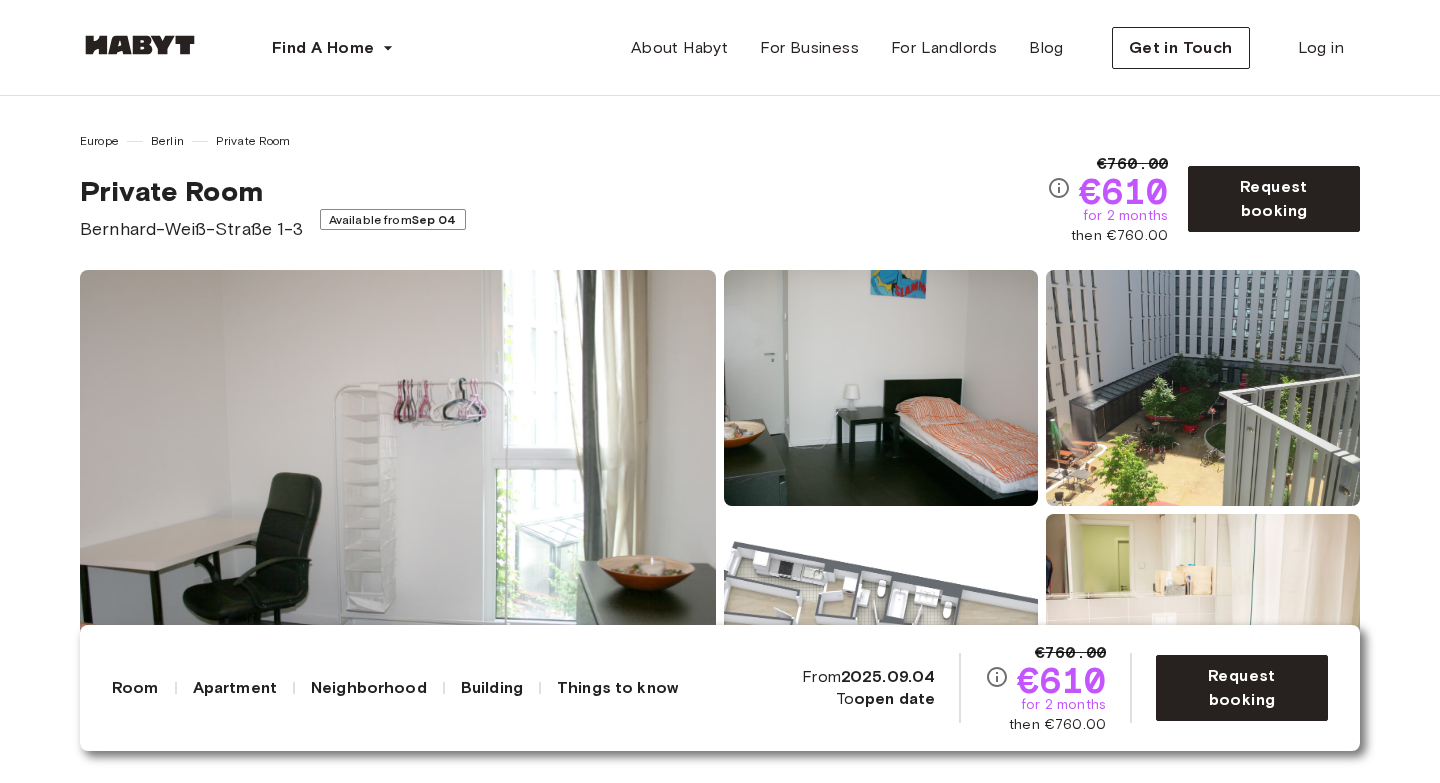 click on "€760.00" at bounding box center [1132, 164] 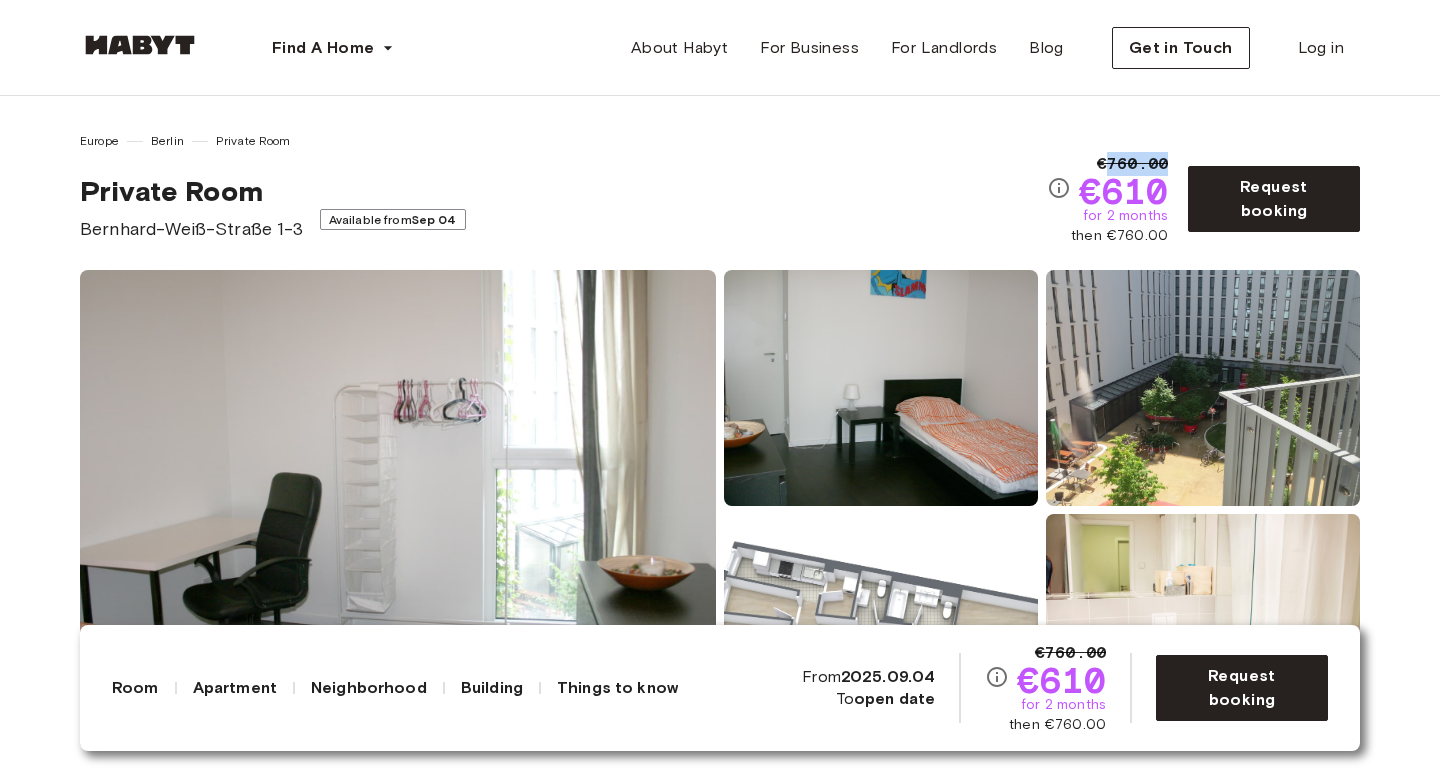 click on "€760.00" at bounding box center [1132, 164] 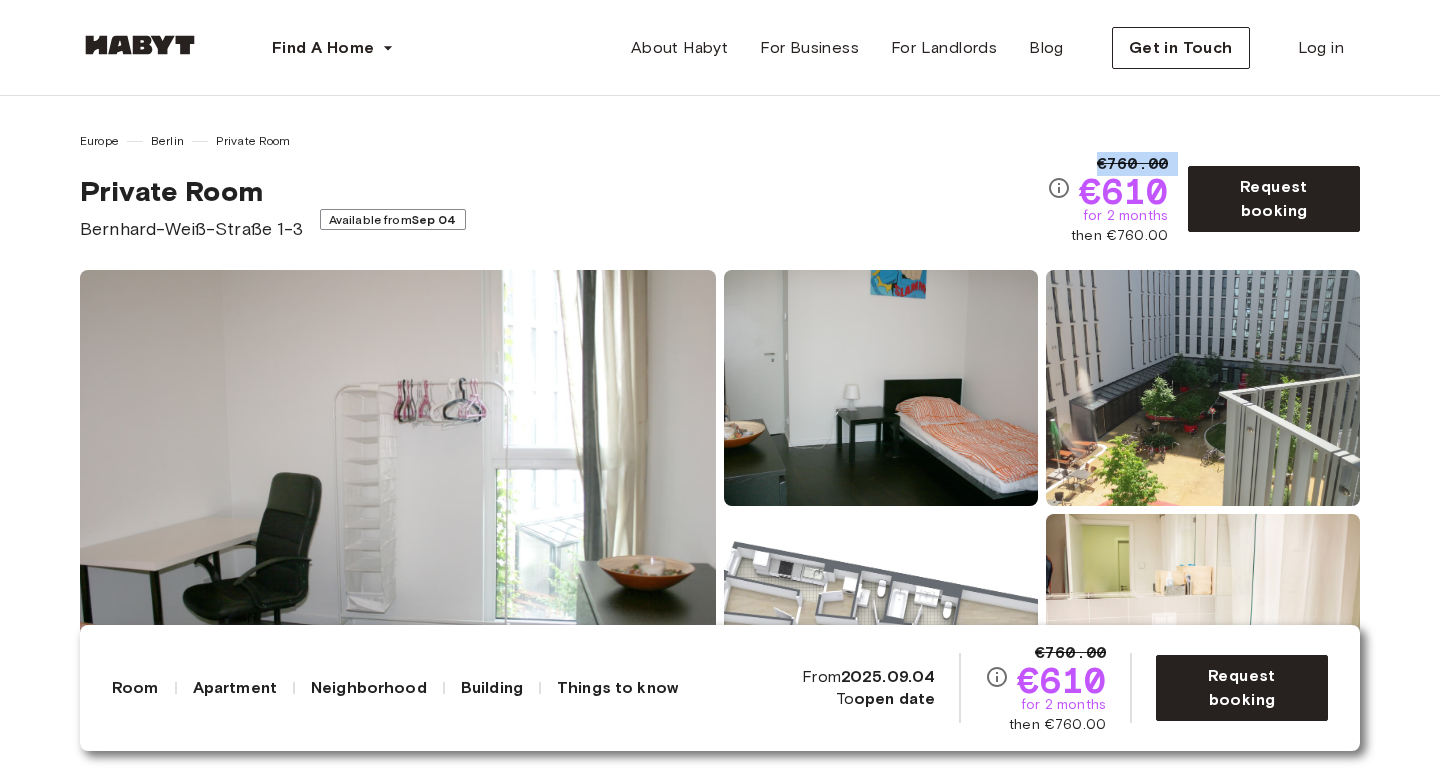 click on "€760.00" at bounding box center (1132, 164) 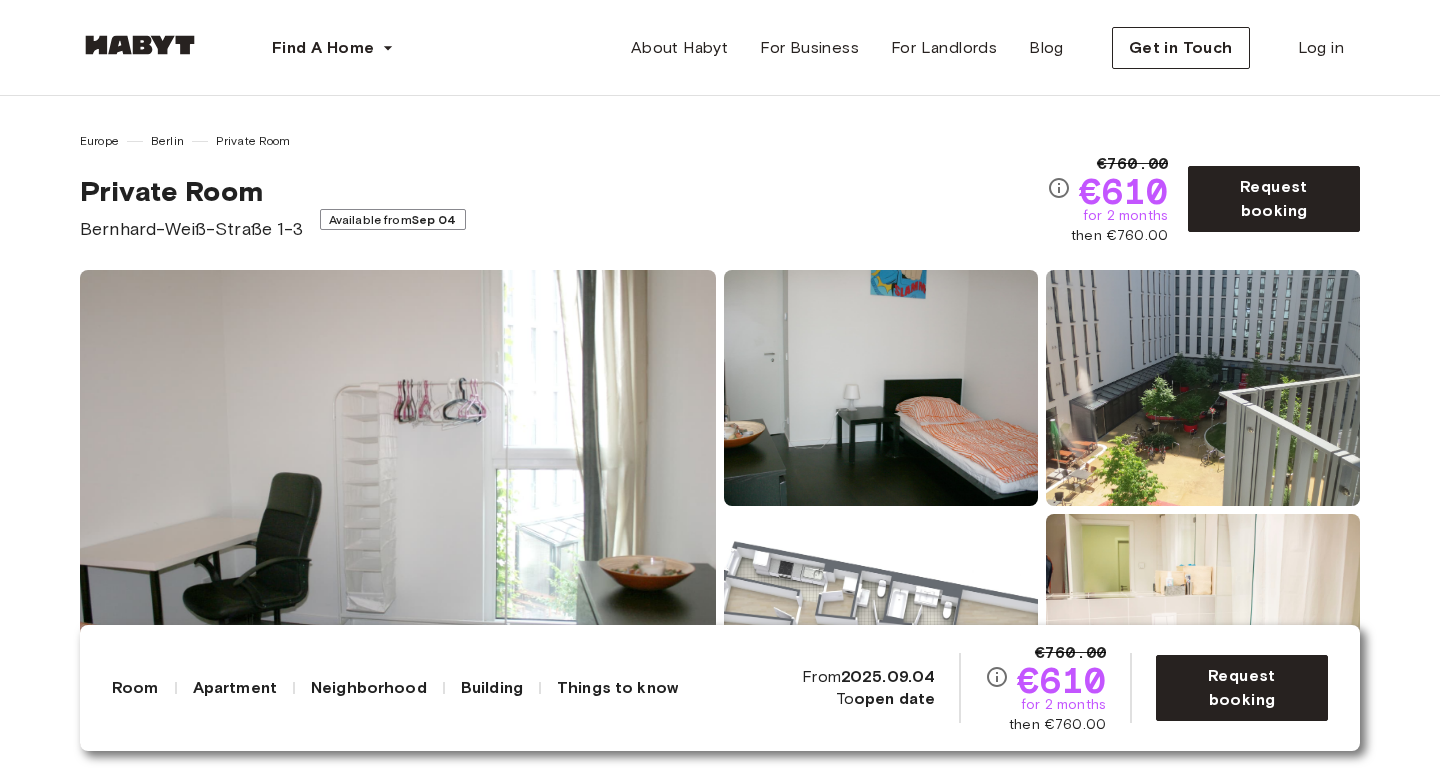 click on "Private Room" at bounding box center (192, 191) 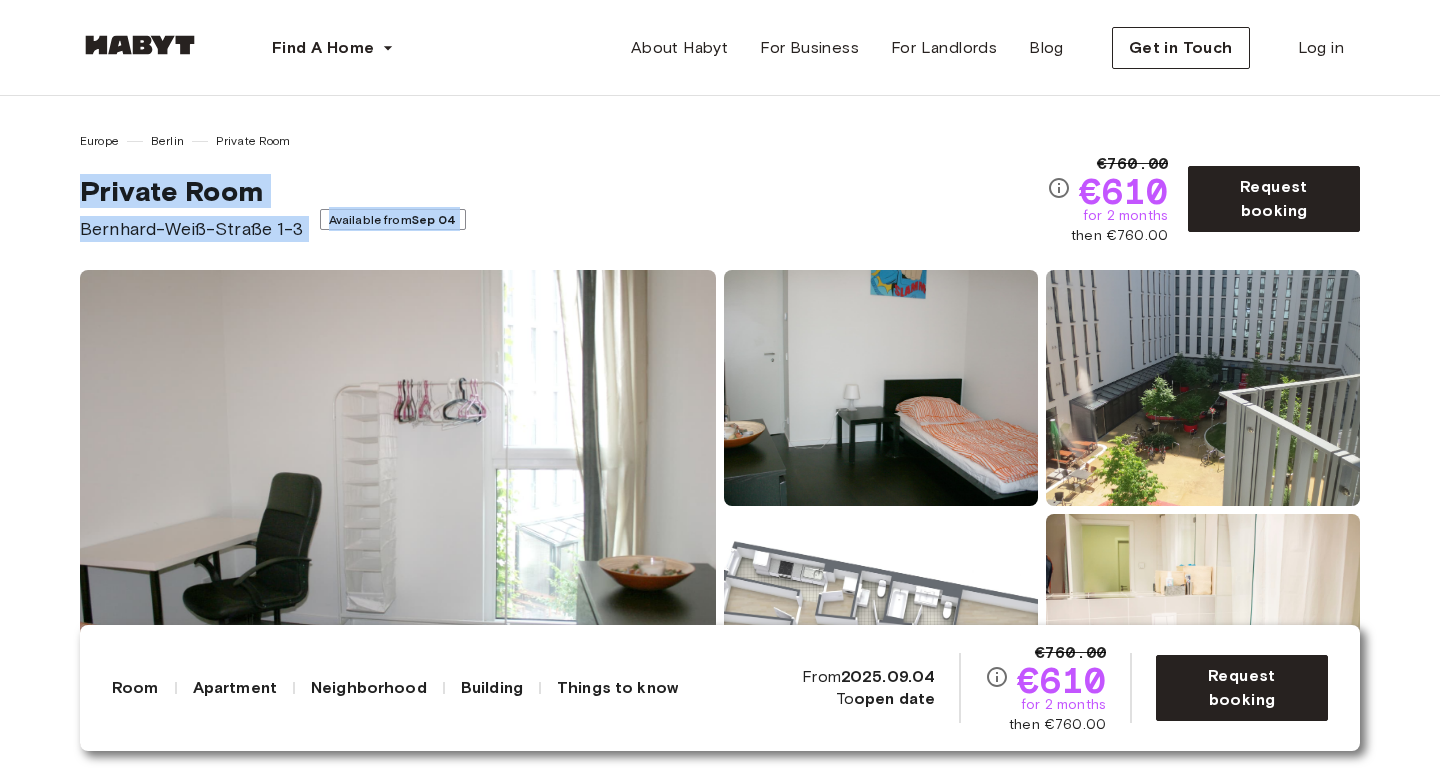 drag, startPoint x: 161, startPoint y: 203, endPoint x: 351, endPoint y: 244, distance: 194.37335 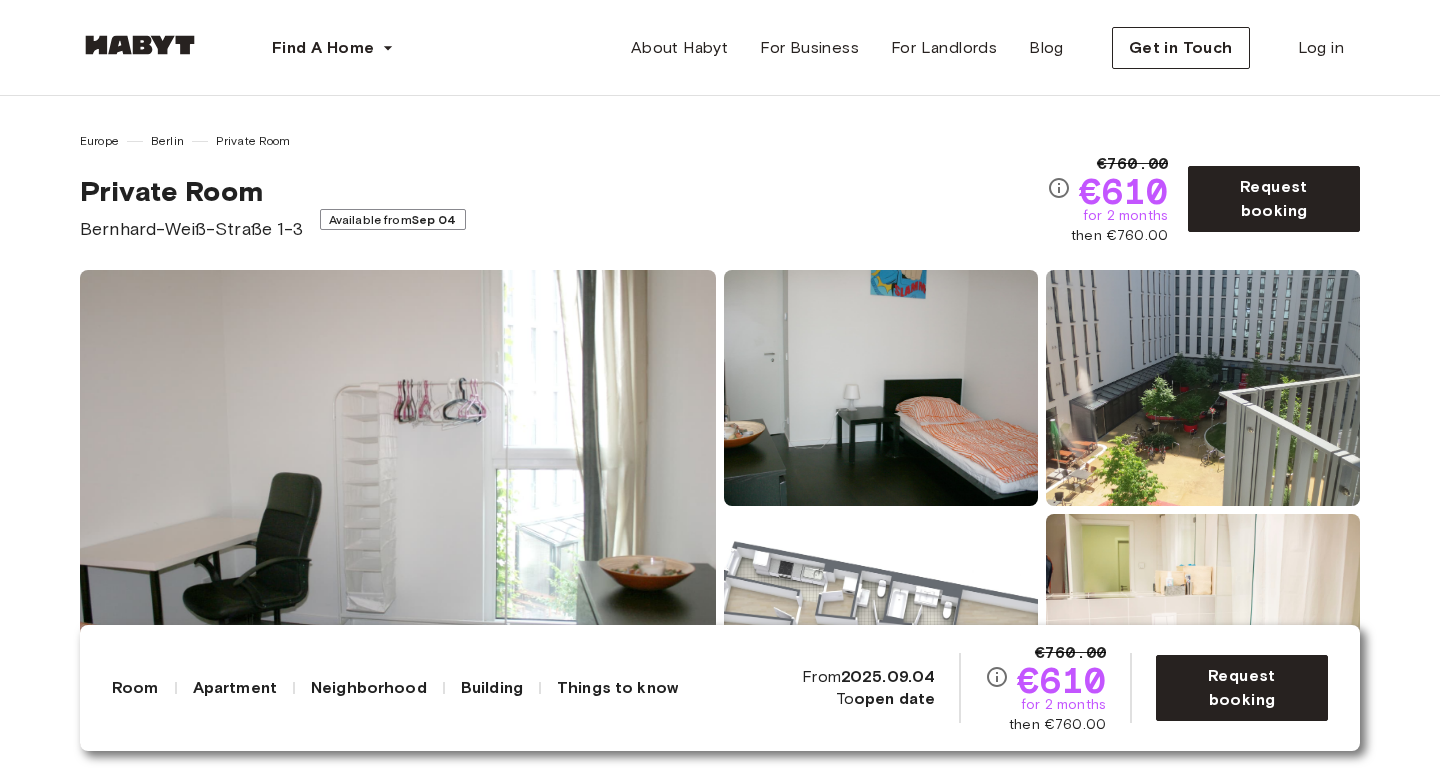 click on "then €760.00" at bounding box center (1119, 236) 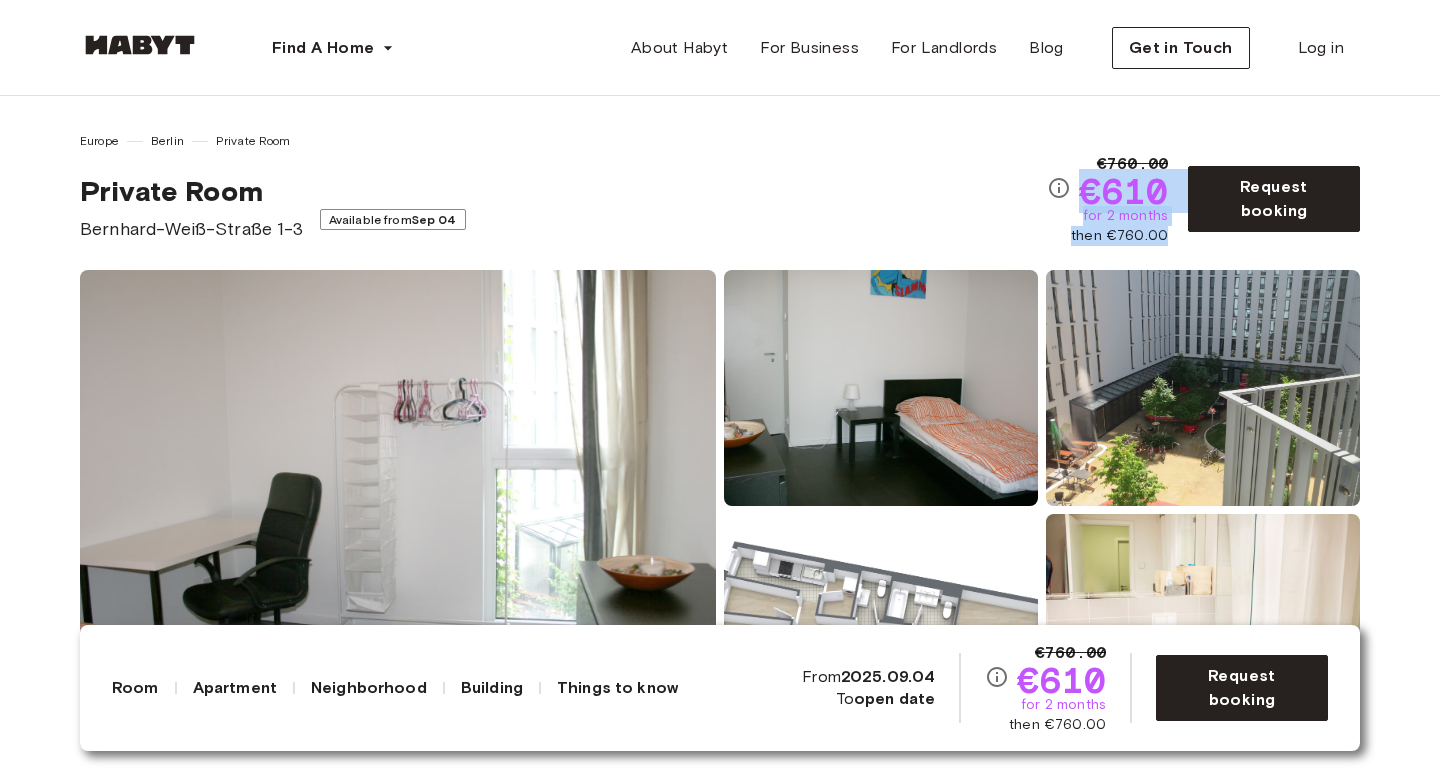 drag, startPoint x: 1143, startPoint y: 233, endPoint x: 1081, endPoint y: 175, distance: 84.89994 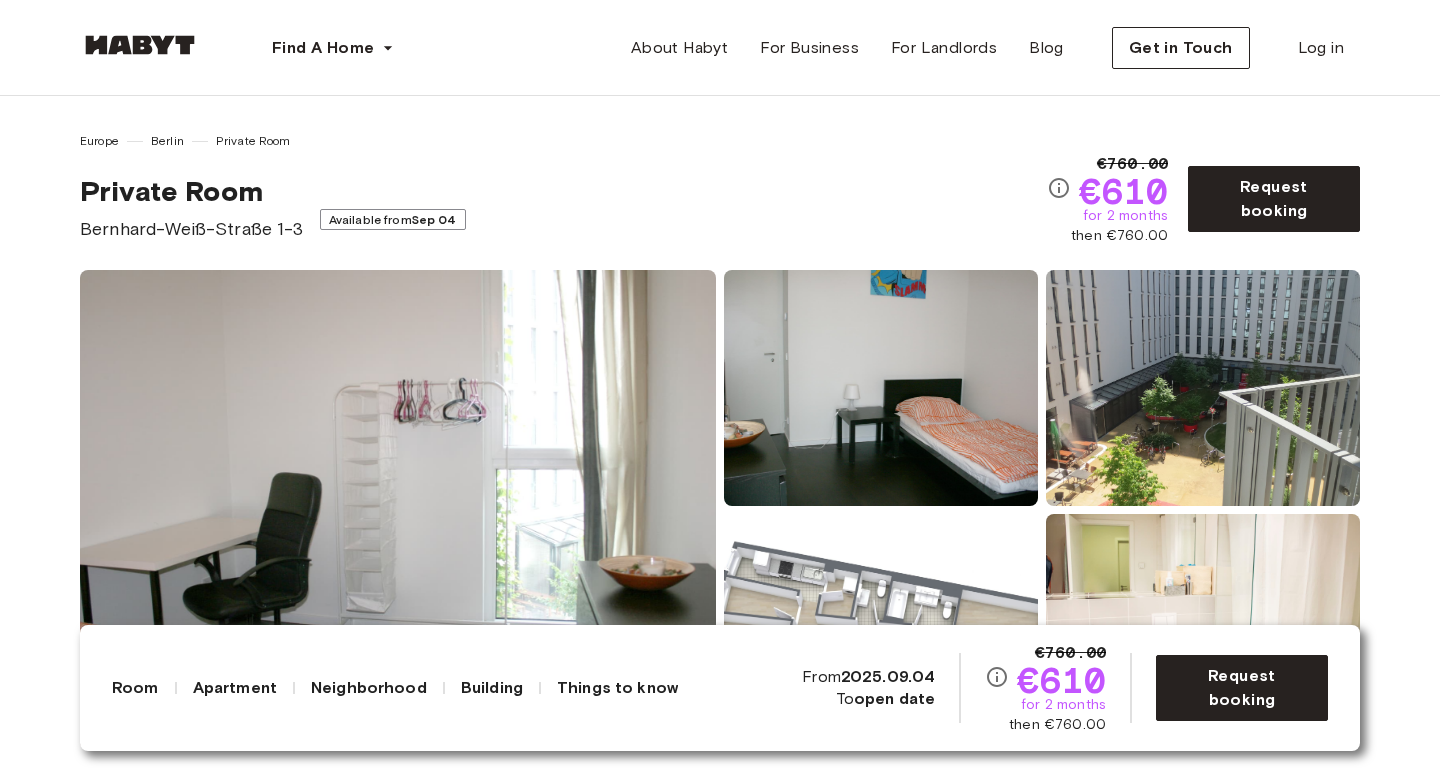 click on "€760.00 €610 for 2 months then €760.00" at bounding box center [1115, 199] 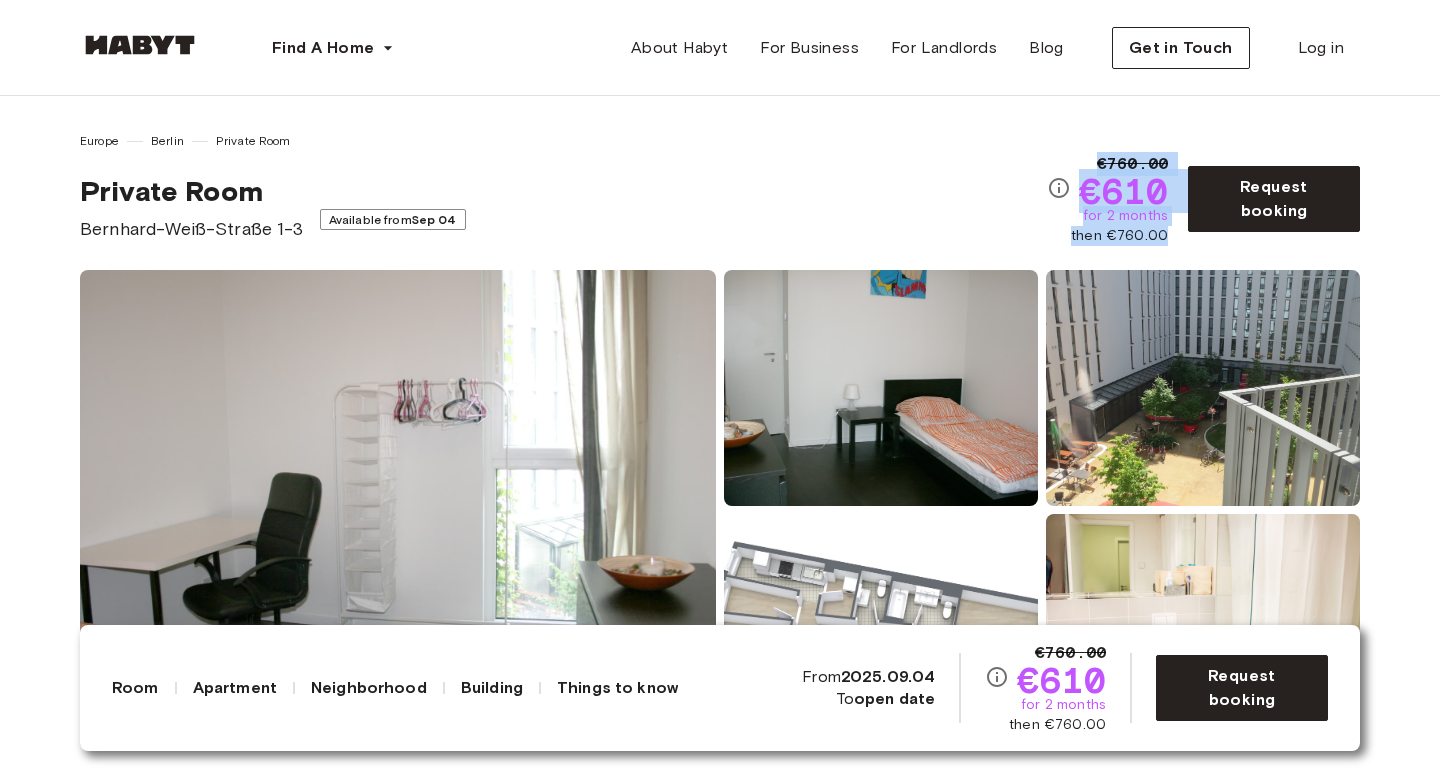 drag, startPoint x: 1093, startPoint y: 168, endPoint x: 1126, endPoint y: 226, distance: 66.730804 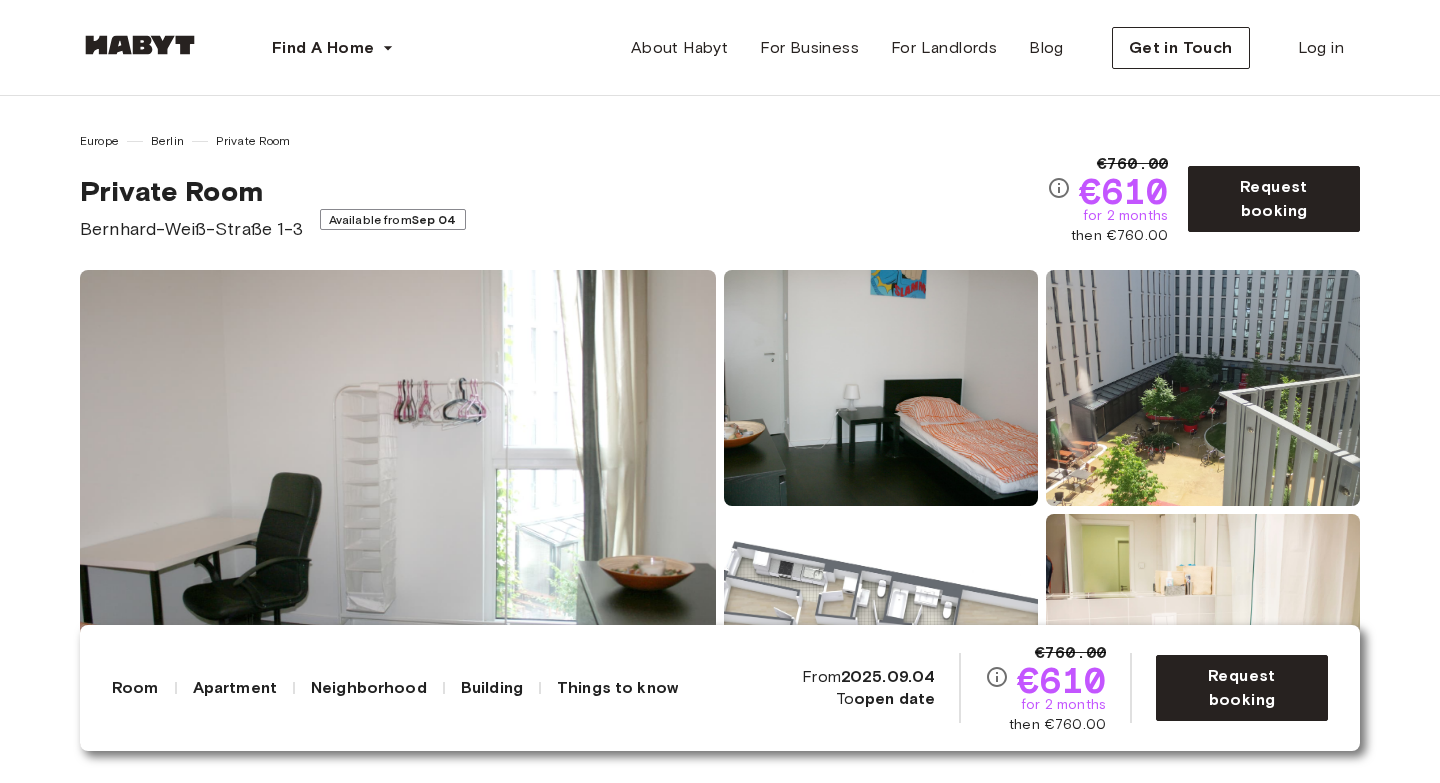 click on "Private Room Bernhard-Weiß-Straße 1-3 Available from  Sep 04" at bounding box center [563, 208] 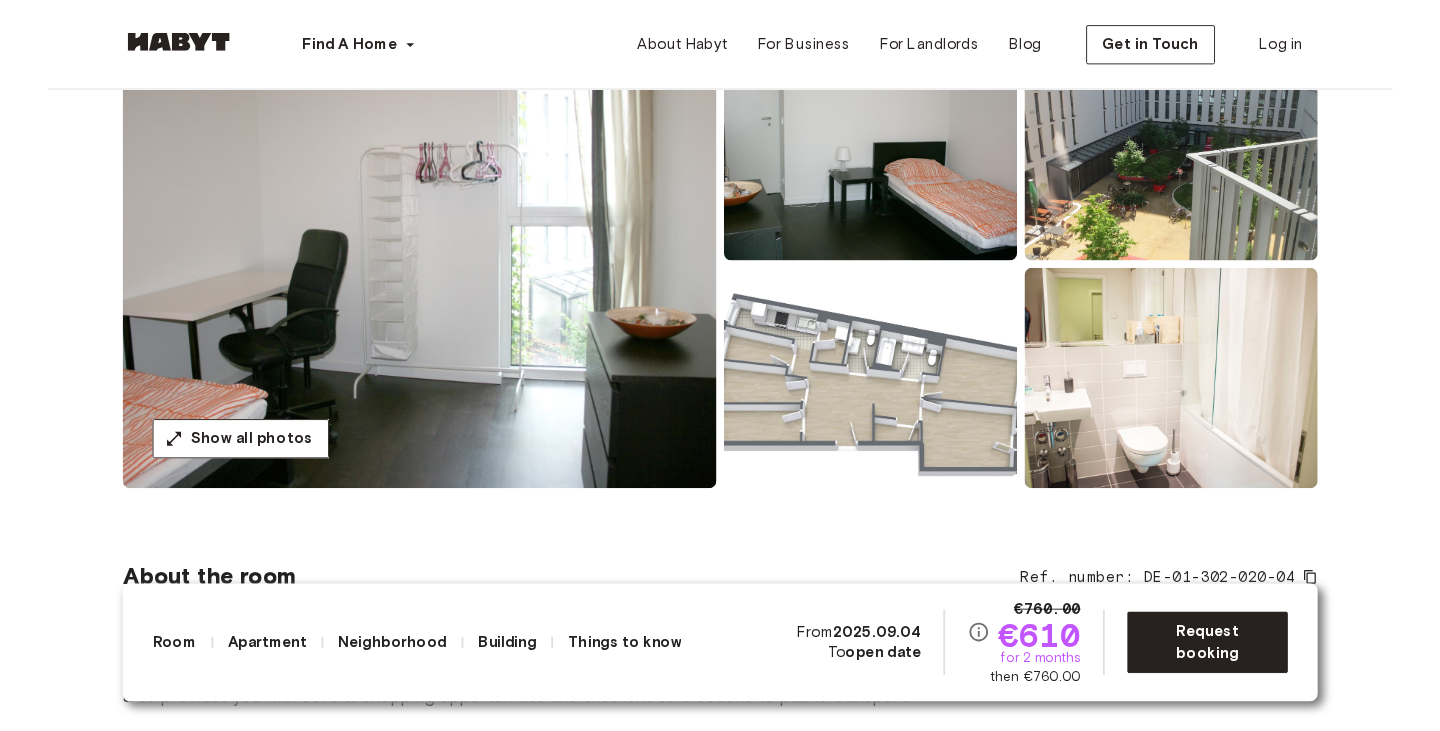 scroll, scrollTop: 0, scrollLeft: 0, axis: both 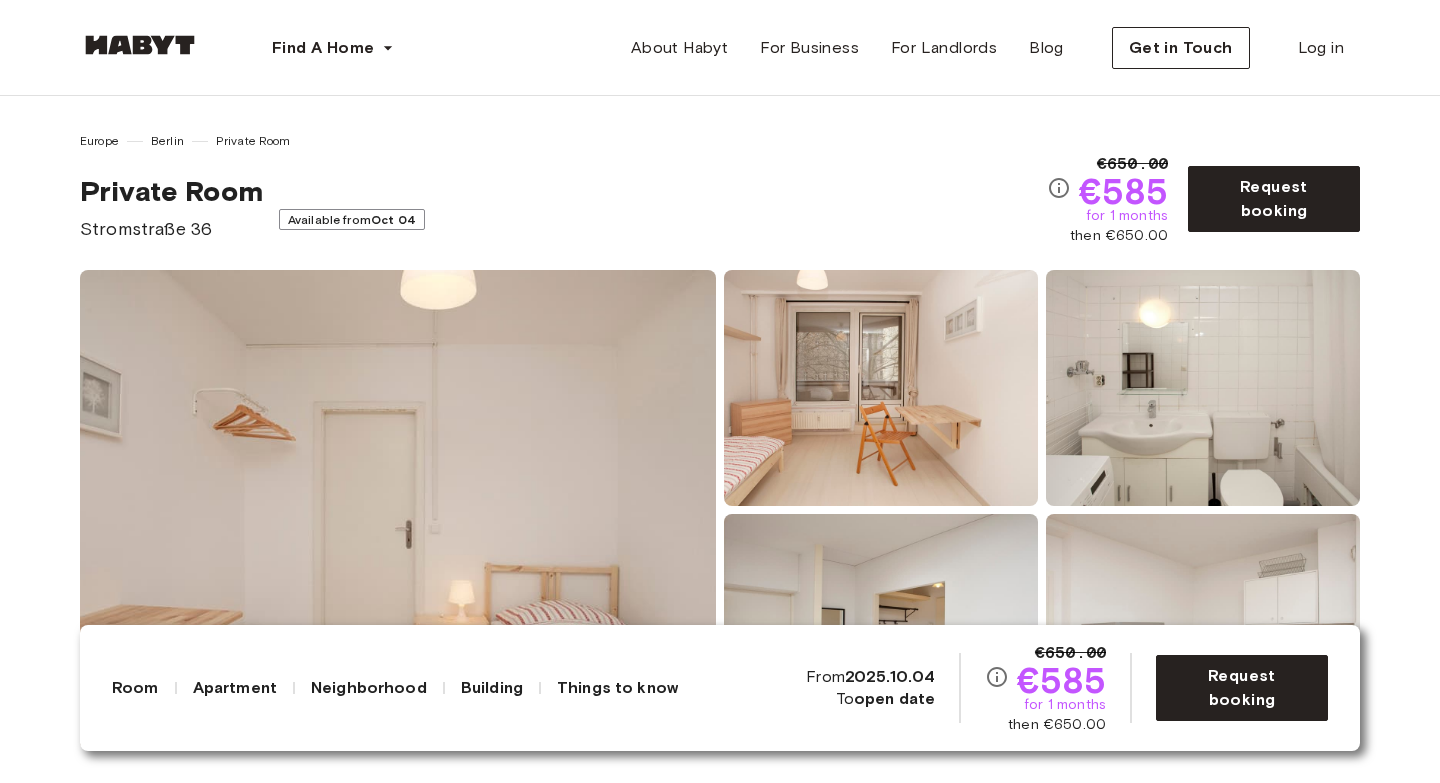 click on "Oct 04" at bounding box center (393, 219) 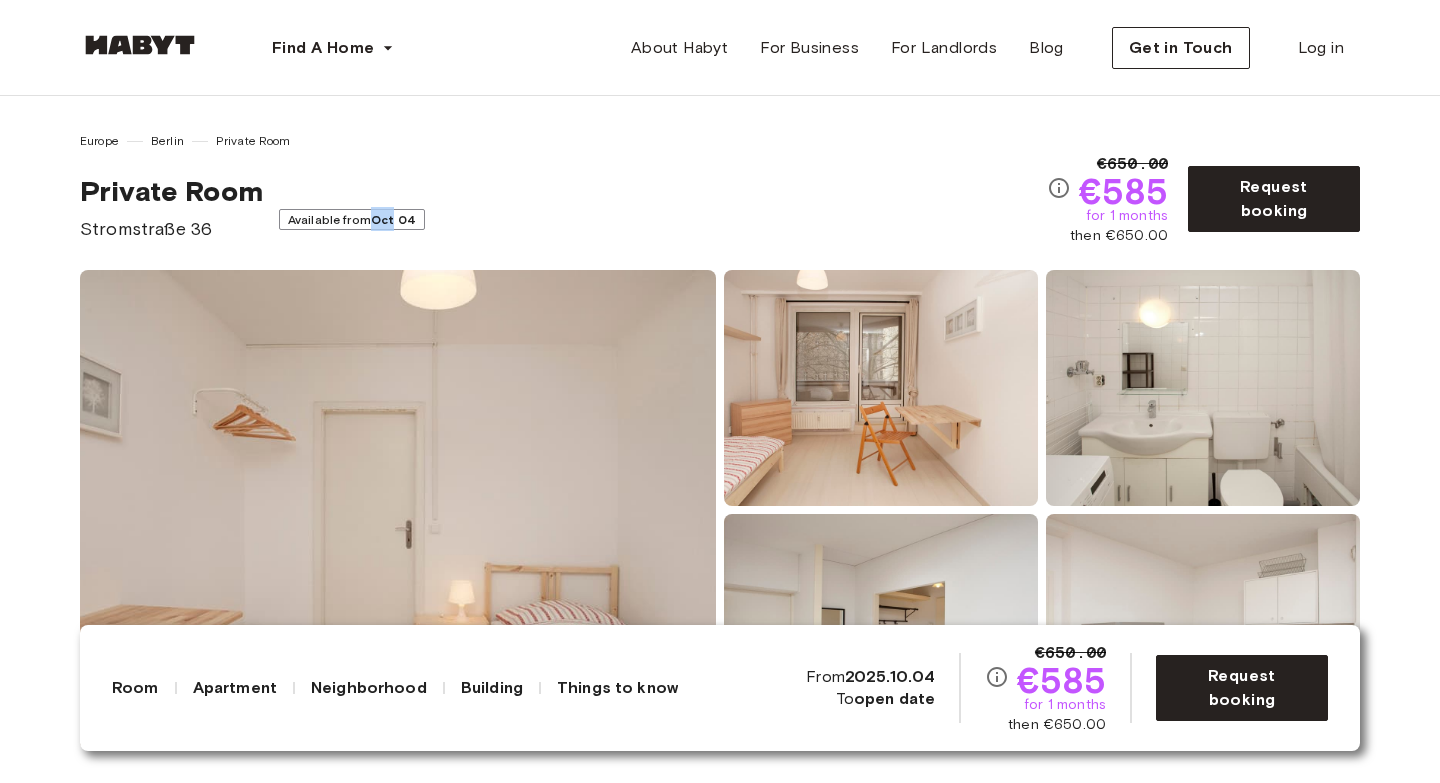click on "Oct 04" at bounding box center [393, 219] 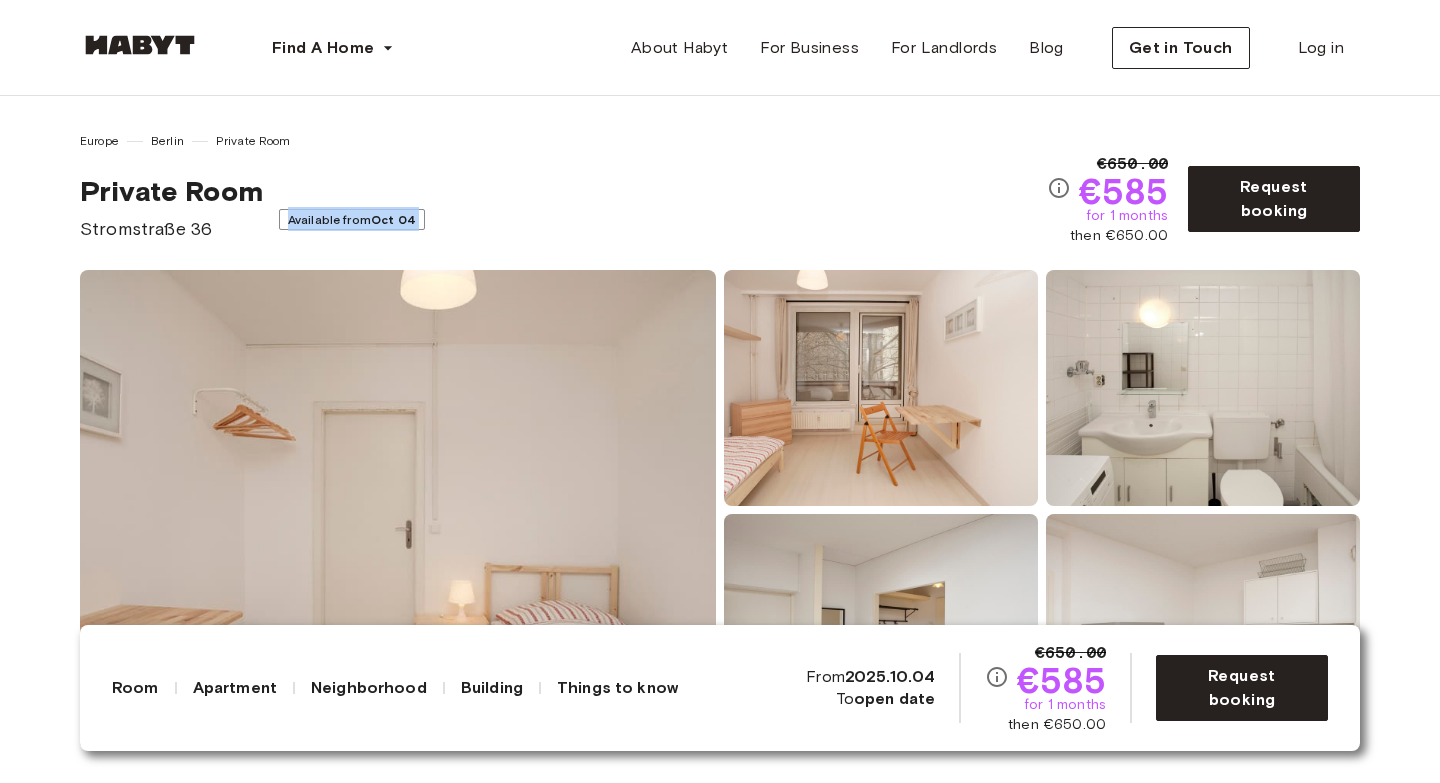 click on "Oct 04" at bounding box center (393, 219) 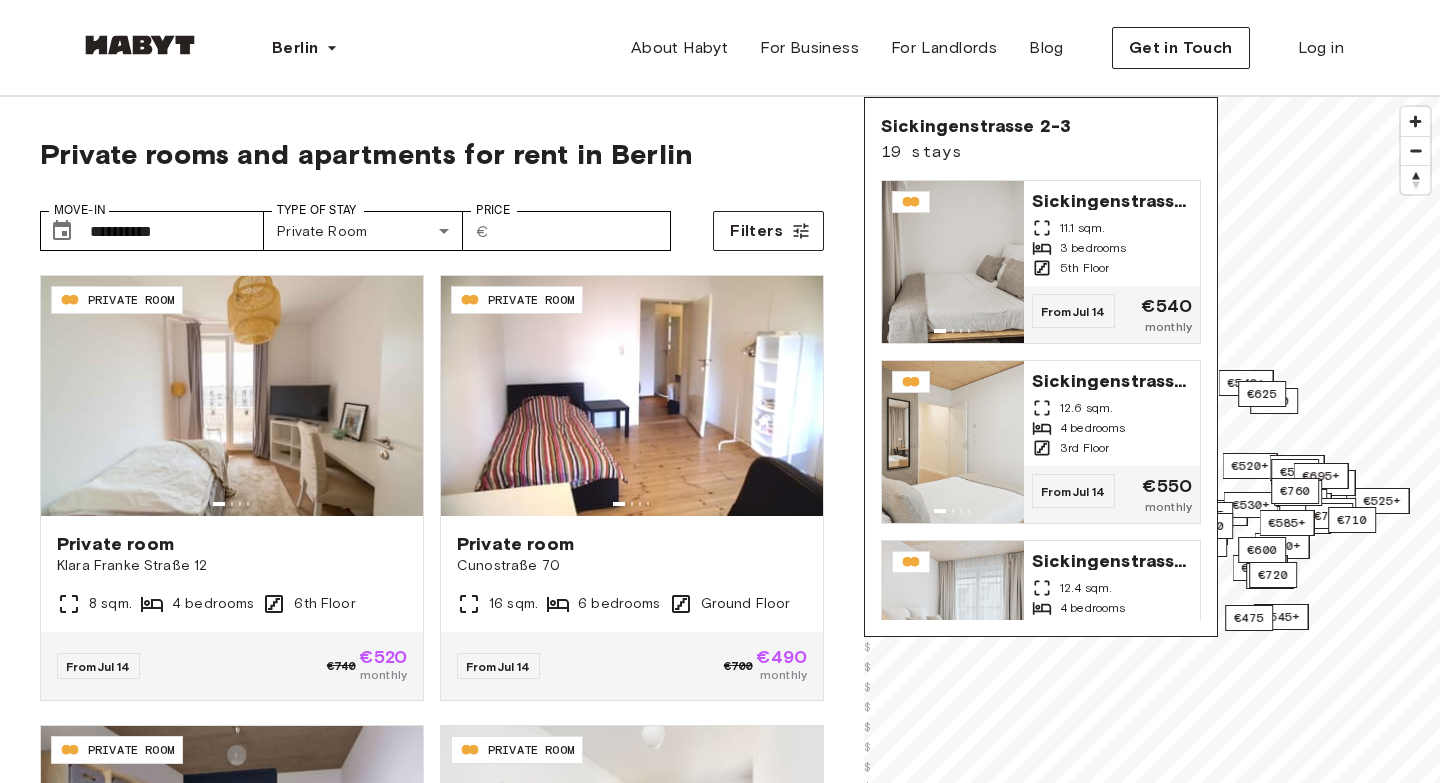 scroll, scrollTop: 0, scrollLeft: 0, axis: both 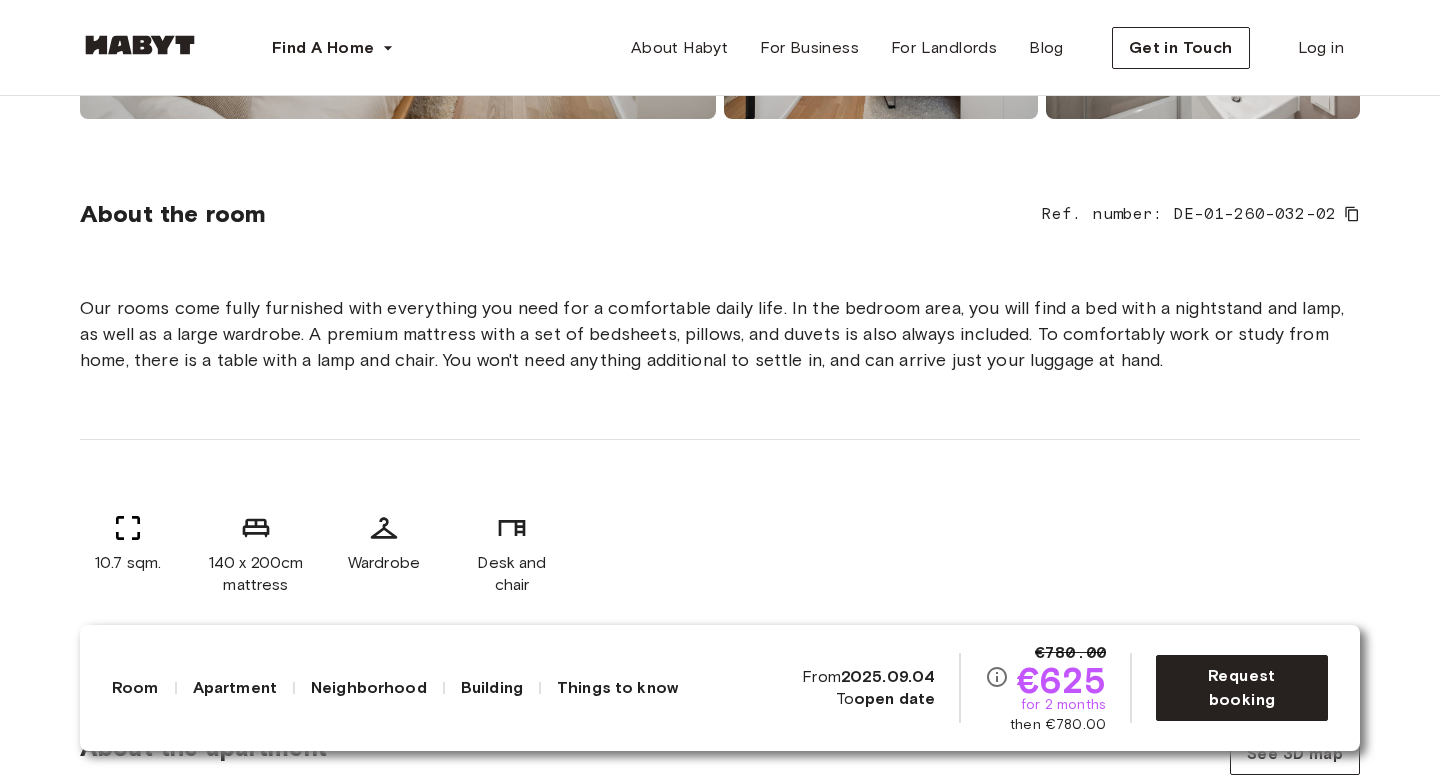 click on "Our rooms come fully furnished with everything you need for a comfortable daily life. In the bedroom area, you will find a bed with a nightstand and lamp, as well as a large wardrobe. A premium mattress with a set of bedsheets, pillows, and duvets is also always included. To comfortably work or study from home, there is a table with a lamp and chair. You won't need anything additional to settle in, and can arrive just your luggage at hand." at bounding box center [720, 334] 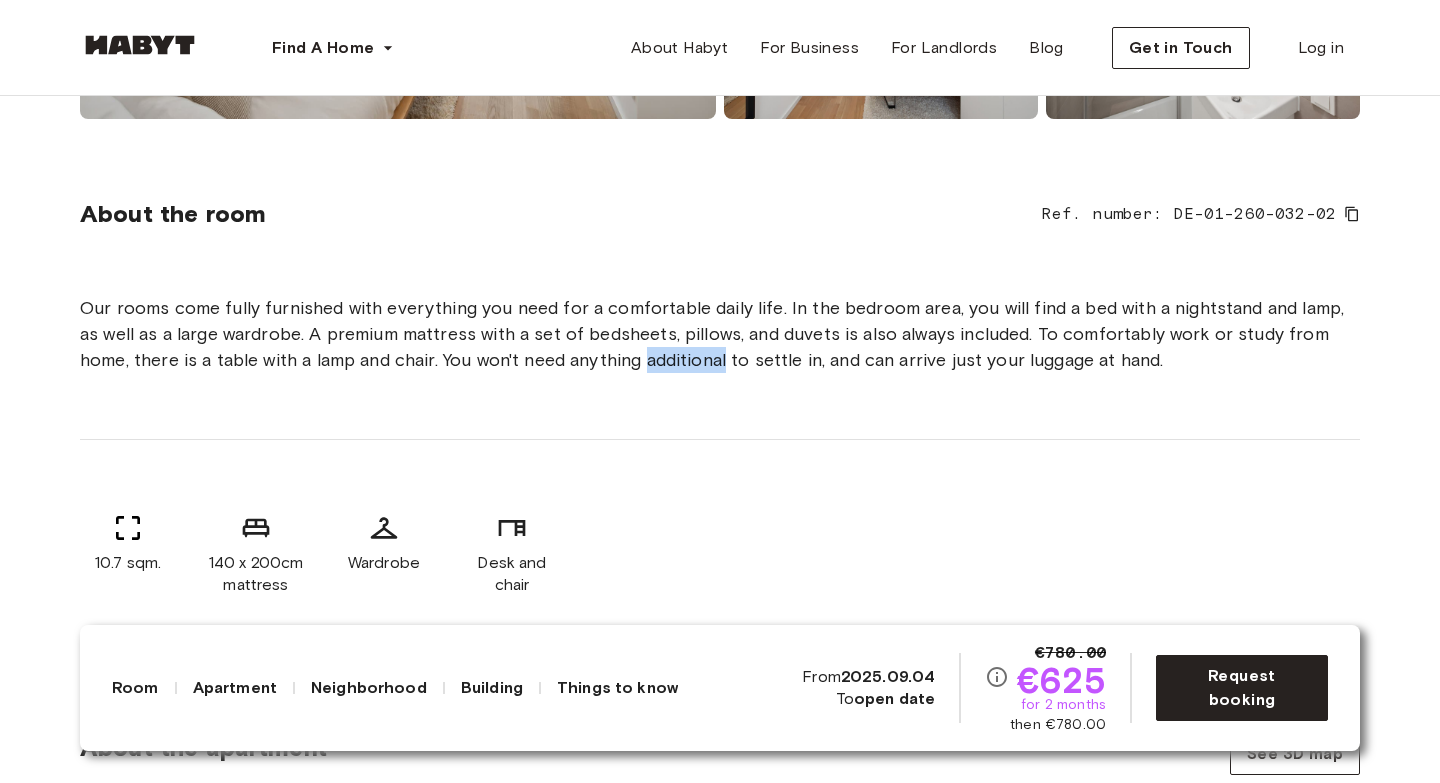 click on "Our rooms come fully furnished with everything you need for a comfortable daily life. In the bedroom area, you will find a bed with a nightstand and lamp, as well as a large wardrobe. A premium mattress with a set of bedsheets, pillows, and duvets is also always included. To comfortably work or study from home, there is a table with a lamp and chair. You won't need anything additional to settle in, and can arrive just your luggage at hand." at bounding box center (720, 334) 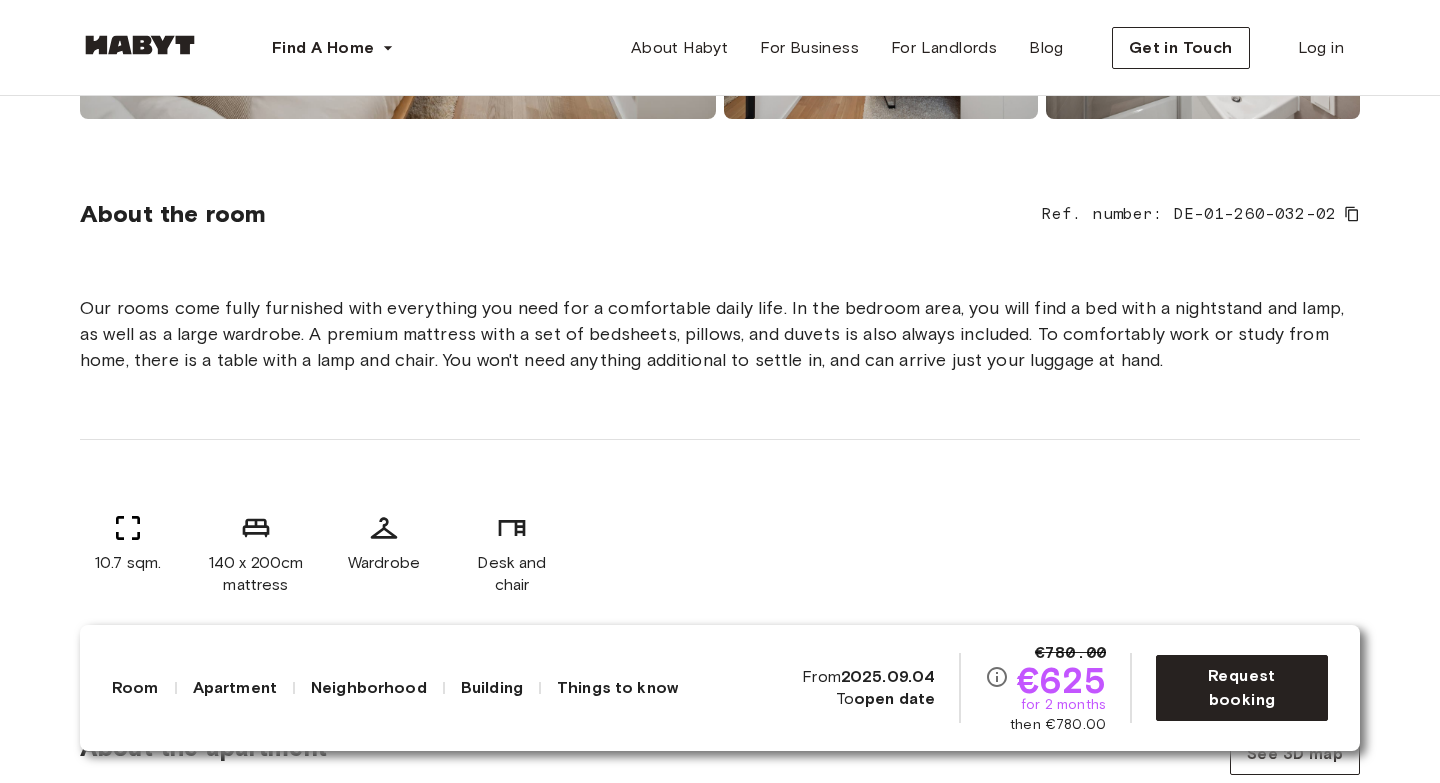 click on "Our rooms come fully furnished with everything you need for a comfortable daily life. In the bedroom area, you will find a bed with a nightstand and lamp, as well as a large wardrobe. A premium mattress with a set of bedsheets, pillows, and duvets is also always included. To comfortably work or study from home, there is a table with a lamp and chair. You won't need anything additional to settle in, and can arrive just your luggage at hand." at bounding box center (720, 334) 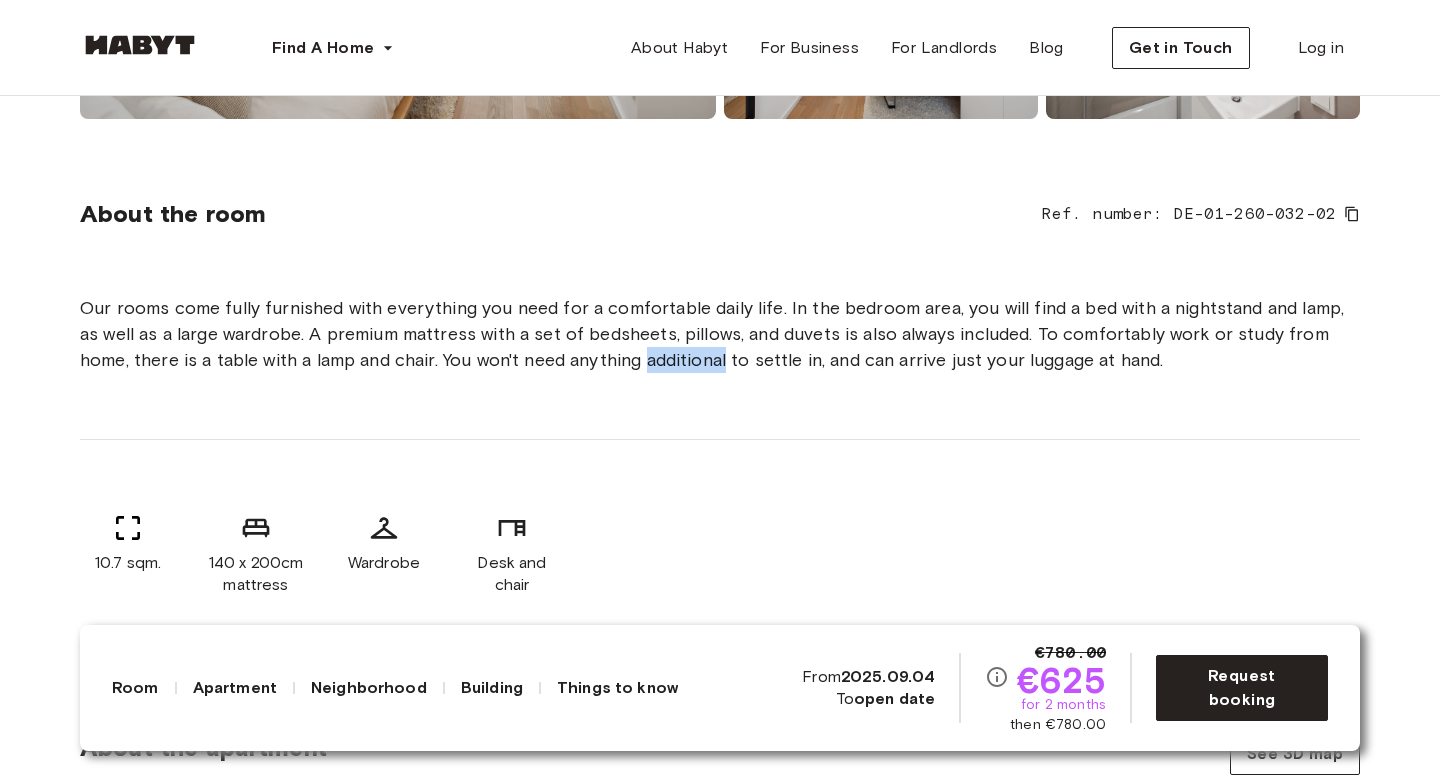 click on "Our rooms come fully furnished with everything you need for a comfortable daily life. In the bedroom area, you will find a bed with a nightstand and lamp, as well as a large wardrobe. A premium mattress with a set of bedsheets, pillows, and duvets is also always included. To comfortably work or study from home, there is a table with a lamp and chair. You won't need anything additional to settle in, and can arrive just your luggage at hand." at bounding box center (720, 334) 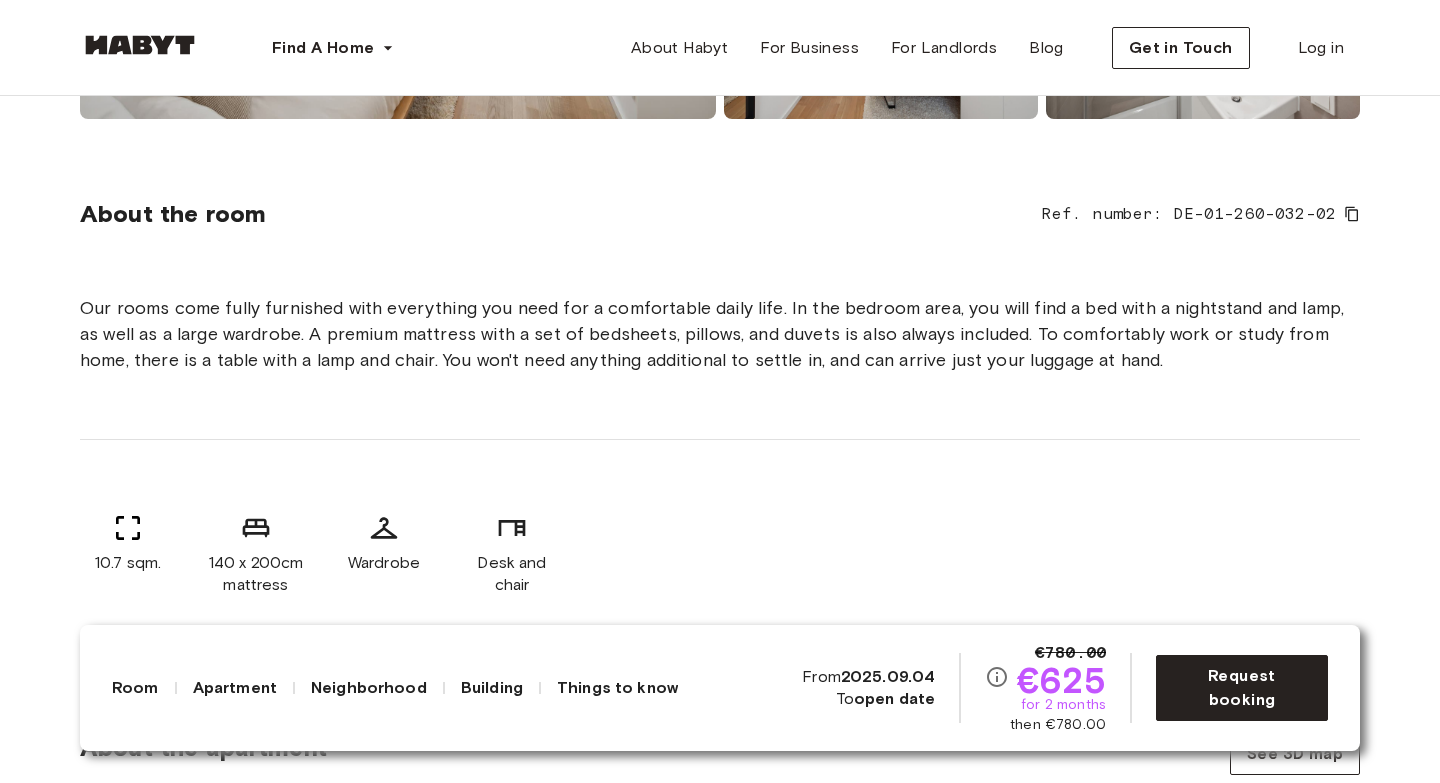 click on "Our rooms come fully furnished with everything you need for a comfortable daily life. In the bedroom area, you will find a bed with a nightstand and lamp, as well as a large wardrobe. A premium mattress with a set of bedsheets, pillows, and duvets is also always included. To comfortably work or study from home, there is a table with a lamp and chair. You won't need anything additional to settle in, and can arrive just your luggage at hand." at bounding box center (720, 334) 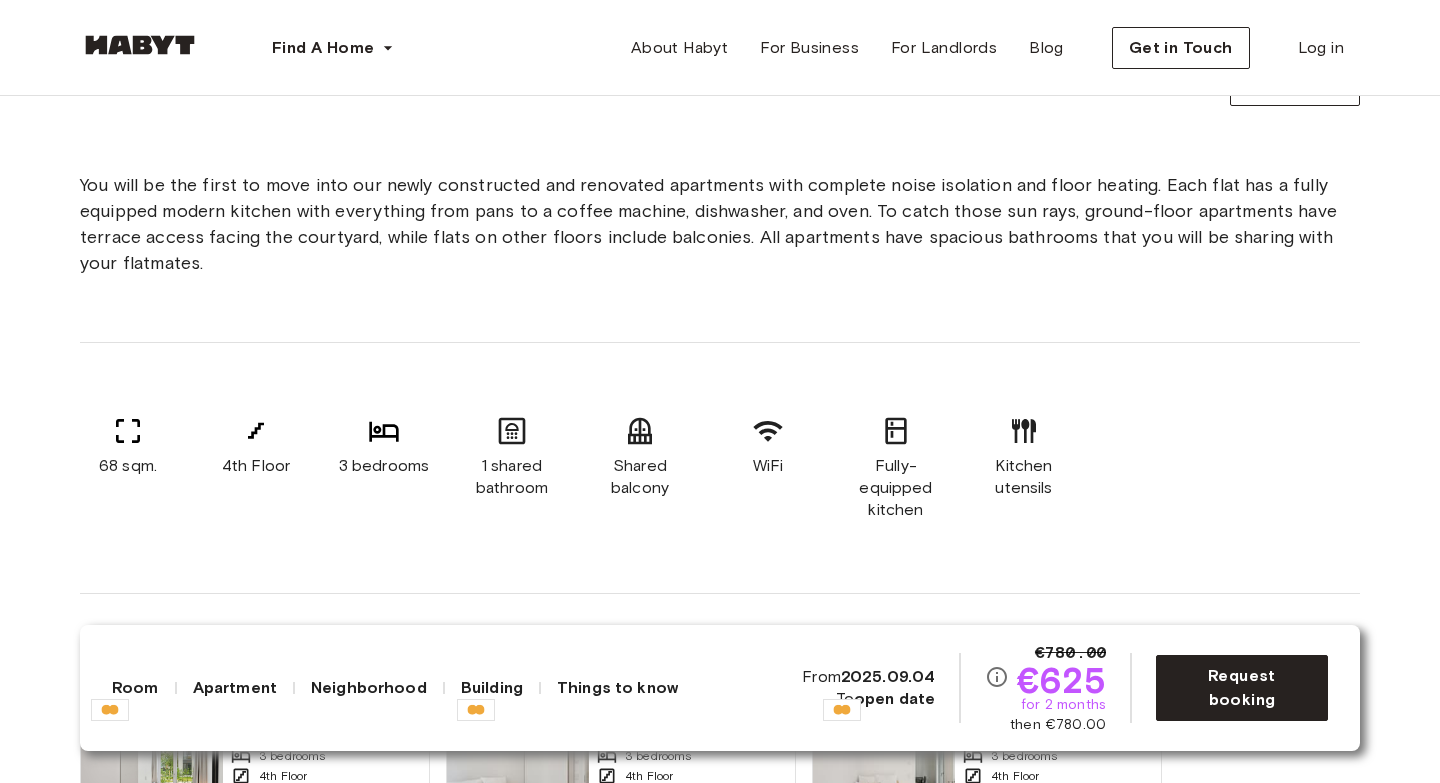 scroll, scrollTop: 1312, scrollLeft: 0, axis: vertical 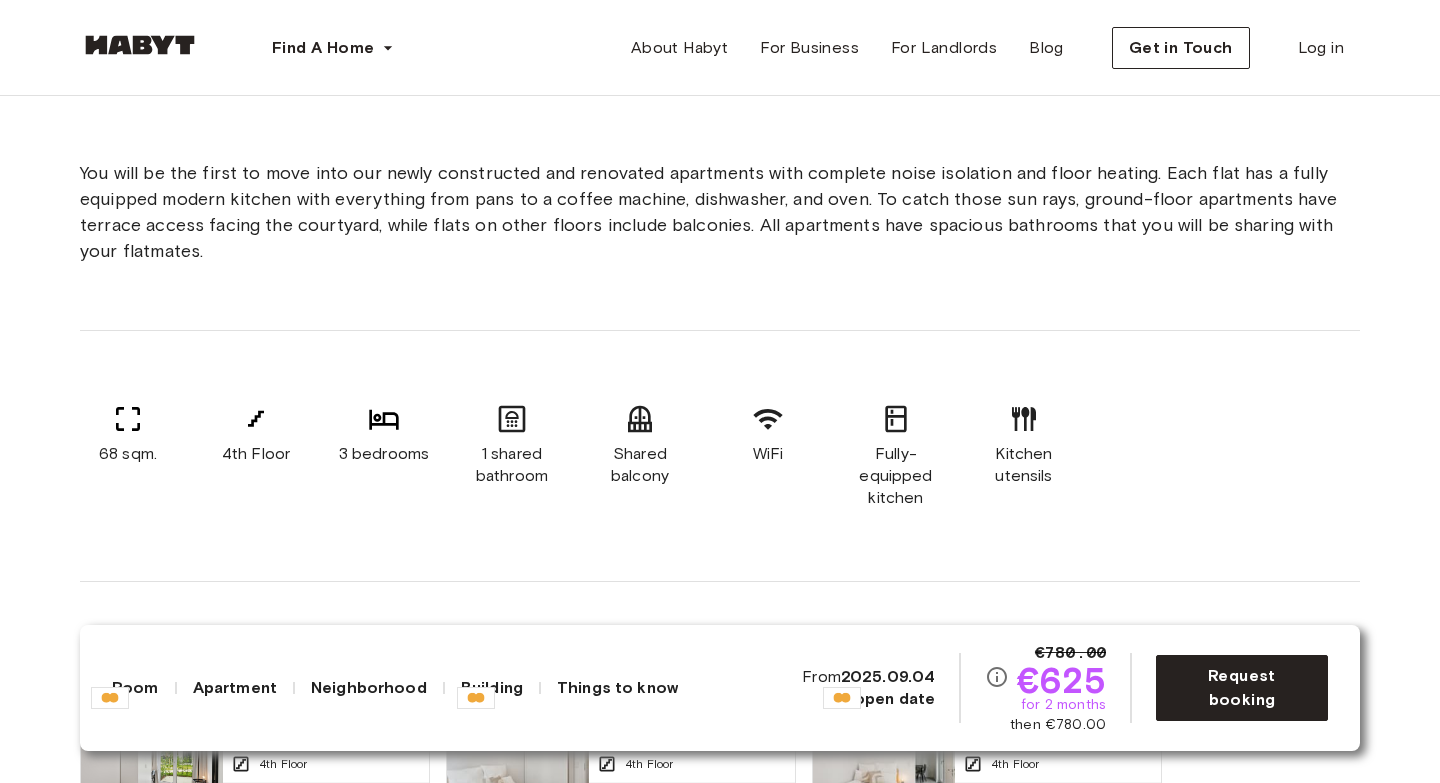 click on "You will be the first to move into our newly constructed and renovated apartments with complete noise isolation and floor heating. Each flat has a fully equipped modern kitchen with everything from pans to a coffee machine, dishwasher, and oven. To catch those sun rays, ground-floor apartments have terrace access facing the courtyard, while flats on other floors include balconies. All apartments have spacious bathrooms that you will be sharing with your flatmates." at bounding box center [720, 212] 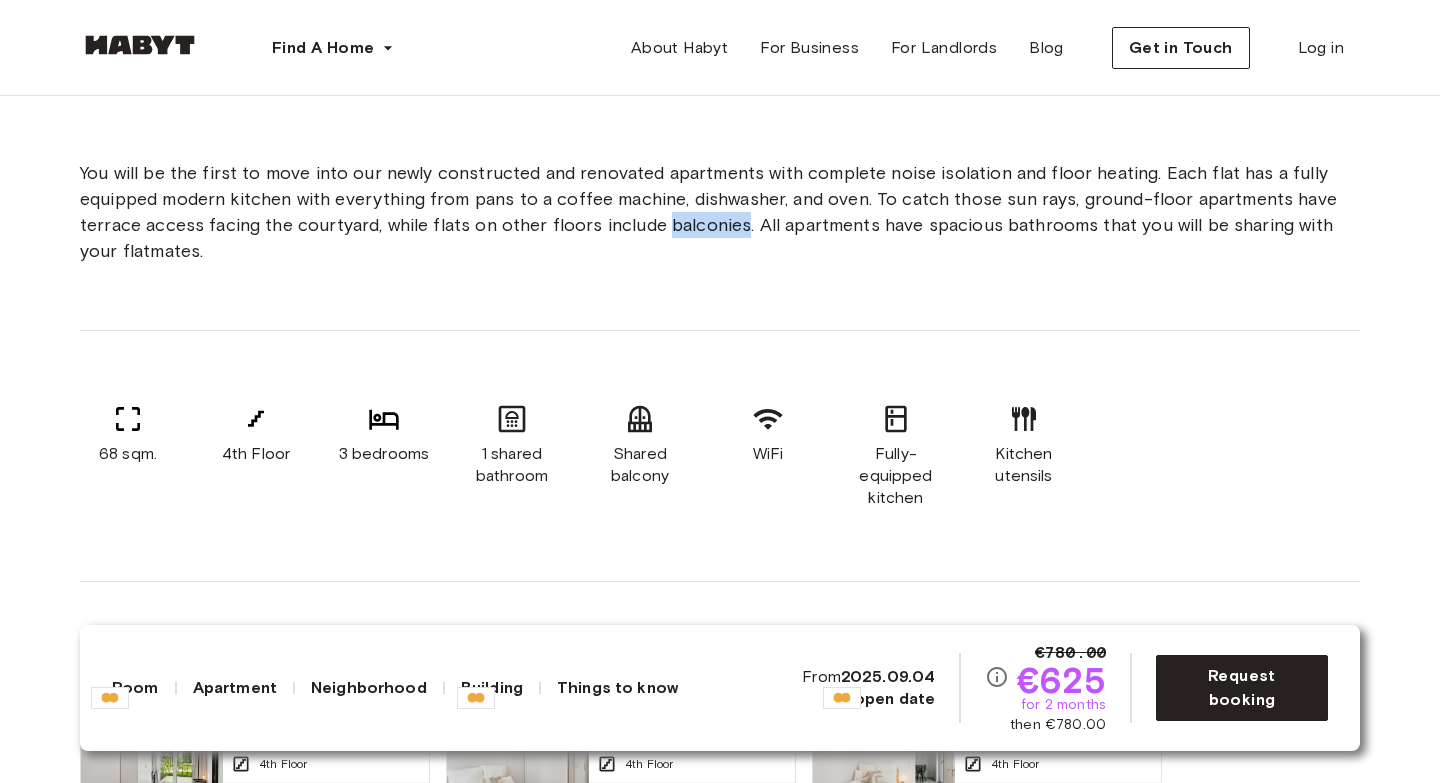 click on "You will be the first to move into our newly constructed and renovated apartments with complete noise isolation and floor heating. Each flat has a fully equipped modern kitchen with everything from pans to a coffee machine, dishwasher, and oven. To catch those sun rays, ground-floor apartments have terrace access facing the courtyard, while flats on other floors include balconies. All apartments have spacious bathrooms that you will be sharing with your flatmates." at bounding box center [720, 212] 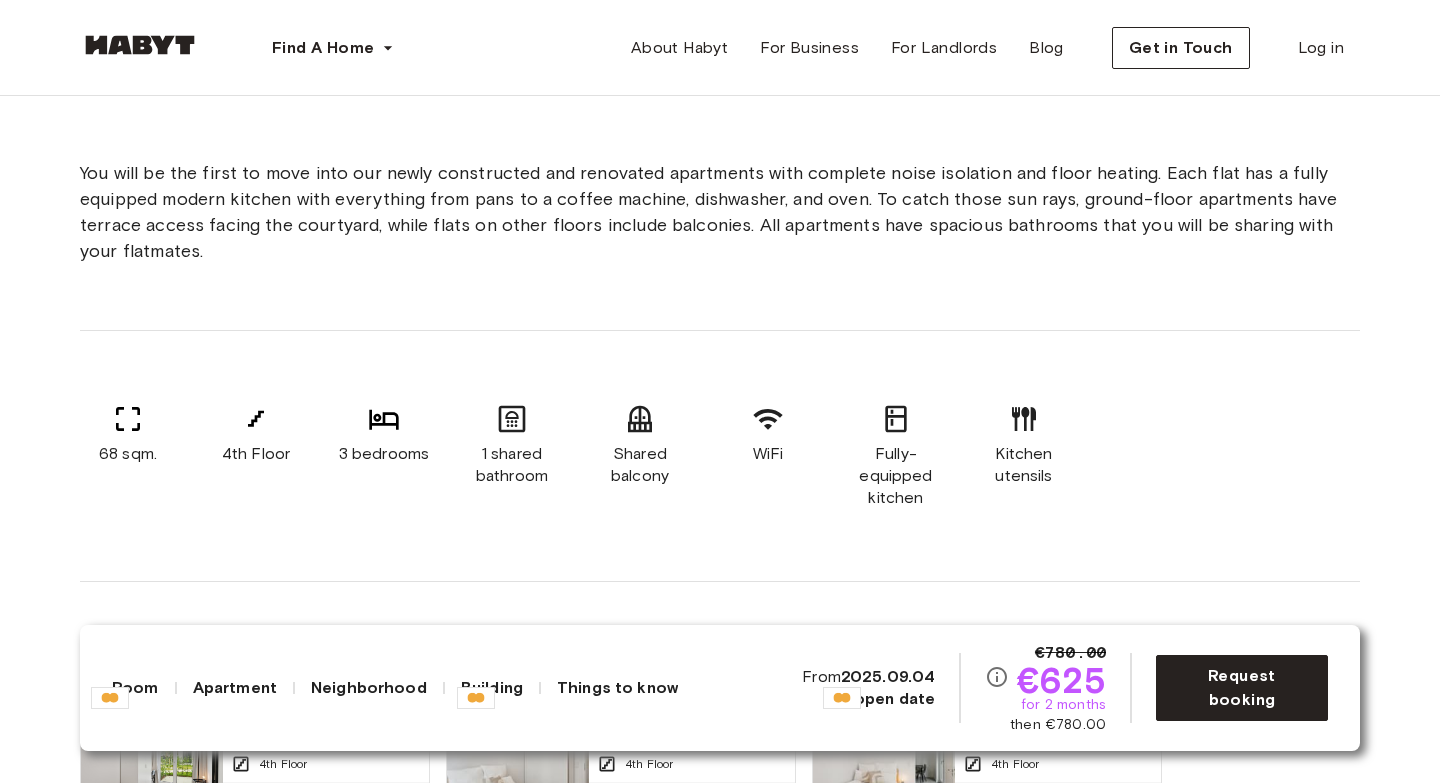 click on "You will be the first to move into our newly constructed and renovated apartments with complete noise isolation and floor heating. Each flat has a fully equipped modern kitchen with everything from pans to a coffee machine, dishwasher, and oven. To catch those sun rays, ground-floor apartments have terrace access facing the courtyard, while flats on other floors include balconies. All apartments have spacious bathrooms that you will be sharing with your flatmates." at bounding box center (720, 212) 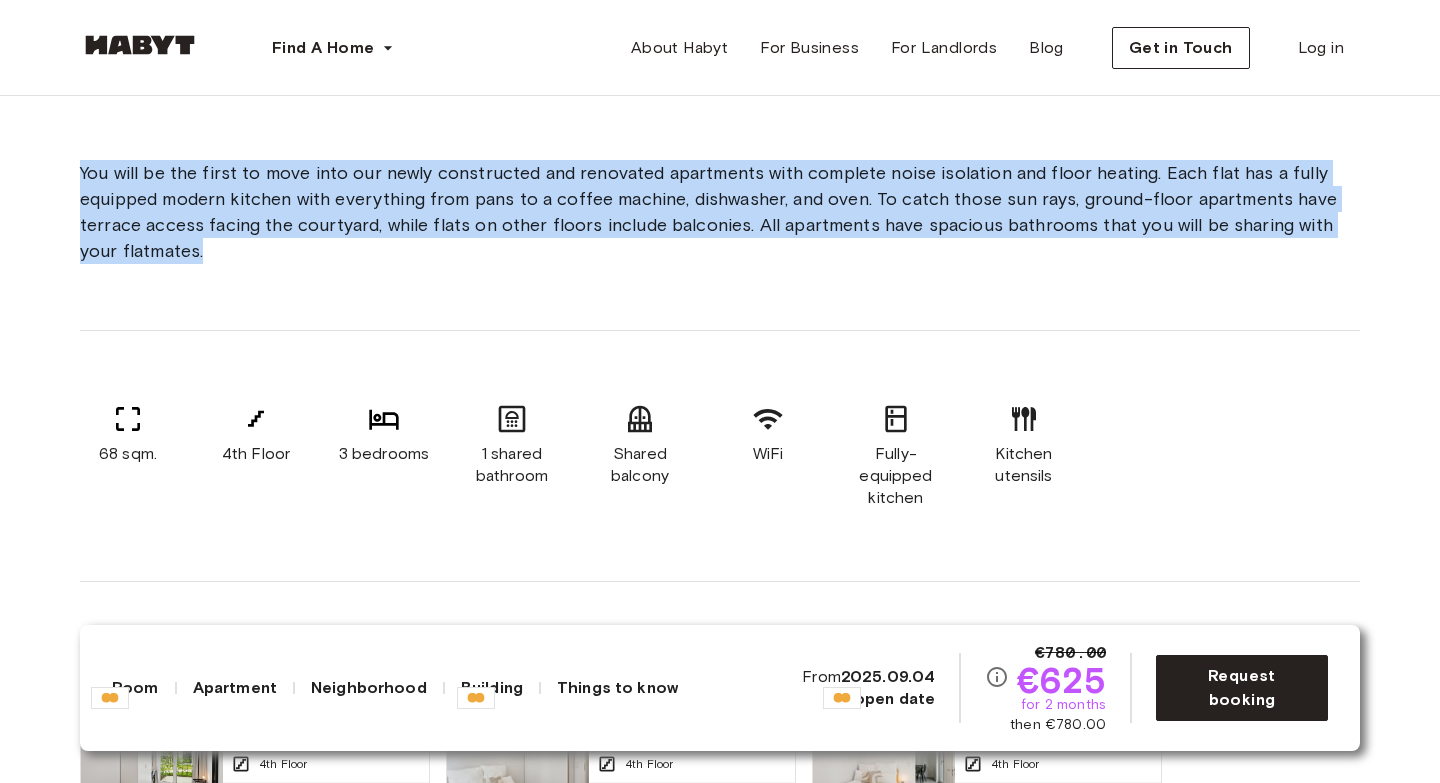 click on "You will be the first to move into our newly constructed and renovated apartments with complete noise isolation and floor heating. Each flat has a fully equipped modern kitchen with everything from pans to a coffee machine, dishwasher, and oven. To catch those sun rays, ground-floor apartments have terrace access facing the courtyard, while flats on other floors include balconies. All apartments have spacious bathrooms that you will be sharing with your flatmates." at bounding box center (720, 212) 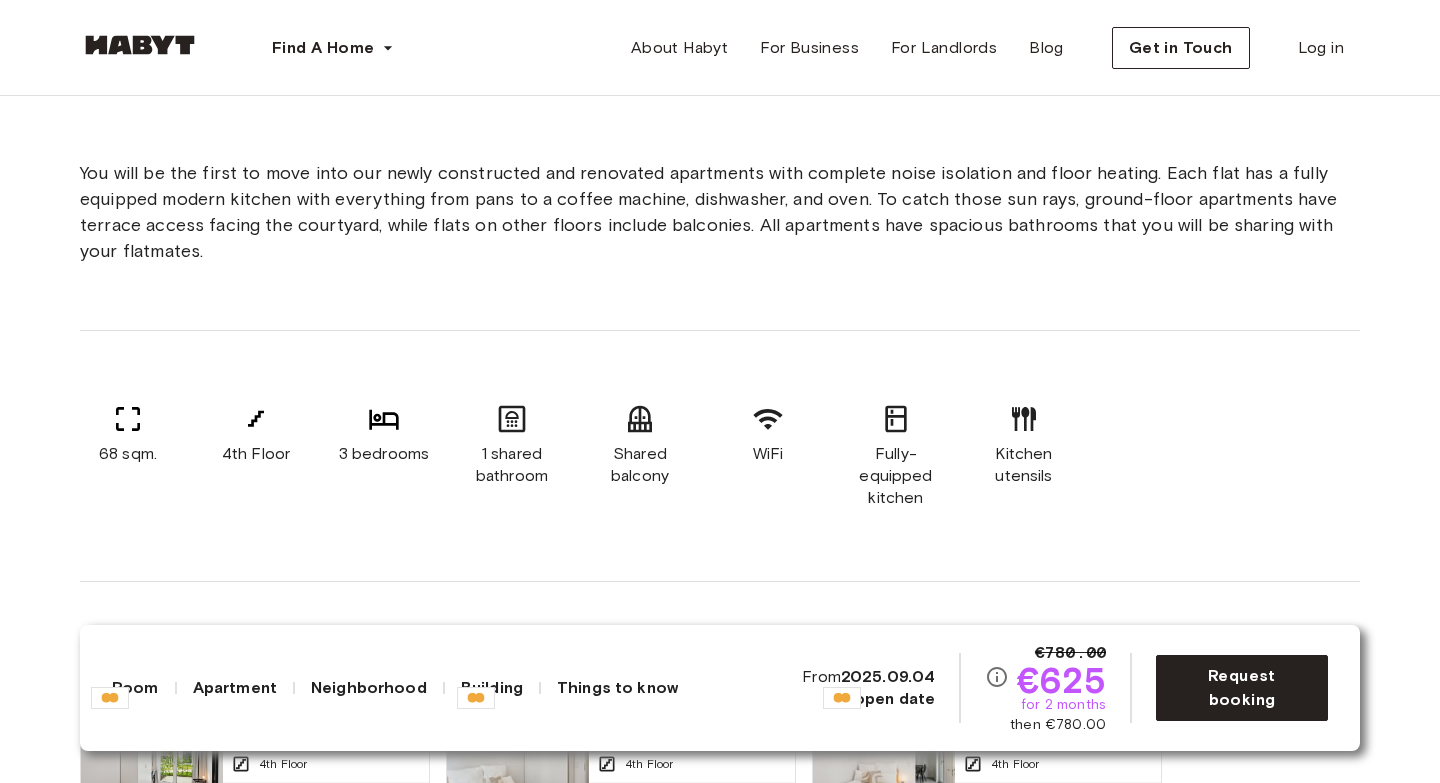 click on "You will be the first to move into our newly constructed and renovated apartments with complete noise isolation and floor heating. Each flat has a fully equipped modern kitchen with everything from pans to a coffee machine, dishwasher, and oven. To catch those sun rays, ground-floor apartments have terrace access facing the courtyard, while flats on other floors include balconies. All apartments have spacious bathrooms that you will be sharing with your flatmates." at bounding box center [720, 212] 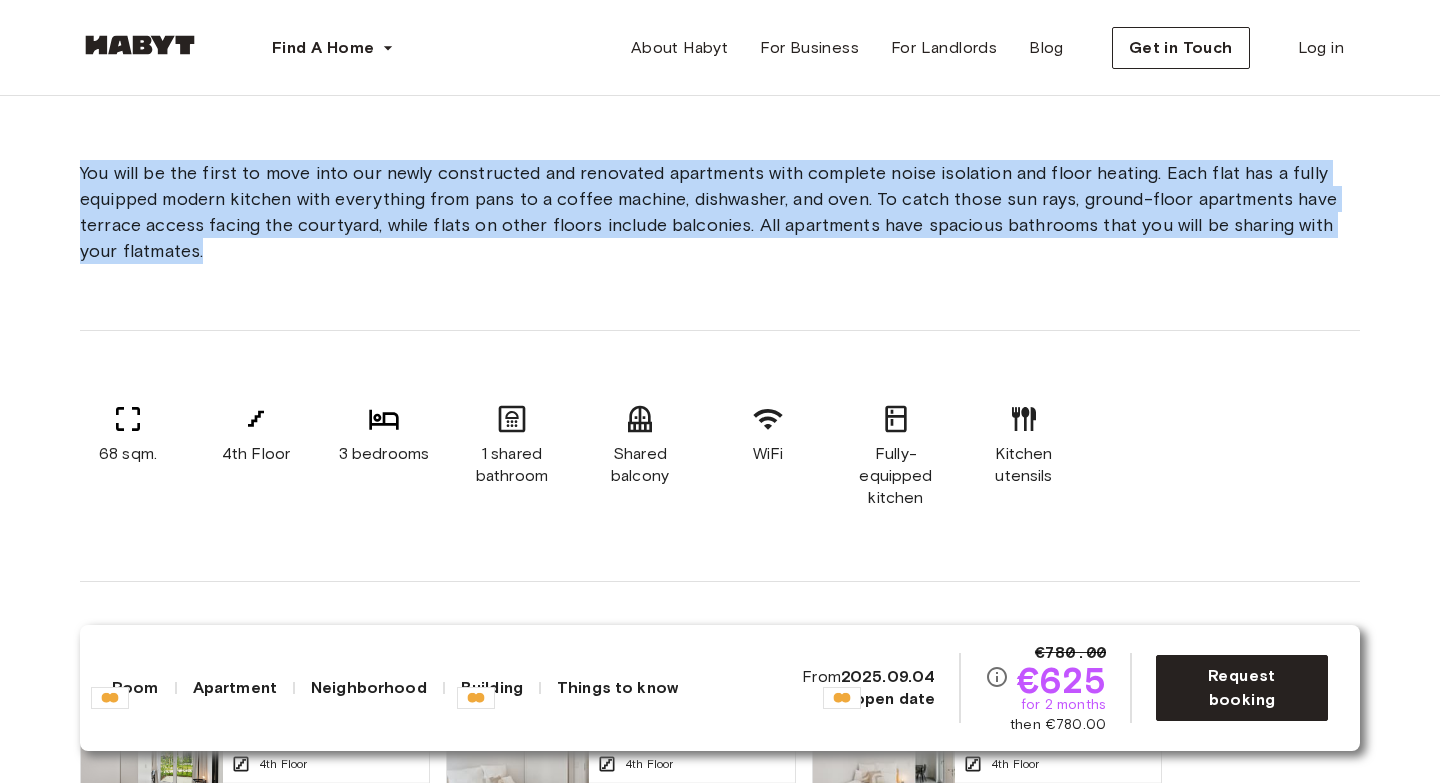 click on "You will be the first to move into our newly constructed and renovated apartments with complete noise isolation and floor heating. Each flat has a fully equipped modern kitchen with everything from pans to a coffee machine, dishwasher, and oven. To catch those sun rays, ground-floor apartments have terrace access facing the courtyard, while flats on other floors include balconies. All apartments have spacious bathrooms that you will be sharing with your flatmates." at bounding box center (720, 212) 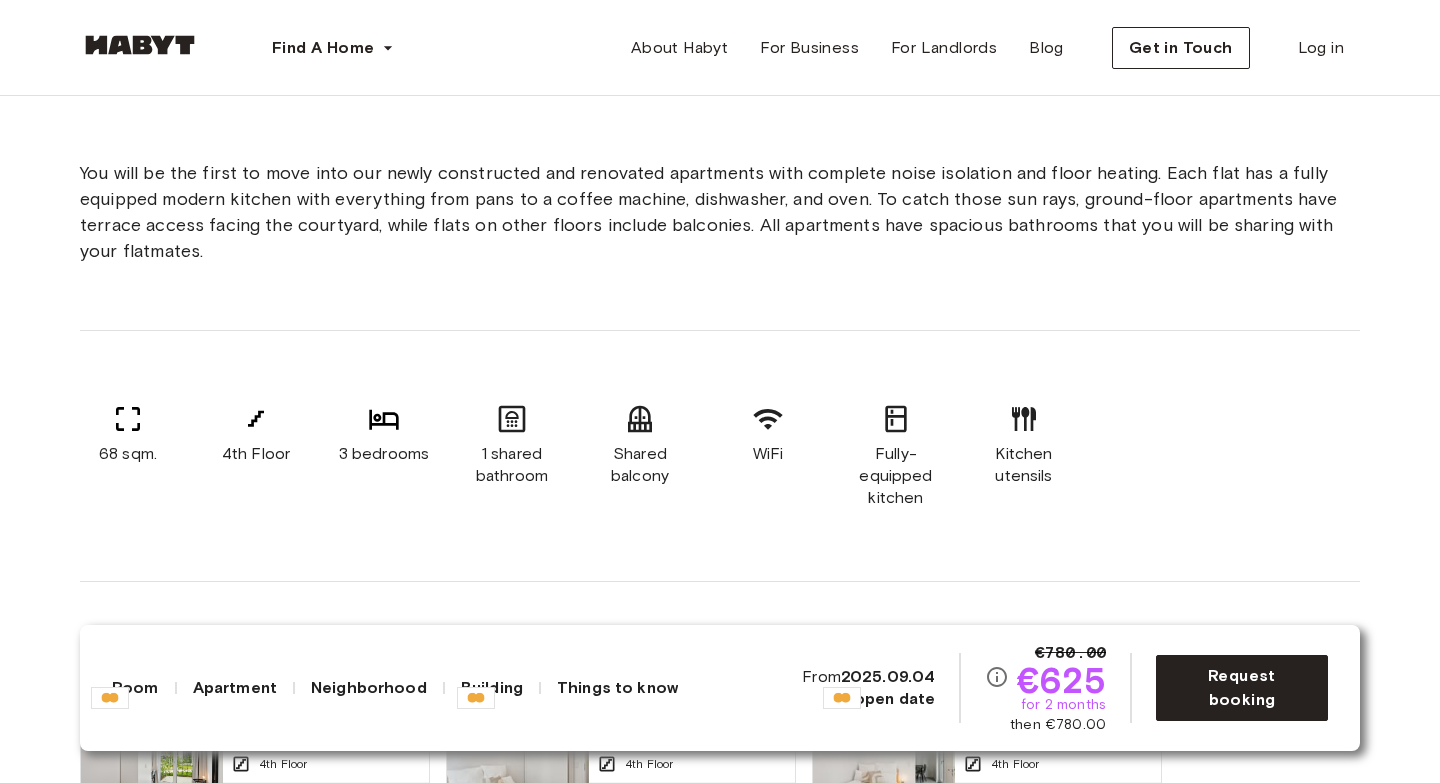 click on "You will be the first to move into our newly constructed and renovated apartments with complete noise isolation and floor heating. Each flat has a fully equipped modern kitchen with everything from pans to a coffee machine, dishwasher, and oven. To catch those sun rays, ground-floor apartments have terrace access facing the courtyard, while flats on other floors include balconies. All apartments have spacious bathrooms that you will be sharing with your flatmates." at bounding box center (720, 212) 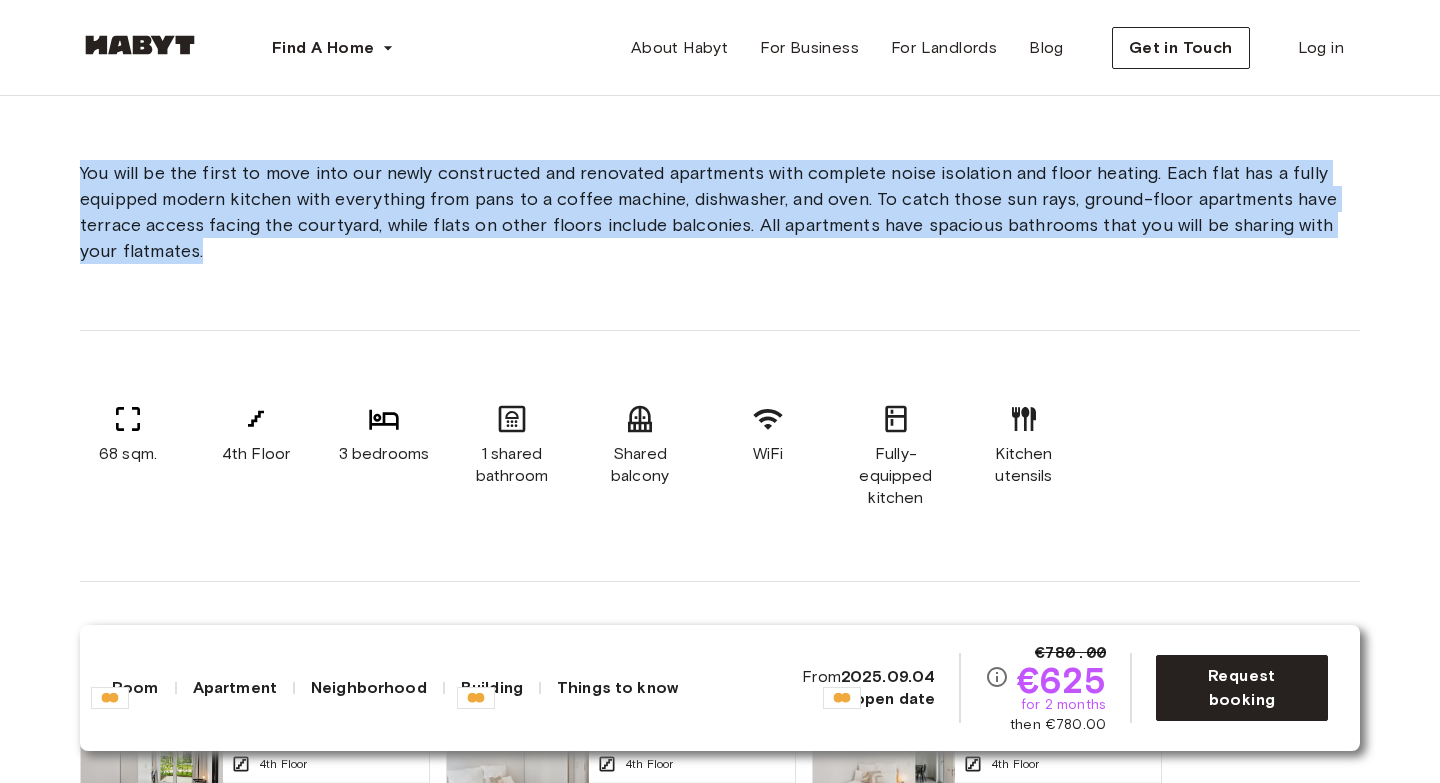 click on "You will be the first to move into our newly constructed and renovated apartments with complete noise isolation and floor heating. Each flat has a fully equipped modern kitchen with everything from pans to a coffee machine, dishwasher, and oven. To catch those sun rays, ground-floor apartments have terrace access facing the courtyard, while flats on other floors include balconies. All apartments have spacious bathrooms that you will be sharing with your flatmates." at bounding box center (720, 212) 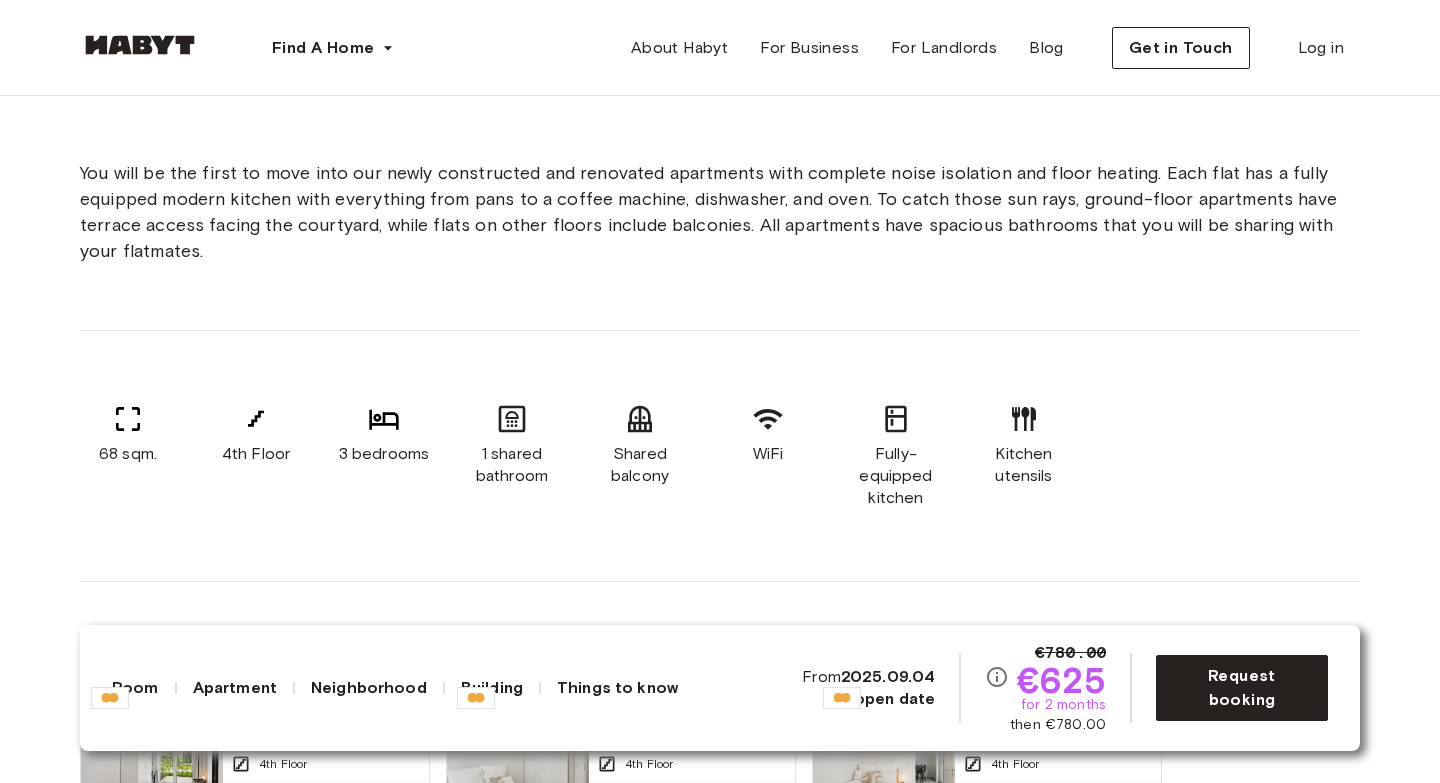 click on "You will be the first to move into our newly constructed and renovated apartments with complete noise isolation and floor heating. Each flat has a fully equipped modern kitchen with everything from pans to a coffee machine, dishwasher, and oven. To catch those sun rays, ground-floor apartments have terrace access facing the courtyard, while flats on other floors include balconies. All apartments have spacious bathrooms that you will be sharing with your flatmates." at bounding box center (720, 212) 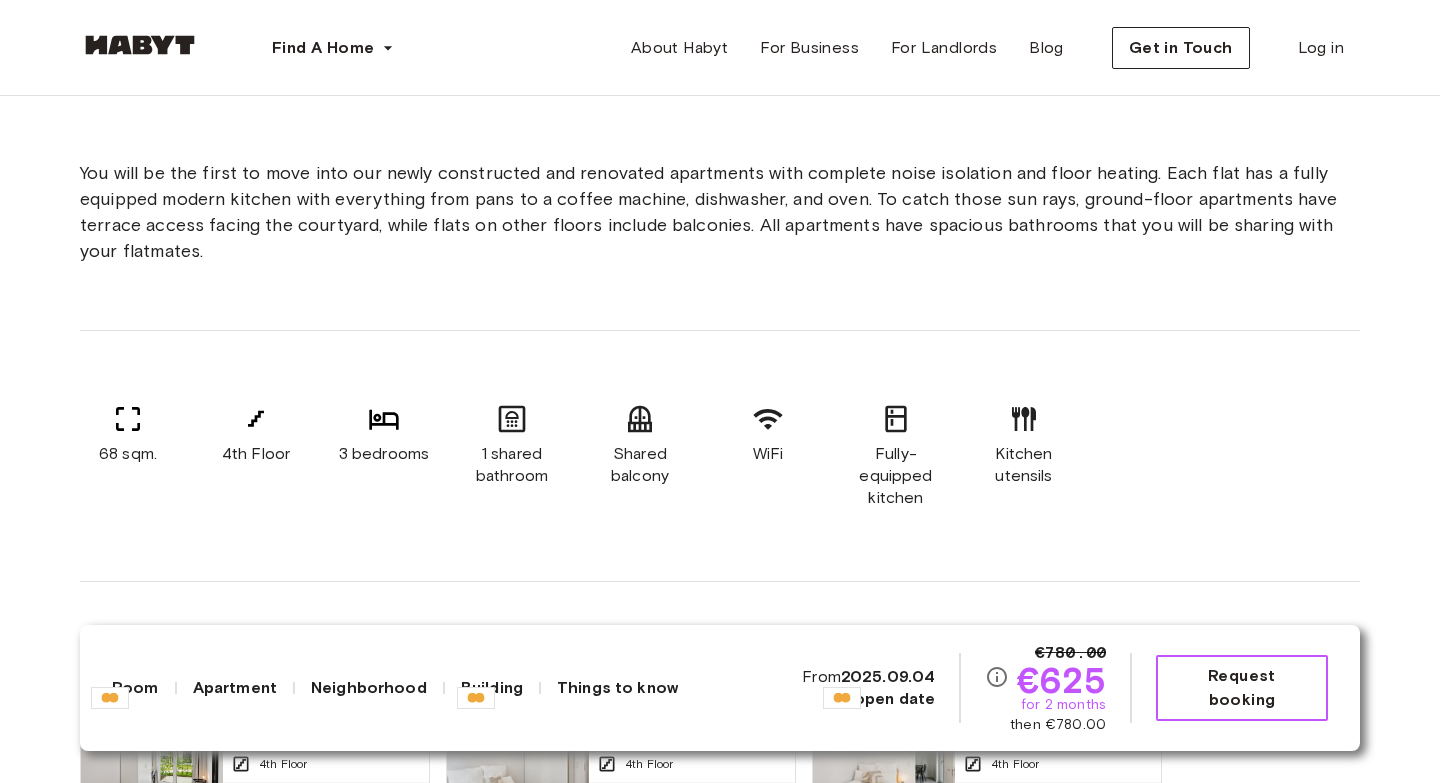click on "Request booking" at bounding box center [1242, 688] 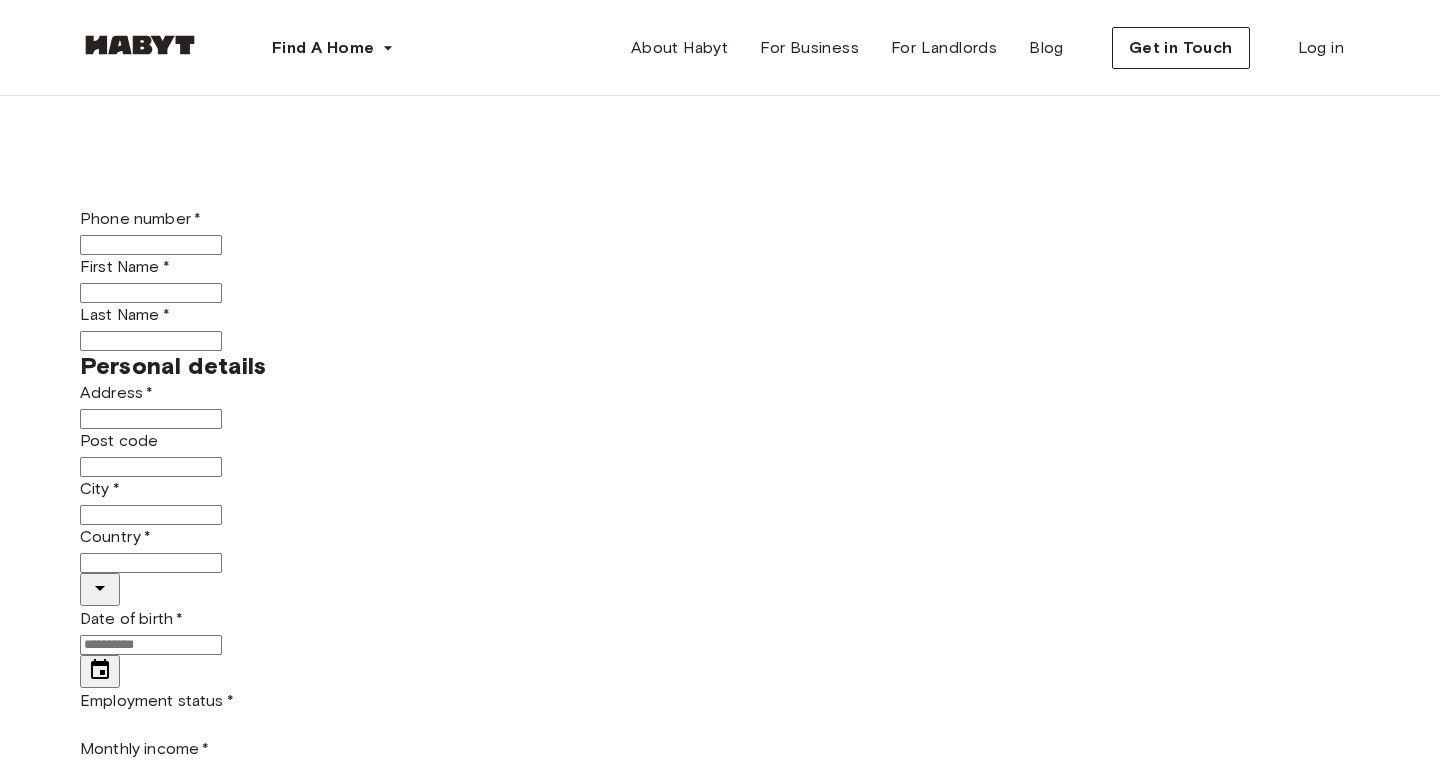 scroll, scrollTop: 0, scrollLeft: 0, axis: both 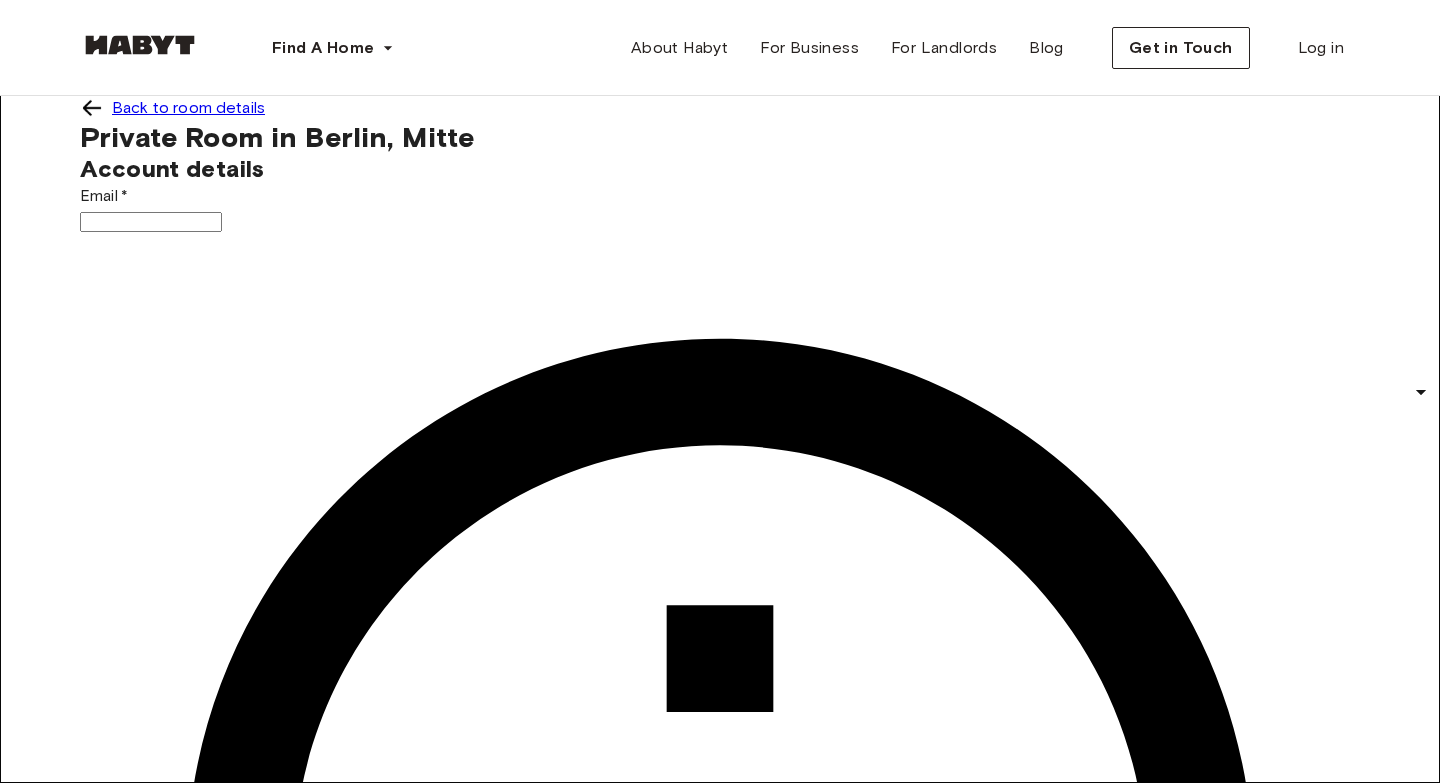 click 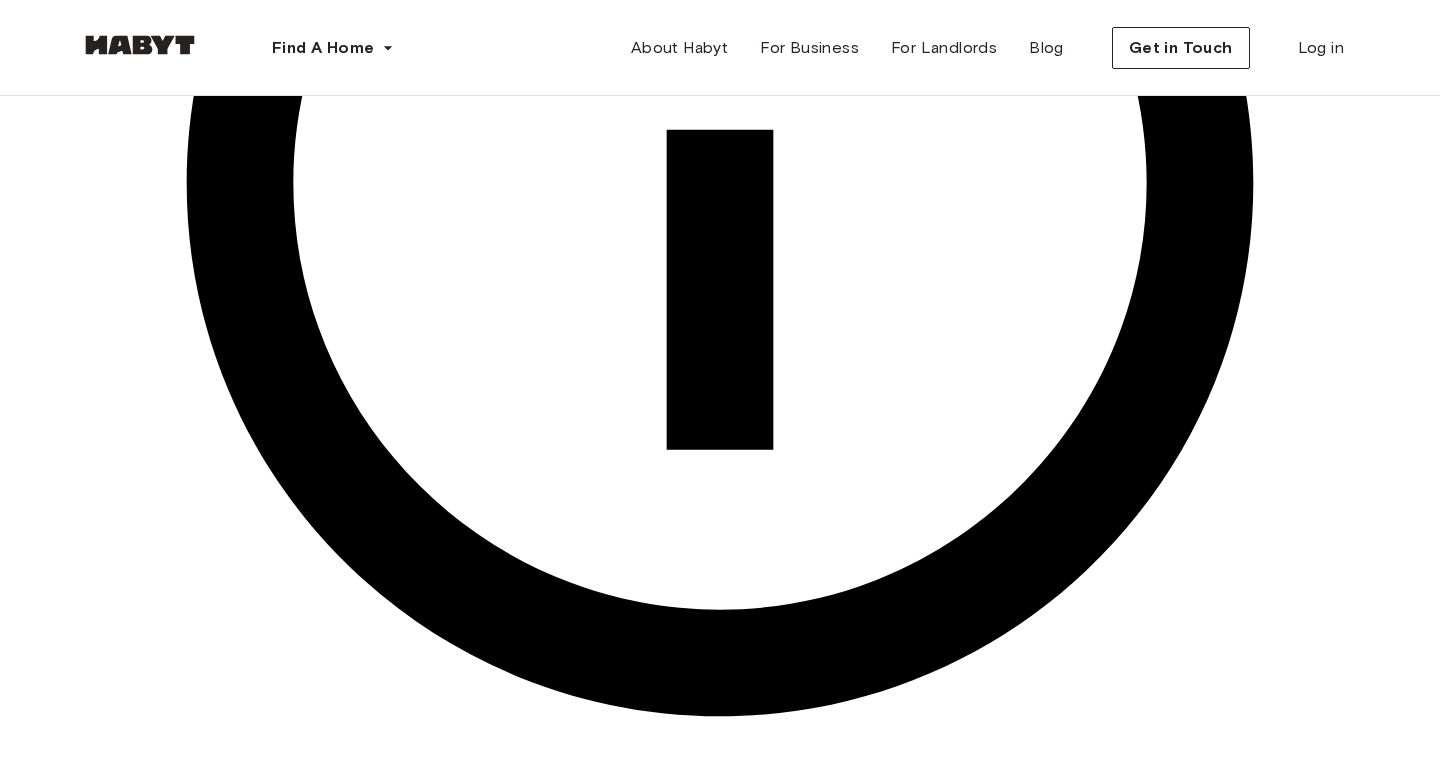 scroll, scrollTop: 687, scrollLeft: 0, axis: vertical 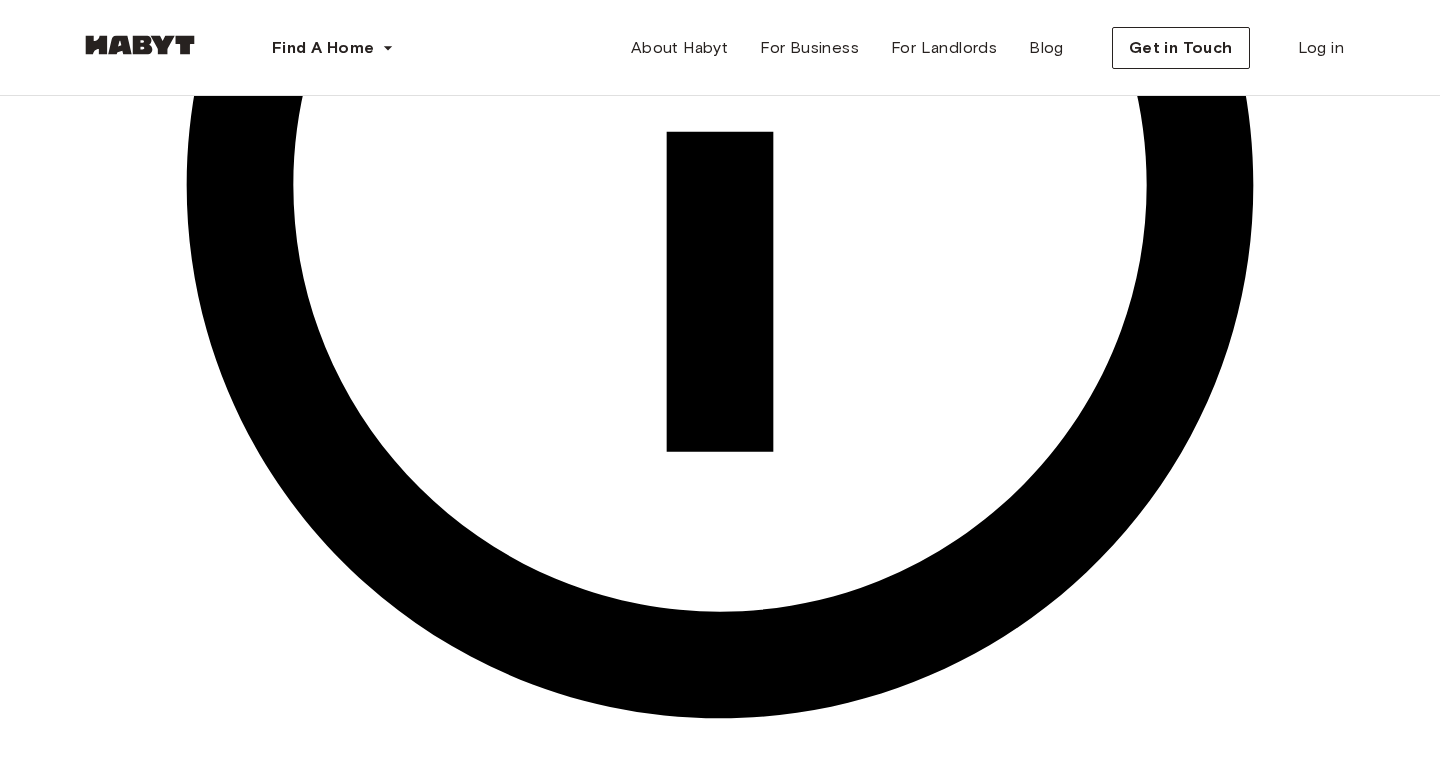 click on "Monthly rent from €625.00" at bounding box center (215, 2252) 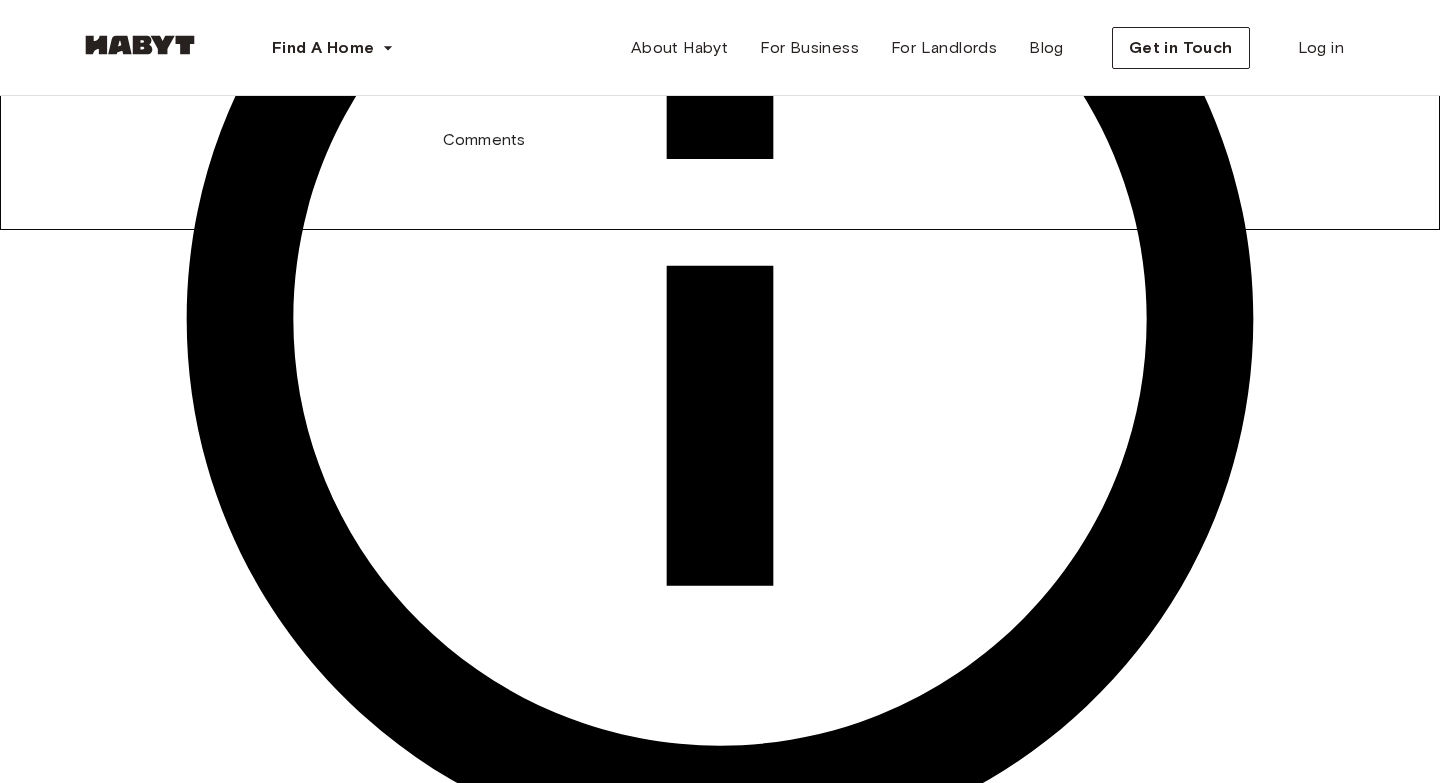 scroll, scrollTop: 574, scrollLeft: 0, axis: vertical 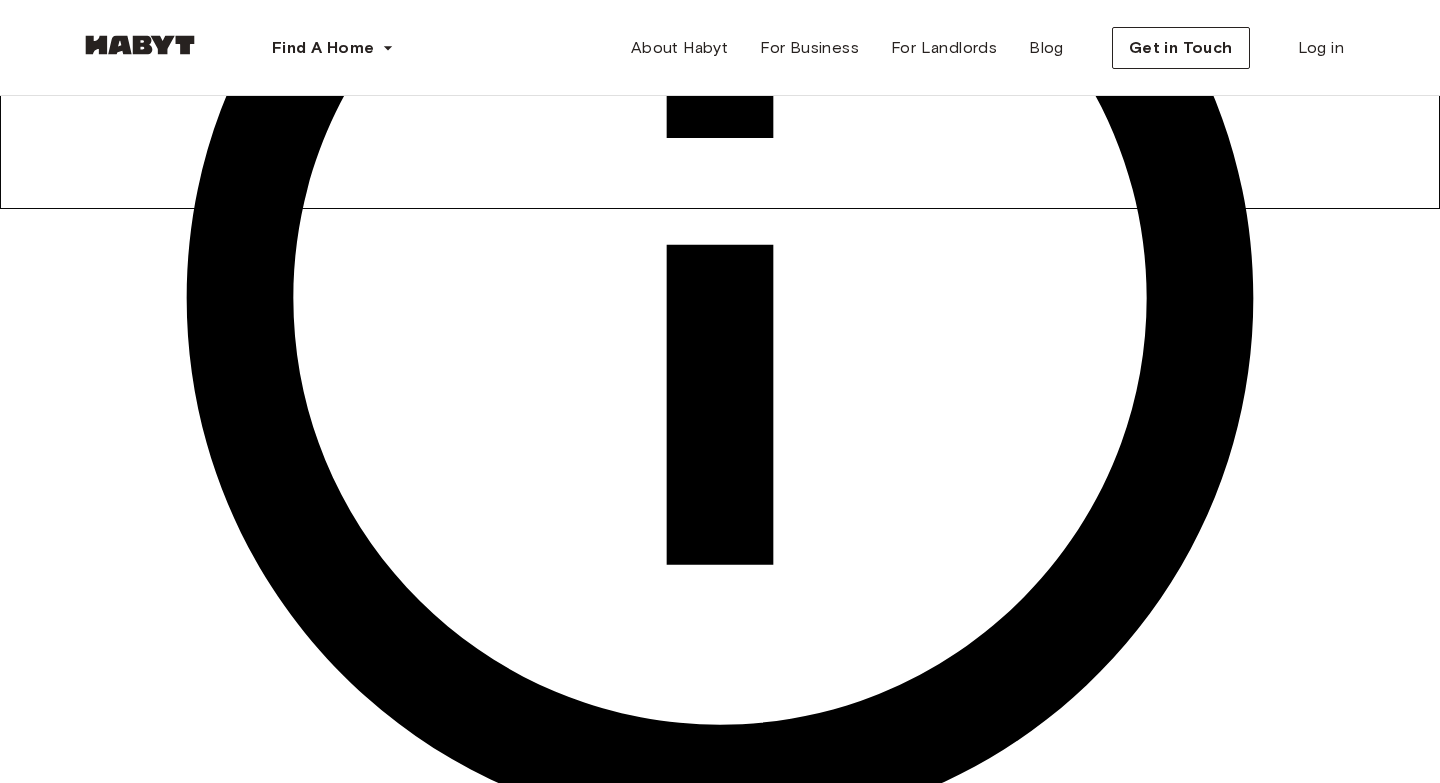 click on "Monthly rent from €625.00" at bounding box center [720, 2365] 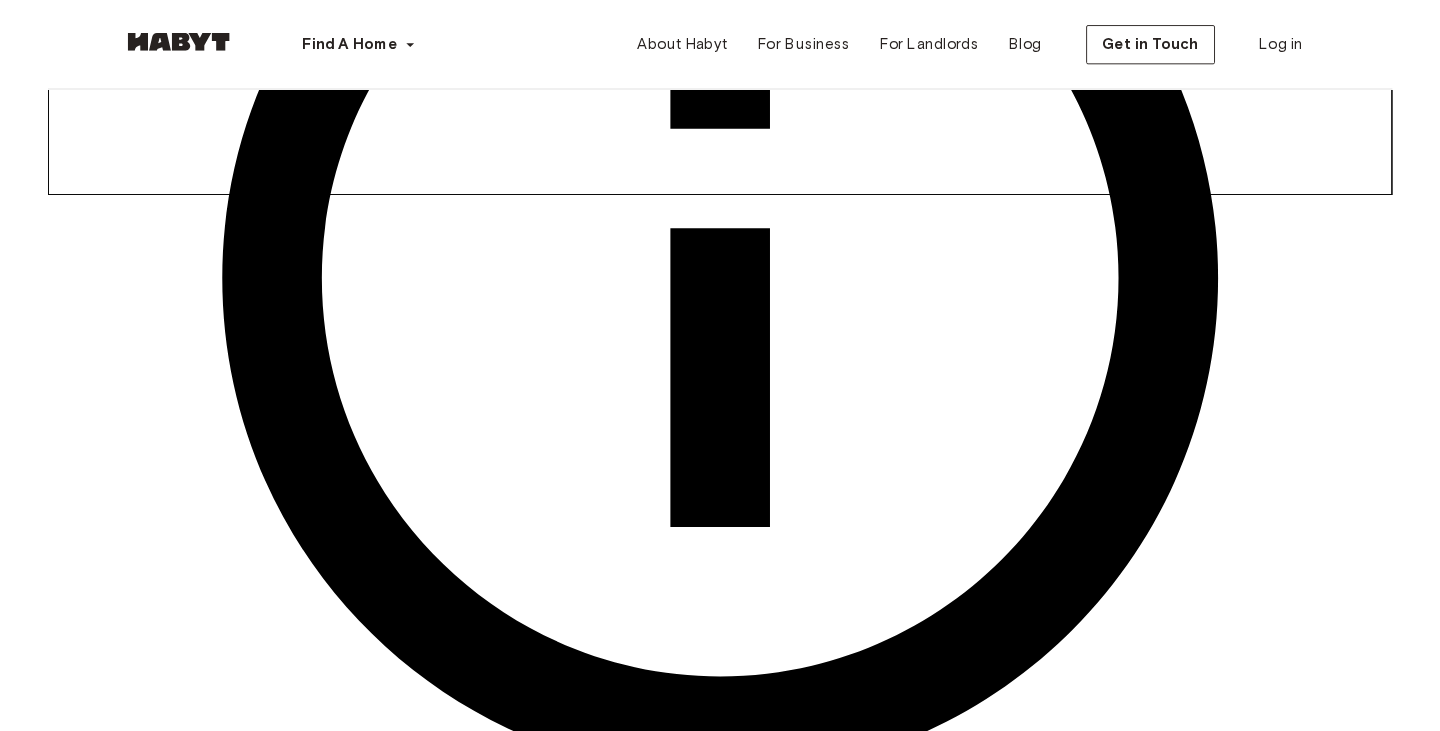 scroll, scrollTop: 0, scrollLeft: 0, axis: both 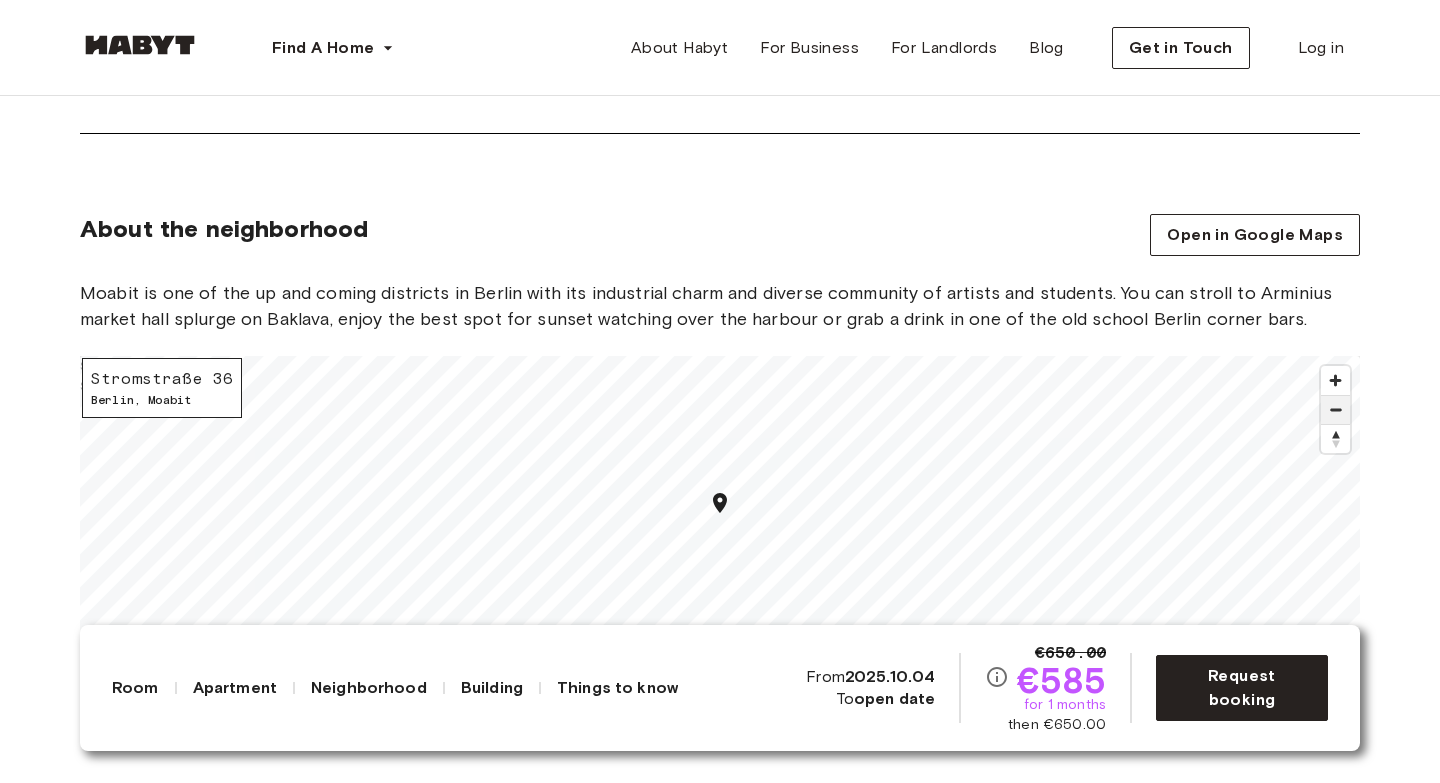 click at bounding box center [1335, 410] 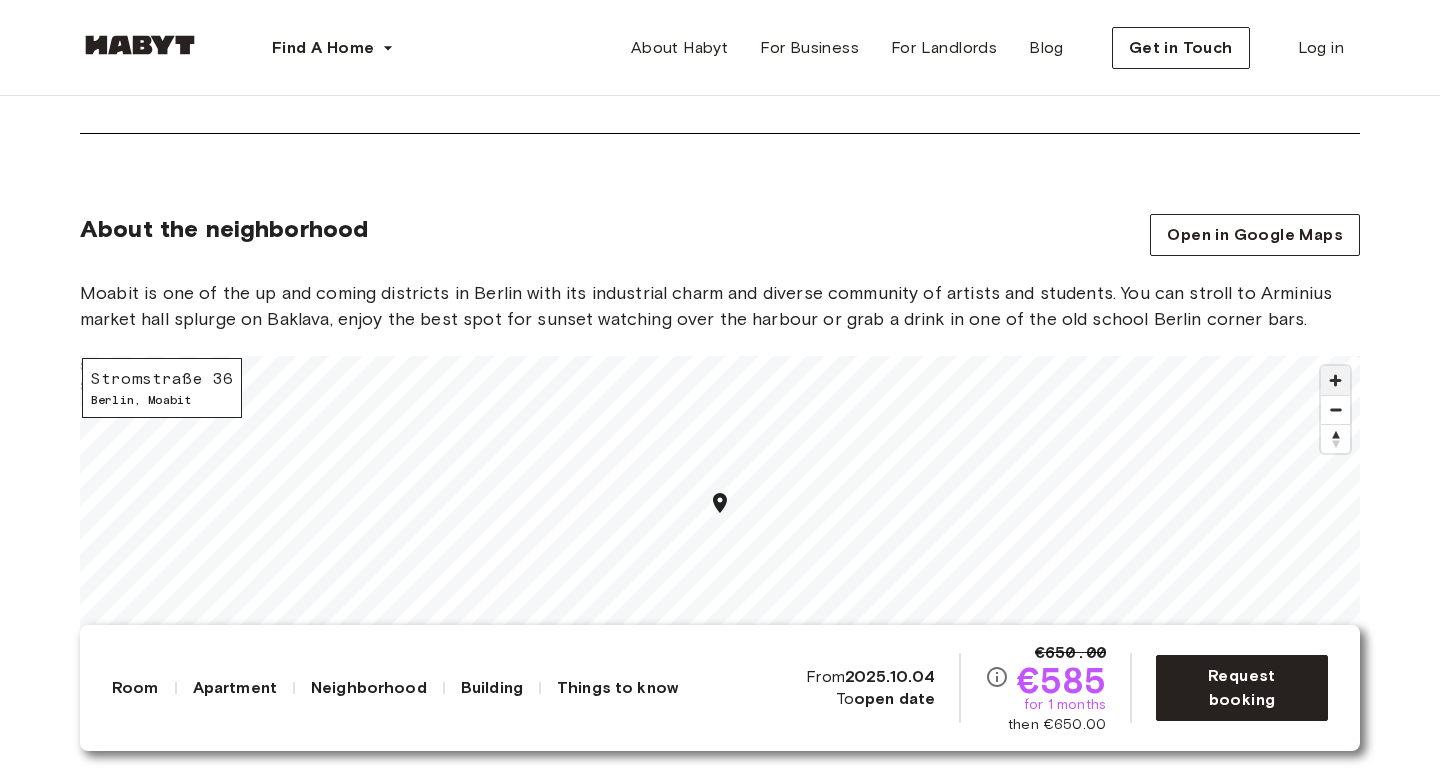 click at bounding box center (1335, 380) 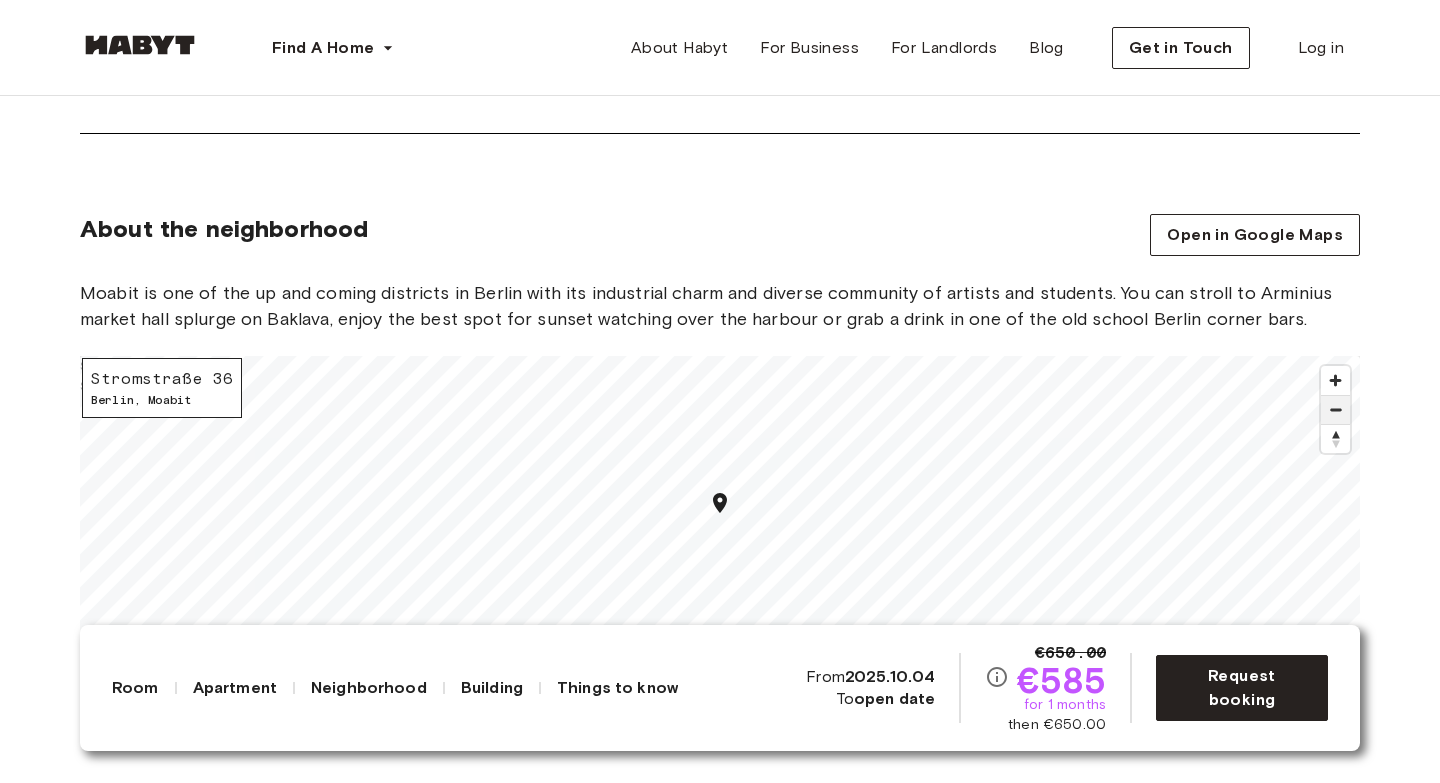 click at bounding box center (1335, 410) 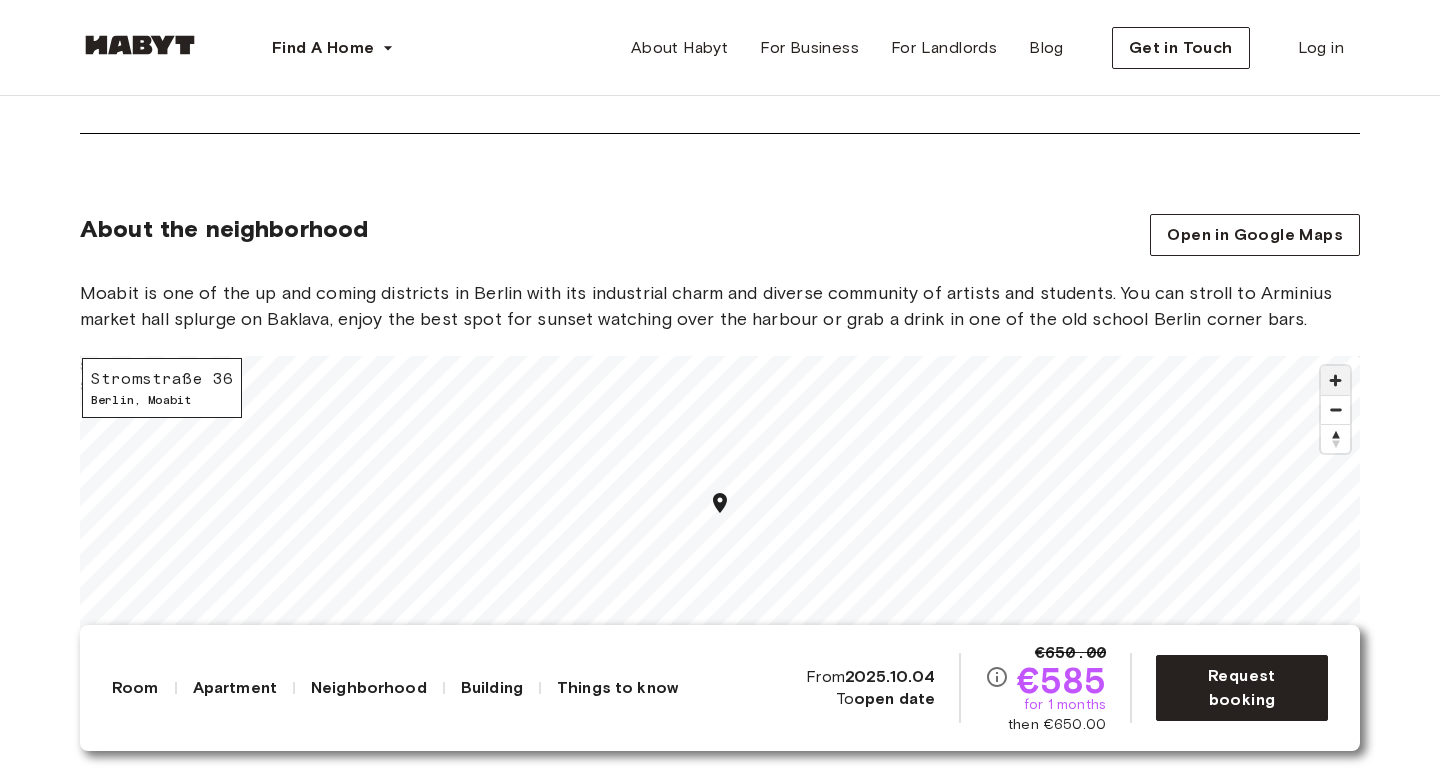 click at bounding box center (1335, 380) 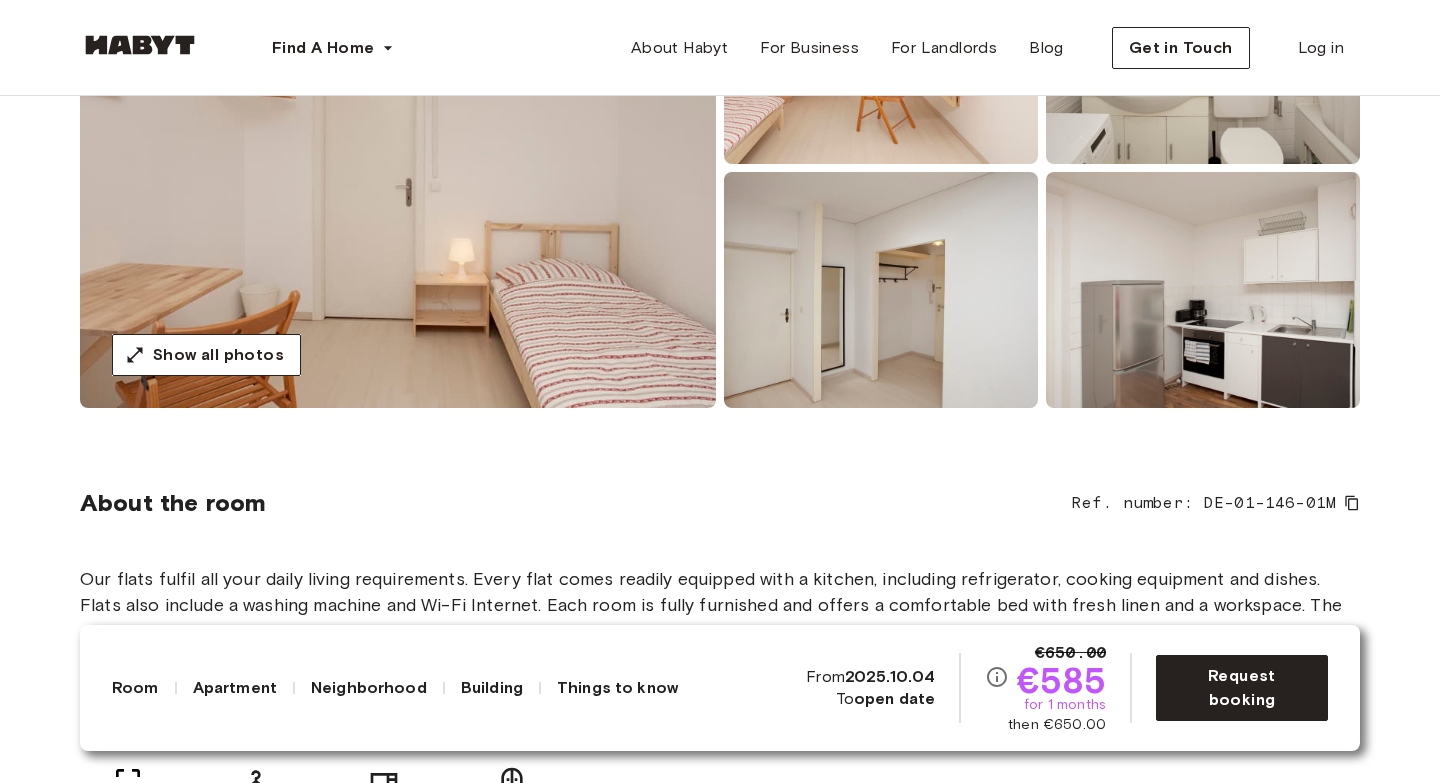 scroll, scrollTop: 0, scrollLeft: 0, axis: both 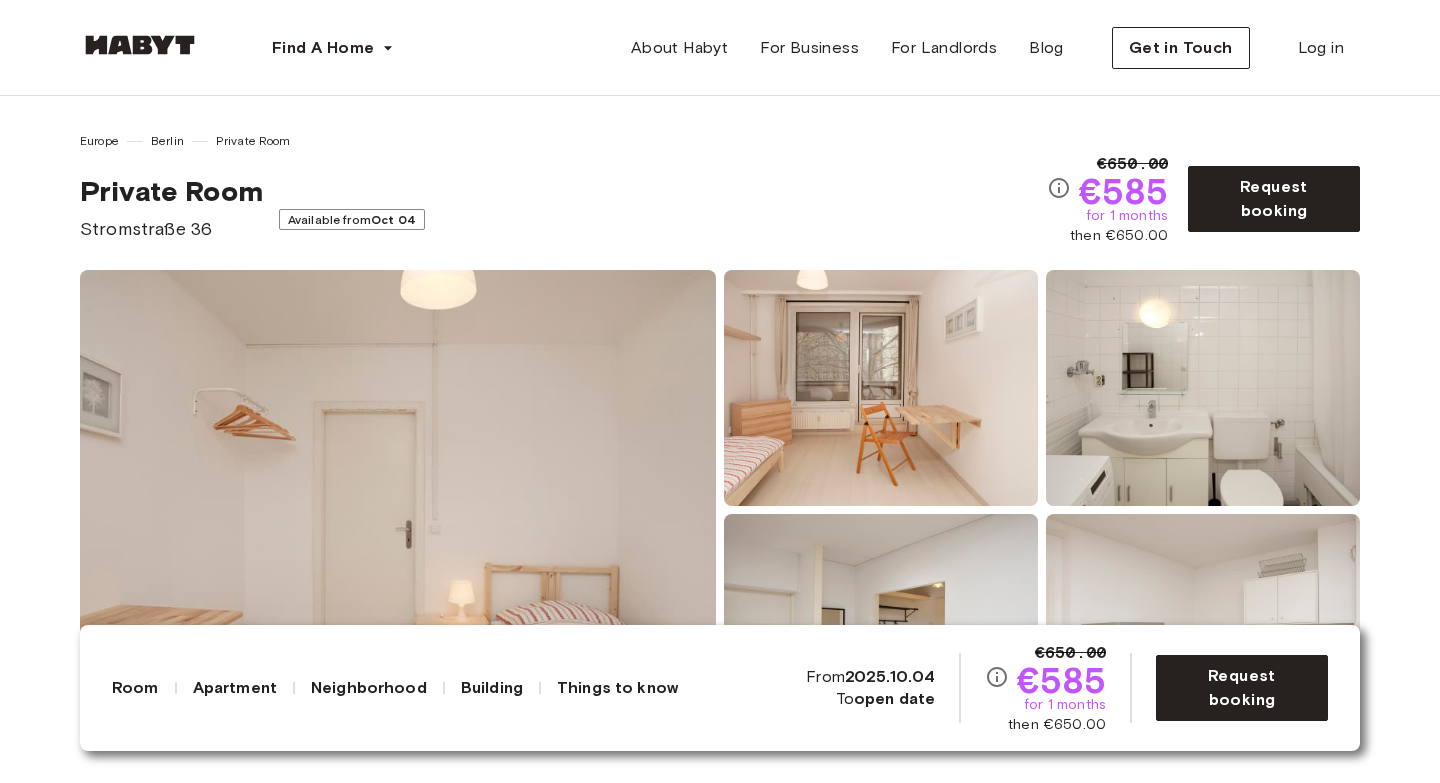 click on "then €650.00" at bounding box center [1119, 236] 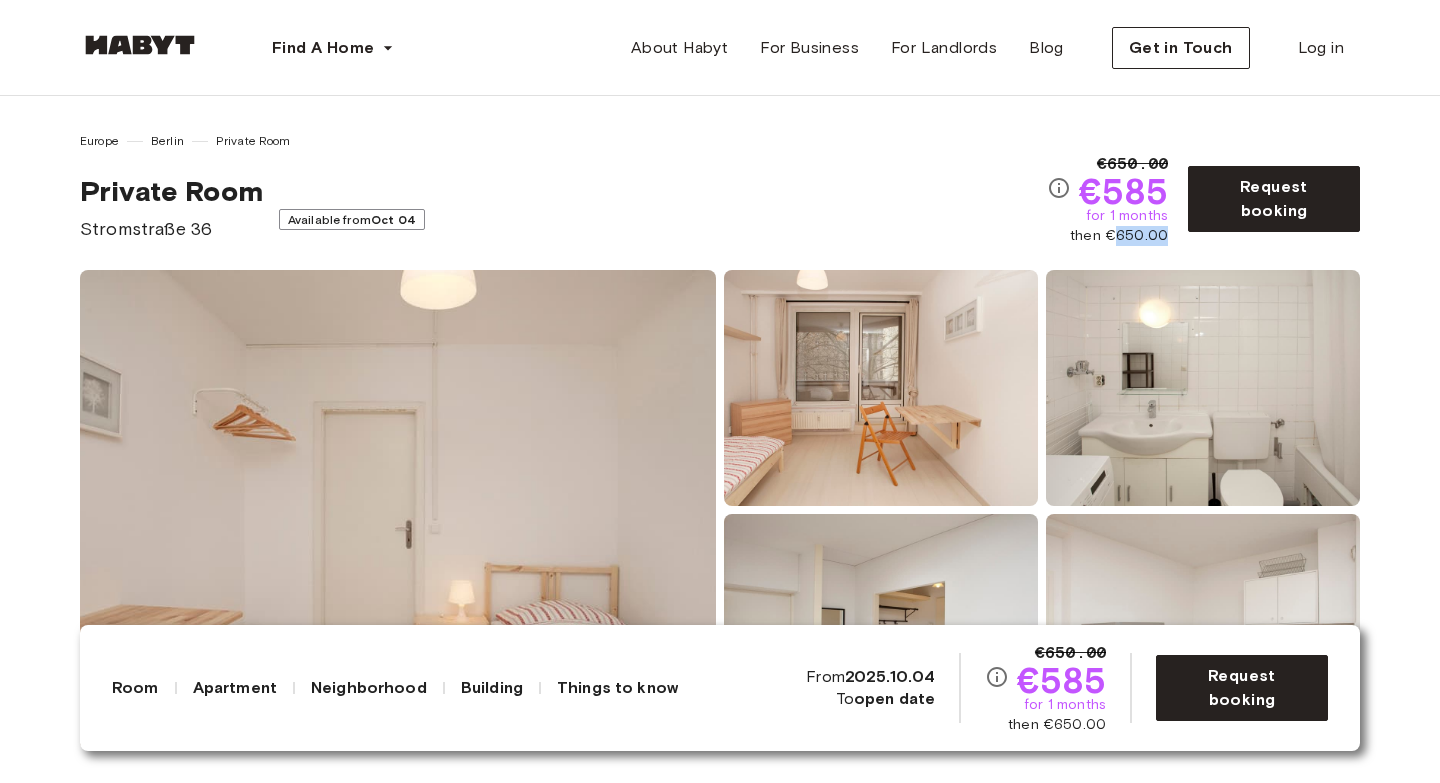 click on "then €650.00" at bounding box center [1119, 236] 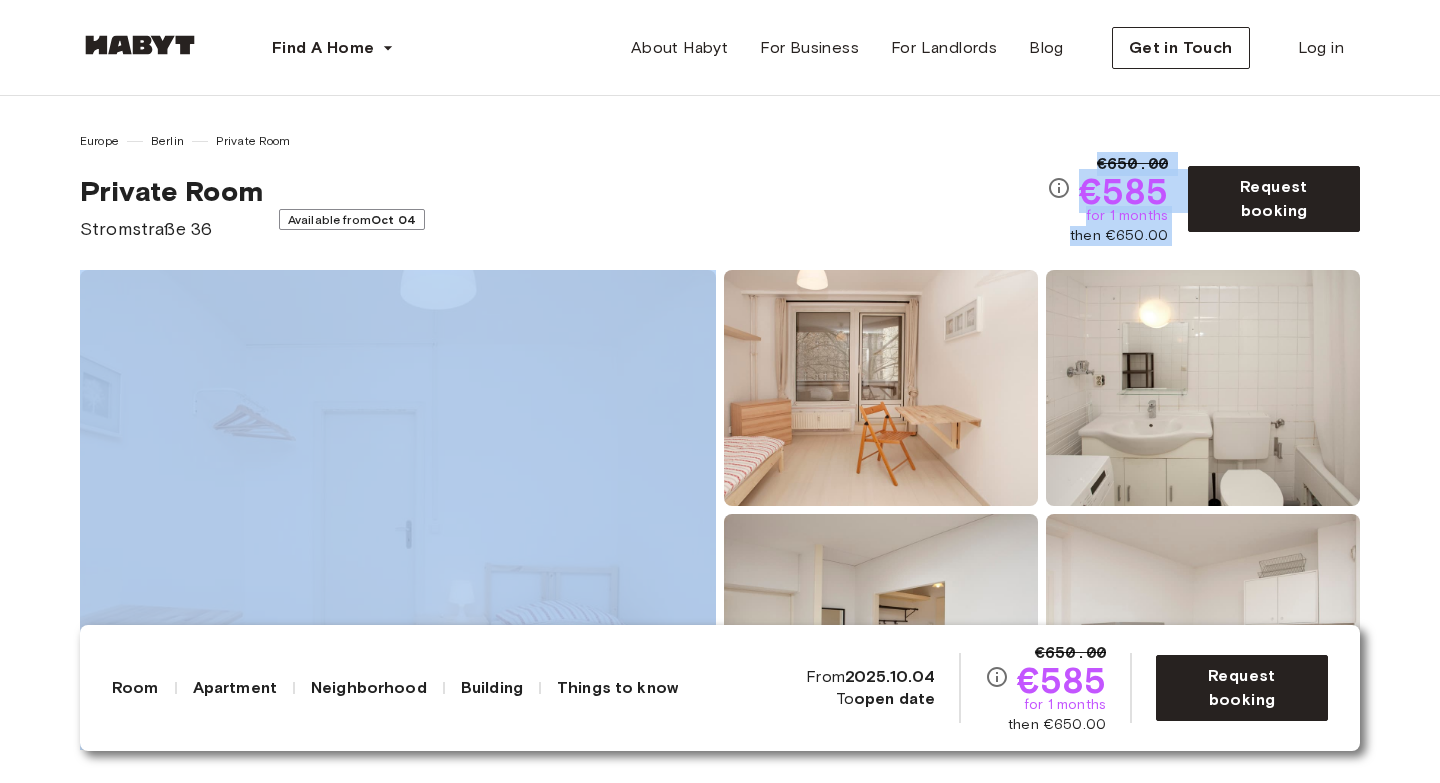 drag, startPoint x: 1125, startPoint y: 235, endPoint x: 1102, endPoint y: 164, distance: 74.63243 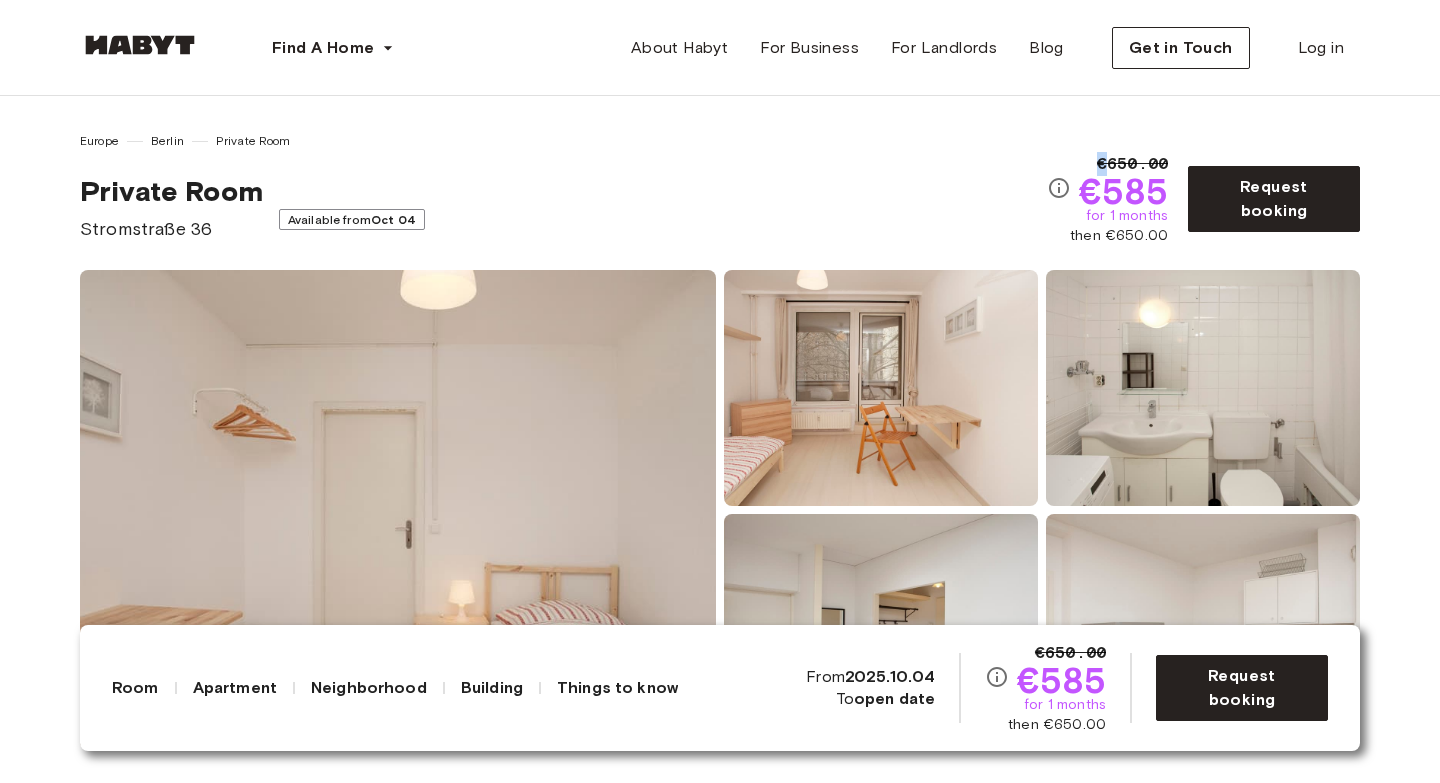 click on "€650.00" at bounding box center (1132, 164) 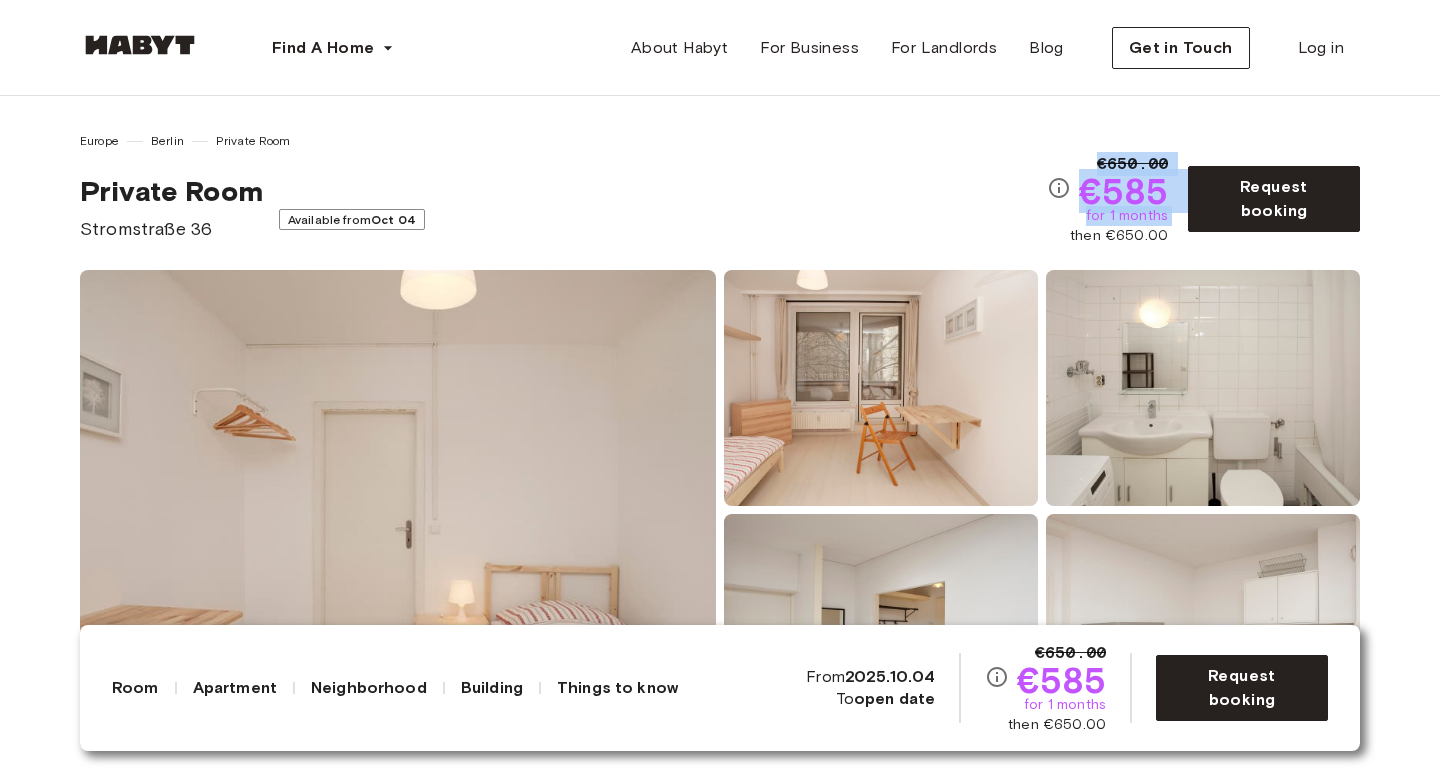 drag, startPoint x: 1102, startPoint y: 164, endPoint x: 1118, endPoint y: 214, distance: 52.49762 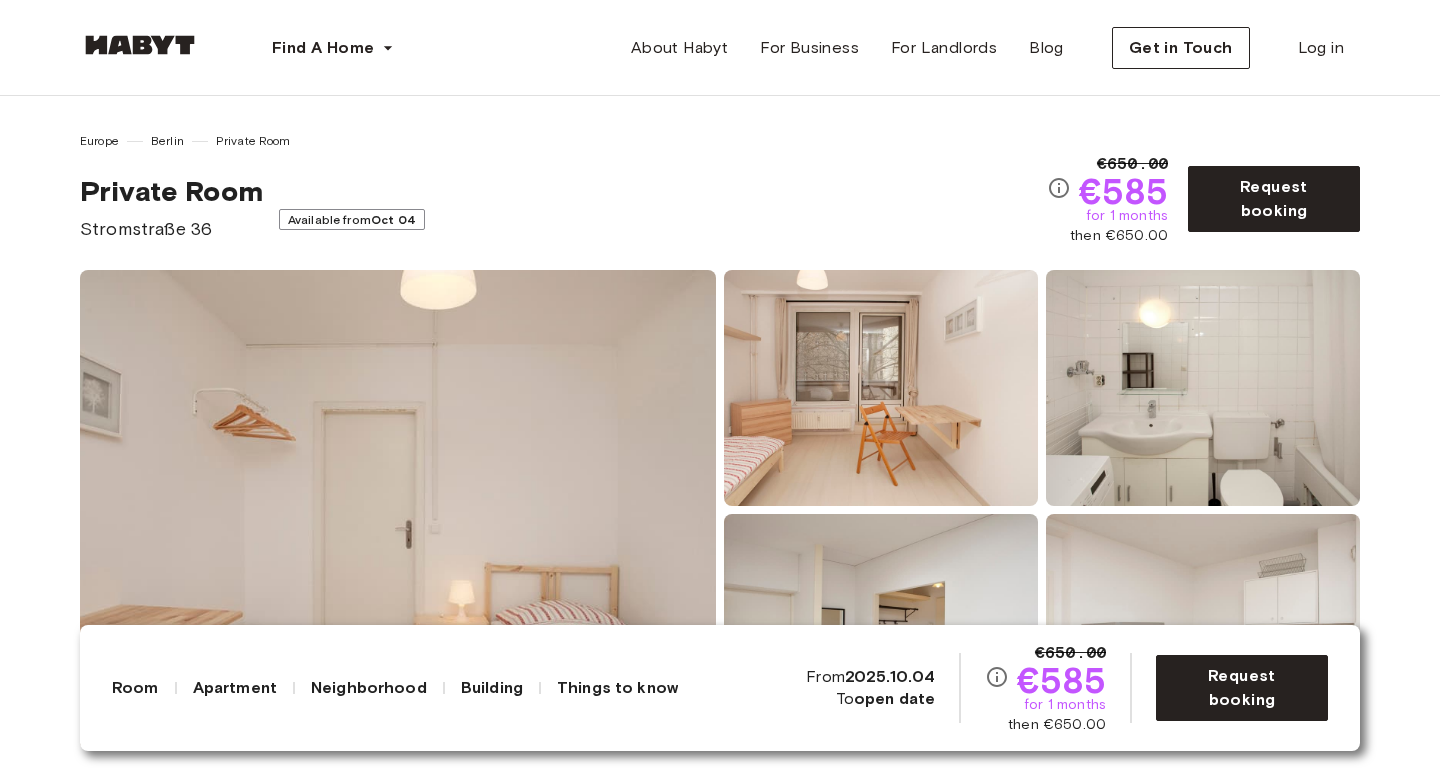 click on "then €650.00" at bounding box center (1119, 236) 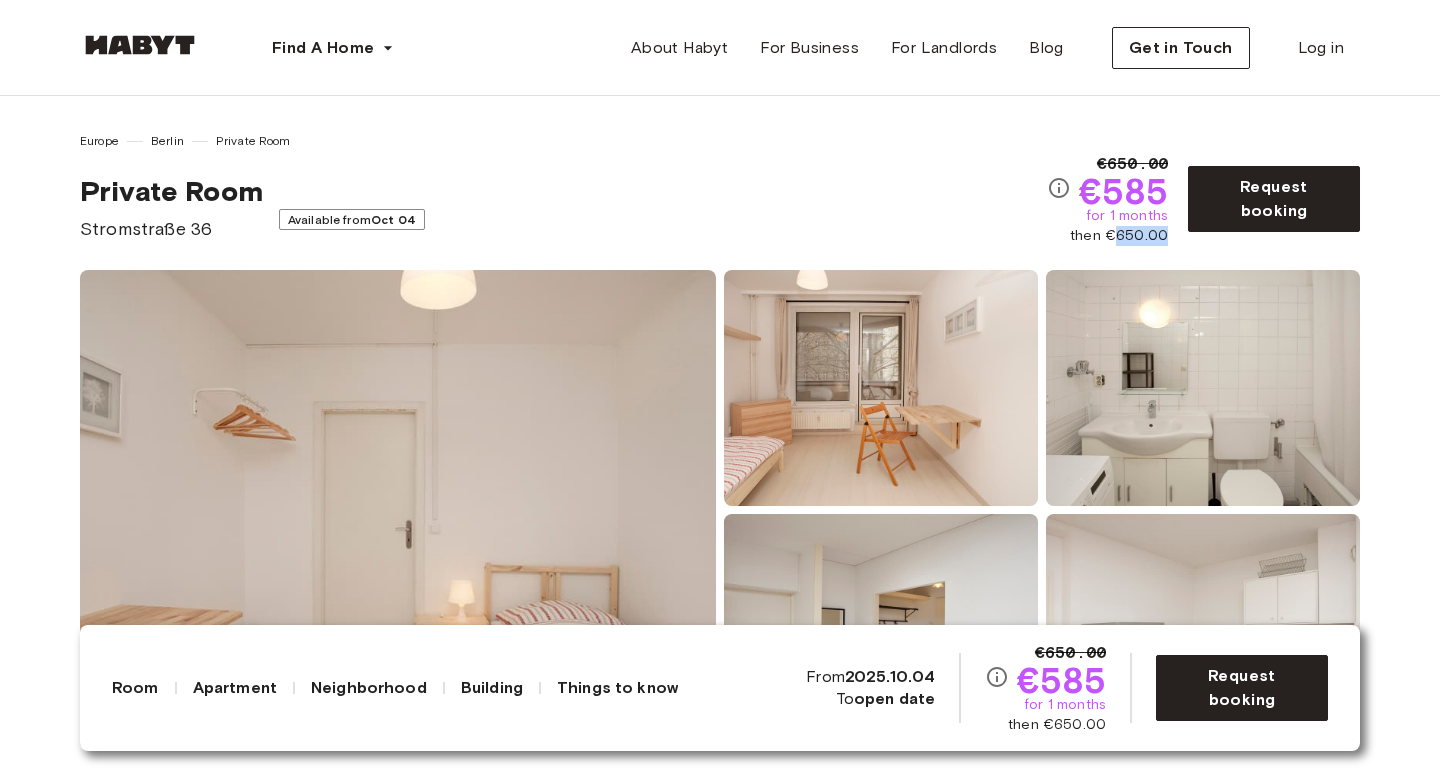 click on "then €650.00" at bounding box center [1119, 236] 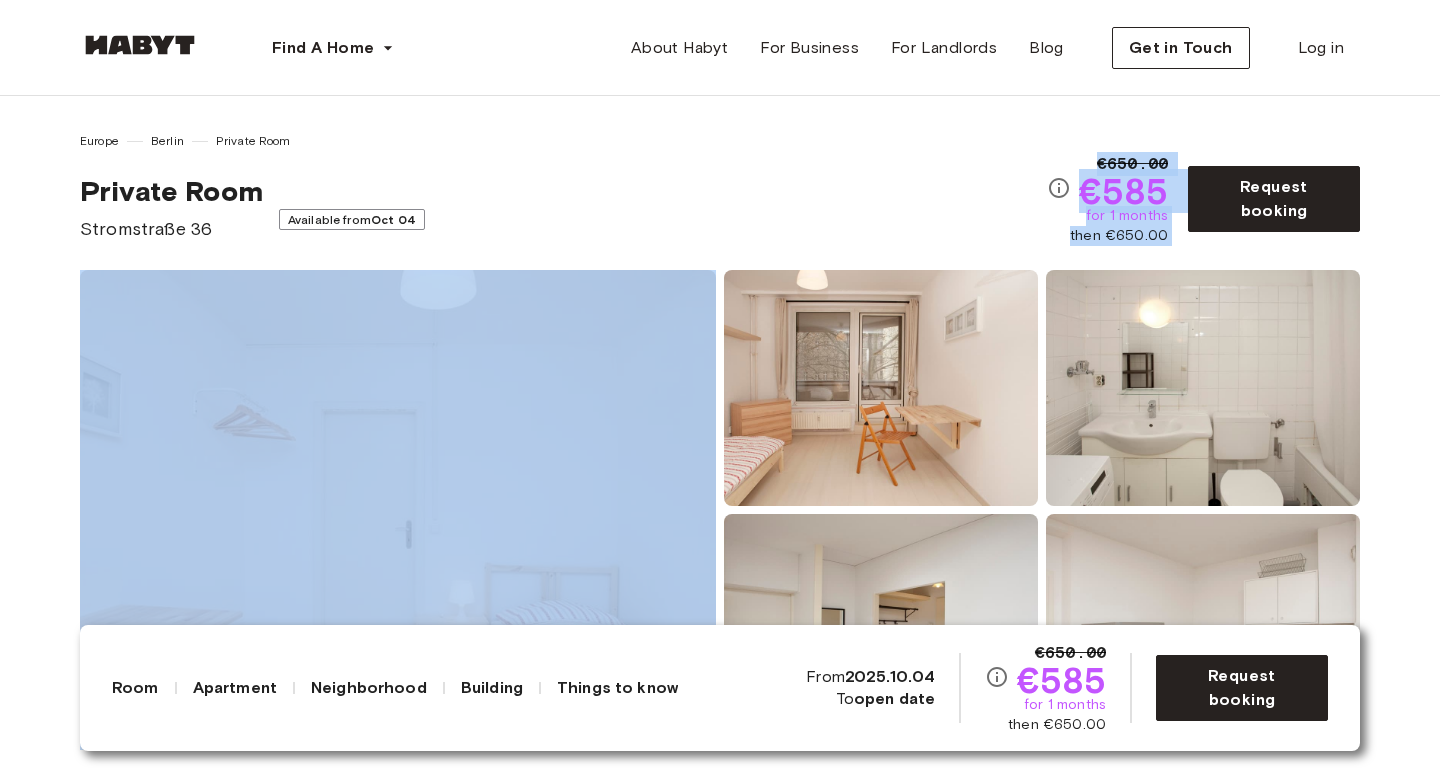 drag, startPoint x: 1123, startPoint y: 242, endPoint x: 1094, endPoint y: 147, distance: 99.32774 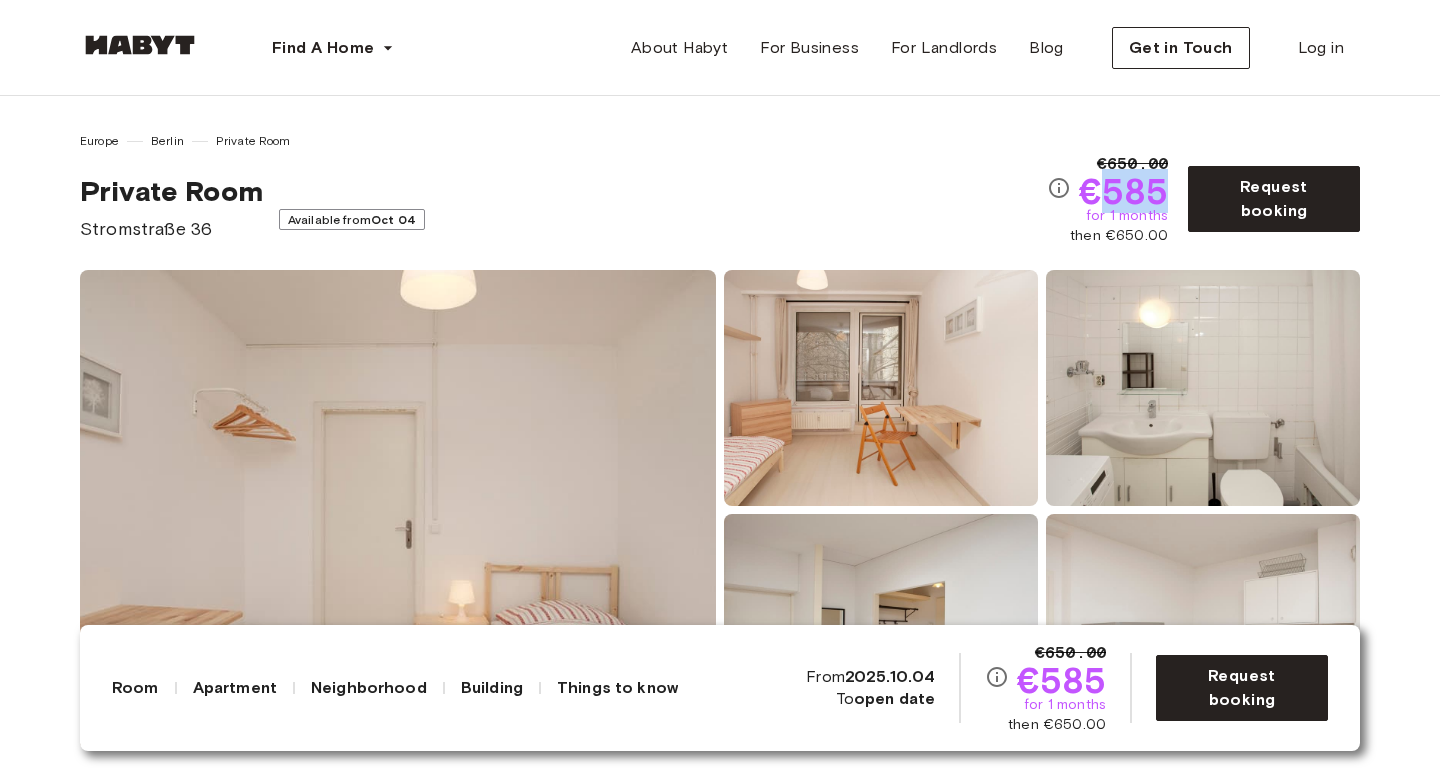 click on "€585" at bounding box center [1123, 191] 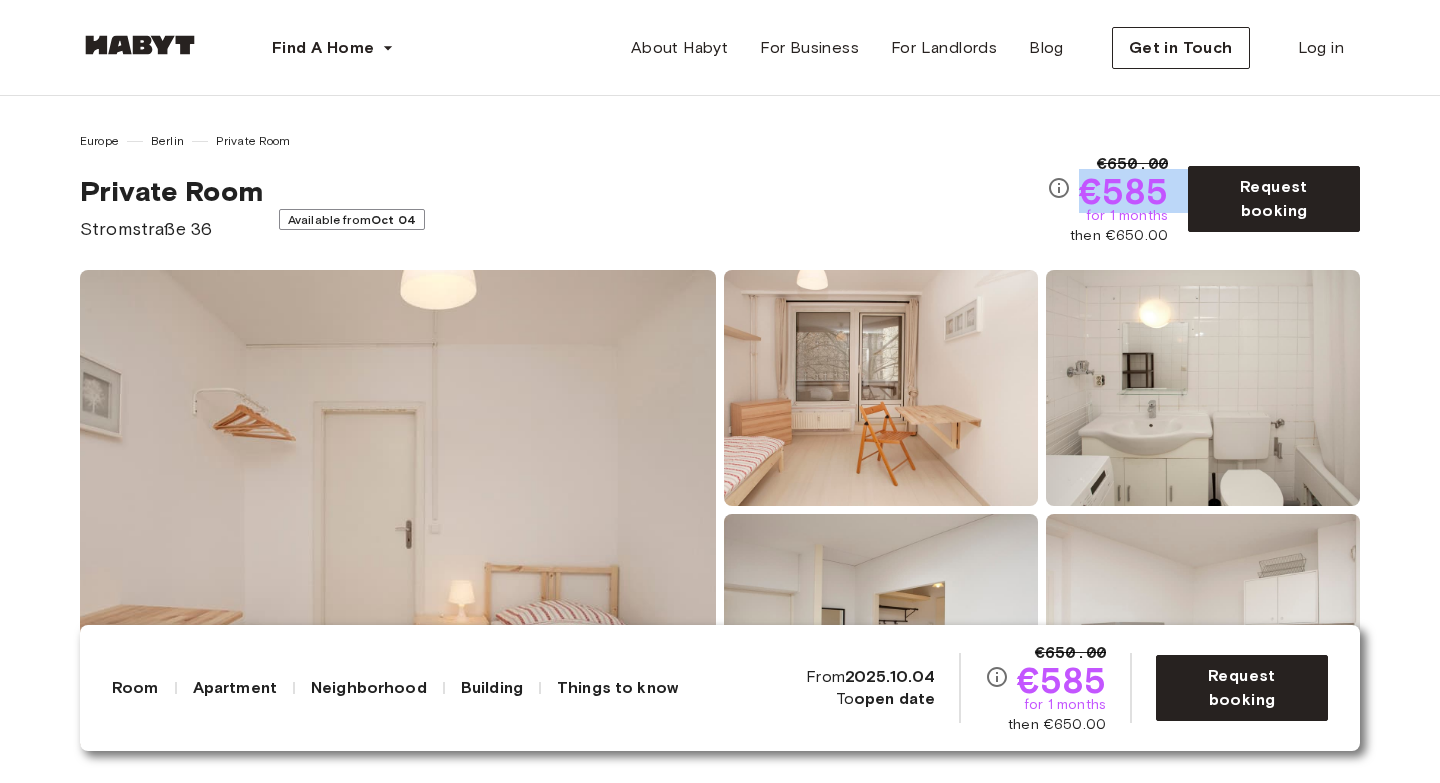 click on "€585" at bounding box center [1123, 191] 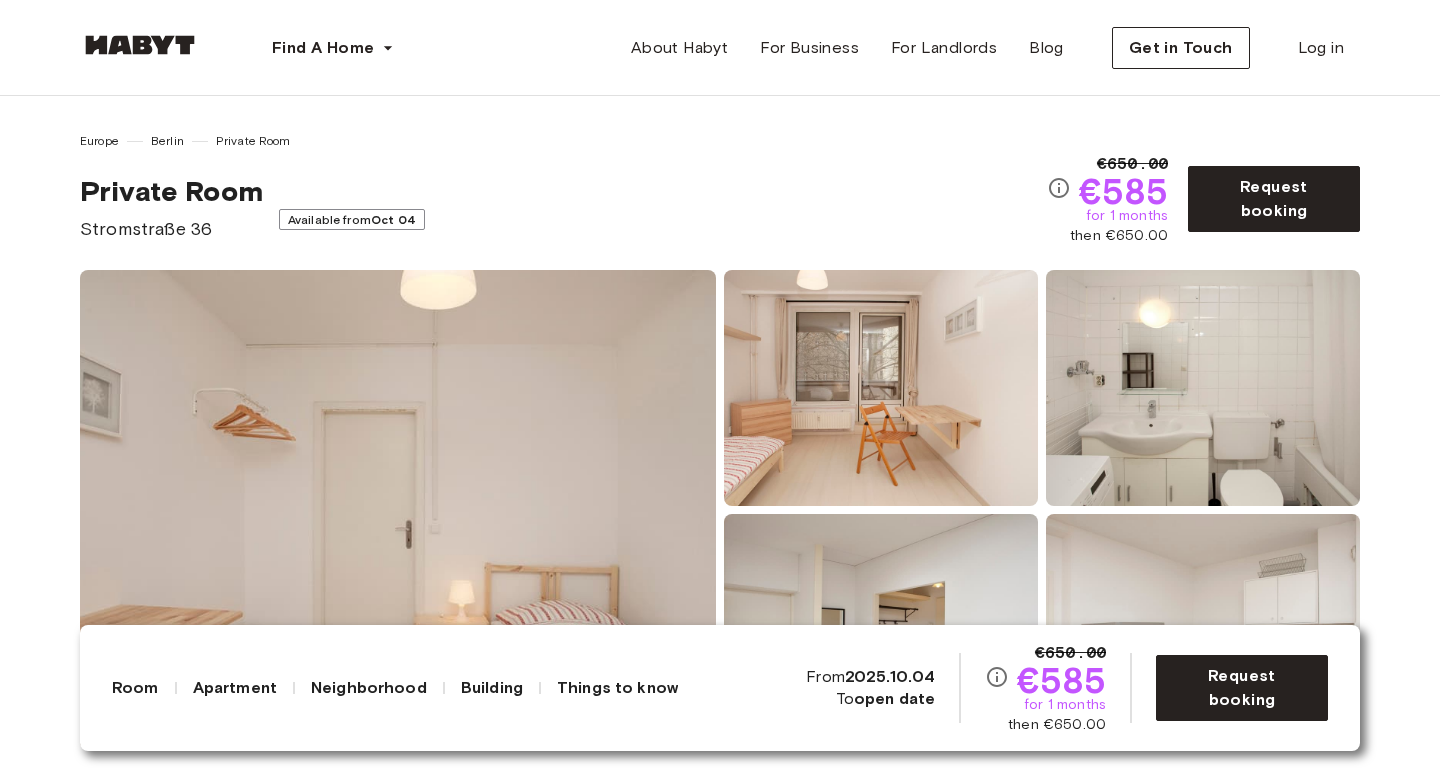 click on "€650.00" at bounding box center (1132, 164) 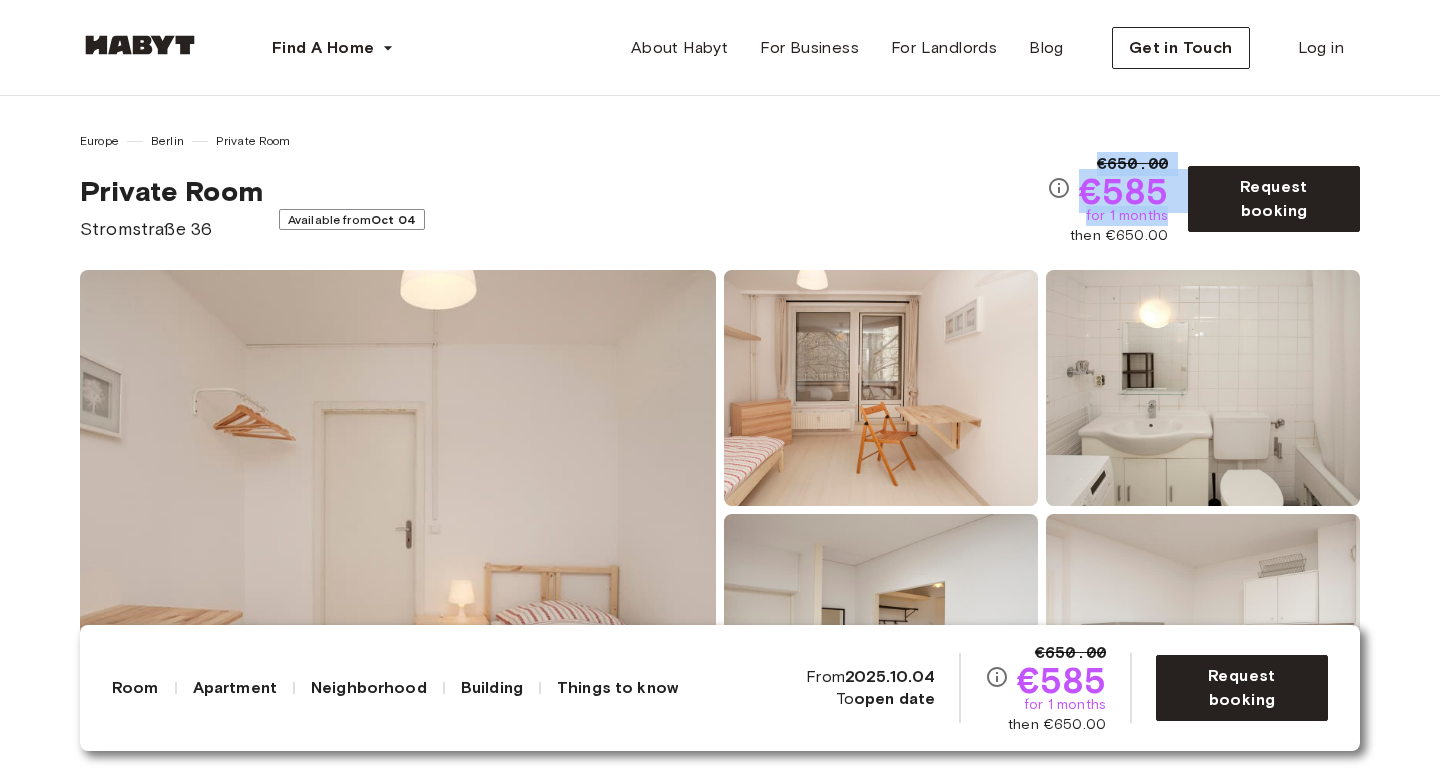 drag, startPoint x: 1099, startPoint y: 166, endPoint x: 1125, endPoint y: 225, distance: 64.4748 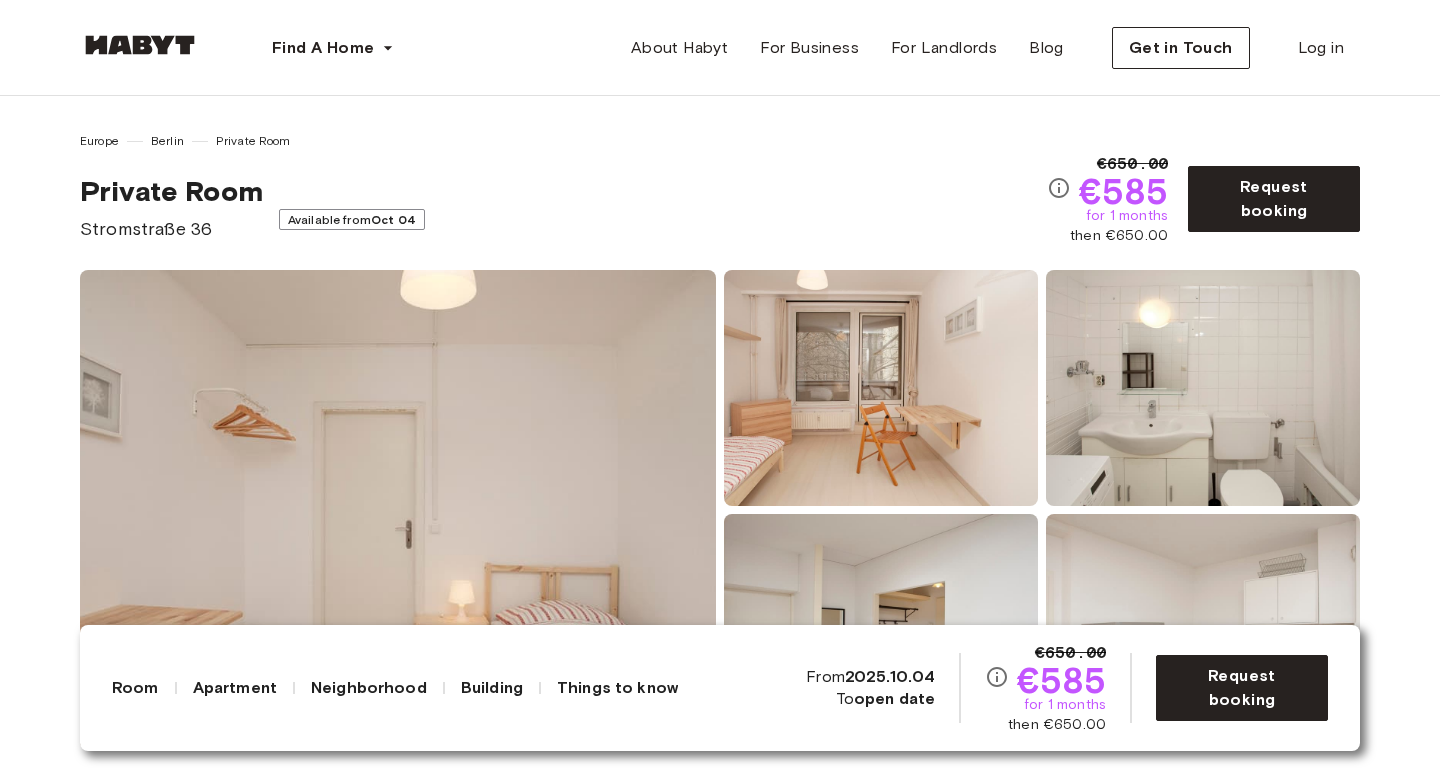 click on "then €650.00" at bounding box center [1119, 236] 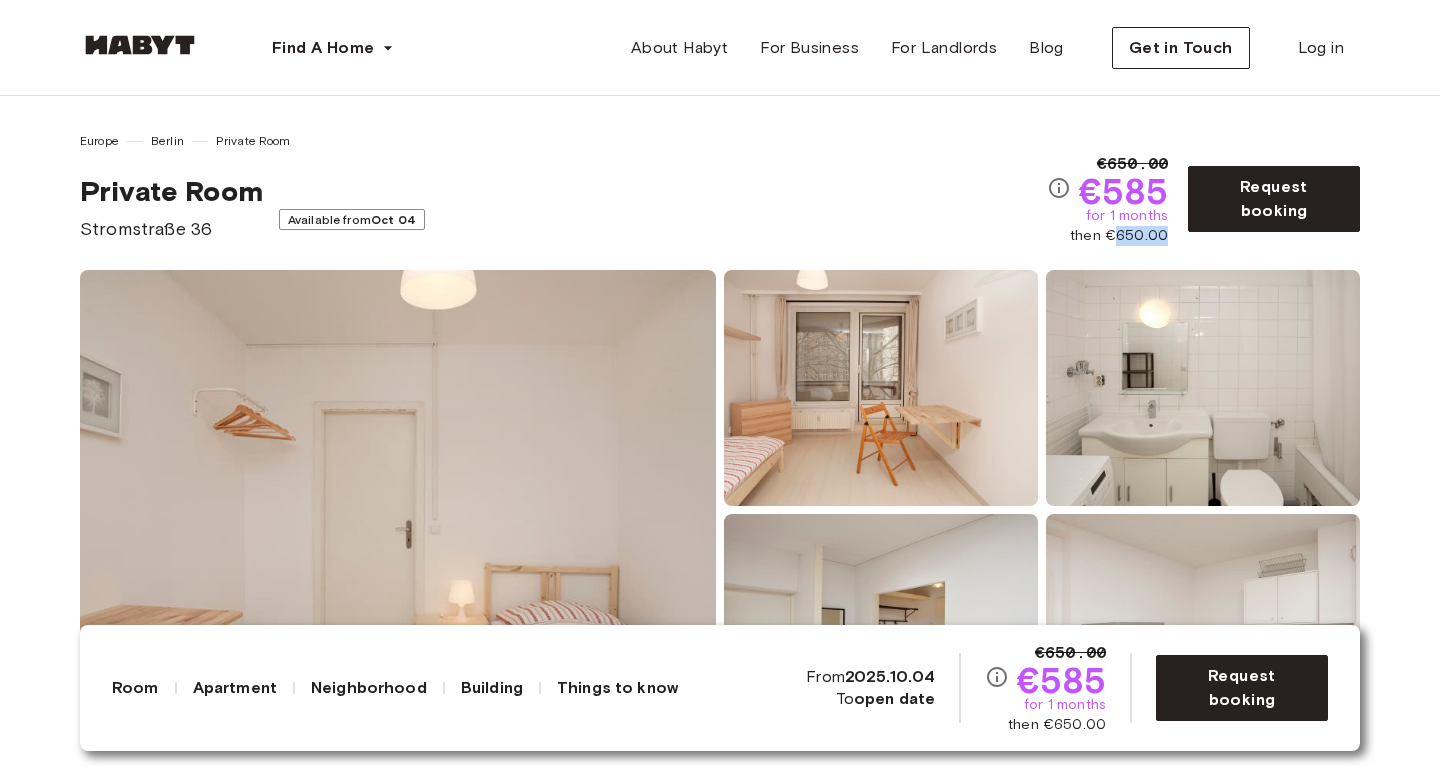 click on "then €650.00" at bounding box center [1119, 236] 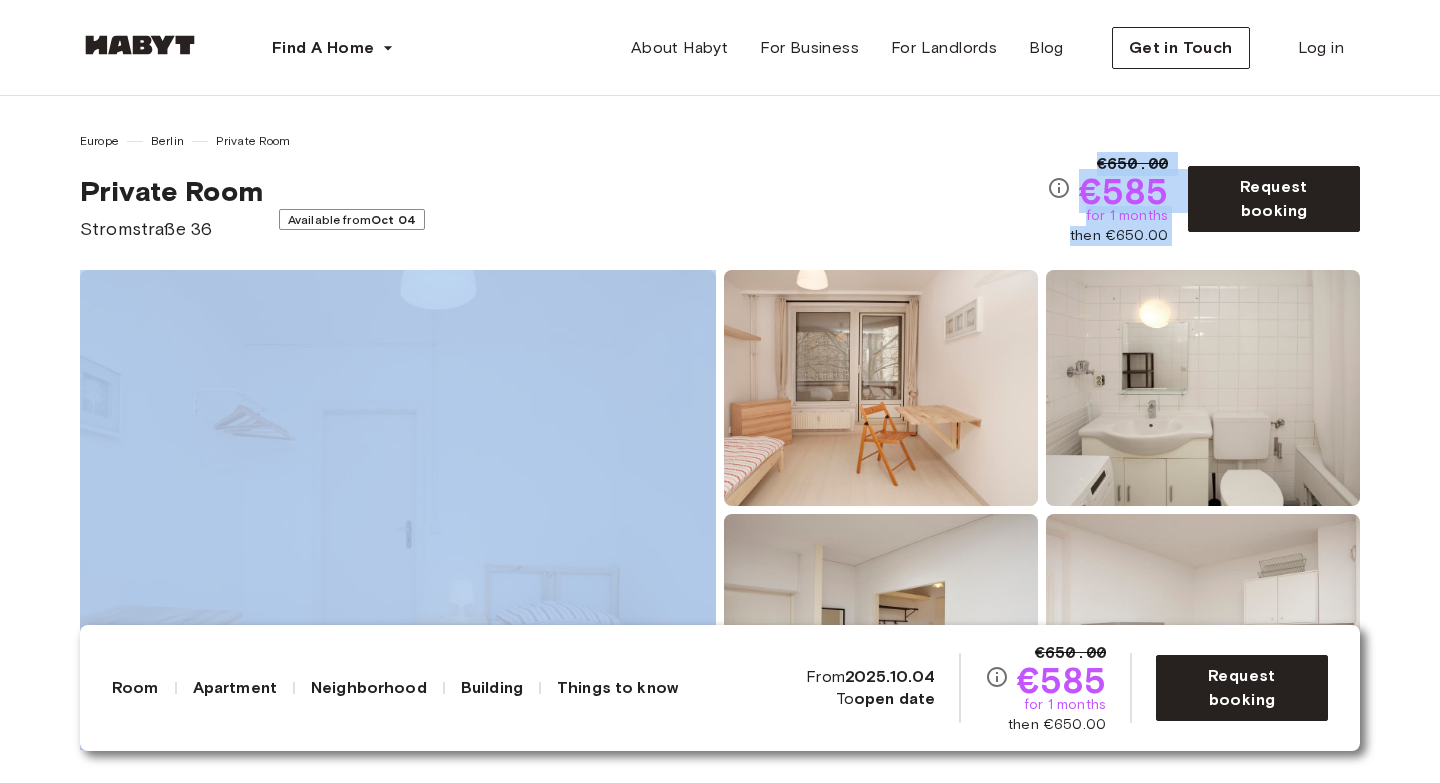 drag, startPoint x: 1125, startPoint y: 226, endPoint x: 1097, endPoint y: 154, distance: 77.25283 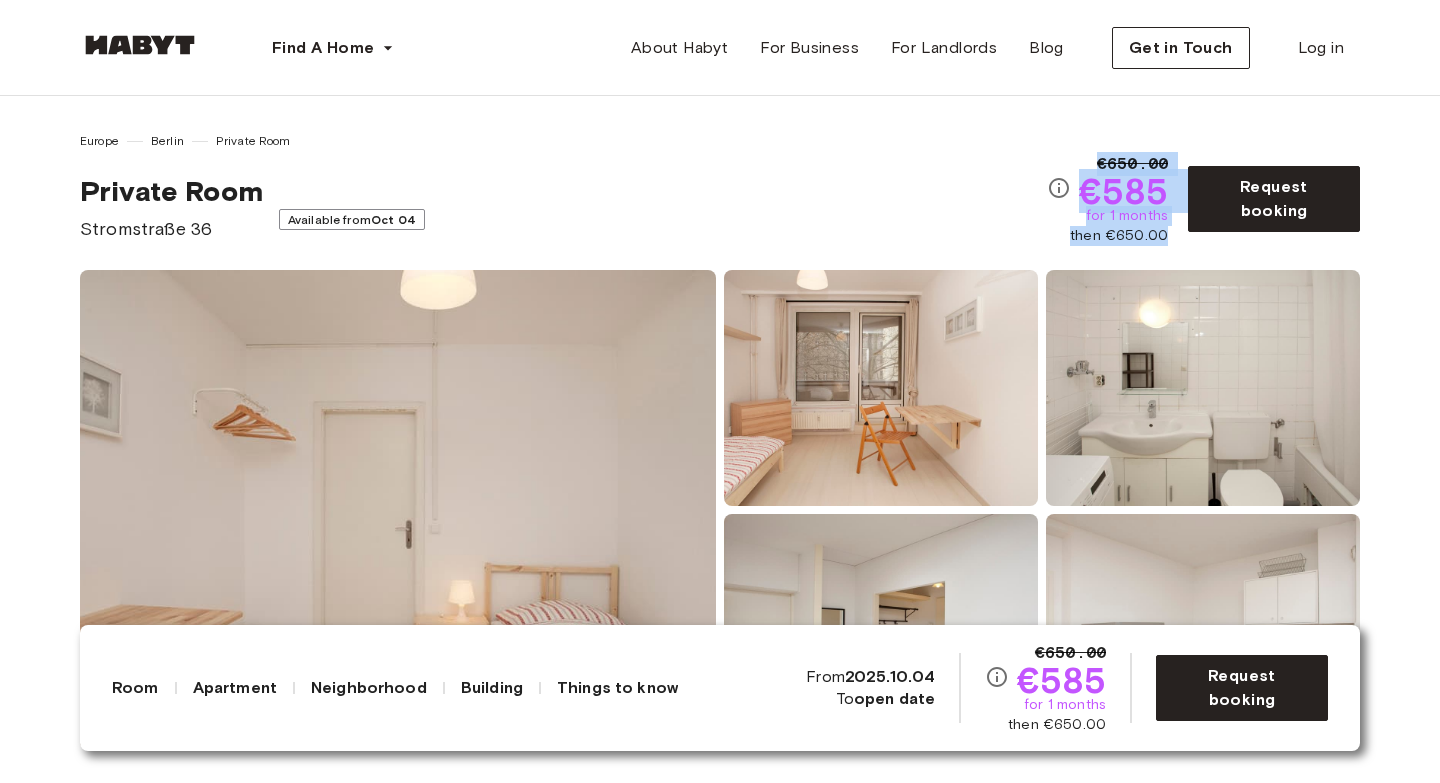 drag, startPoint x: 1096, startPoint y: 154, endPoint x: 1137, endPoint y: 237, distance: 92.574295 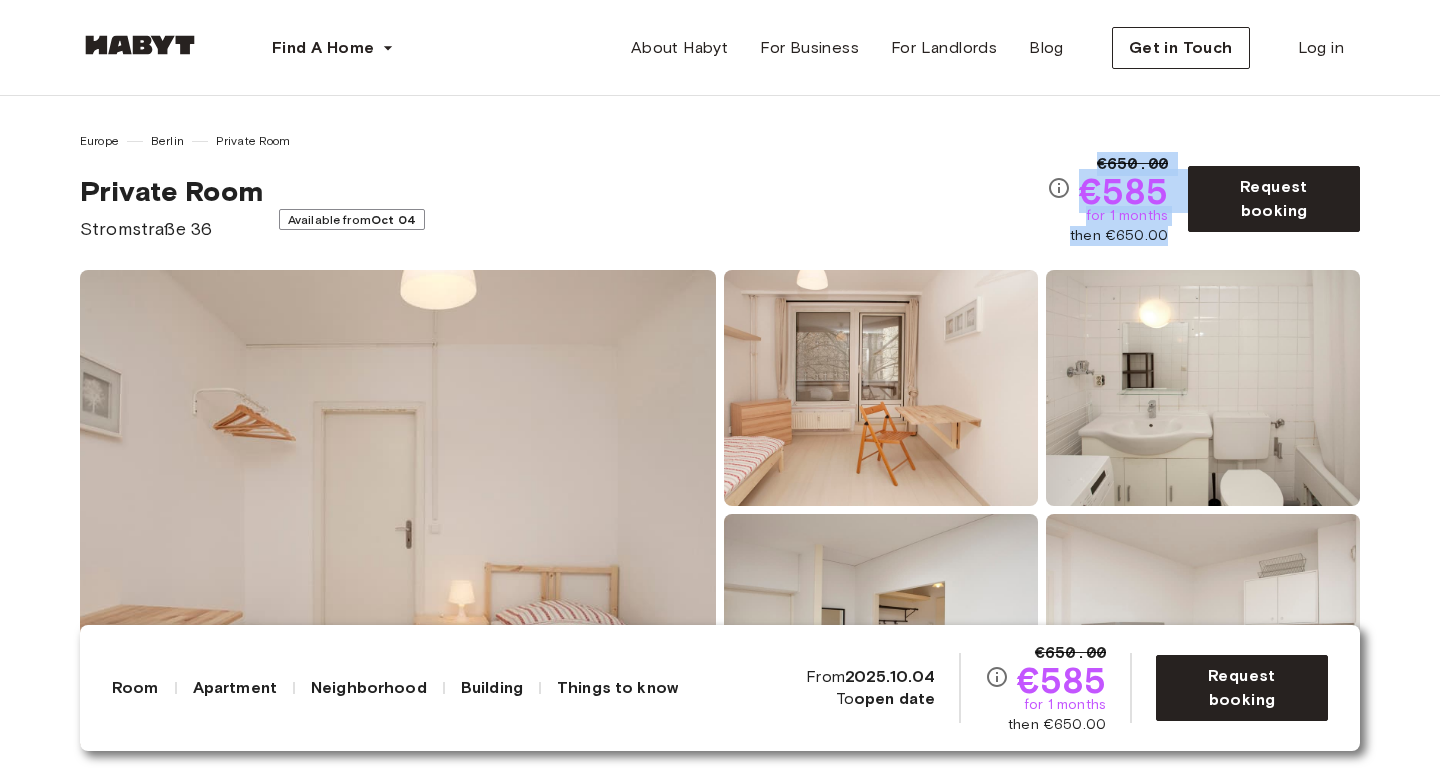 drag, startPoint x: 1099, startPoint y: 163, endPoint x: 1158, endPoint y: 230, distance: 89.27486 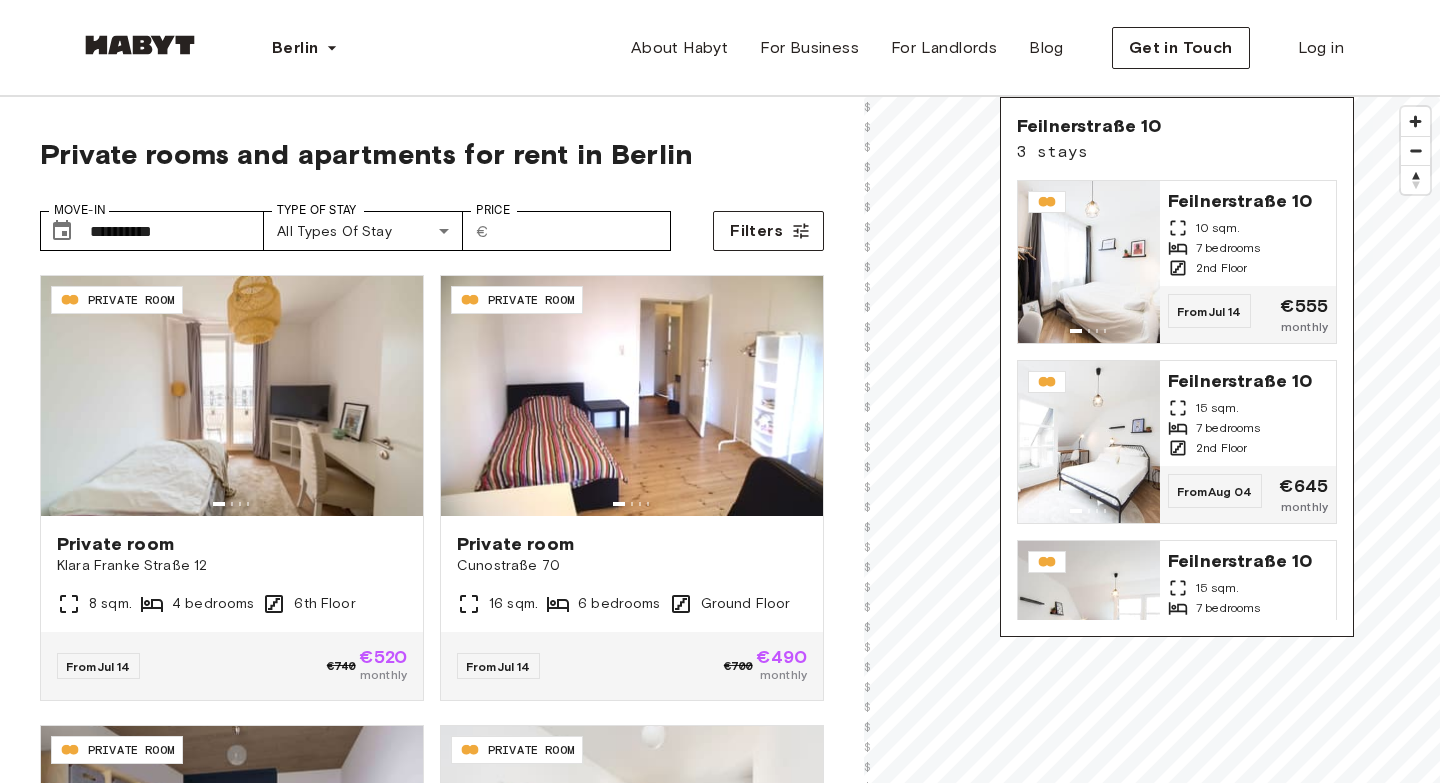 scroll, scrollTop: 54, scrollLeft: 0, axis: vertical 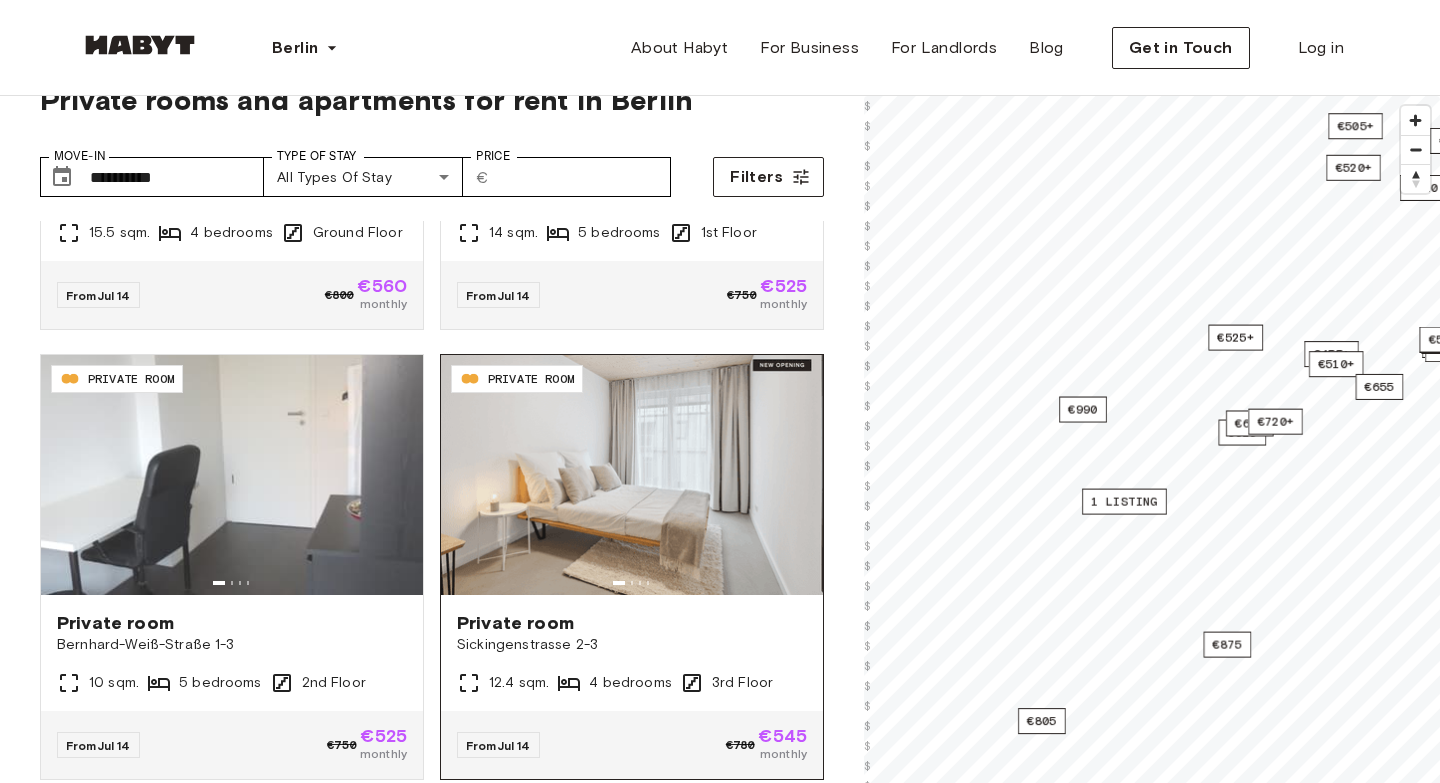 click on "**********" at bounding box center [720, 523] 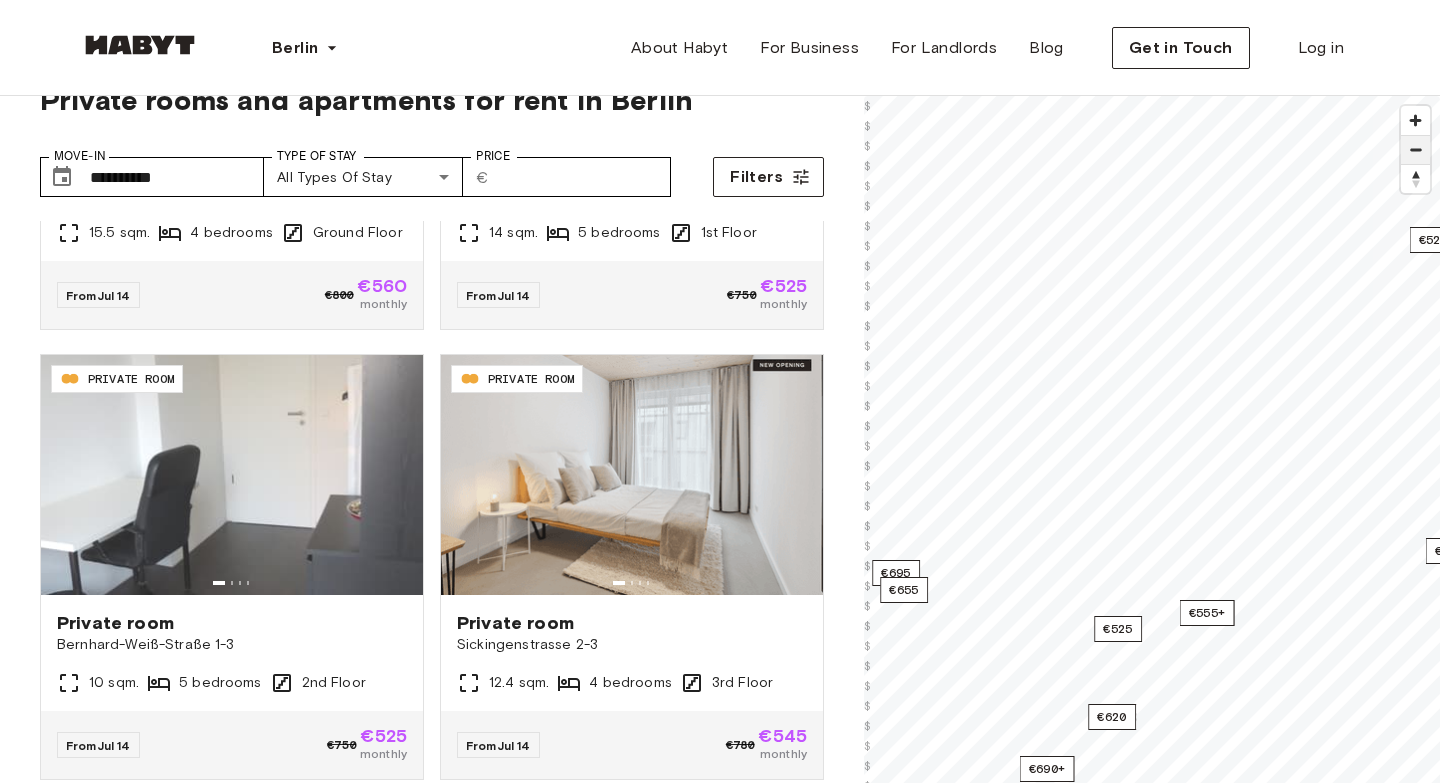 click at bounding box center [1415, 150] 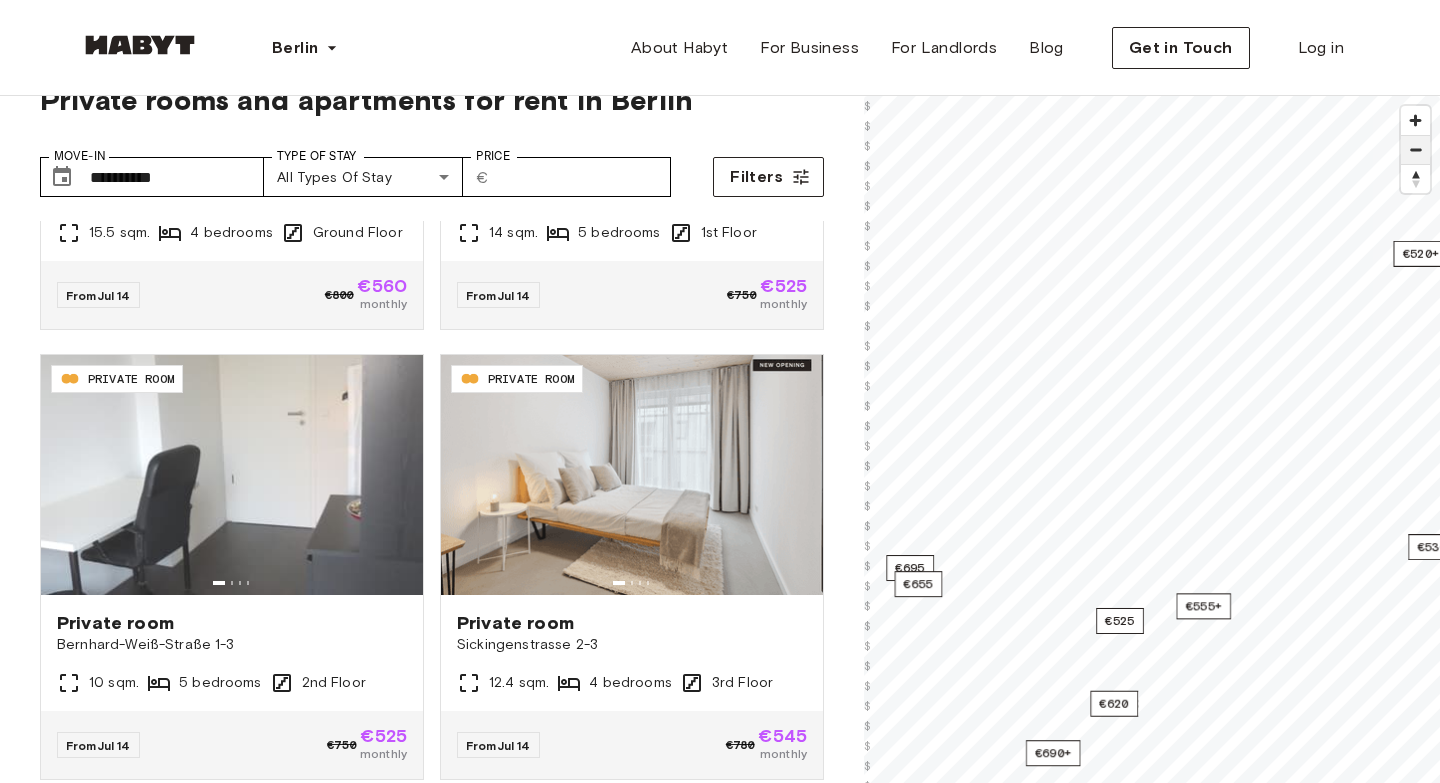 click at bounding box center [1415, 150] 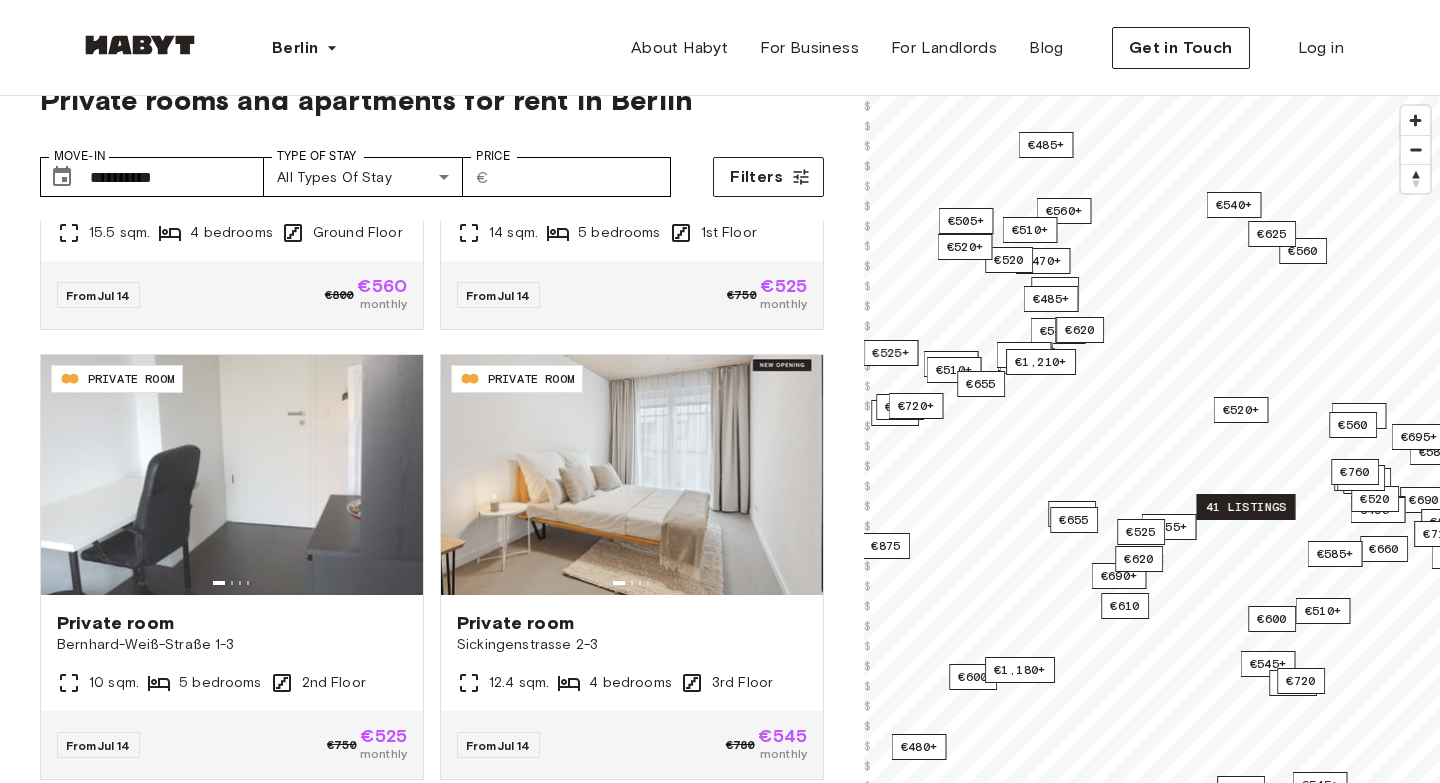 click on "41 listings" at bounding box center (1245, 507) 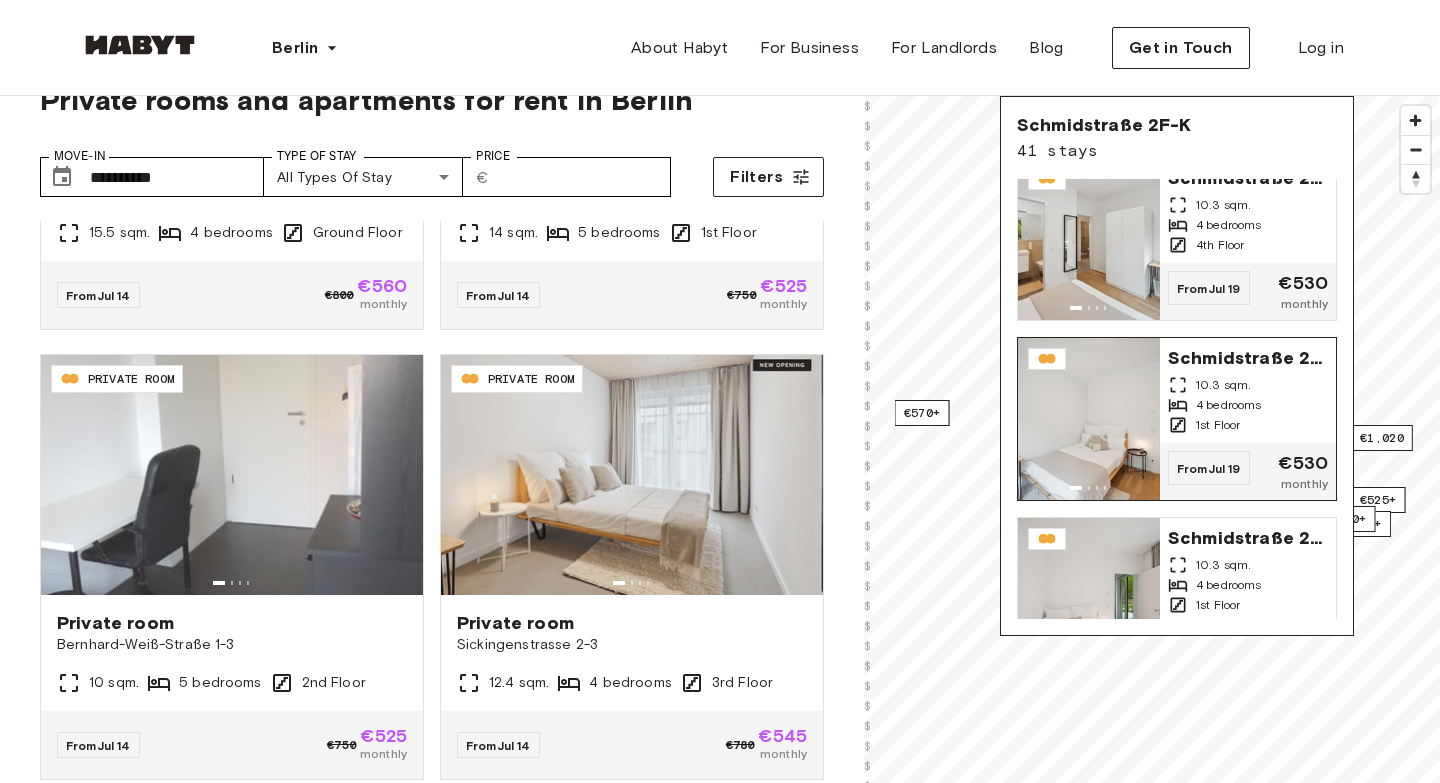 scroll, scrollTop: 0, scrollLeft: 0, axis: both 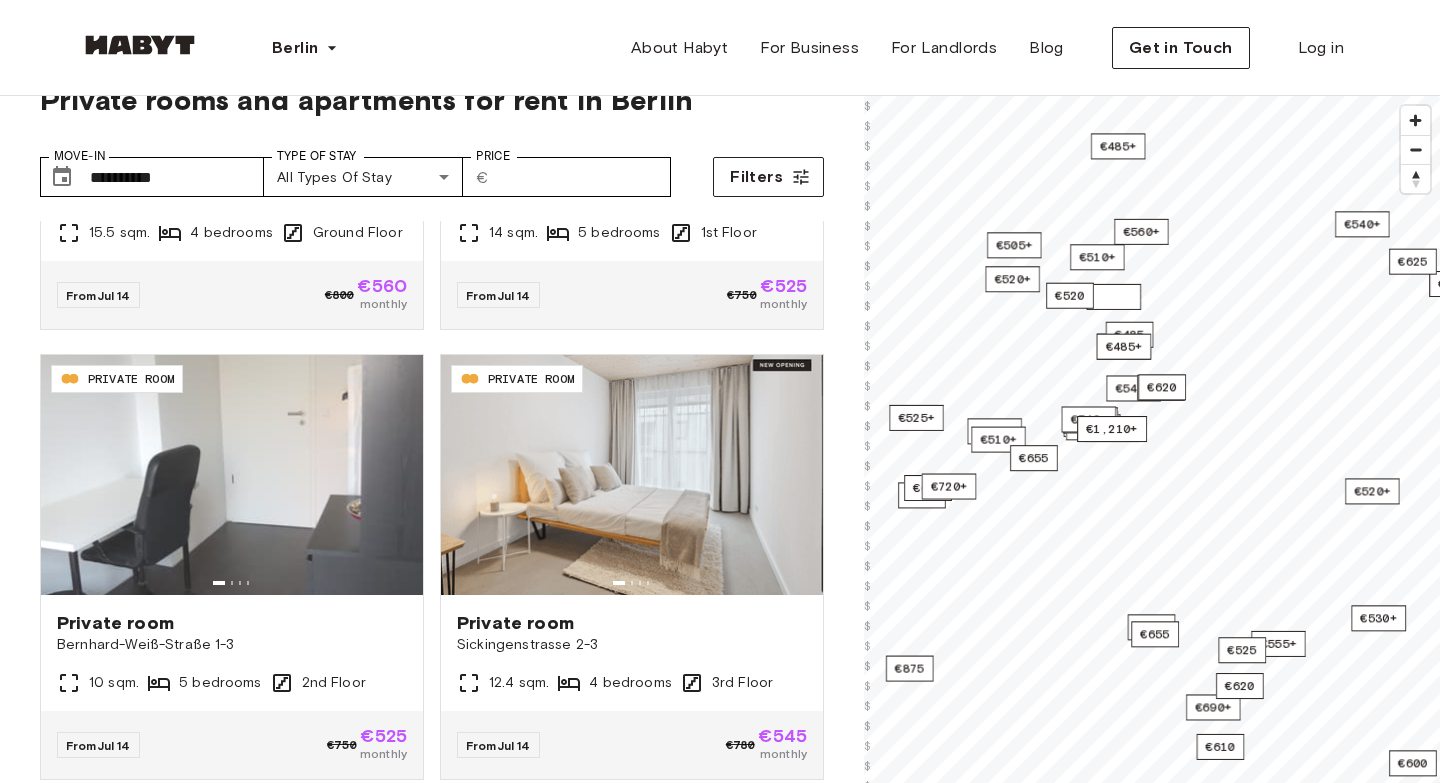 drag, startPoint x: 924, startPoint y: 307, endPoint x: 1159, endPoint y: 294, distance: 235.3593 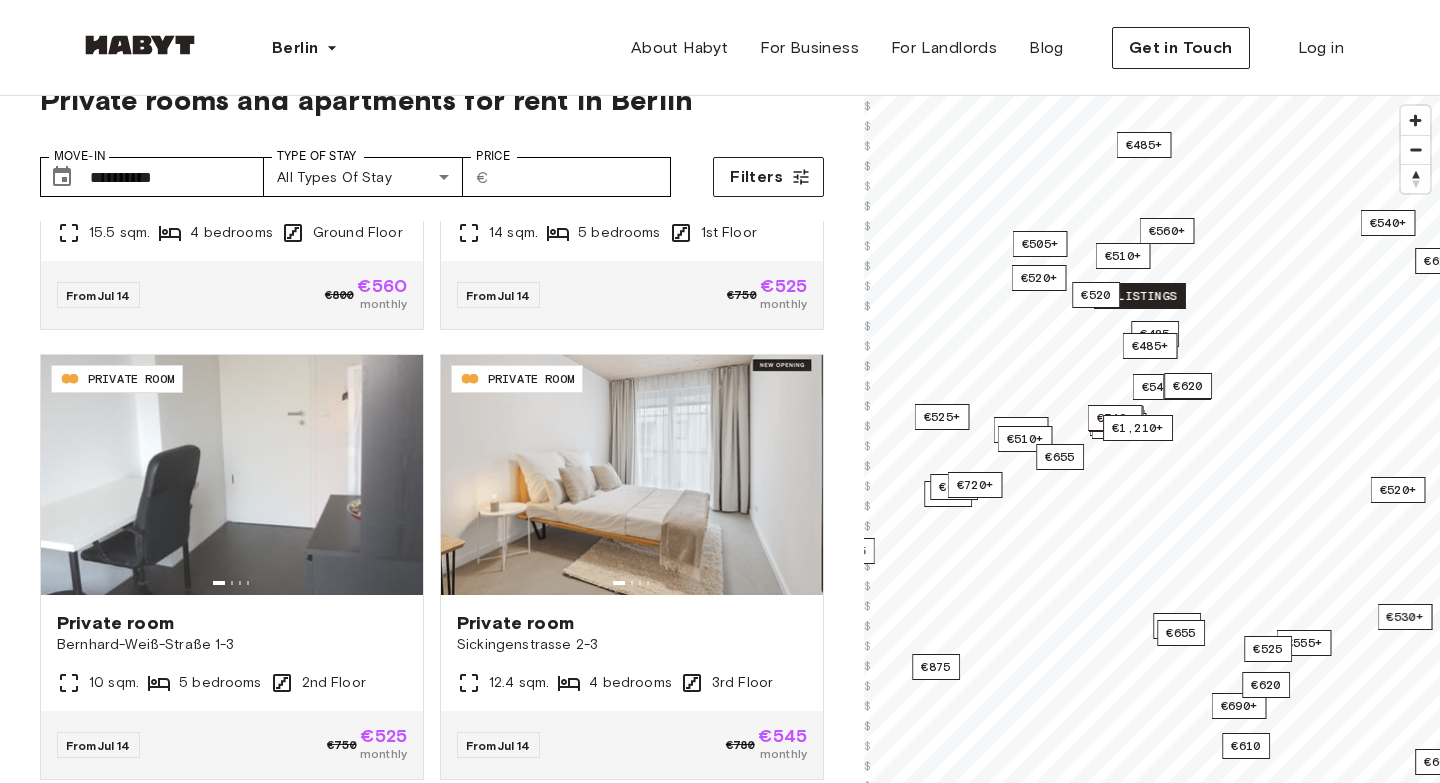 click on "2 listings" at bounding box center (1140, 296) 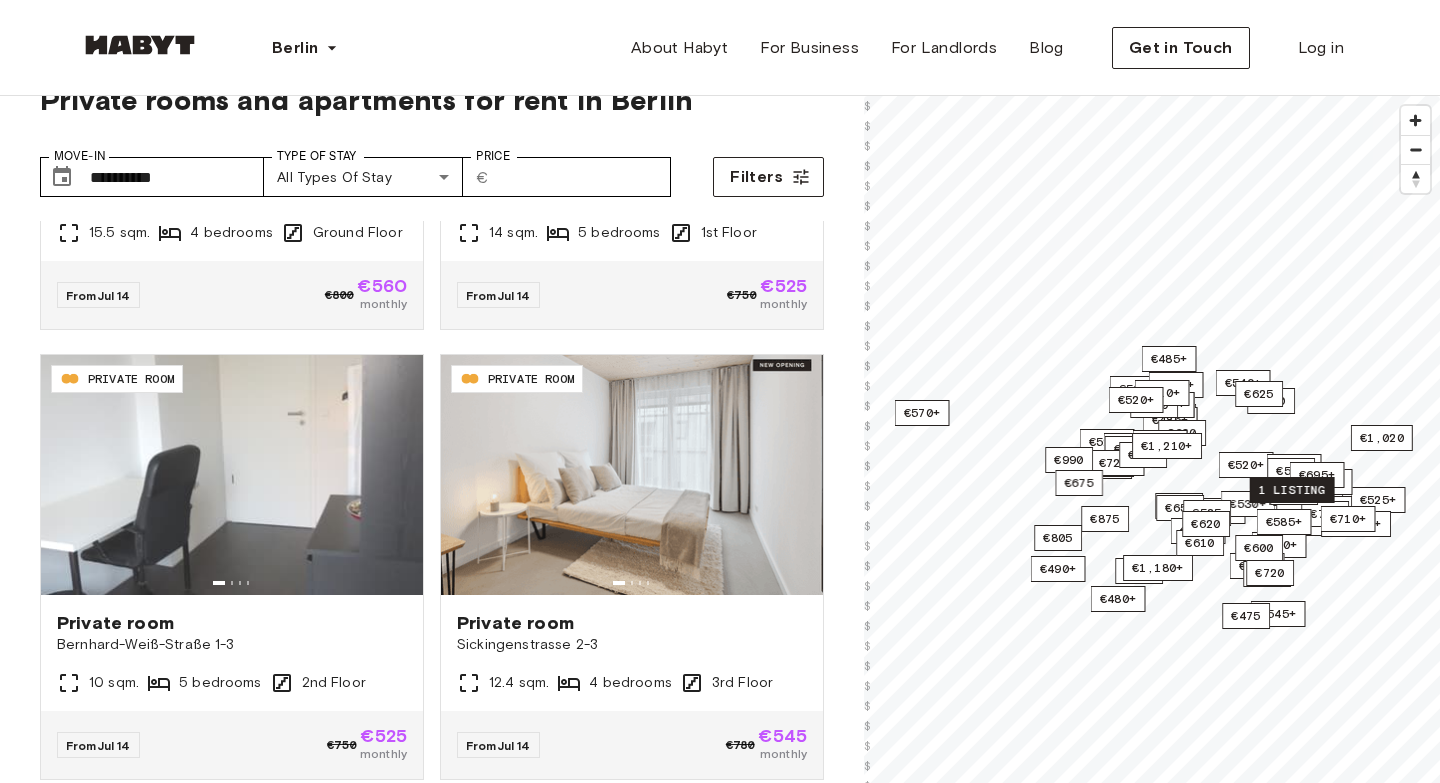 scroll, scrollTop: 0, scrollLeft: 0, axis: both 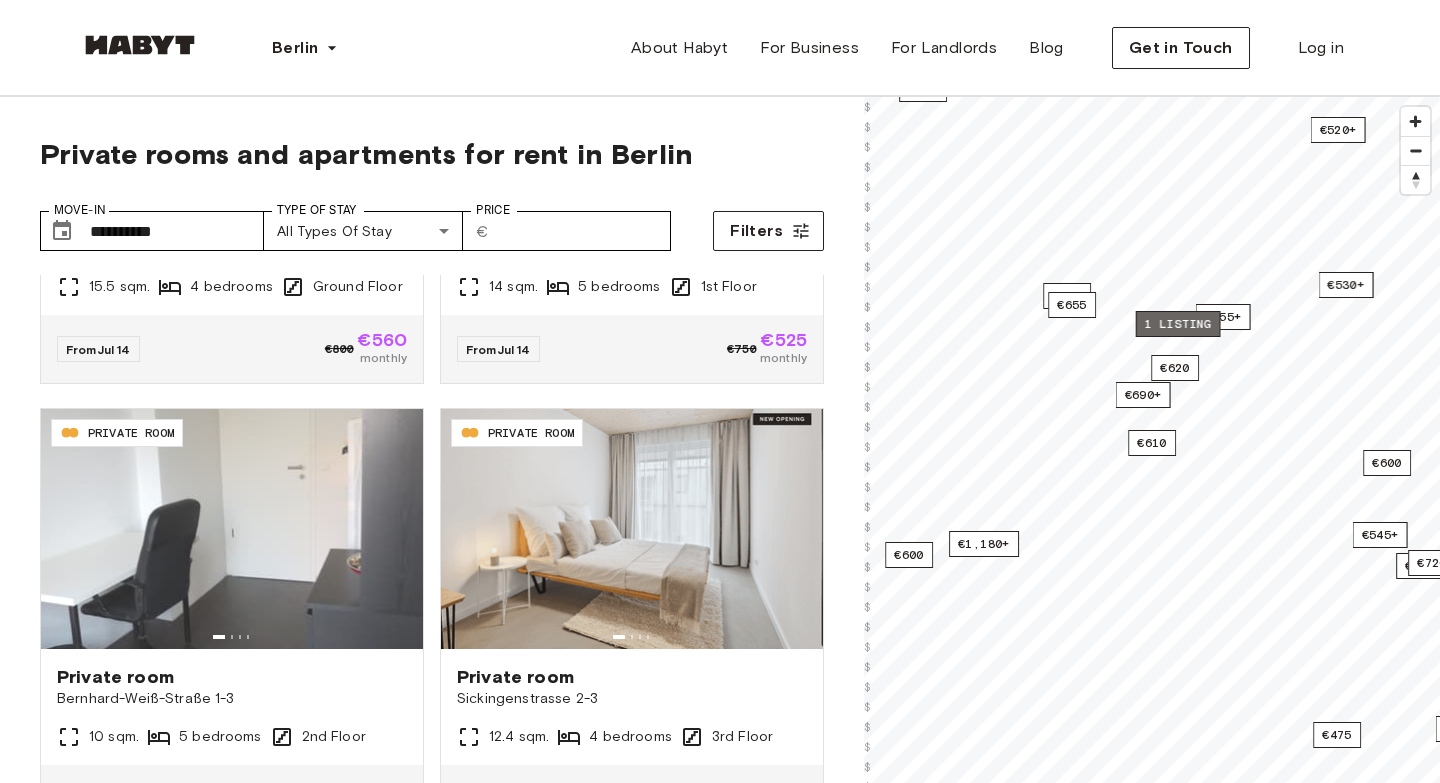 click on "1 listing" at bounding box center [1178, 324] 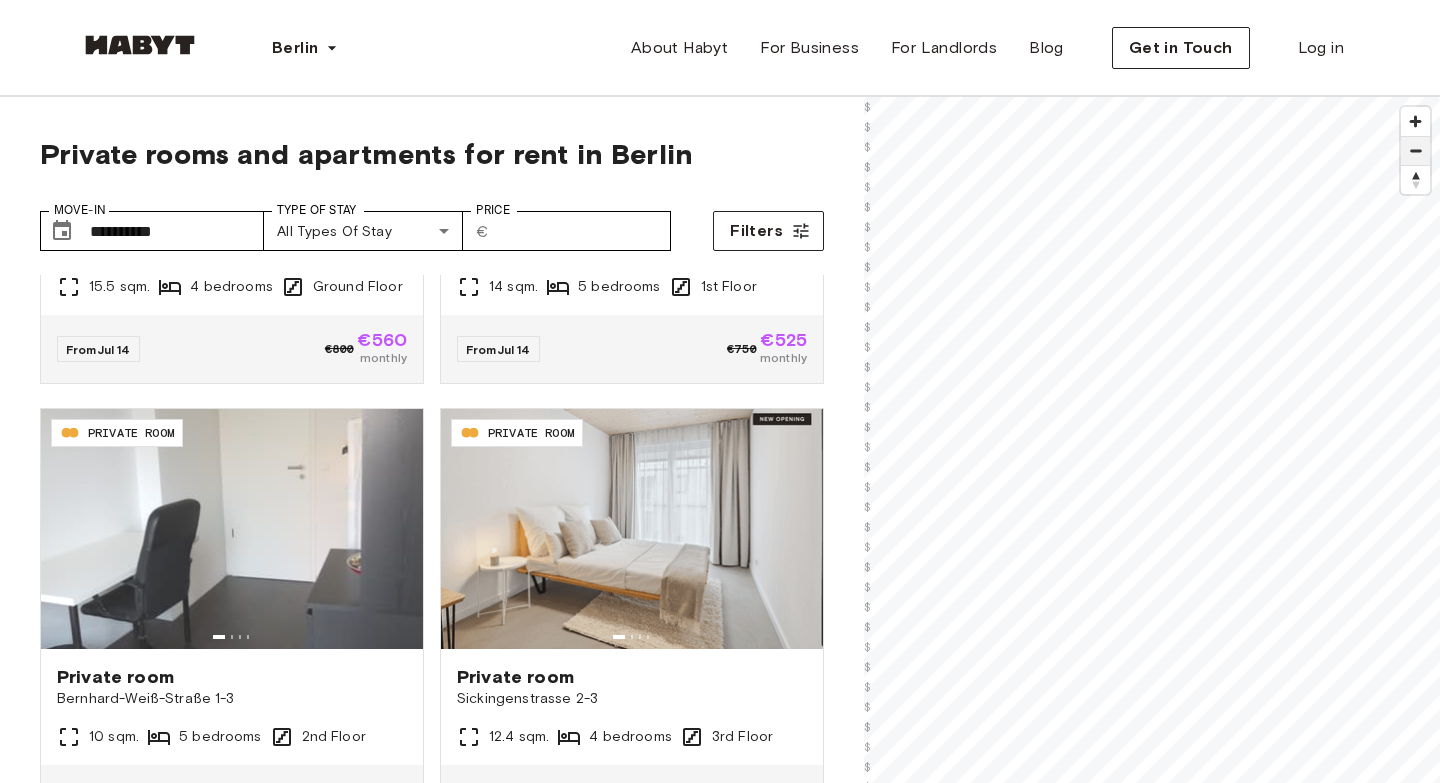 click at bounding box center [1415, 151] 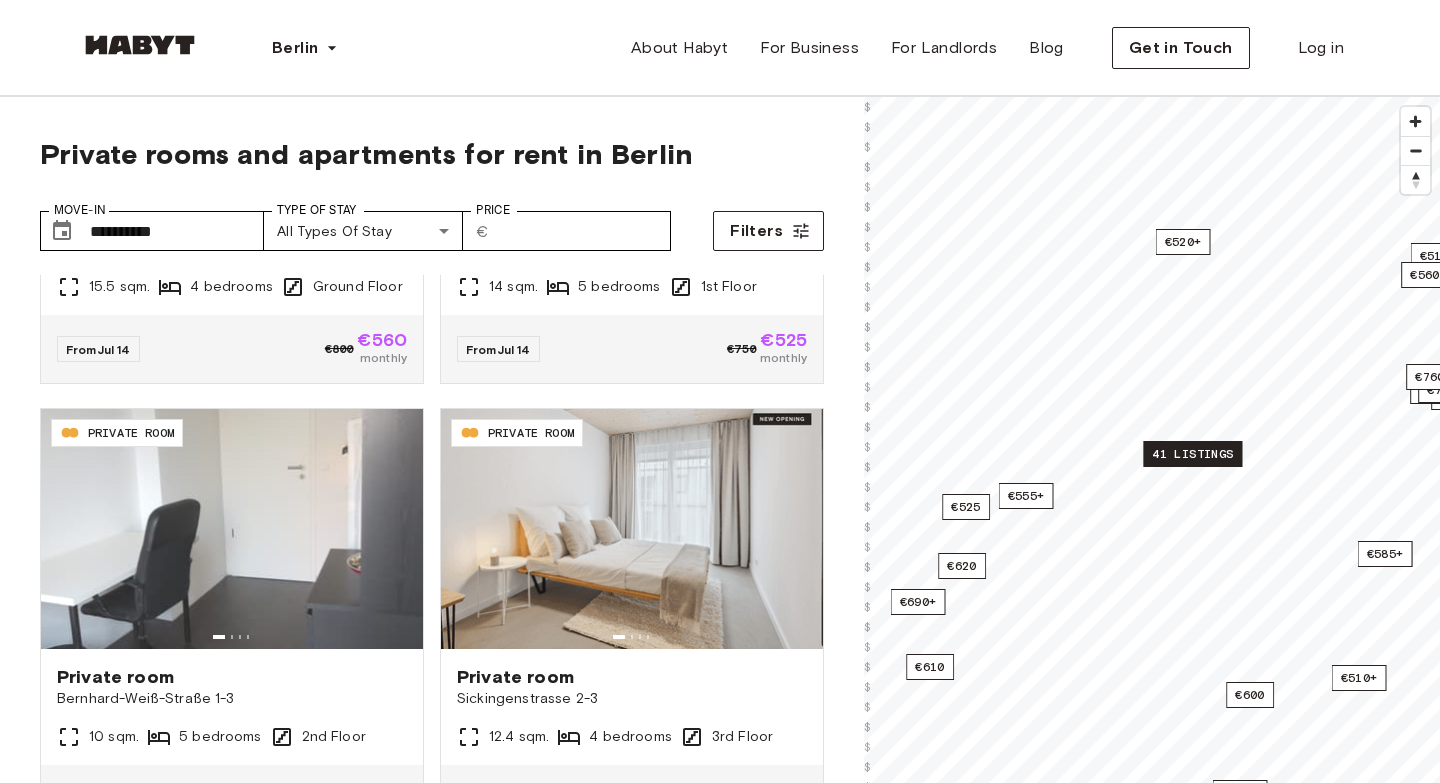 click on "41 listings" at bounding box center (1192, 454) 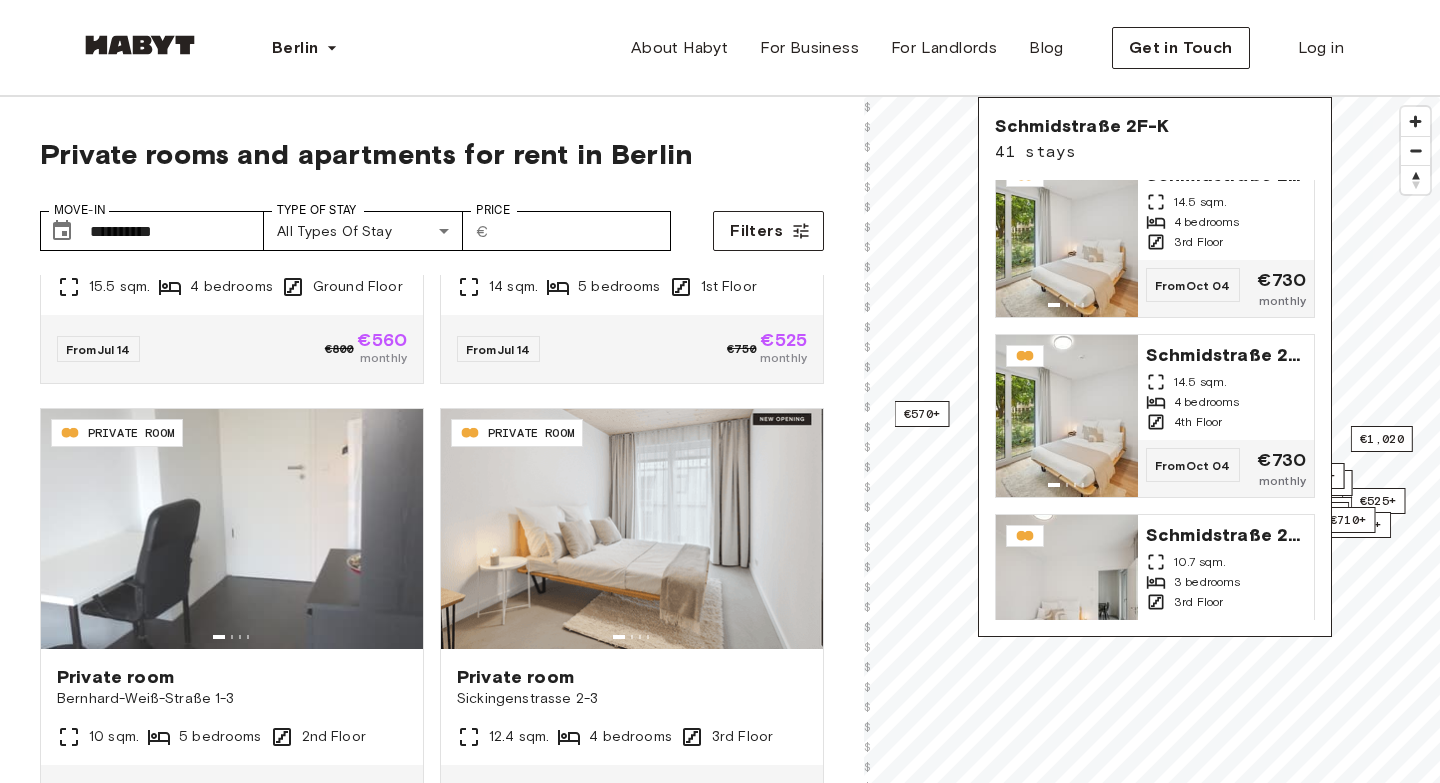 scroll, scrollTop: 6923, scrollLeft: 0, axis: vertical 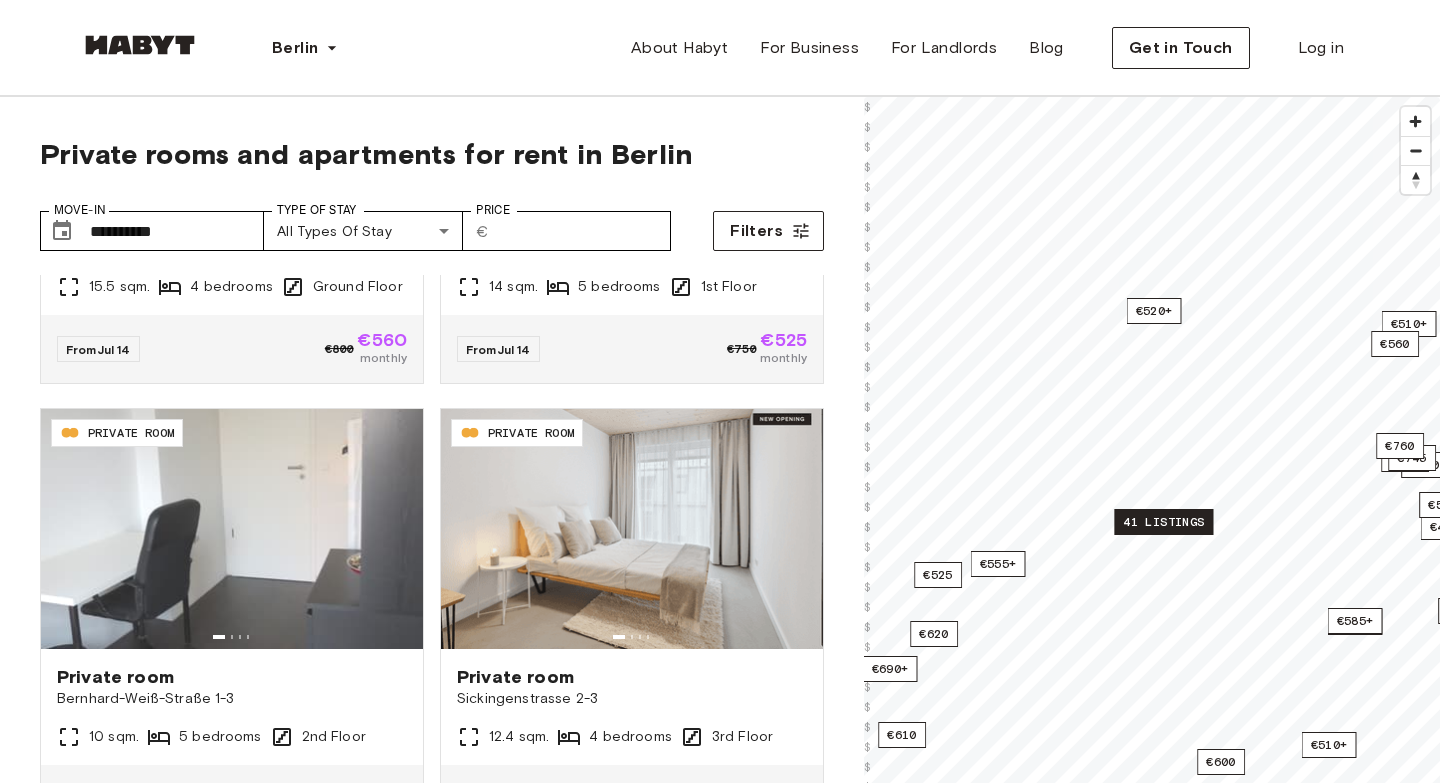click on "41 listings" at bounding box center (1163, 522) 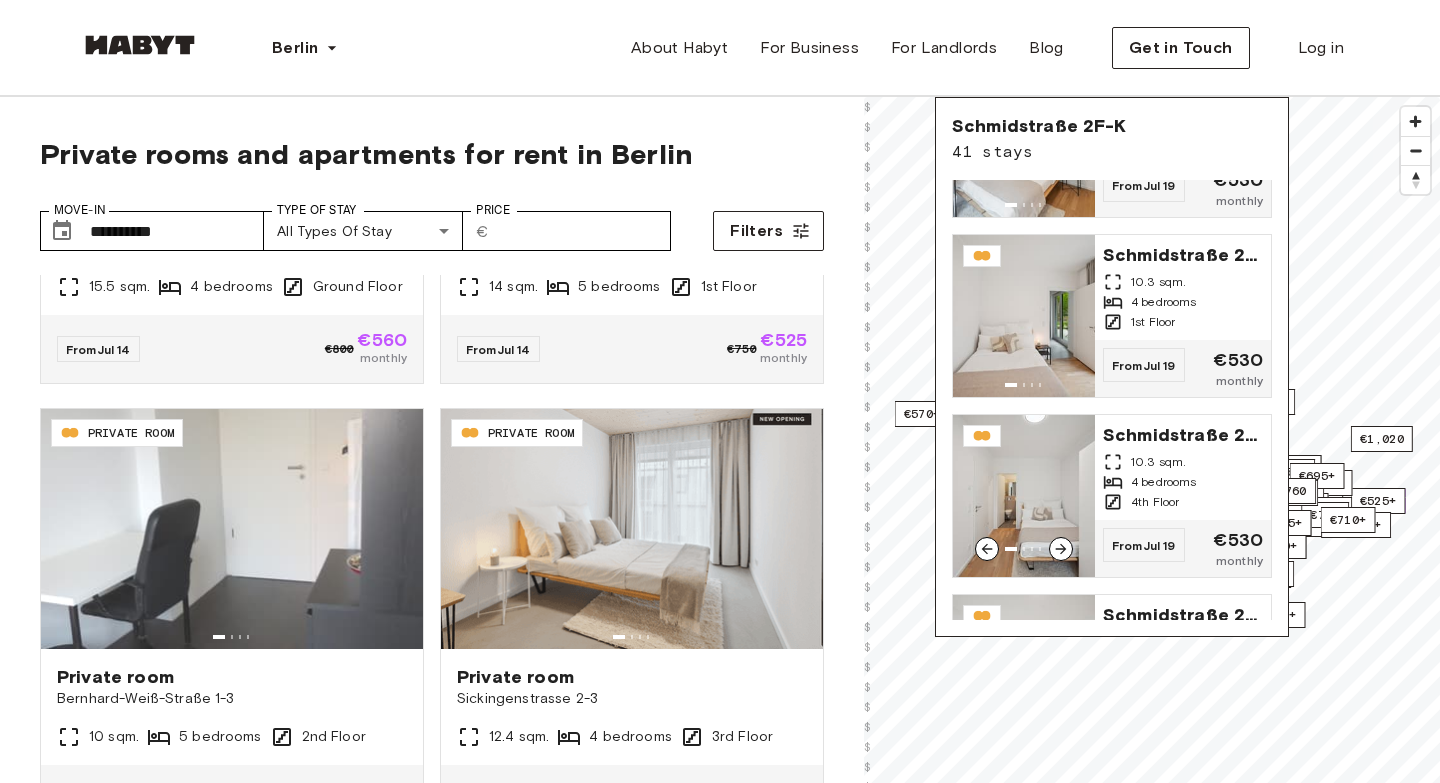 scroll, scrollTop: 0, scrollLeft: 0, axis: both 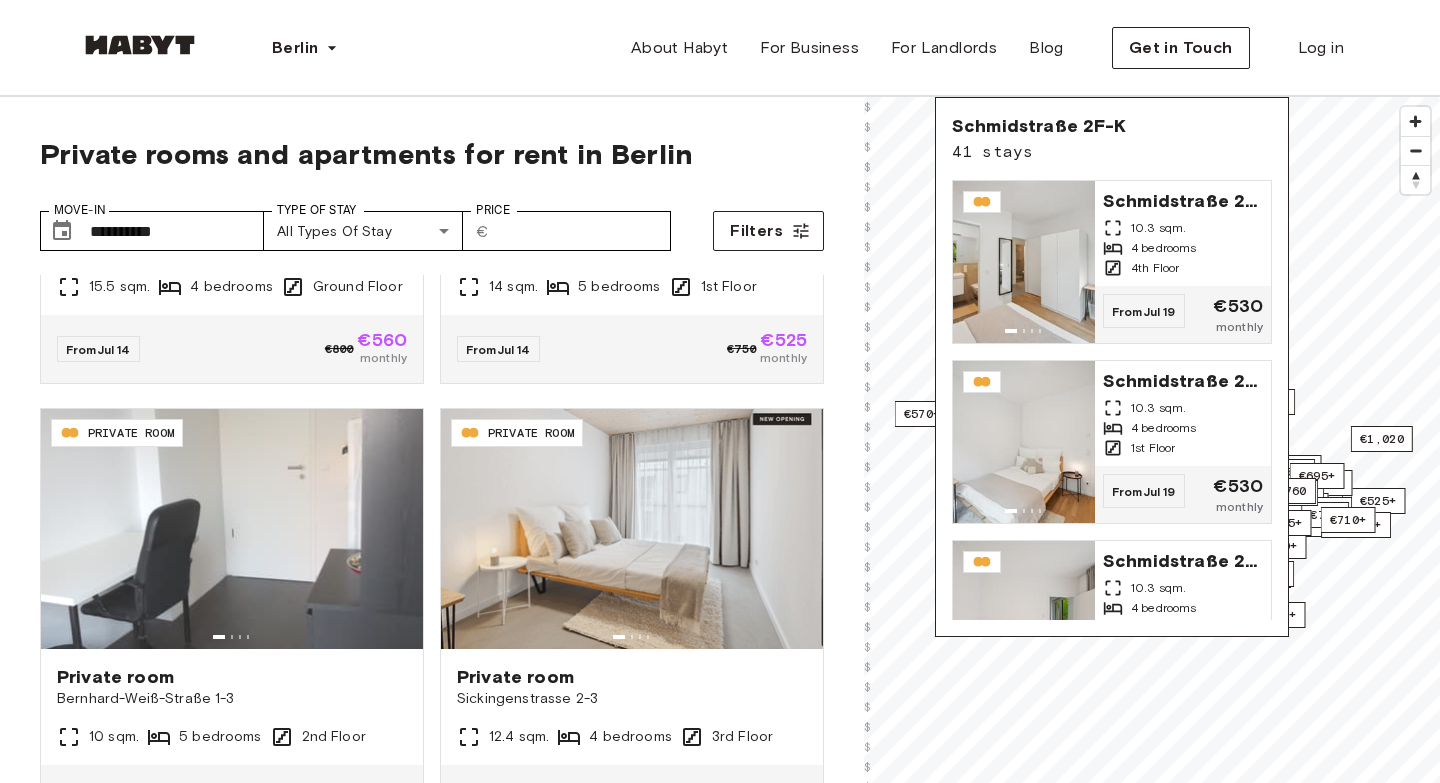 click on "Schmidstraße 2F-K" at bounding box center [1039, 126] 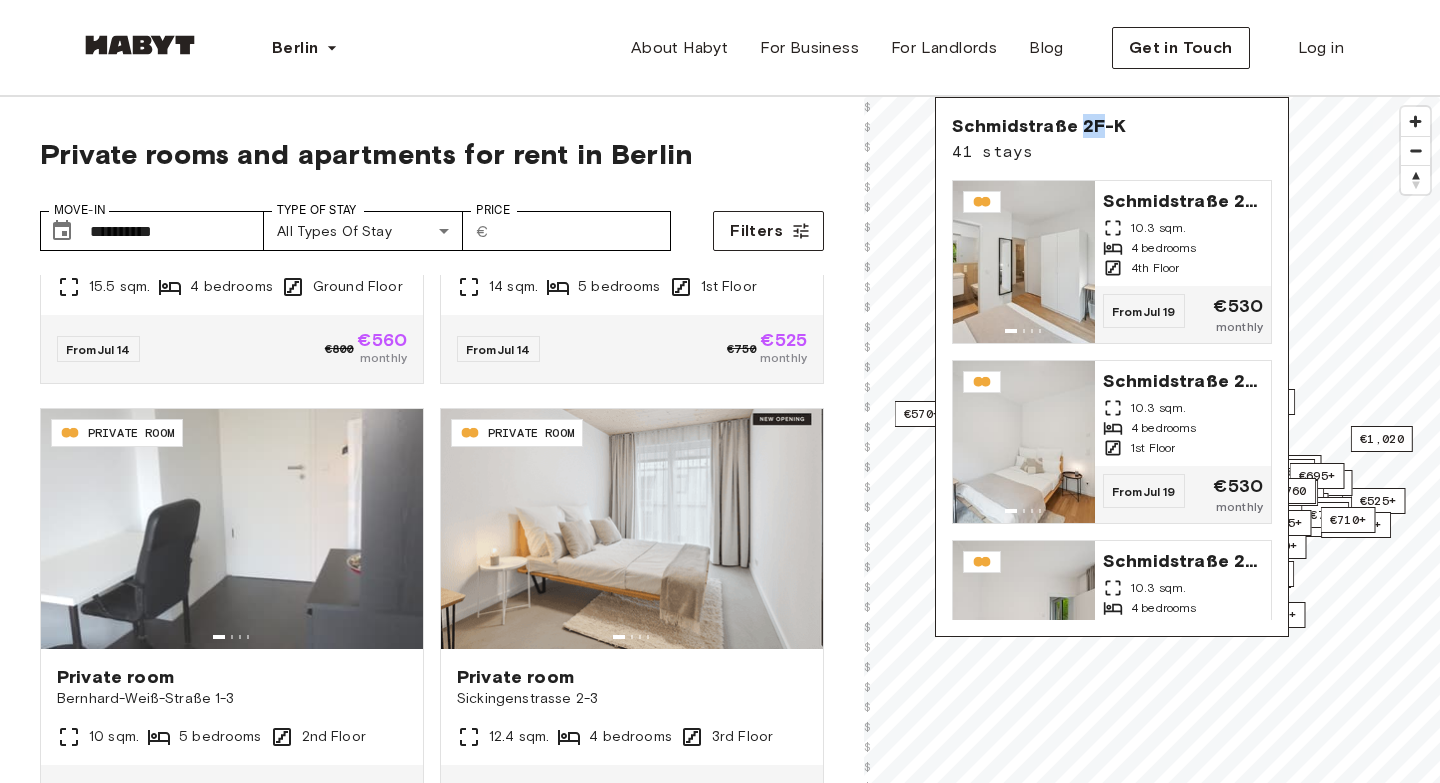 click on "Schmidstraße 2F-K" at bounding box center [1039, 126] 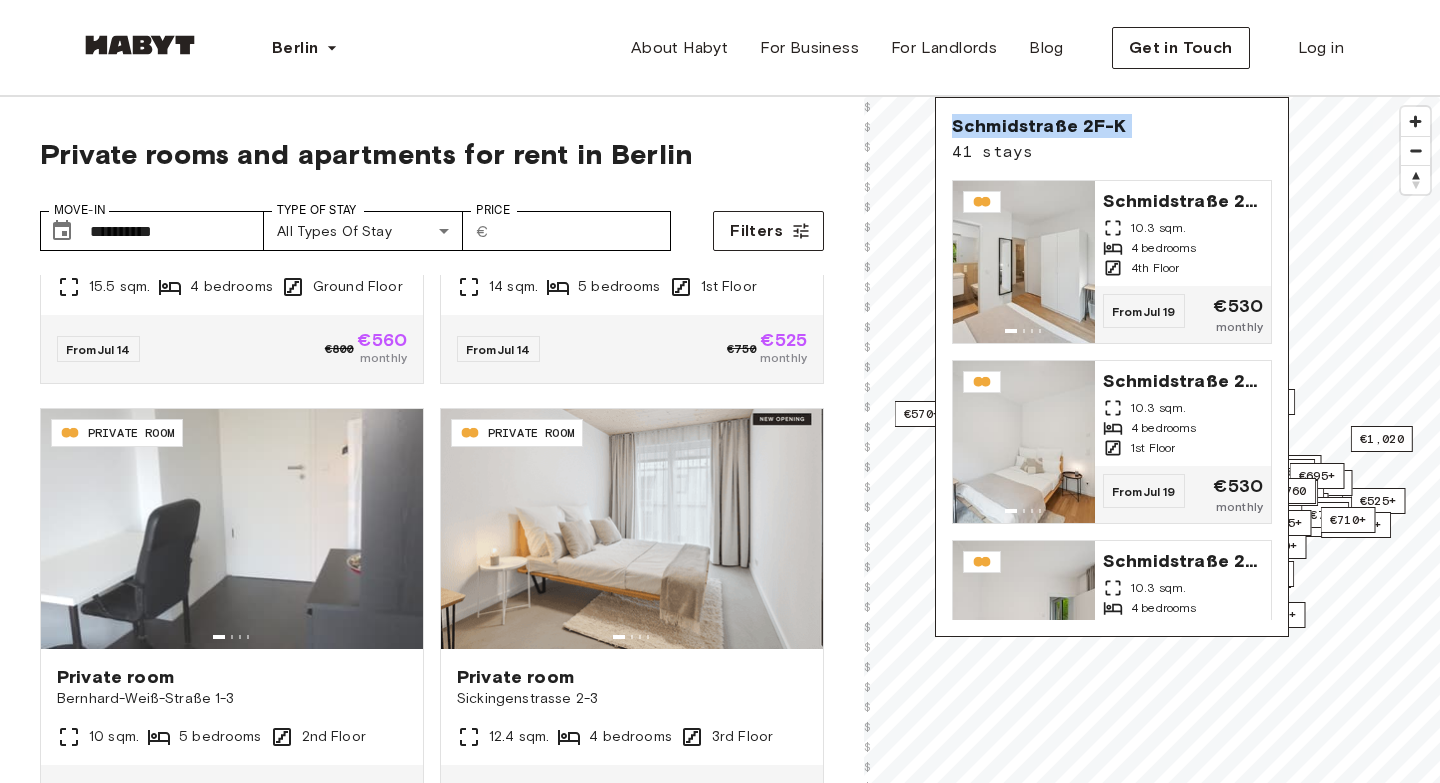 click on "Schmidstraße 2F-K" at bounding box center [1039, 126] 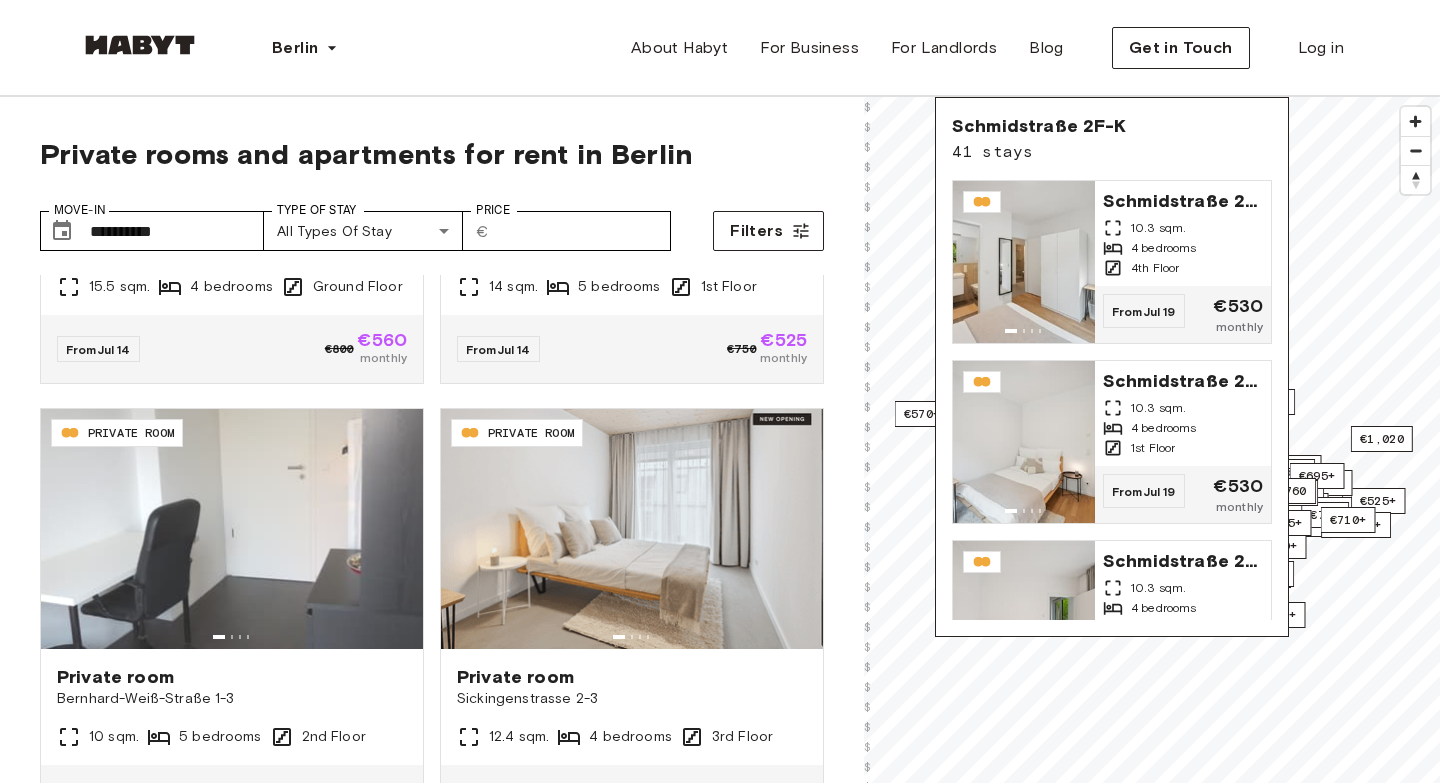 click on "41 stays" at bounding box center [1039, 152] 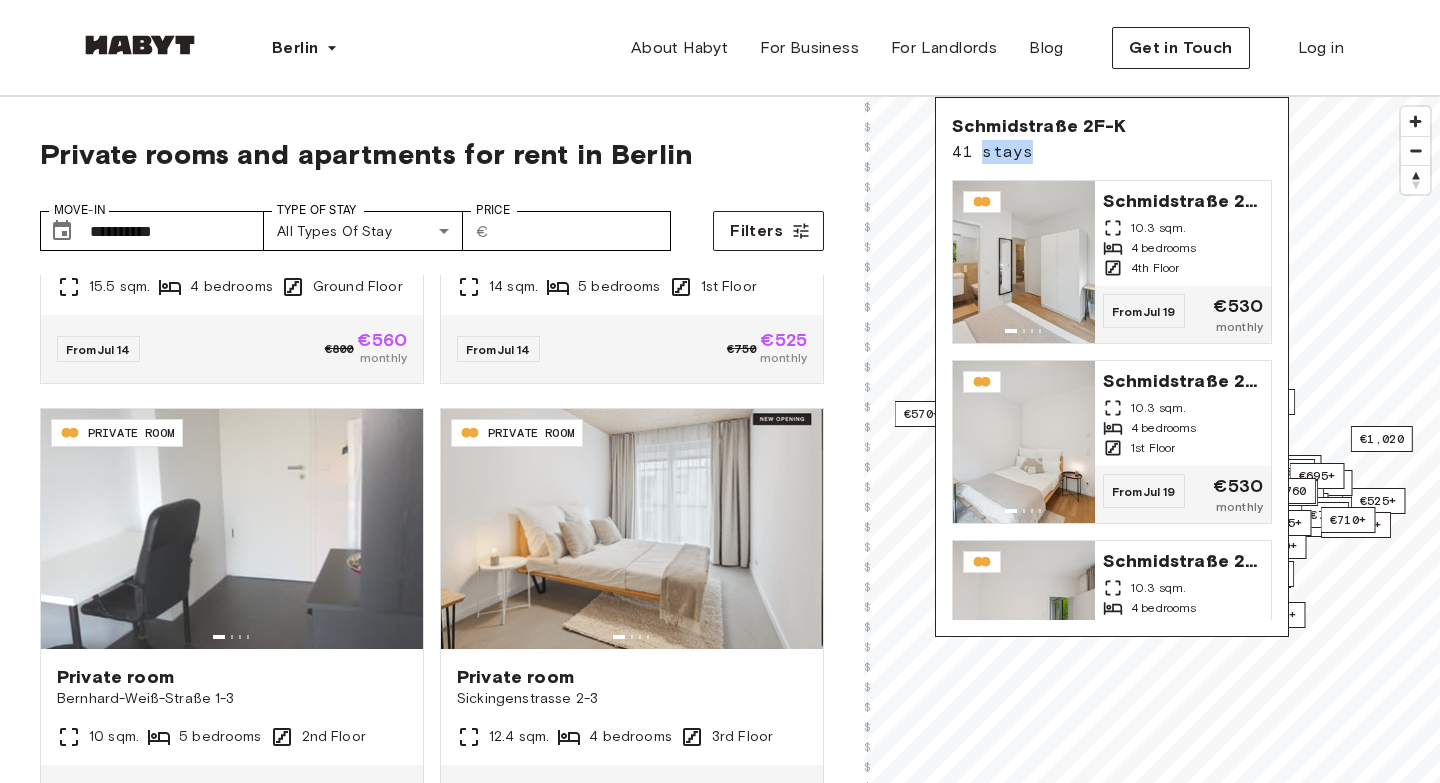 click on "41 stays" at bounding box center [1039, 152] 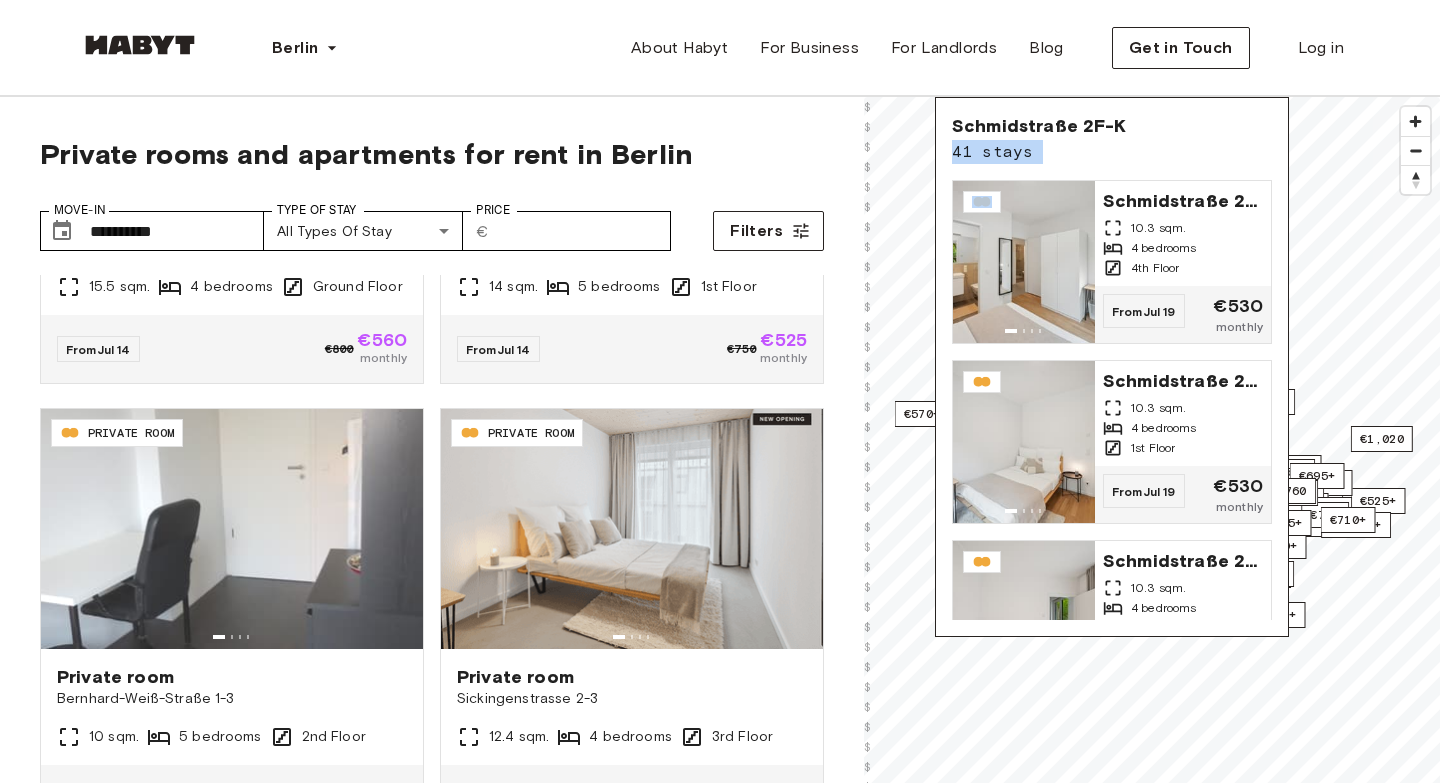 click on "41 stays" at bounding box center [1039, 152] 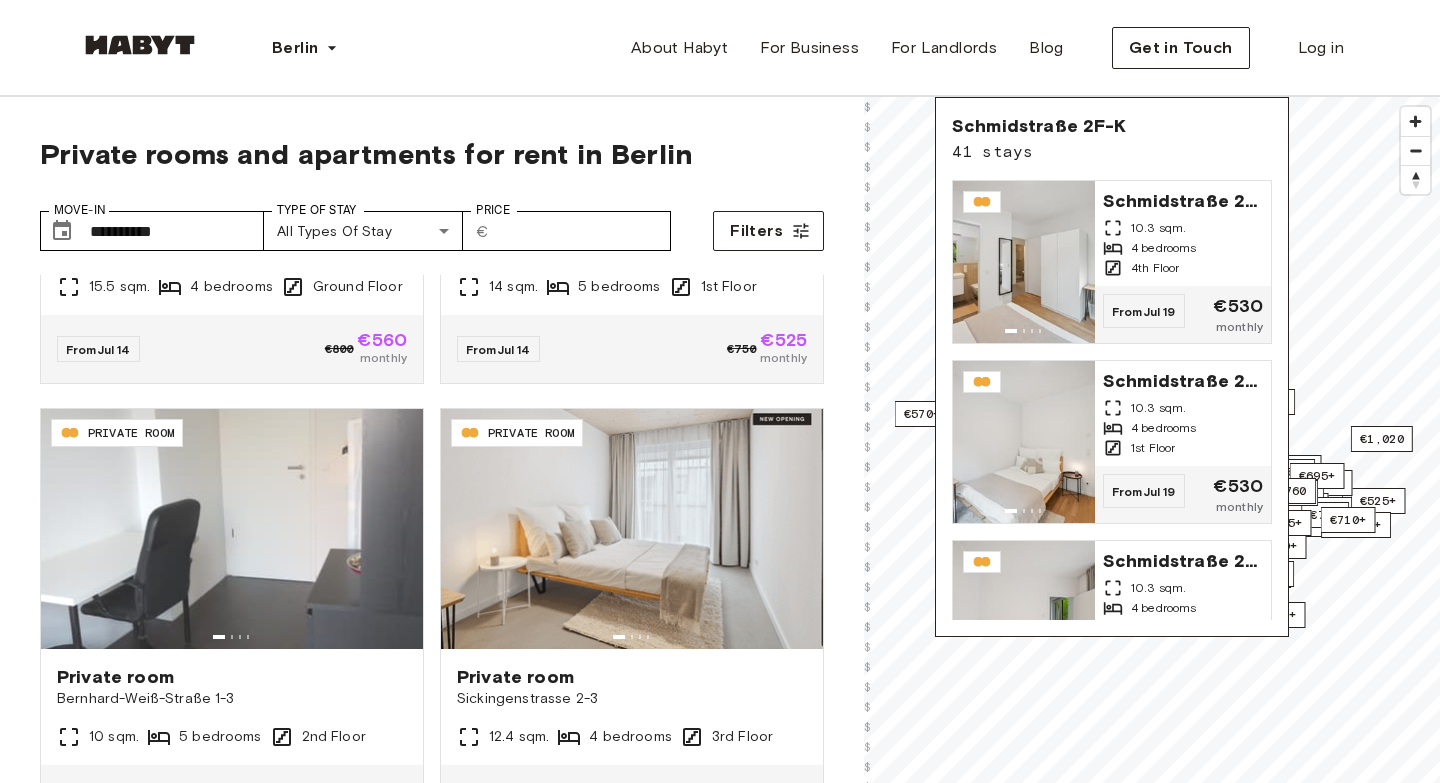 click on "41 stays" at bounding box center (1039, 152) 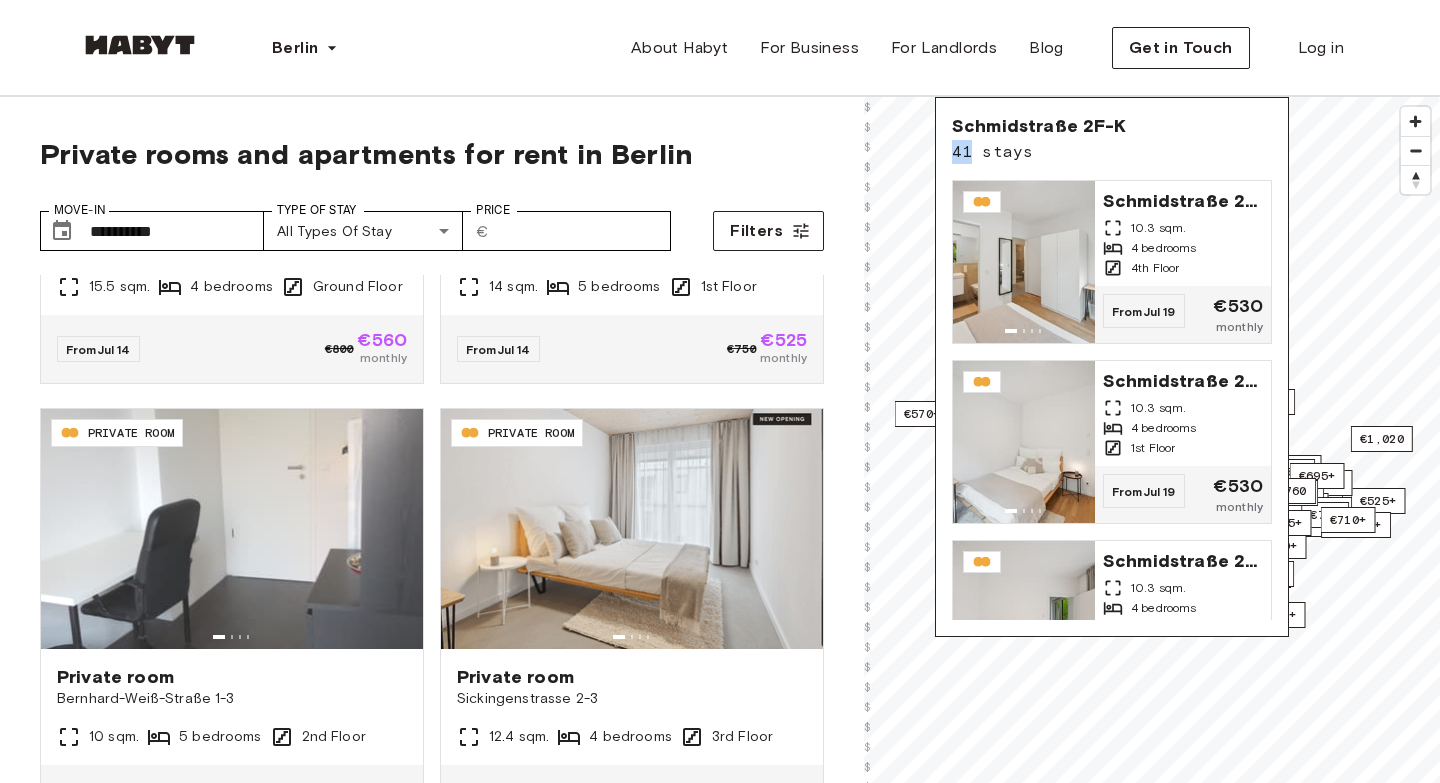 click on "41 stays" at bounding box center [1039, 152] 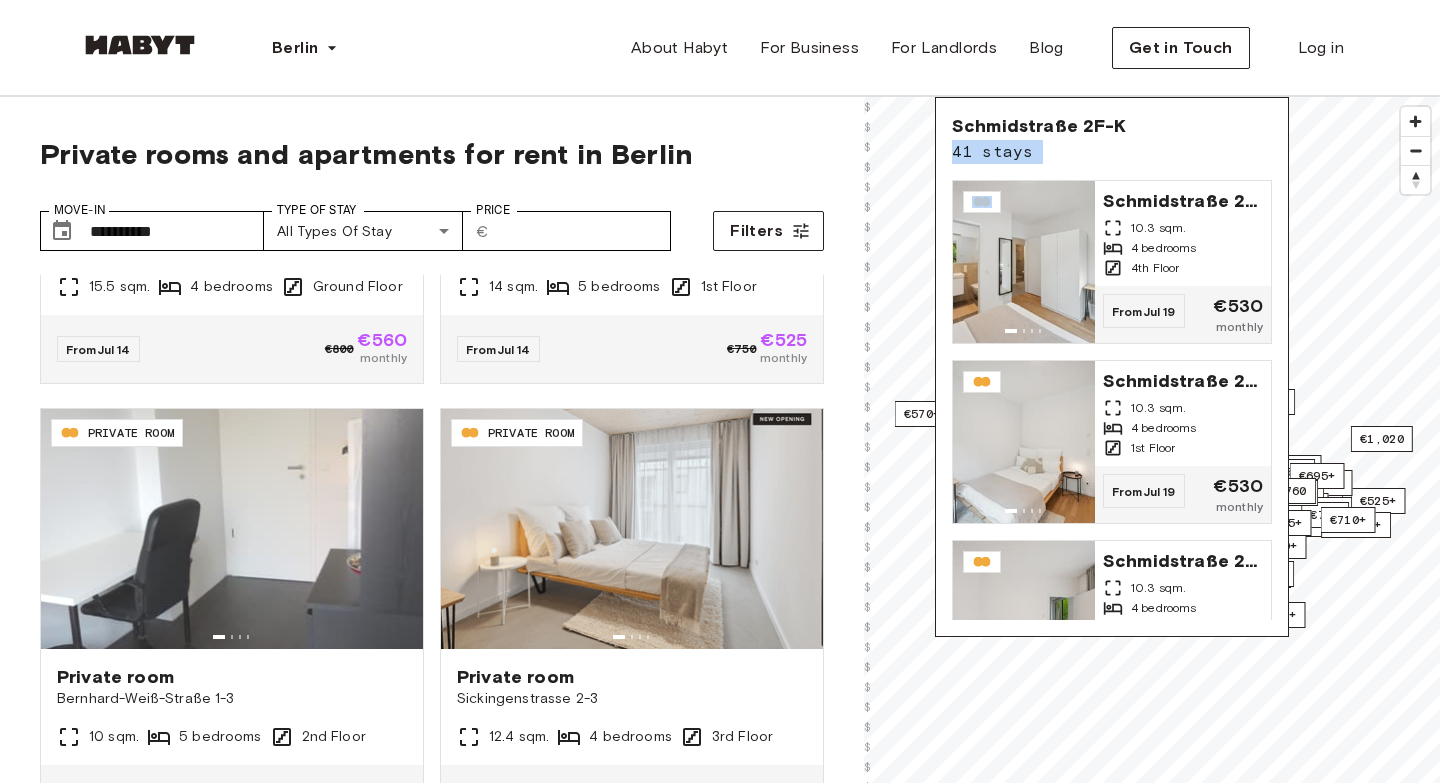 click on "41 stays" at bounding box center [1039, 152] 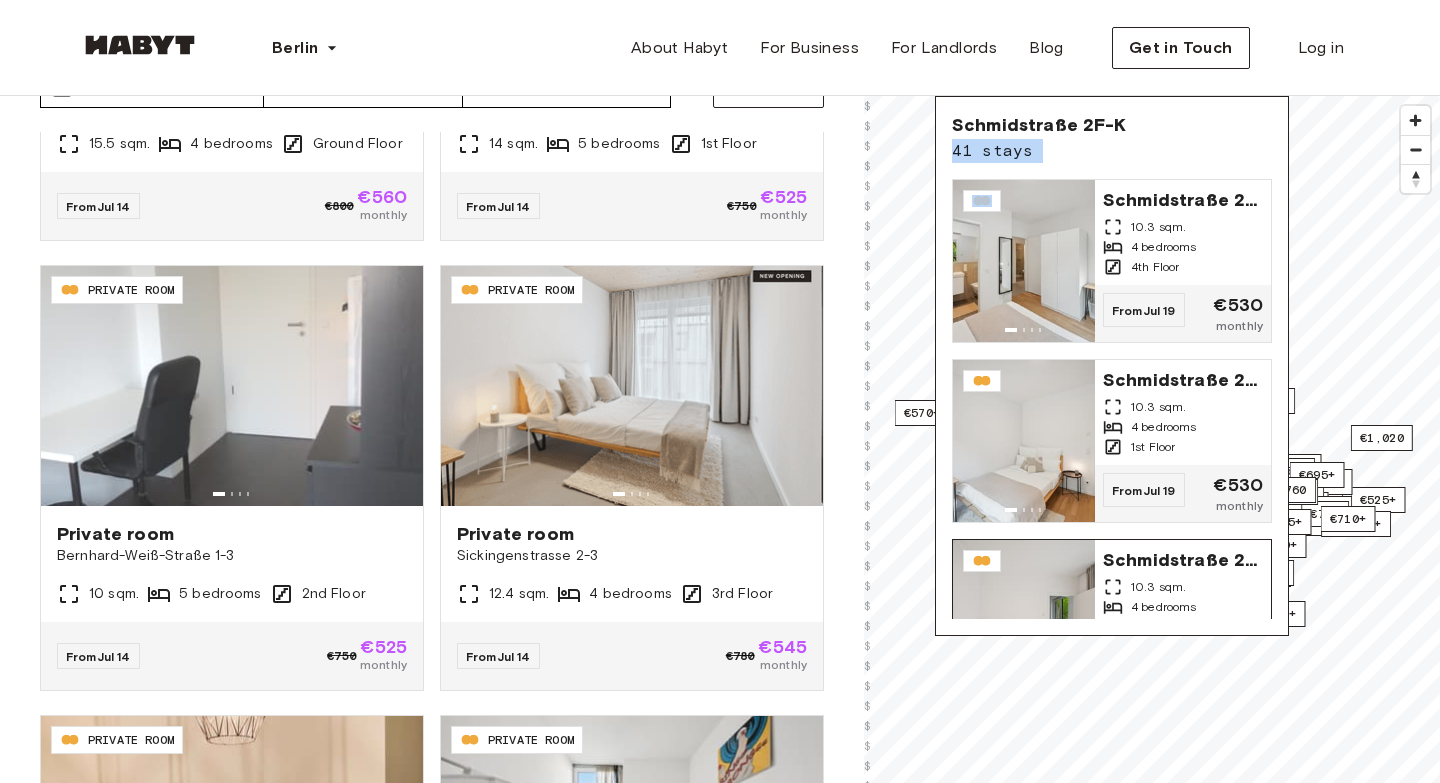 scroll, scrollTop: 192, scrollLeft: 0, axis: vertical 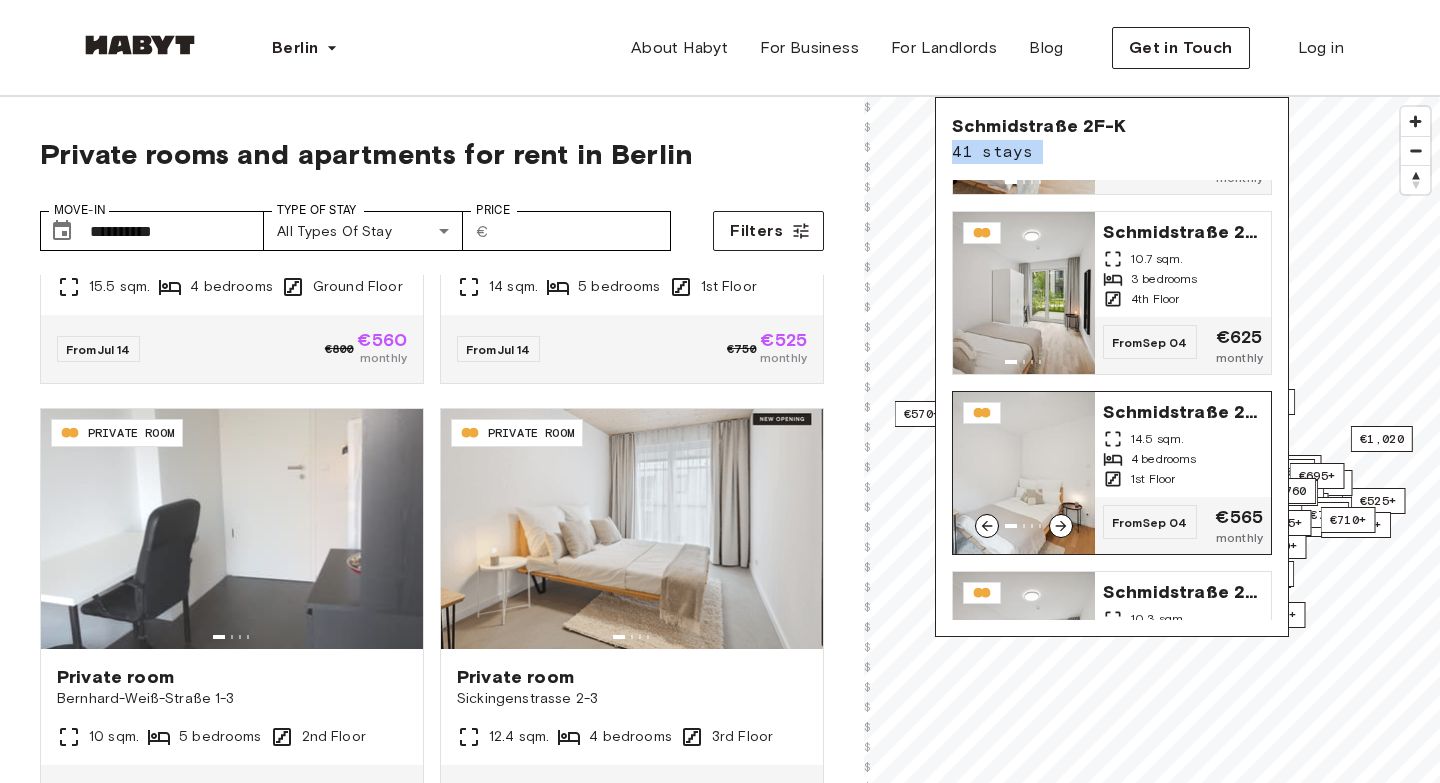 click on "14.5 sqm." at bounding box center [1183, 439] 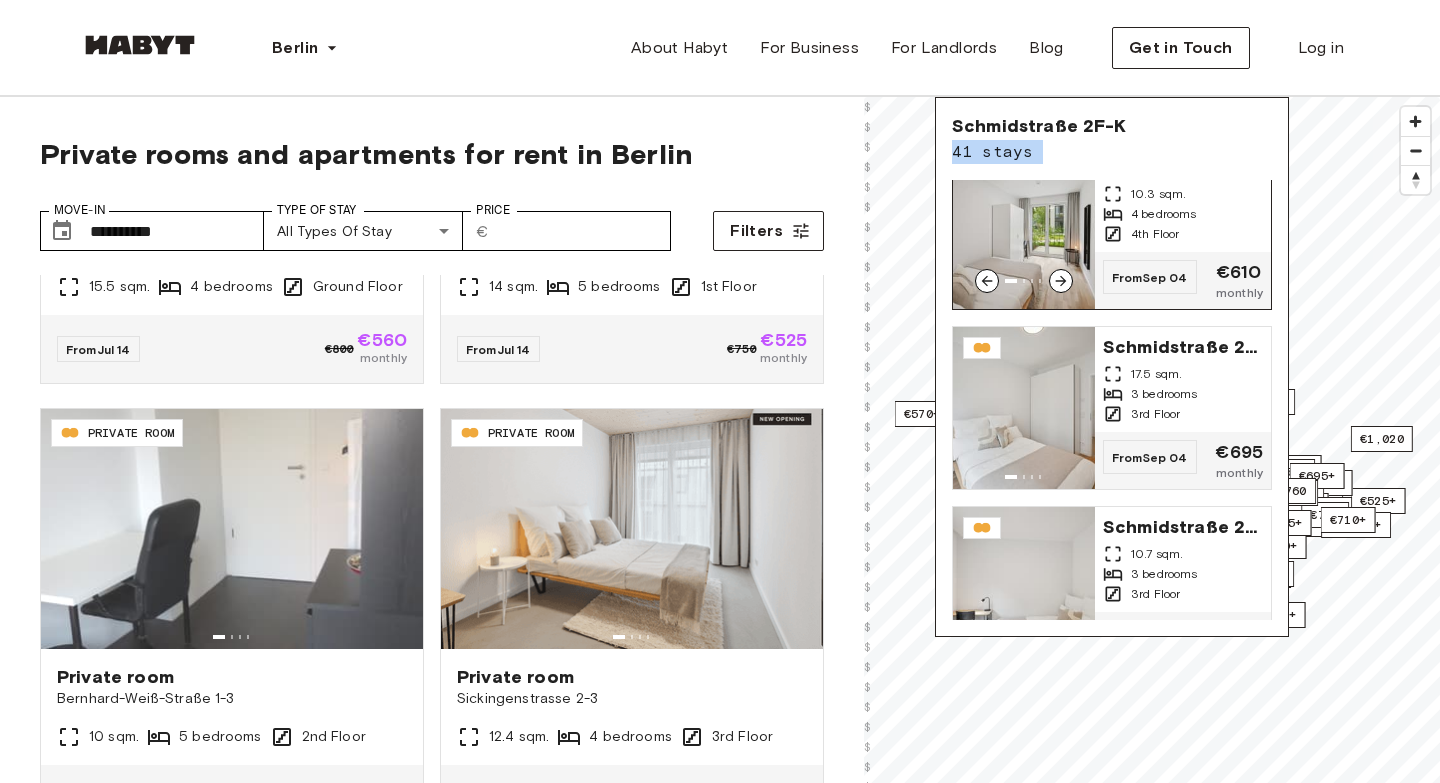click on "4th Floor" at bounding box center [1183, 234] 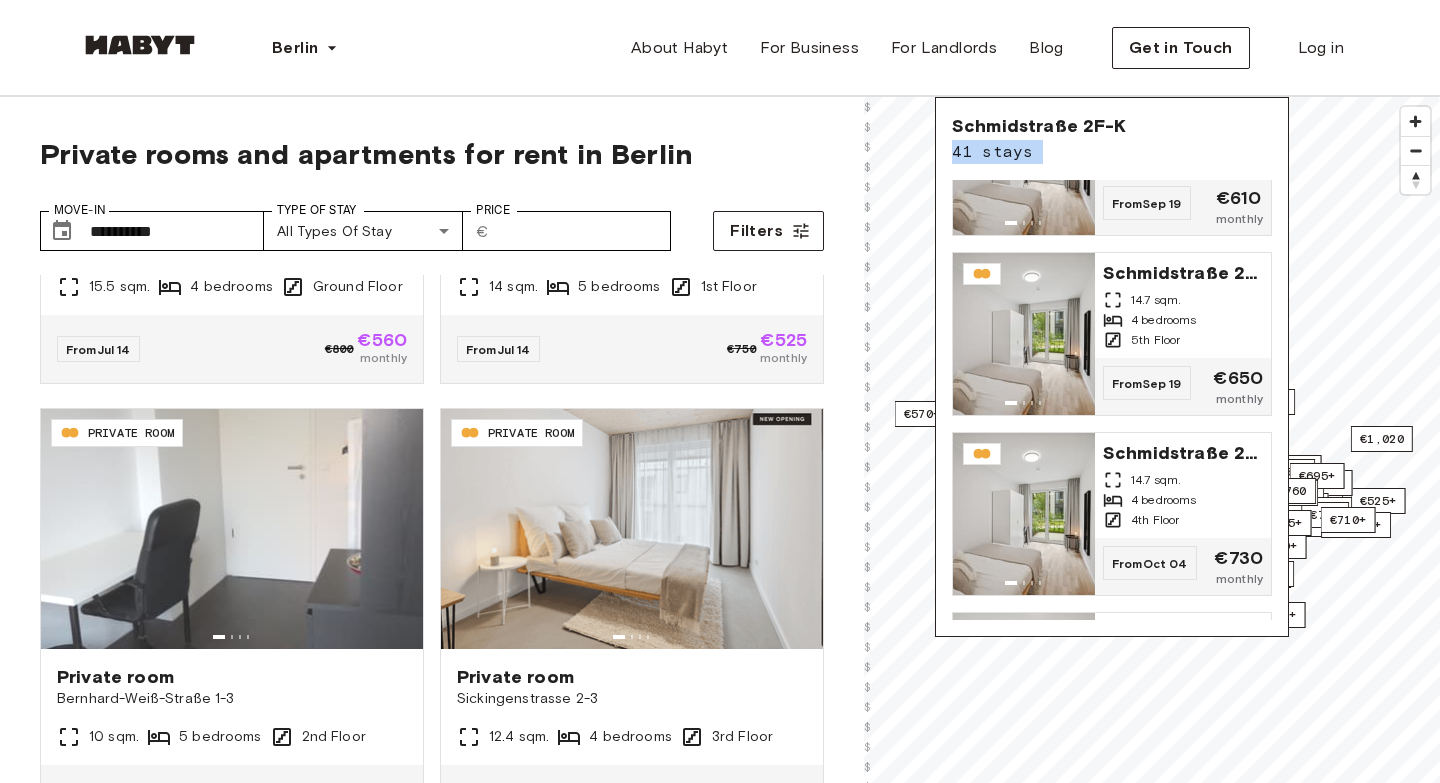 scroll, scrollTop: 3920, scrollLeft: 0, axis: vertical 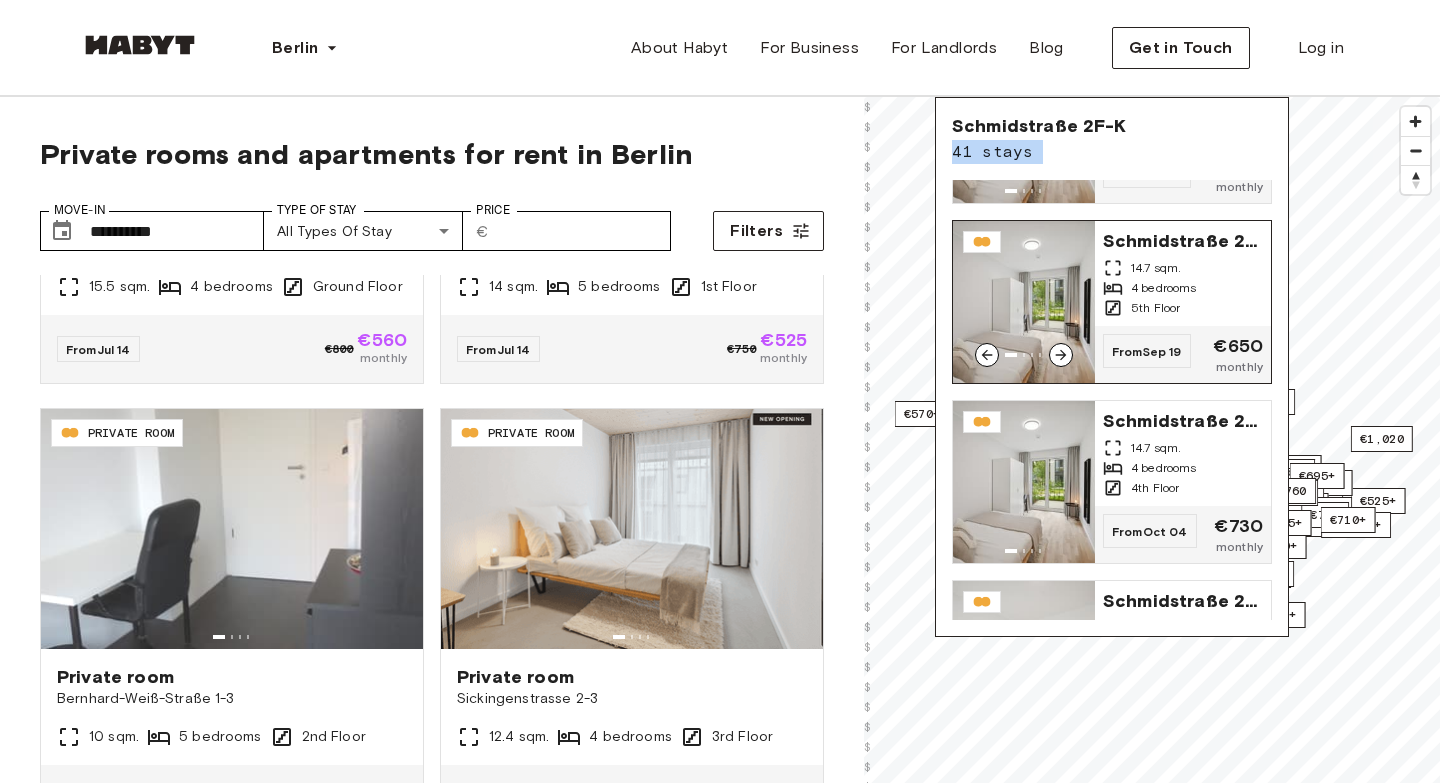 click on "4 bedrooms" at bounding box center (1164, 288) 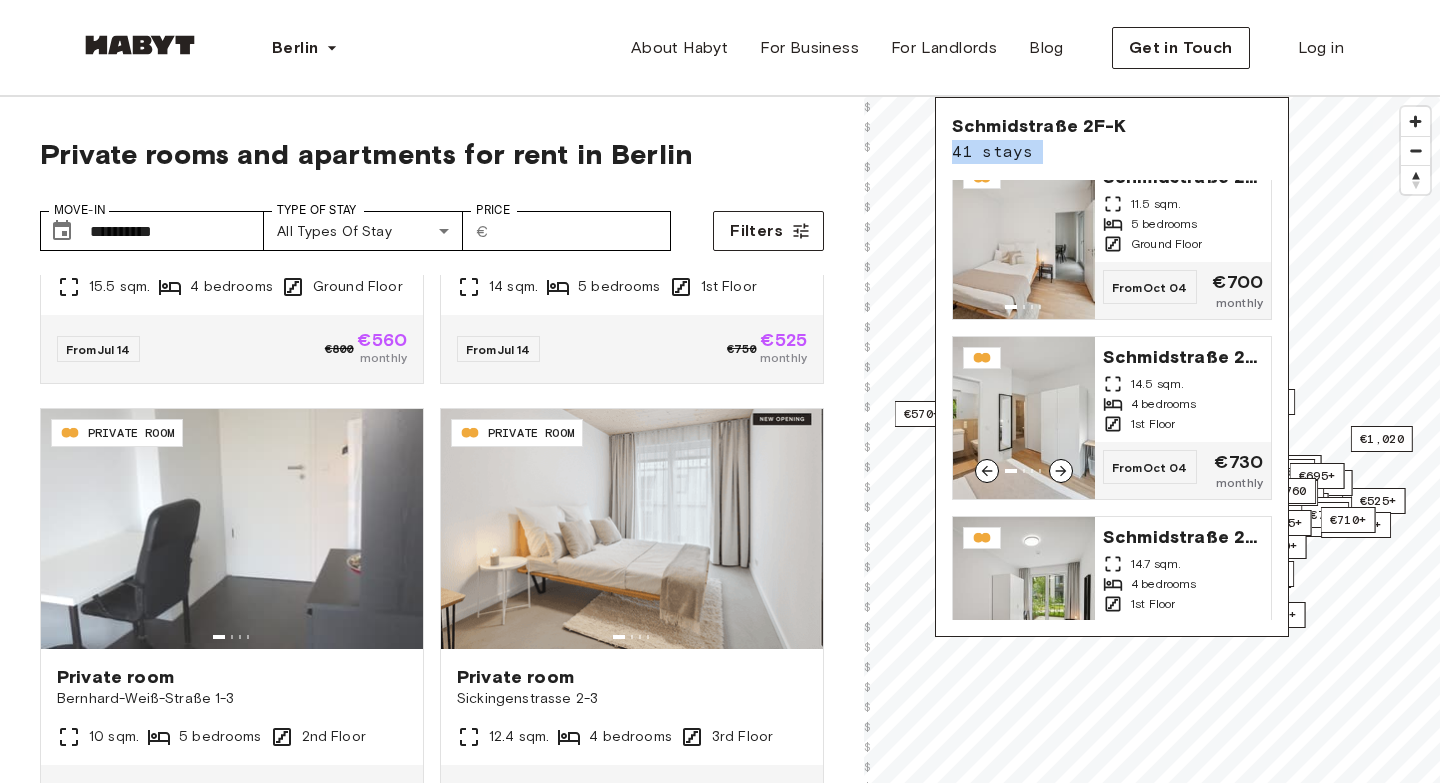 scroll, scrollTop: 4727, scrollLeft: 0, axis: vertical 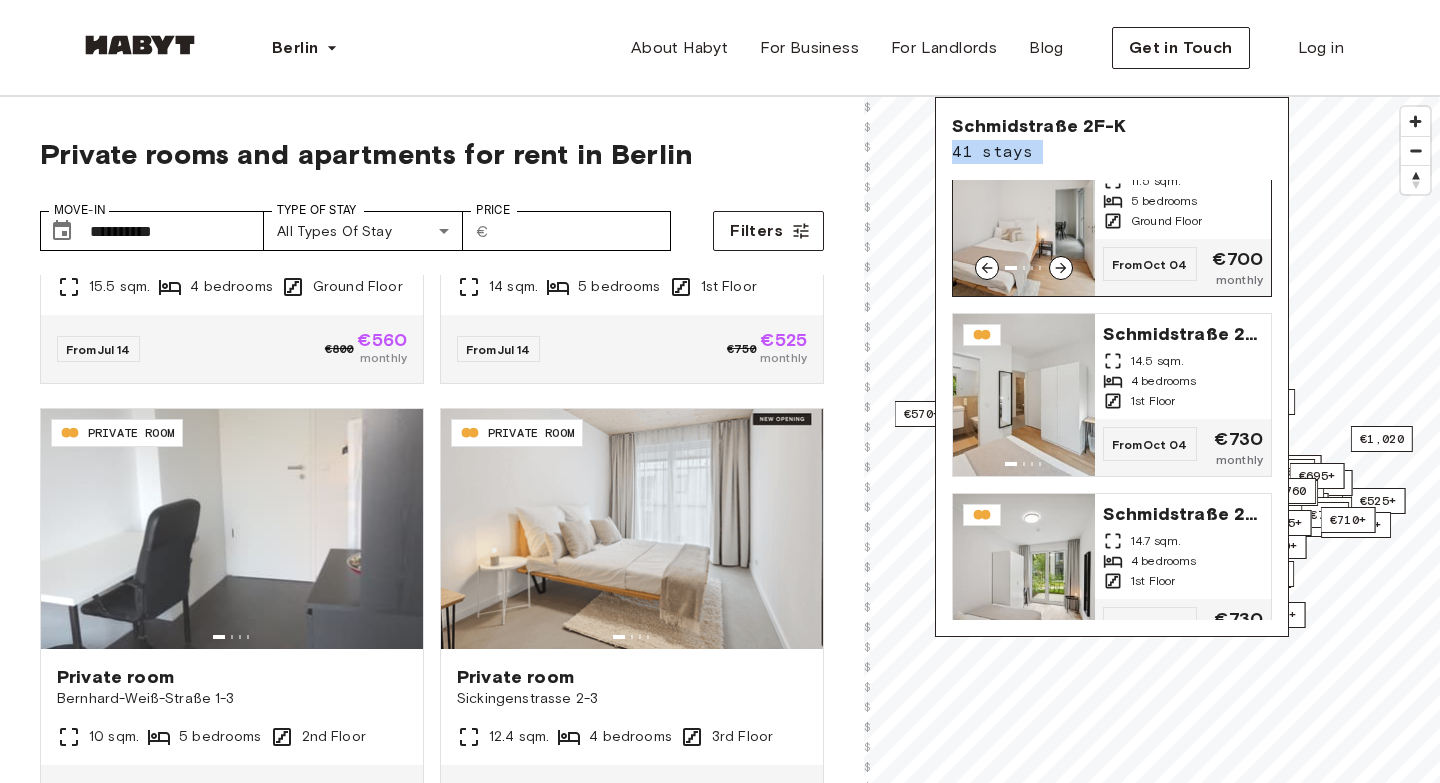 click on "From  Oct 04 €700 monthly" at bounding box center (1183, 267) 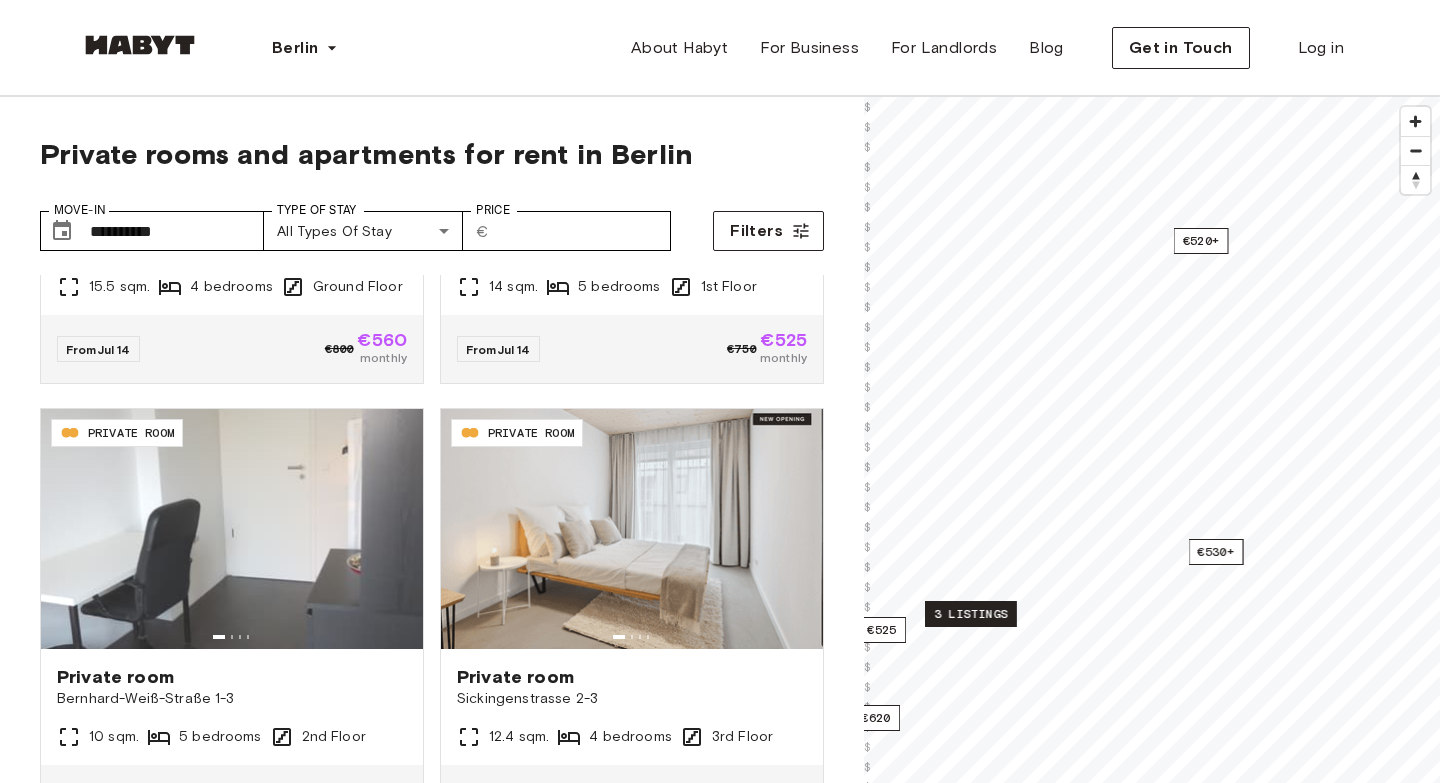 click on "3 listings" at bounding box center [971, 614] 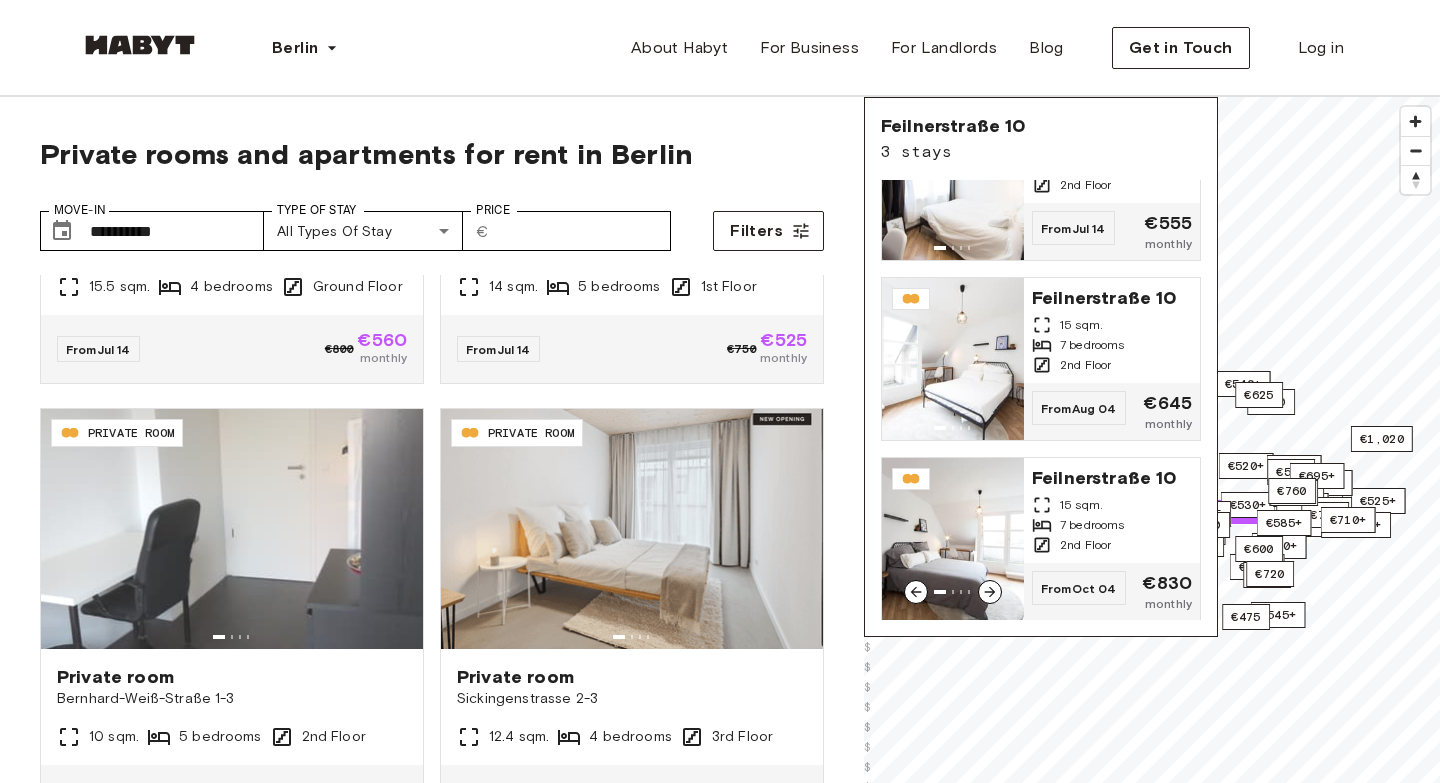 scroll, scrollTop: 0, scrollLeft: 0, axis: both 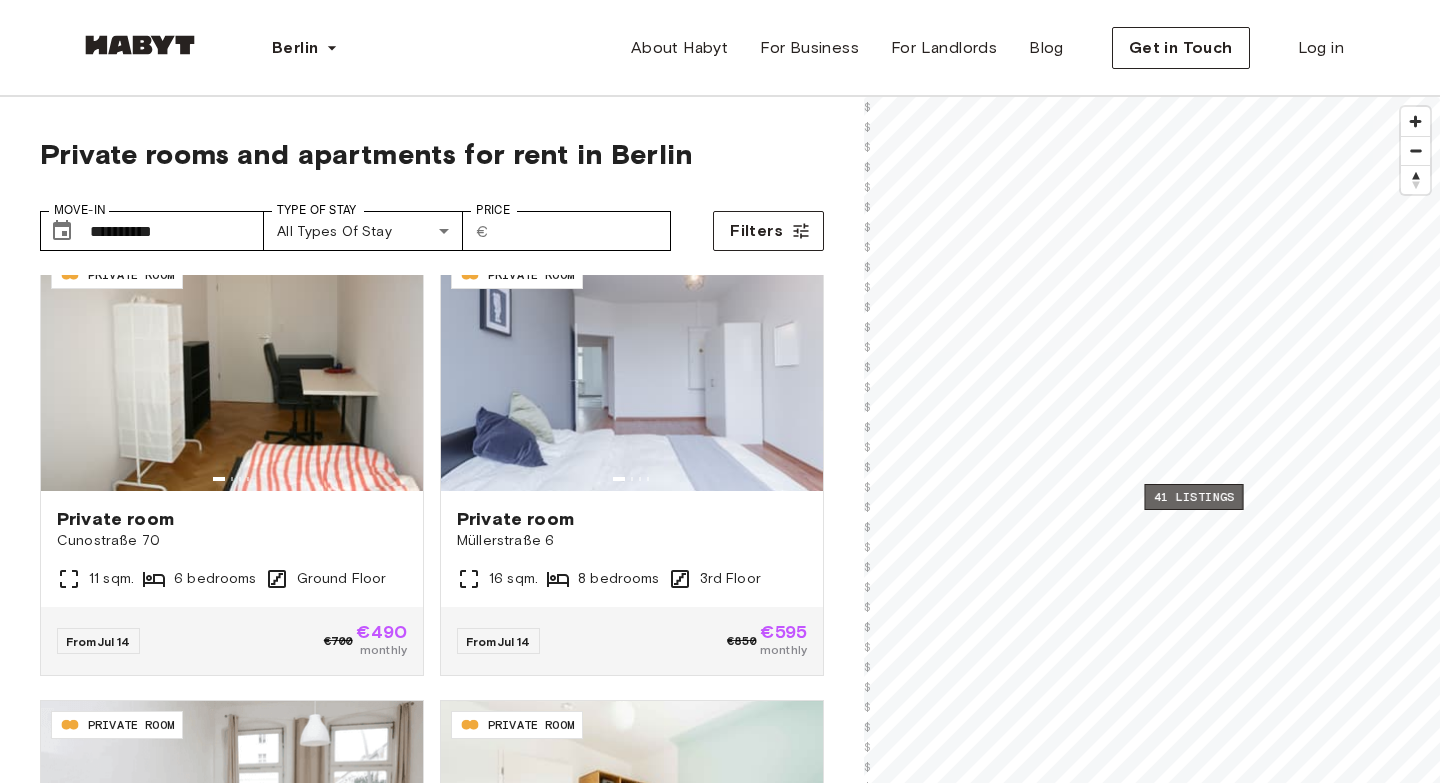 click on "41 listings" at bounding box center [1193, 497] 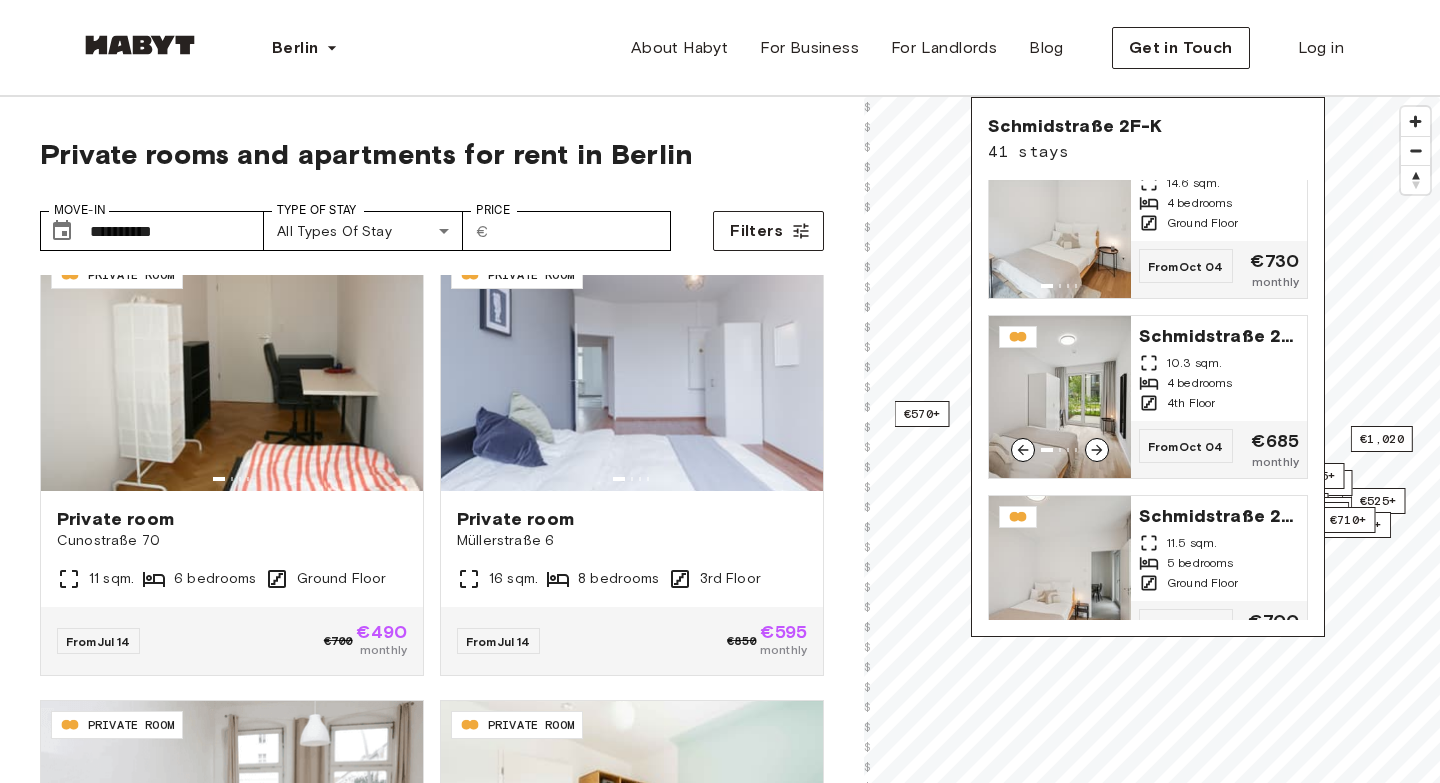 scroll, scrollTop: 4373, scrollLeft: 0, axis: vertical 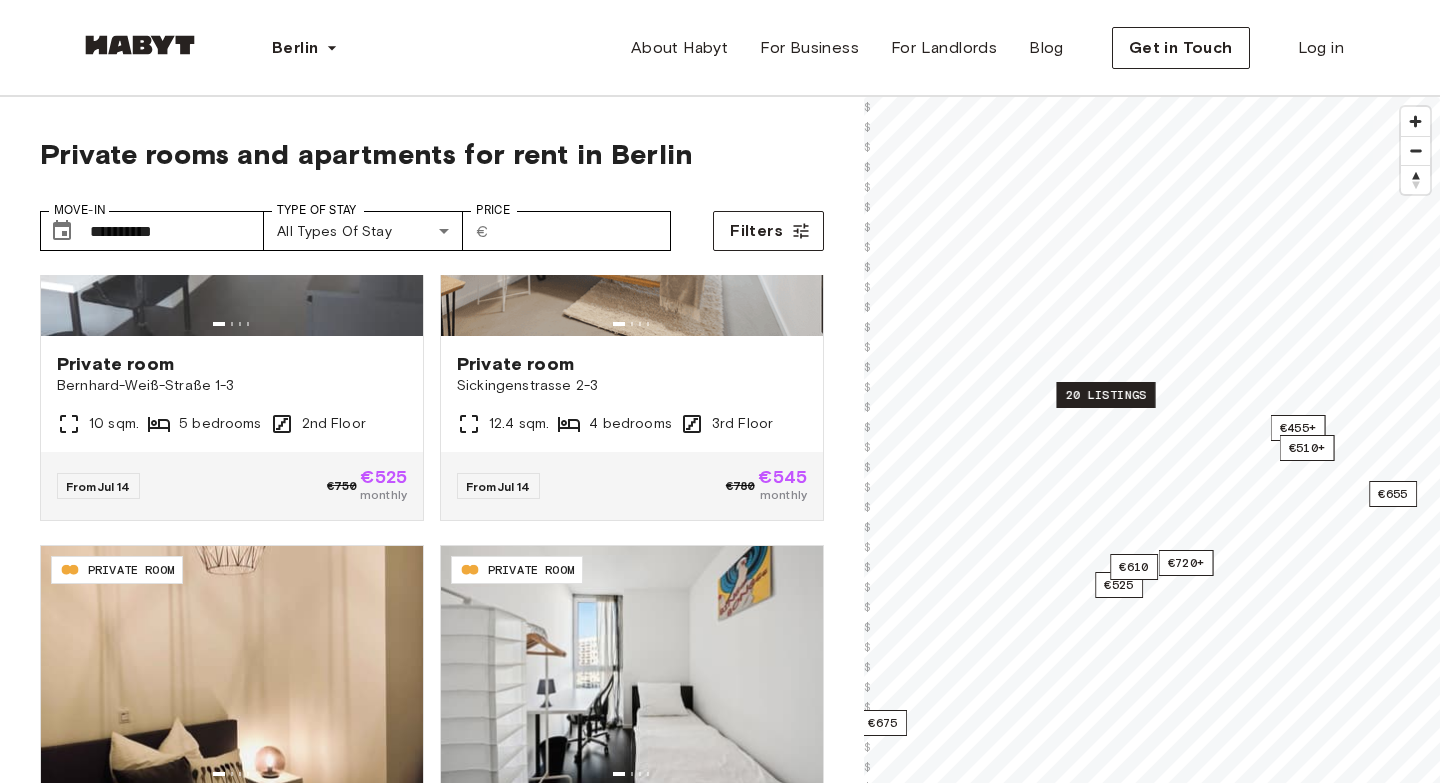 click on "20 listings" at bounding box center (1105, 395) 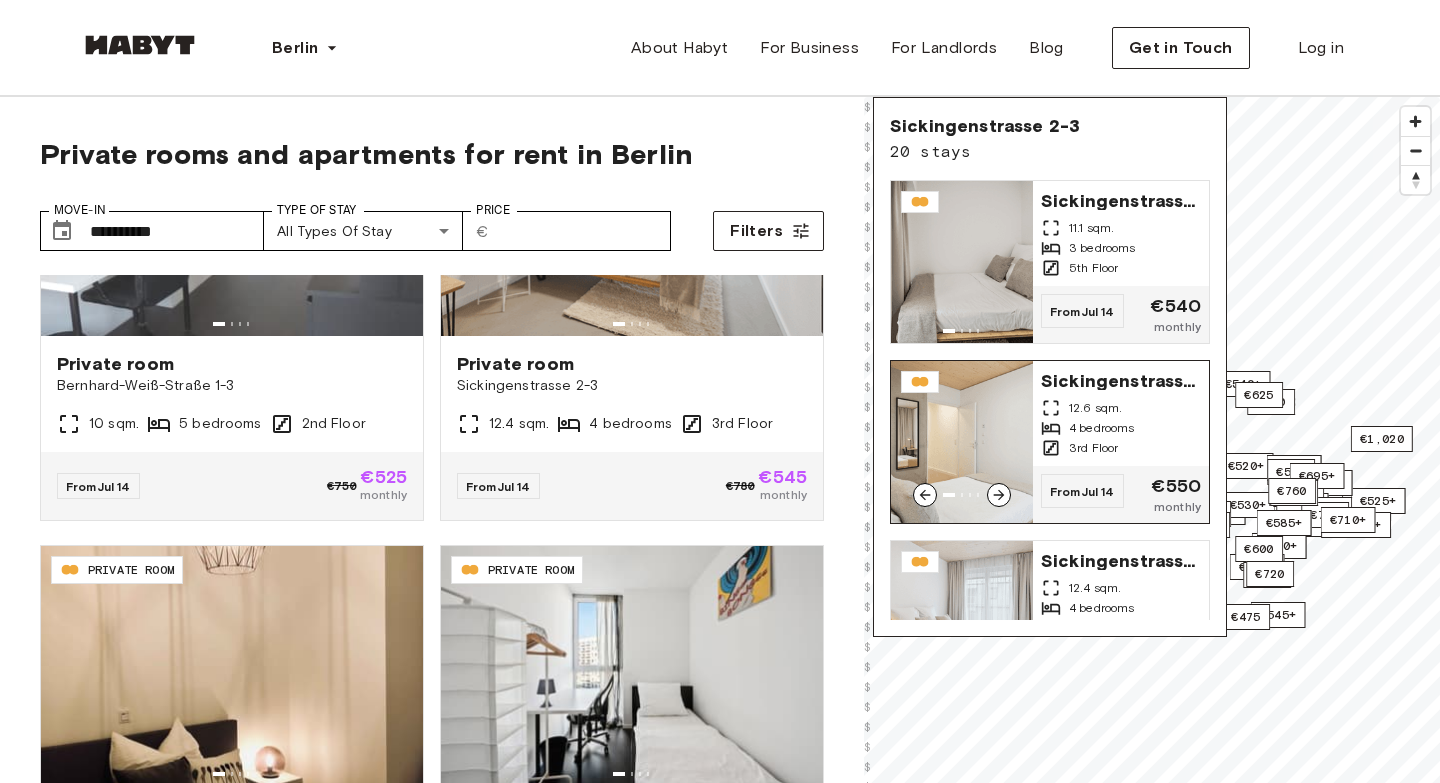 click on "12.6 sqm." at bounding box center (1095, 408) 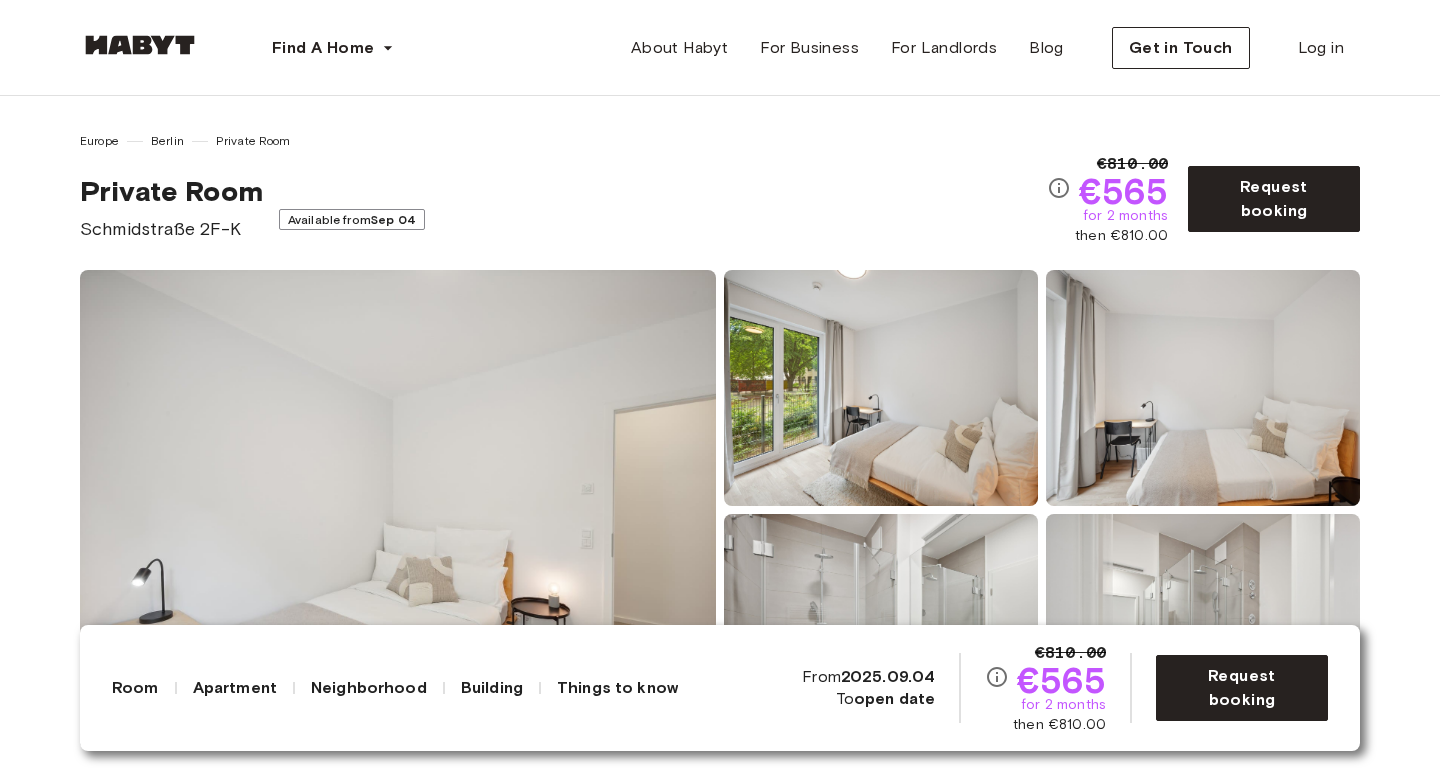 scroll, scrollTop: 38, scrollLeft: 0, axis: vertical 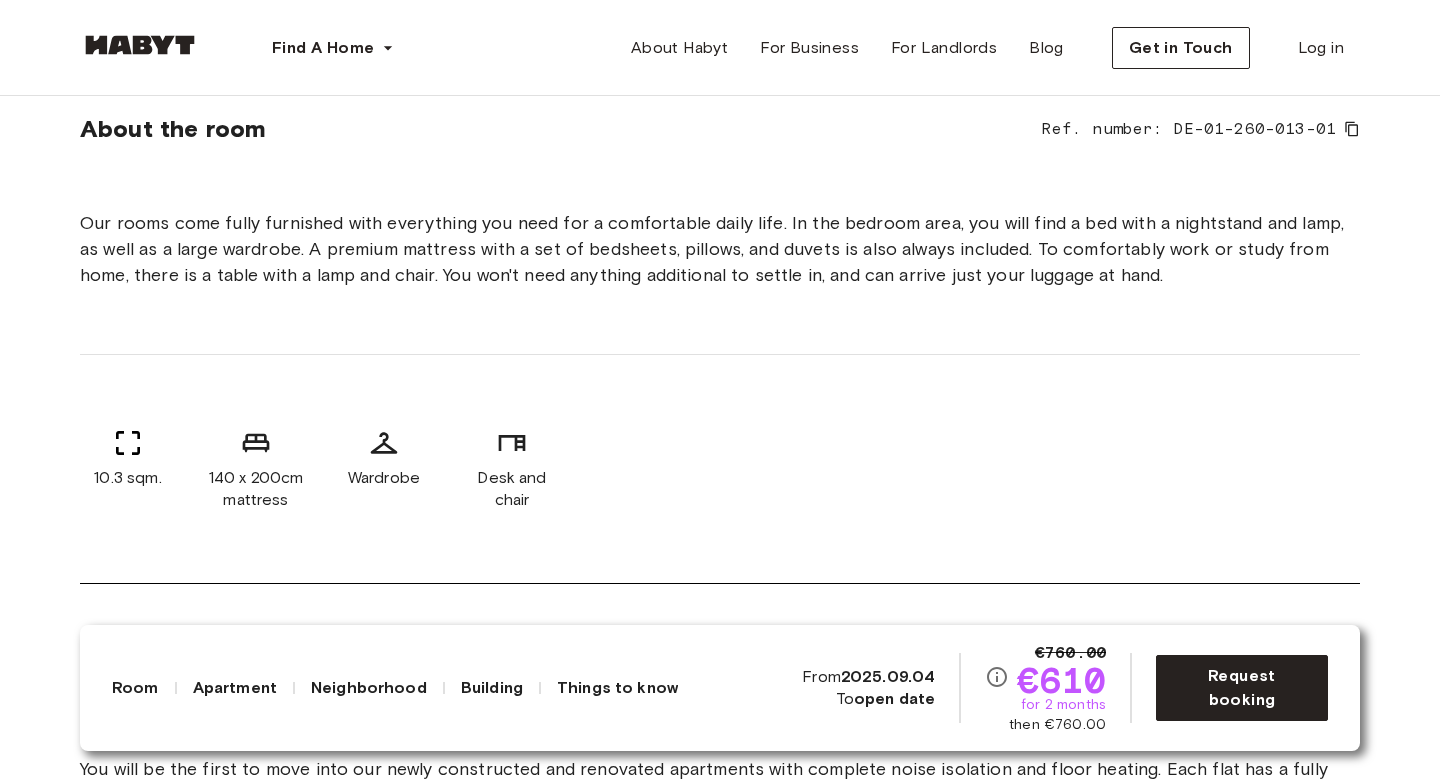 click on "Our rooms come fully furnished with everything you need for a comfortable daily life. In the bedroom area, you will find a bed with a nightstand and lamp, as well as a large wardrobe. A premium mattress with a set of bedsheets, pillows, and duvets is also always included. To comfortably work or study from home, there is a table with a lamp and chair. You won't need anything additional to settle in, and can arrive just your luggage at hand." at bounding box center [720, 249] 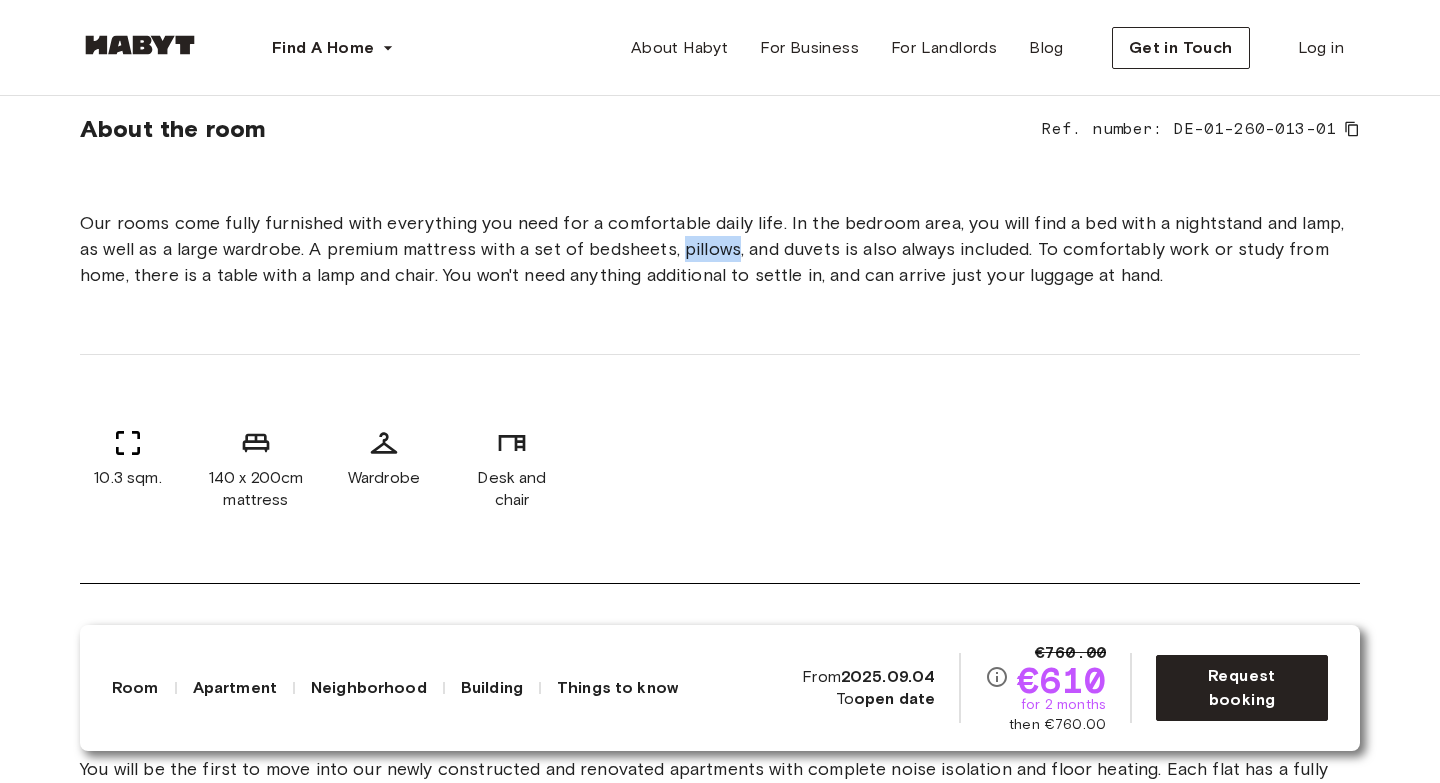 click on "Our rooms come fully furnished with everything you need for a comfortable daily life. In the bedroom area, you will find a bed with a nightstand and lamp, as well as a large wardrobe. A premium mattress with a set of bedsheets, pillows, and duvets is also always included. To comfortably work or study from home, there is a table with a lamp and chair. You won't need anything additional to settle in, and can arrive just your luggage at hand." at bounding box center (720, 249) 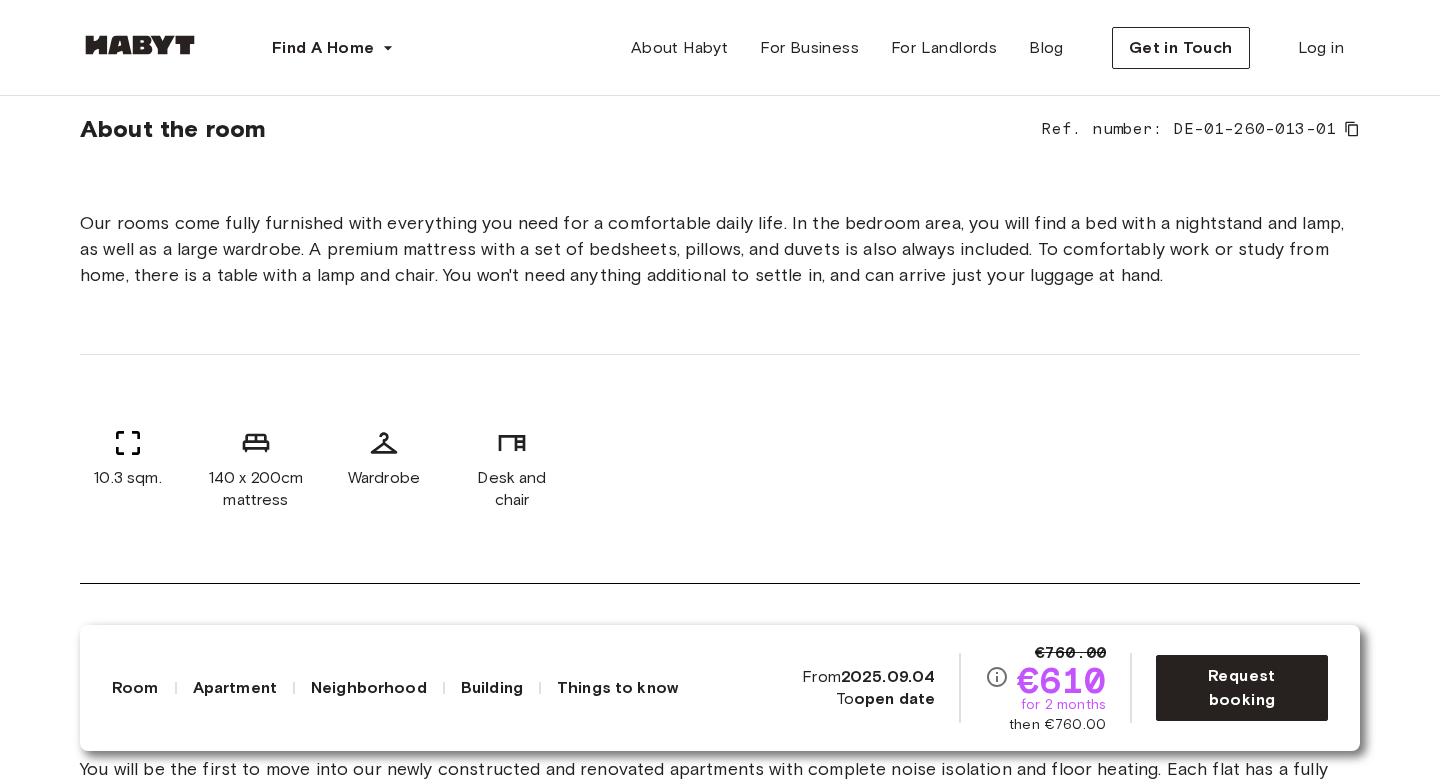 click on "Our rooms come fully furnished with everything you need for a comfortable daily life. In the bedroom area, you will find a bed with a nightstand and lamp, as well as a large wardrobe. A premium mattress with a set of bedsheets, pillows, and duvets is also always included. To comfortably work or study from home, there is a table with a lamp and chair. You won't need anything additional to settle in, and can arrive just your luggage at hand." at bounding box center [720, 249] 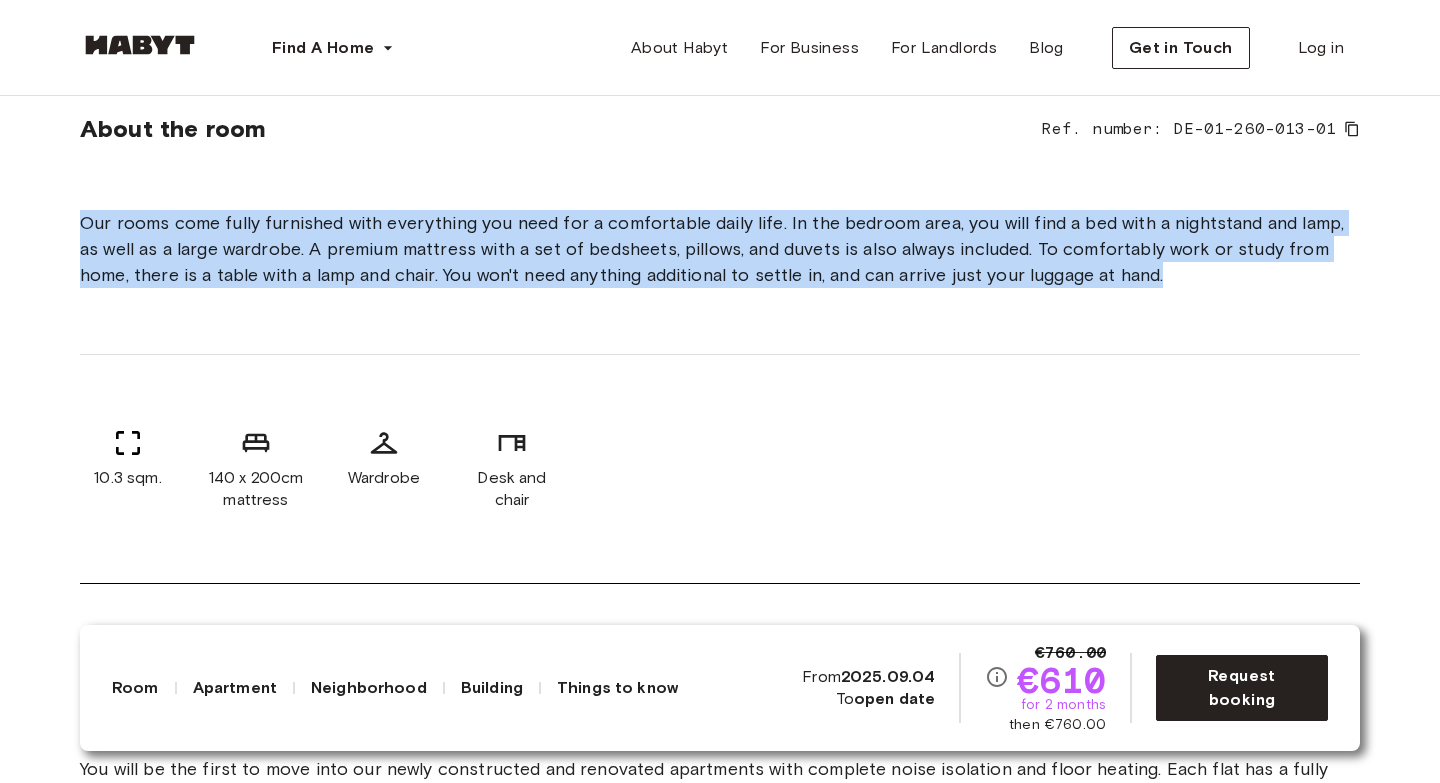 click on "Our rooms come fully furnished with everything you need for a comfortable daily life. In the bedroom area, you will find a bed with a nightstand and lamp, as well as a large wardrobe. A premium mattress with a set of bedsheets, pillows, and duvets is also always included. To comfortably work or study from home, there is a table with a lamp and chair. You won't need anything additional to settle in, and can arrive just your luggage at hand." at bounding box center (720, 249) 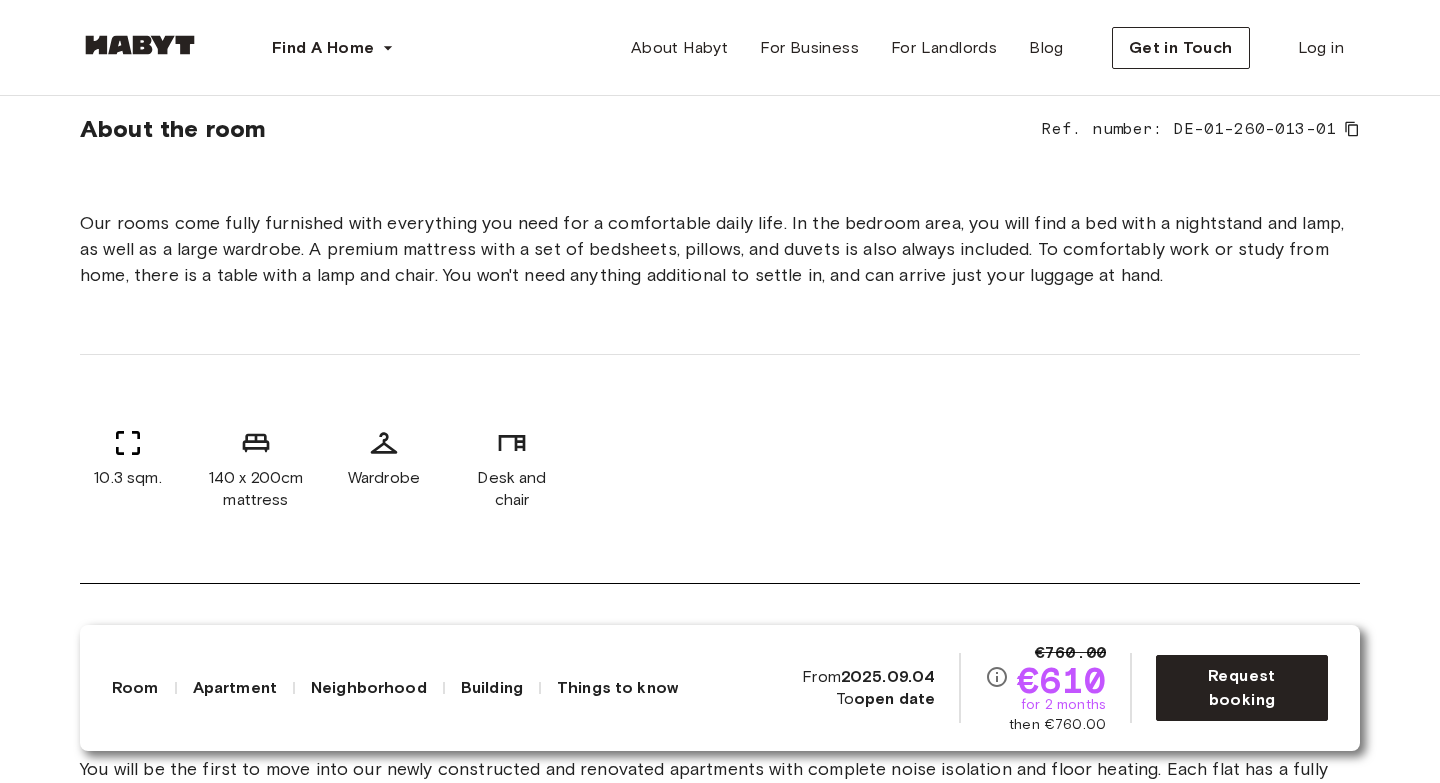 click on "Wardrobe" at bounding box center (384, 478) 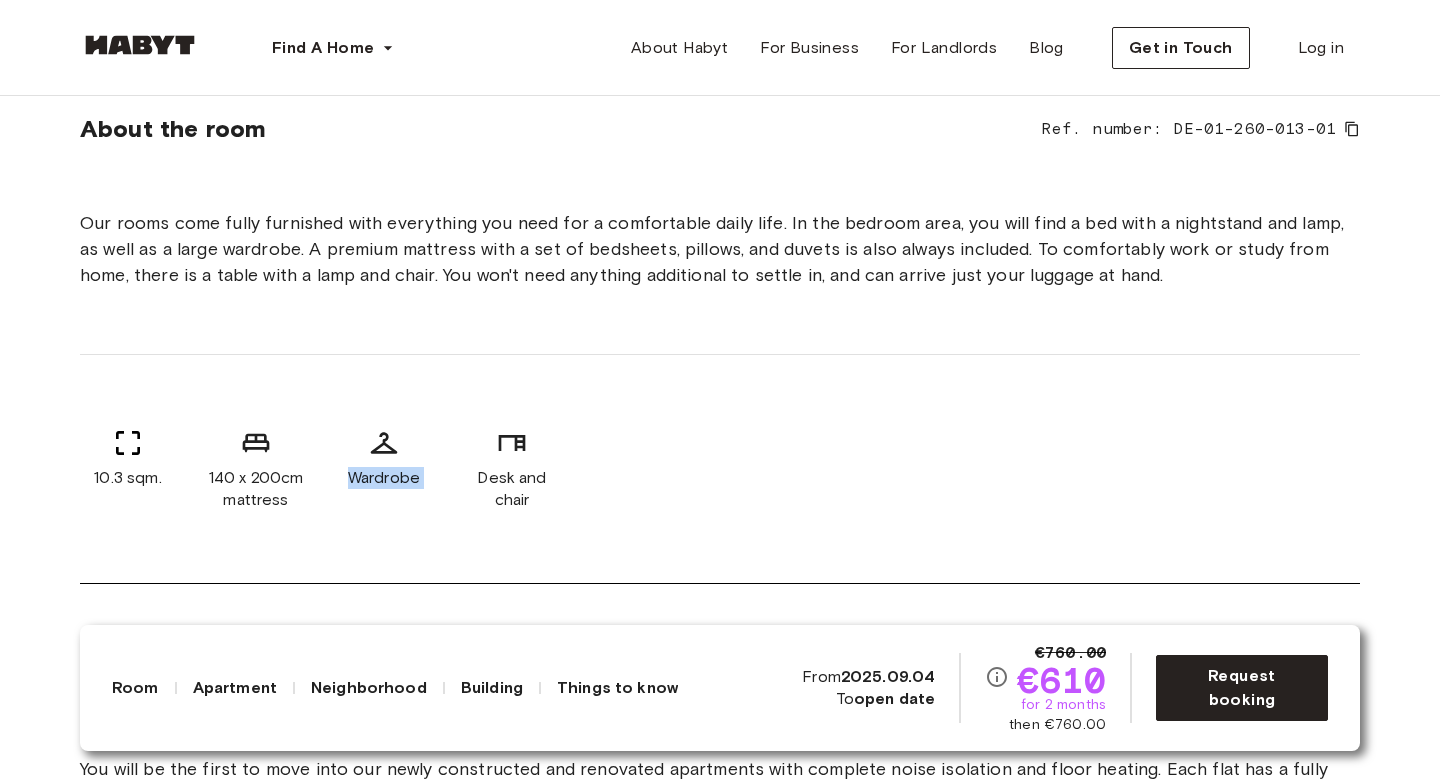 click on "Wardrobe" at bounding box center [384, 478] 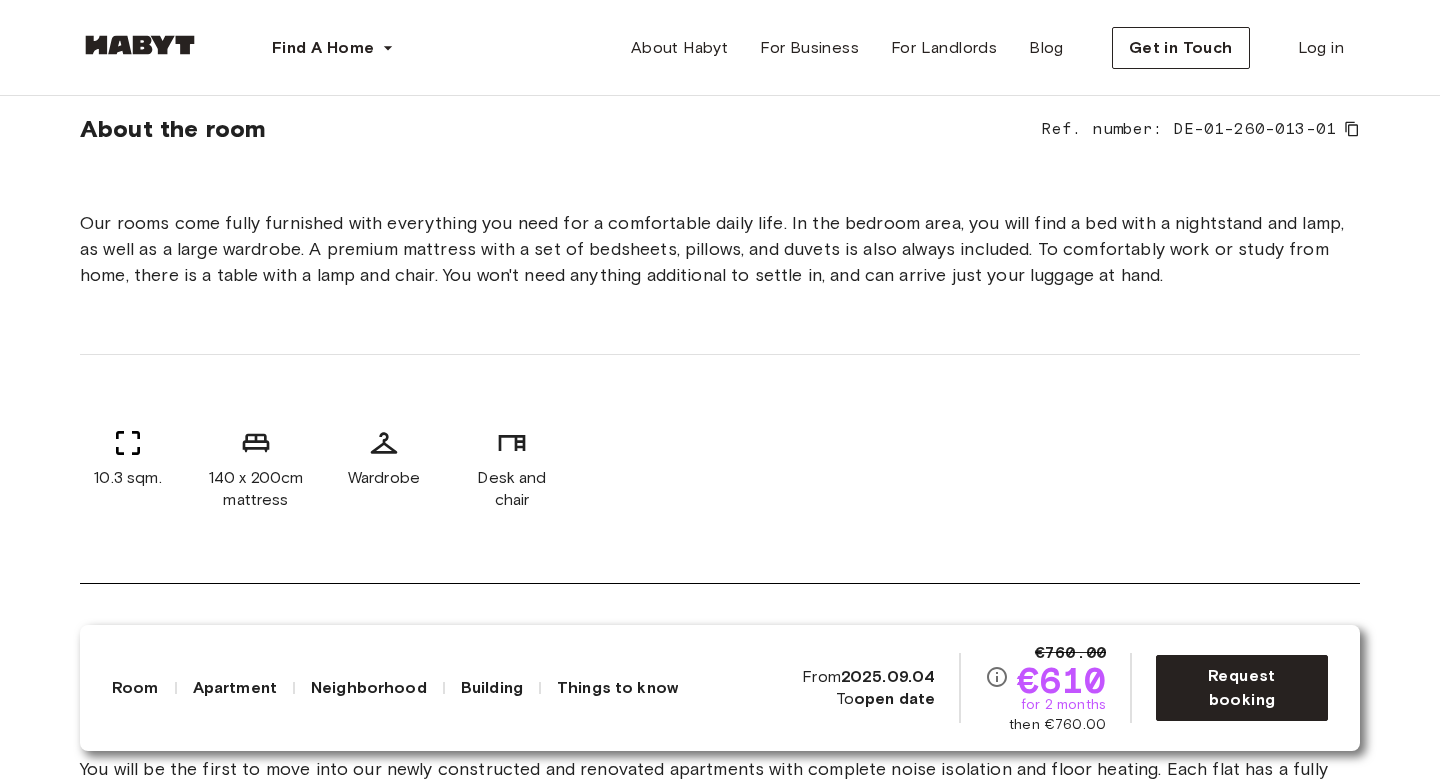 click on "Desk and chair" at bounding box center [512, 489] 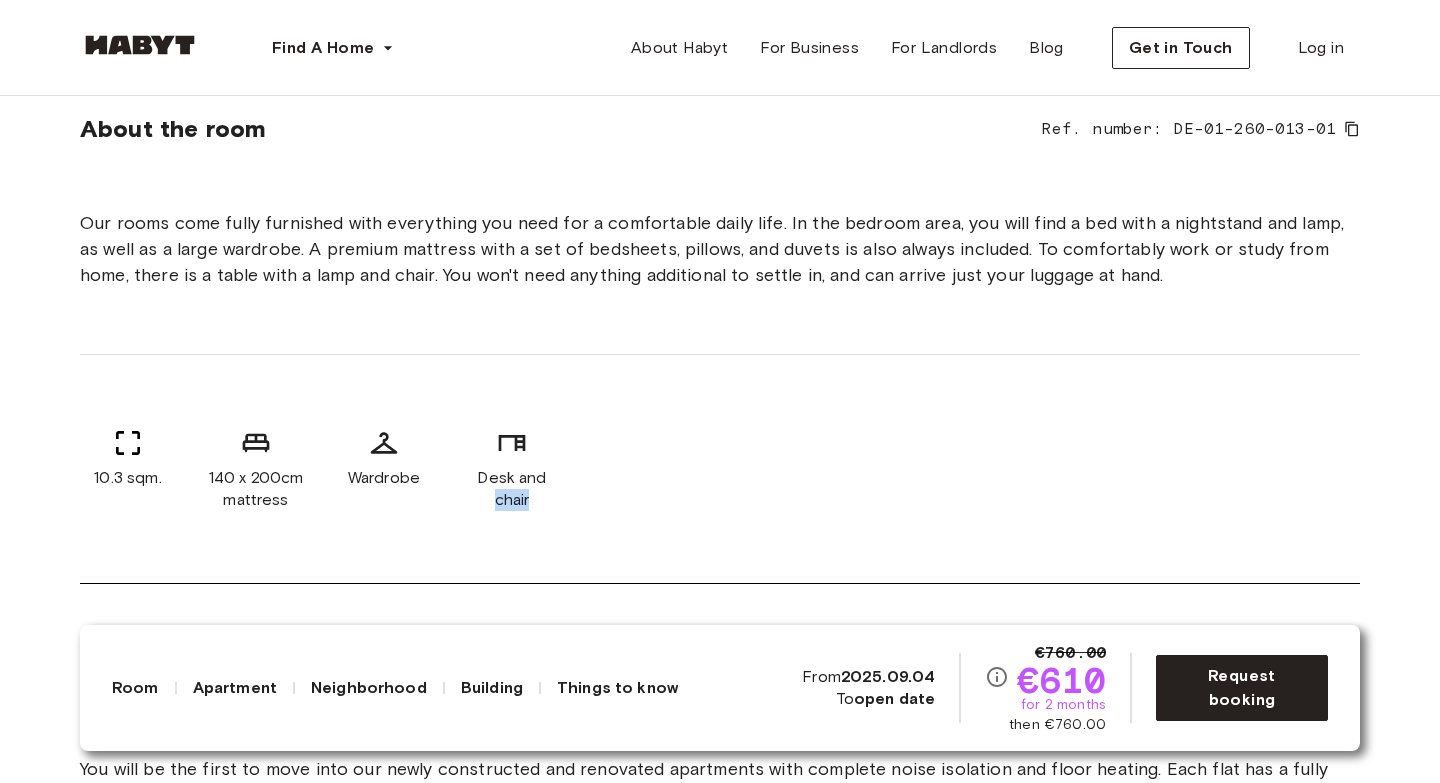 click on "Desk and chair" at bounding box center (512, 489) 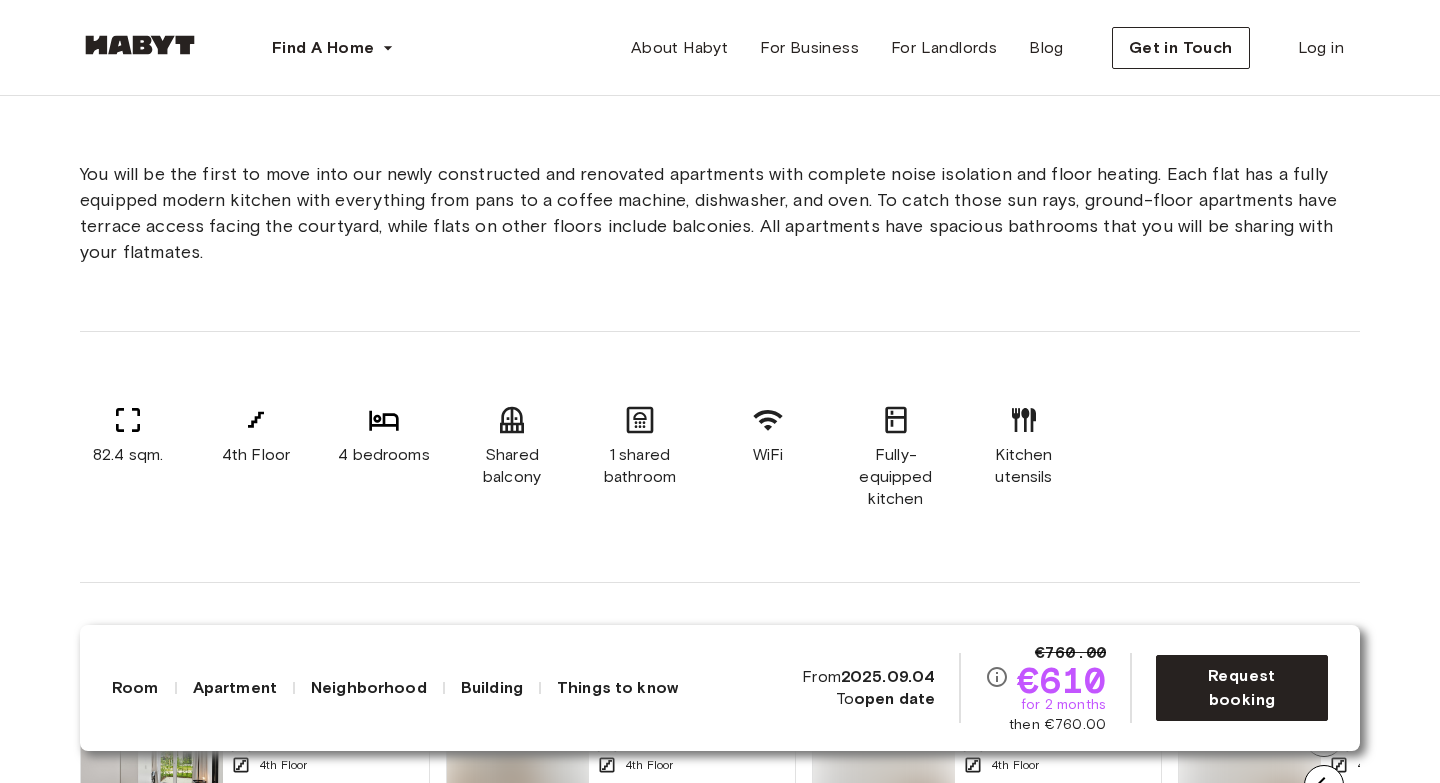 scroll, scrollTop: 1330, scrollLeft: 0, axis: vertical 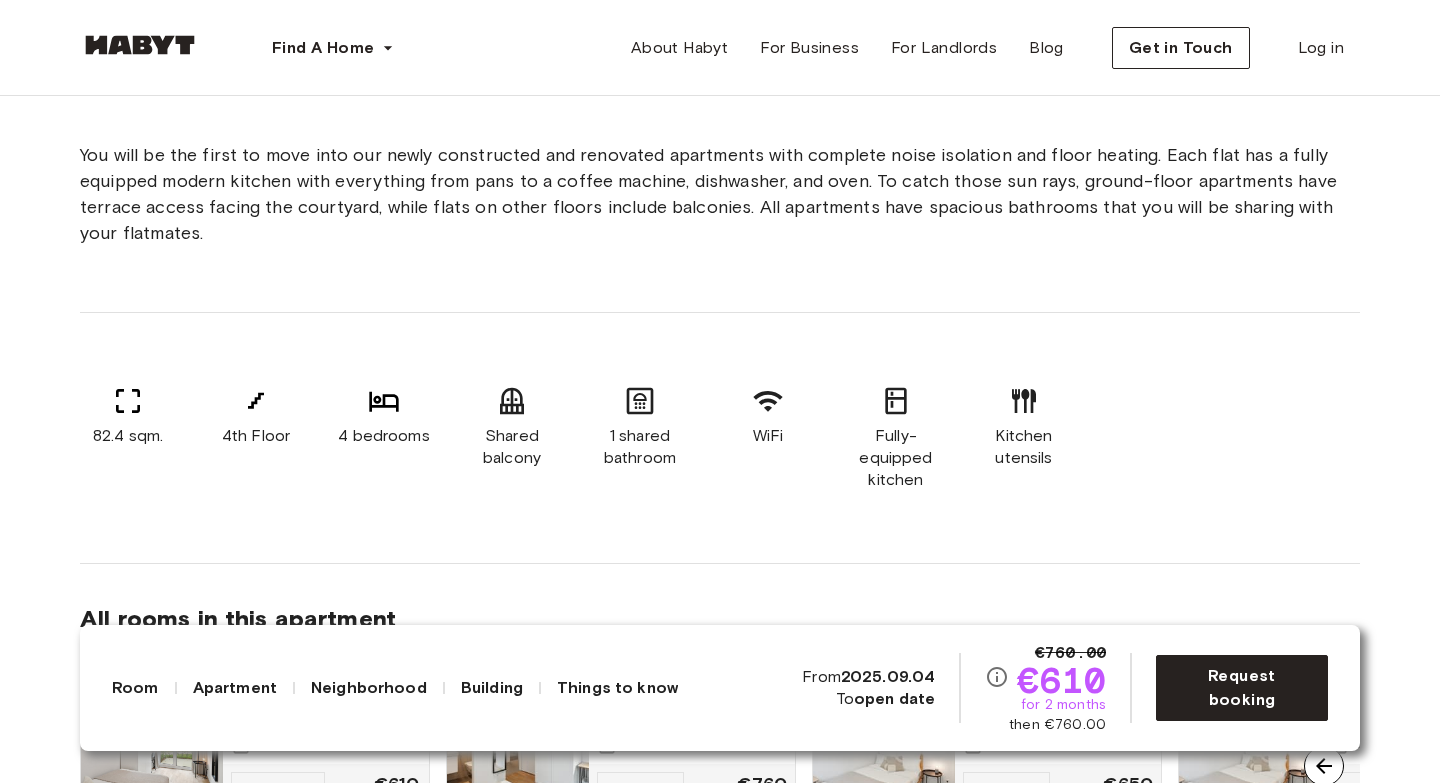 click on "Shared balcony" at bounding box center (512, 447) 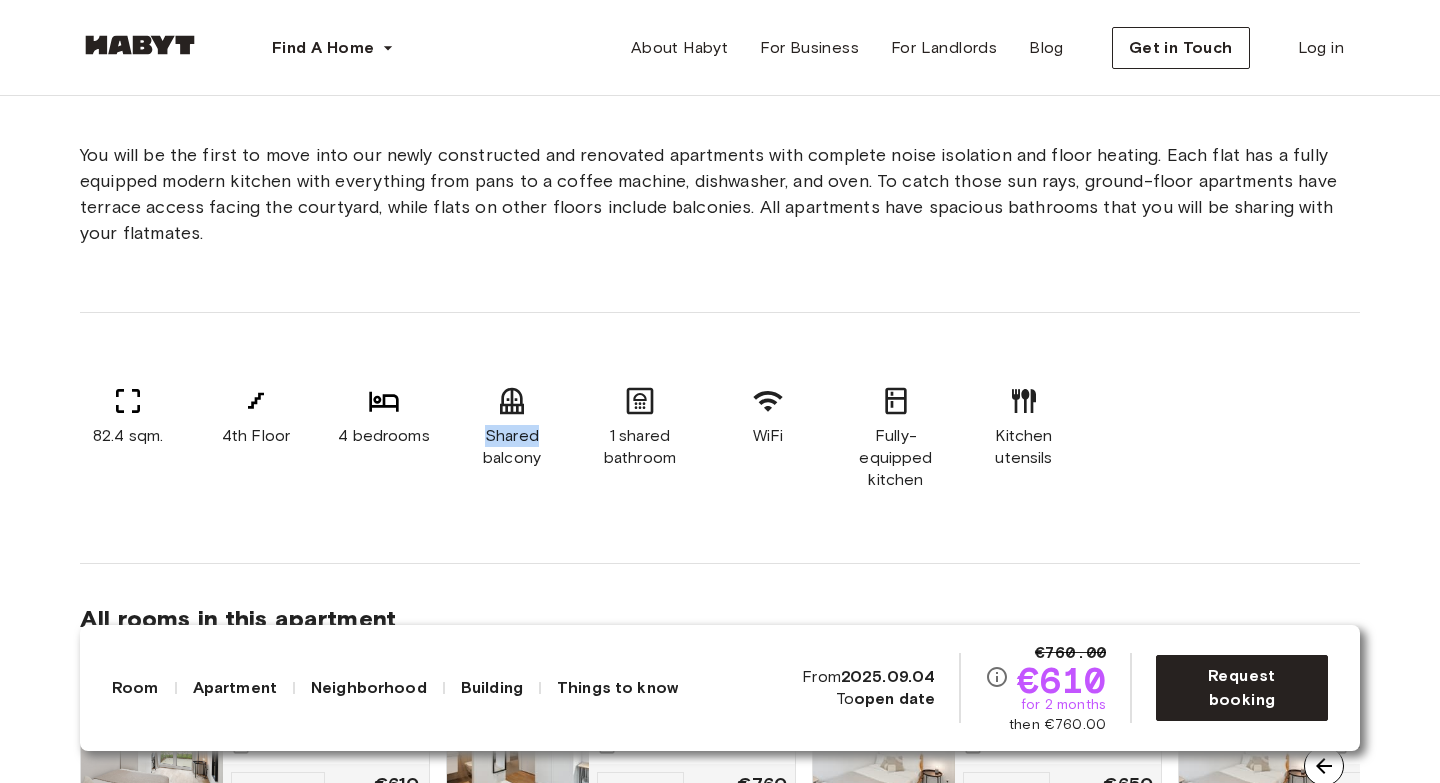 click on "Shared balcony" at bounding box center [512, 447] 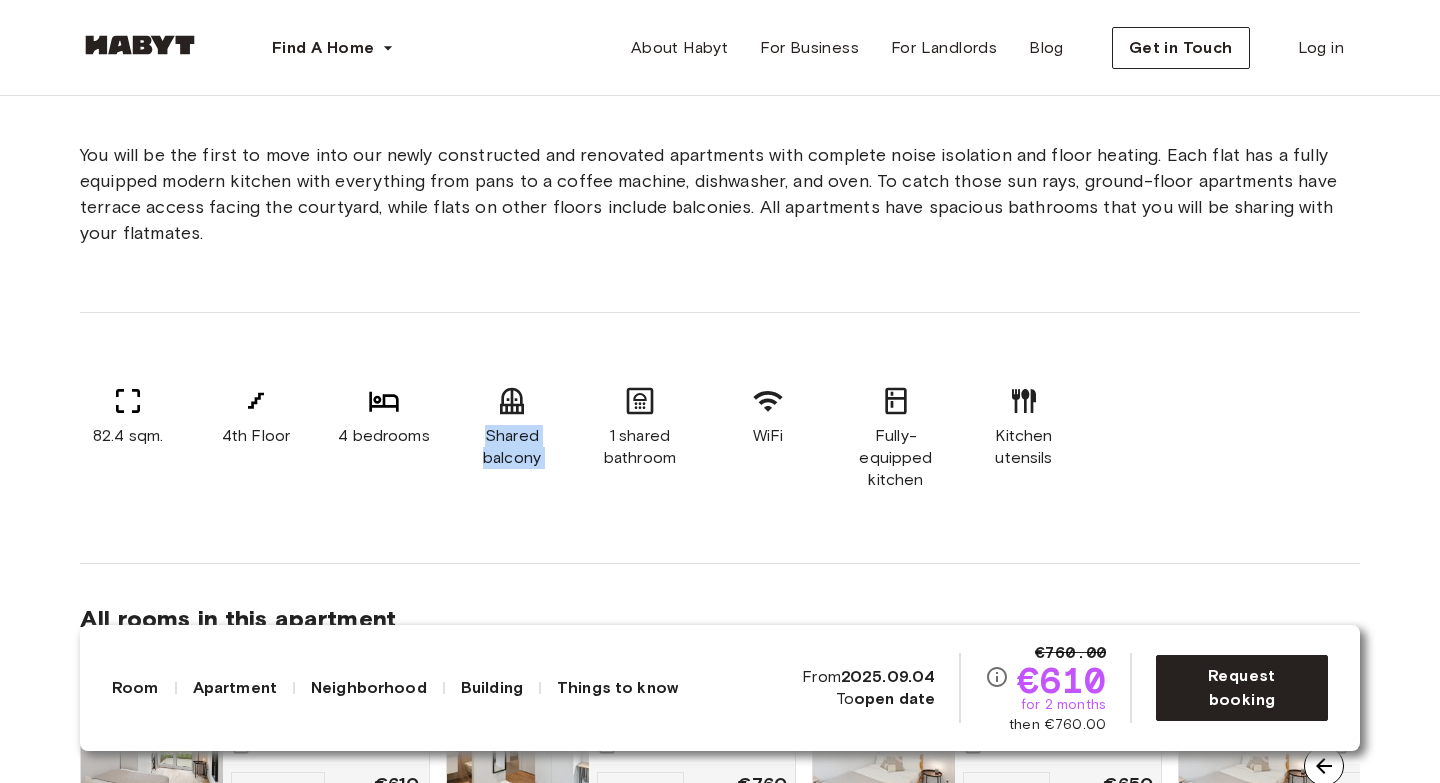 drag, startPoint x: 514, startPoint y: 463, endPoint x: 538, endPoint y: 482, distance: 30.610456 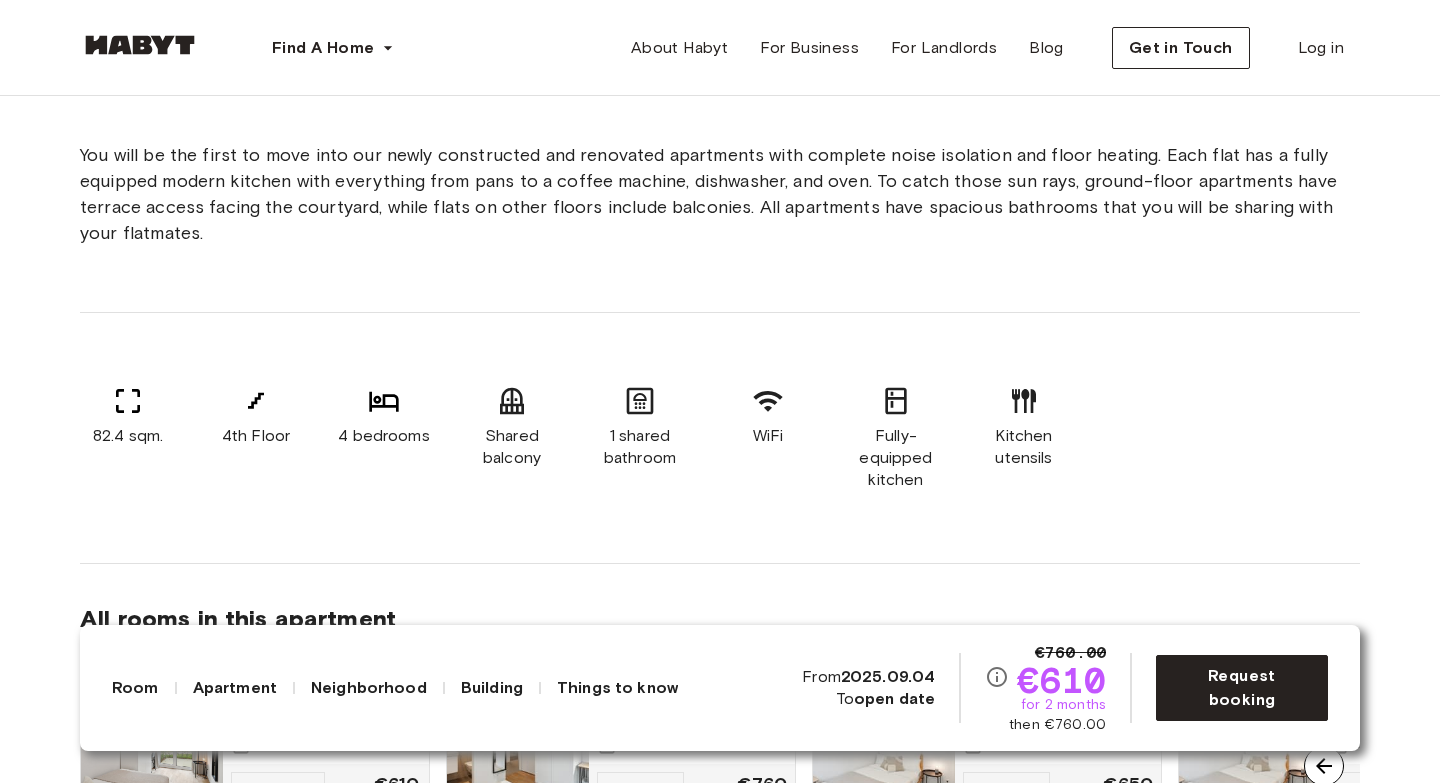 click on "1 shared bathroom" at bounding box center [640, 447] 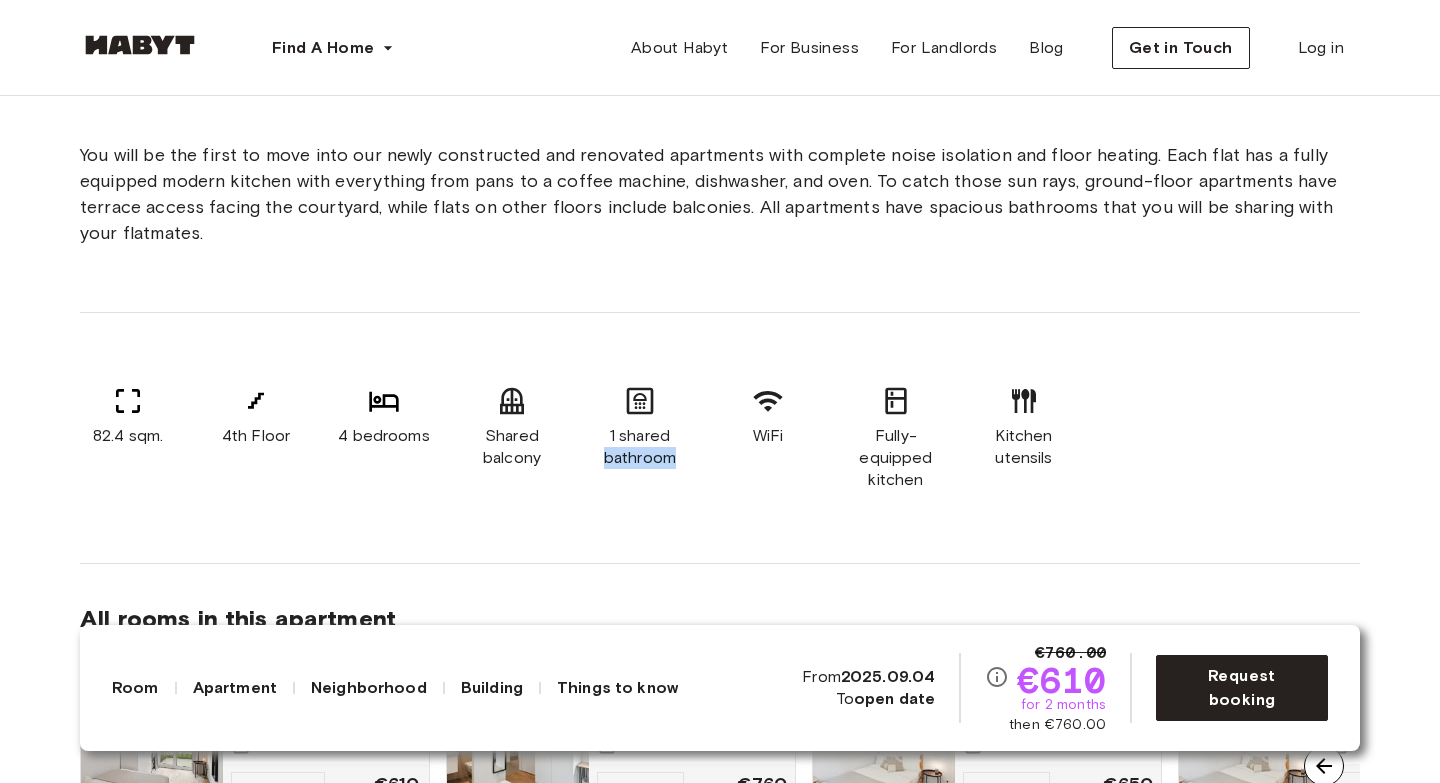 click on "1 shared bathroom" at bounding box center (640, 447) 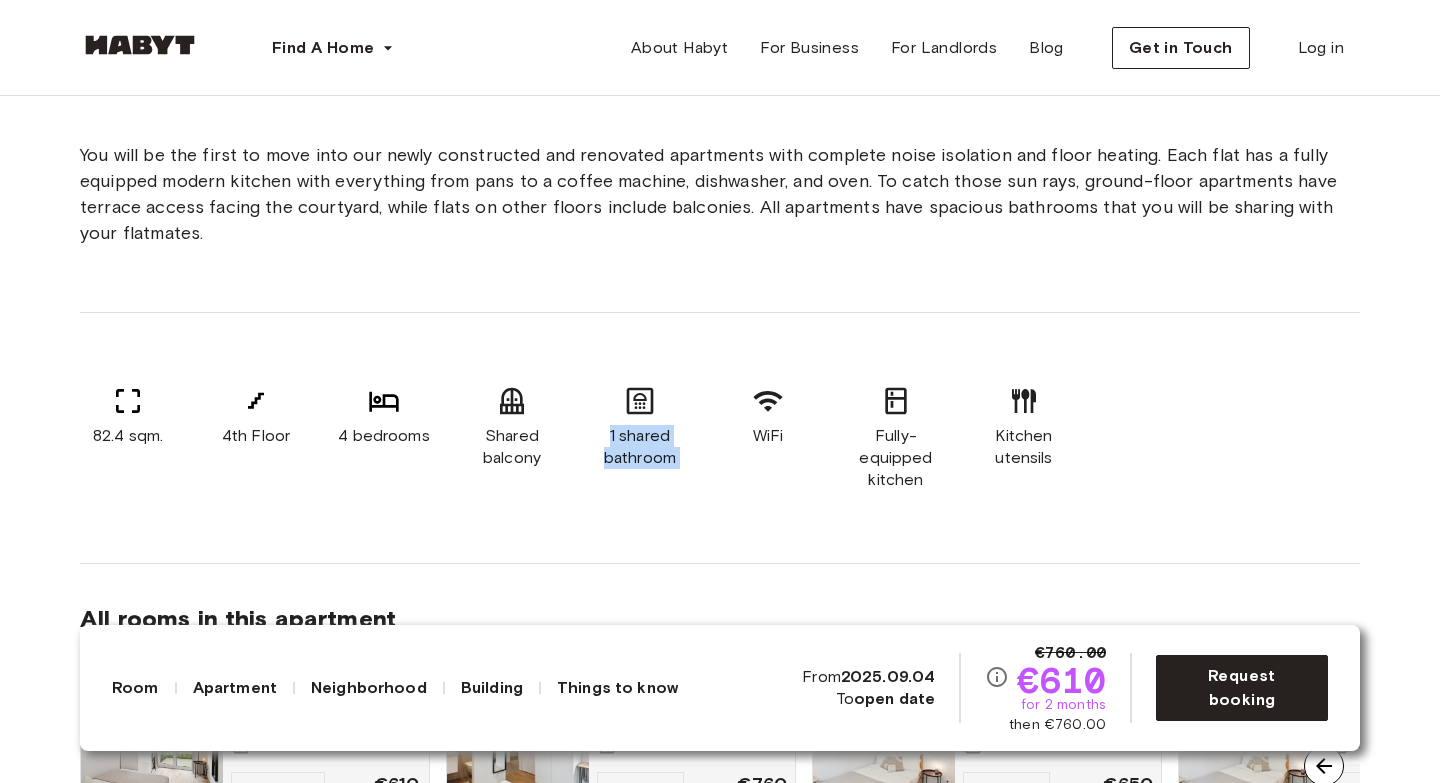 click on "1 shared bathroom" at bounding box center [640, 447] 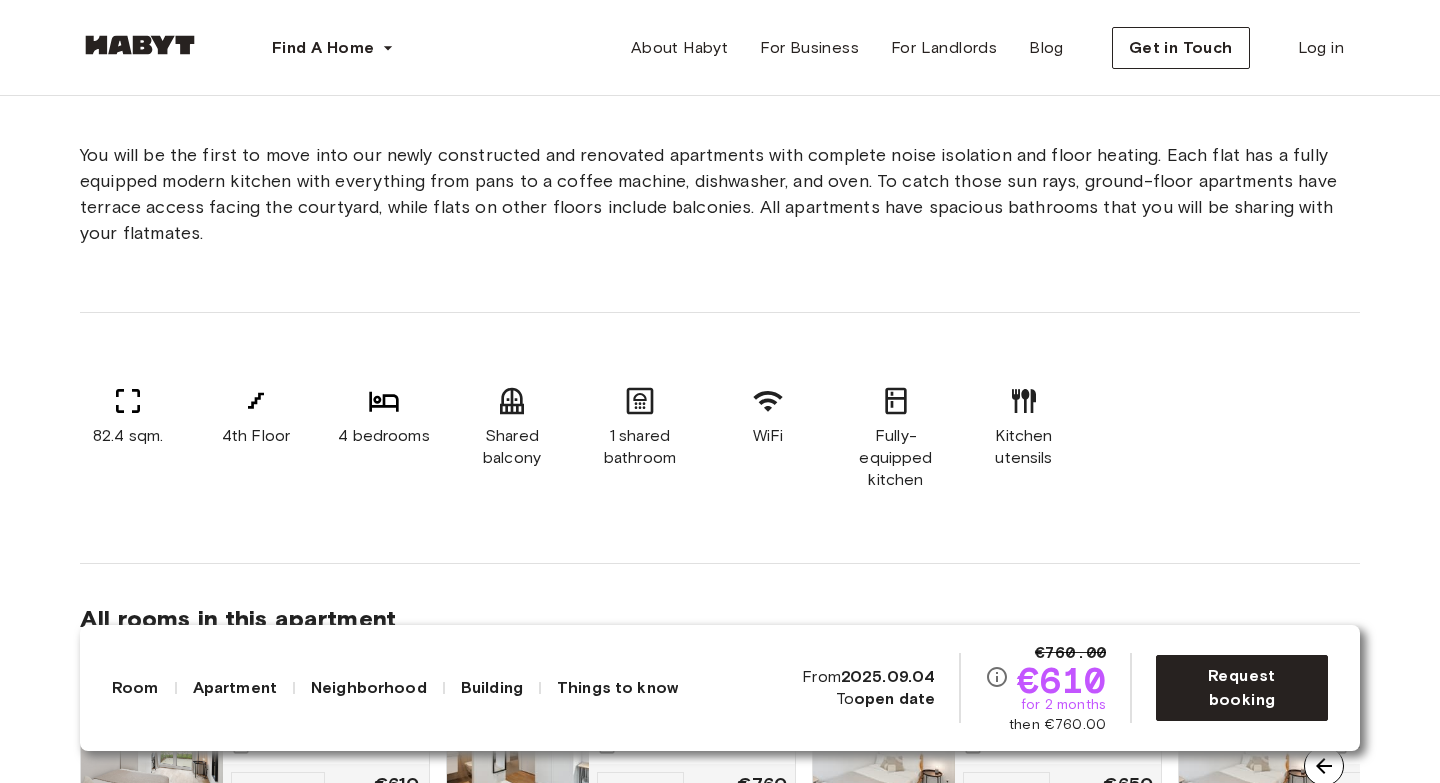 click on "WiFi" at bounding box center [768, 436] 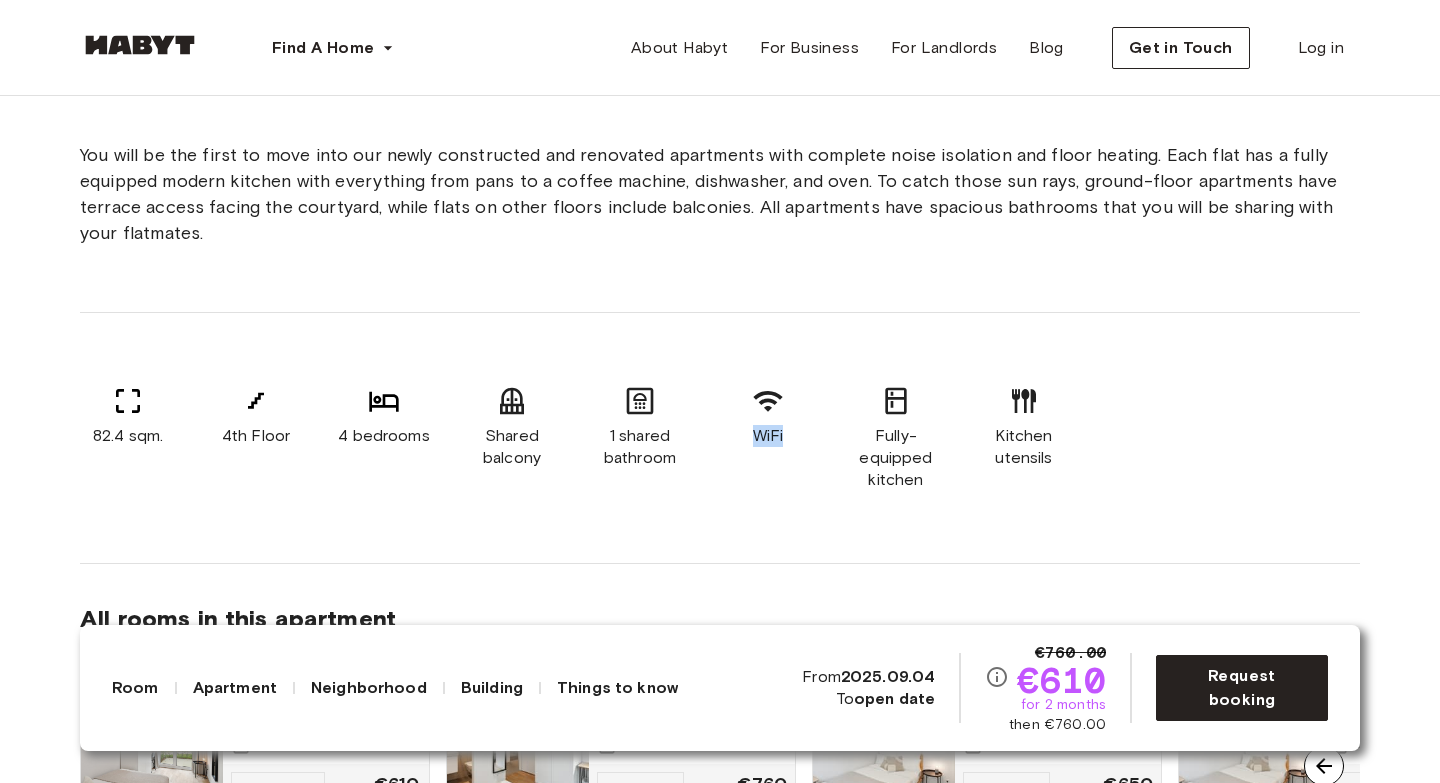 click on "WiFi" at bounding box center [768, 436] 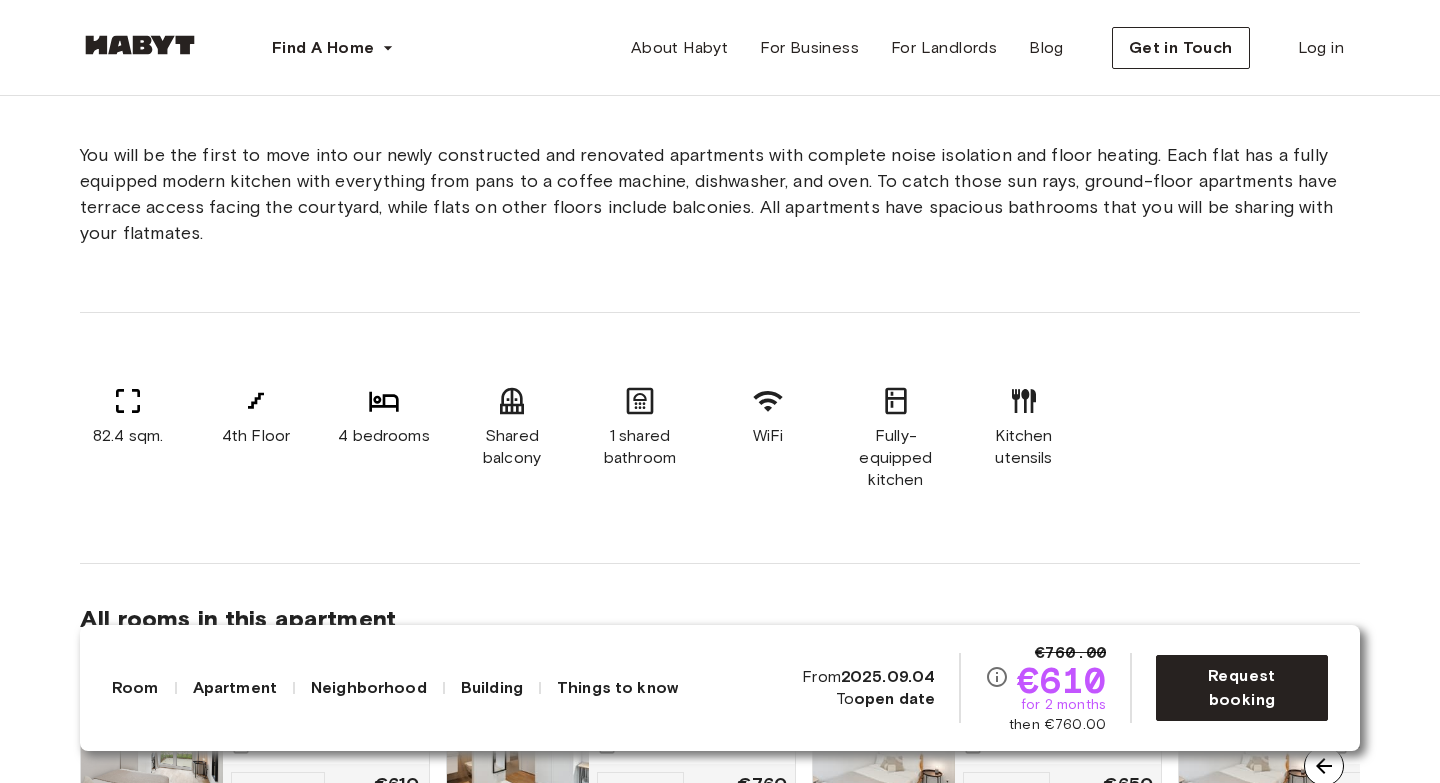 click on "Fully-equipped kitchen" at bounding box center [896, 458] 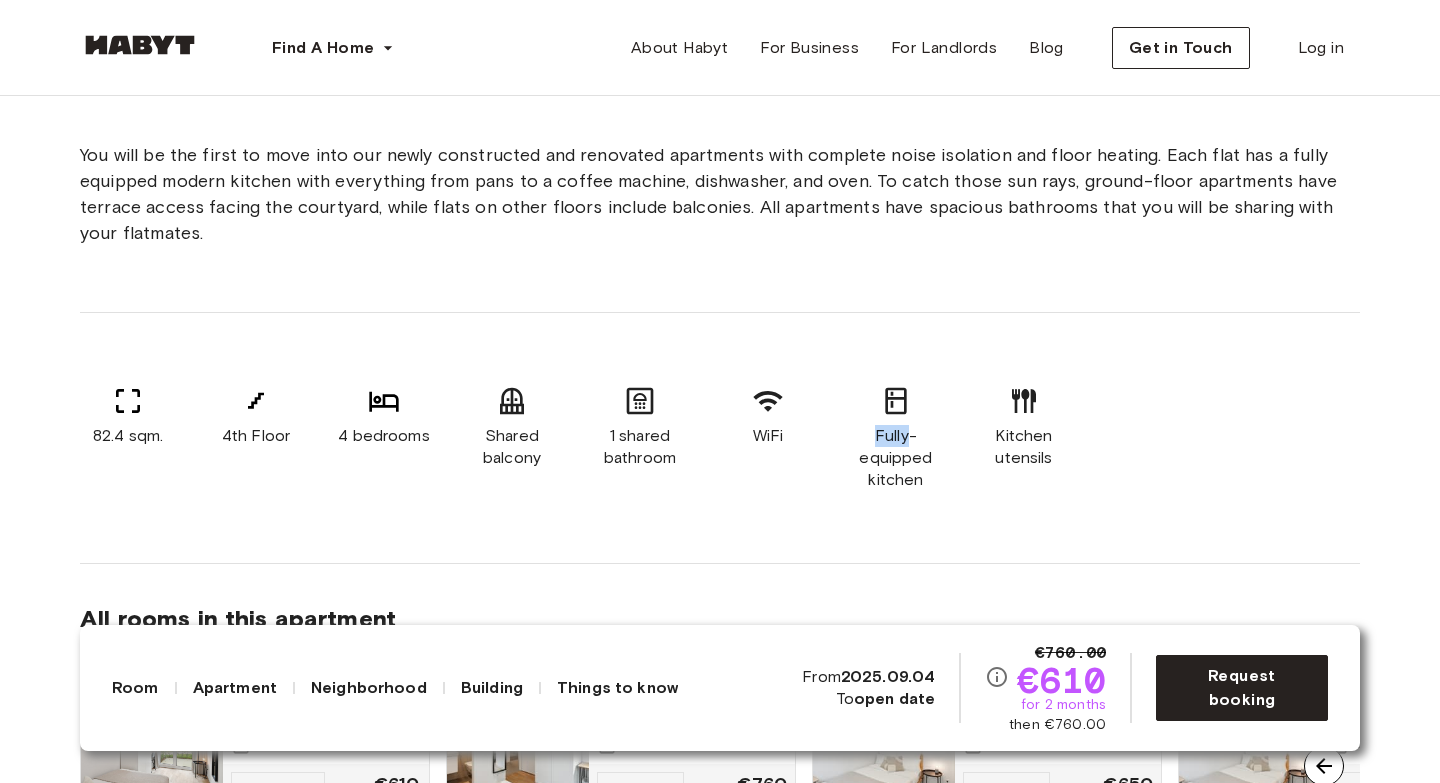 click on "Fully-equipped kitchen" at bounding box center [896, 458] 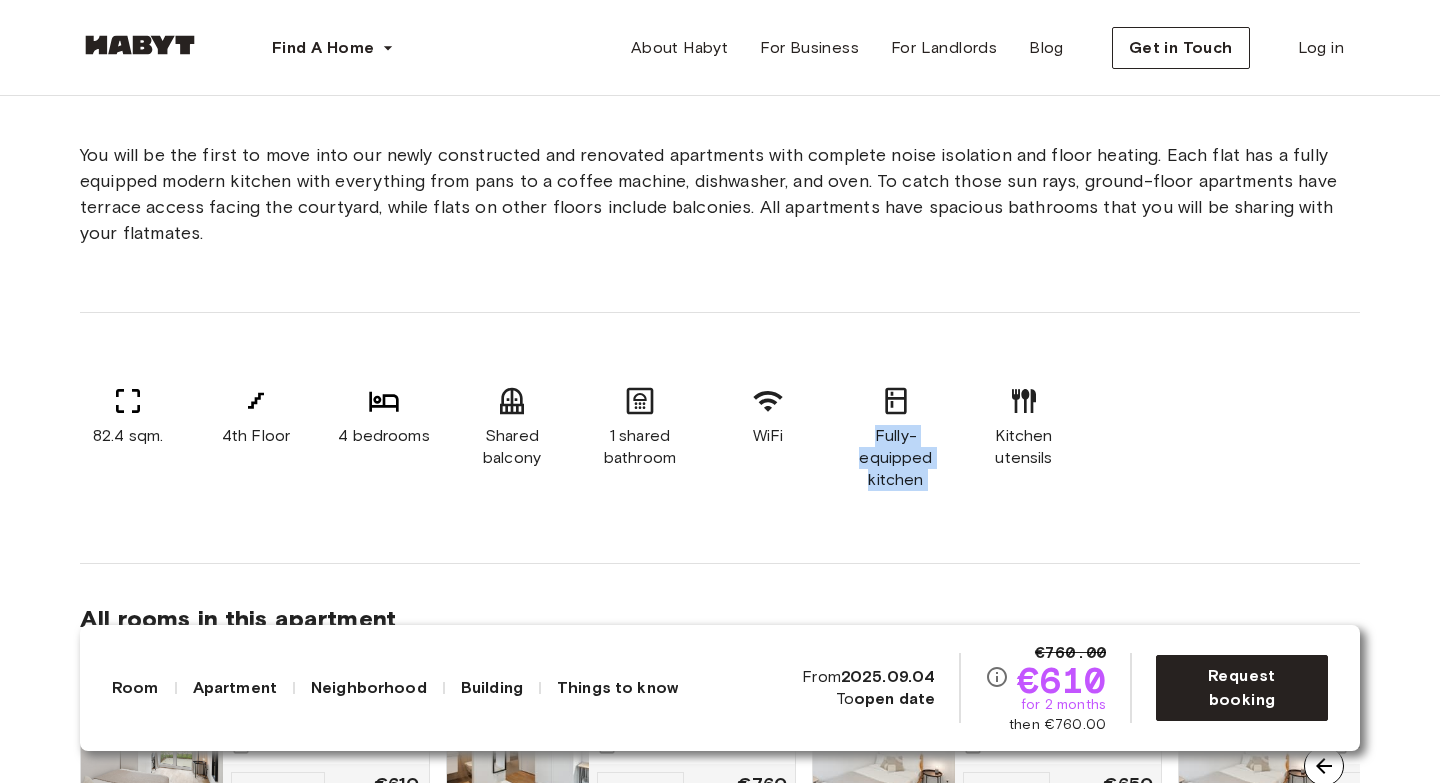 drag, startPoint x: 903, startPoint y: 460, endPoint x: 911, endPoint y: 513, distance: 53.600372 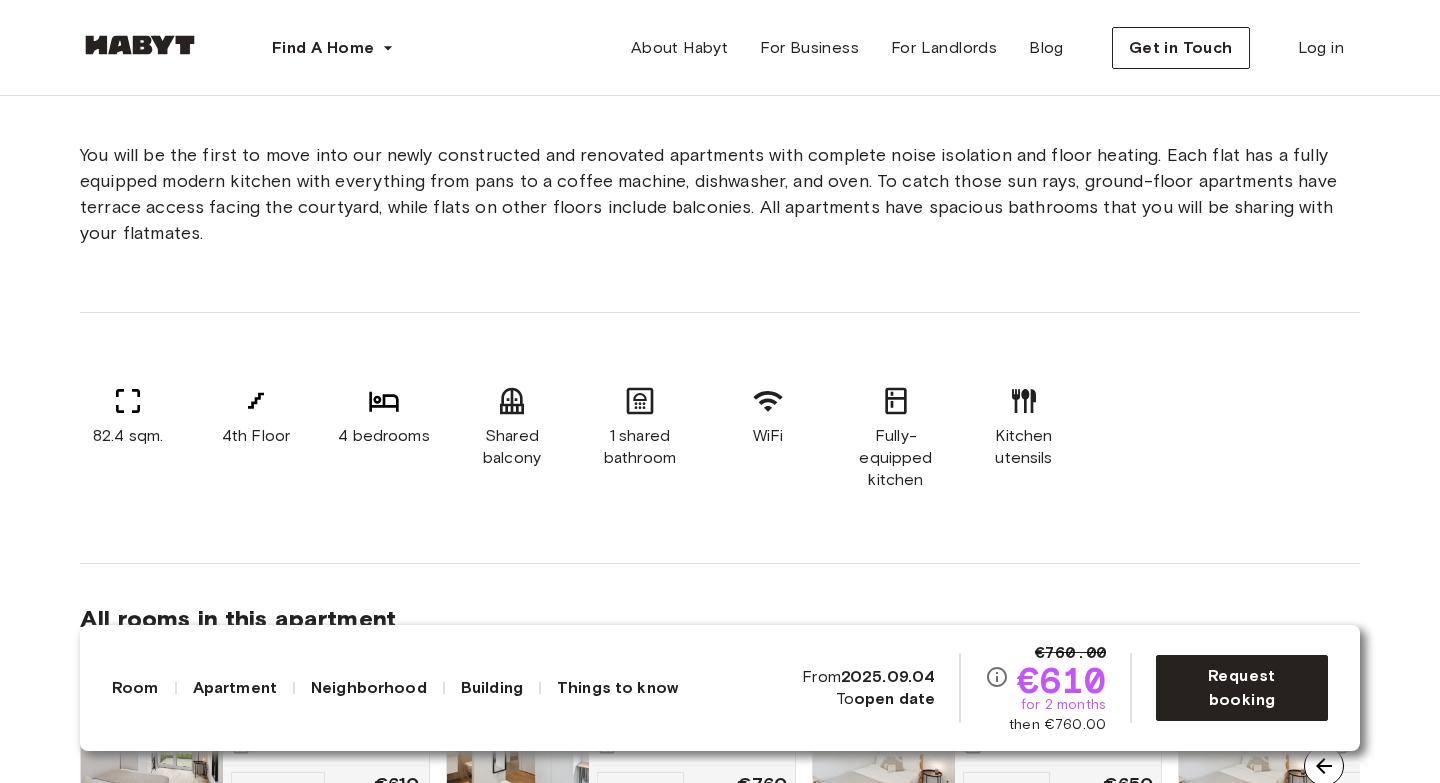 click on "Kitchen utensils" at bounding box center (1024, 447) 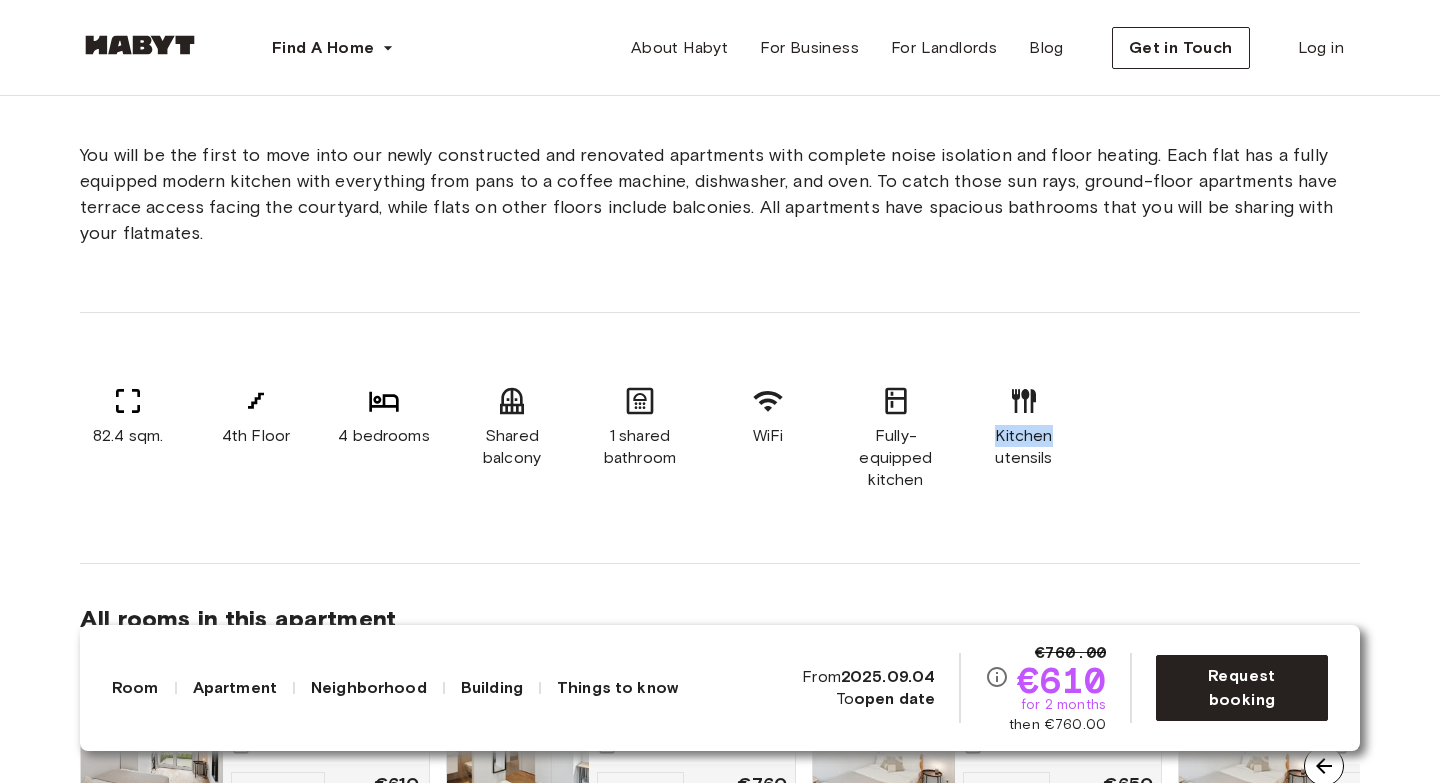 click on "Kitchen utensils" at bounding box center [1024, 447] 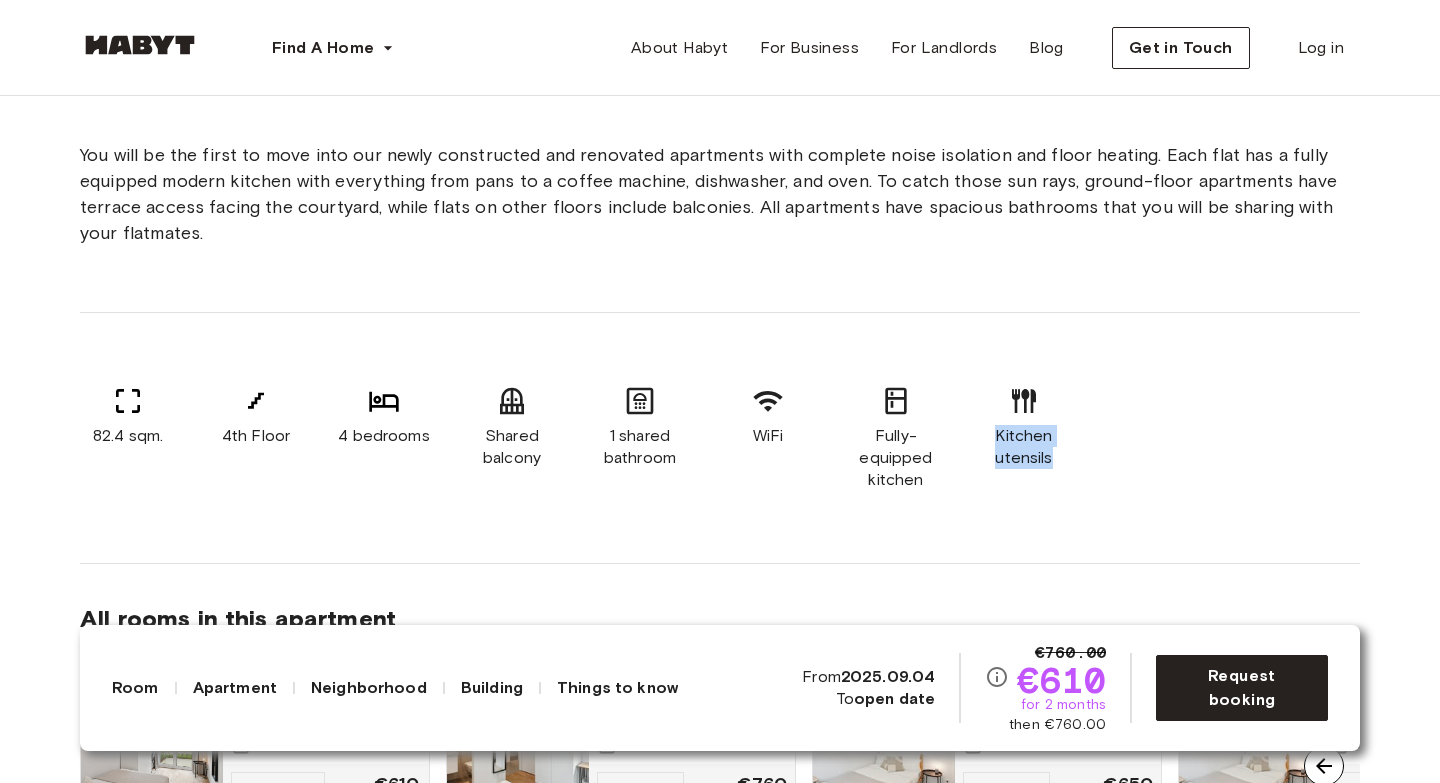click on "Kitchen utensils" at bounding box center (1024, 447) 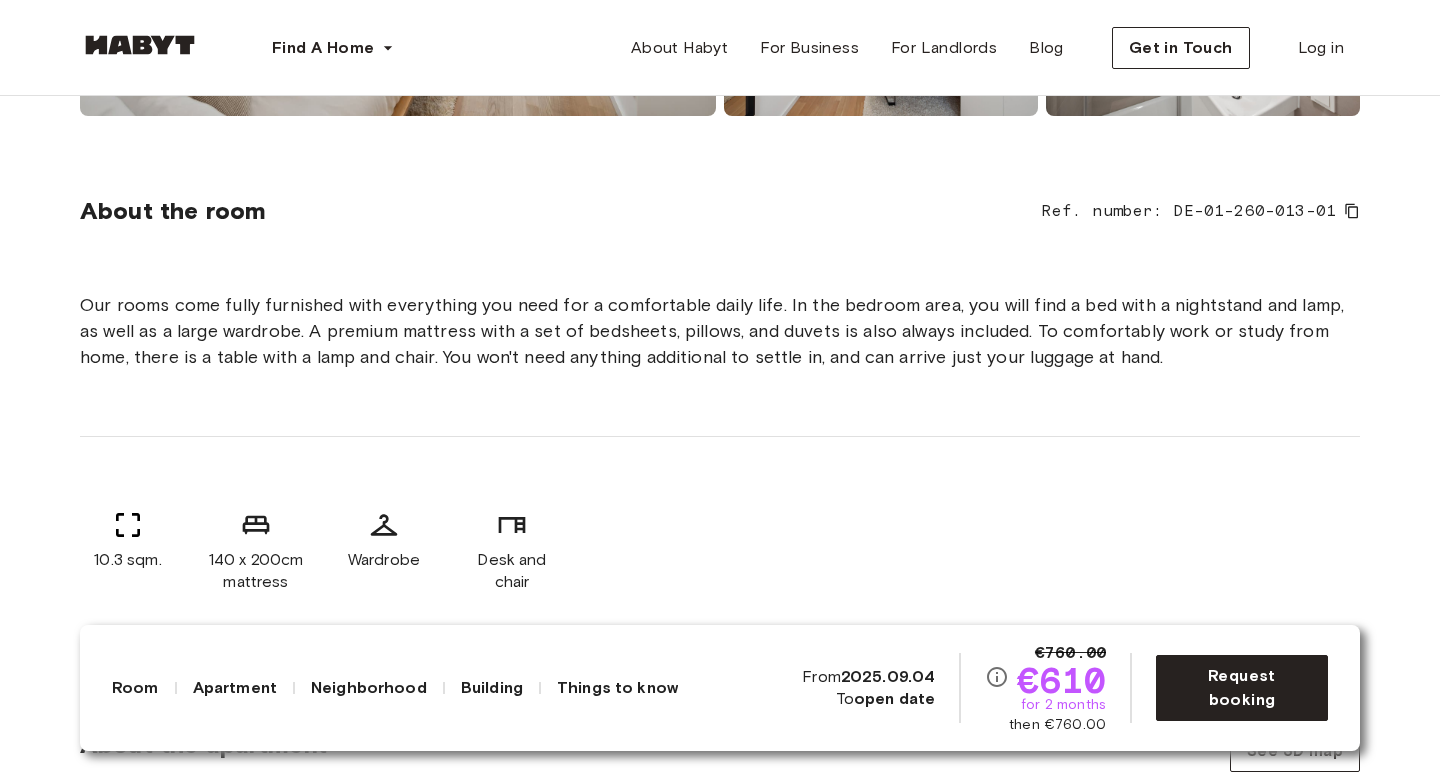 scroll, scrollTop: 639, scrollLeft: 0, axis: vertical 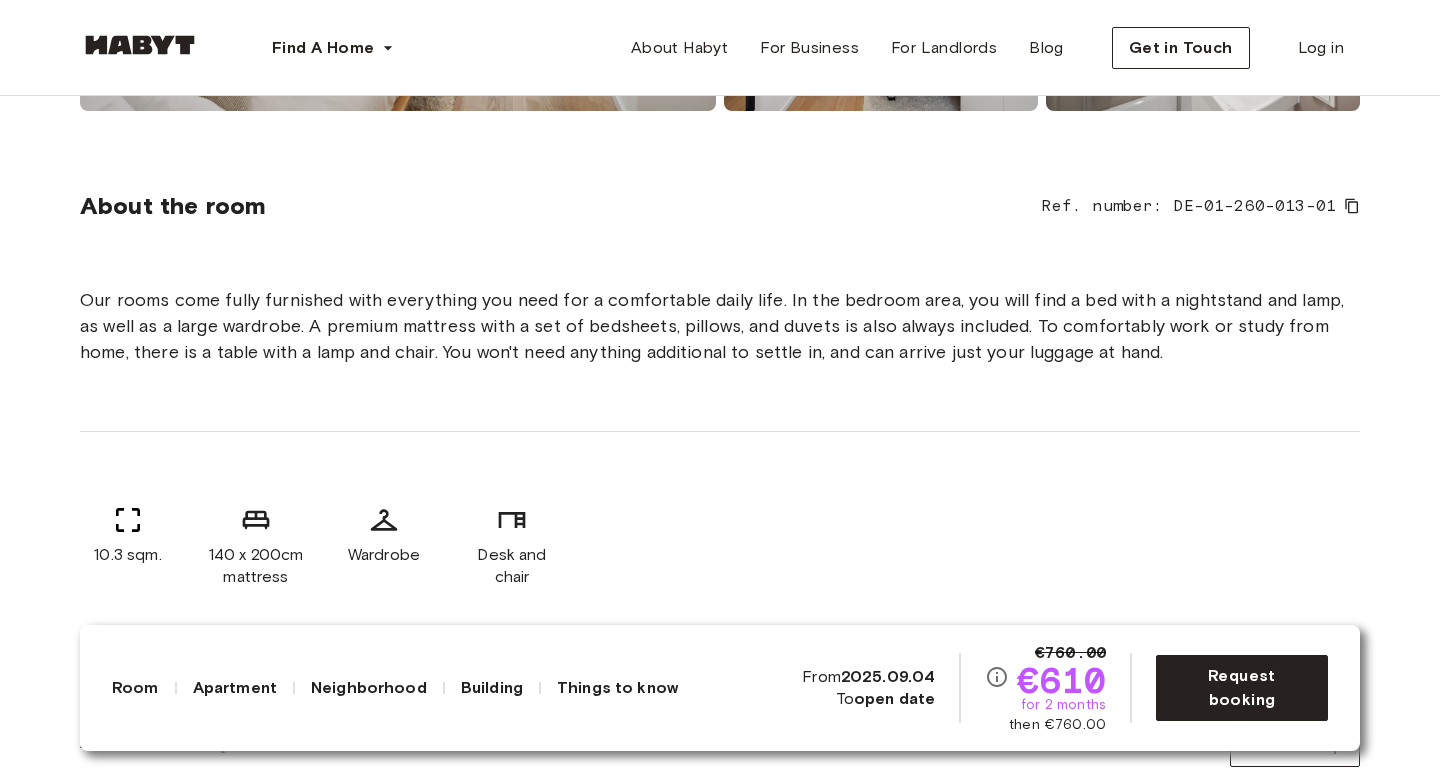 click on "Ref. number:   DE-01-260-013-01" at bounding box center (1201, 206) 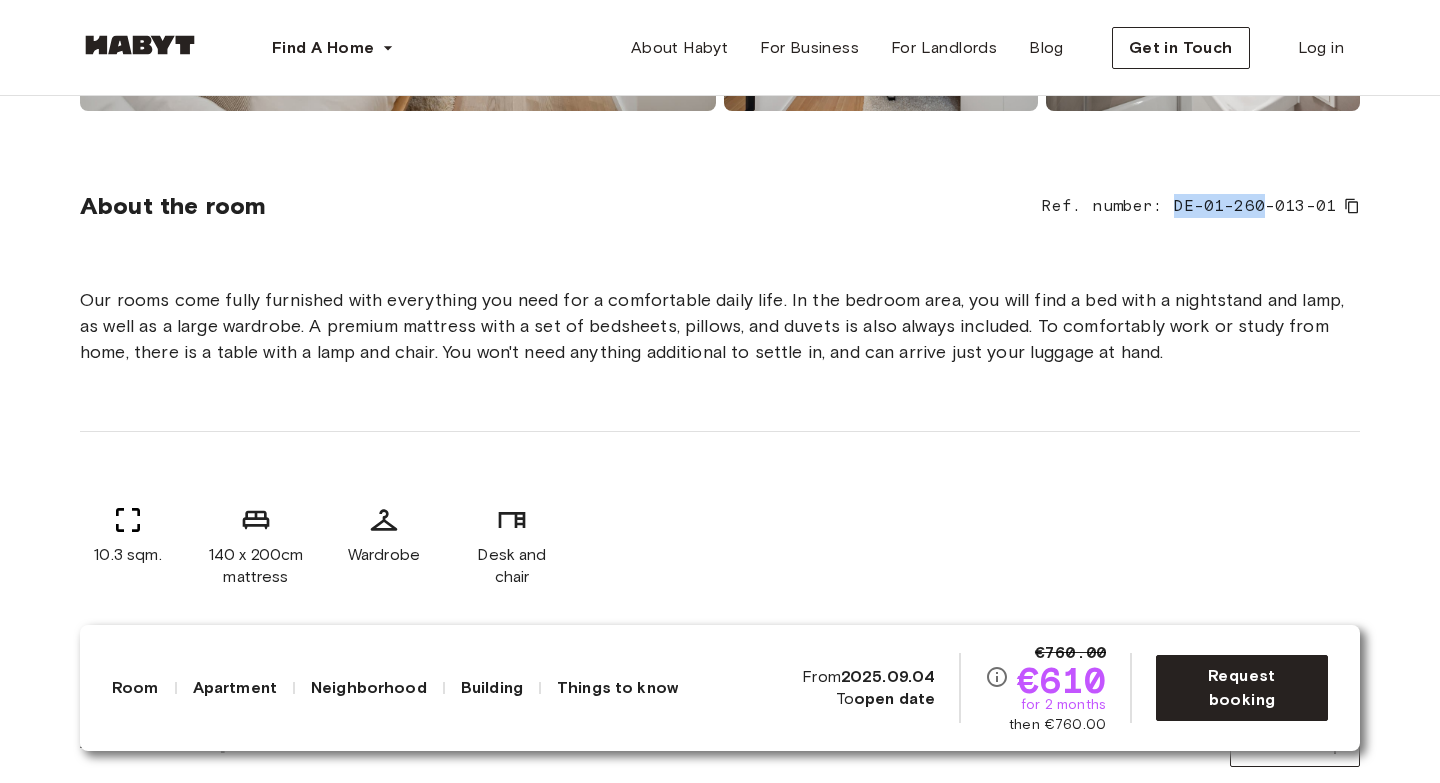 drag, startPoint x: 1186, startPoint y: 209, endPoint x: 1256, endPoint y: 209, distance: 70 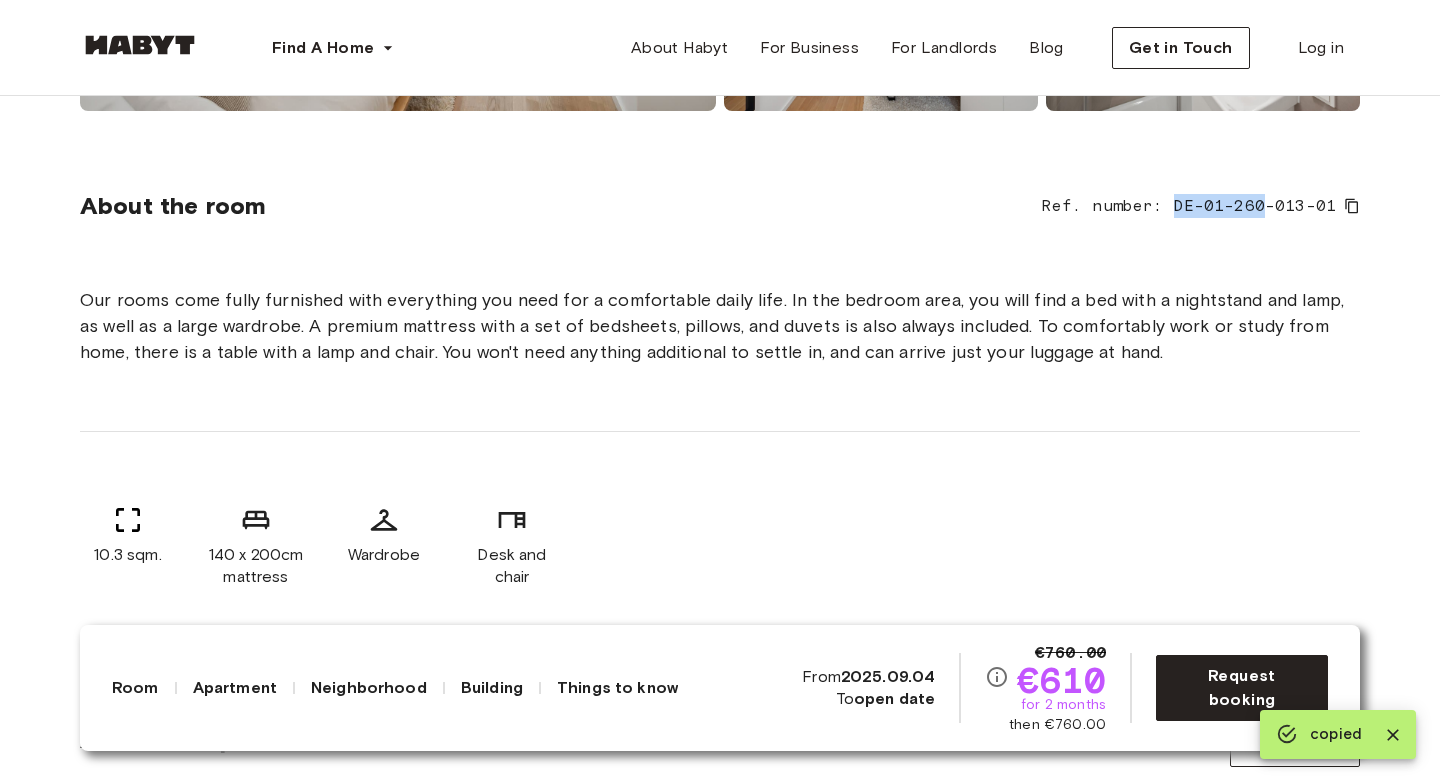 click on "Our rooms come fully furnished with everything you need for a comfortable daily life. In the bedroom area, you will find a bed with a nightstand and lamp, as well as a large wardrobe. A premium mattress with a set of bedsheets, pillows, and duvets is also always included. To comfortably work or study from home, there is a table with a lamp and chair. You won't need anything additional to settle in, and can arrive just your luggage at hand." at bounding box center [720, 326] 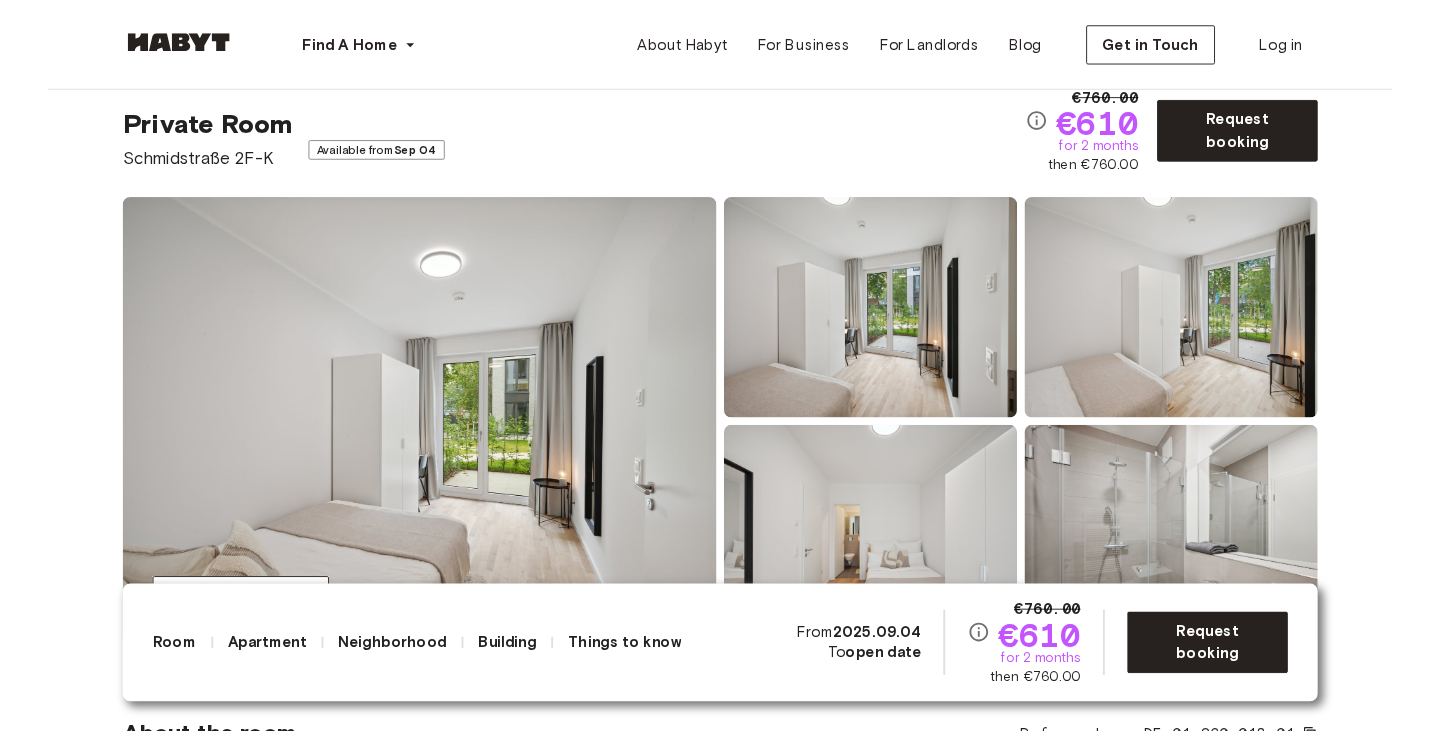 scroll, scrollTop: 0, scrollLeft: 0, axis: both 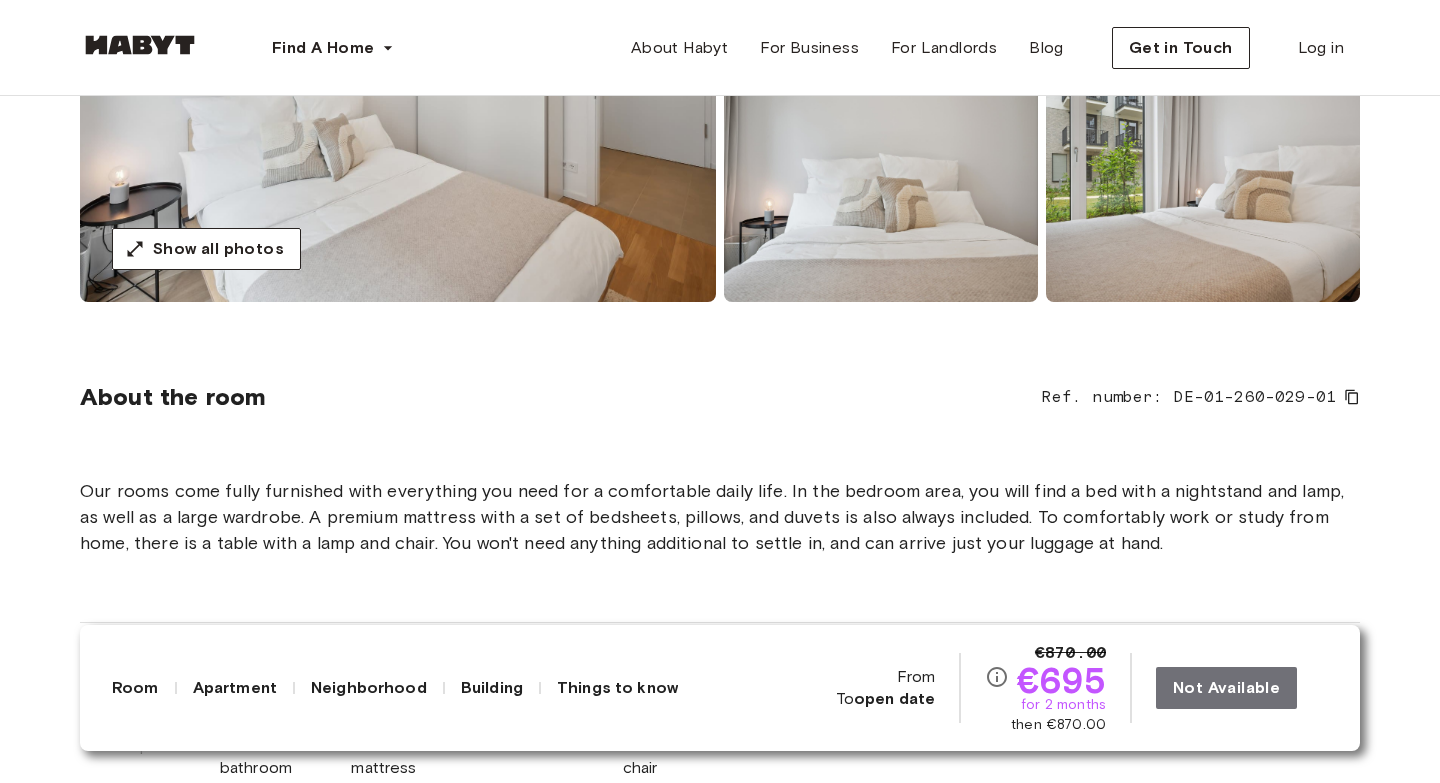 click at bounding box center [1203, 184] 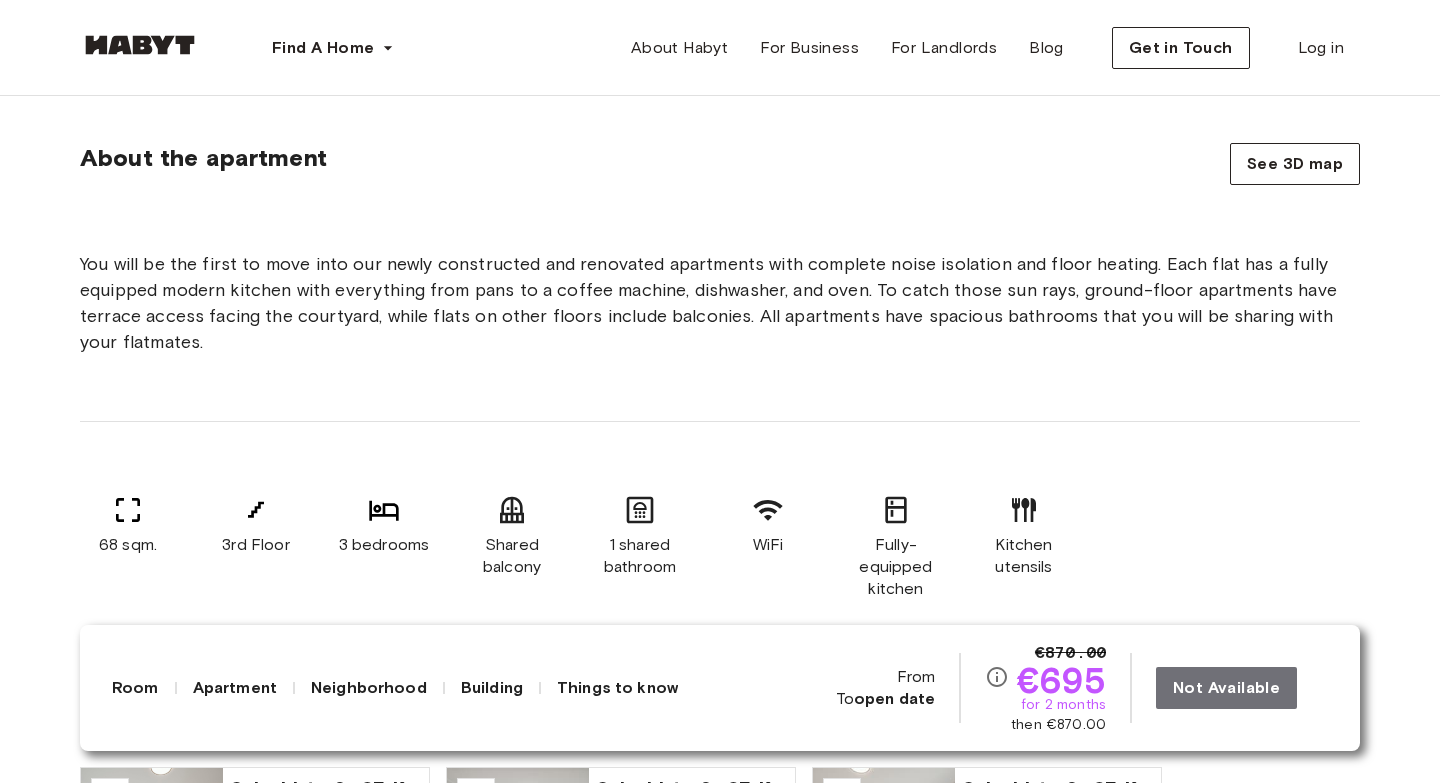 scroll, scrollTop: 1223, scrollLeft: 0, axis: vertical 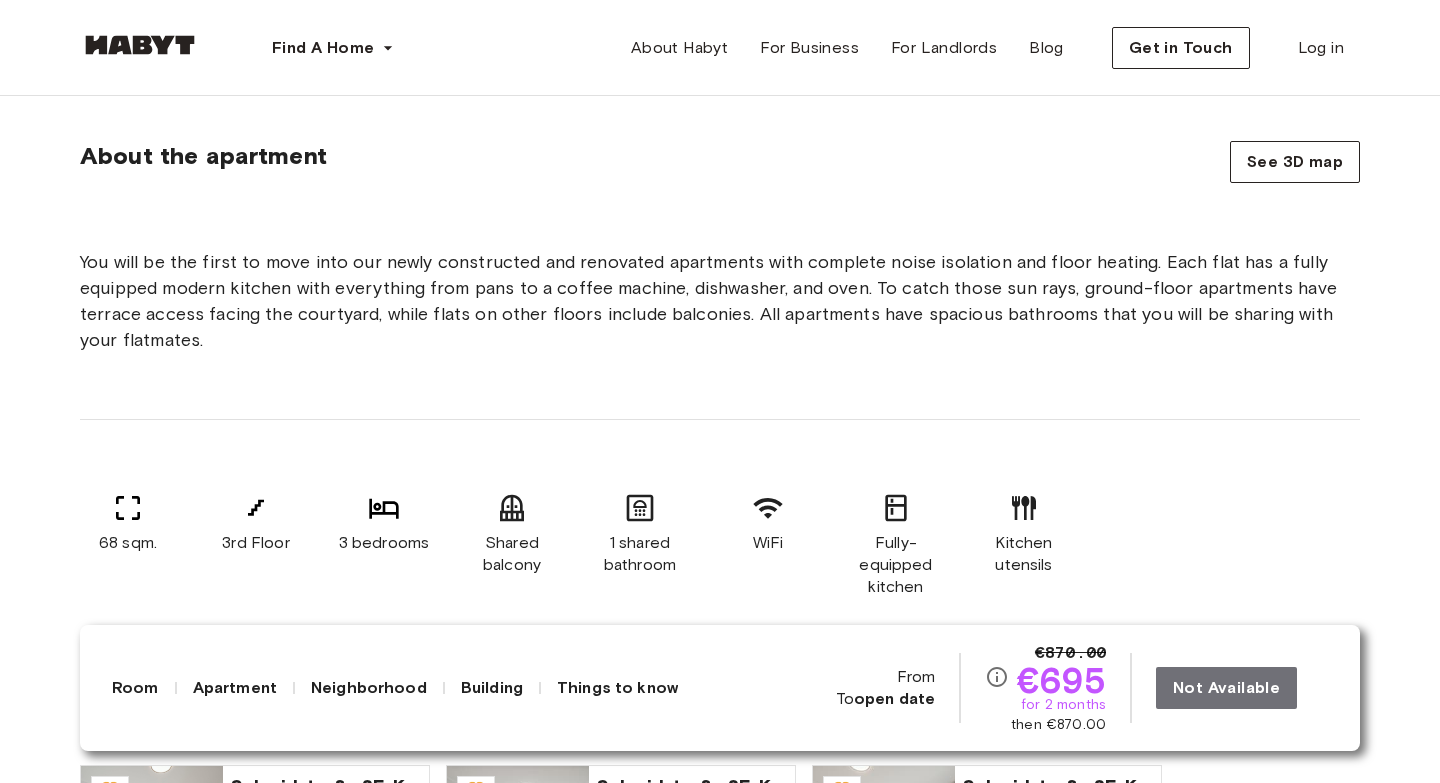 click on "You will be the first to move into our newly constructed and renovated apartments with complete noise isolation and floor heating. Each flat has a fully equipped modern kitchen with everything from pans to a coffee machine, dishwasher, and oven. To catch those sun rays, ground-floor apartments have terrace access facing the courtyard, while flats on other floors include balconies. All apartments have spacious bathrooms that you will be sharing with your flatmates." at bounding box center [720, 301] 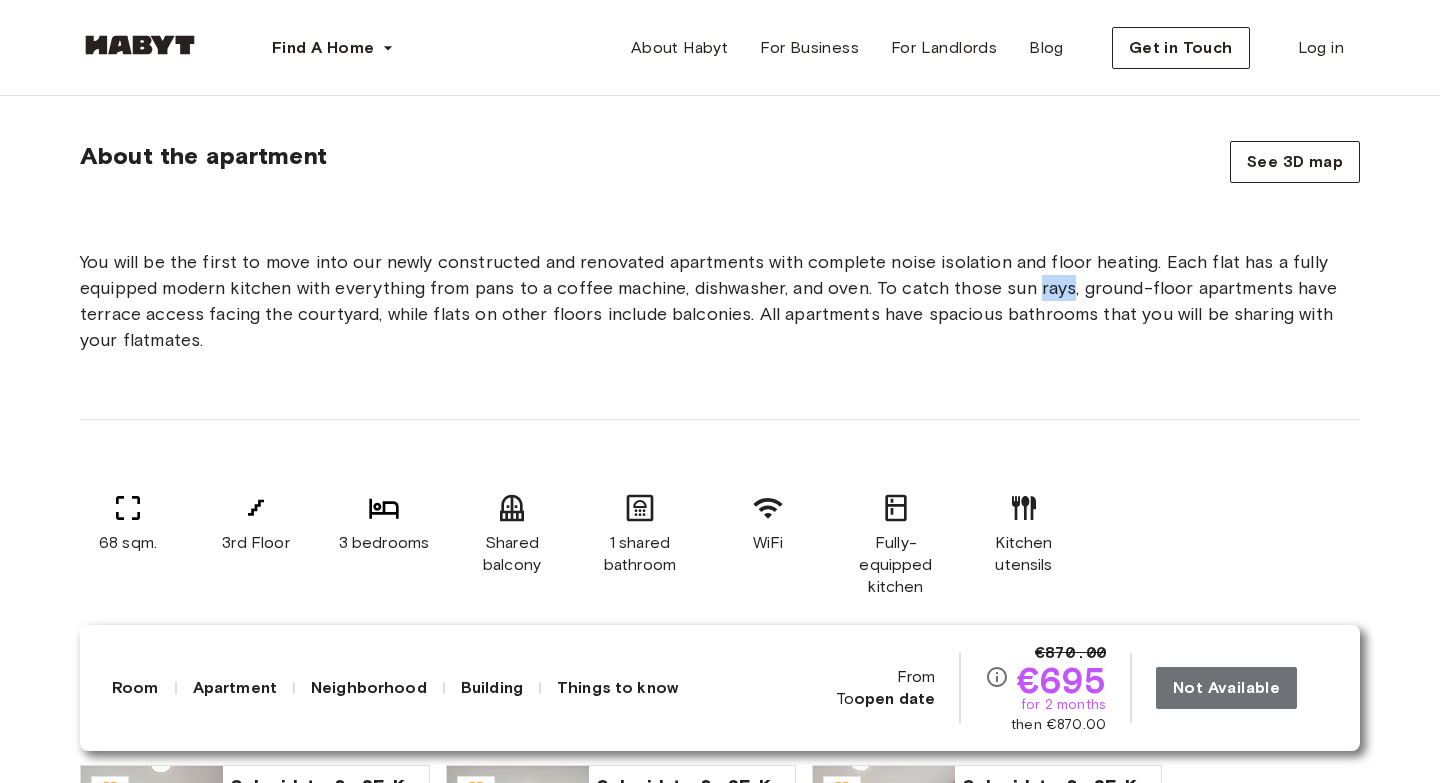 click on "You will be the first to move into our newly constructed and renovated apartments with complete noise isolation and floor heating. Each flat has a fully equipped modern kitchen with everything from pans to a coffee machine, dishwasher, and oven. To catch those sun rays, ground-floor apartments have terrace access facing the courtyard, while flats on other floors include balconies. All apartments have spacious bathrooms that you will be sharing with your flatmates." at bounding box center [720, 301] 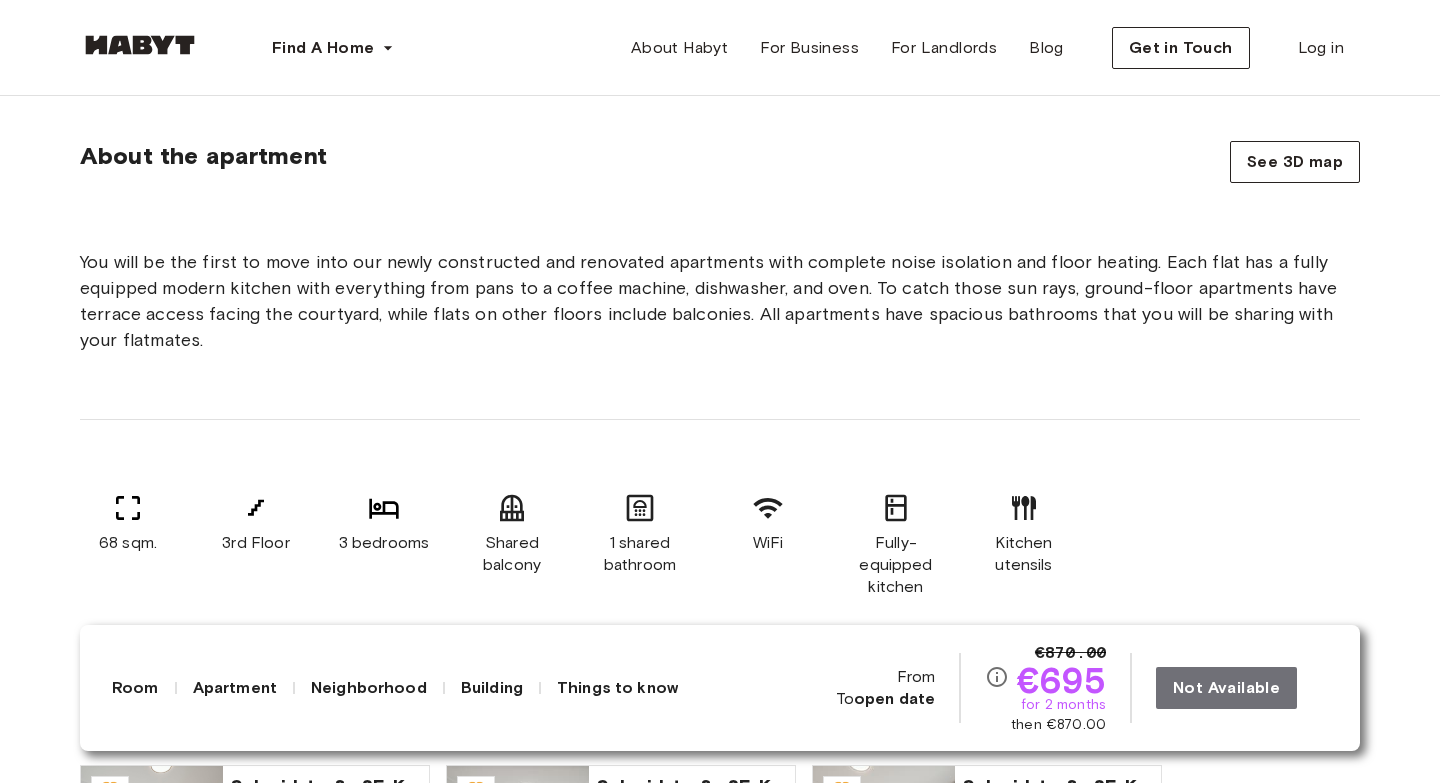 click on "You will be the first to move into our newly constructed and renovated apartments with complete noise isolation and floor heating. Each flat has a fully equipped modern kitchen with everything from pans to a coffee machine, dishwasher, and oven. To catch those sun rays, ground-floor apartments have terrace access facing the courtyard, while flats on other floors include balconies. All apartments have spacious bathrooms that you will be sharing with your flatmates." at bounding box center (720, 301) 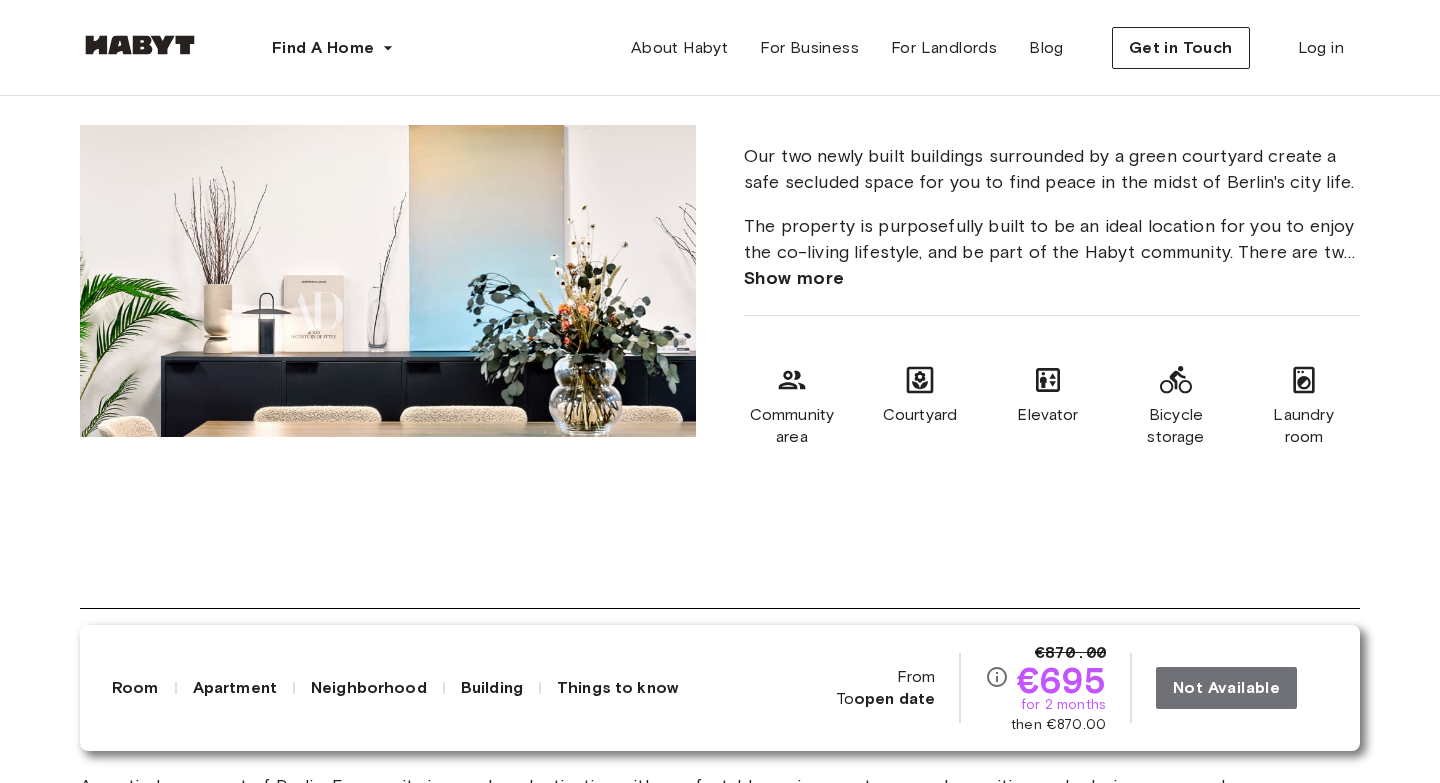 scroll, scrollTop: 2153, scrollLeft: 0, axis: vertical 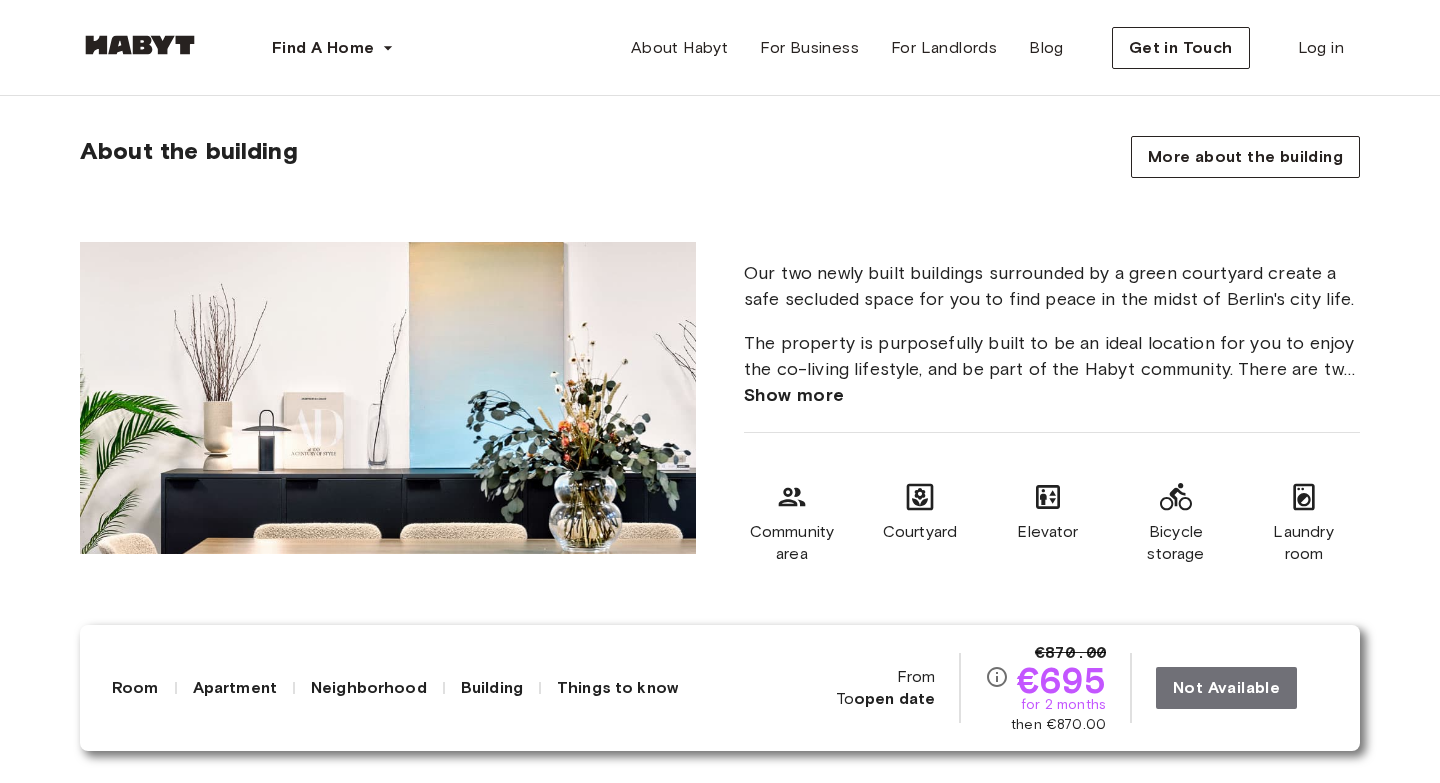 click on "Community area" at bounding box center (792, 543) 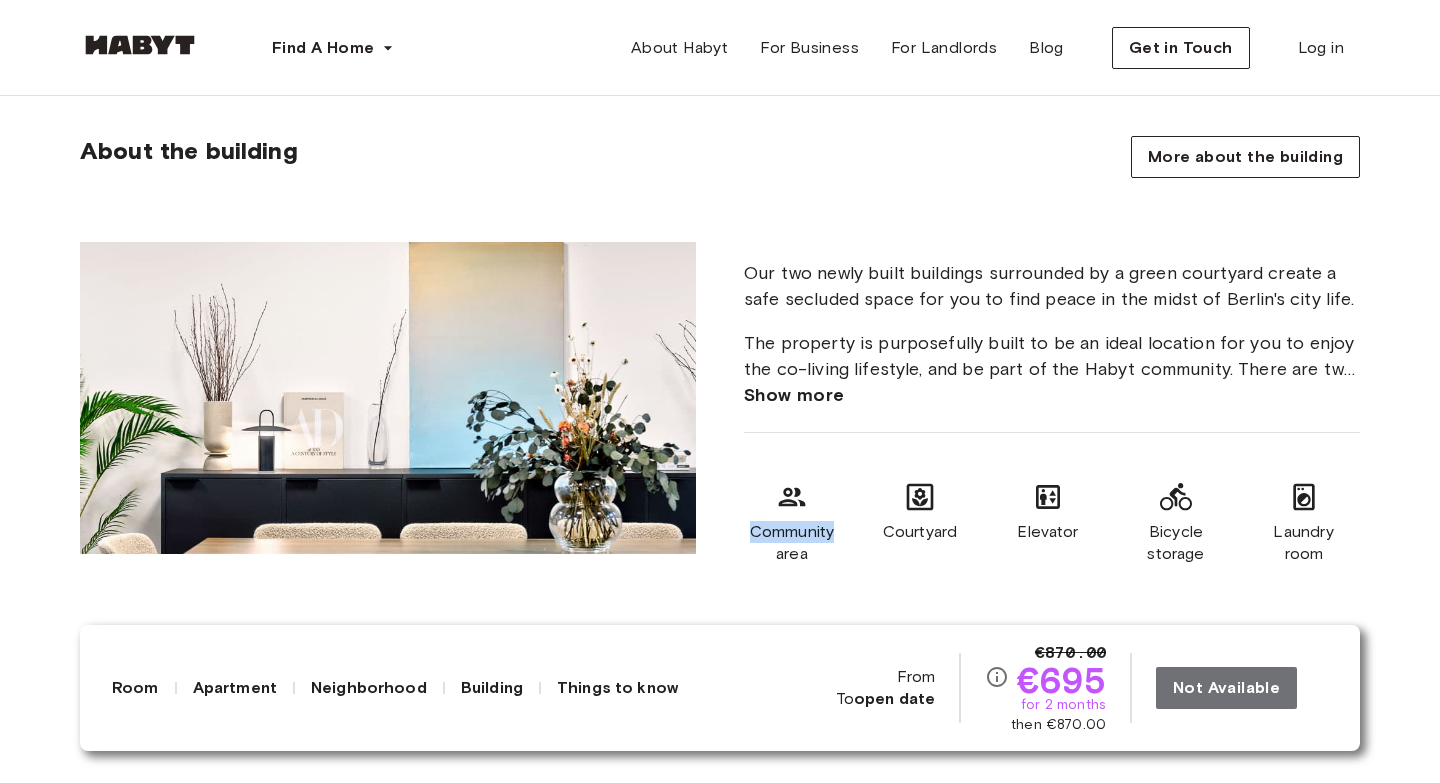 click on "Community area" at bounding box center [792, 543] 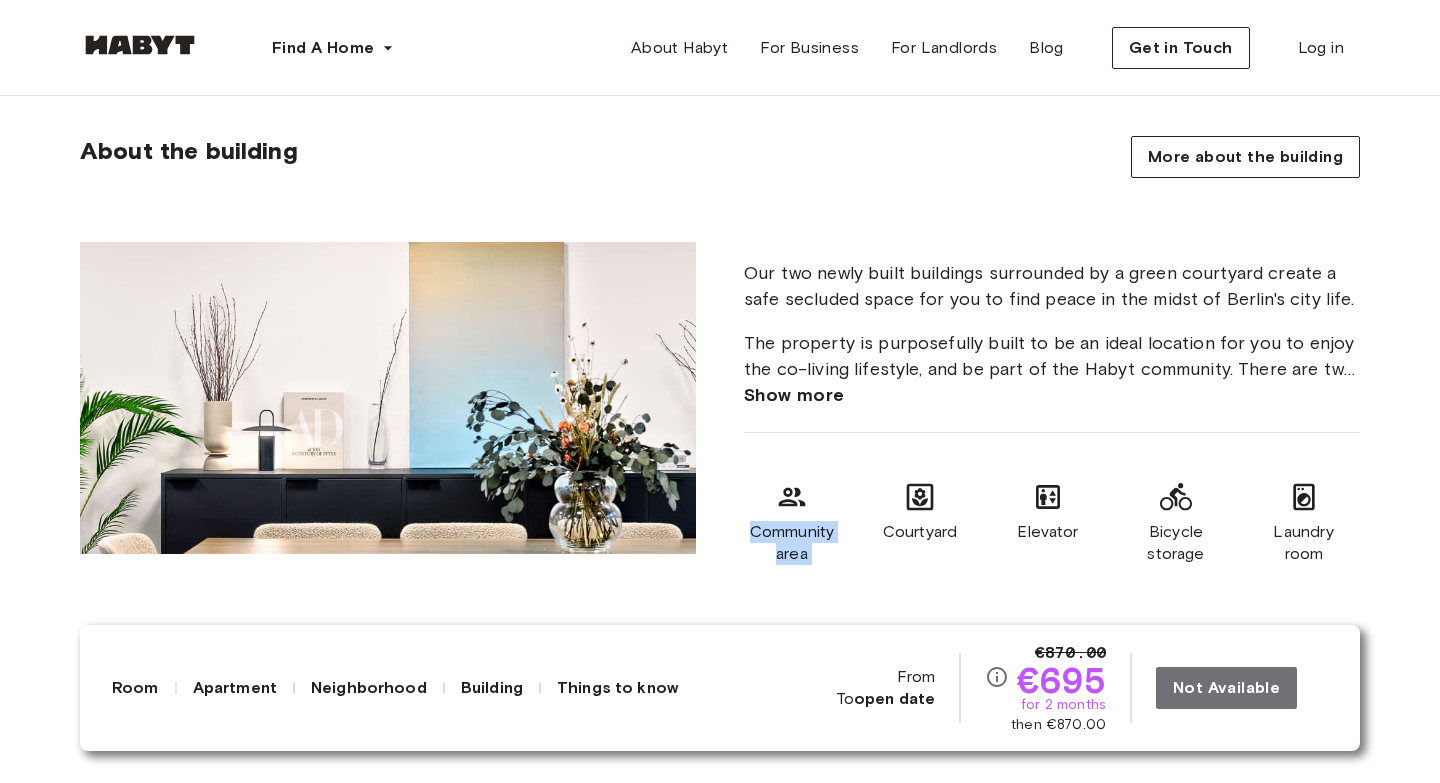 click on "Community area" at bounding box center (792, 543) 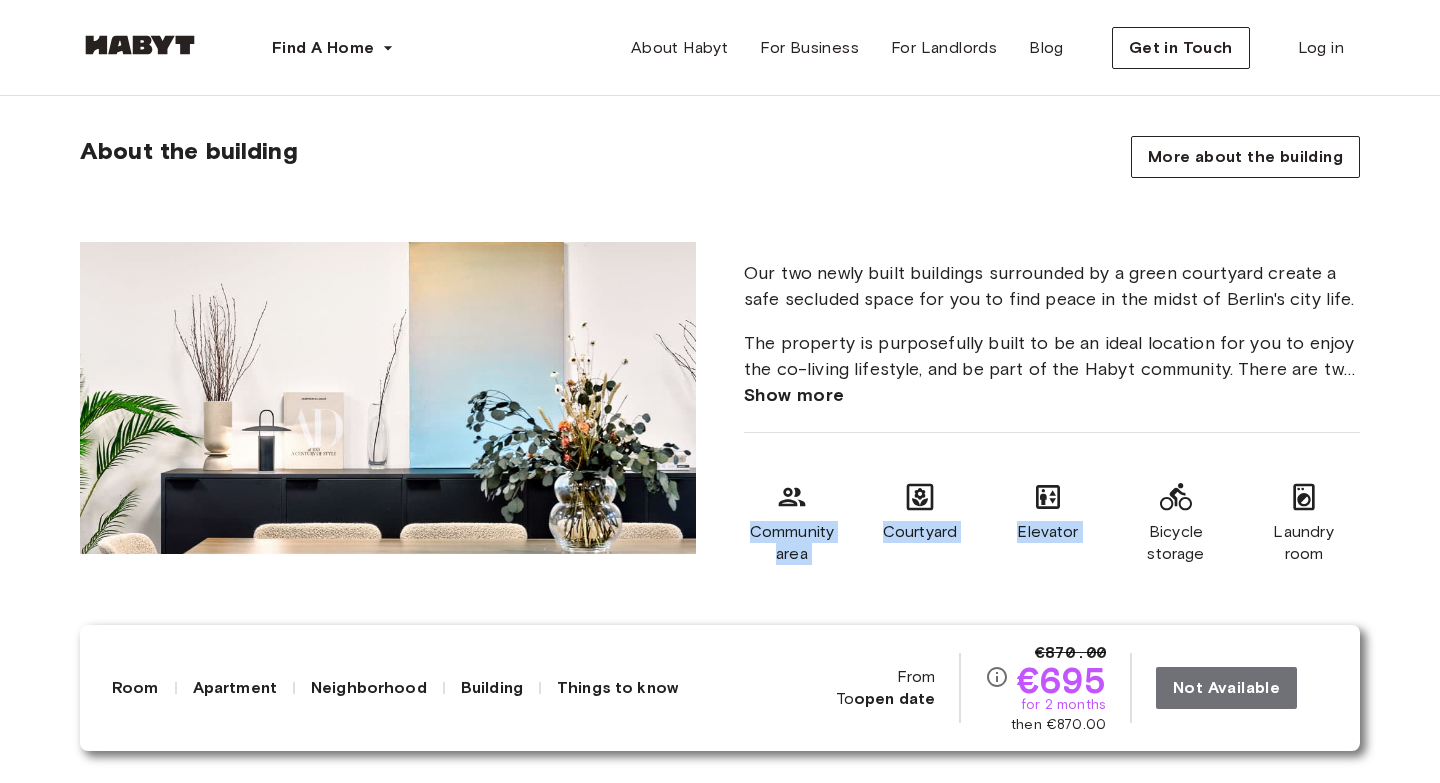 drag, startPoint x: 769, startPoint y: 552, endPoint x: 1099, endPoint y: 577, distance: 330.94562 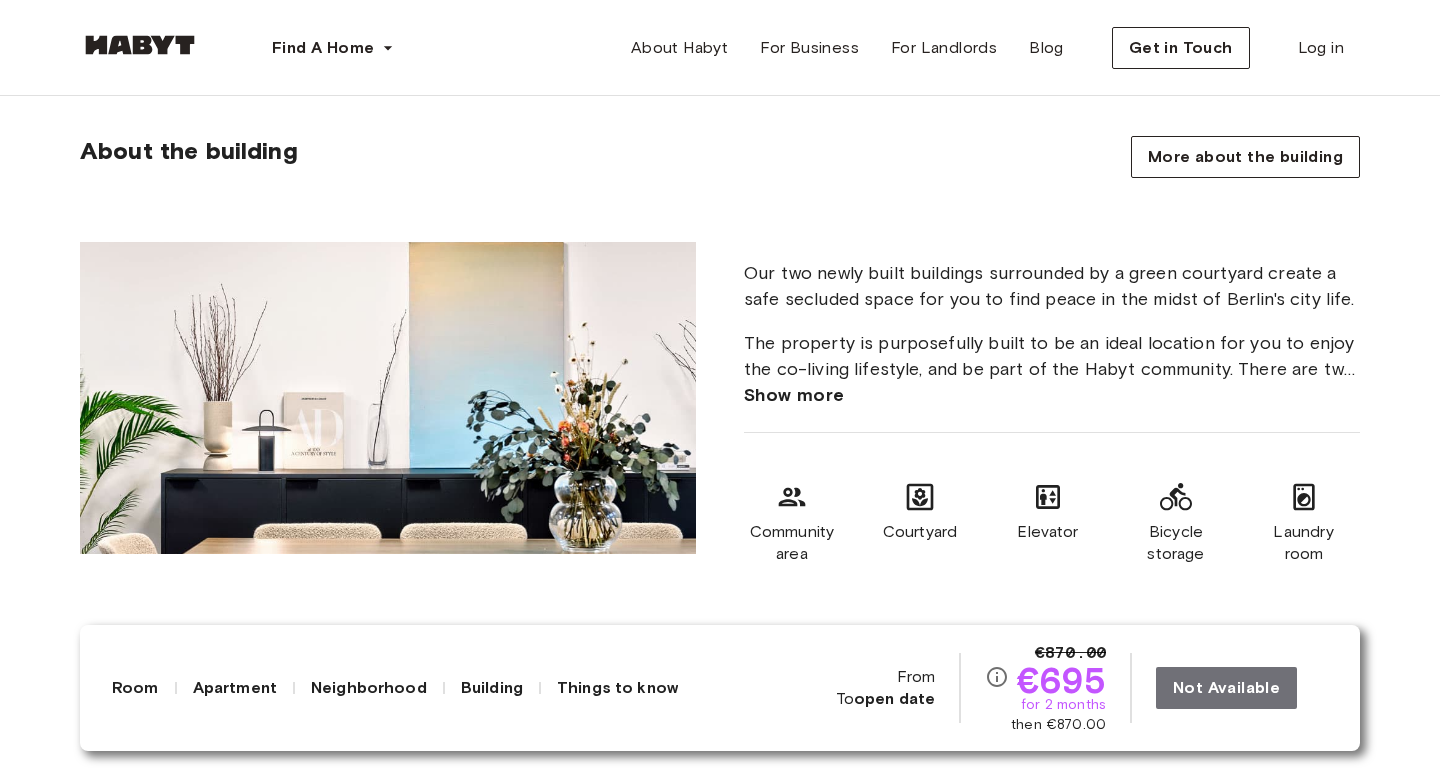 click on "Laundry room" at bounding box center [1304, 543] 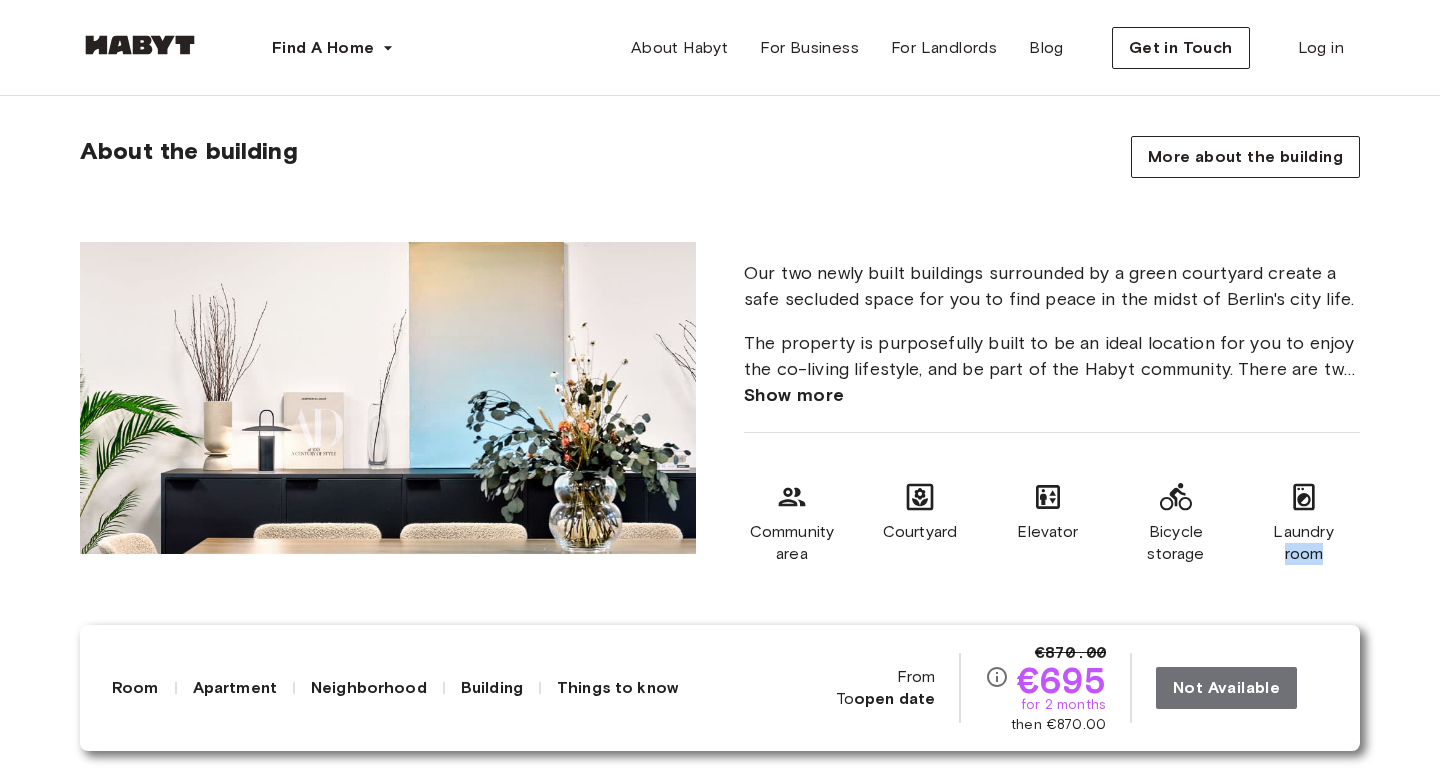 click on "Laundry room" at bounding box center [1304, 543] 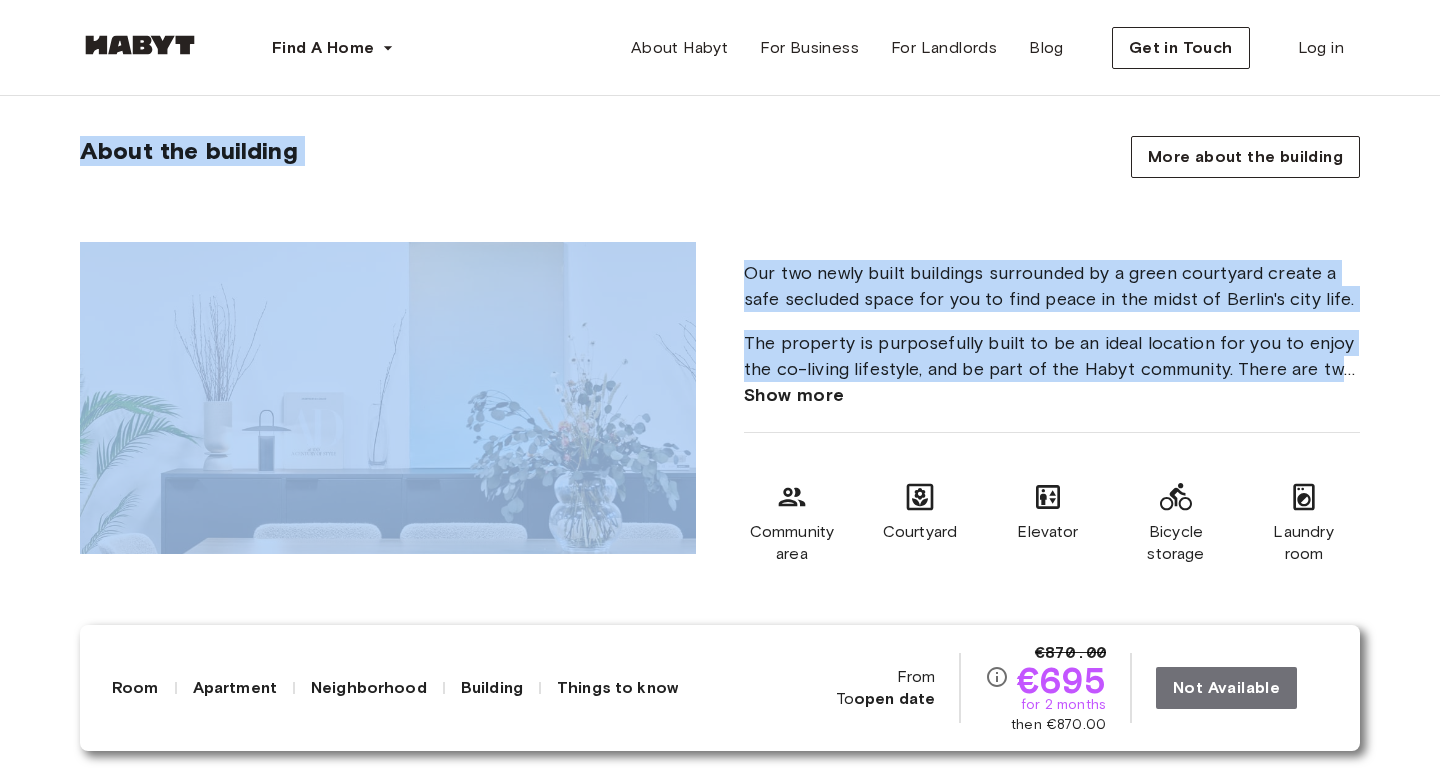 drag, startPoint x: 1294, startPoint y: 583, endPoint x: 771, endPoint y: 557, distance: 523.6459 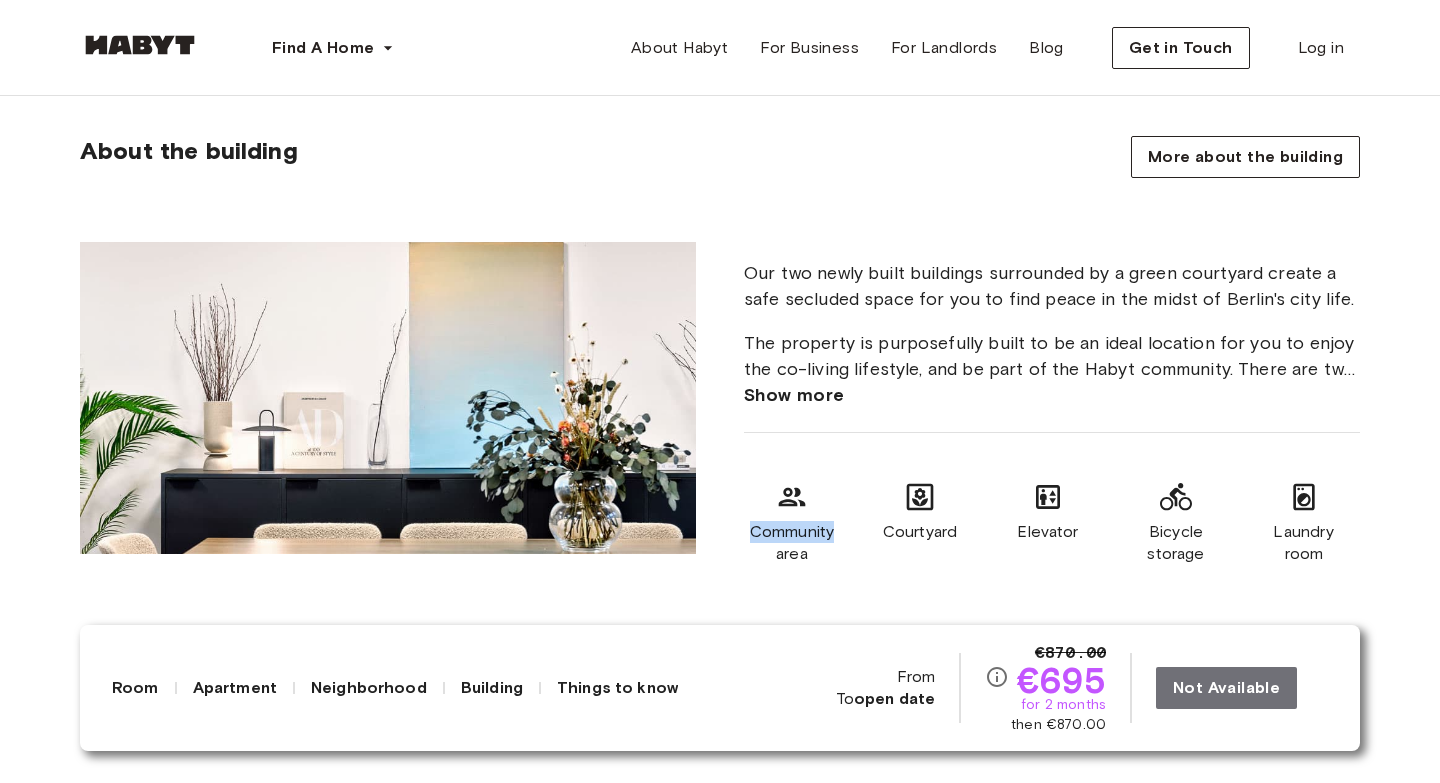 click on "Community area" at bounding box center [792, 543] 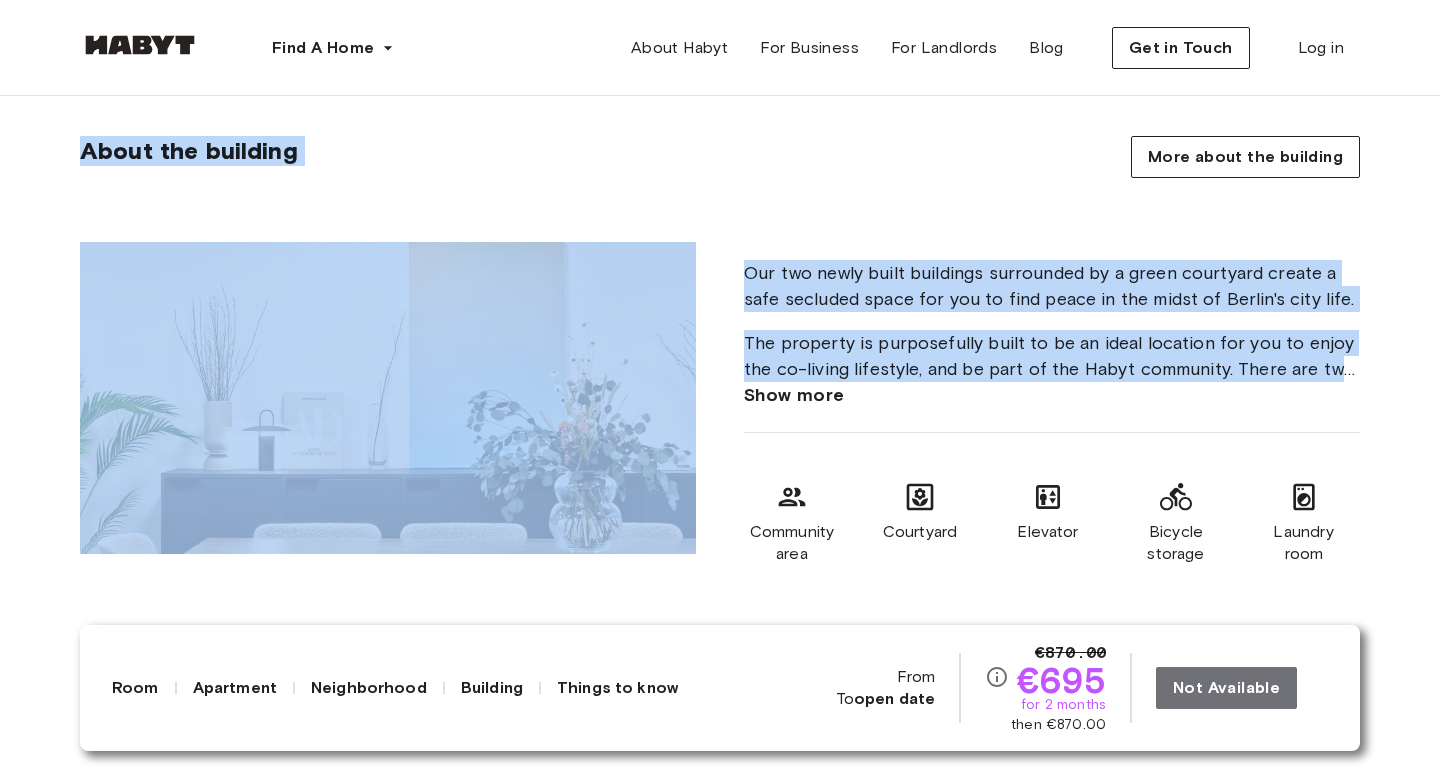 drag, startPoint x: 771, startPoint y: 557, endPoint x: 1299, endPoint y: 564, distance: 528.0464 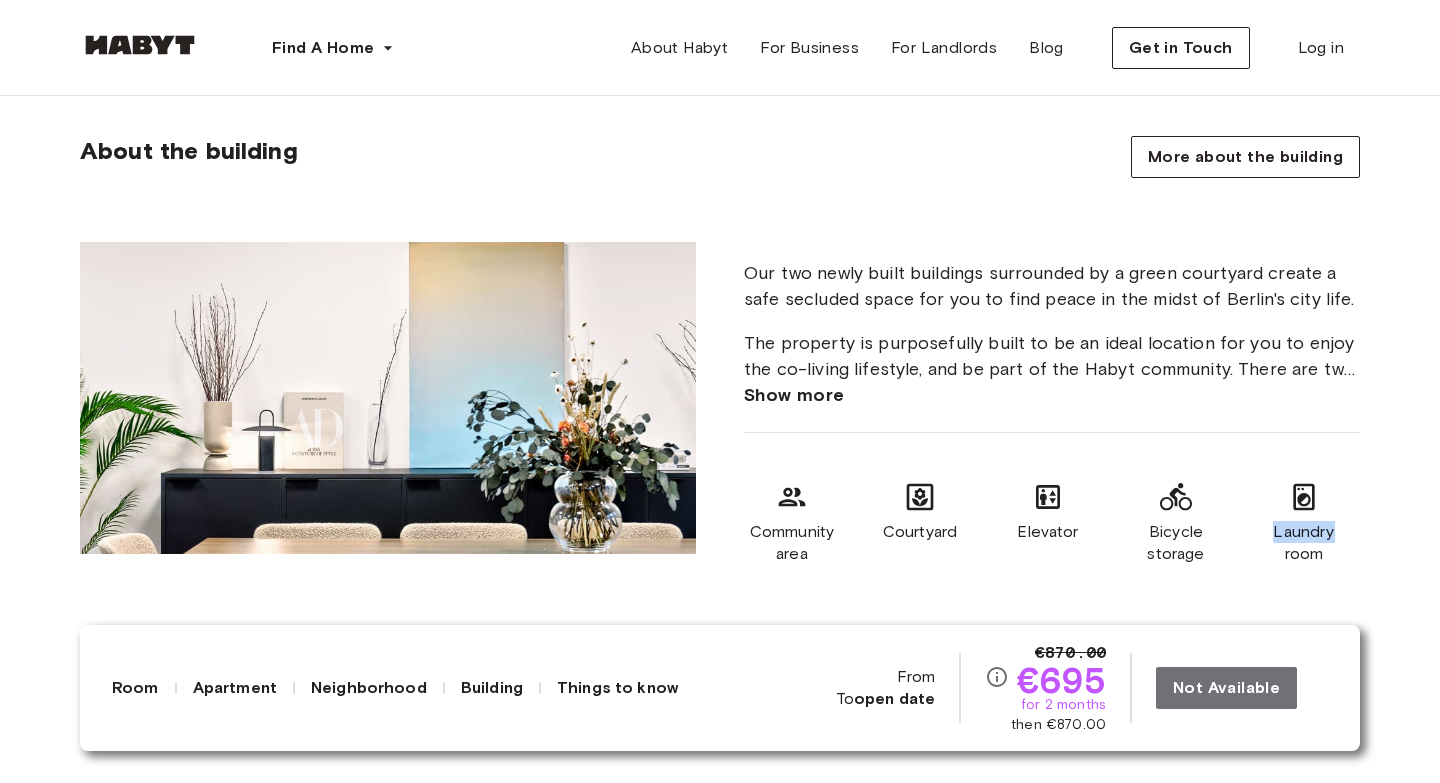 click on "Laundry room" at bounding box center (1304, 543) 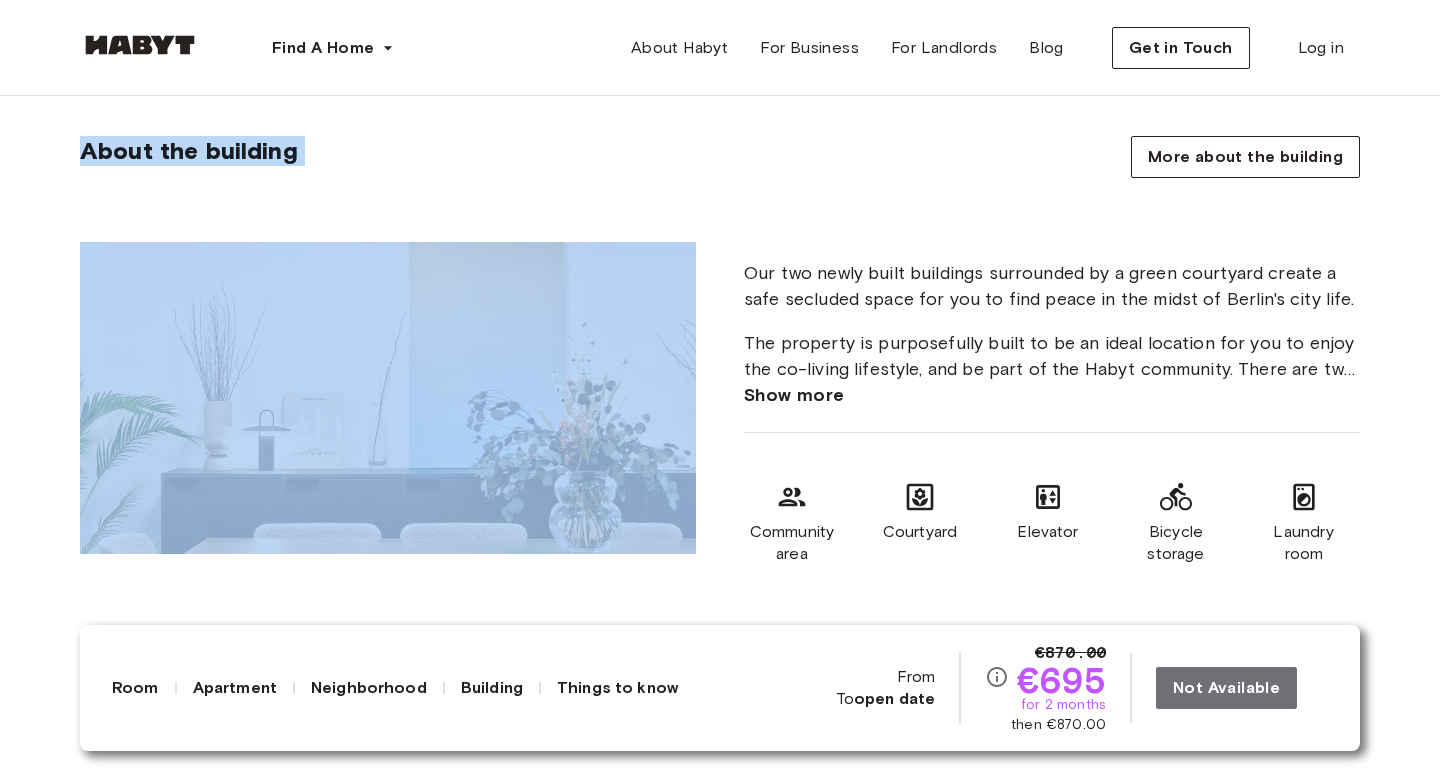 drag, startPoint x: 1300, startPoint y: 564, endPoint x: 716, endPoint y: 355, distance: 620.2717 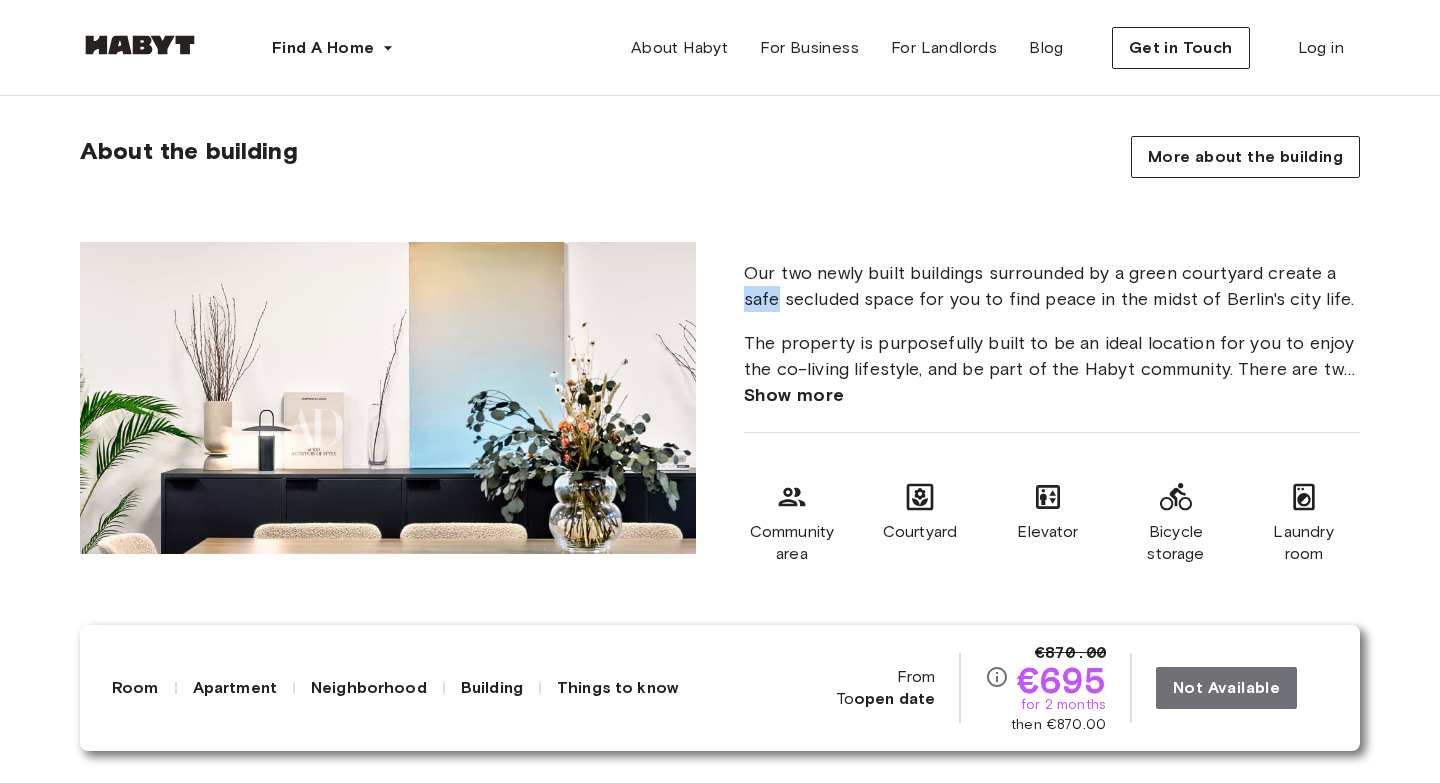 click on "Our two newly built buildings surrounded by a green courtyard create a safe secluded space for you to find peace in the midst of Berlin's city life." at bounding box center [1052, 286] 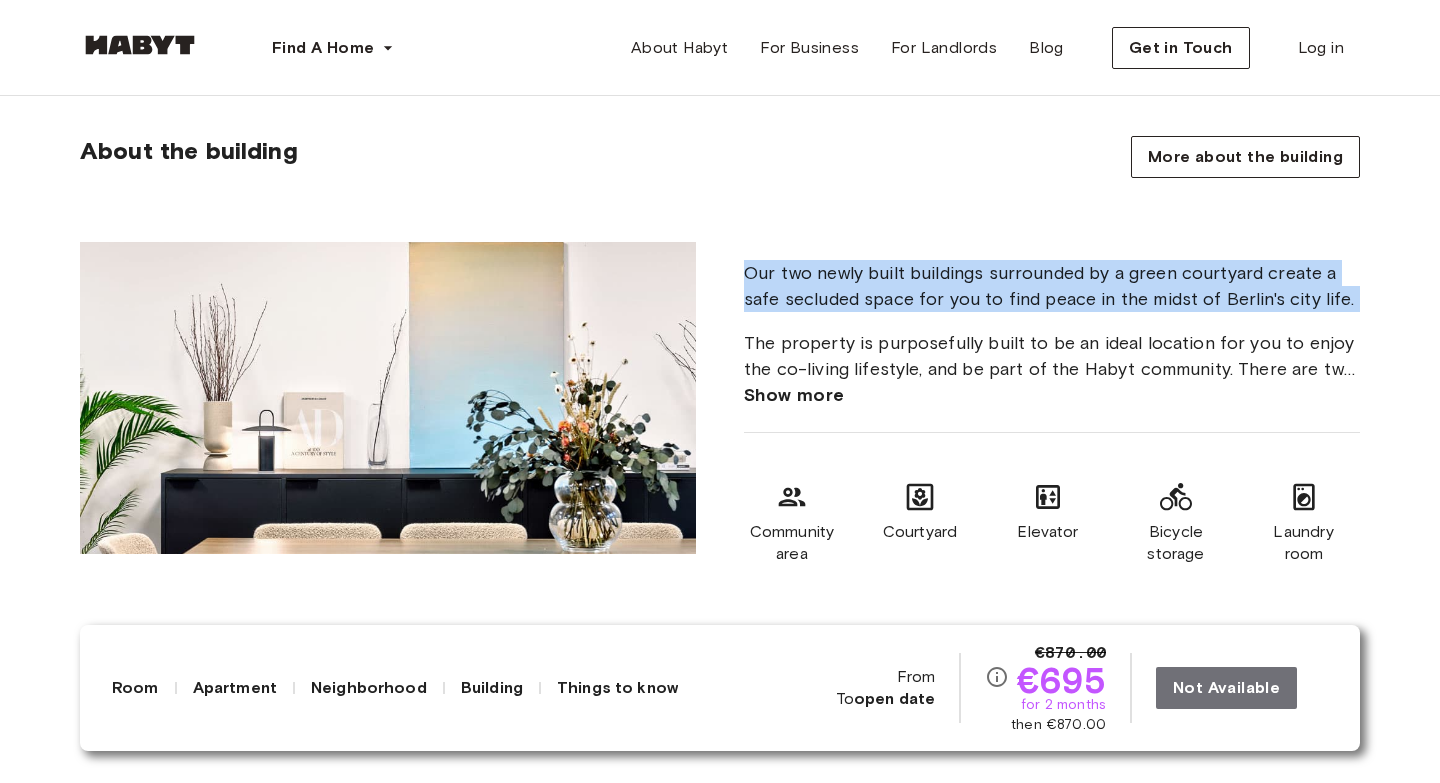 click on "Our two newly built buildings surrounded by a green courtyard create a safe secluded space for you to find peace in the midst of Berlin's city life." at bounding box center (1052, 286) 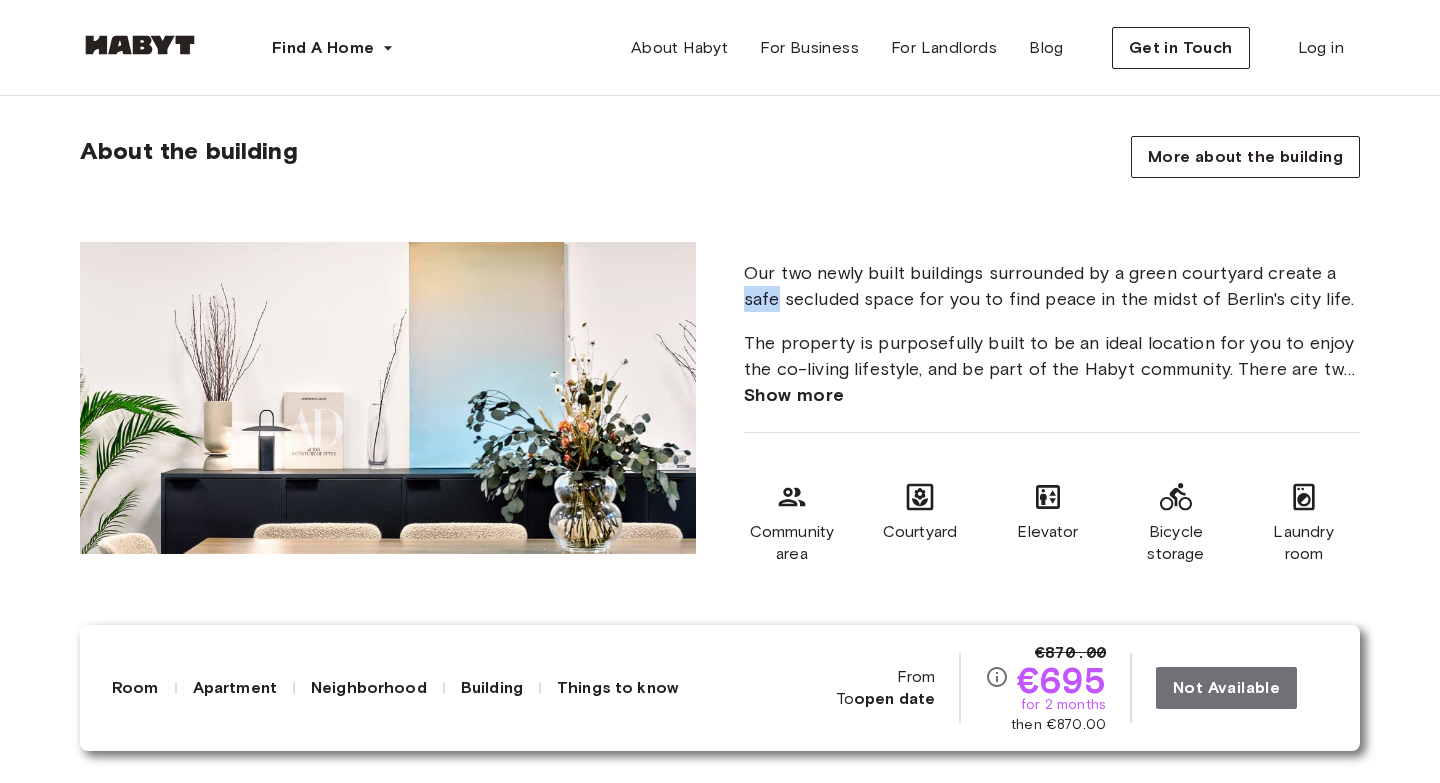 click on "Our two newly built buildings surrounded by a green courtyard create a safe secluded space for you to find peace in the midst of Berlin's city life." at bounding box center [1052, 286] 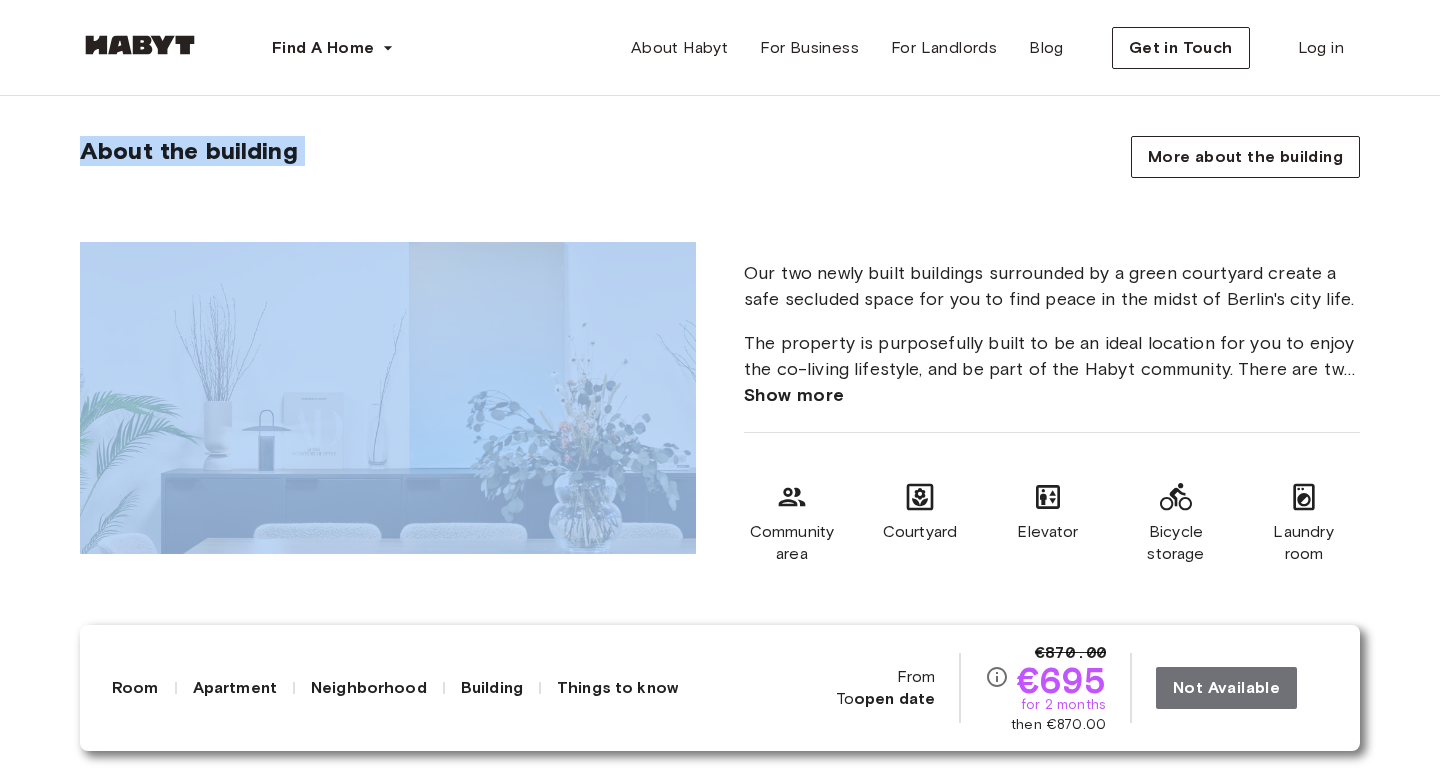 drag, startPoint x: 755, startPoint y: 309, endPoint x: 1293, endPoint y: 580, distance: 602.39935 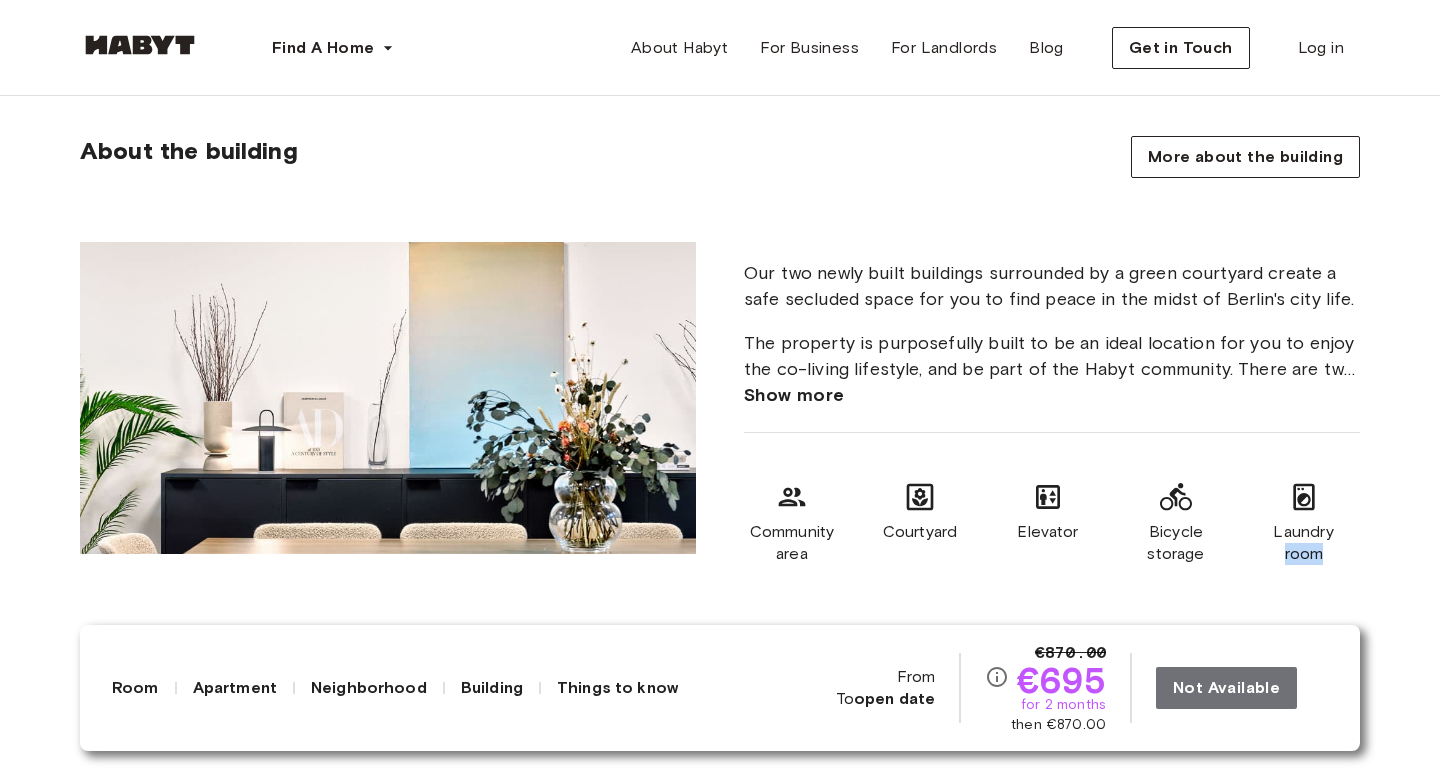 click on "Laundry room" at bounding box center [1304, 543] 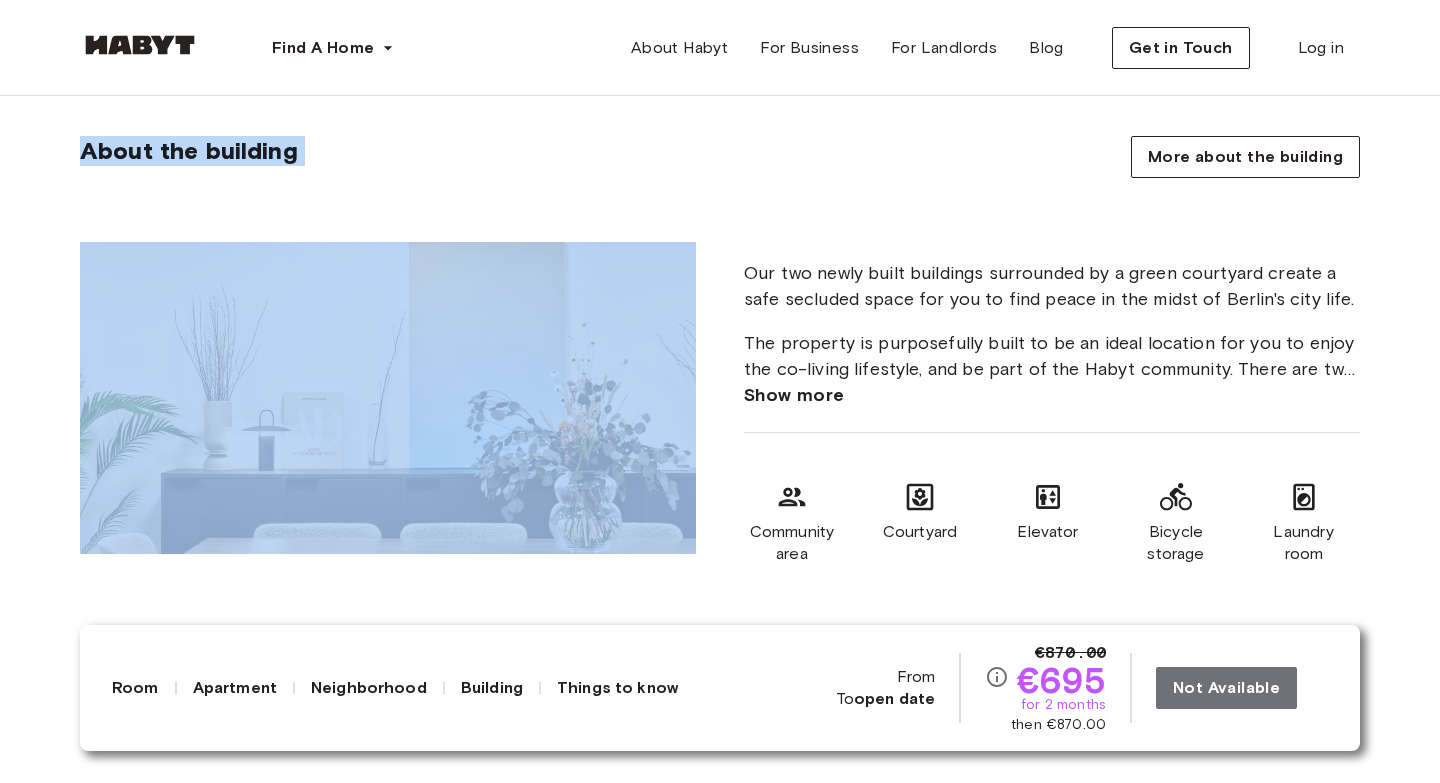 drag, startPoint x: 1306, startPoint y: 580, endPoint x: 797, endPoint y: 193, distance: 639.4138 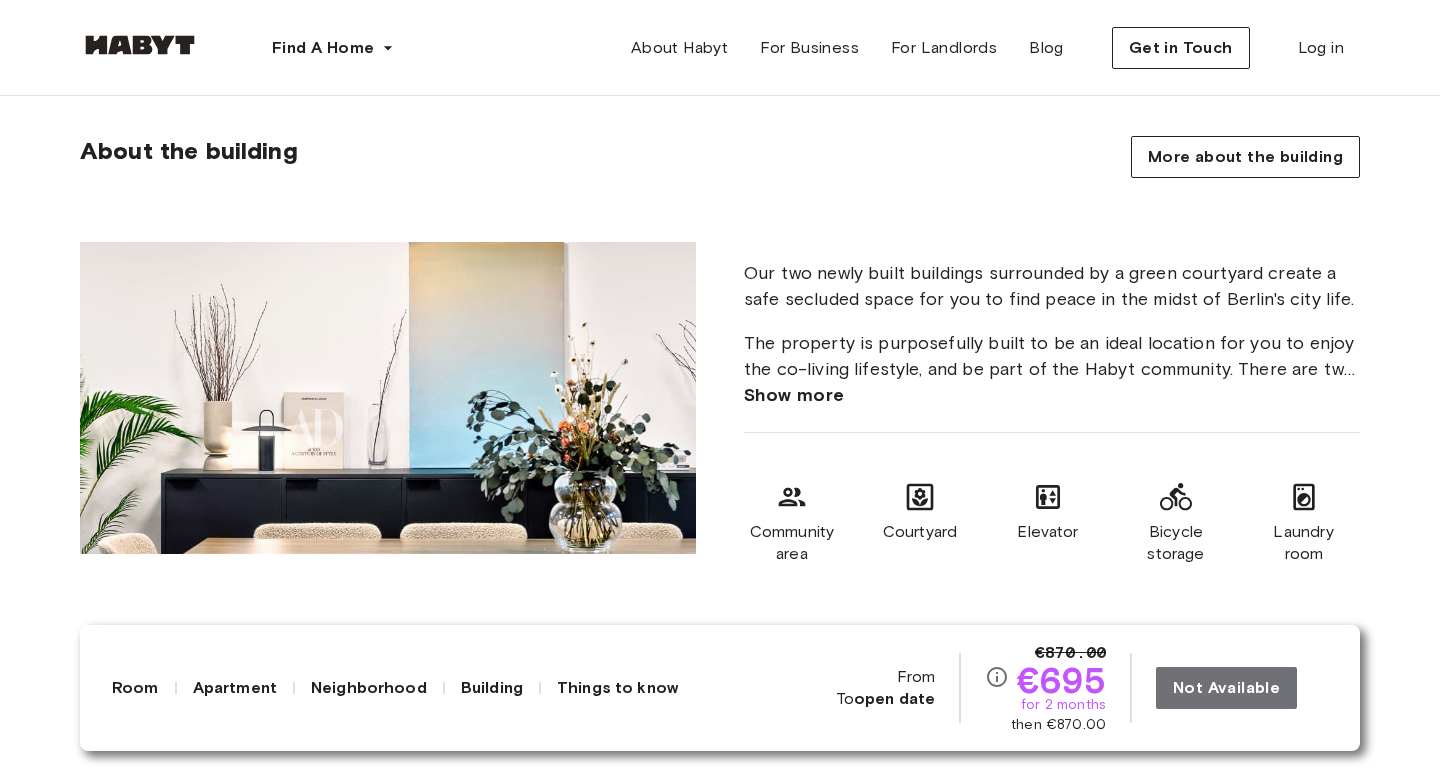 click on "Our two newly built buildings surrounded by a green courtyard create a safe secluded space for you to find peace in the midst of Berlin's city life." at bounding box center [1052, 286] 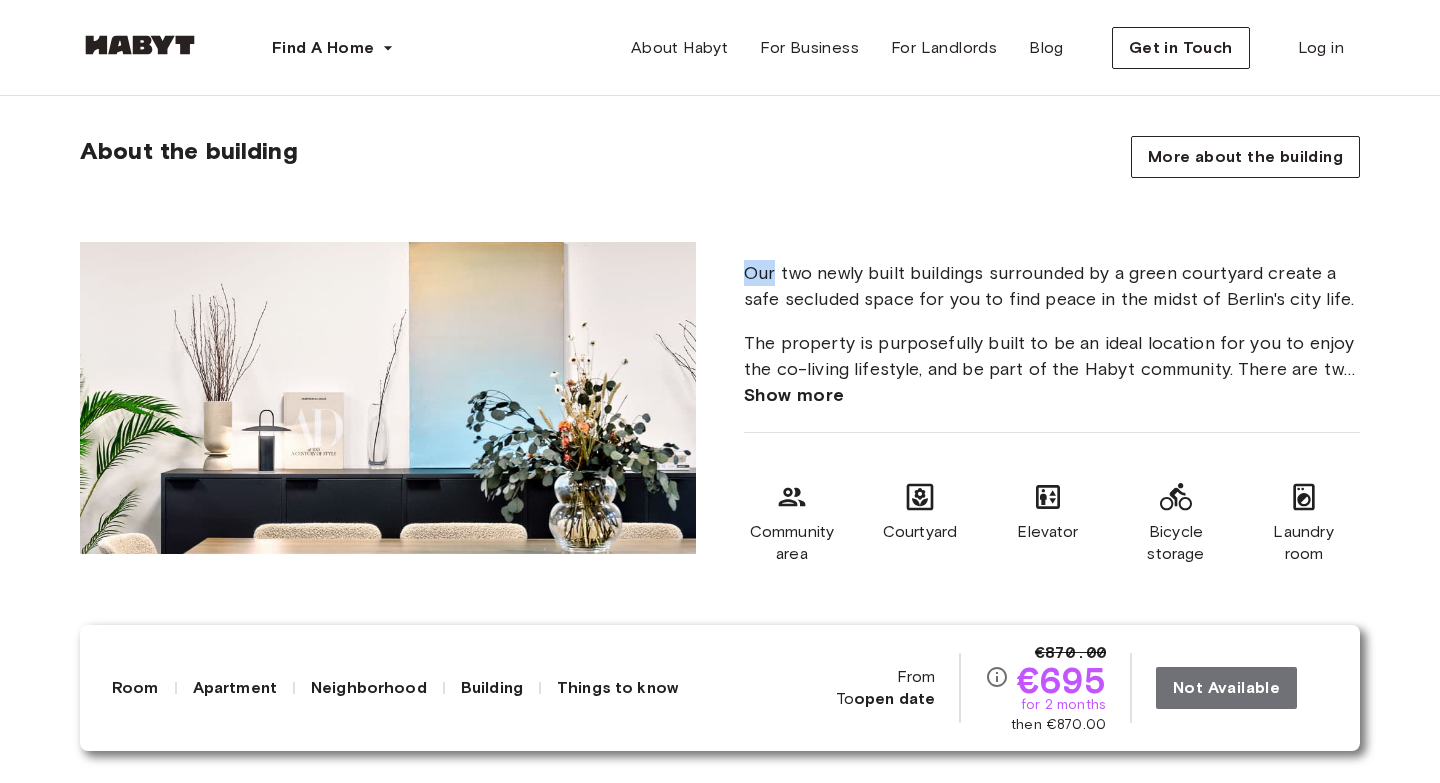 click on "Our two newly built buildings surrounded by a green courtyard create a safe secluded space for you to find peace in the midst of Berlin's city life." at bounding box center [1052, 286] 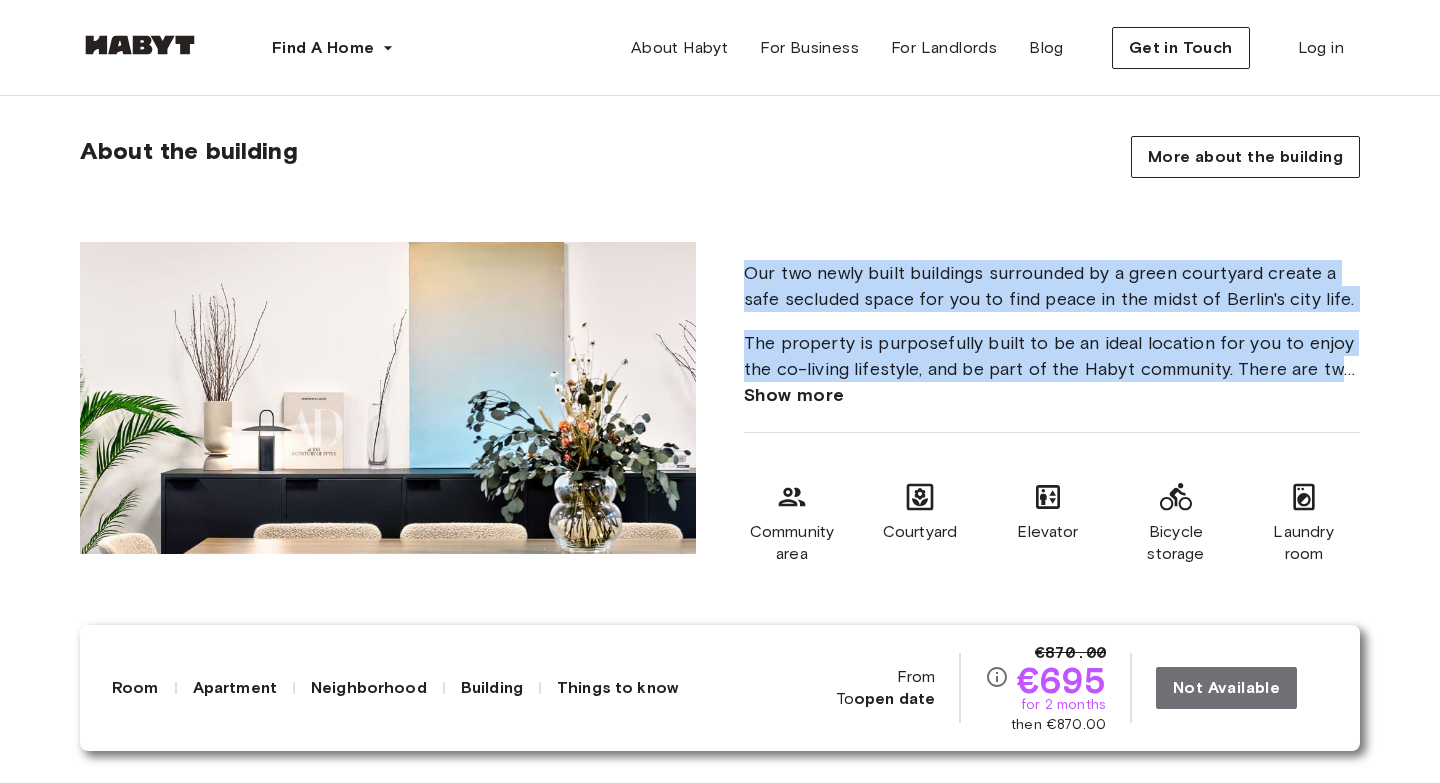 drag, startPoint x: 761, startPoint y: 289, endPoint x: 1000, endPoint y: 386, distance: 257.9341 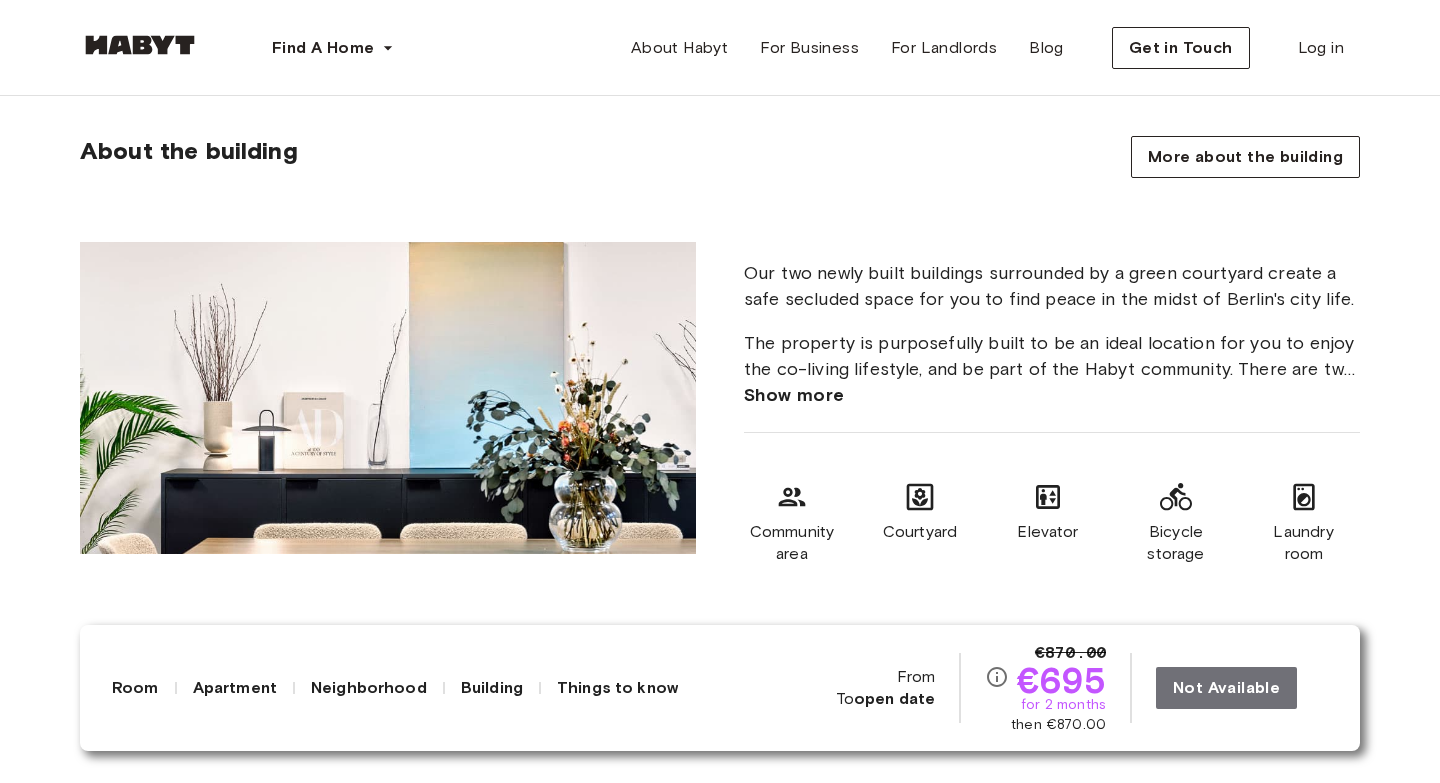 click on "Laundry room" at bounding box center [1304, 543] 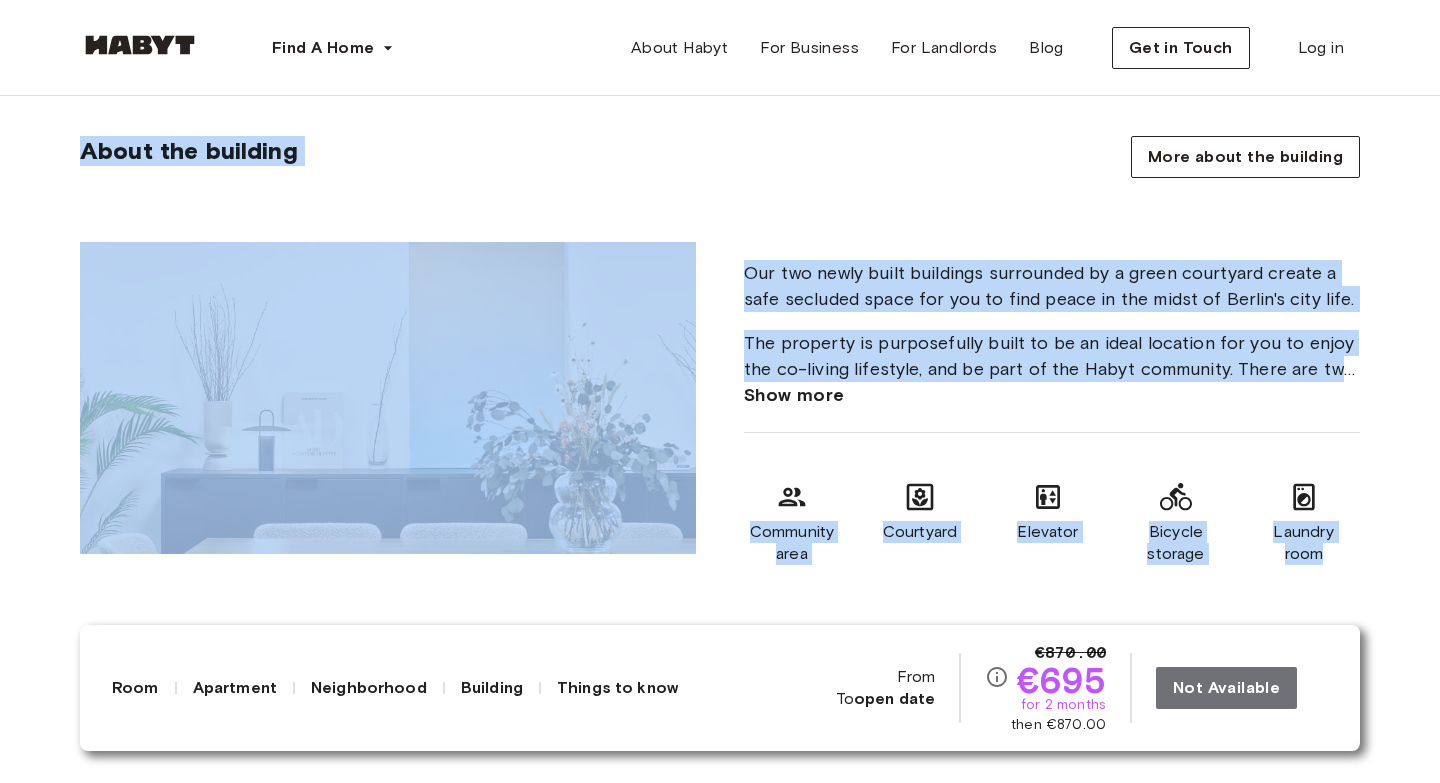 click on "Laundry room" at bounding box center (1304, 543) 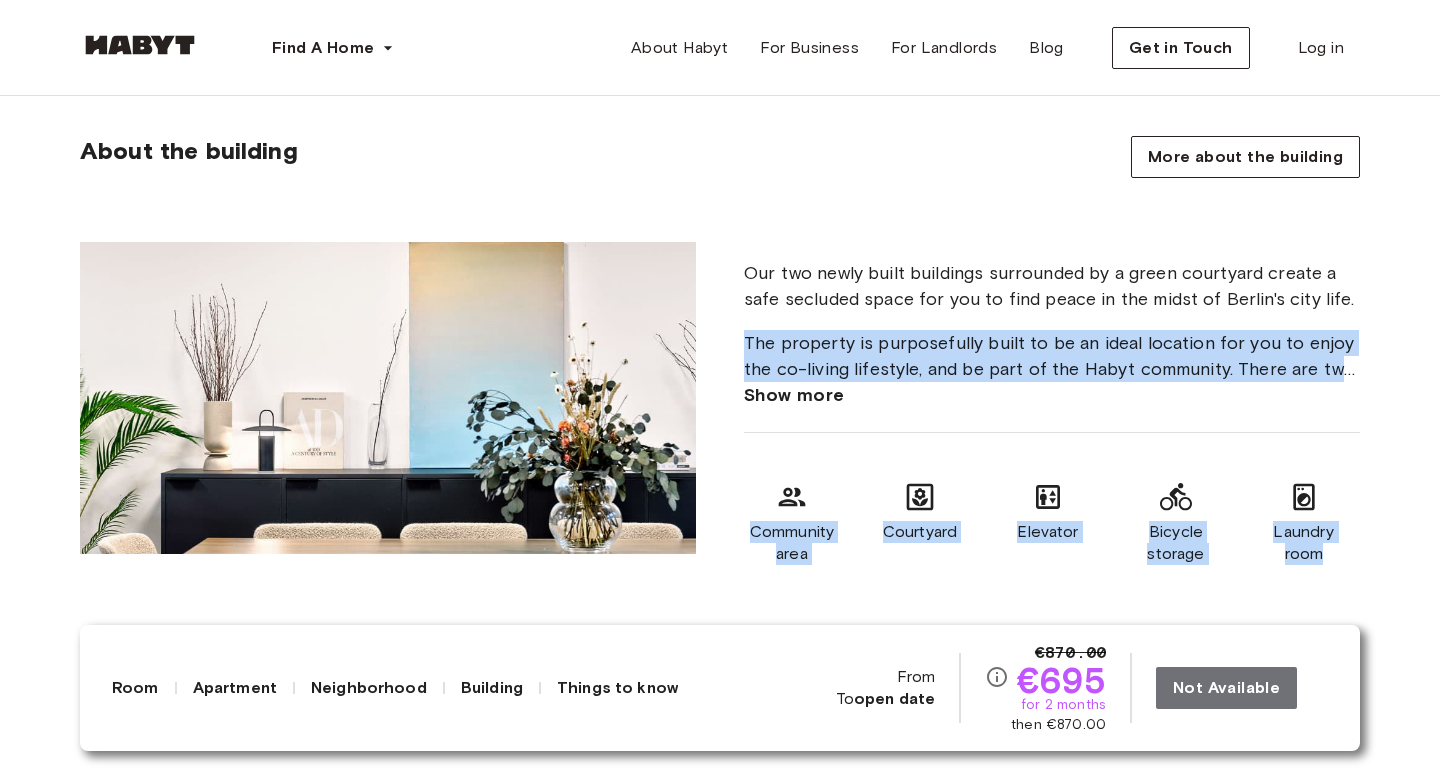 drag, startPoint x: 1327, startPoint y: 589, endPoint x: 753, endPoint y: 341, distance: 625.28394 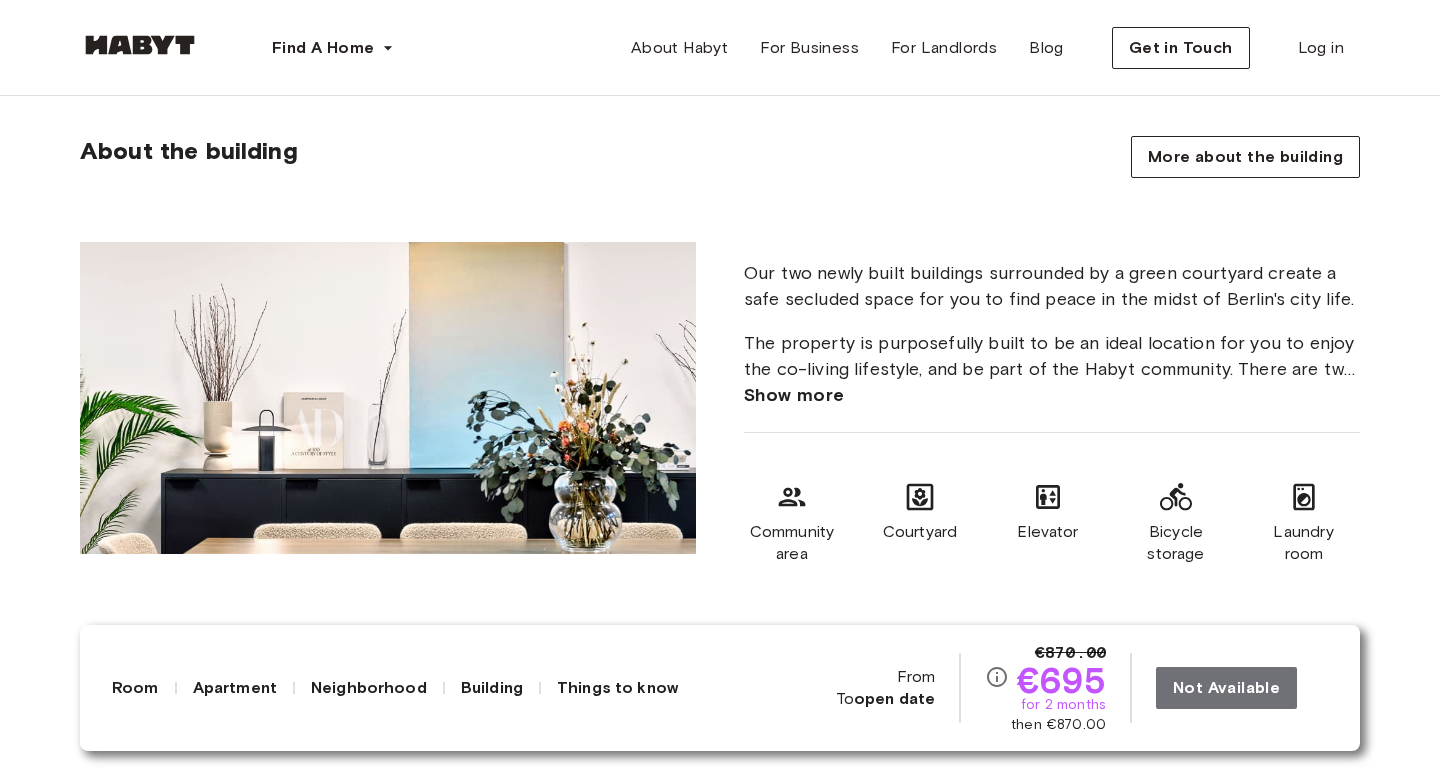 click on "Our two newly built buildings surrounded by a green courtyard create a safe secluded space for you to find peace in the midst of Berlin's city life." at bounding box center (1052, 286) 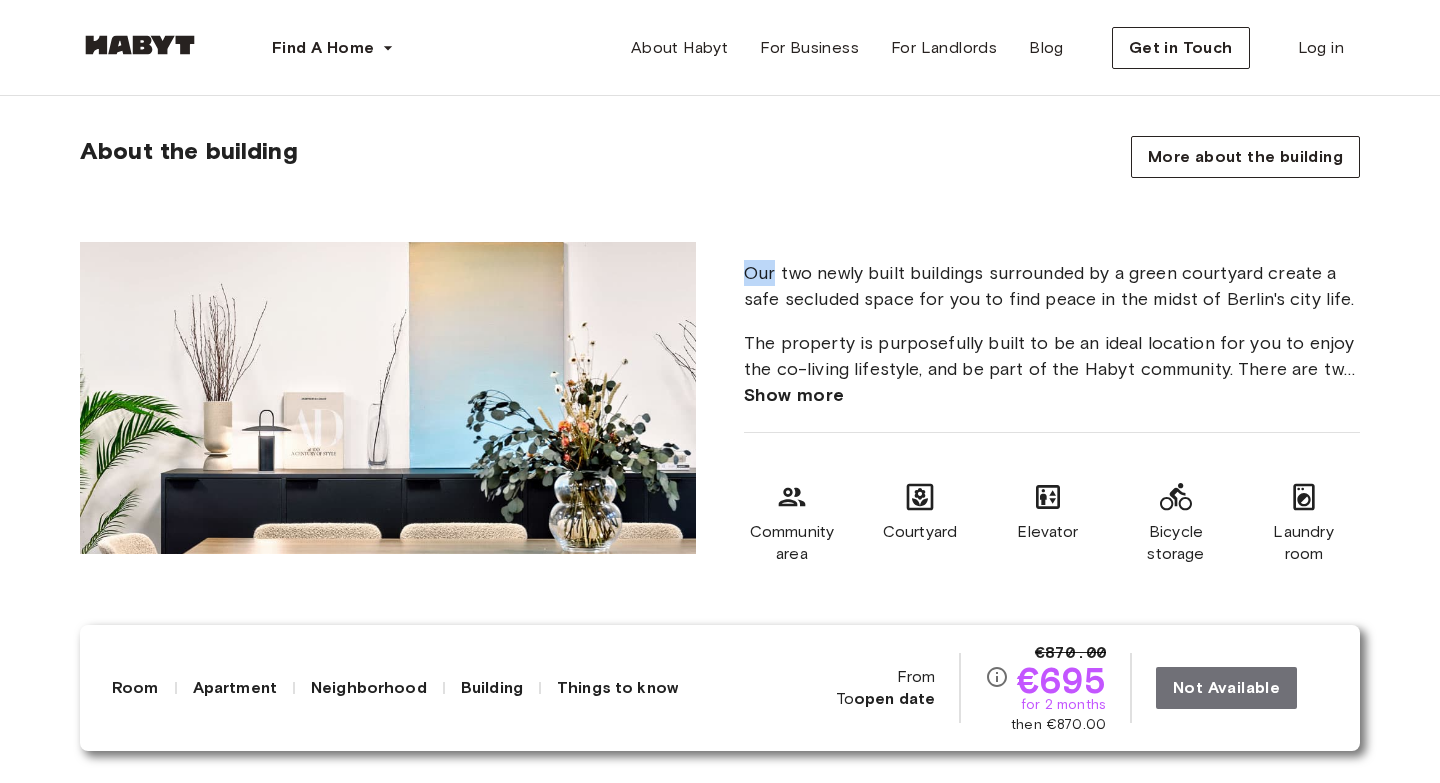 click on "Our two newly built buildings surrounded by a green courtyard create a safe secluded space for you to find peace in the midst of Berlin's city life." at bounding box center (1052, 286) 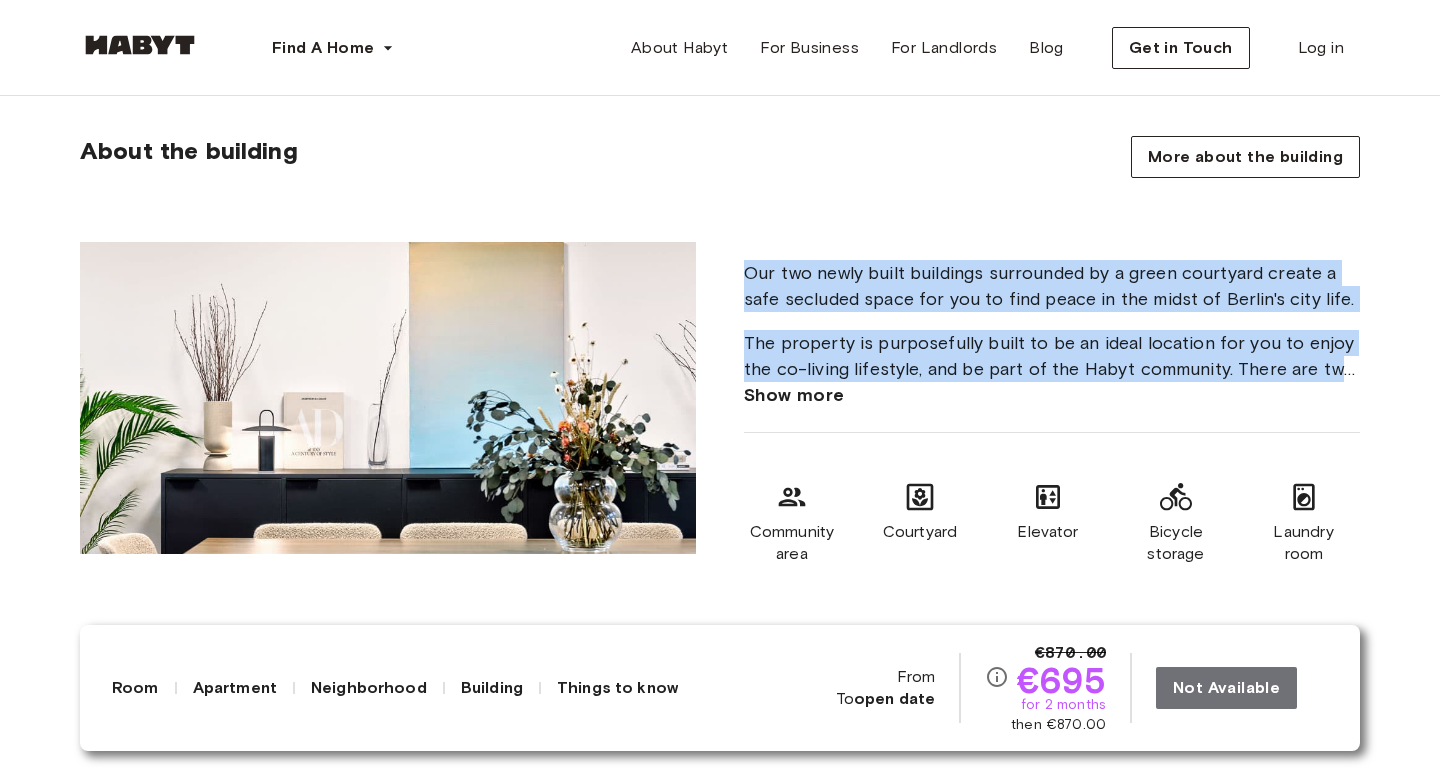 drag, startPoint x: 751, startPoint y: 300, endPoint x: 1157, endPoint y: 455, distance: 434.58142 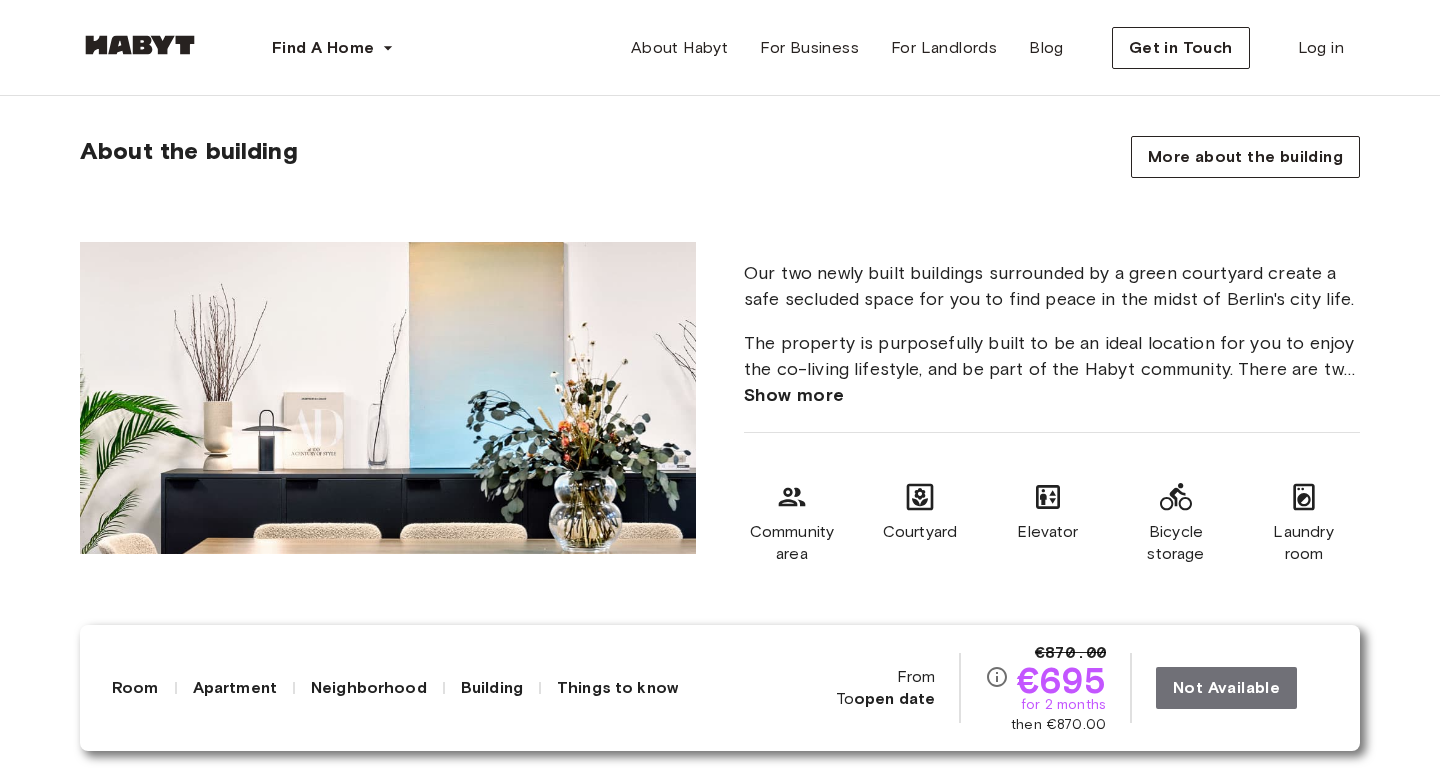click on "Laundry room" at bounding box center [1304, 543] 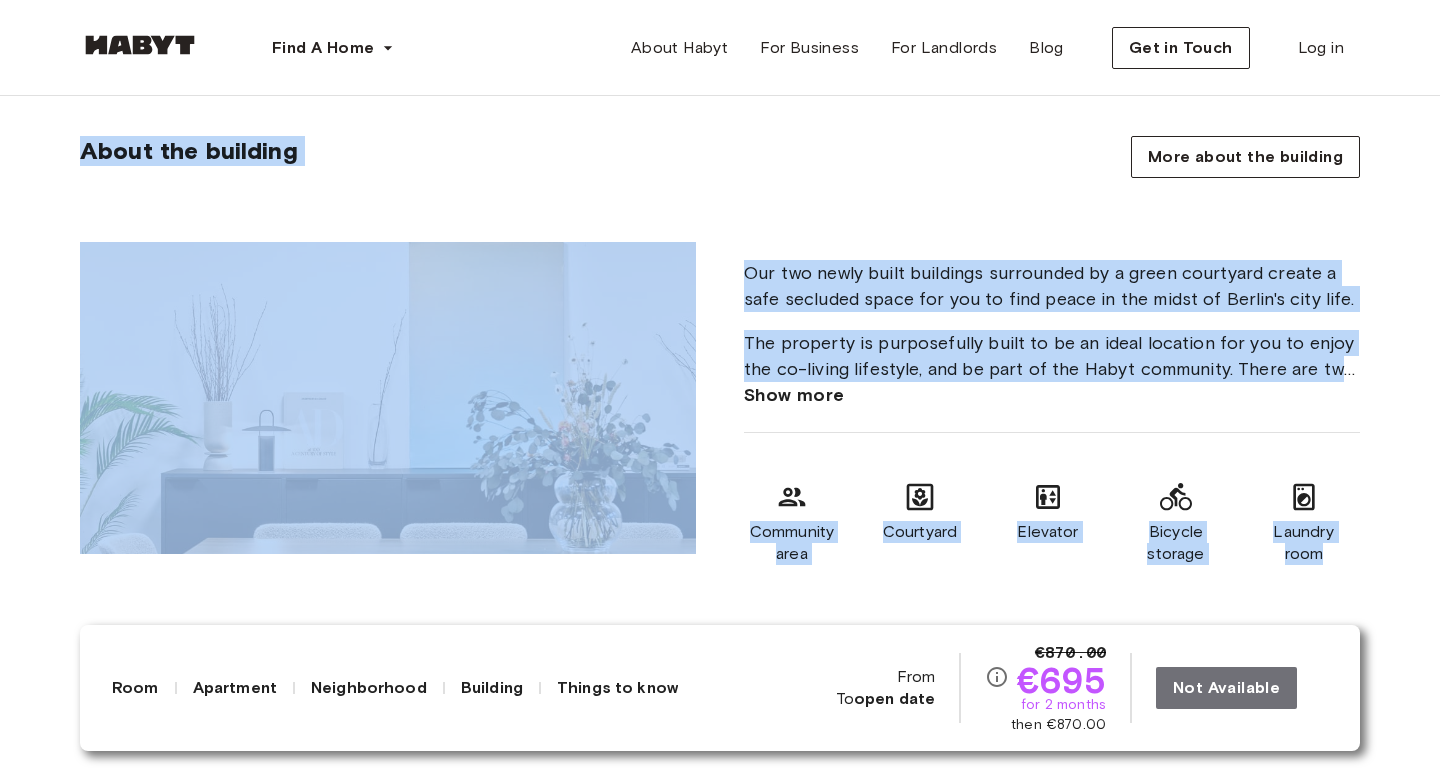 click on "Laundry room" at bounding box center [1304, 543] 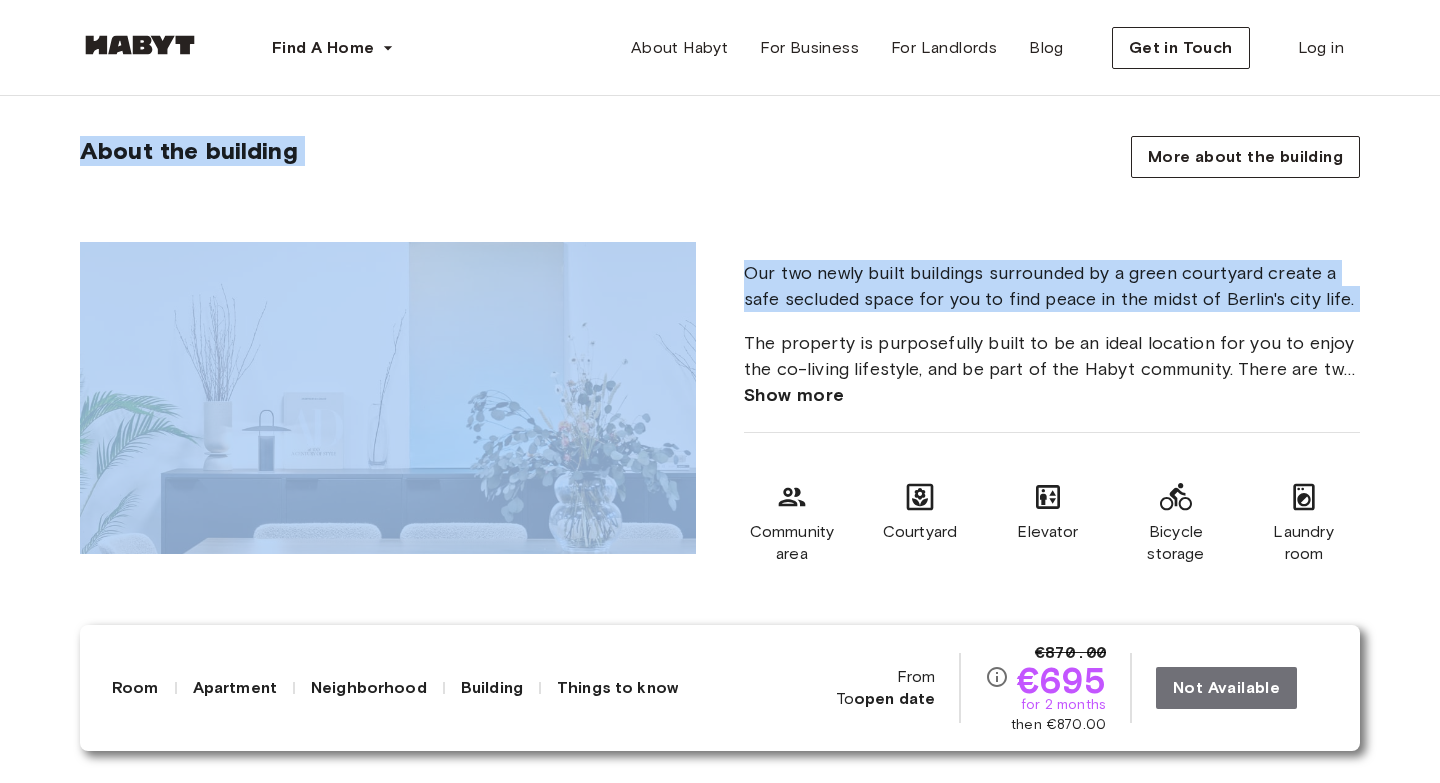 drag, startPoint x: 1330, startPoint y: 584, endPoint x: 856, endPoint y: 353, distance: 527.2921 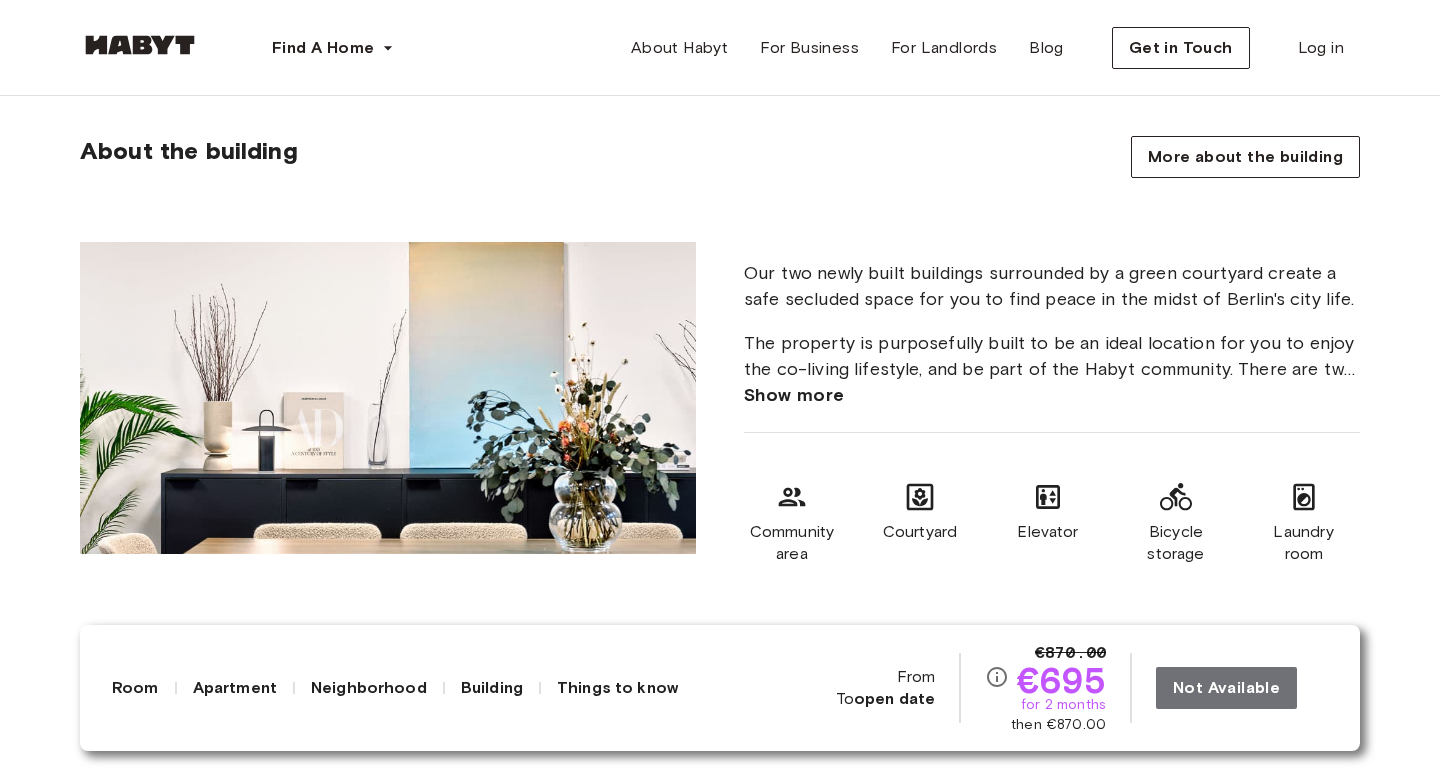 click on "Our two newly built buildings surrounded by a green courtyard create a safe secluded space for you to find peace in the midst of Berlin's city life." at bounding box center (1052, 286) 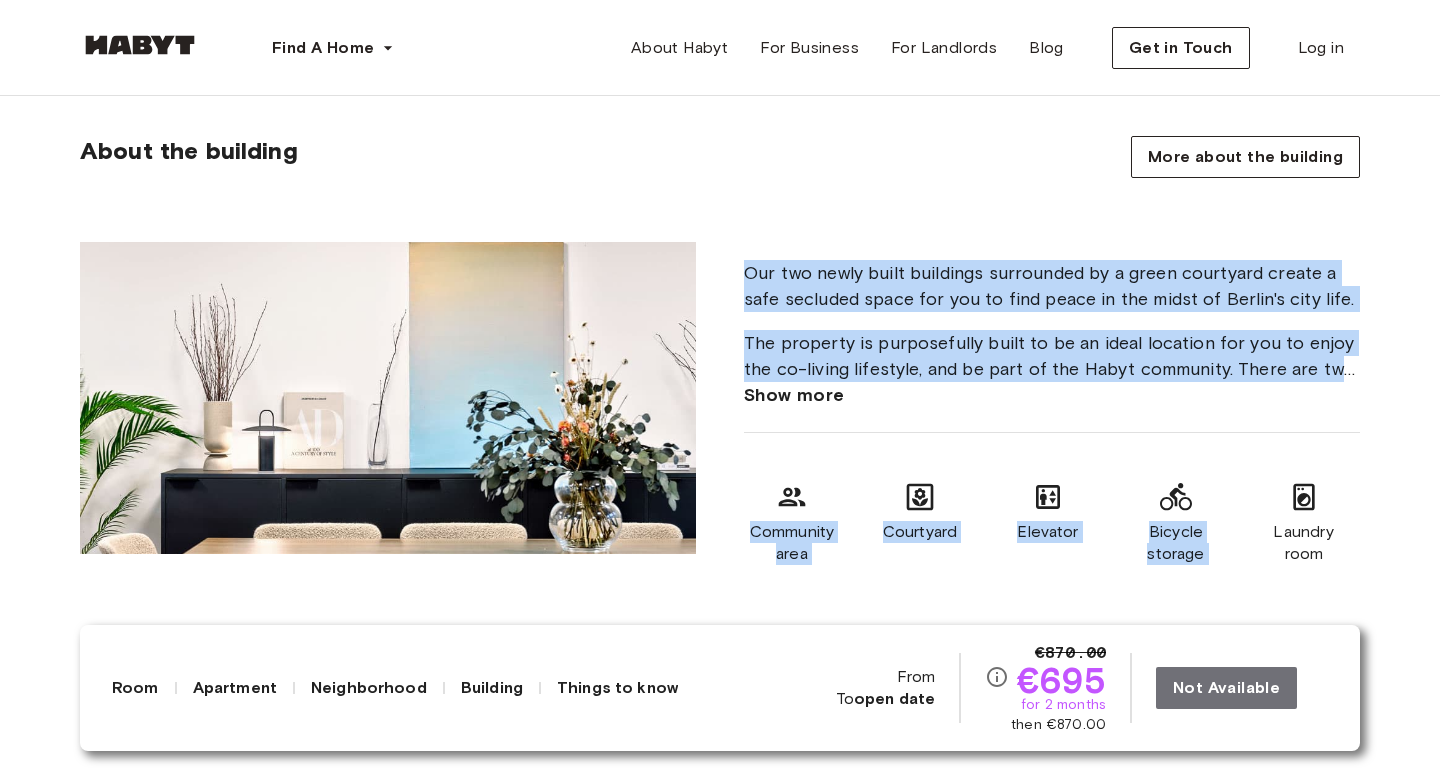 drag, startPoint x: 750, startPoint y: 293, endPoint x: 1236, endPoint y: 572, distance: 560.39 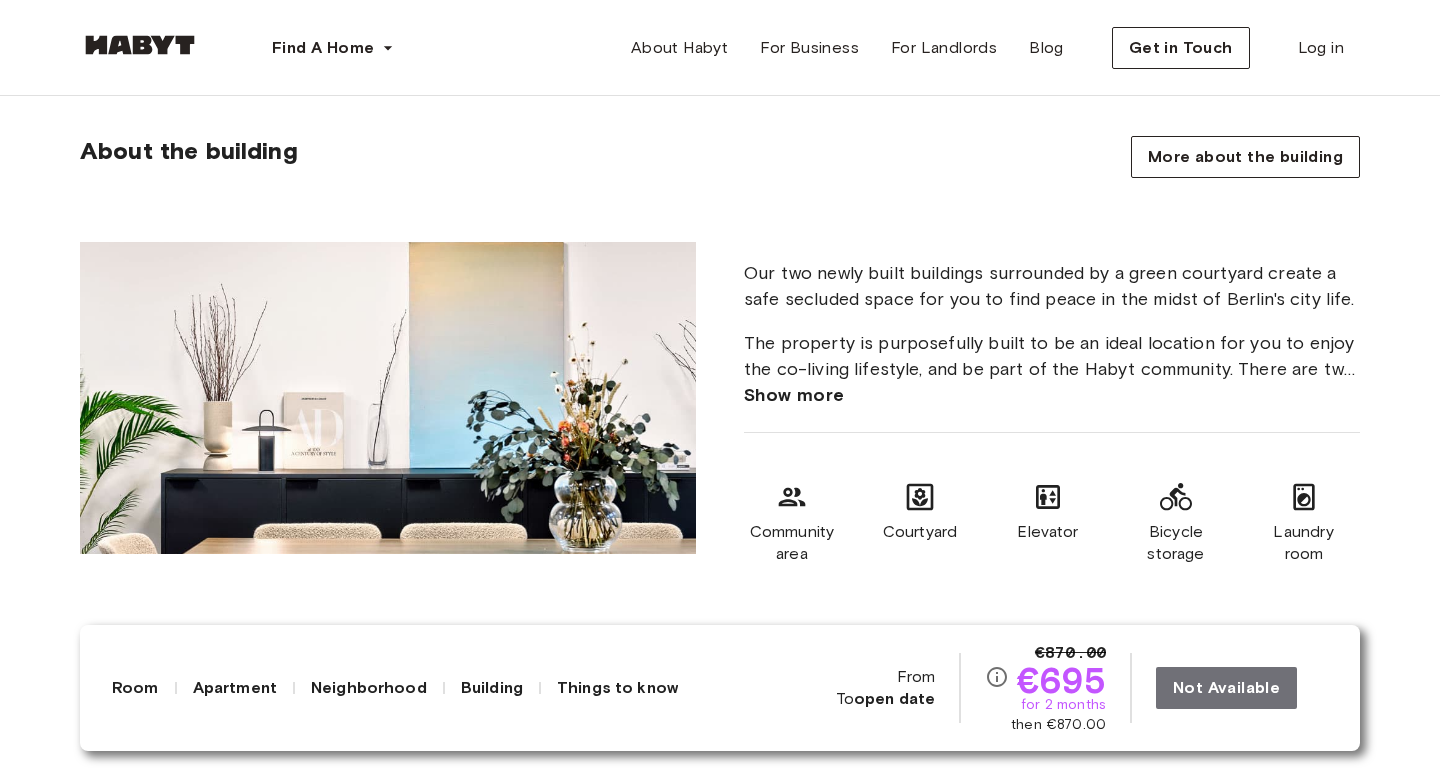 click on "Laundry room" at bounding box center [1304, 543] 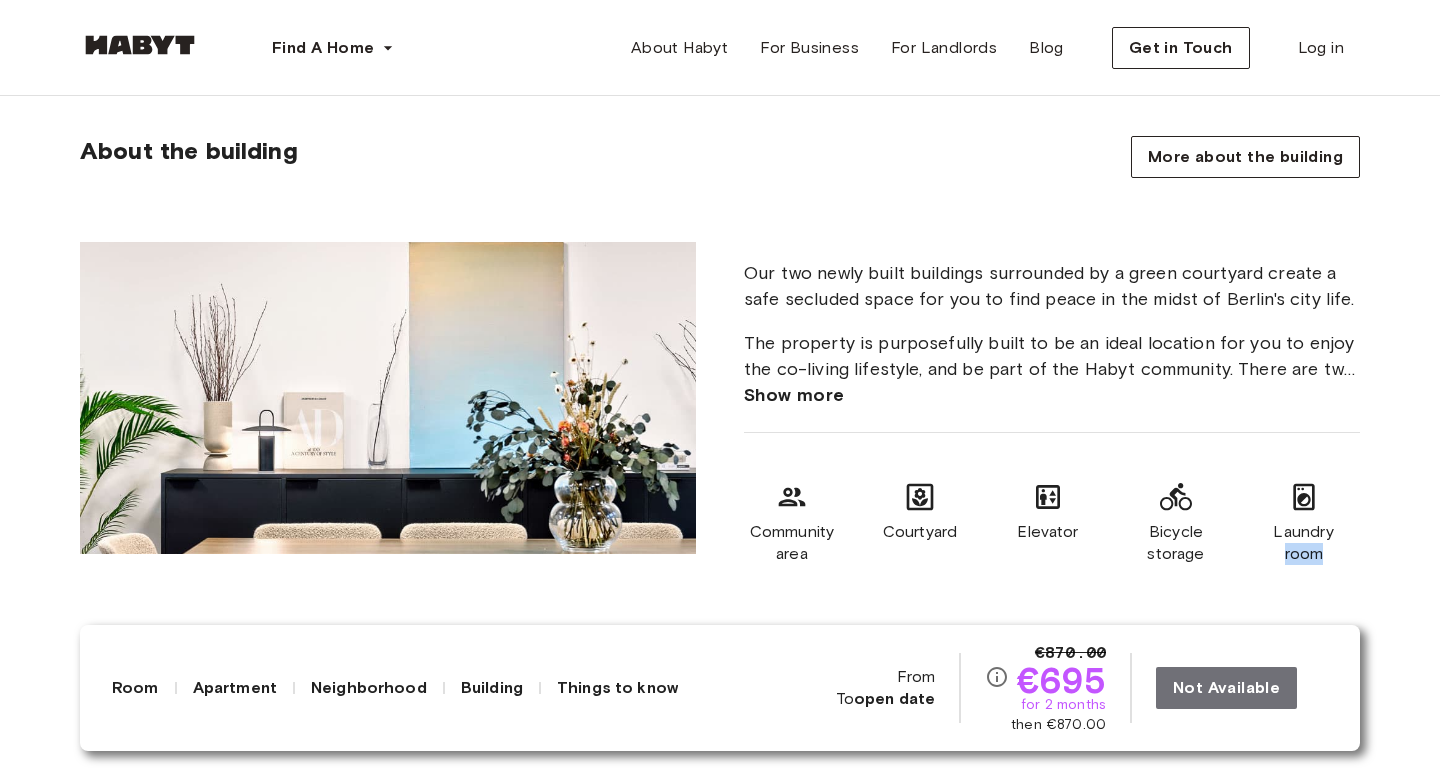 click on "Laundry room" at bounding box center (1304, 543) 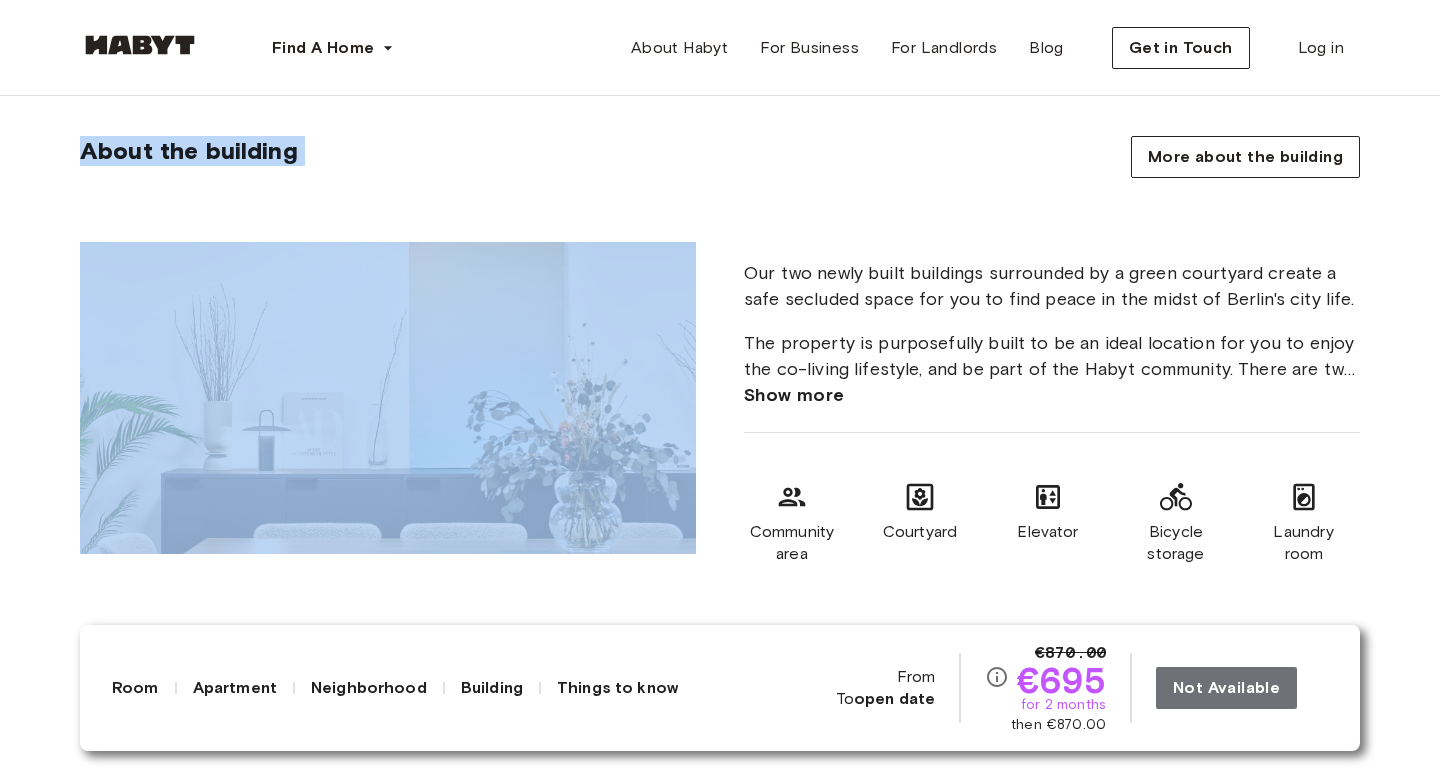 drag, startPoint x: 1303, startPoint y: 576, endPoint x: 718, endPoint y: 315, distance: 640.5825 